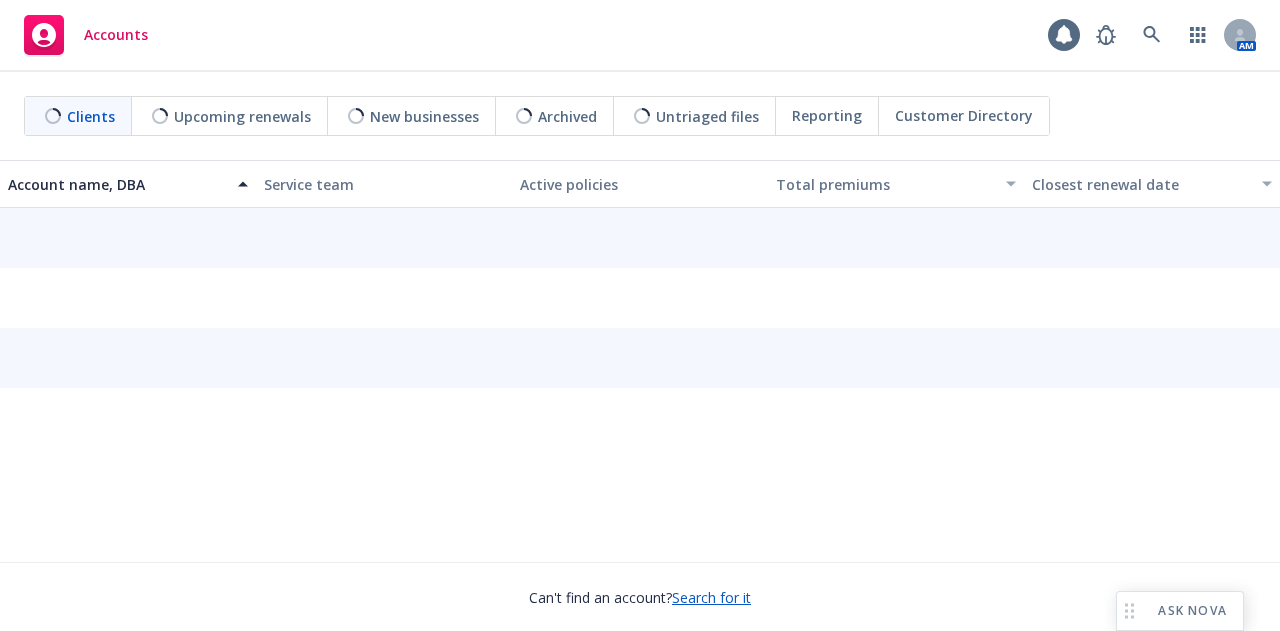 scroll, scrollTop: 0, scrollLeft: 0, axis: both 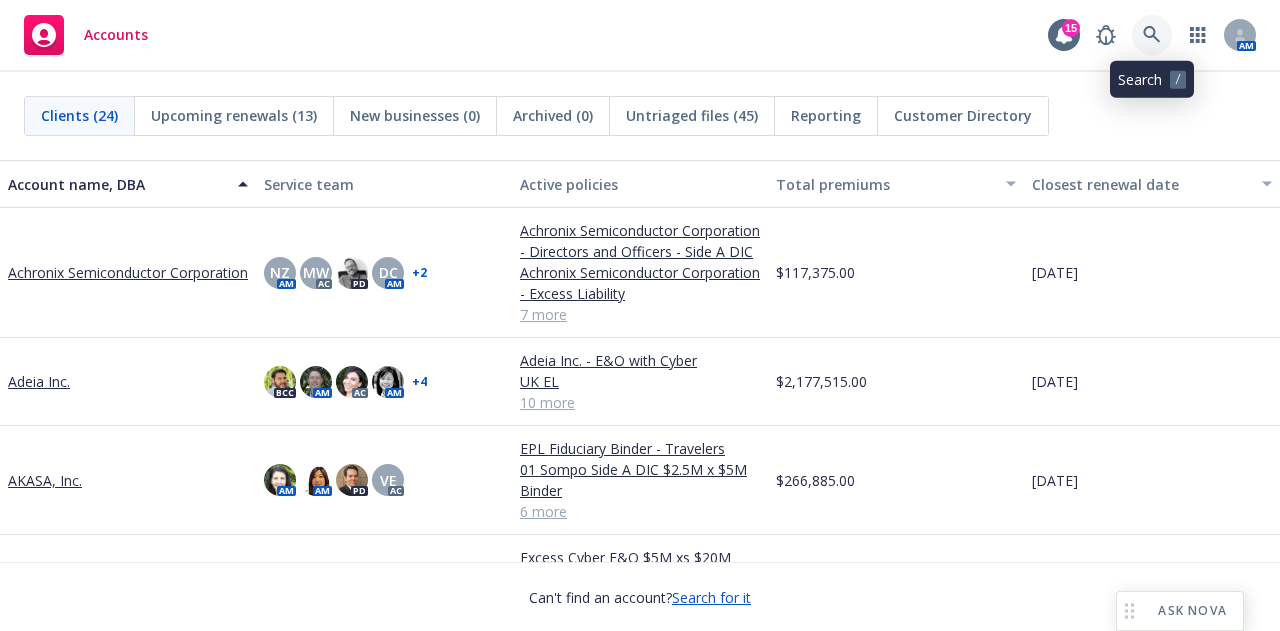 click 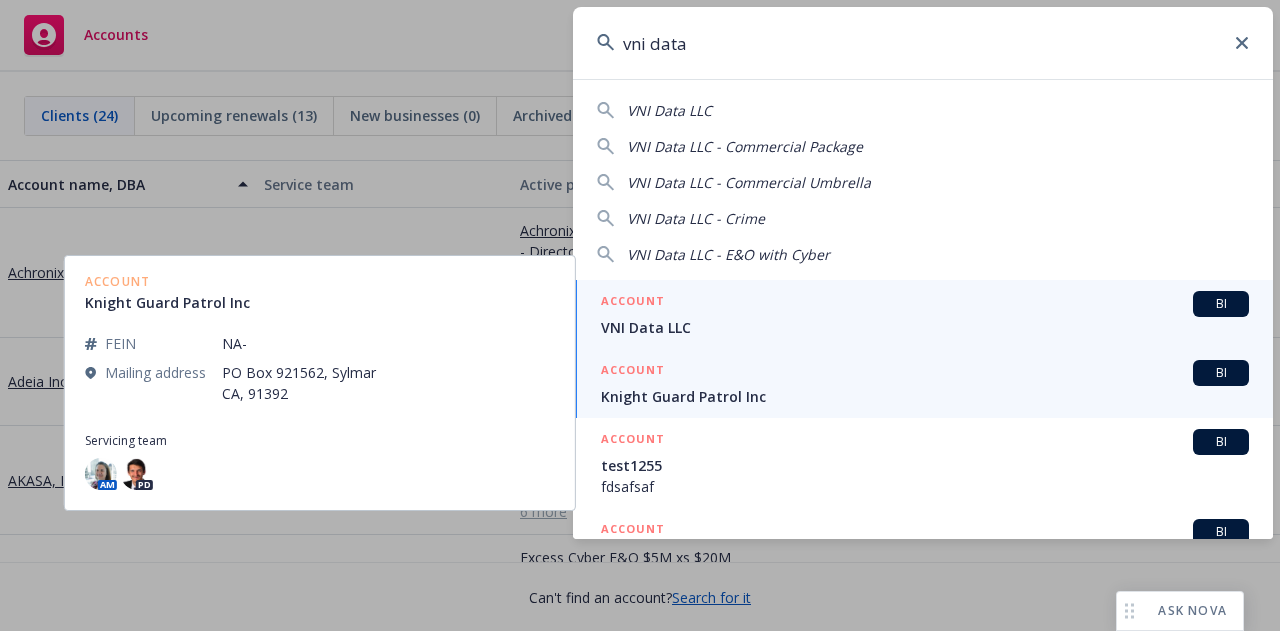 type on "vni data" 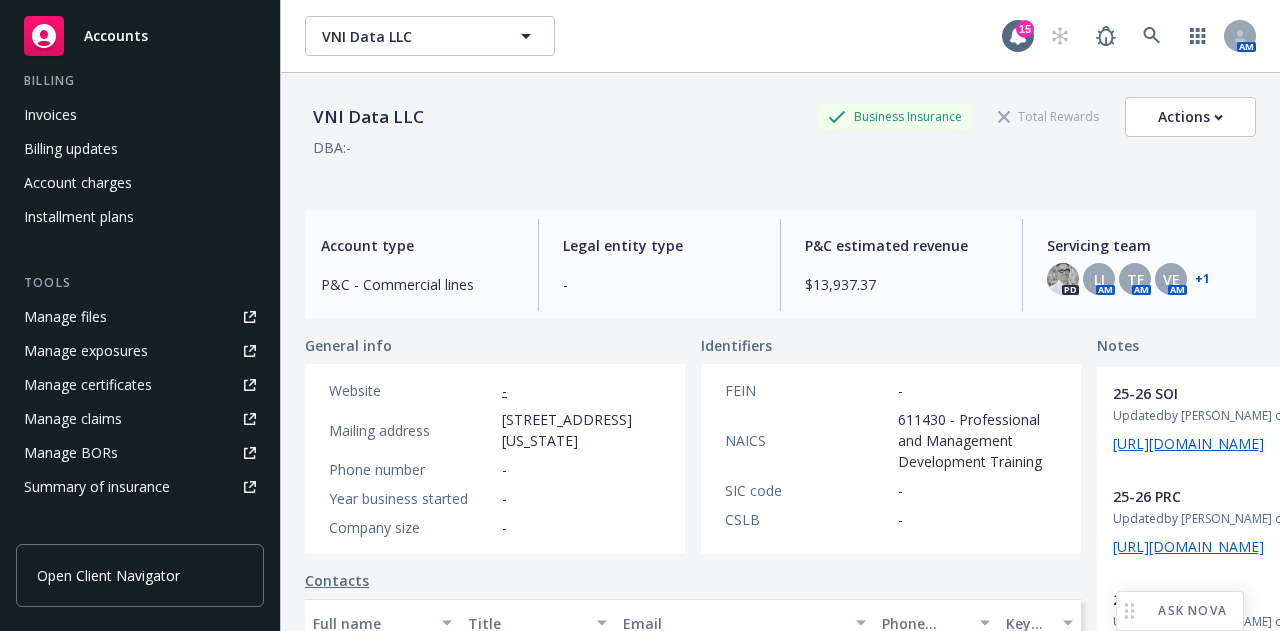 scroll, scrollTop: 362, scrollLeft: 0, axis: vertical 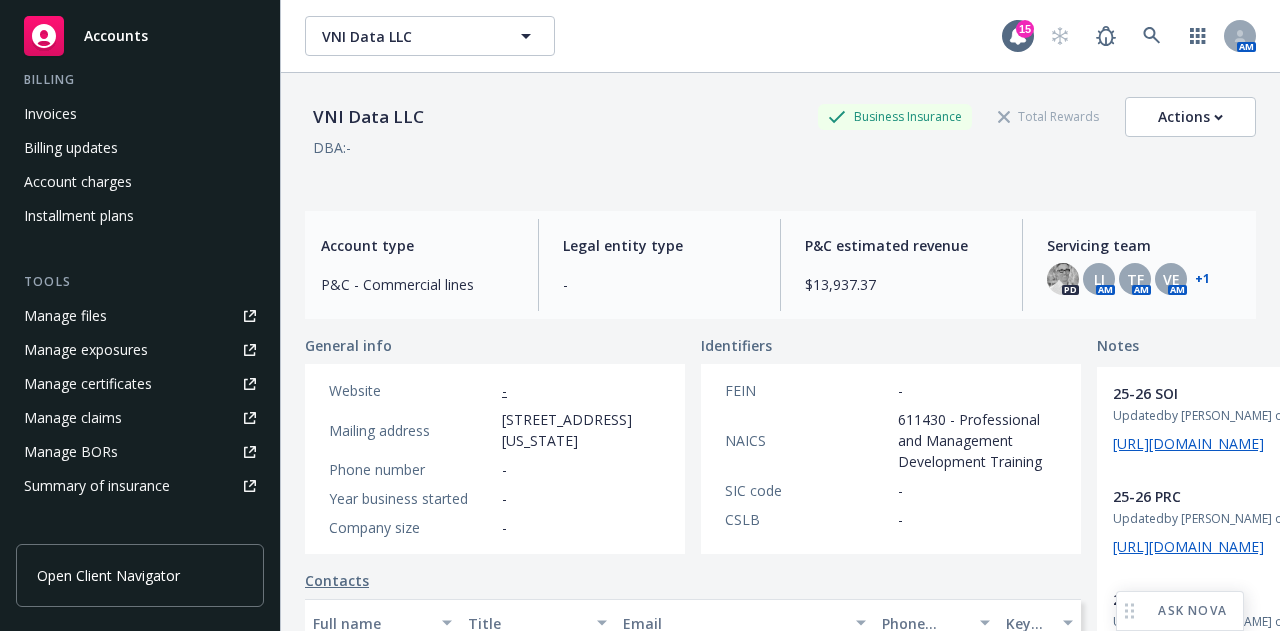click on "Manage files" at bounding box center [140, 316] 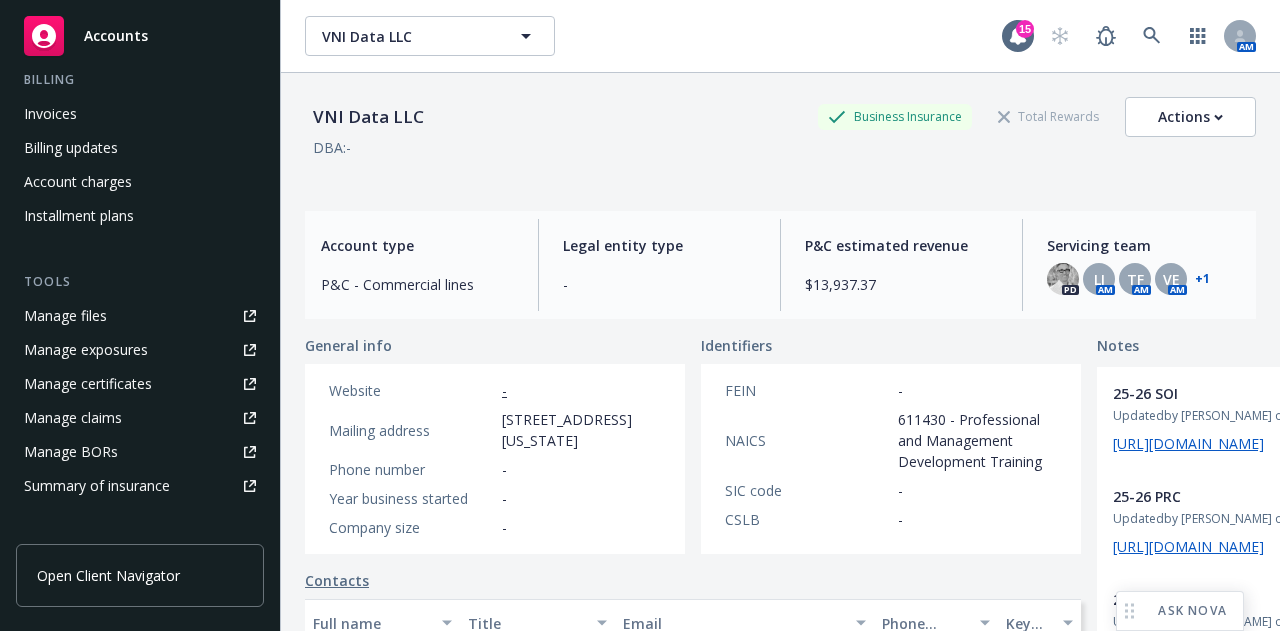 scroll, scrollTop: 362, scrollLeft: 0, axis: vertical 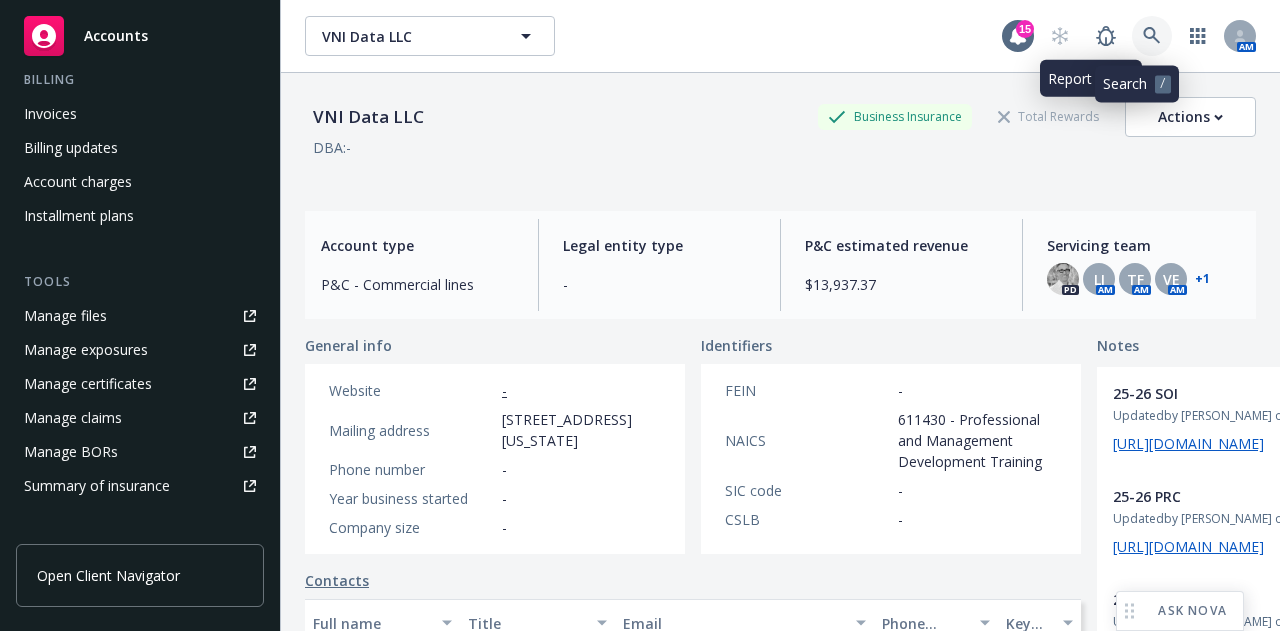 click 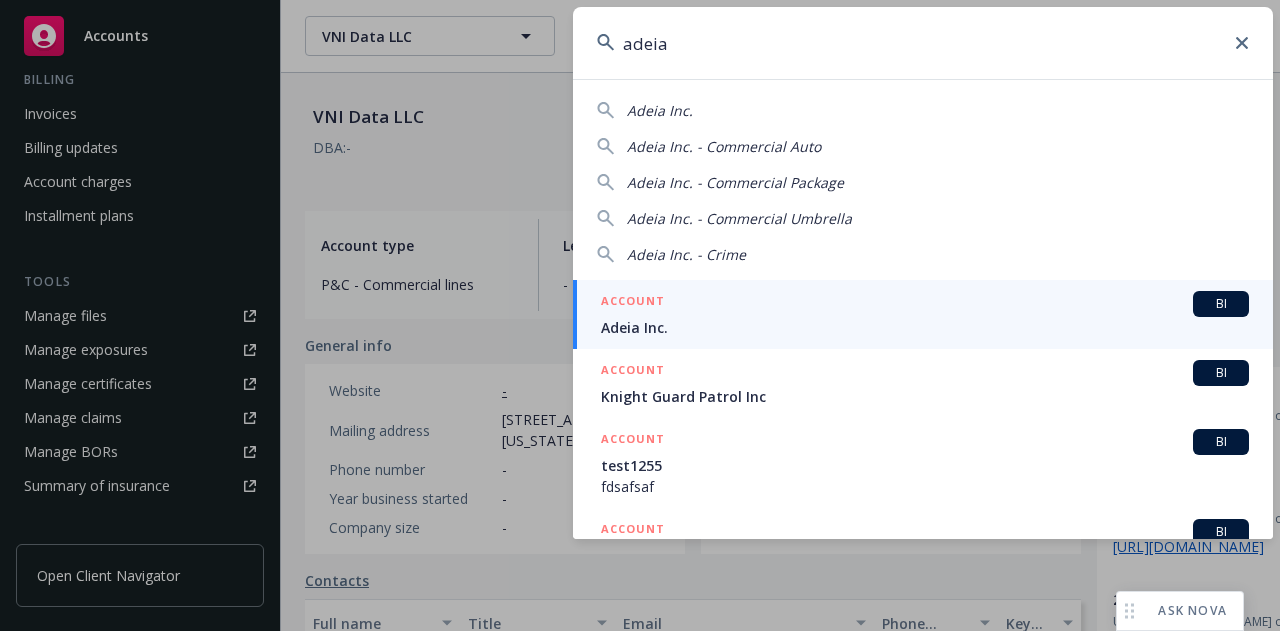 type on "adeia" 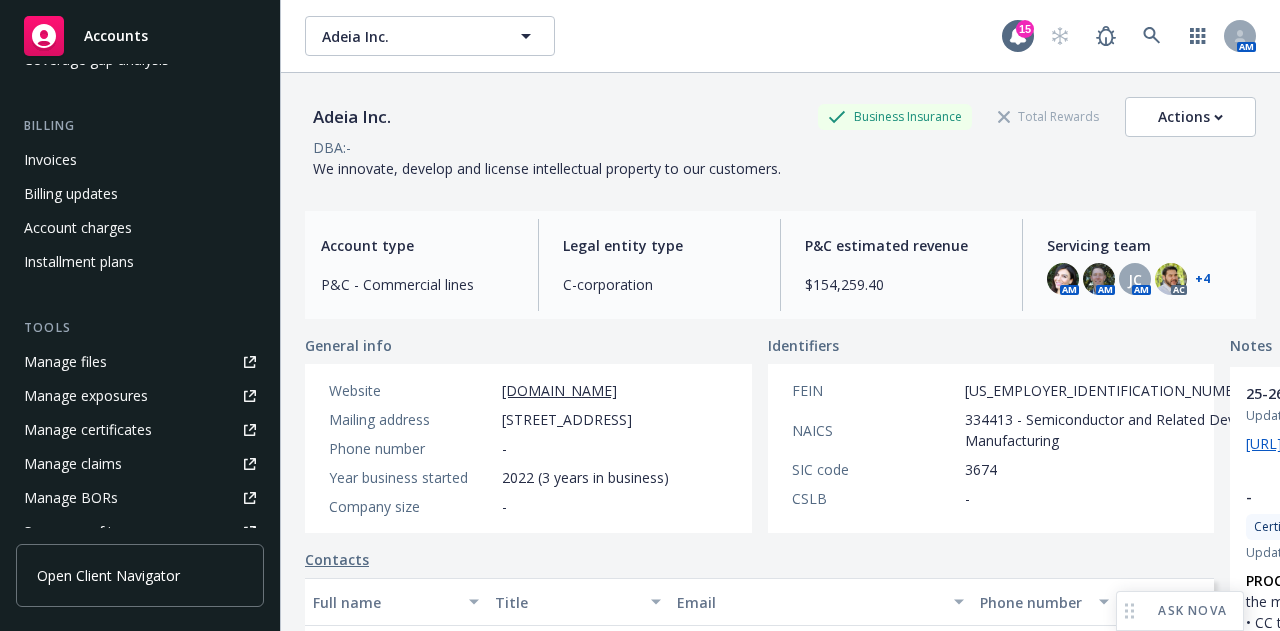 scroll, scrollTop: 314, scrollLeft: 0, axis: vertical 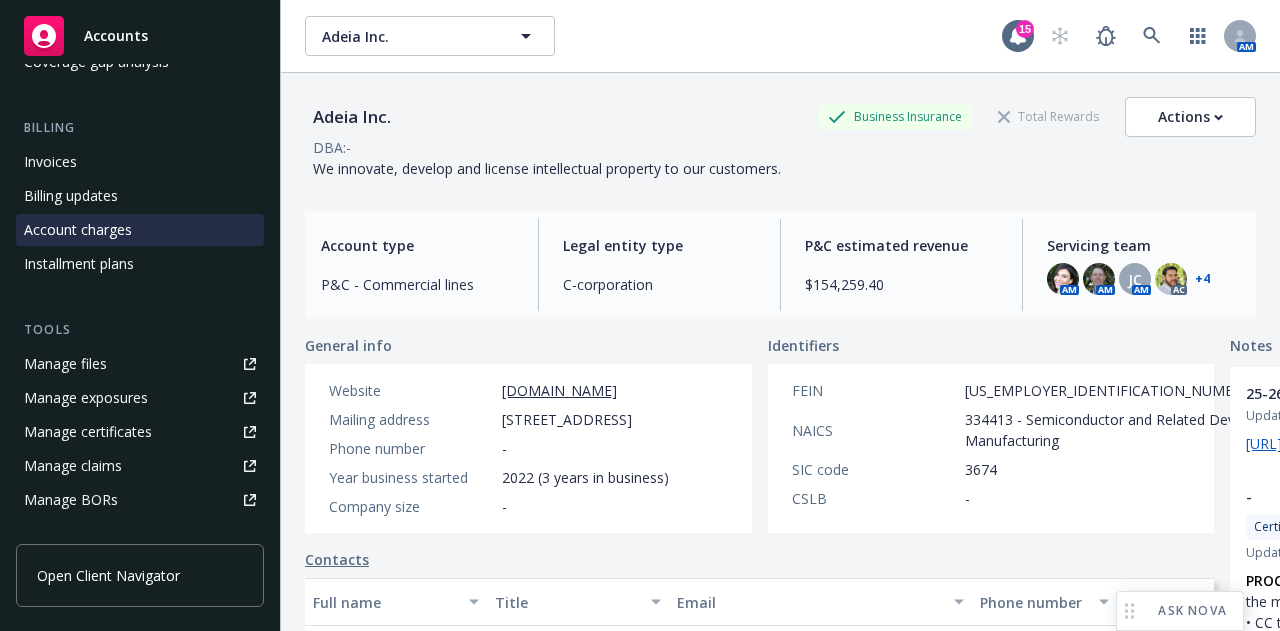 click on "Account charges" at bounding box center [78, 230] 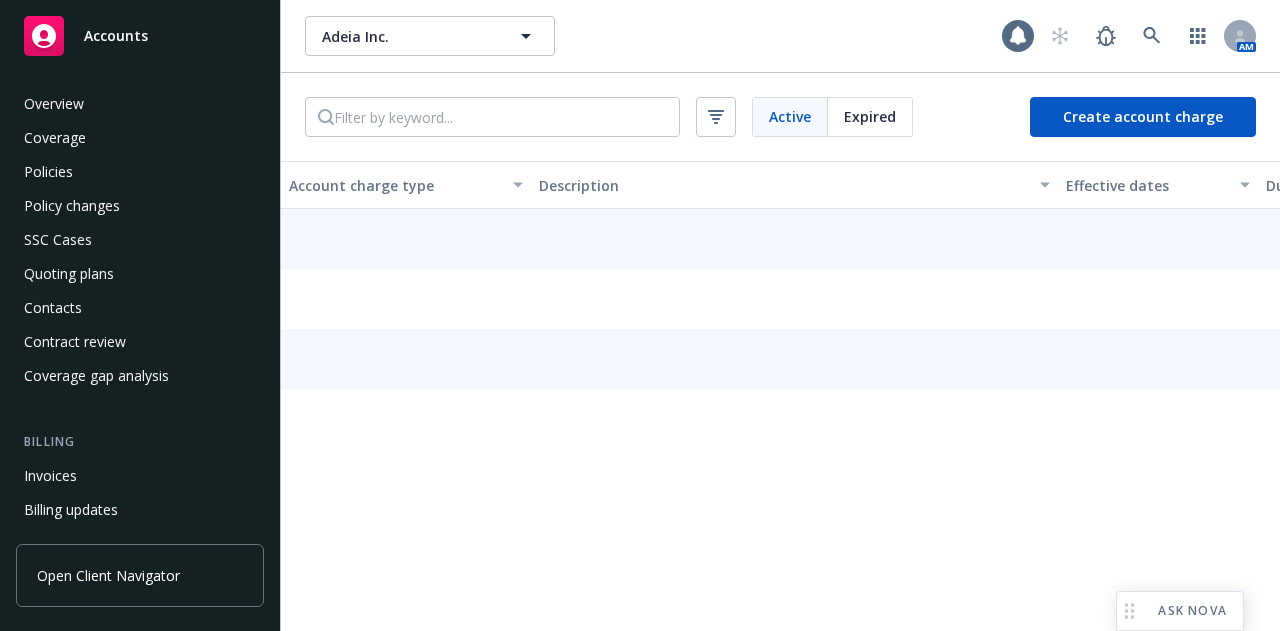 scroll, scrollTop: 196, scrollLeft: 0, axis: vertical 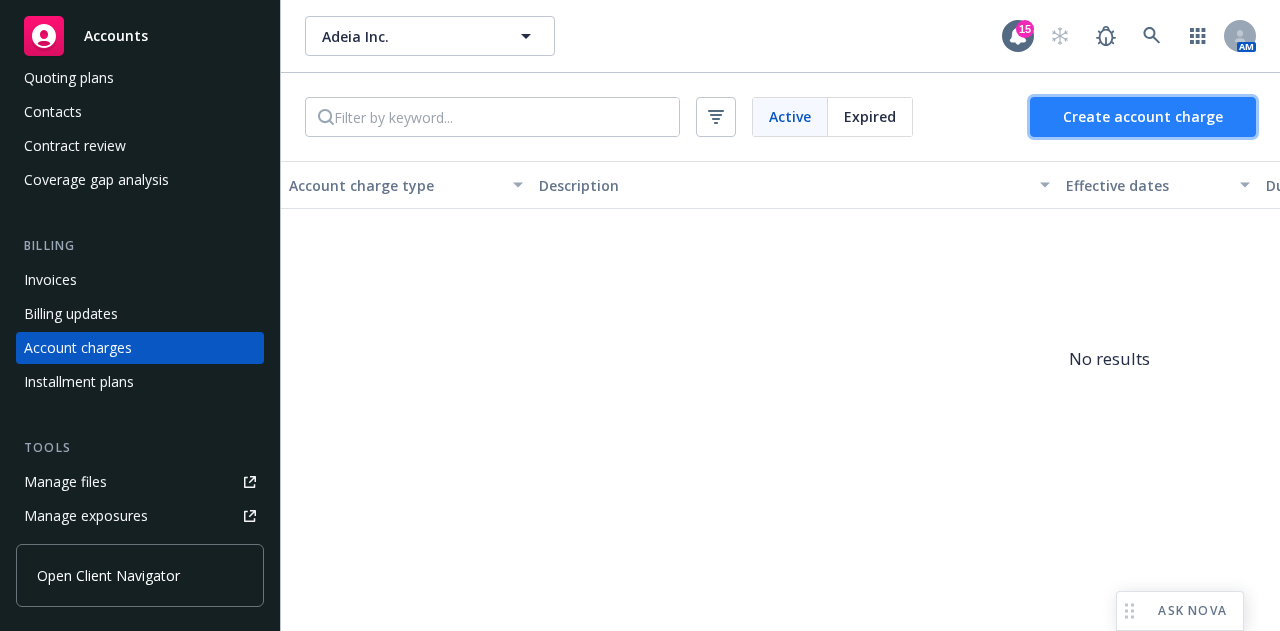 click on "Create account charge" at bounding box center (1143, 116) 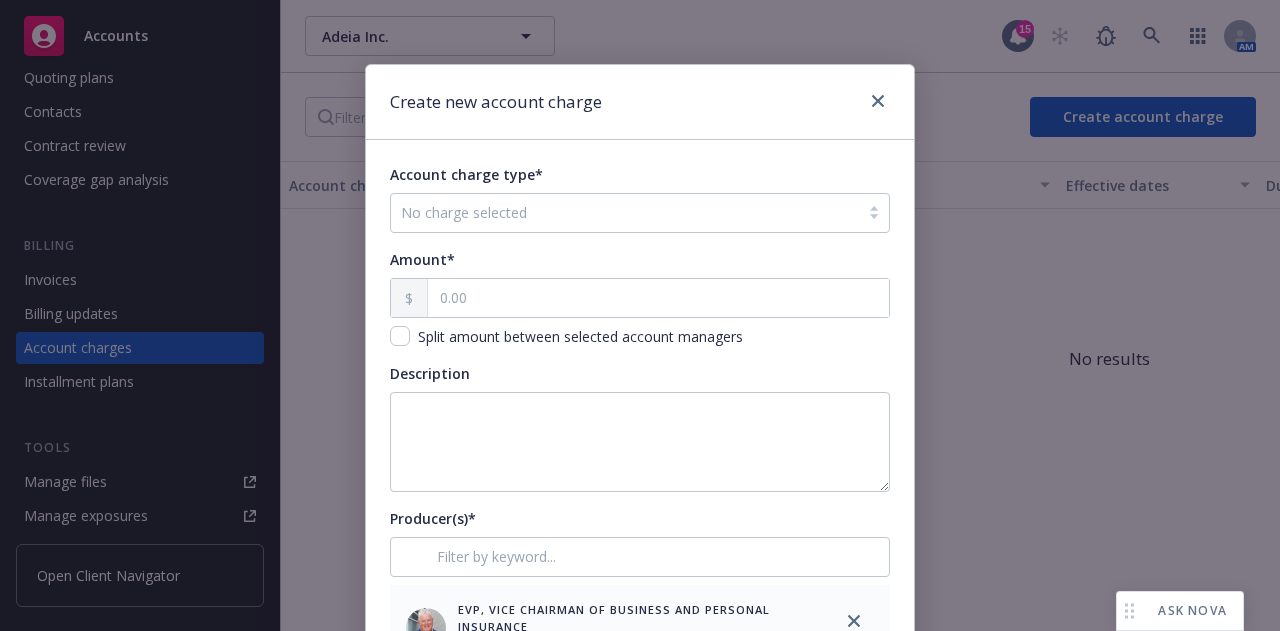 click at bounding box center (625, 213) 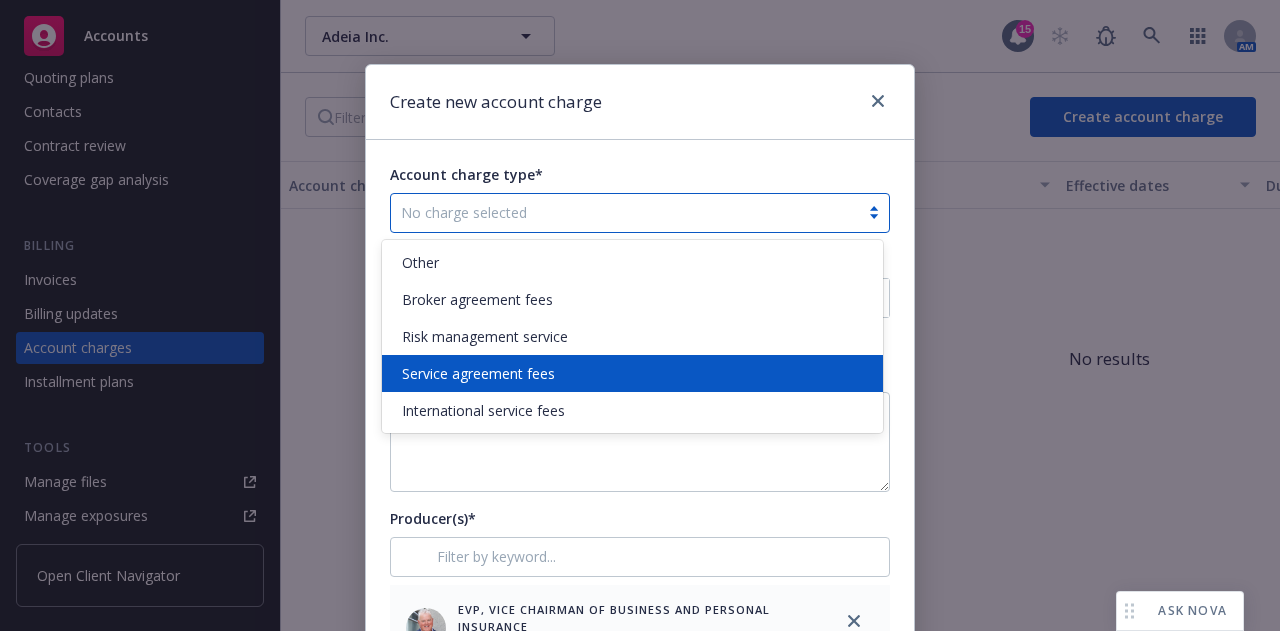 click on "Service agreement fees" at bounding box center (632, 373) 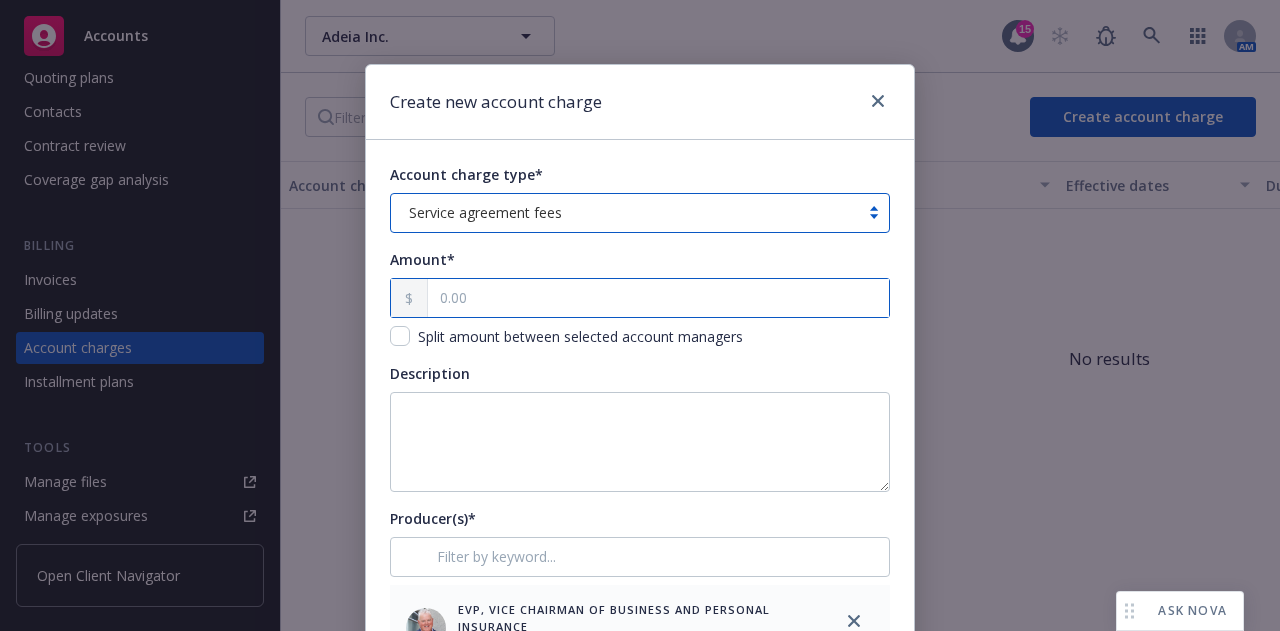 click at bounding box center [658, 298] 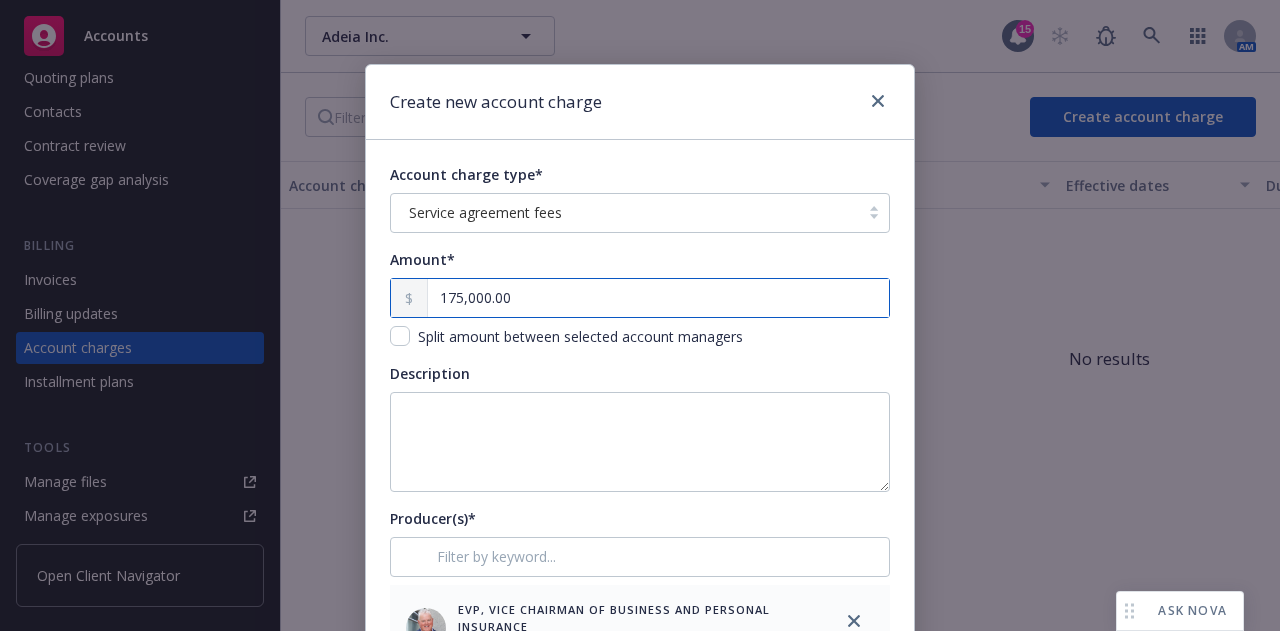 type on "175,000.00" 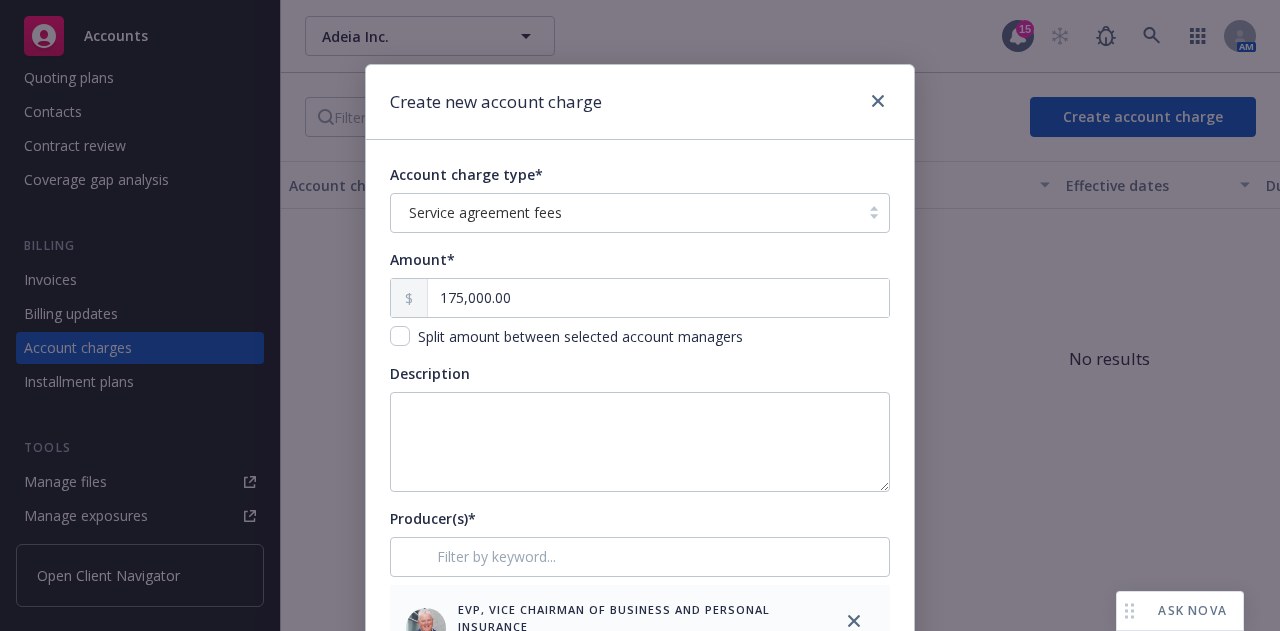 click on "Split amount between selected account managers" at bounding box center [578, 336] 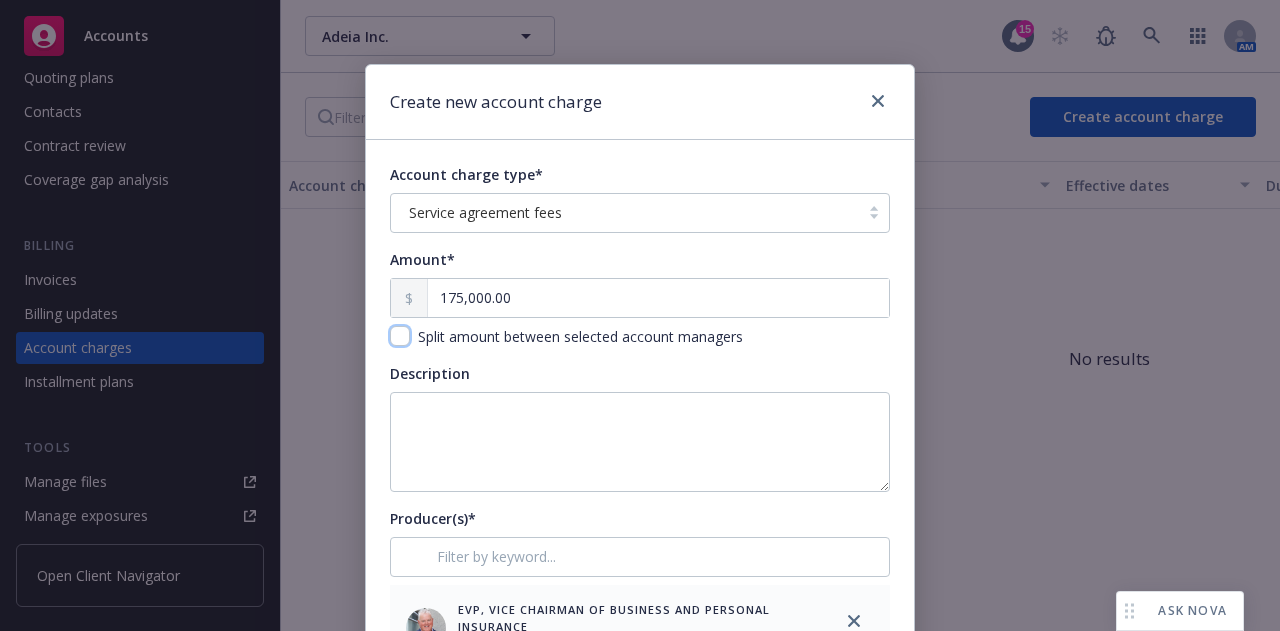 click at bounding box center [400, 336] 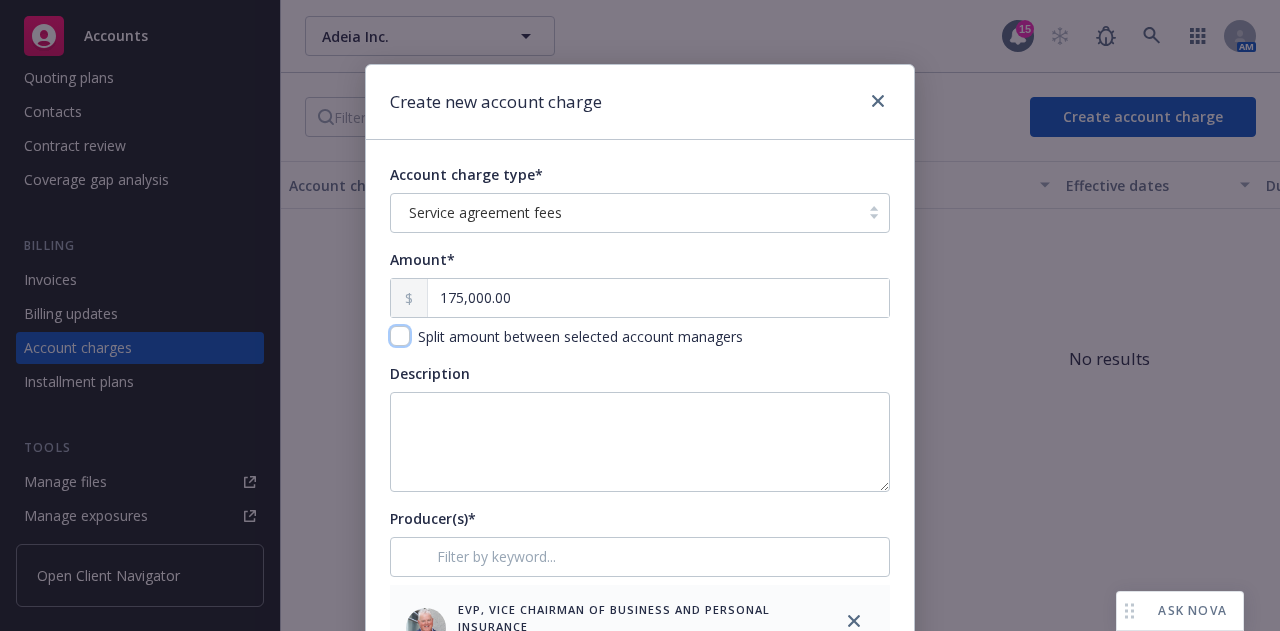 checkbox on "true" 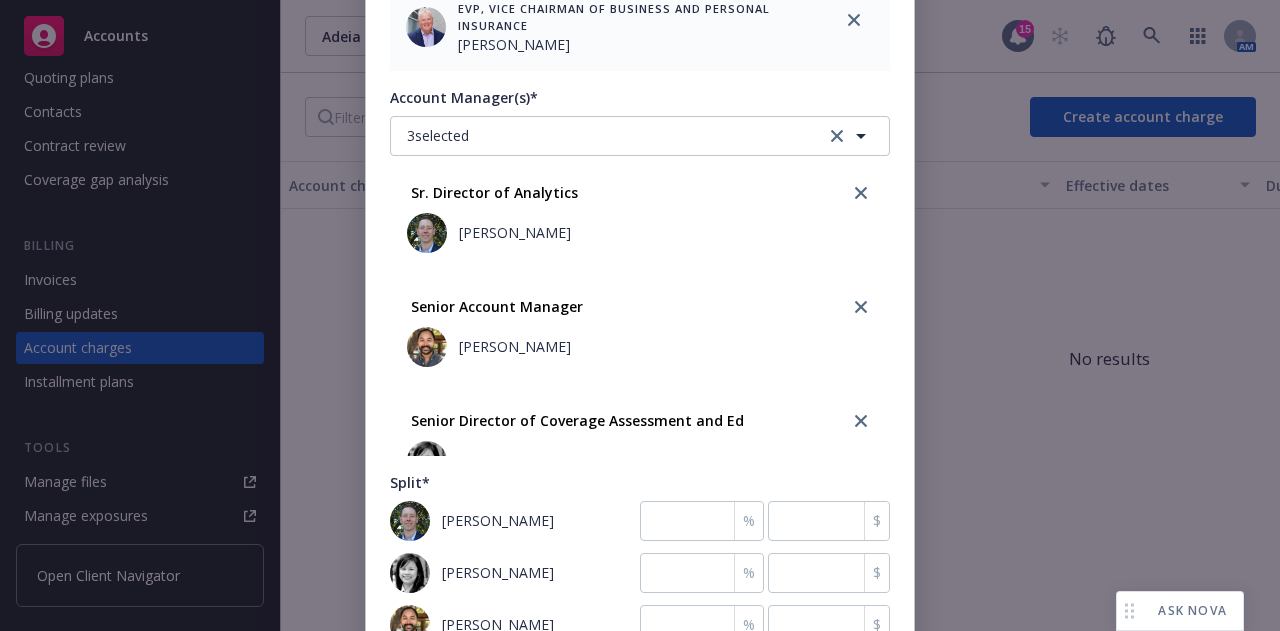 scroll, scrollTop: 623, scrollLeft: 0, axis: vertical 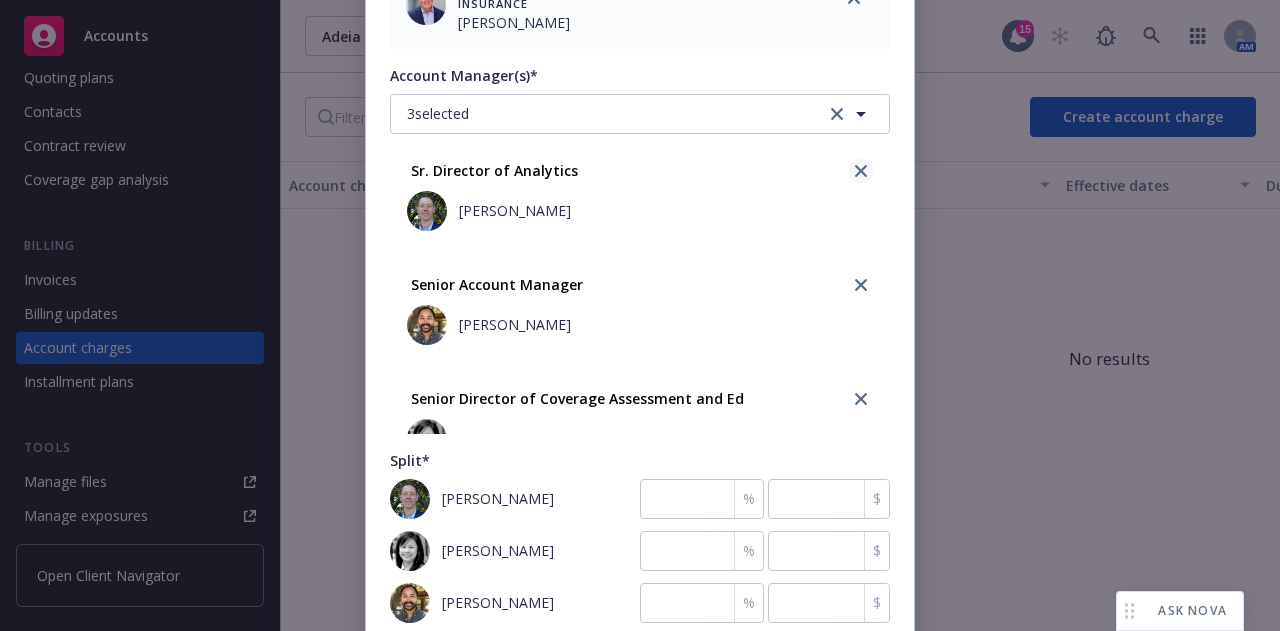 click at bounding box center [861, 171] 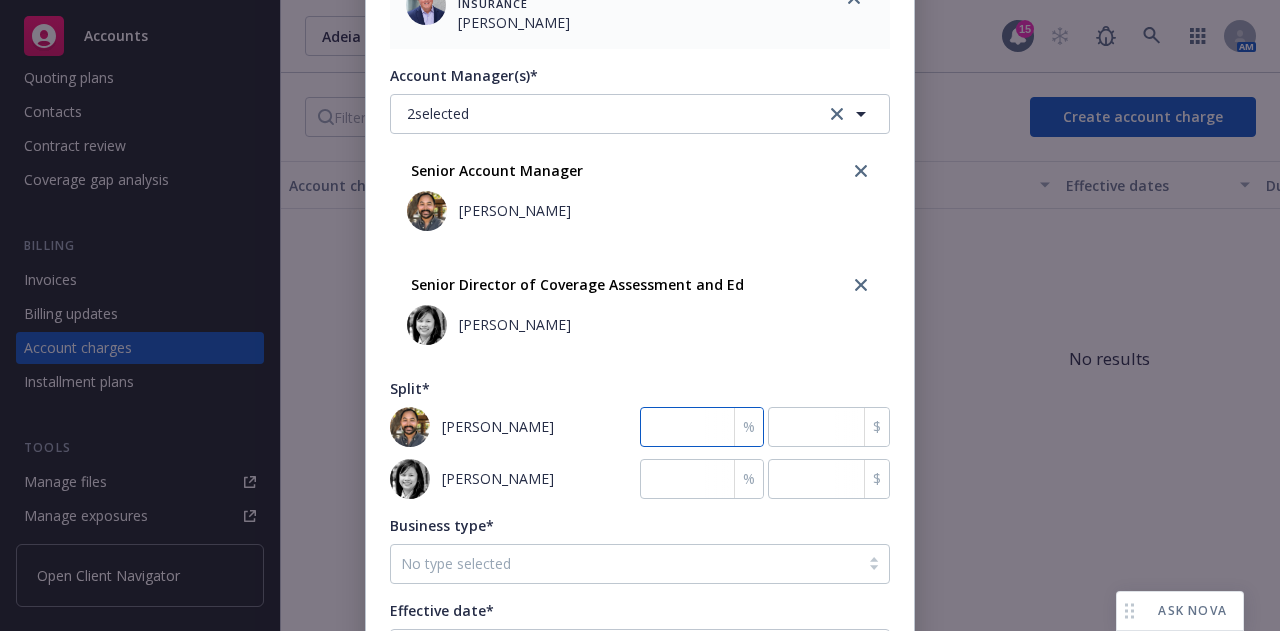 click at bounding box center (702, 427) 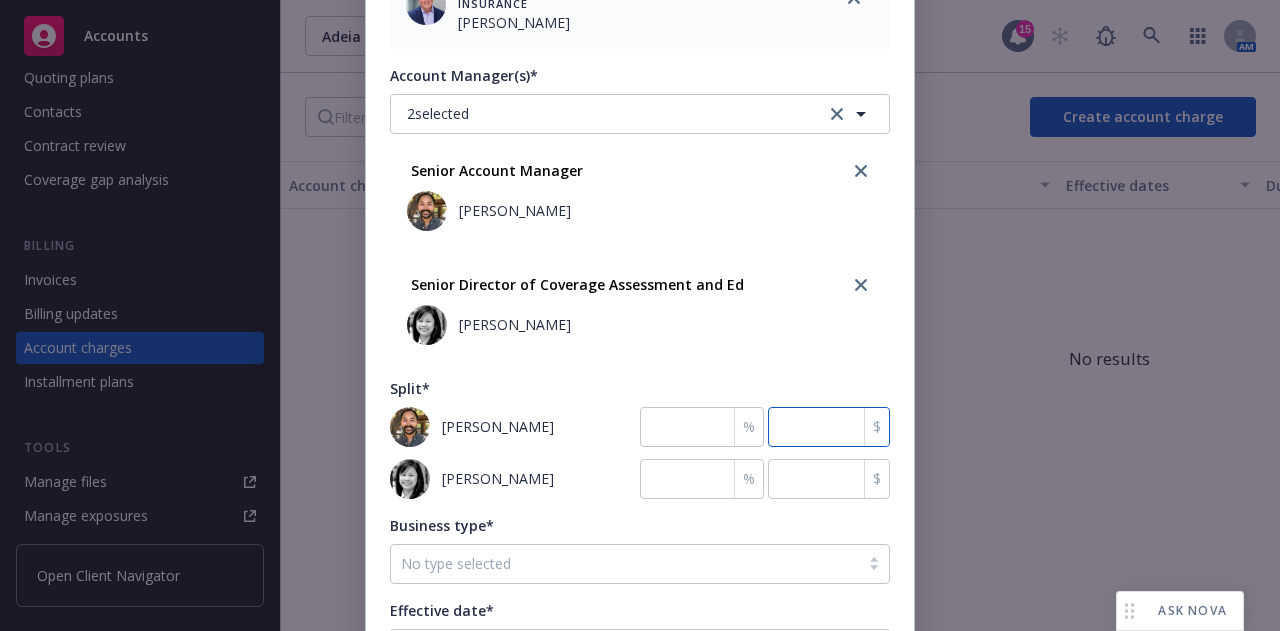 type on "0" 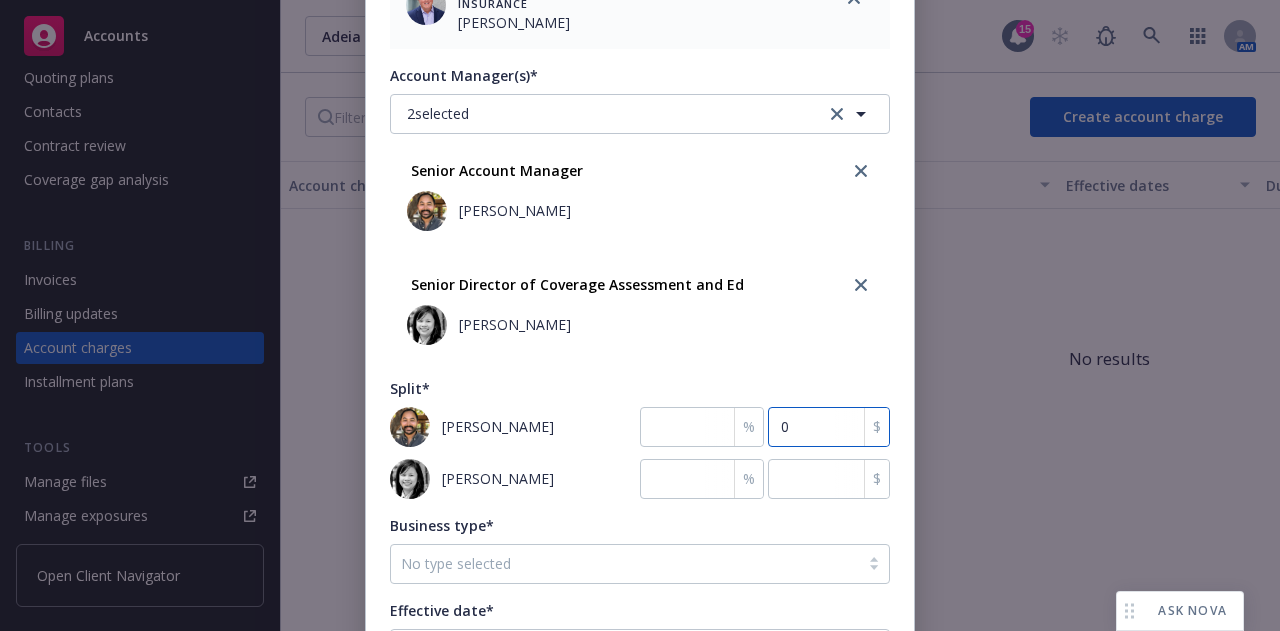click on "0" at bounding box center [829, 427] 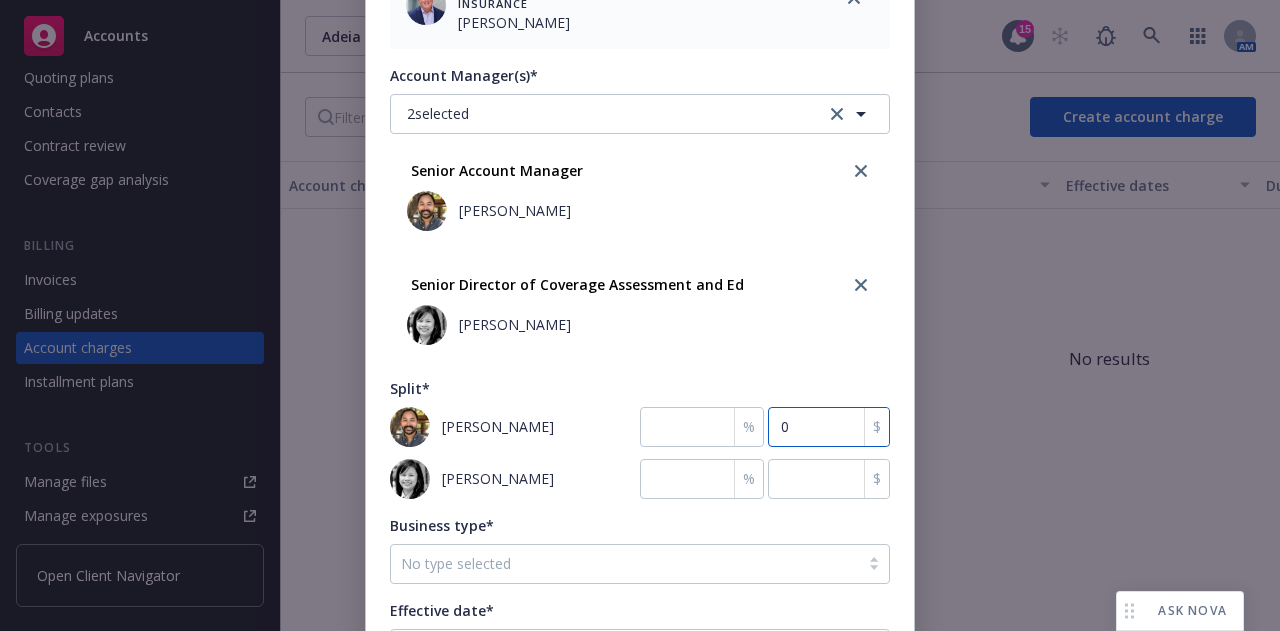 type on "0.001" 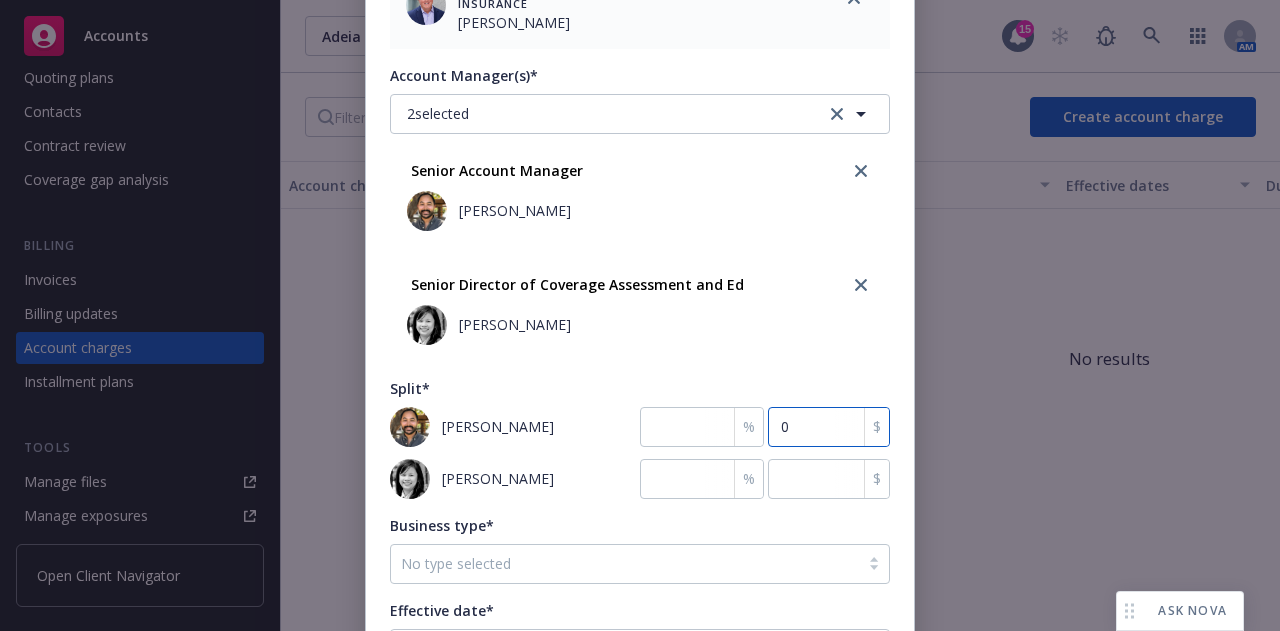type on "1" 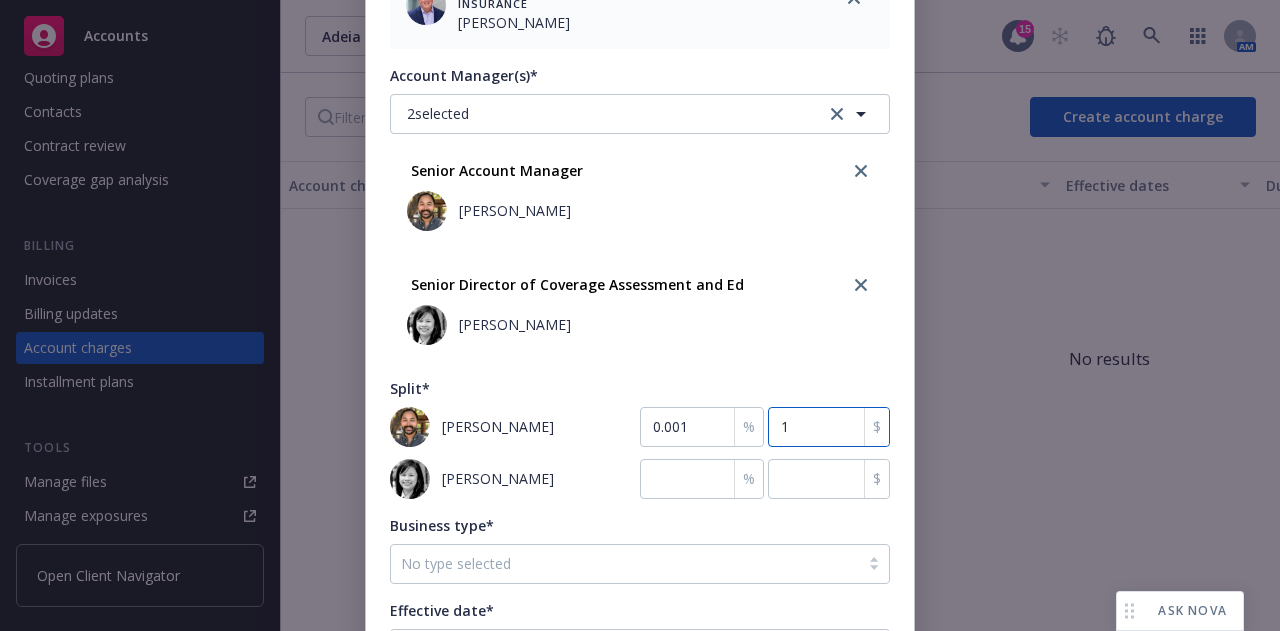 type on "0.006" 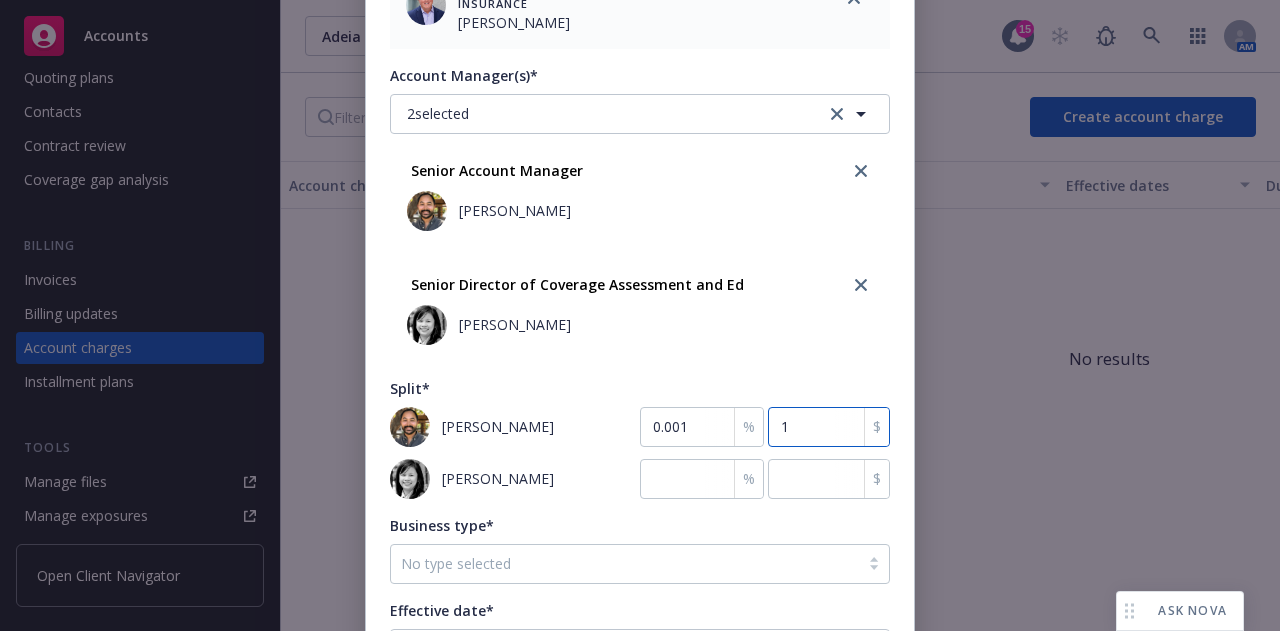 type on "10" 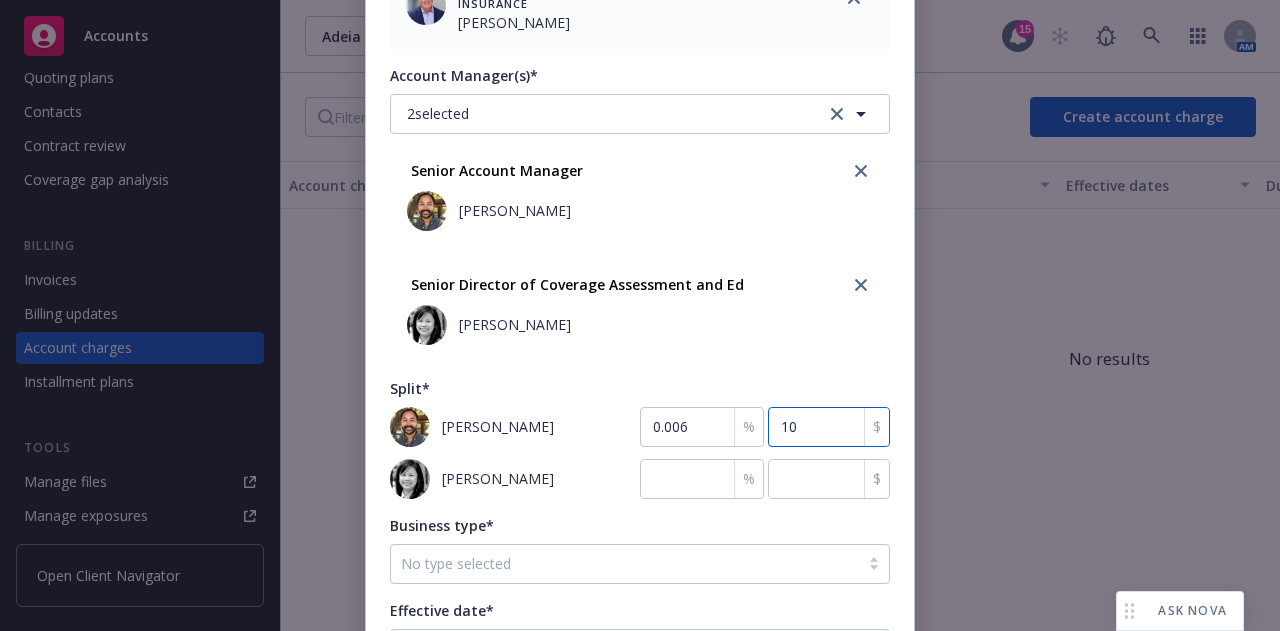 type on "0.057" 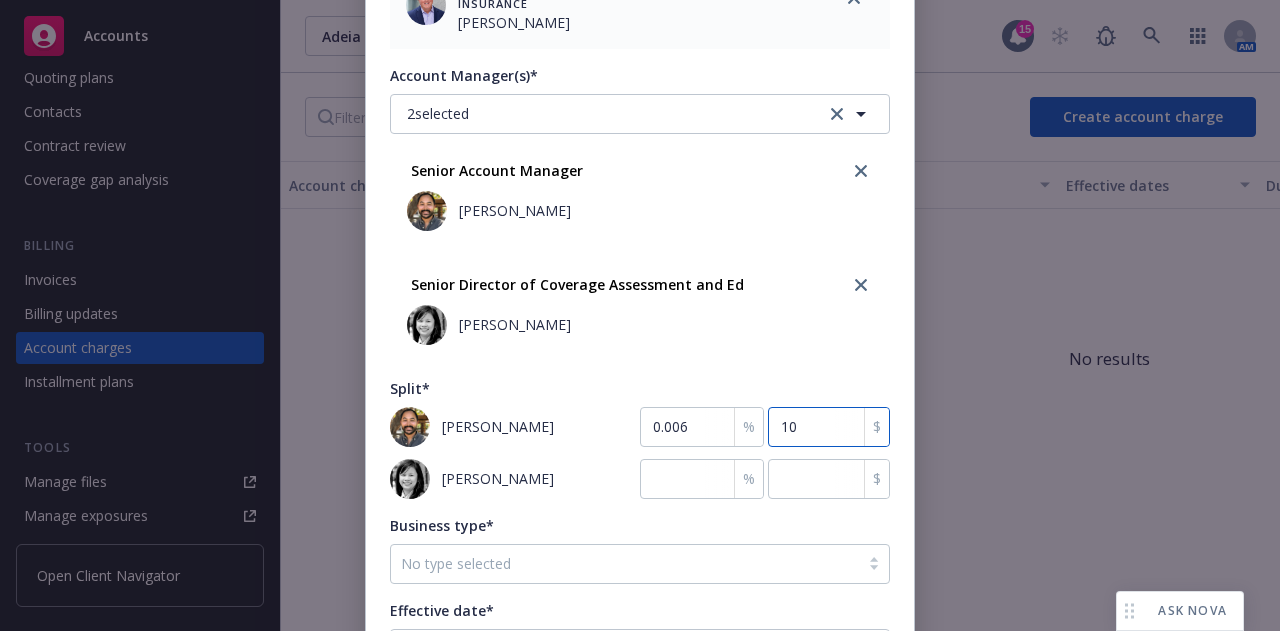 type on "100" 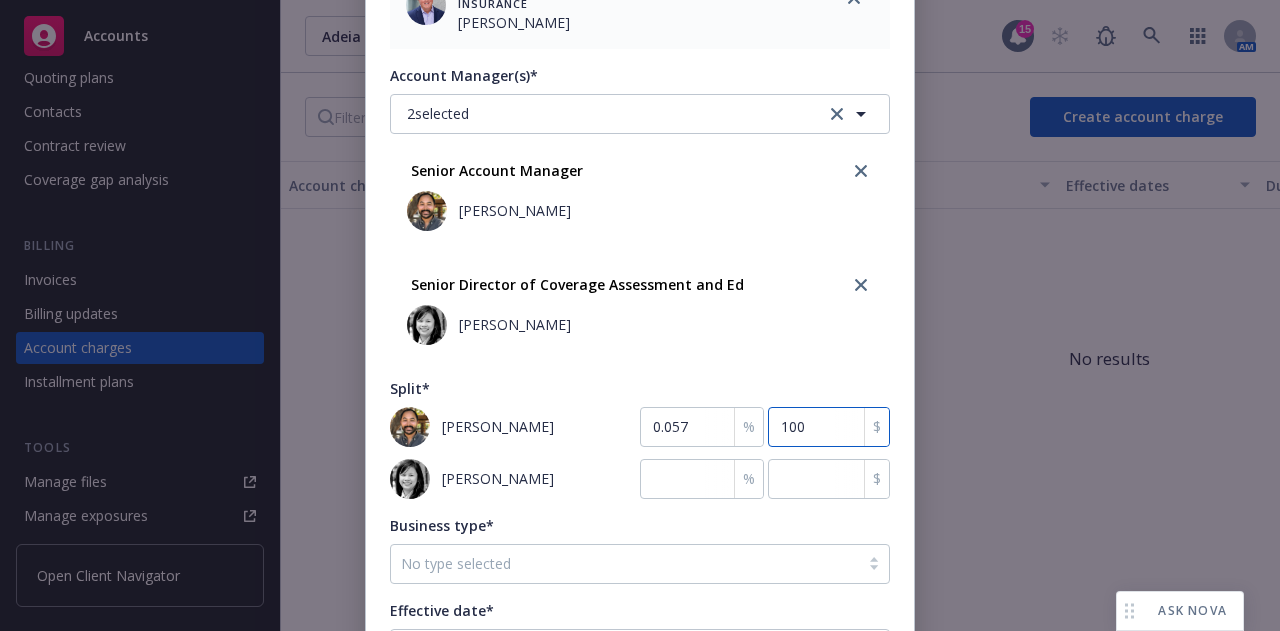 type on "0.571" 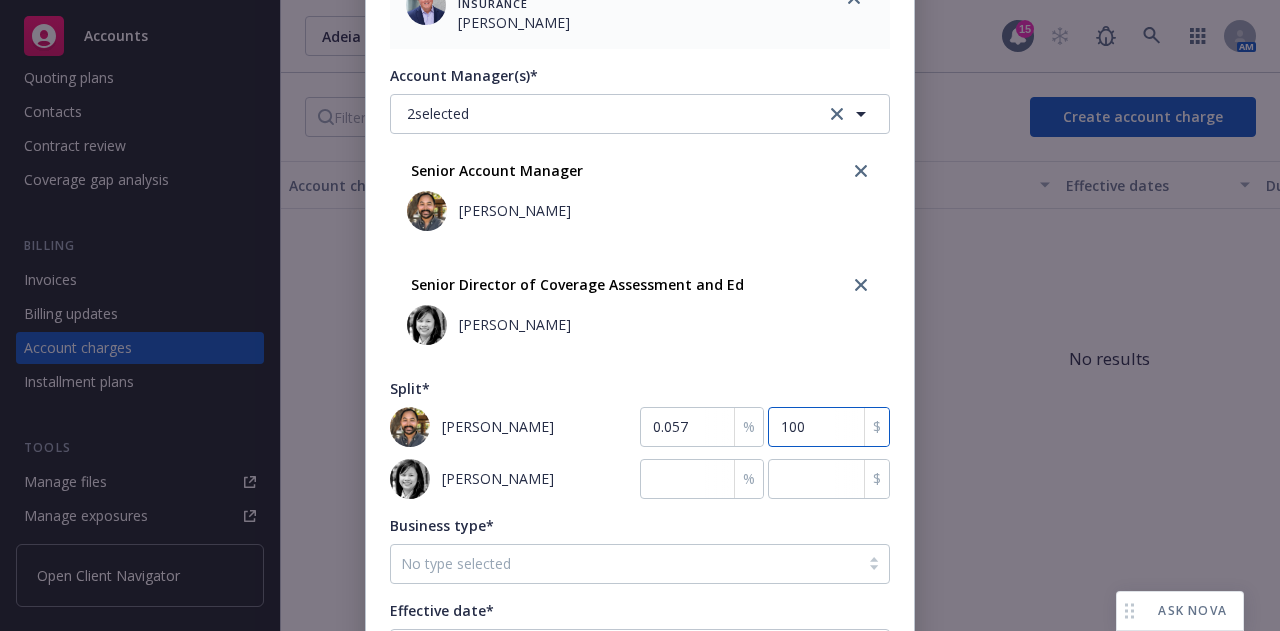 type on "1000" 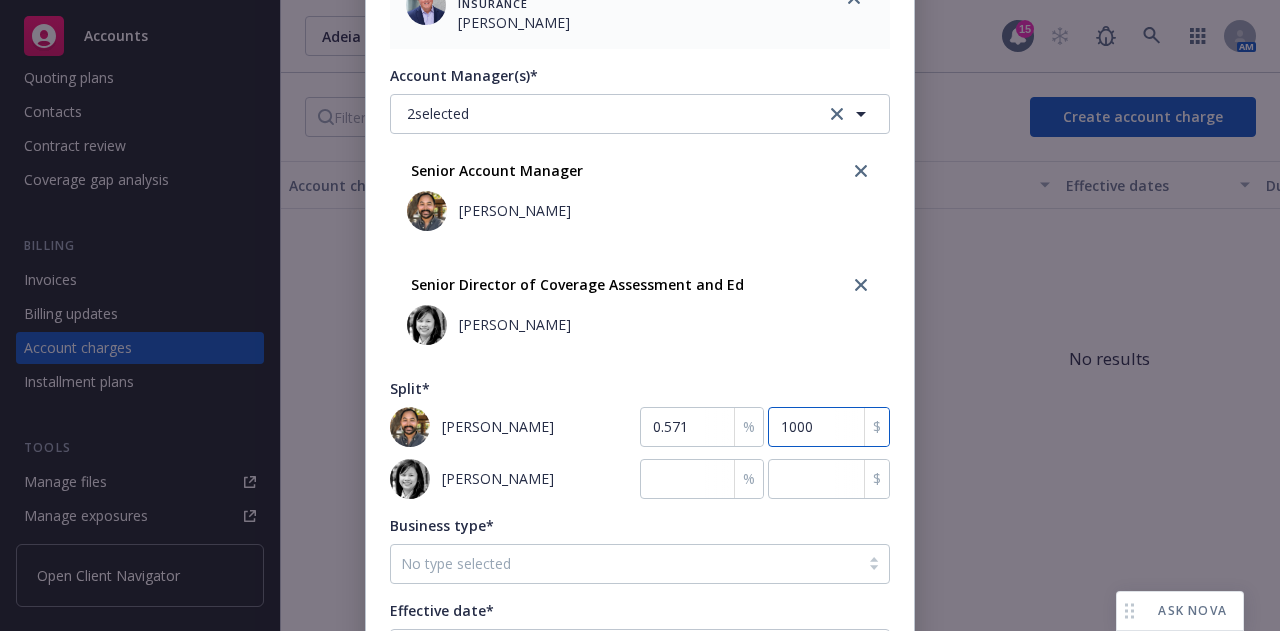 type on "5.714" 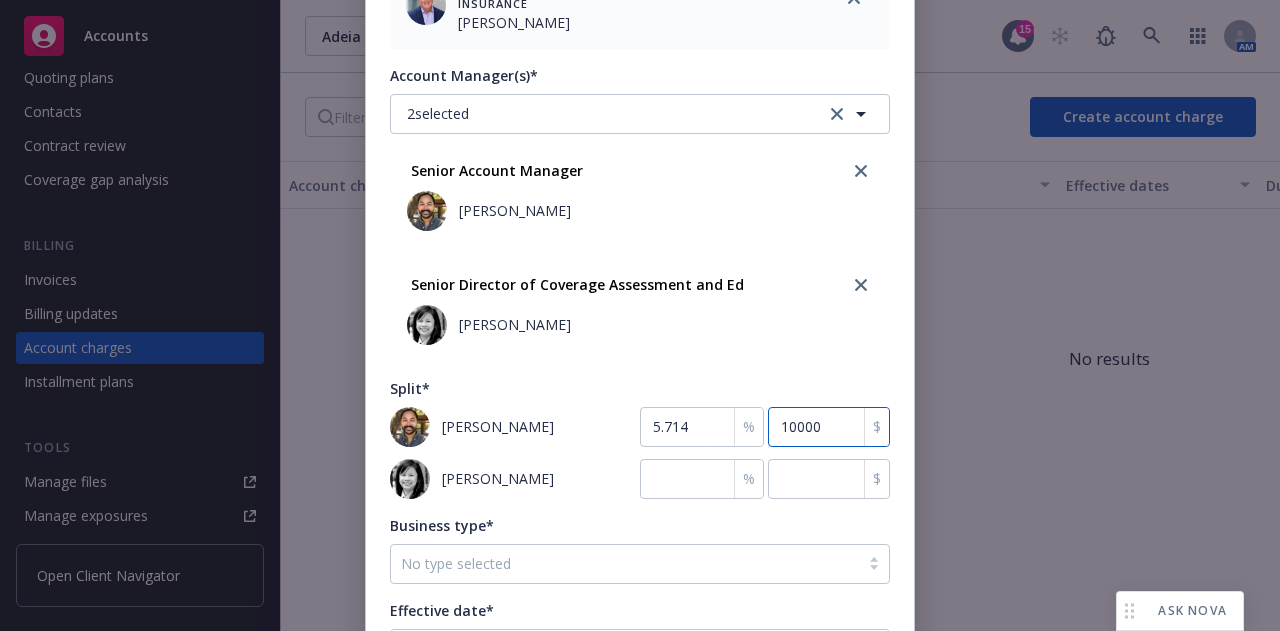 type on "57.143" 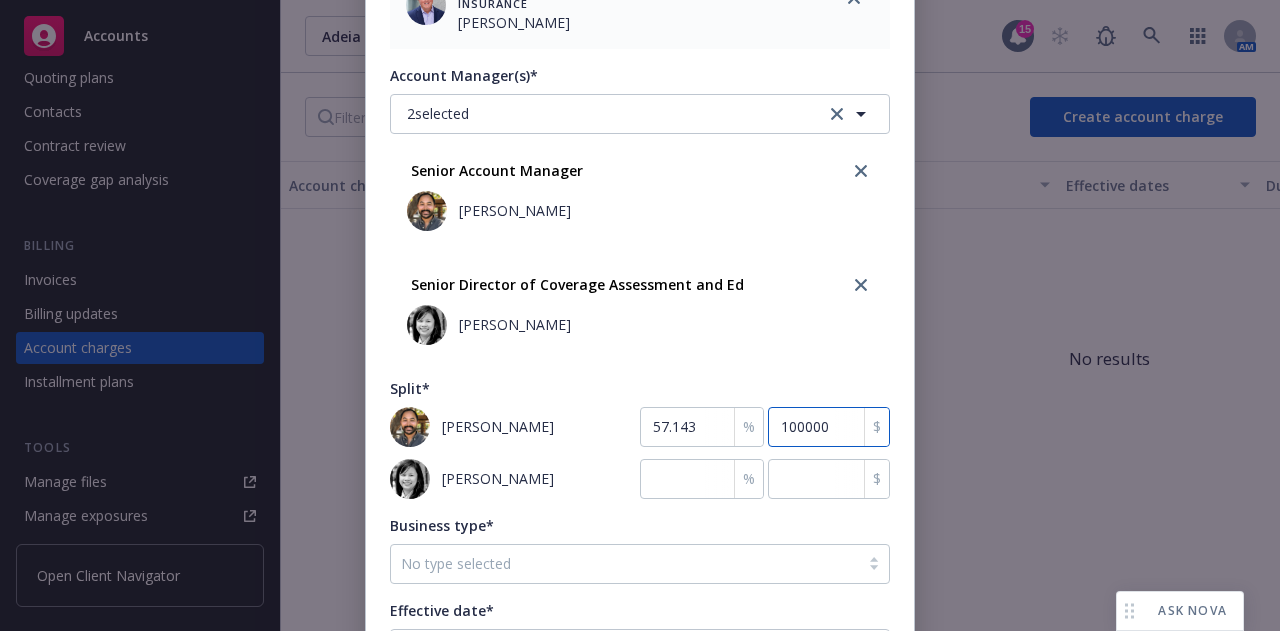 type on "100000" 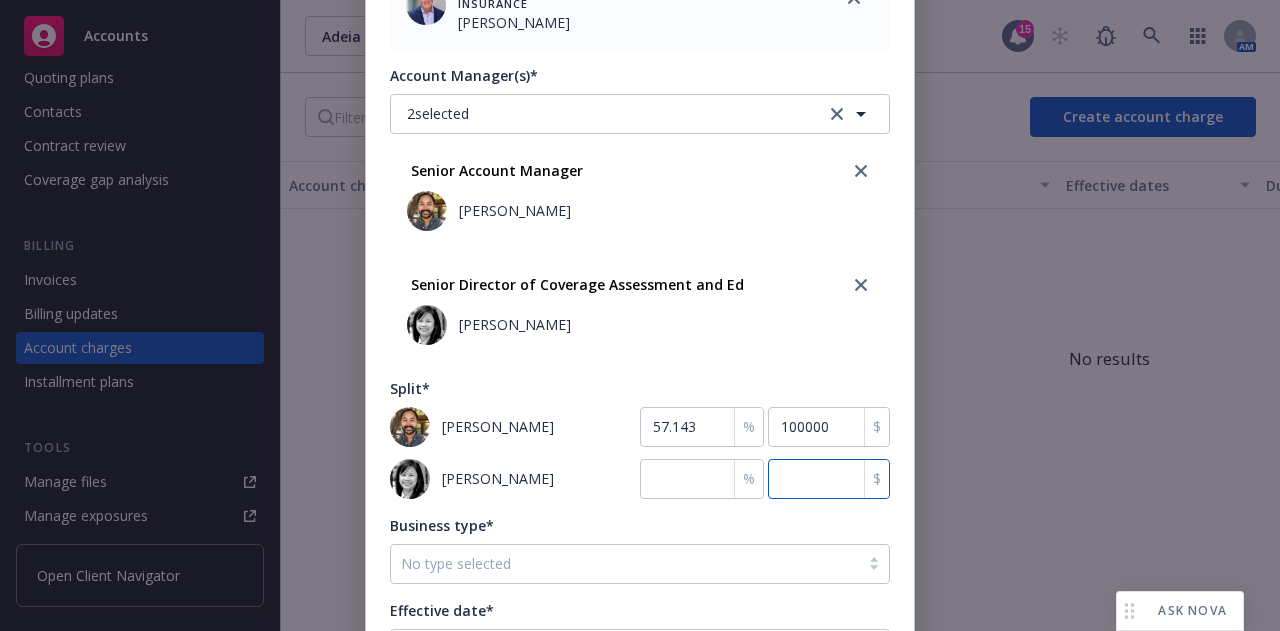 click at bounding box center [829, 479] 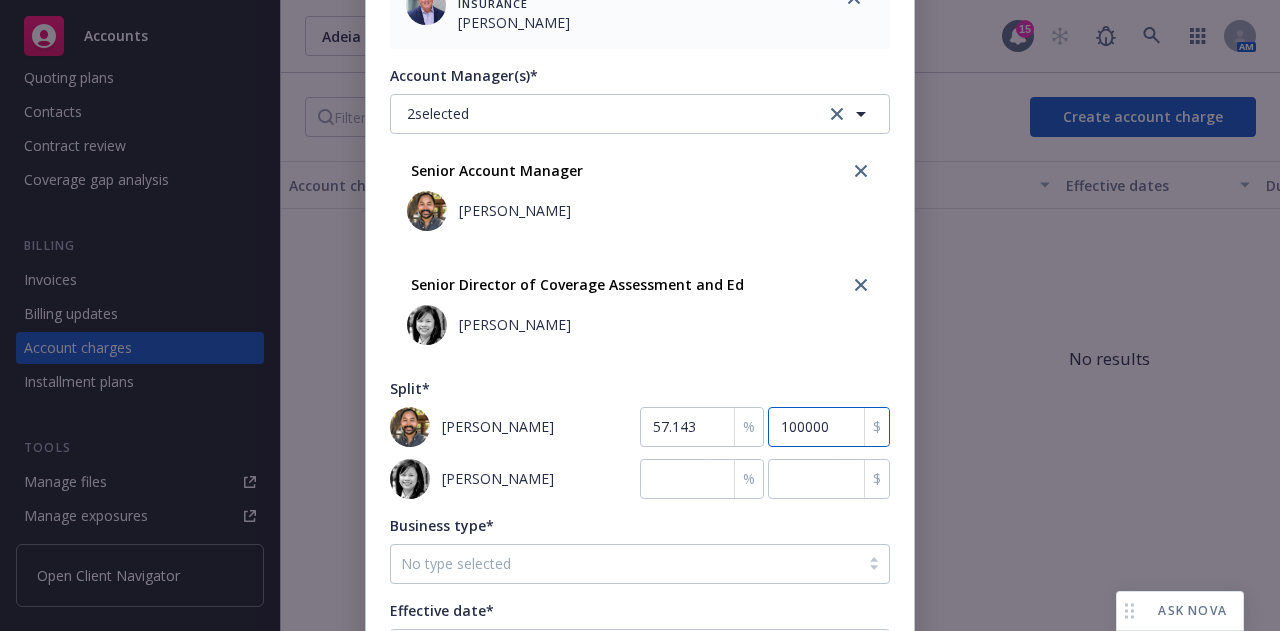 type on "0" 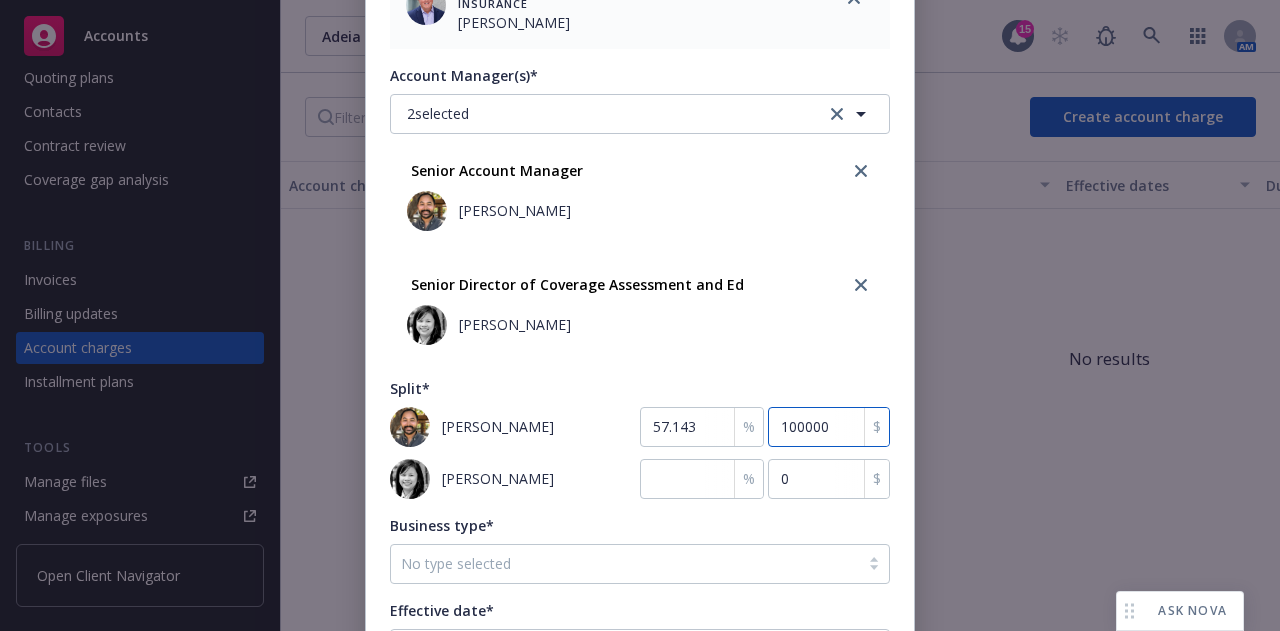 click on "100000" at bounding box center [829, 427] 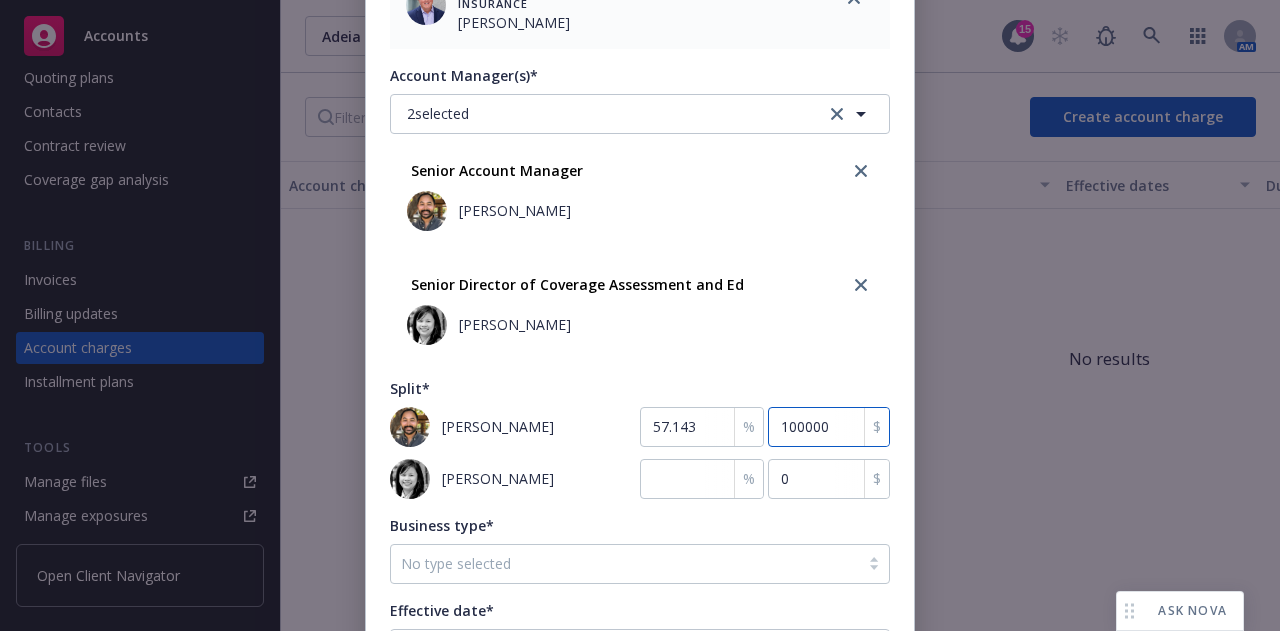 click on "100000" at bounding box center (829, 427) 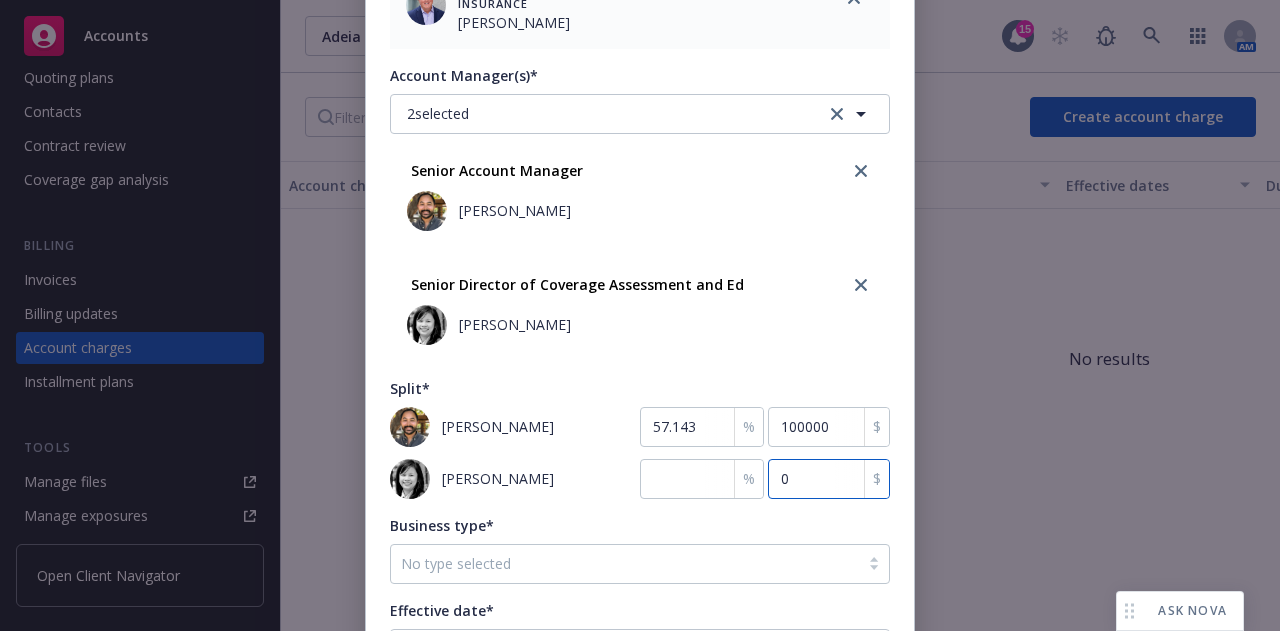 click on "0" at bounding box center (829, 479) 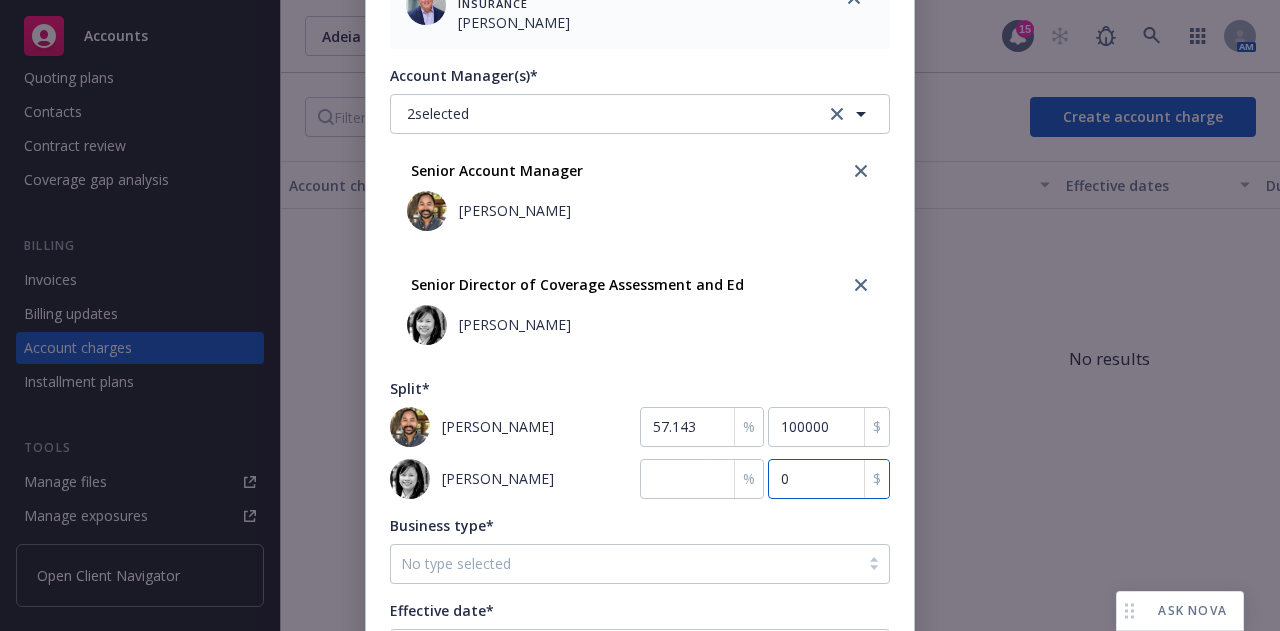 type on "0.004" 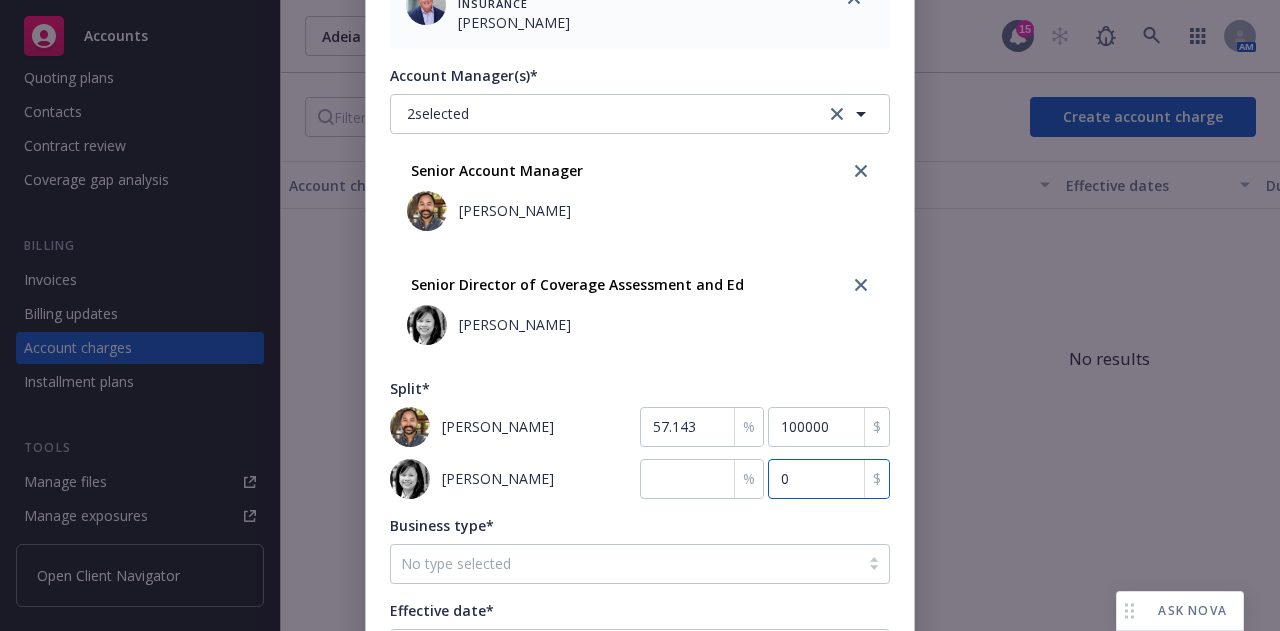 type on "7" 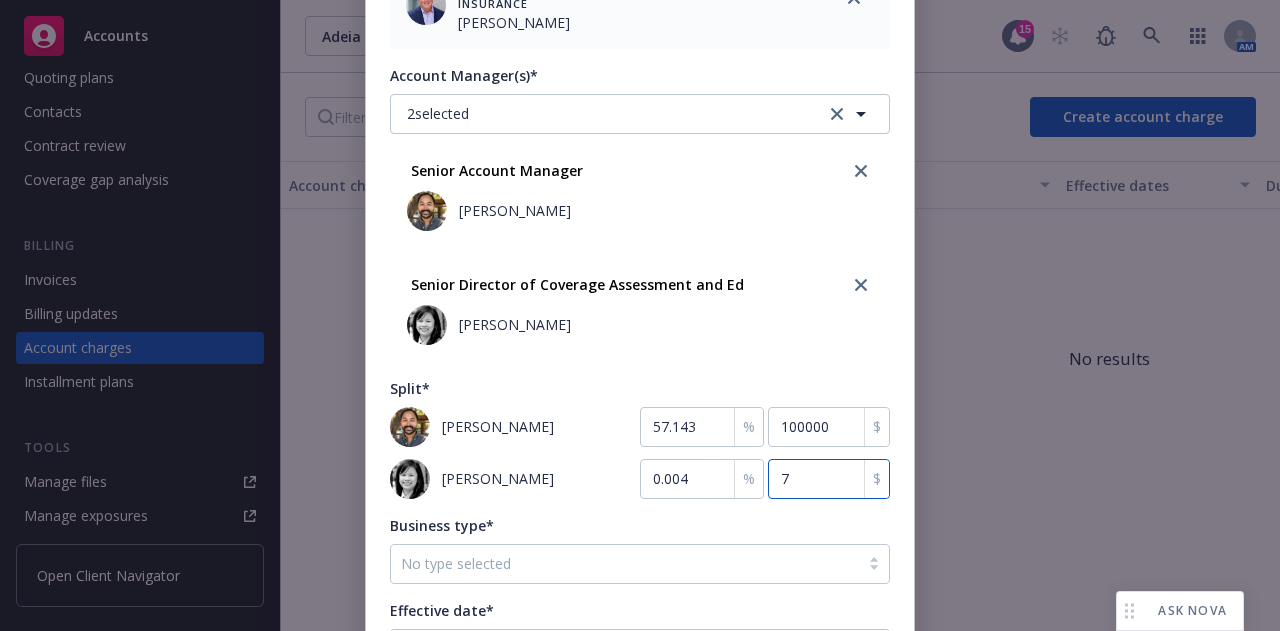 type on "0.043" 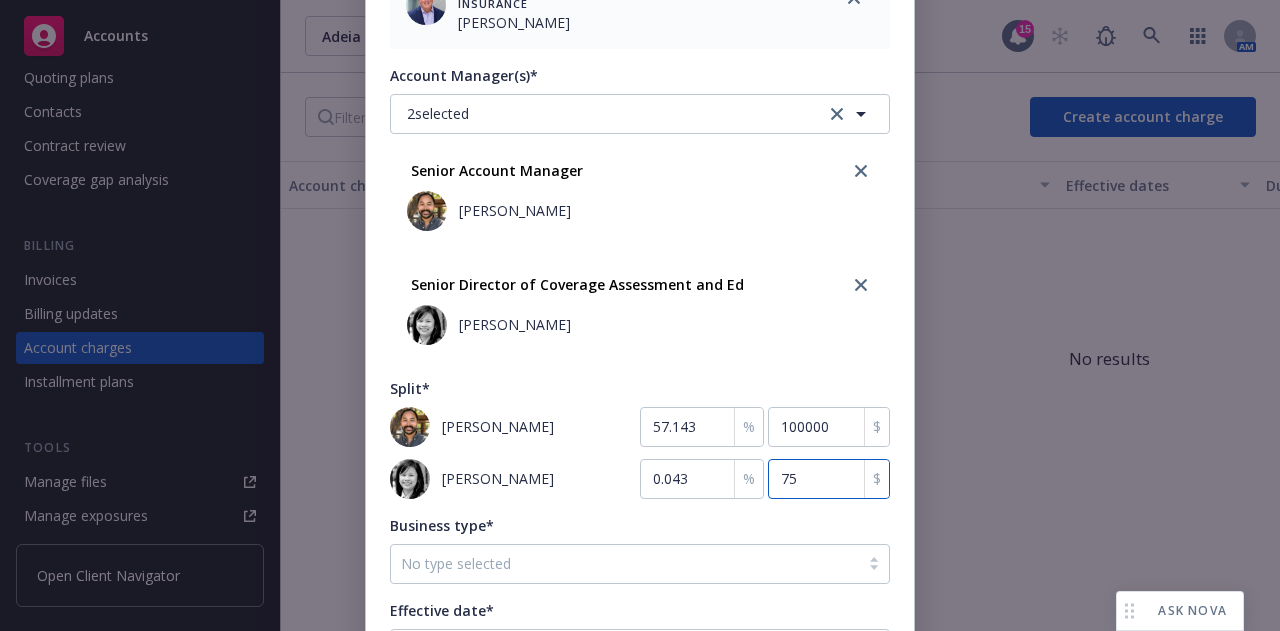 type on "0.429" 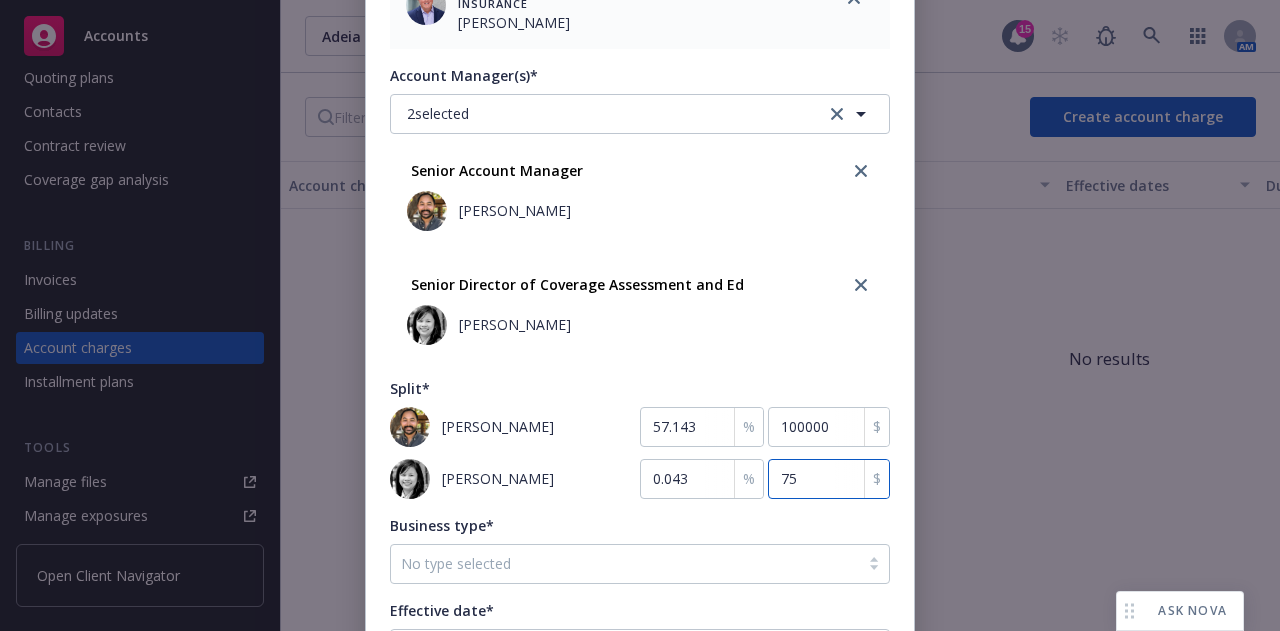 type on "750" 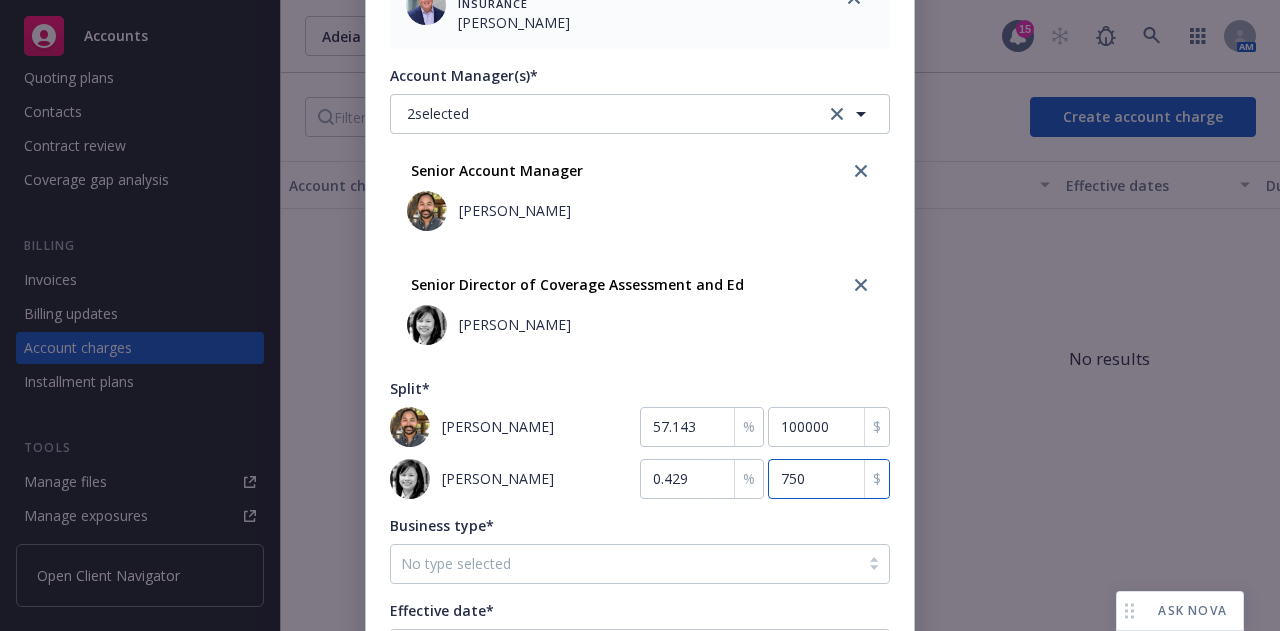 type on "4.286" 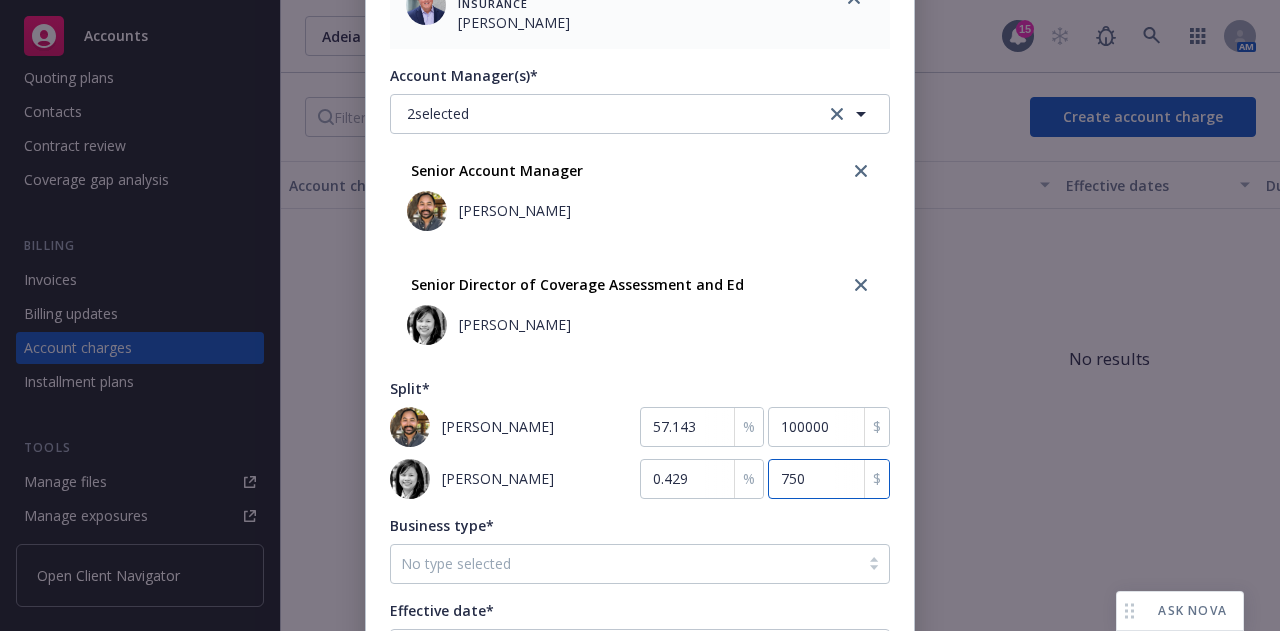 type on "7500" 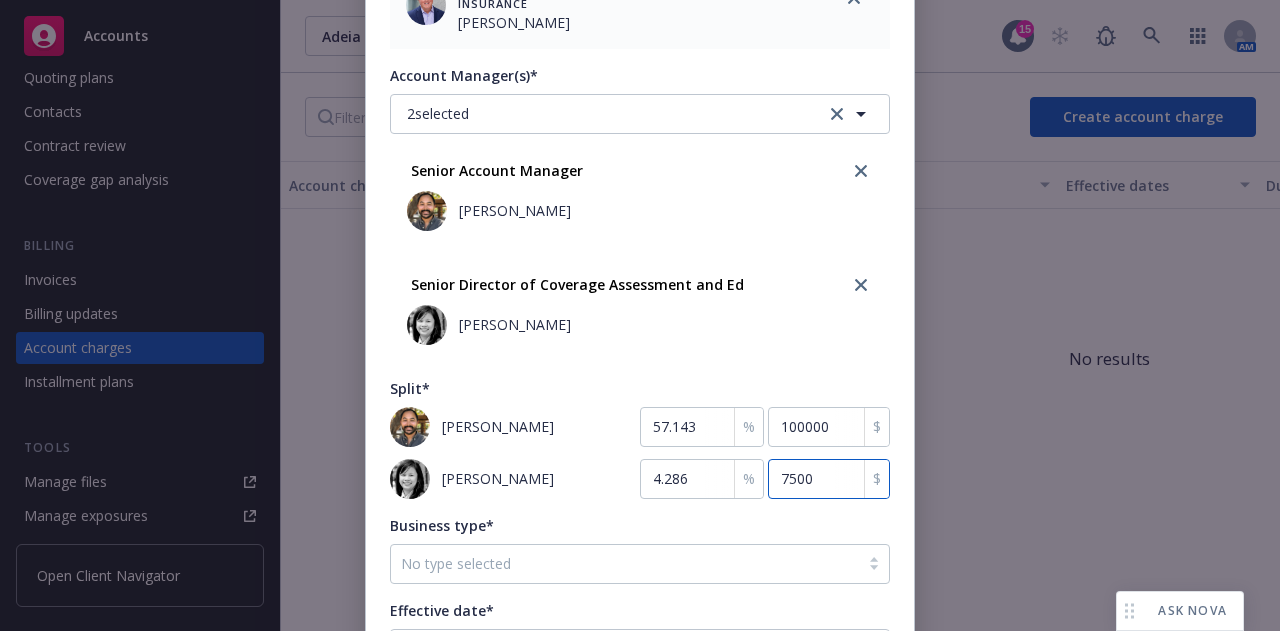 type on "42.857" 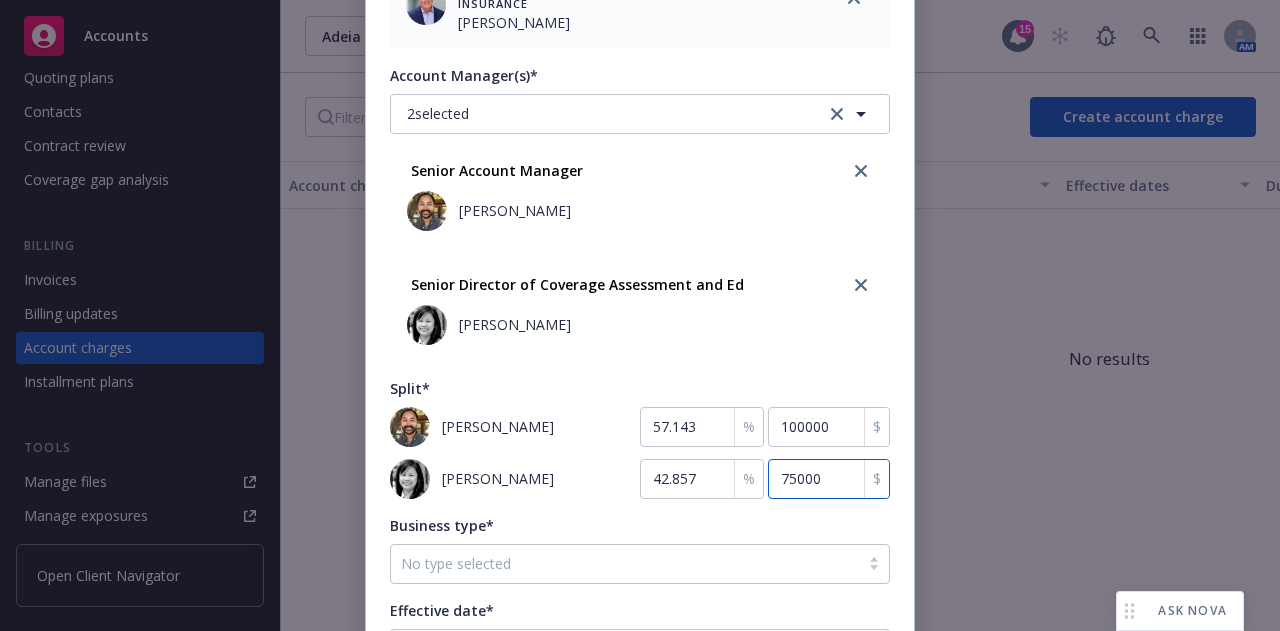 type on "75000" 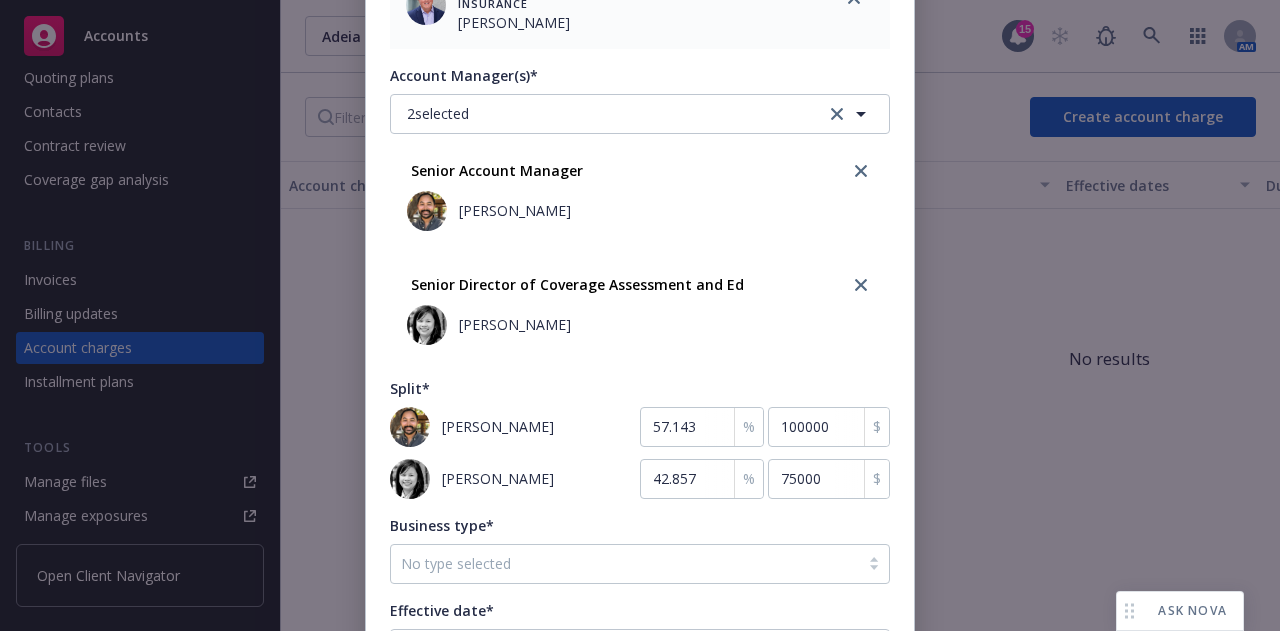 click on "Senior Director of Coverage Assessment and Ed Yen Tanega" at bounding box center (640, 309) 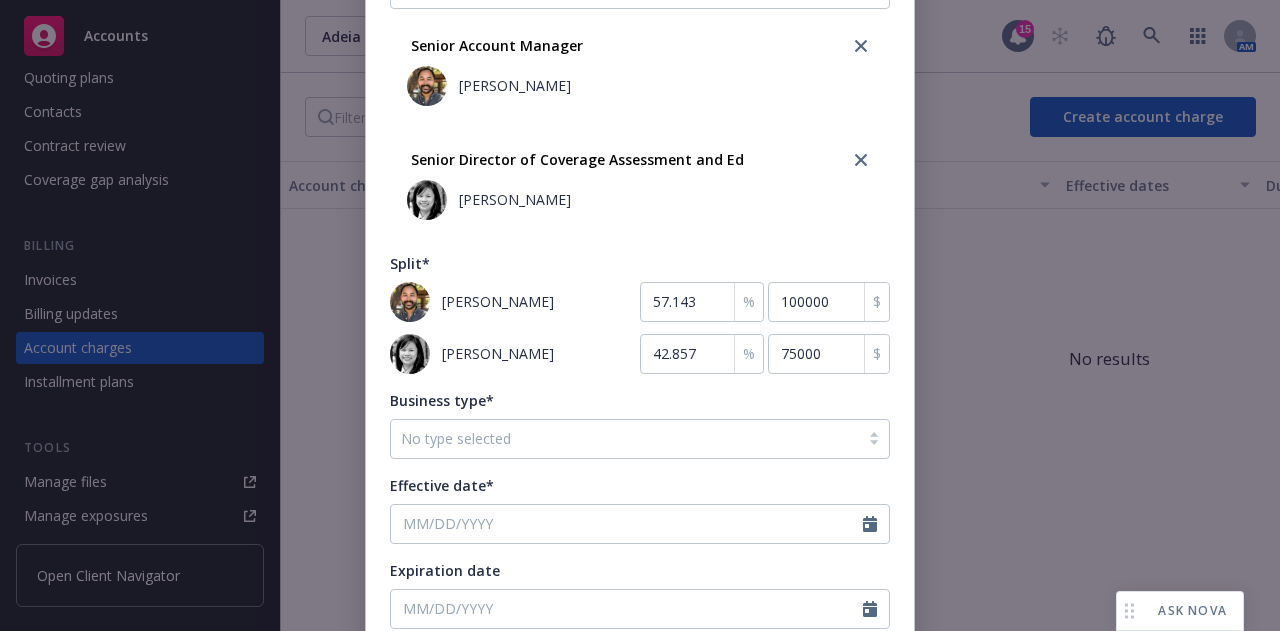 scroll, scrollTop: 749, scrollLeft: 0, axis: vertical 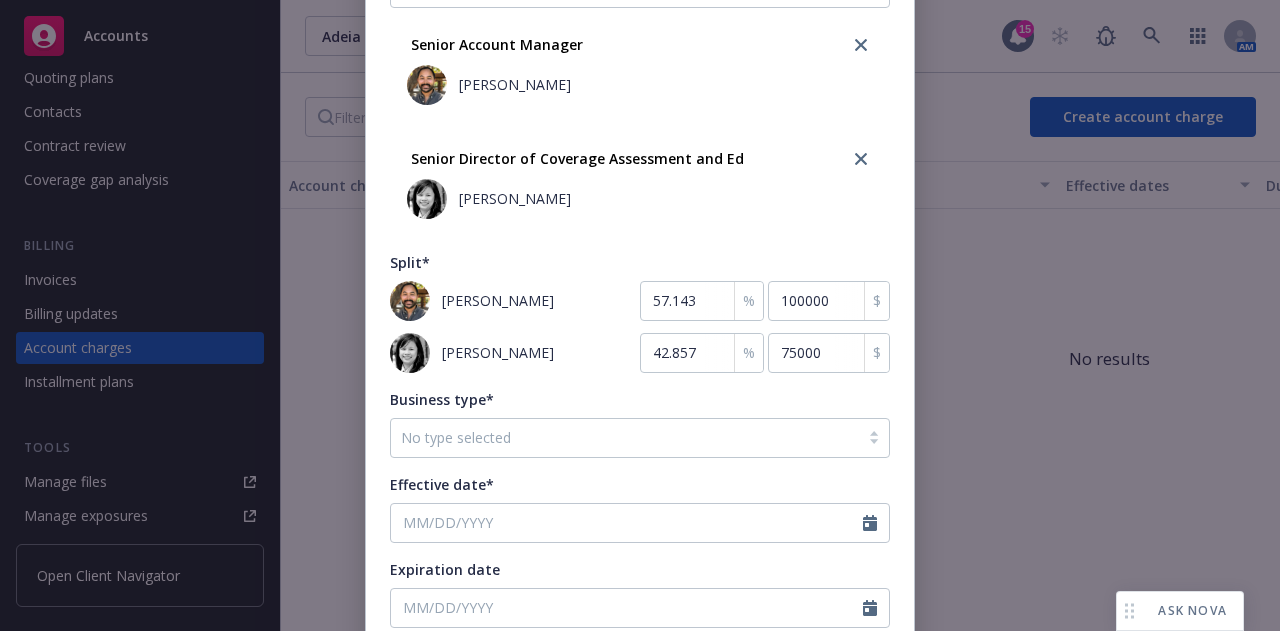 click on "No type selected" at bounding box center [625, 438] 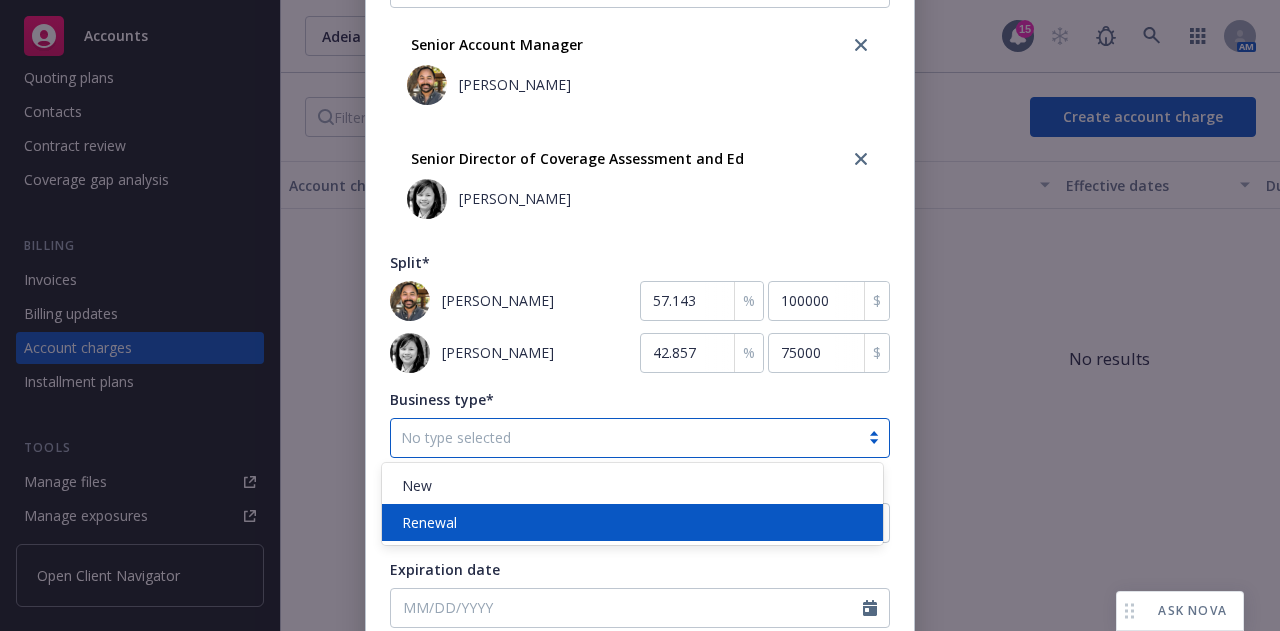 click on "Renewal" at bounding box center (632, 522) 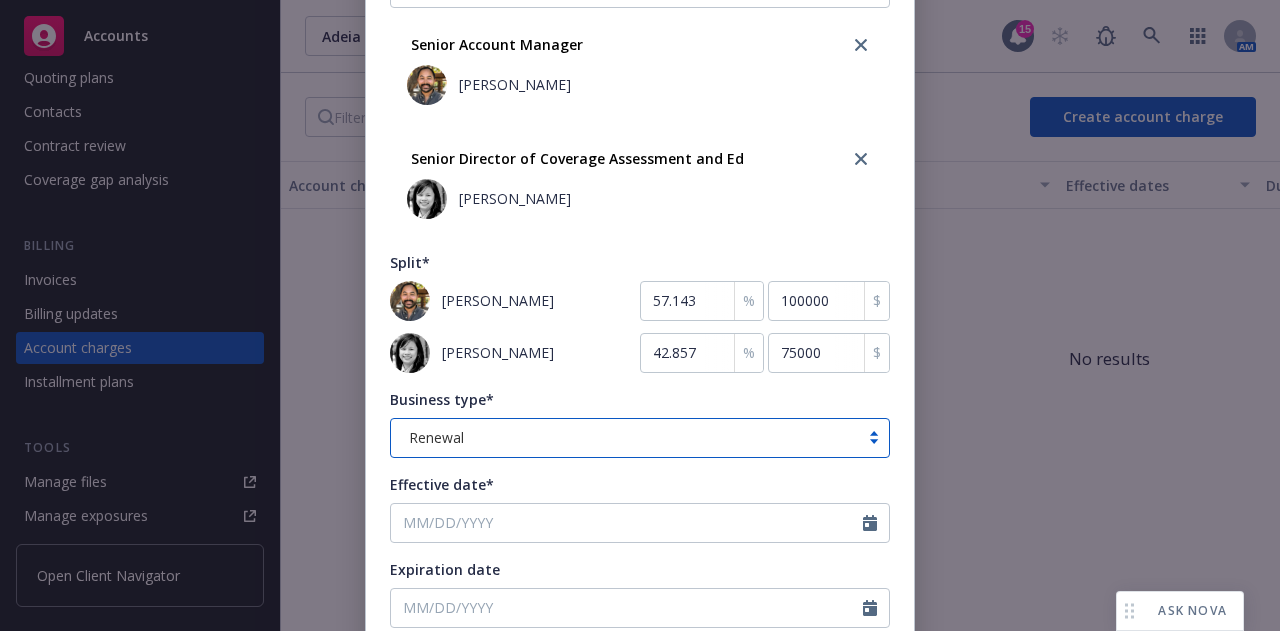 scroll, scrollTop: 810, scrollLeft: 0, axis: vertical 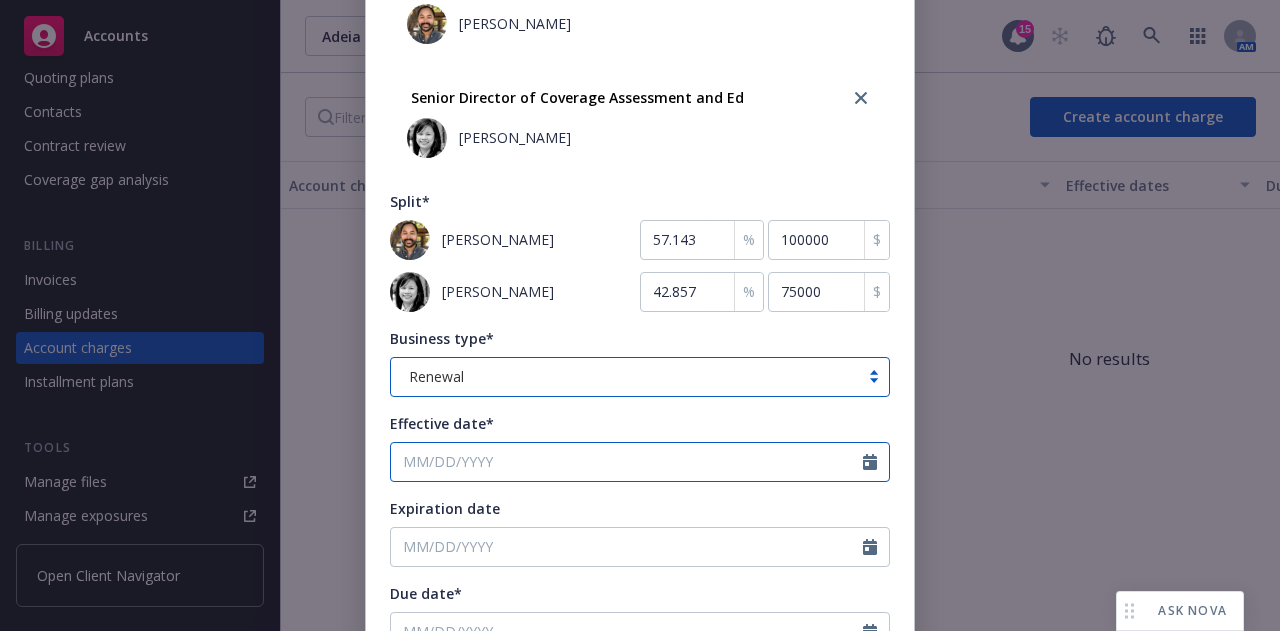 click on "Effective date*" at bounding box center (627, 462) 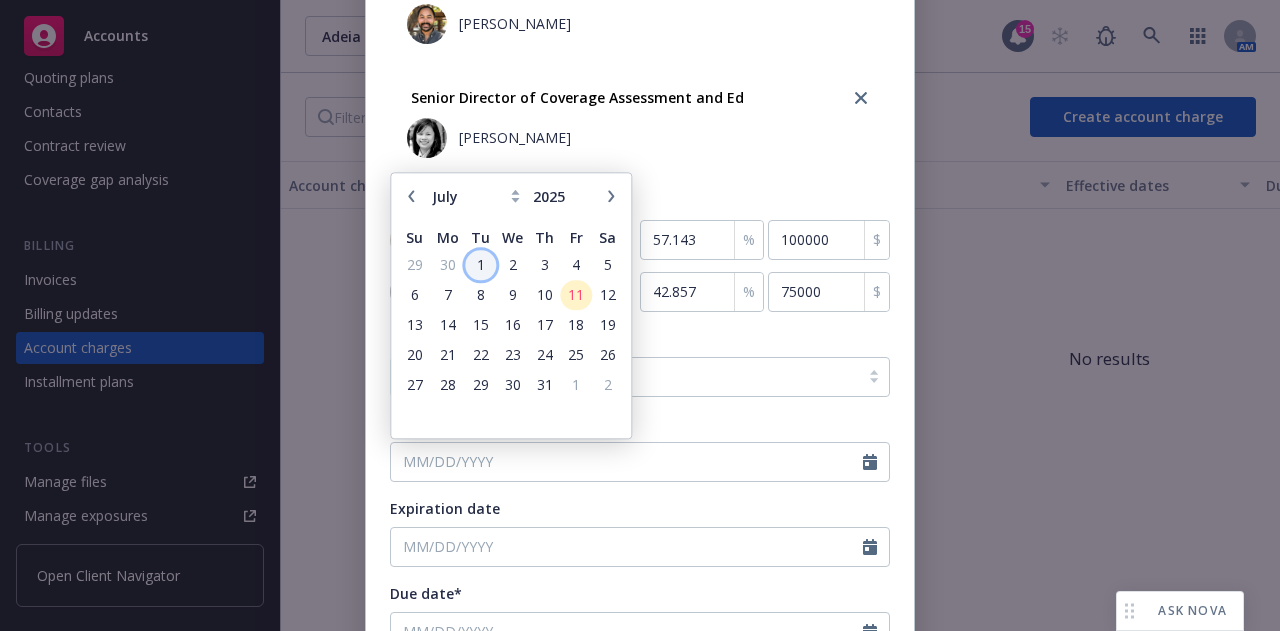click on "1" at bounding box center [480, 264] 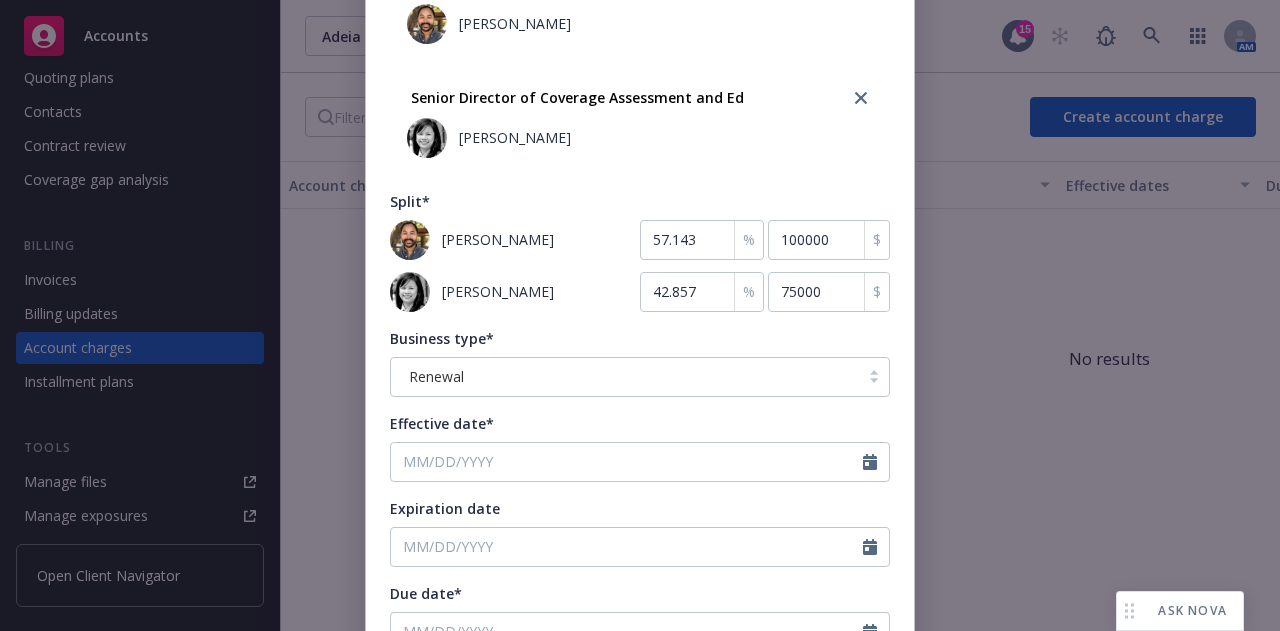 type on "07/01/2025" 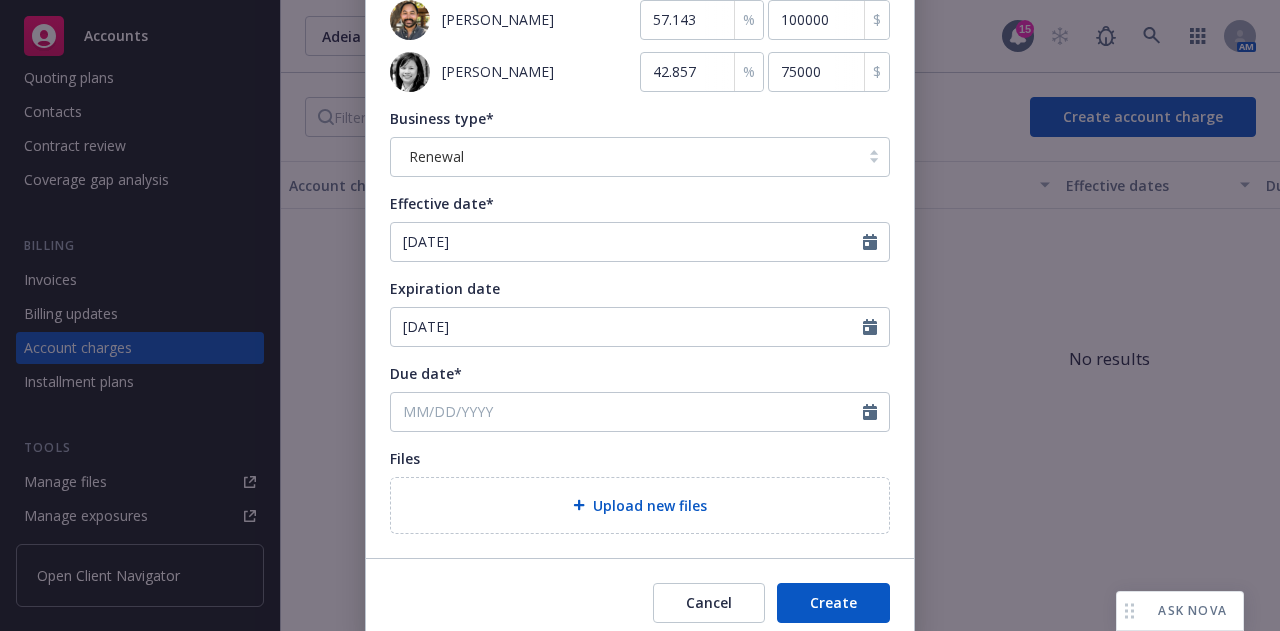 scroll, scrollTop: 1032, scrollLeft: 0, axis: vertical 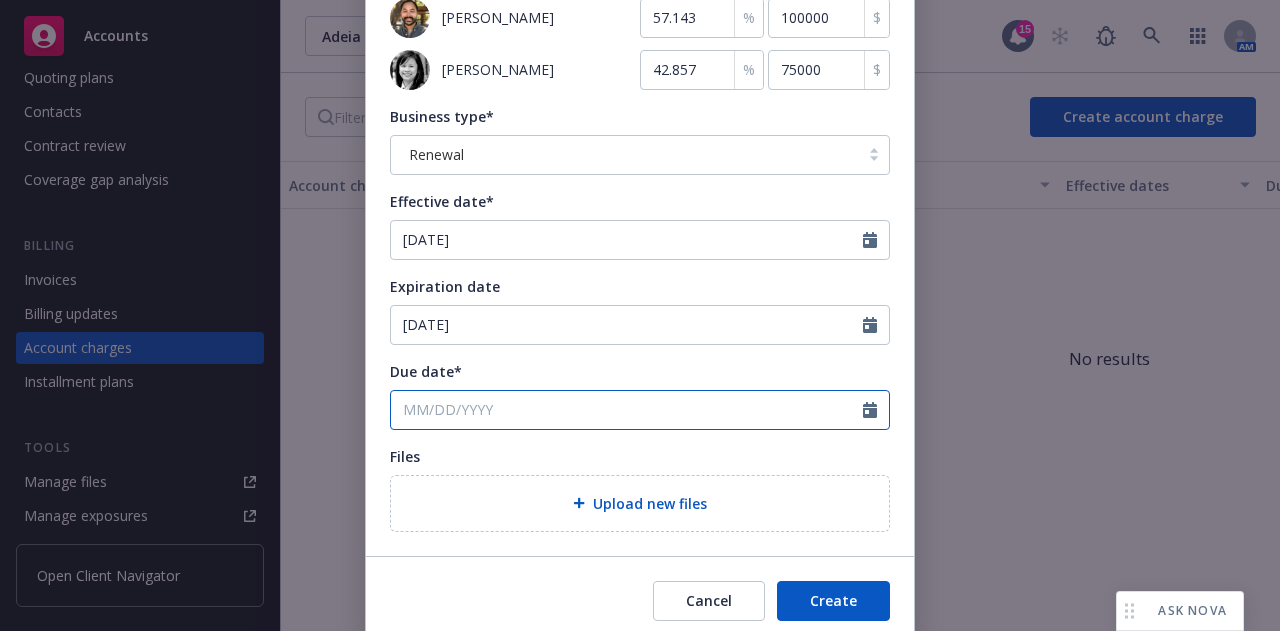 click on "Due date*" at bounding box center (627, 410) 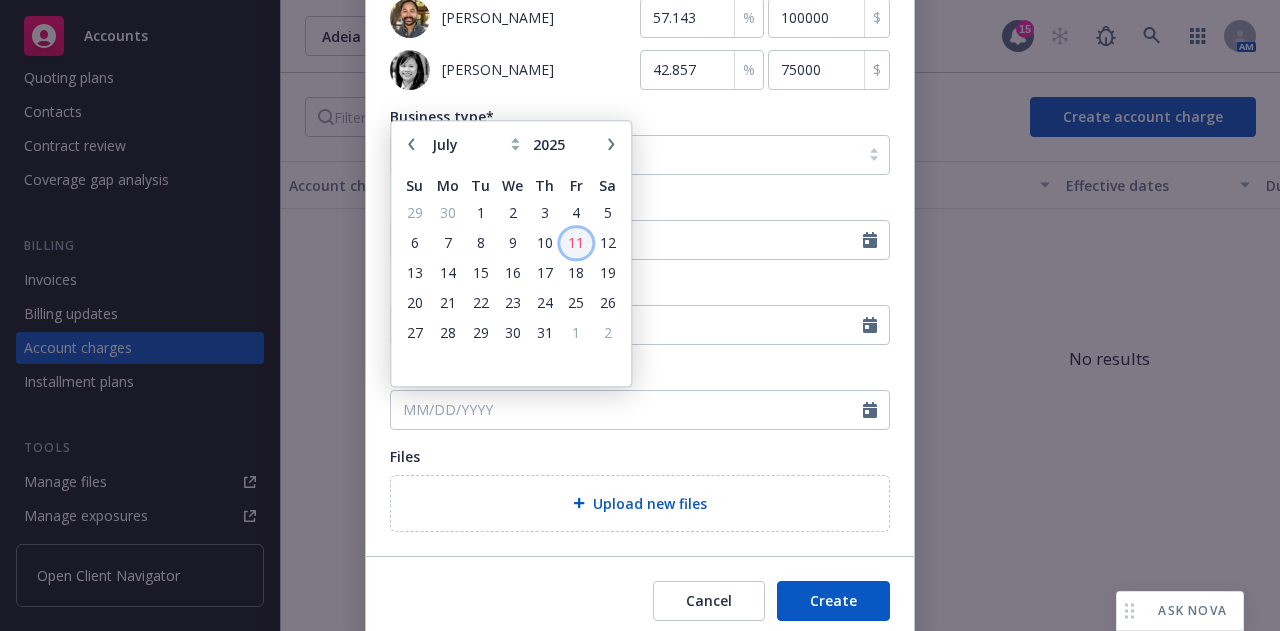 click on "11" at bounding box center (576, 242) 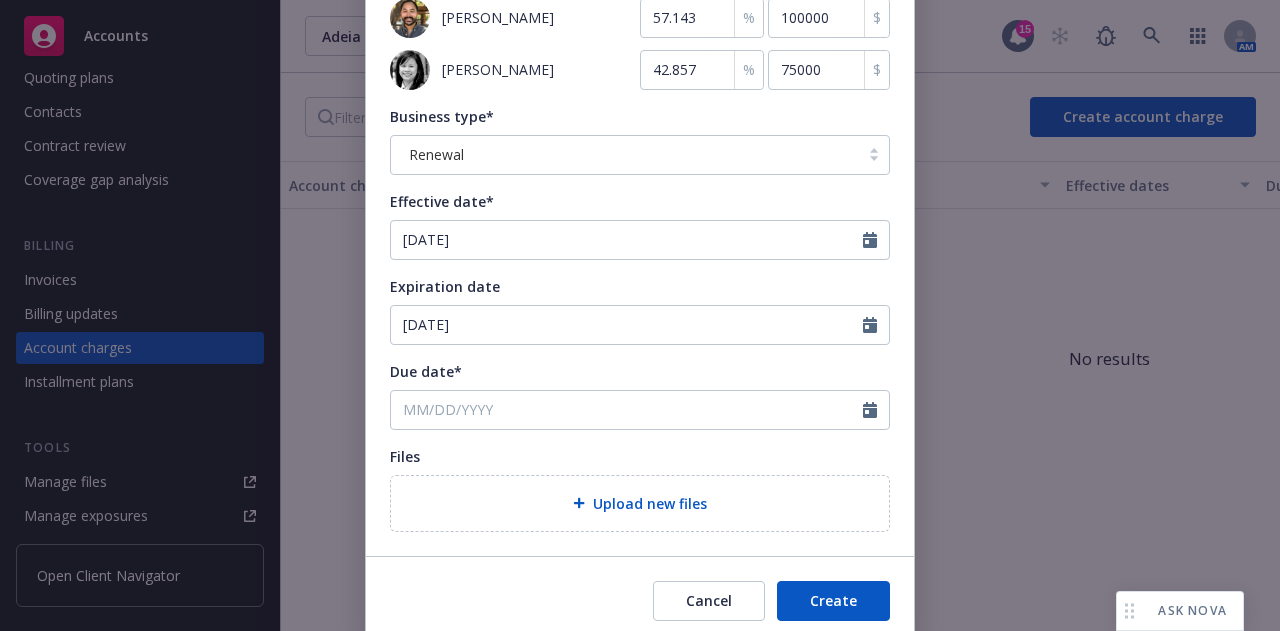 type on "[DATE]" 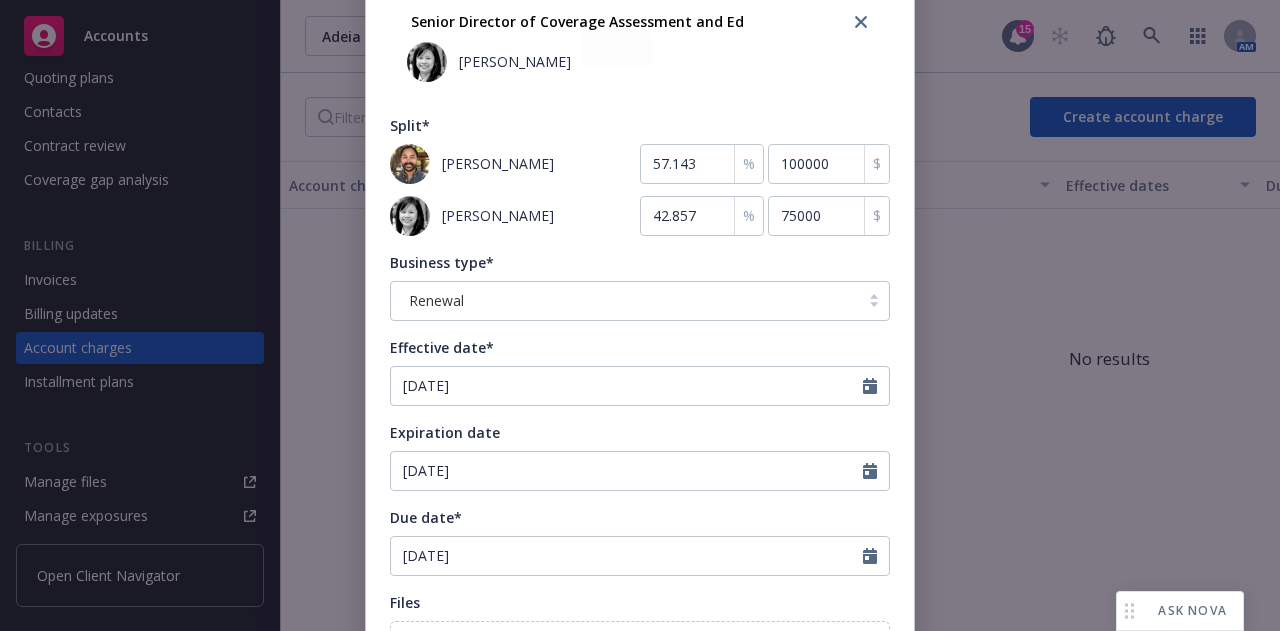 scroll, scrollTop: 1106, scrollLeft: 0, axis: vertical 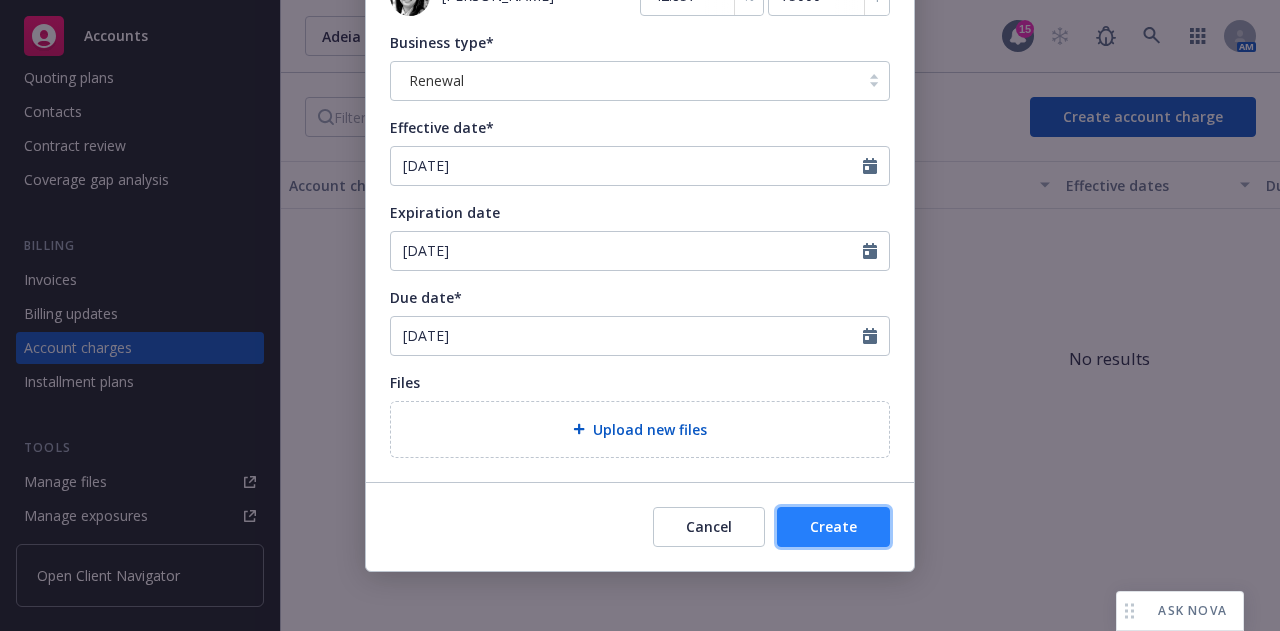 click on "Create" at bounding box center (833, 527) 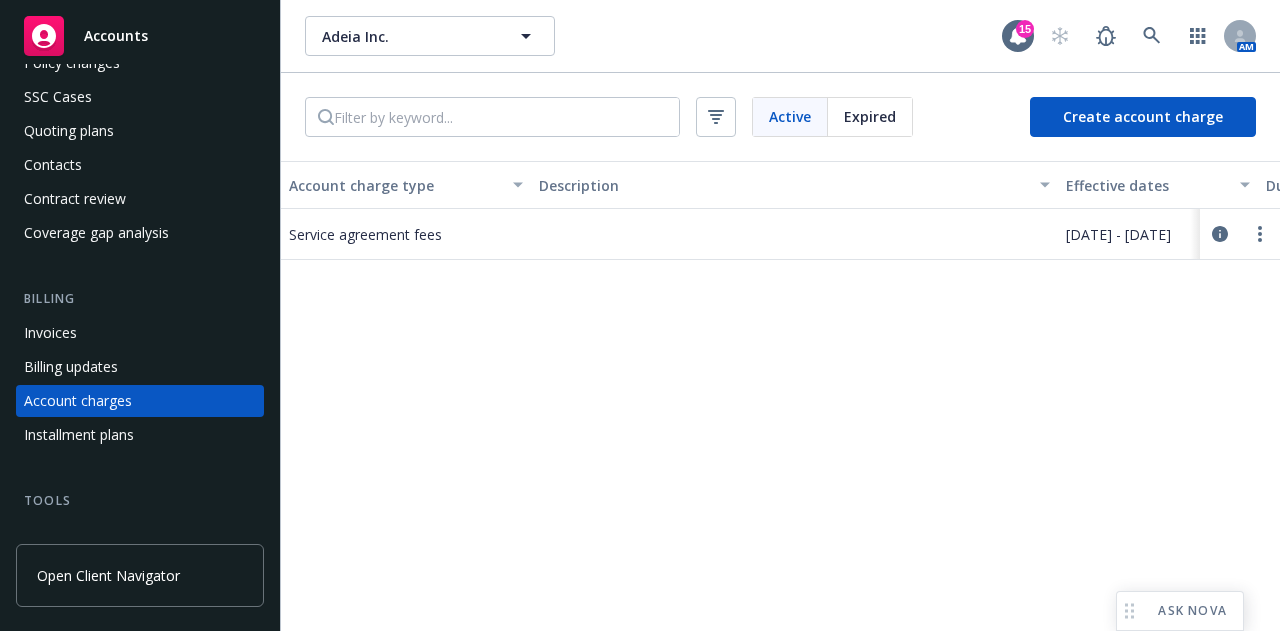 scroll, scrollTop: 142, scrollLeft: 0, axis: vertical 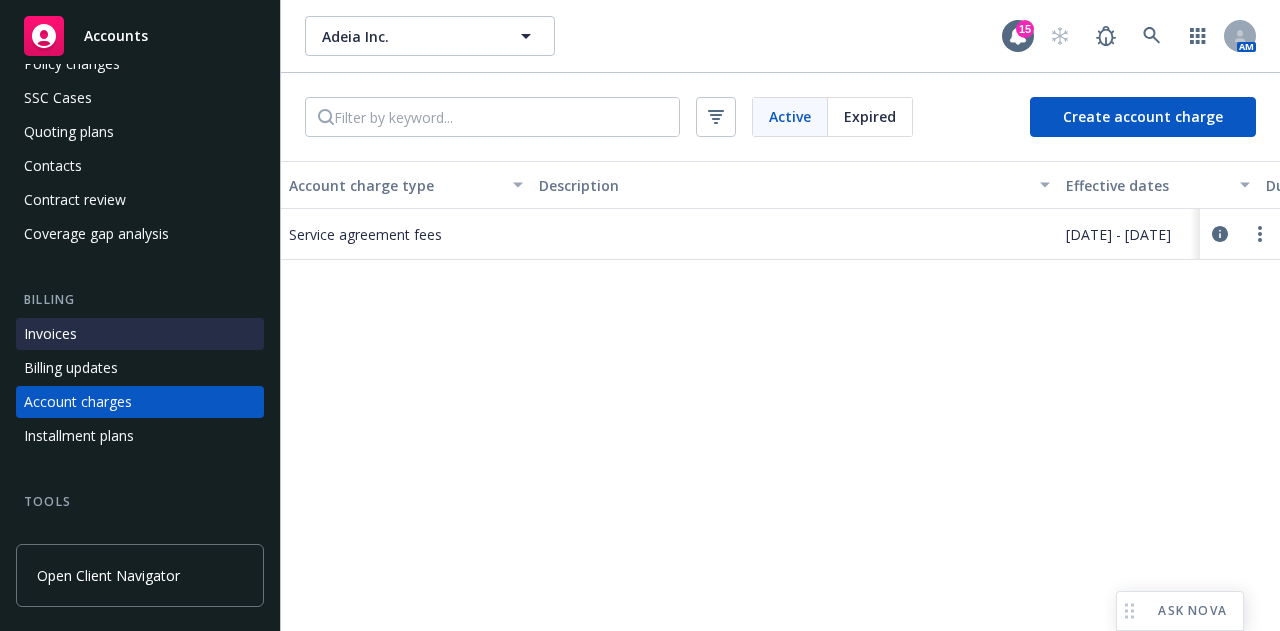click on "Invoices" at bounding box center (140, 334) 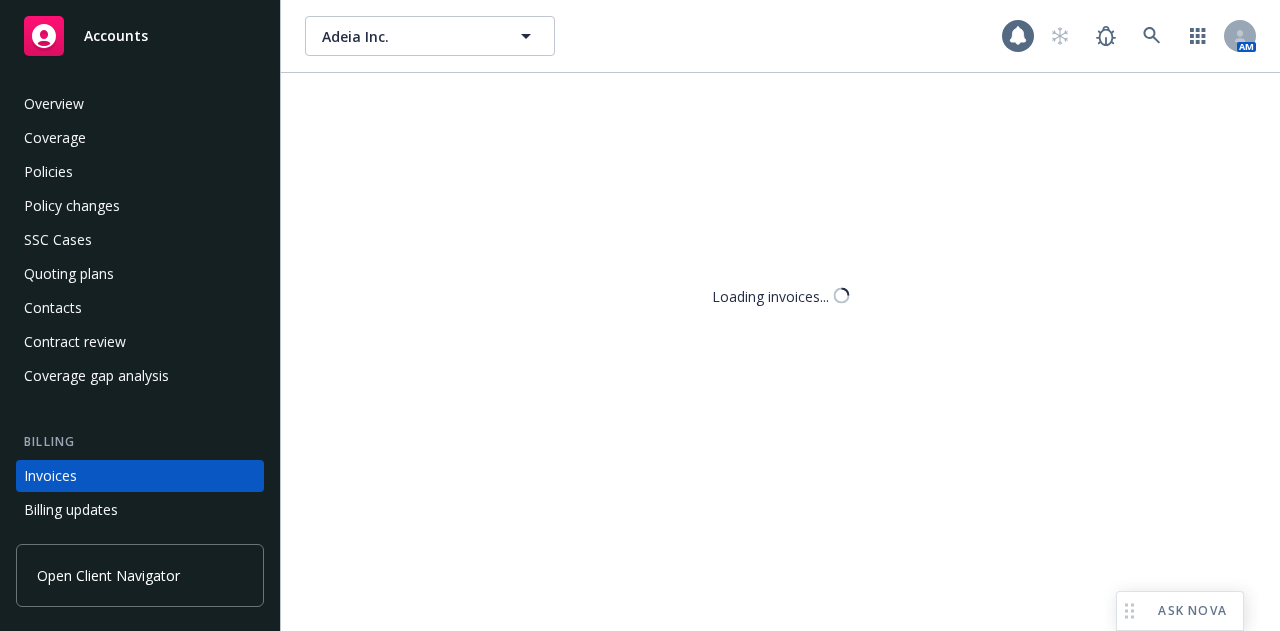 scroll, scrollTop: 128, scrollLeft: 0, axis: vertical 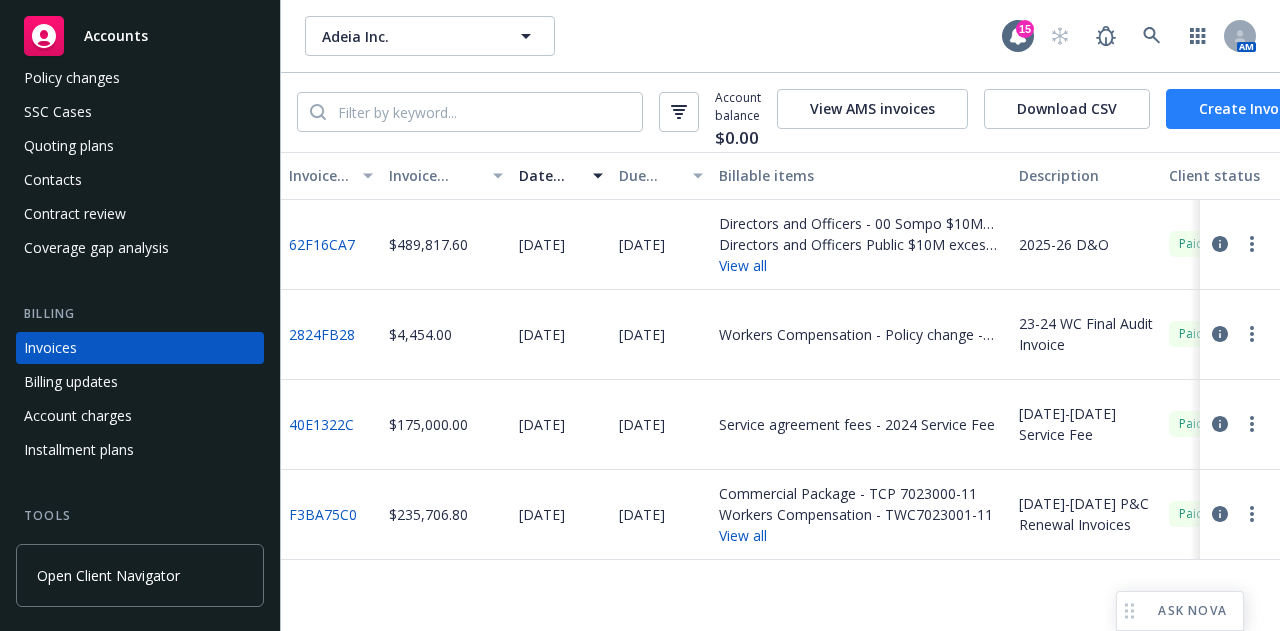 click on "Create Invoice" at bounding box center [1248, 109] 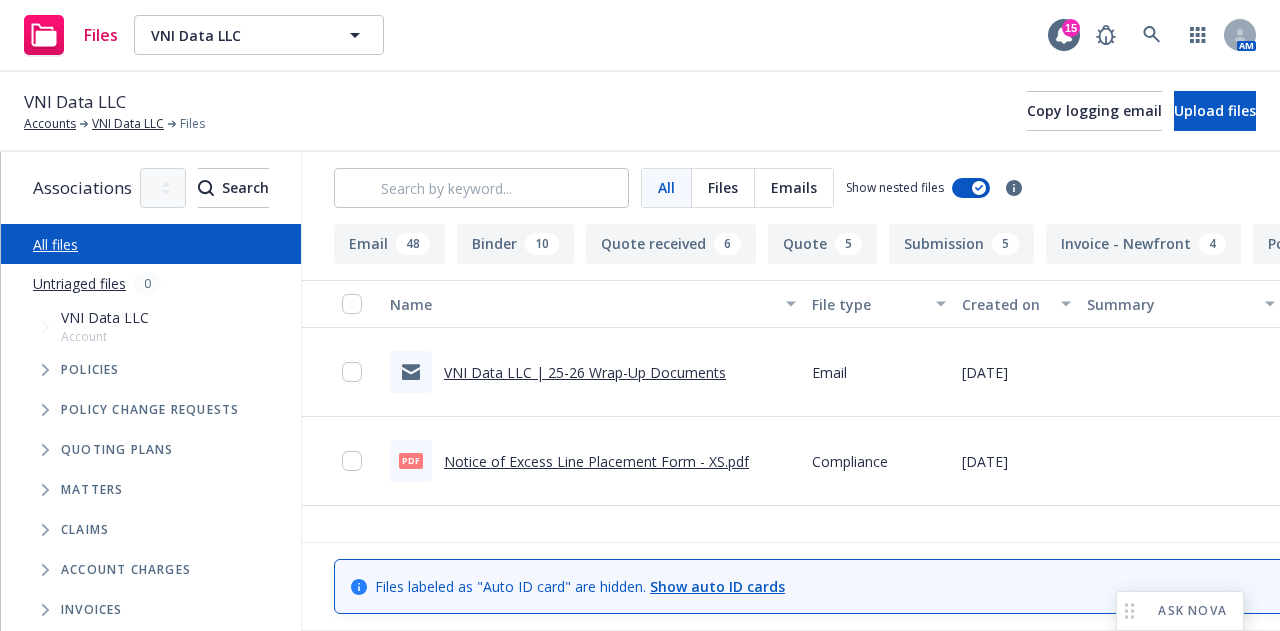 scroll, scrollTop: 0, scrollLeft: 0, axis: both 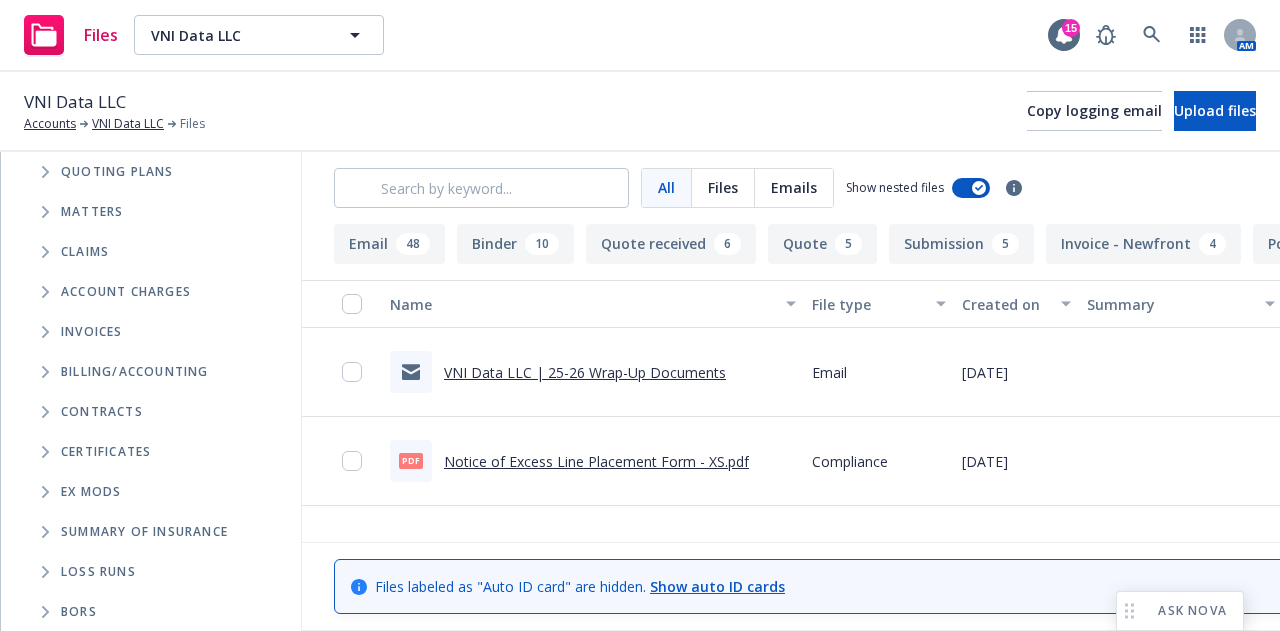 click at bounding box center [45, 532] 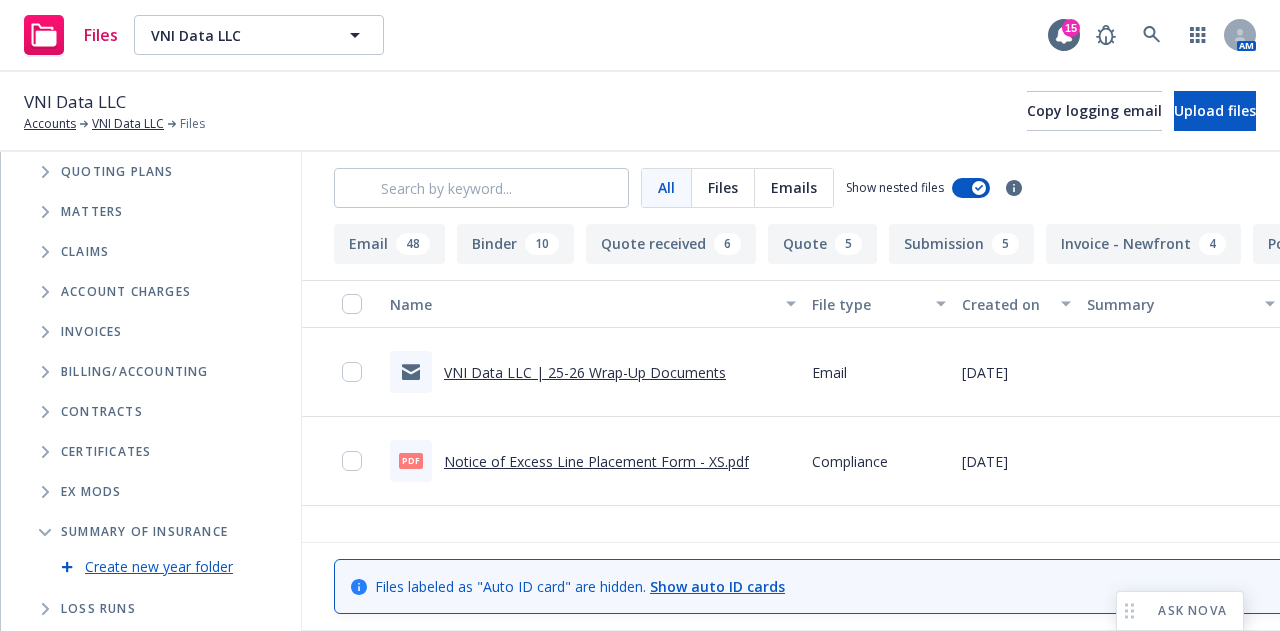 click on "Create new year folder" at bounding box center [159, 566] 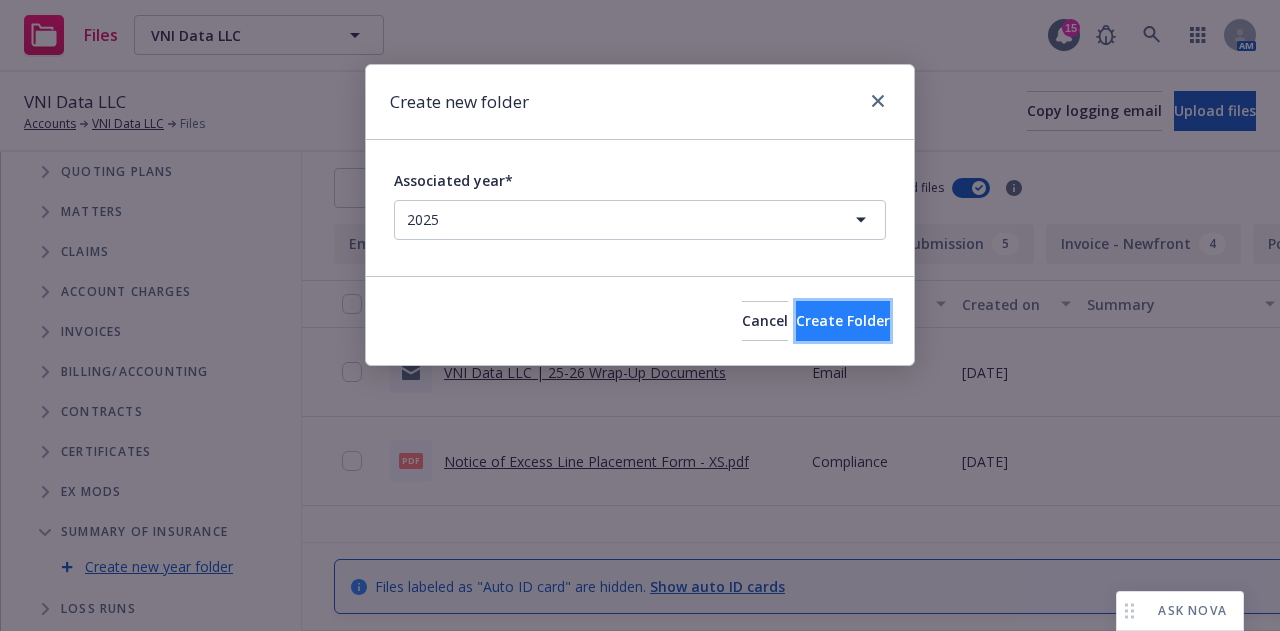 click on "Create Folder" at bounding box center [843, 320] 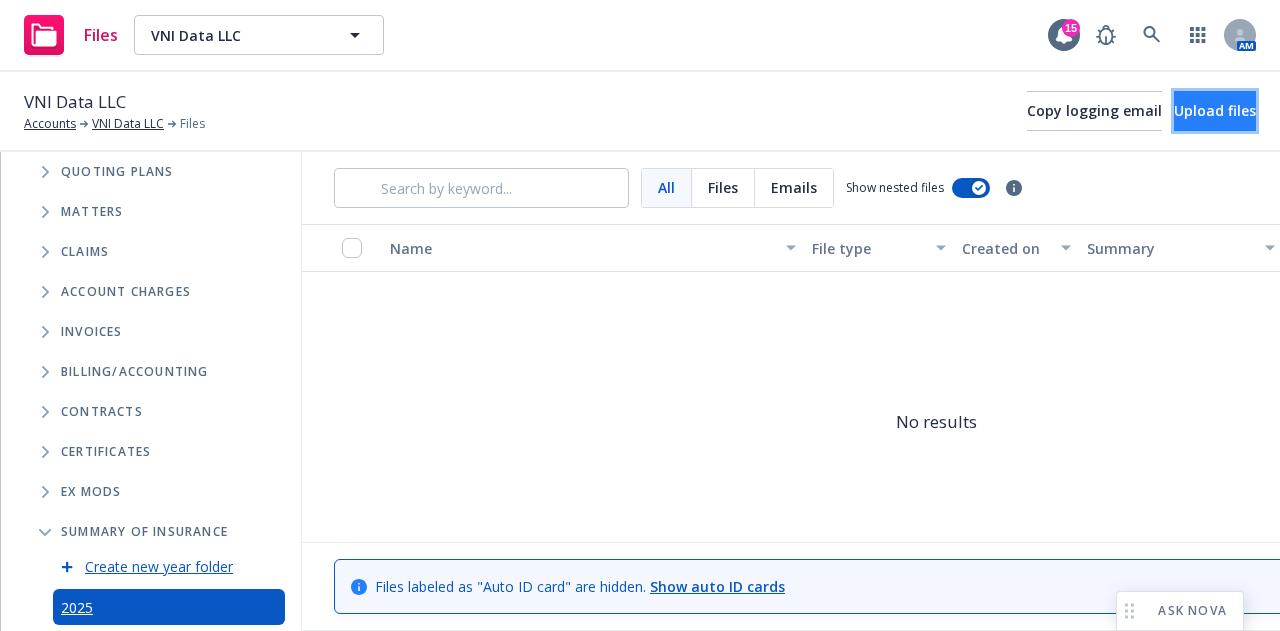 click on "Upload files" at bounding box center (1215, 111) 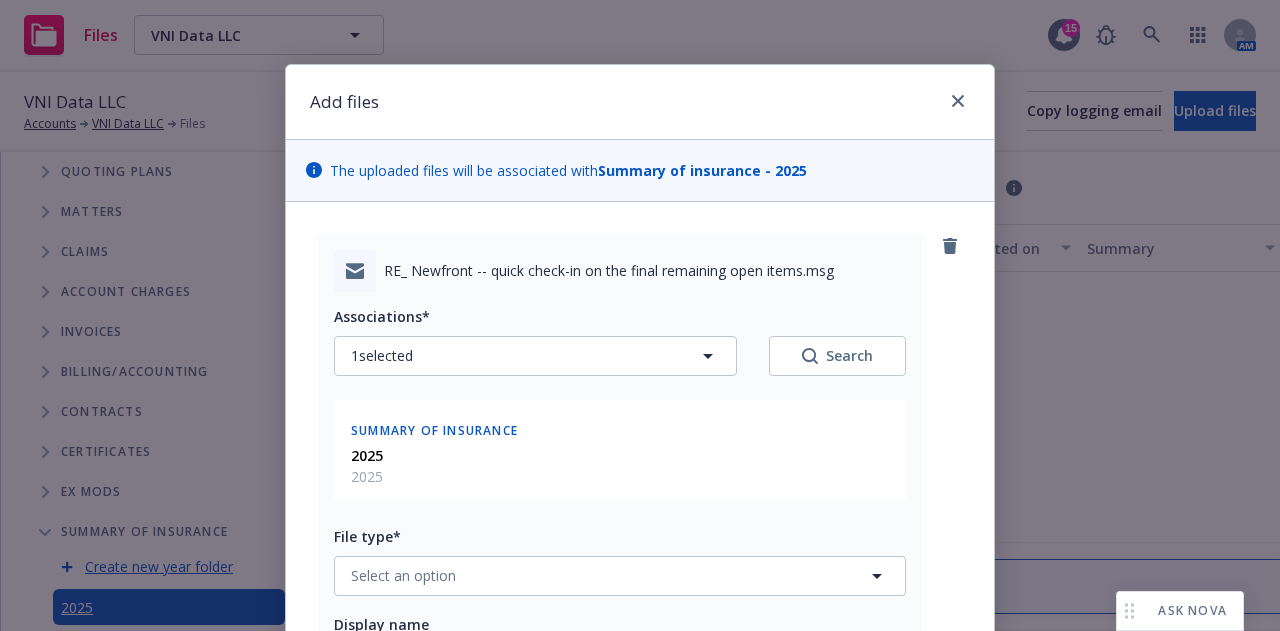 scroll, scrollTop: 165, scrollLeft: 0, axis: vertical 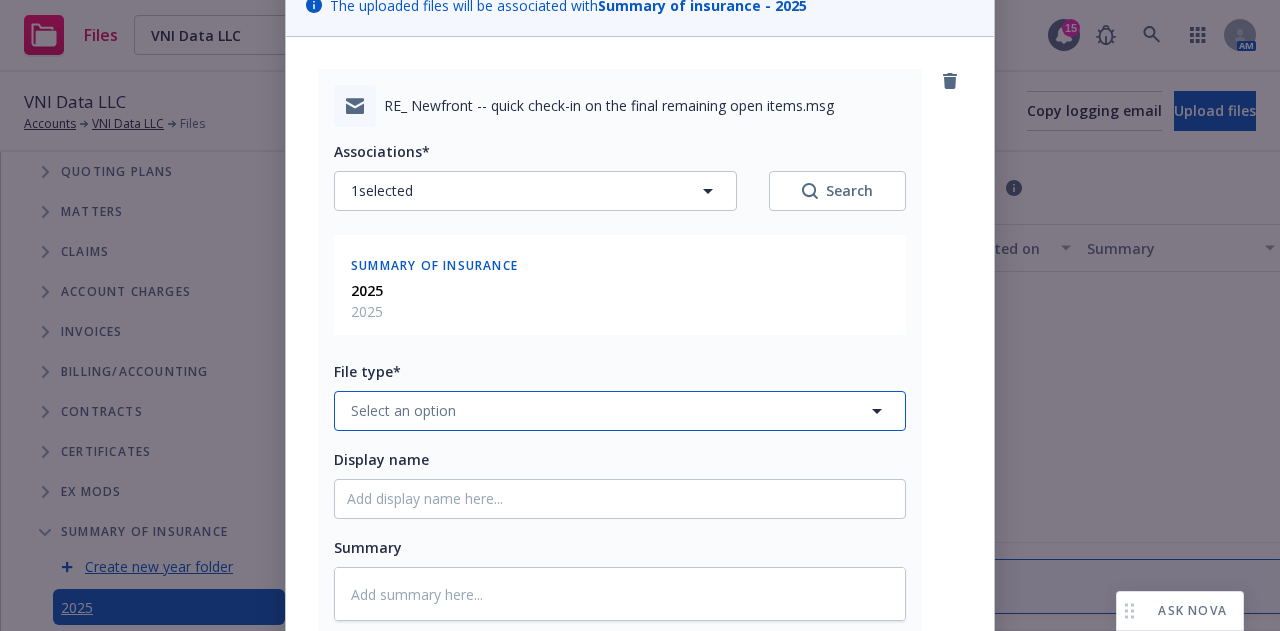 click on "Select an option" at bounding box center [620, 411] 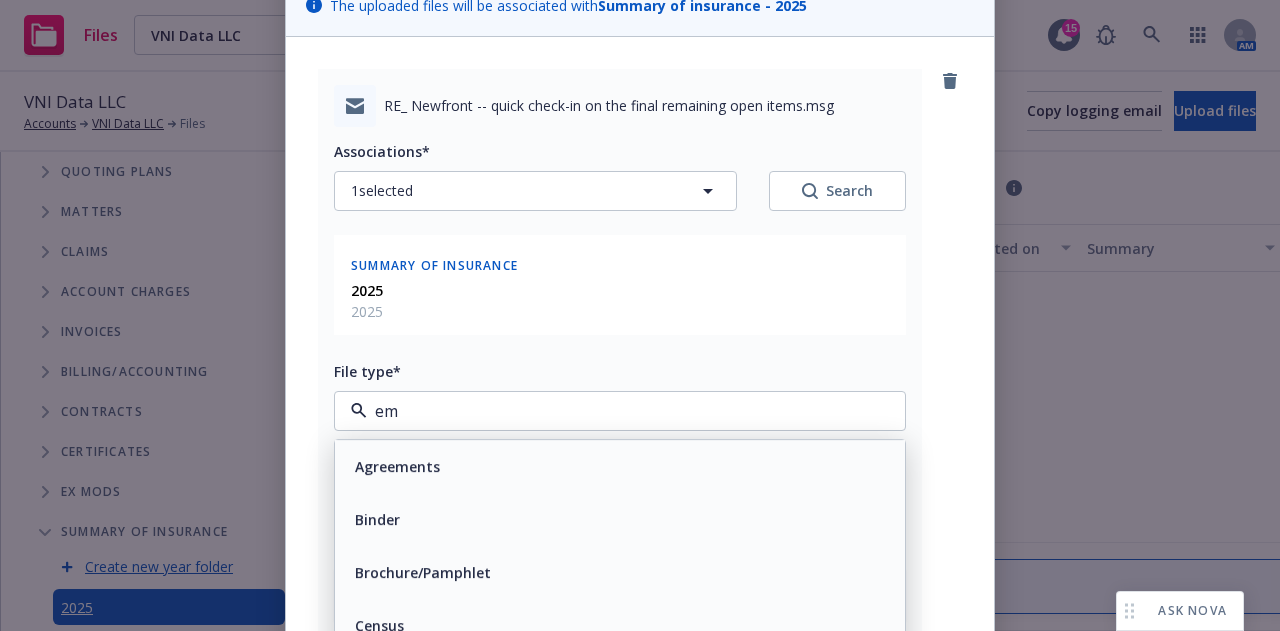 type on "ema" 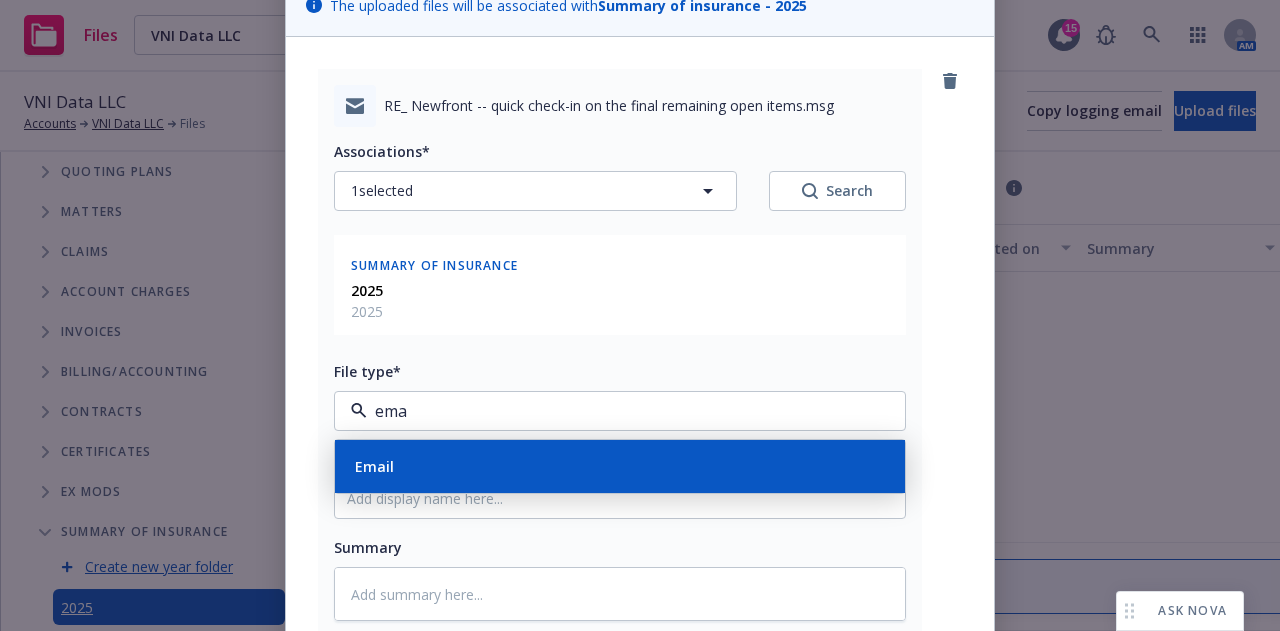 click on "Email" at bounding box center [620, 466] 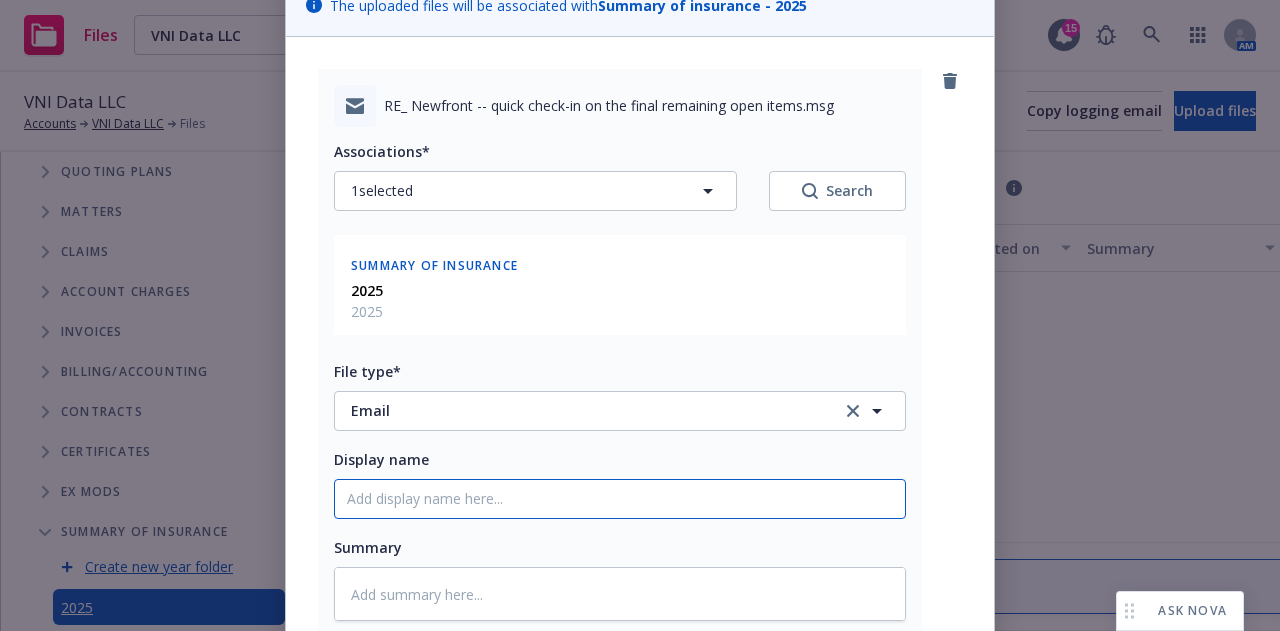 click on "Display name" at bounding box center (620, 499) 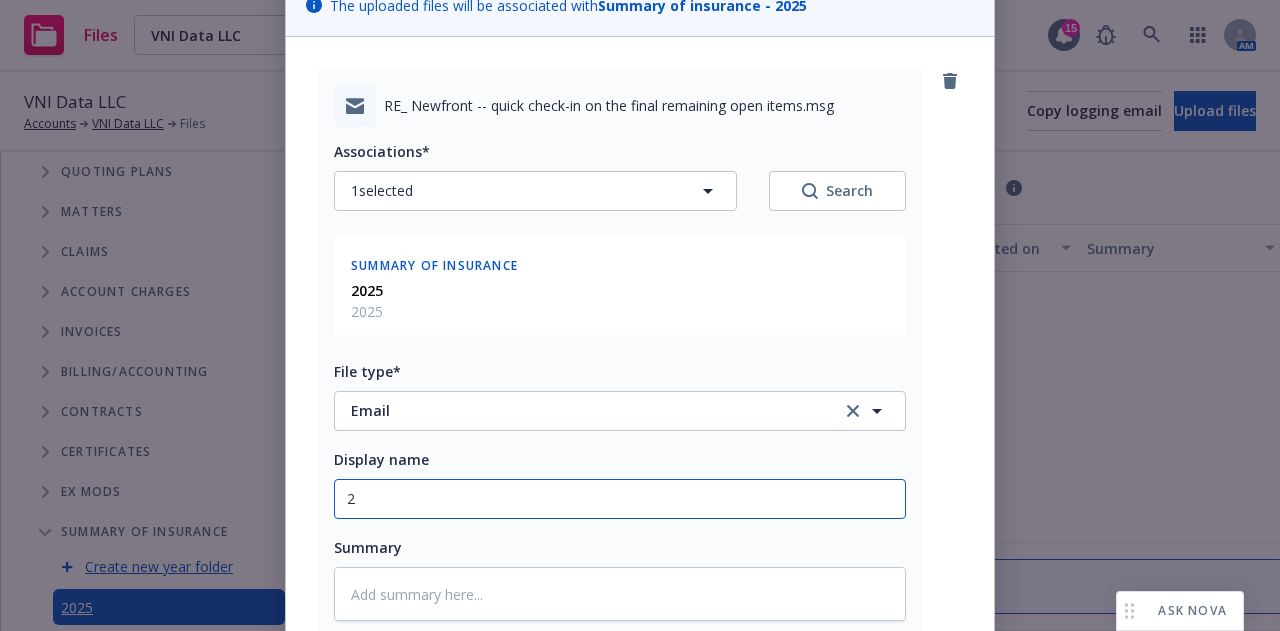 type on "x" 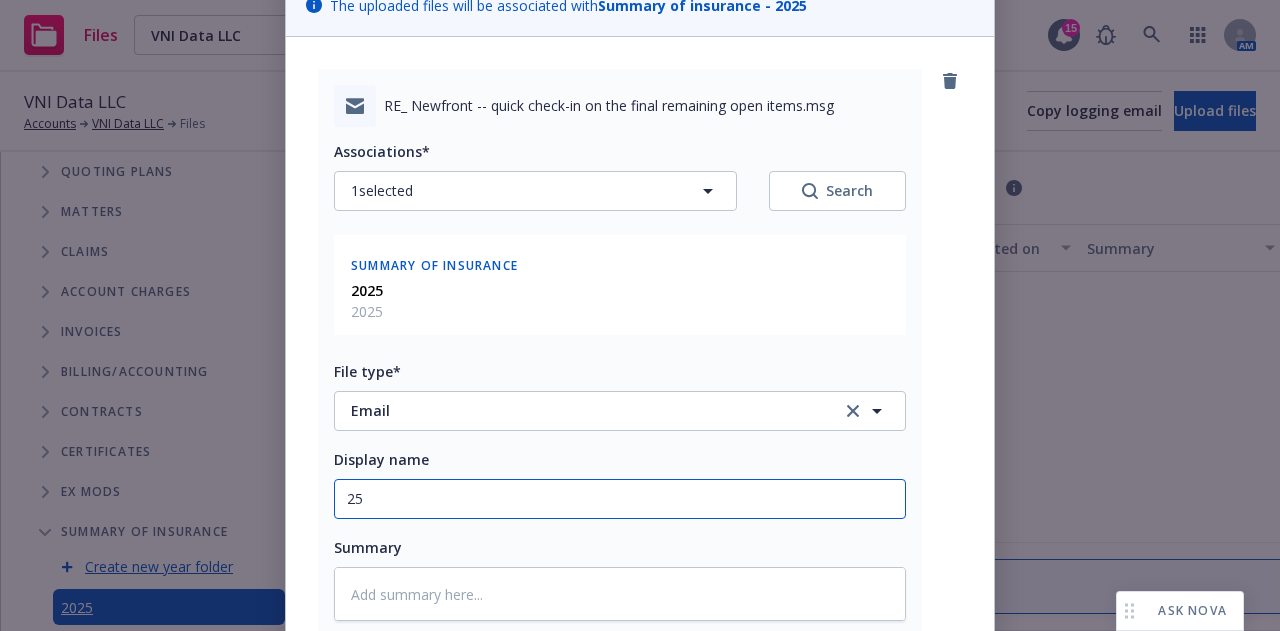type on "25-" 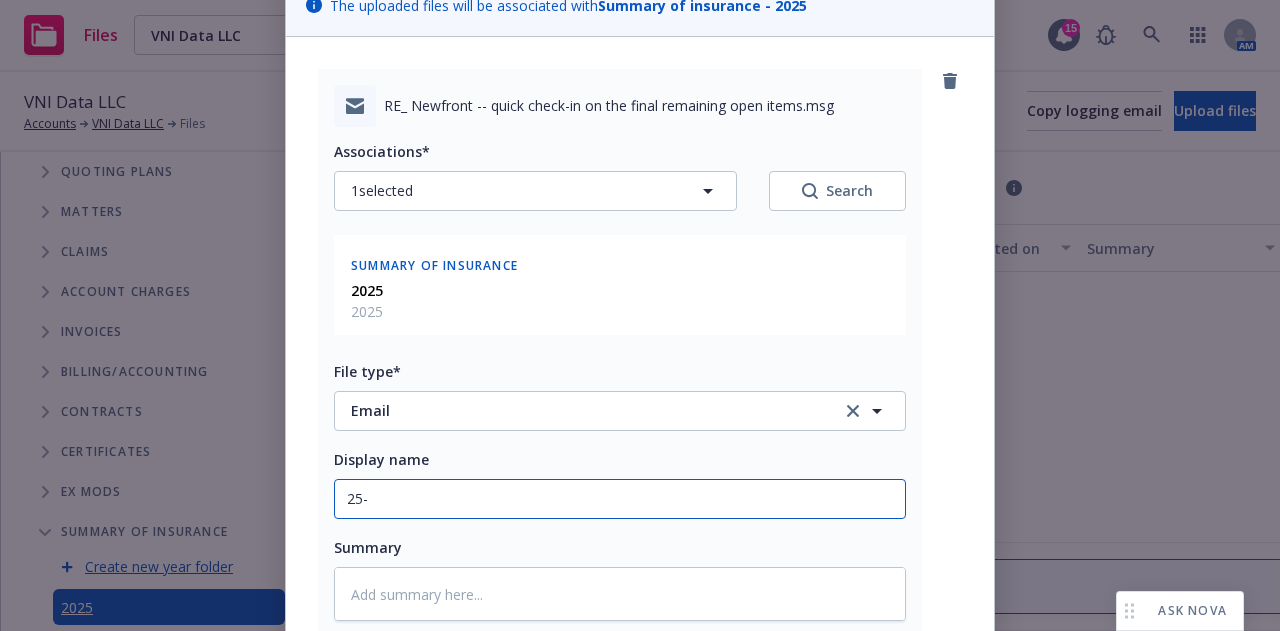 type on "x" 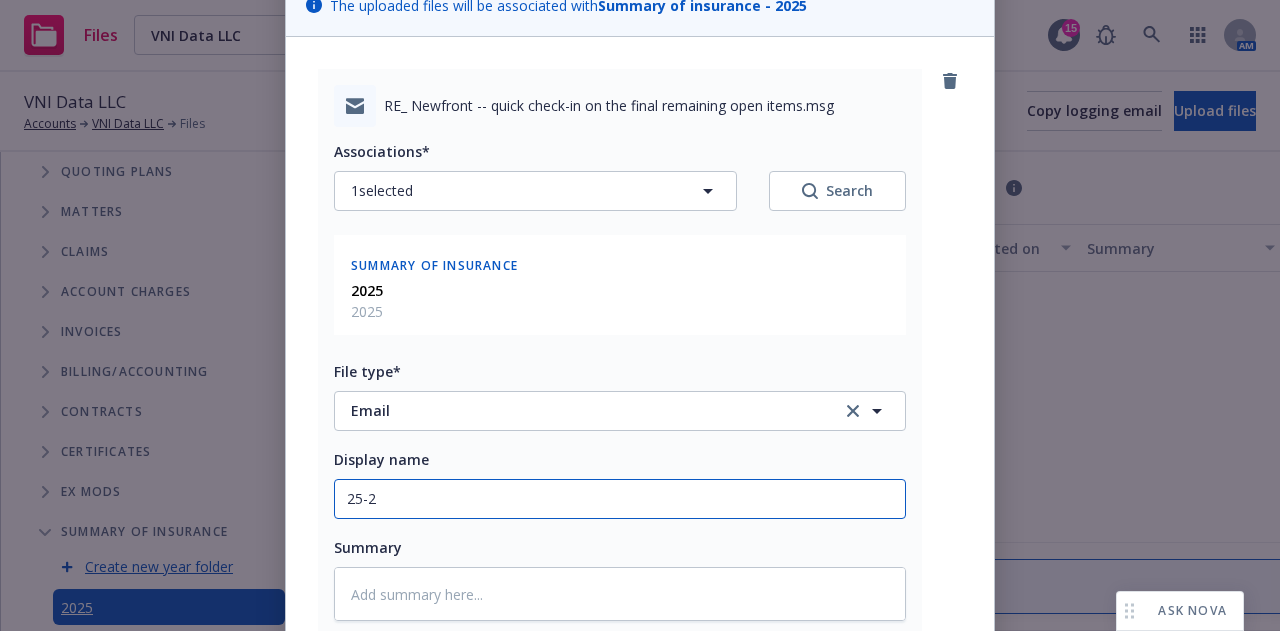 type on "x" 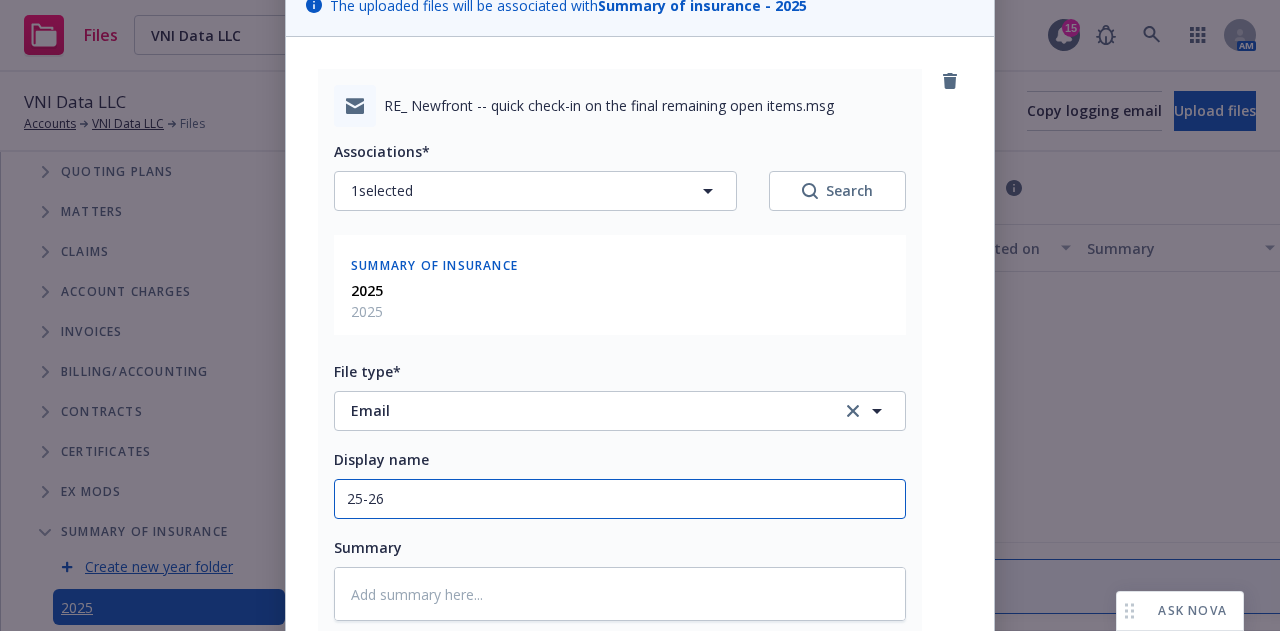 type on "x" 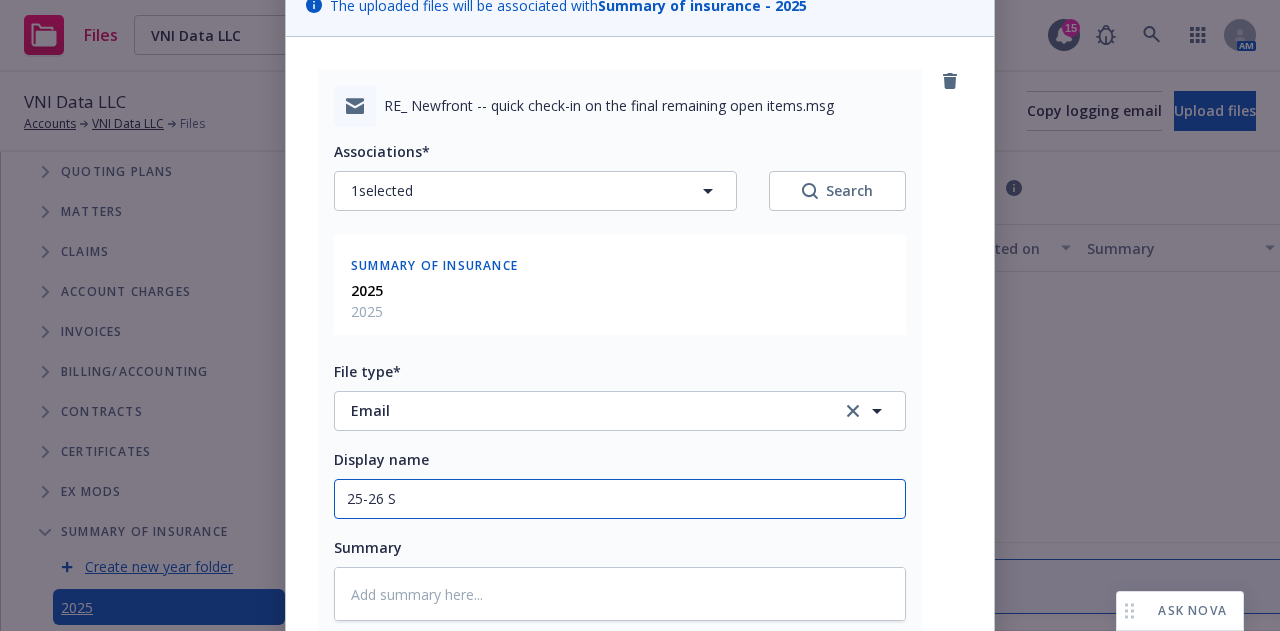 type on "25-26 SO" 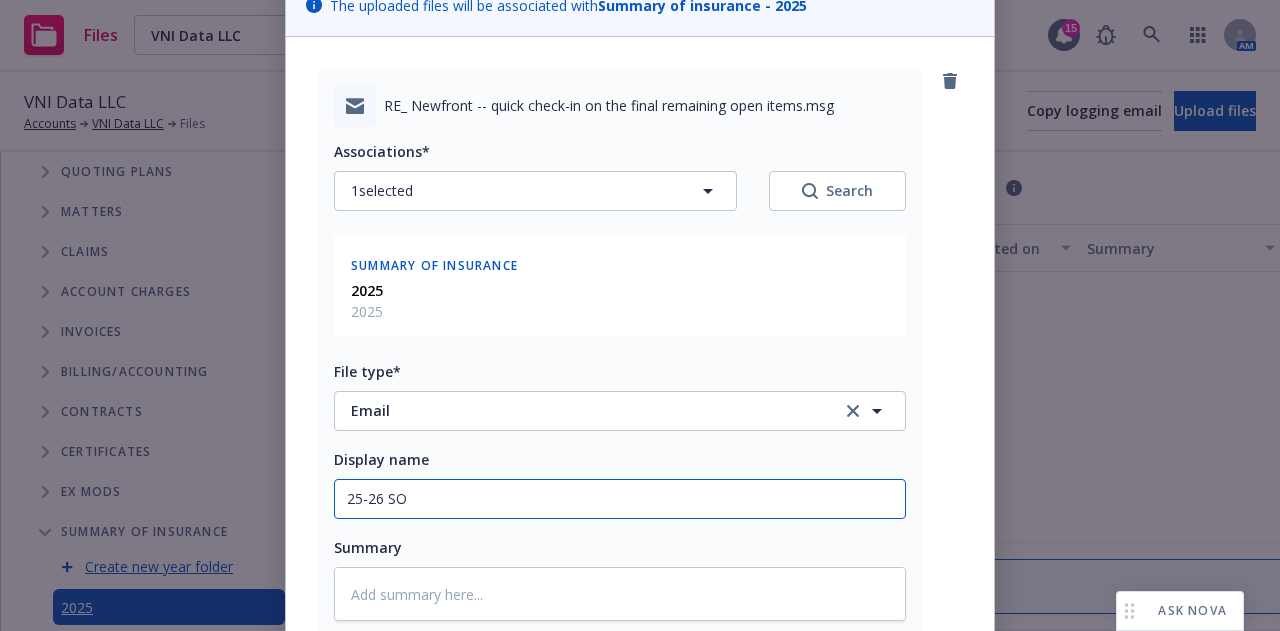 type on "x" 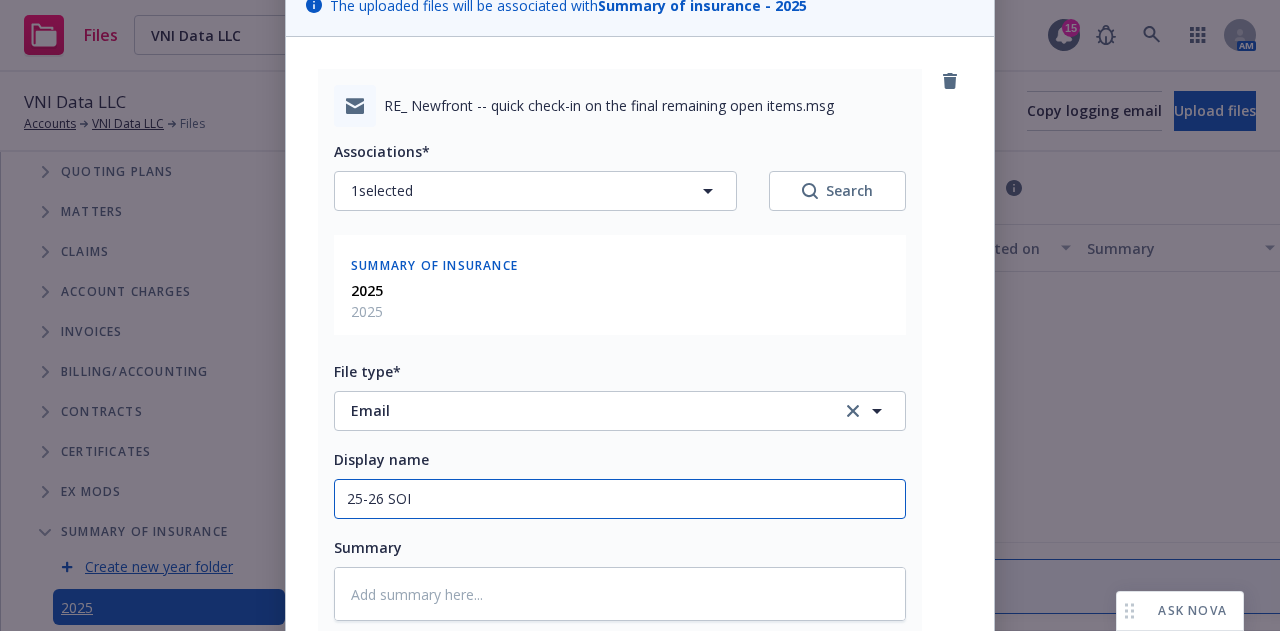 type on "x" 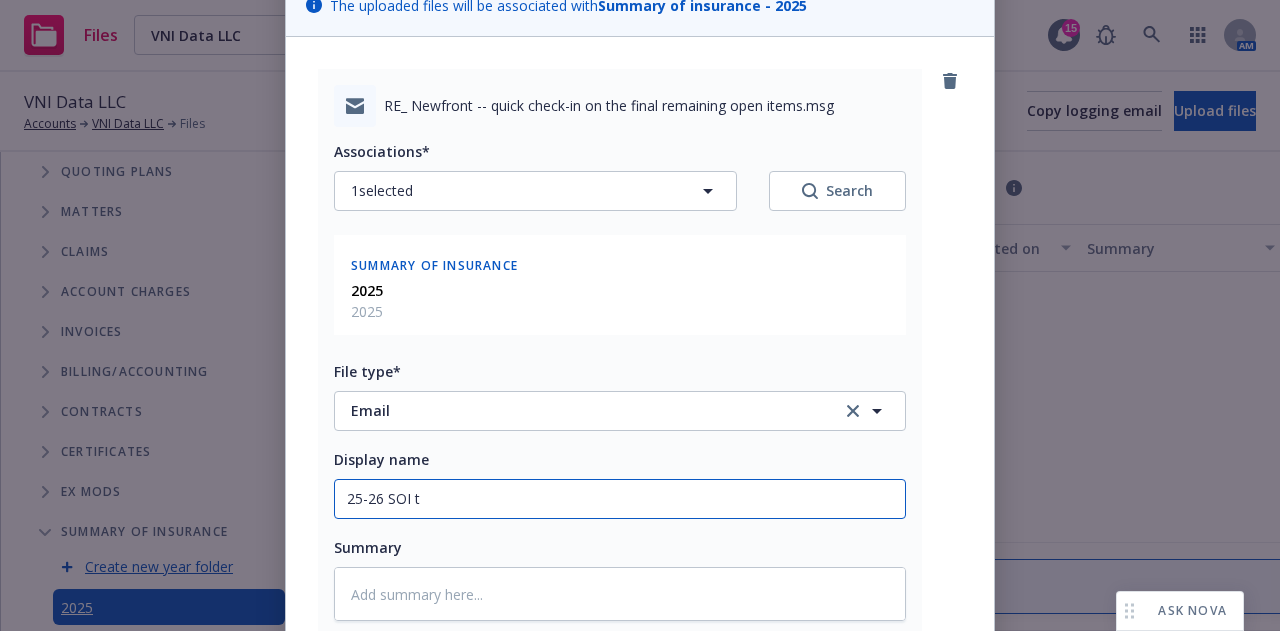 type on "25-26 SOI to" 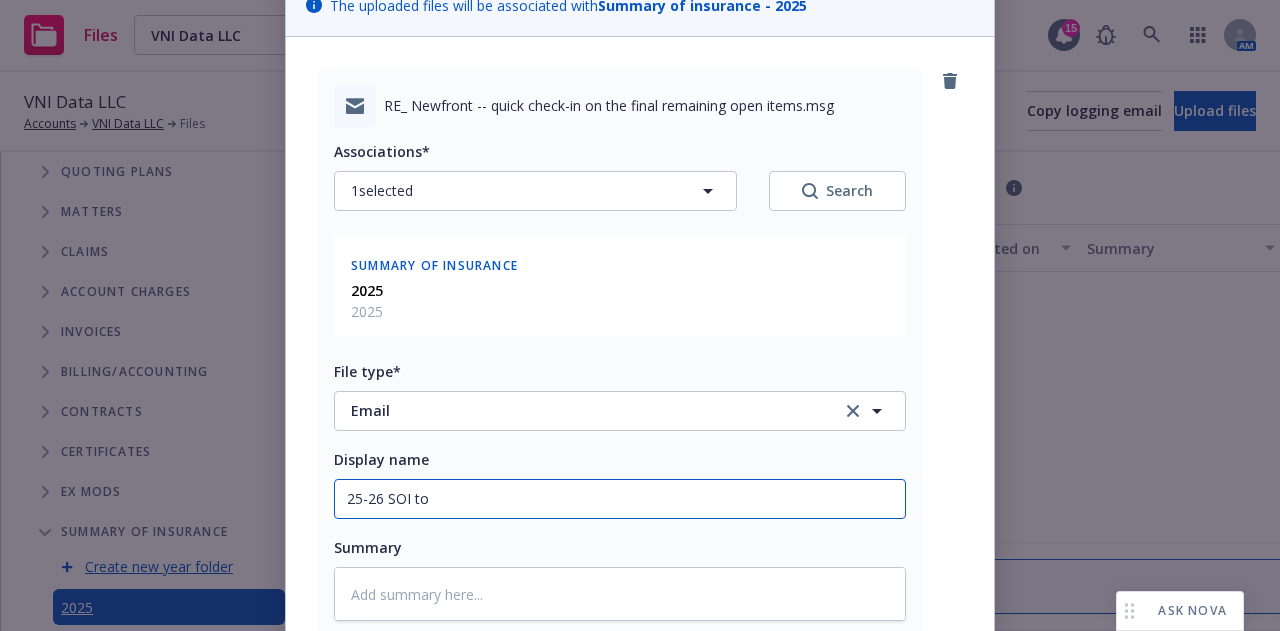 type on "x" 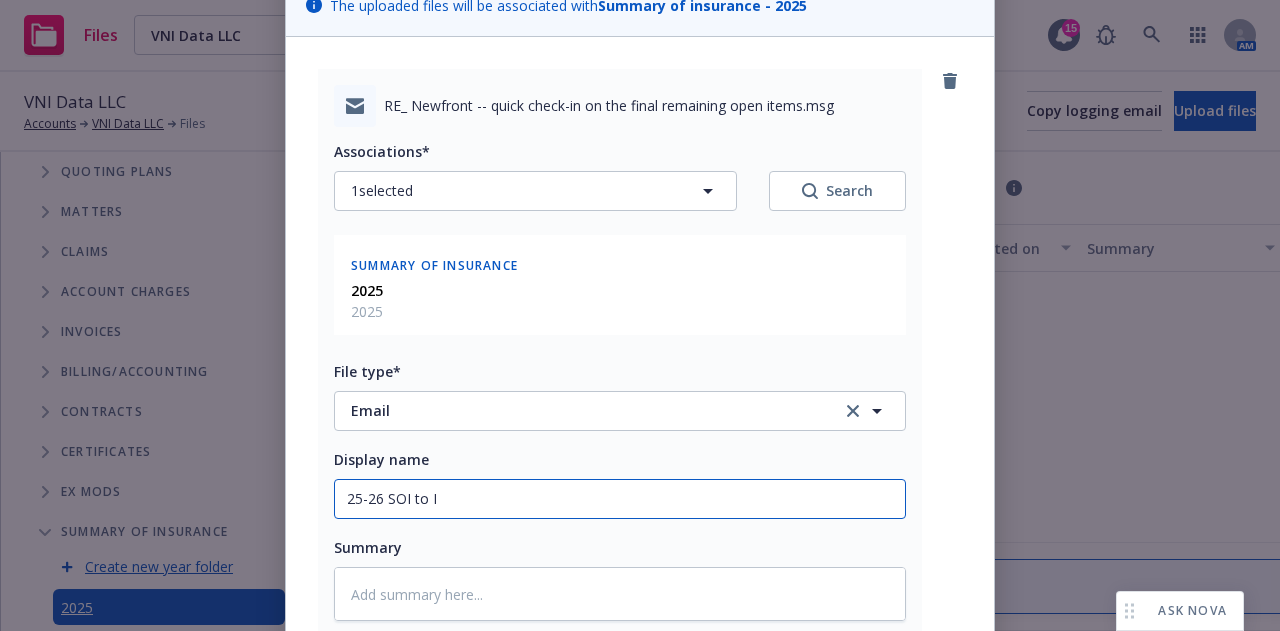 type on "x" 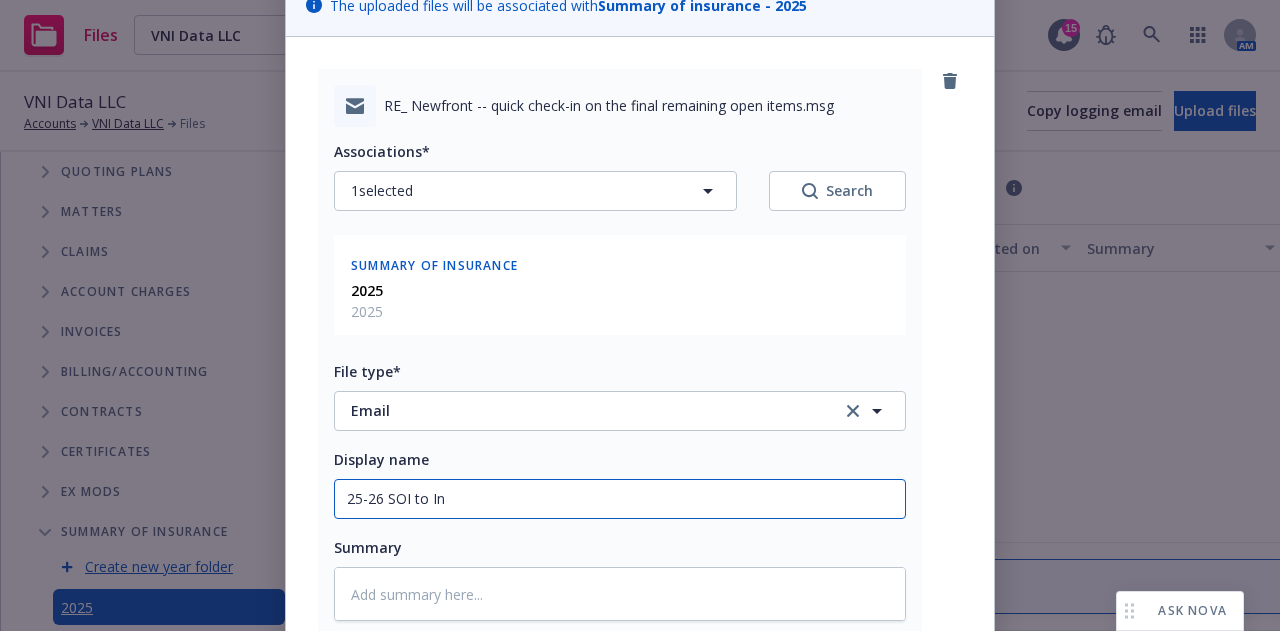 type on "25-26 SOI to Ins" 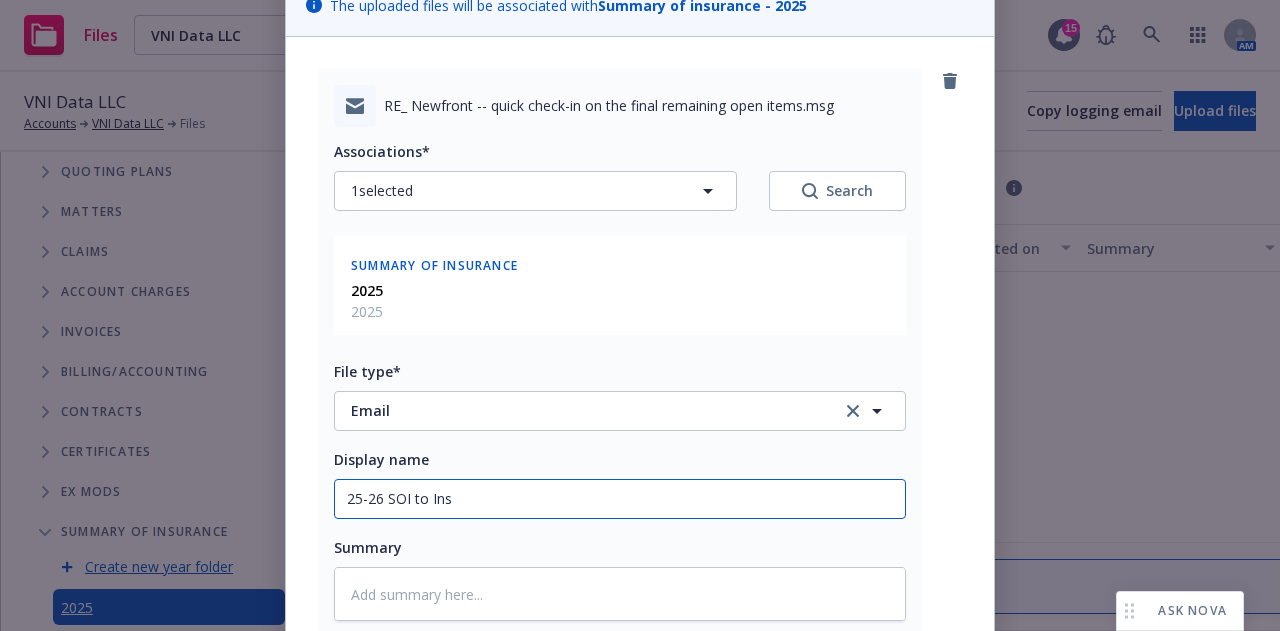 type on "x" 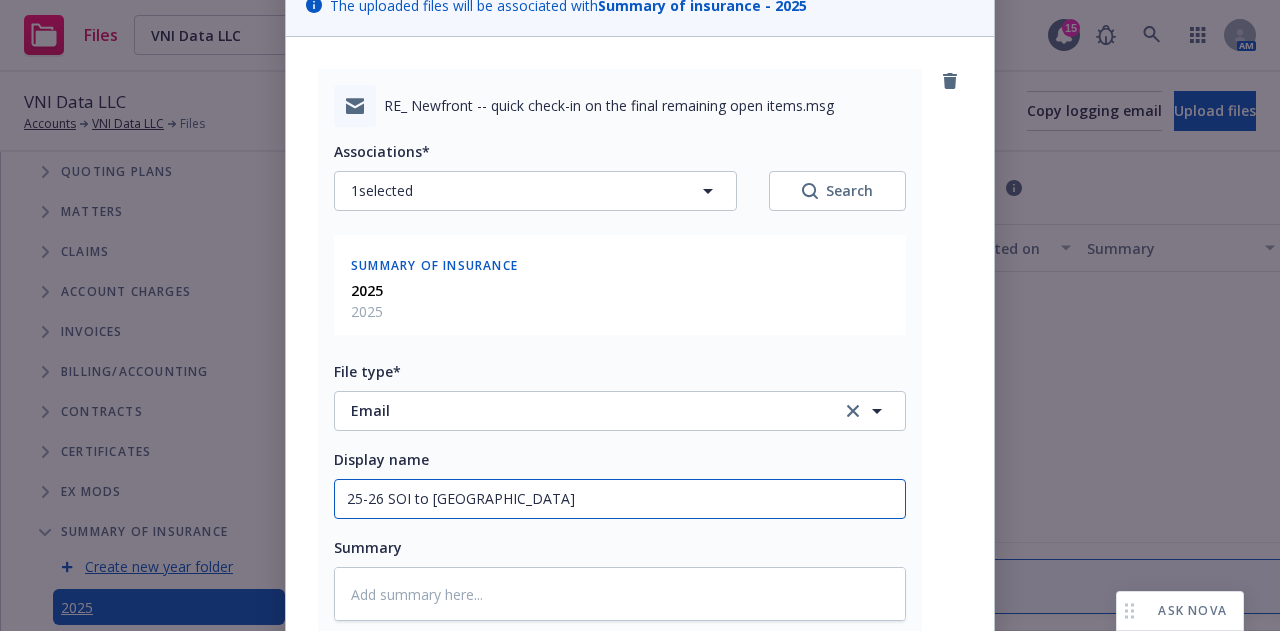 type on "x" 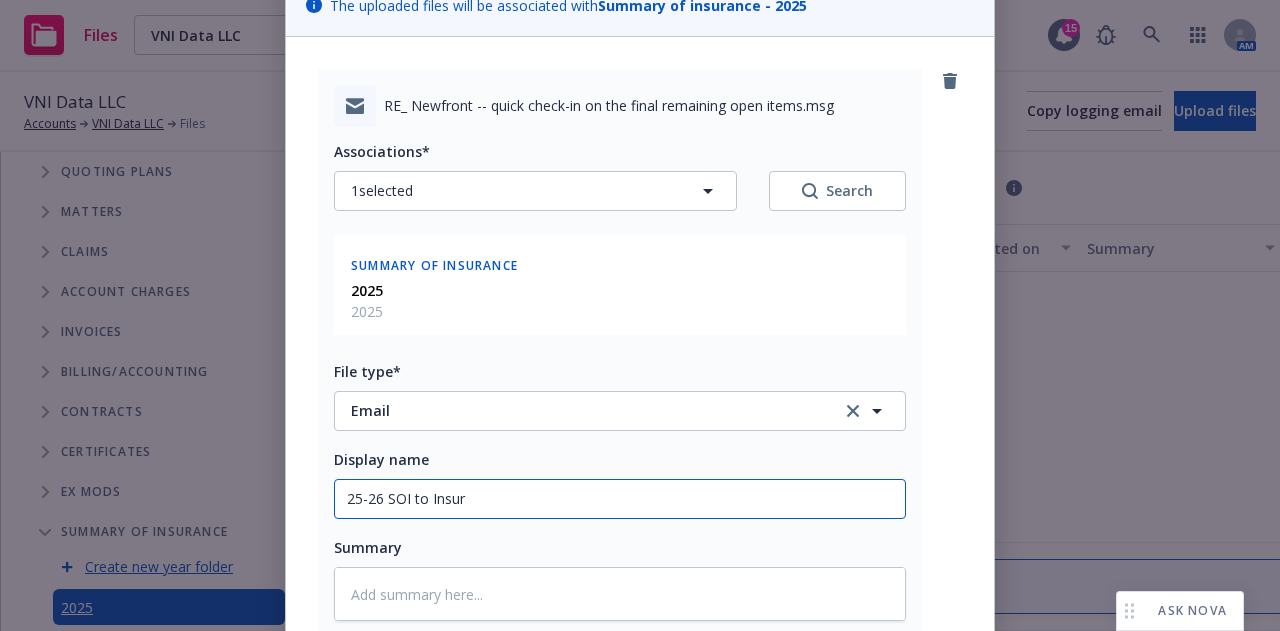 type on "x" 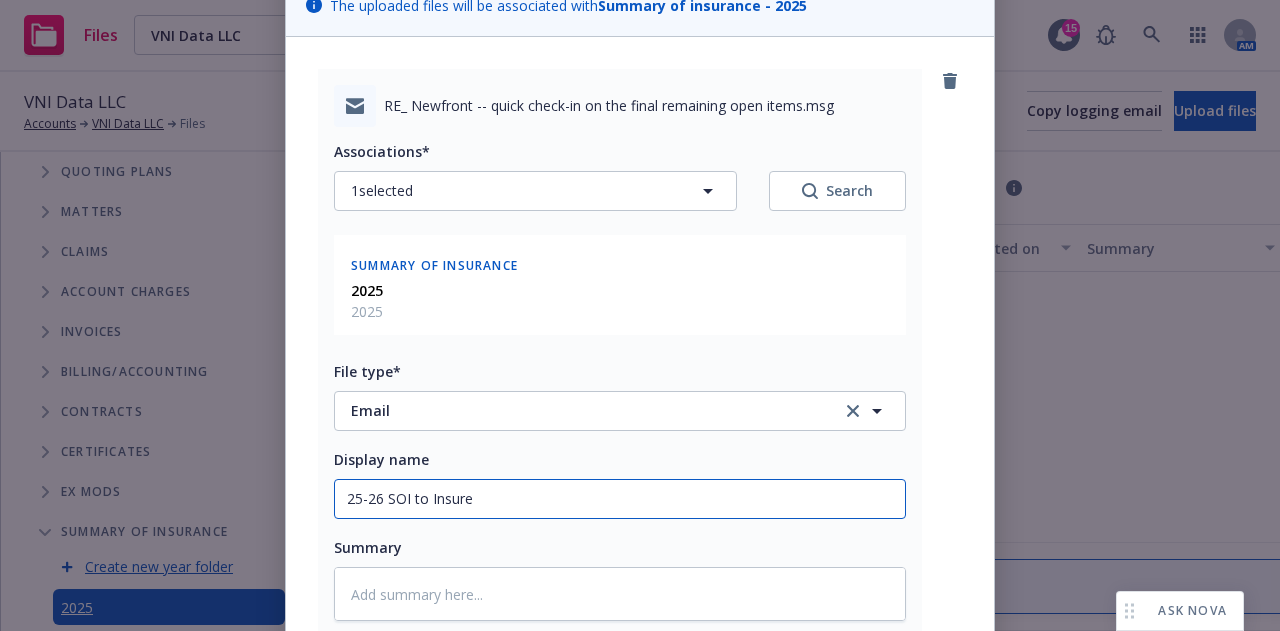 type on "x" 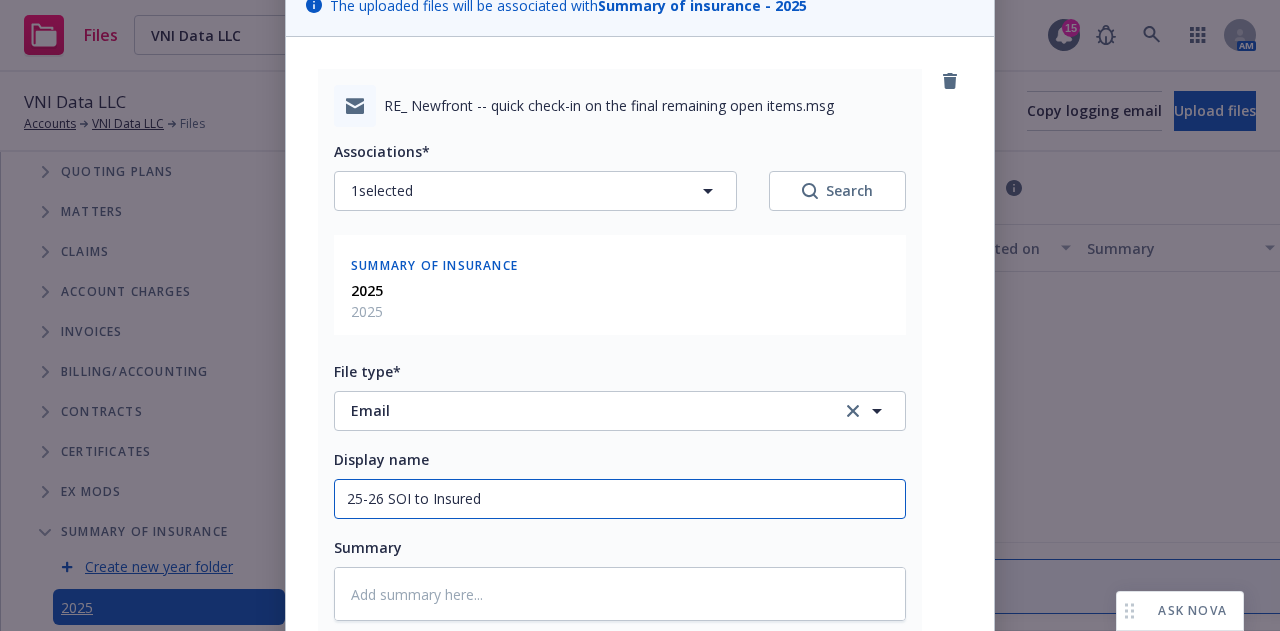 scroll, scrollTop: 427, scrollLeft: 0, axis: vertical 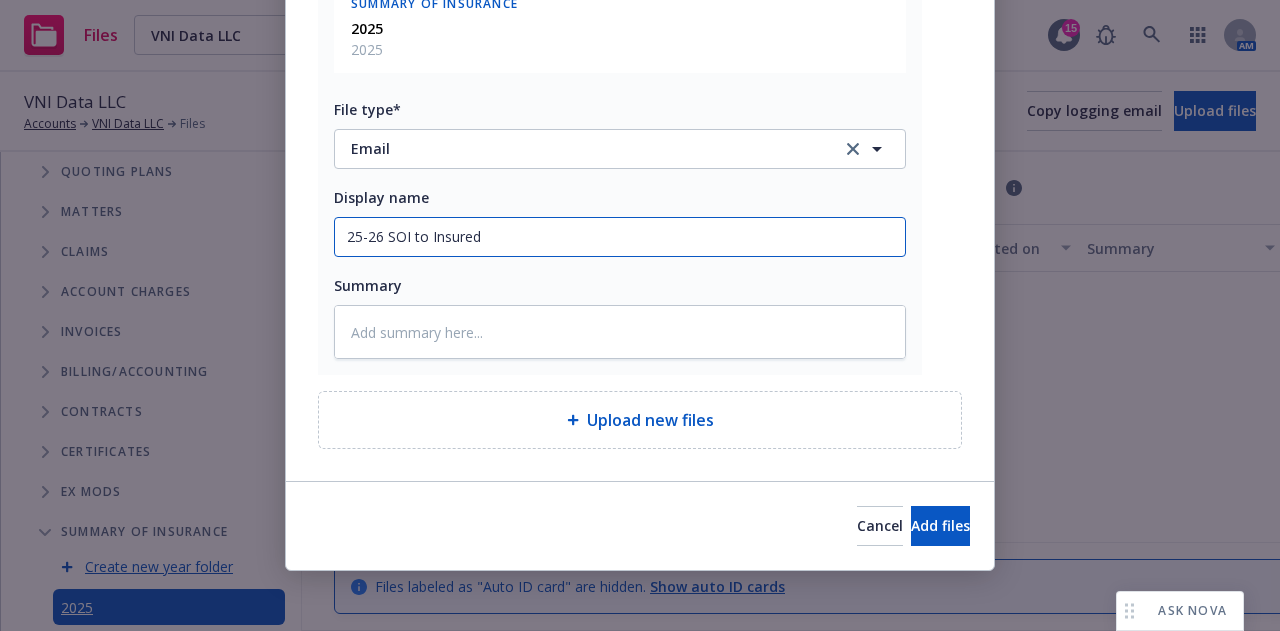 type on "25-26 SOI to Insured" 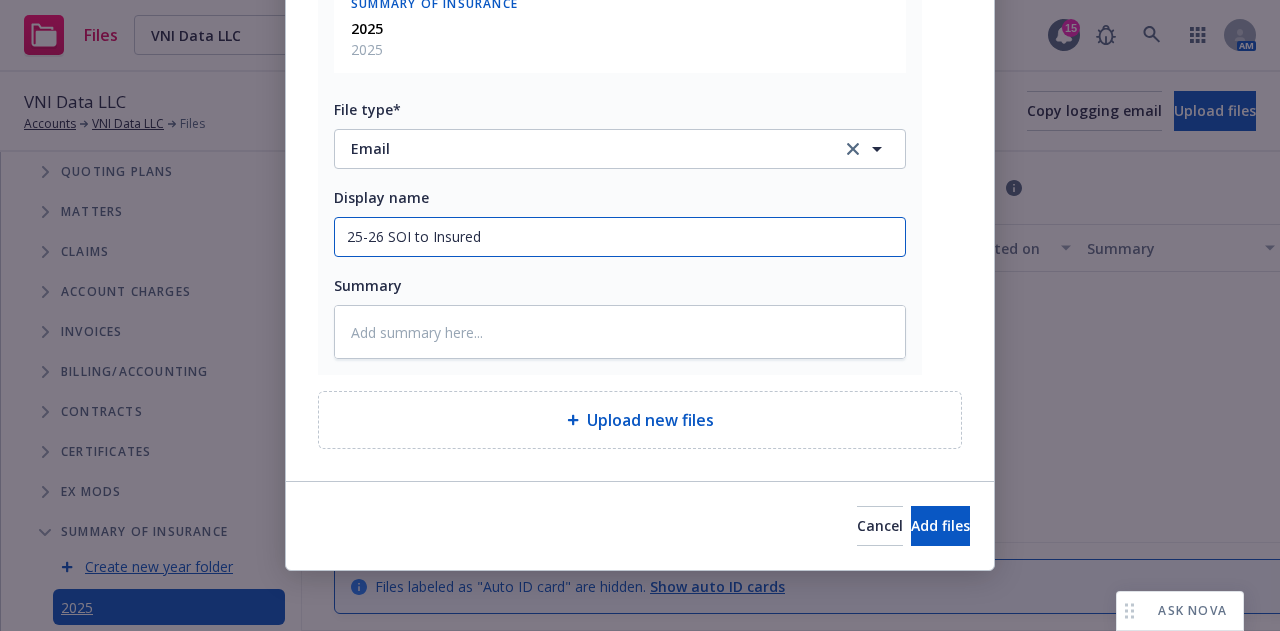 type on "x" 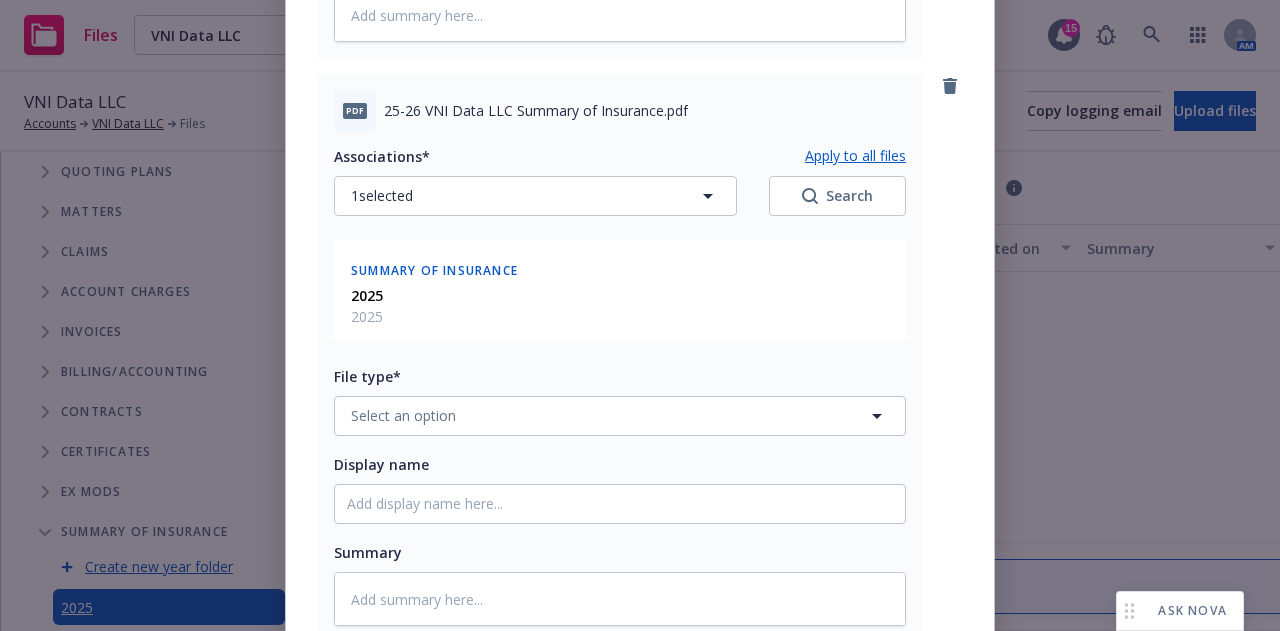scroll, scrollTop: 747, scrollLeft: 0, axis: vertical 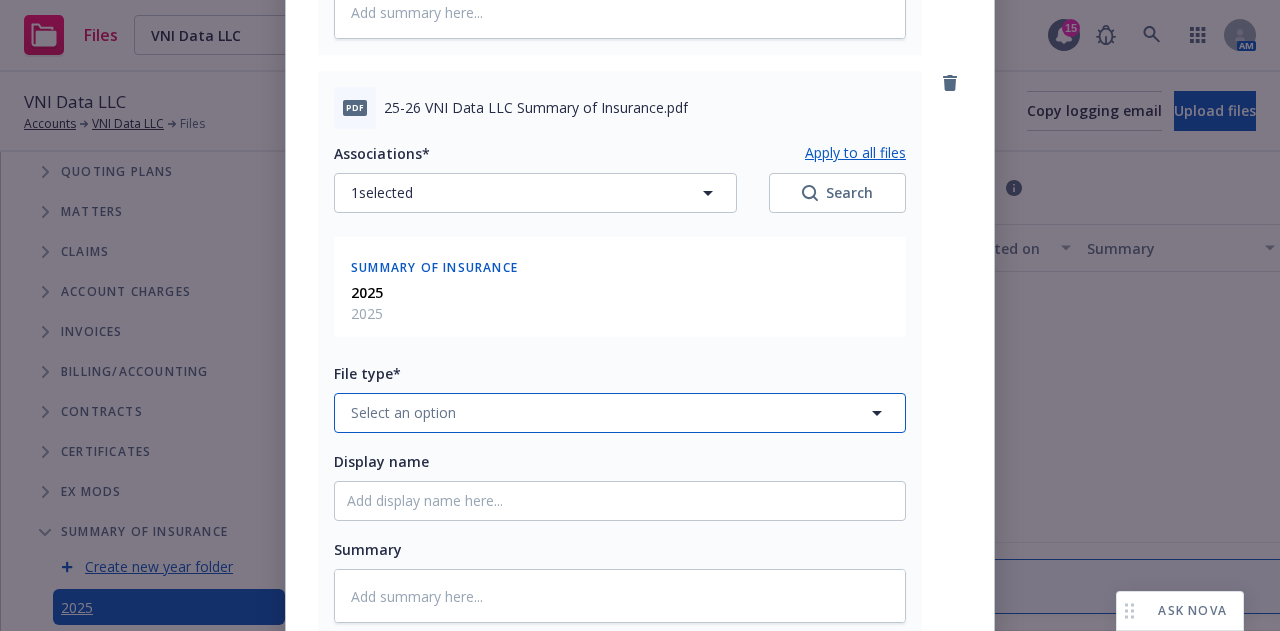 click on "Select an option" at bounding box center [620, 413] 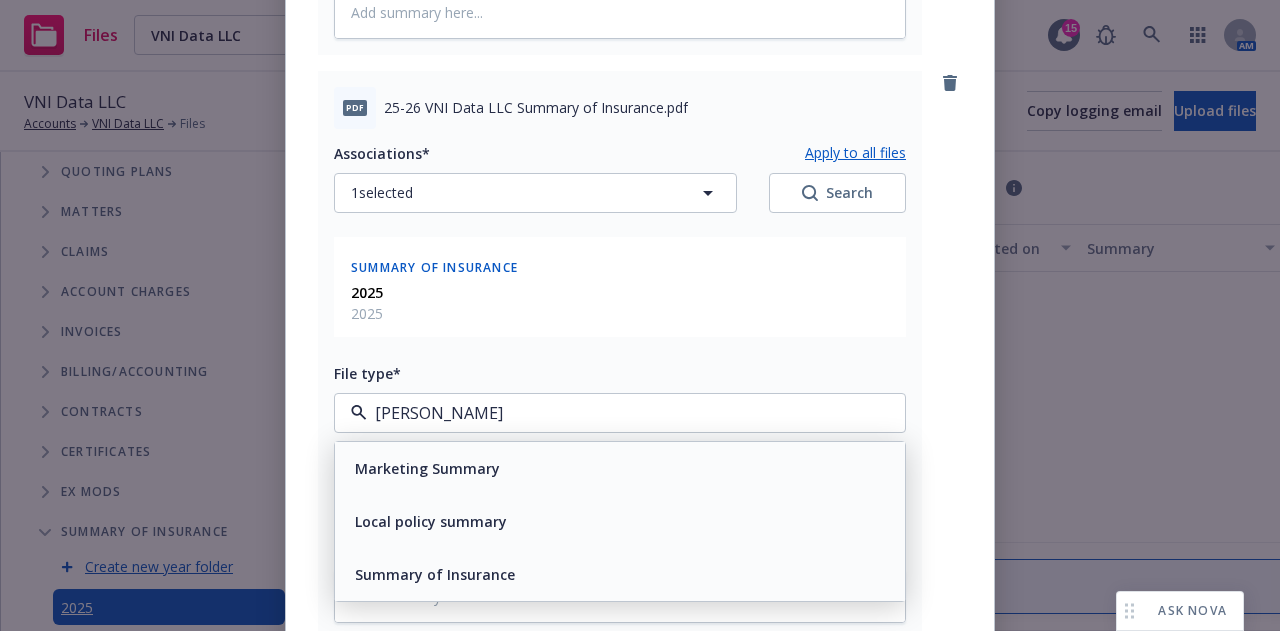 type on "summary" 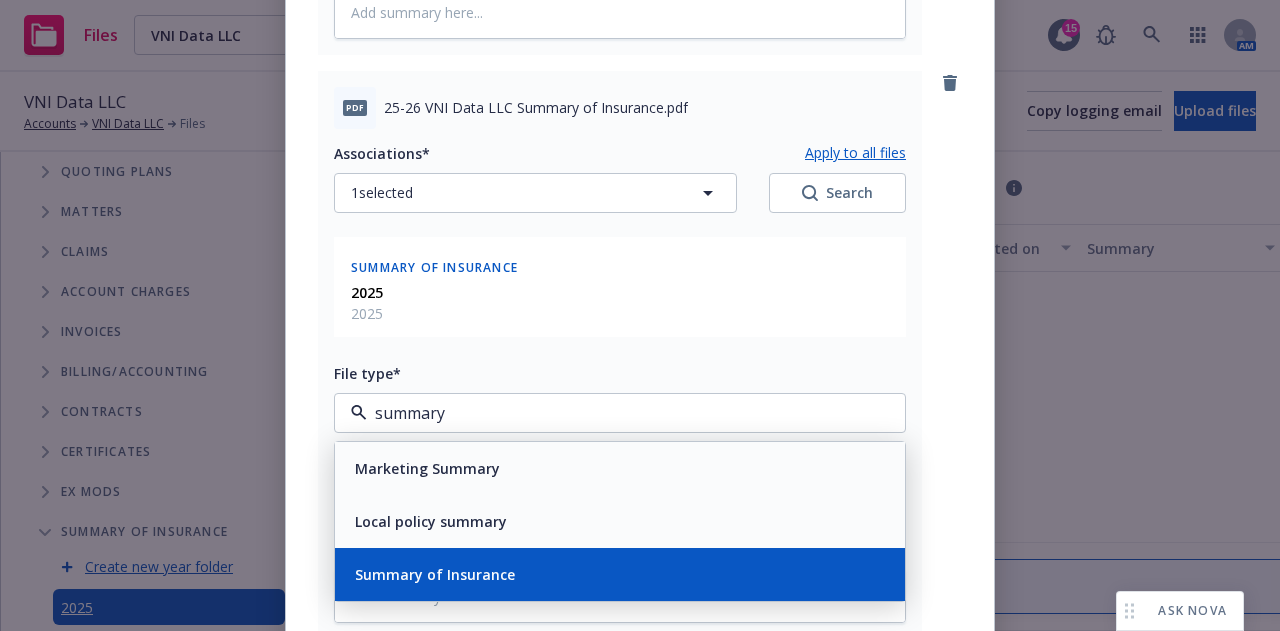 click on "Summary of Insurance" at bounding box center [620, 574] 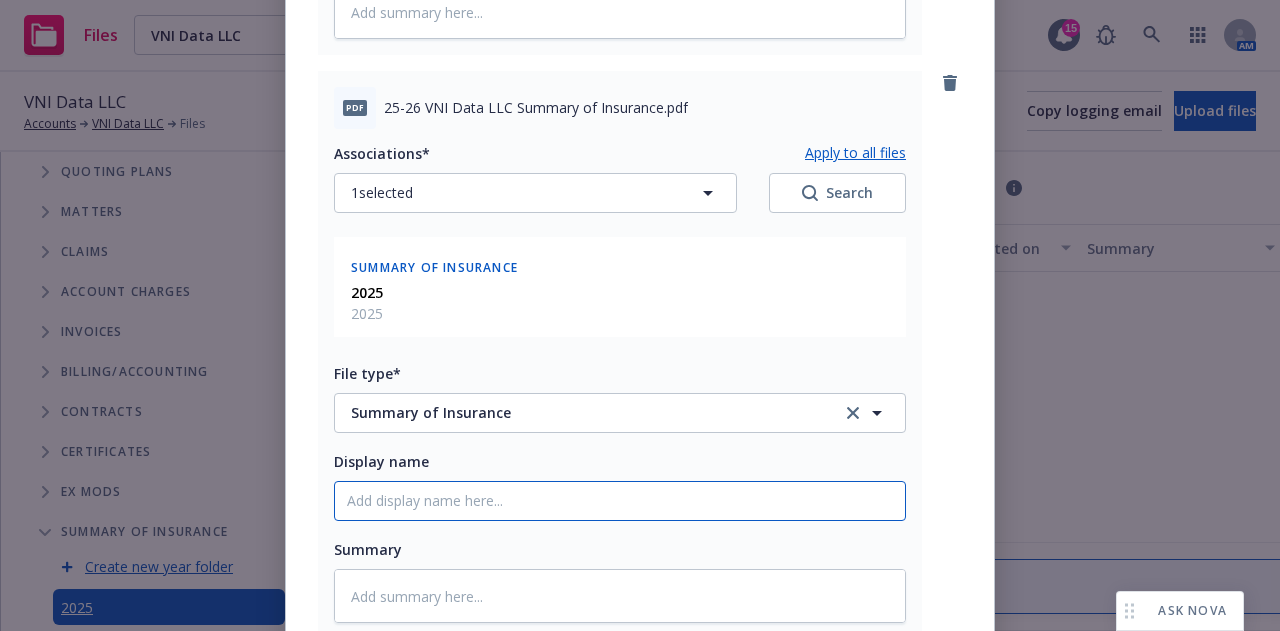 click on "Display name" at bounding box center [620, -83] 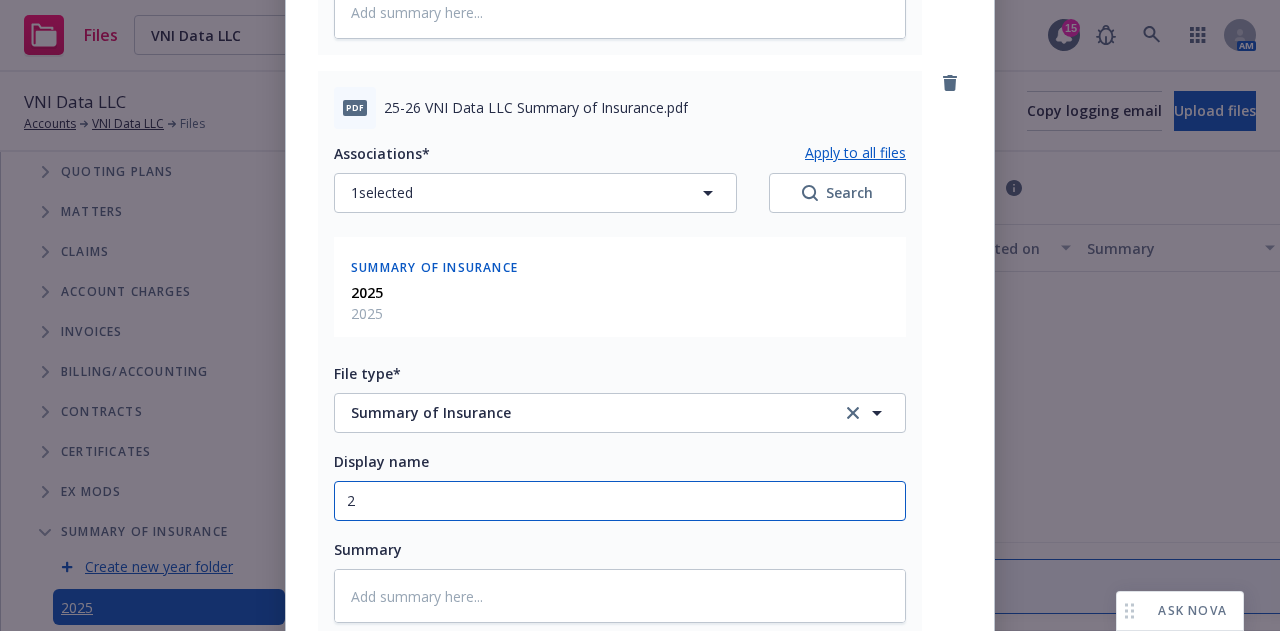 type on "x" 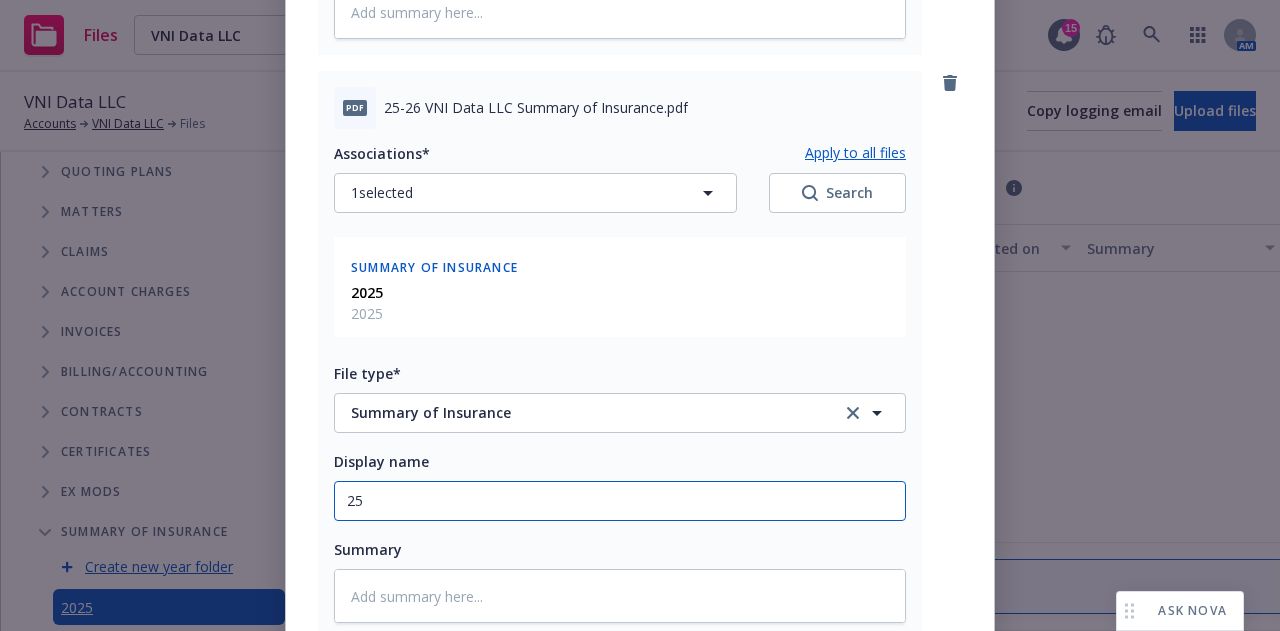 type on "25-" 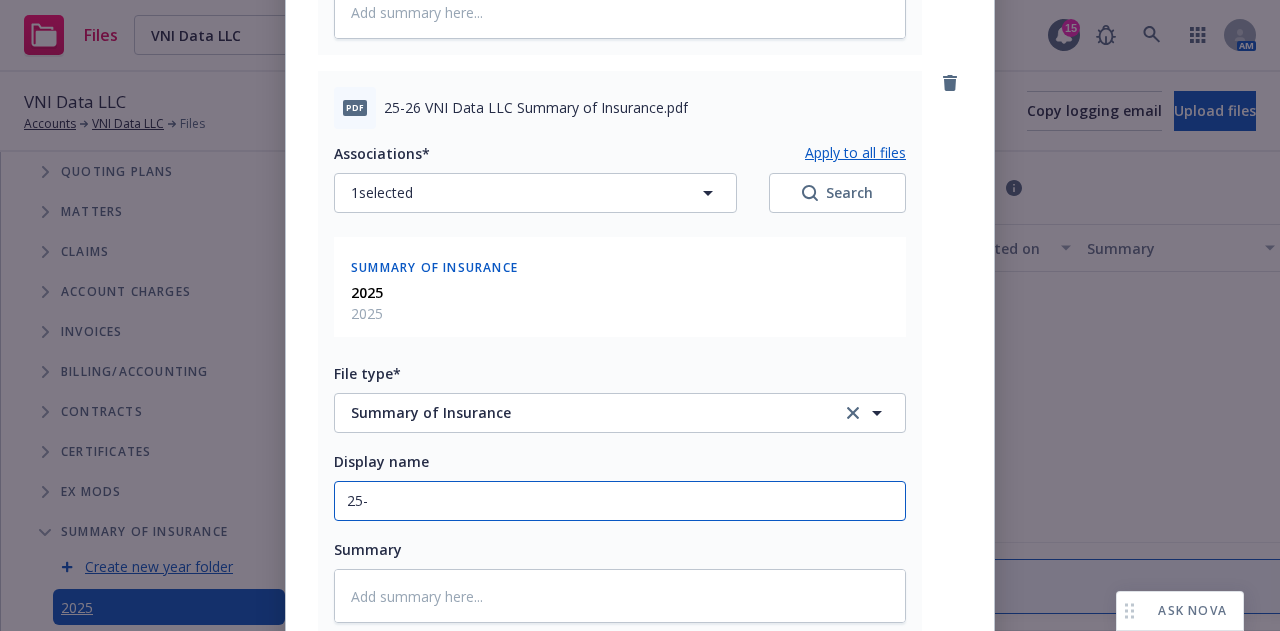 type on "x" 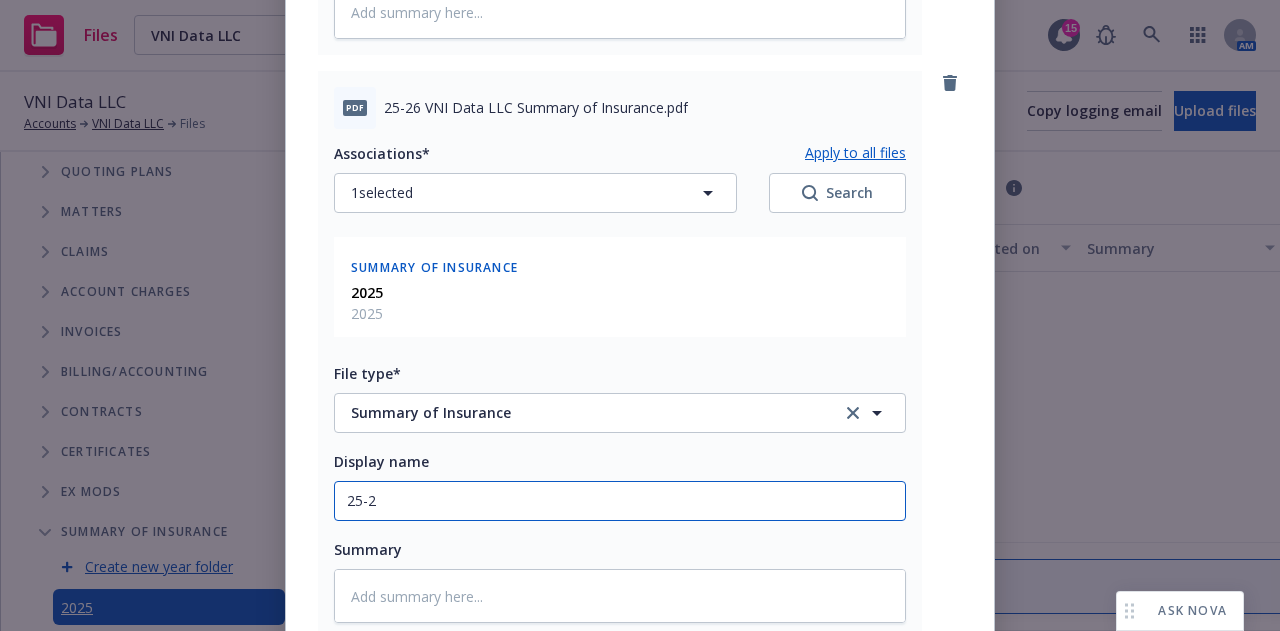 type on "x" 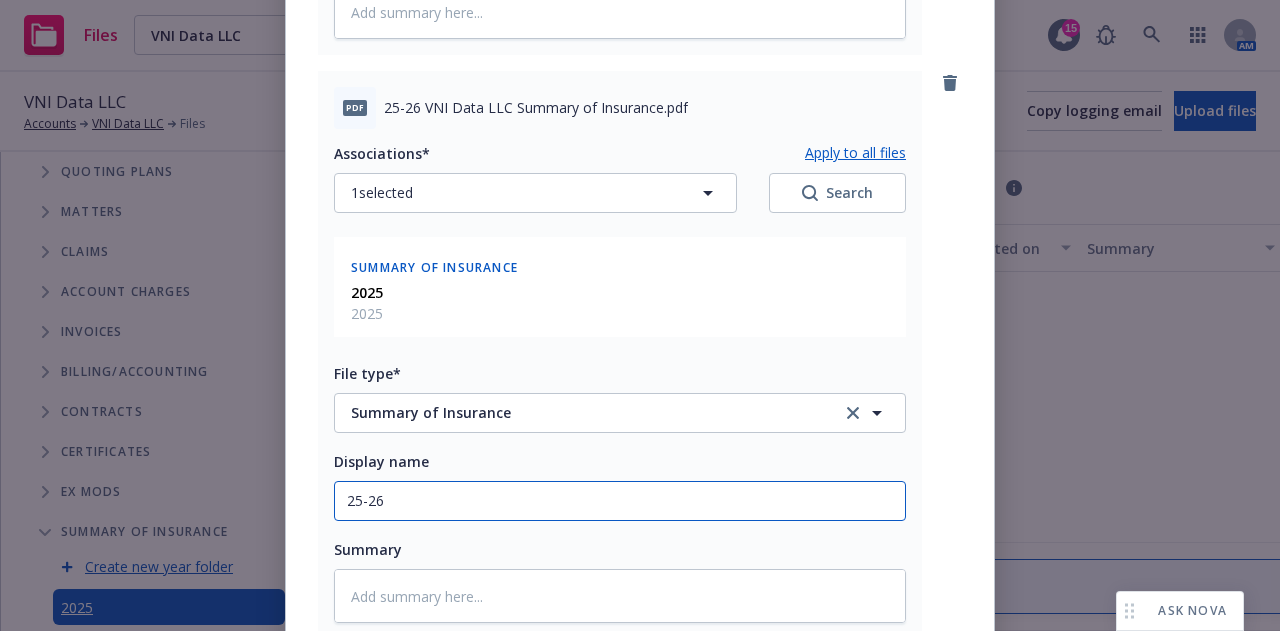 type on "x" 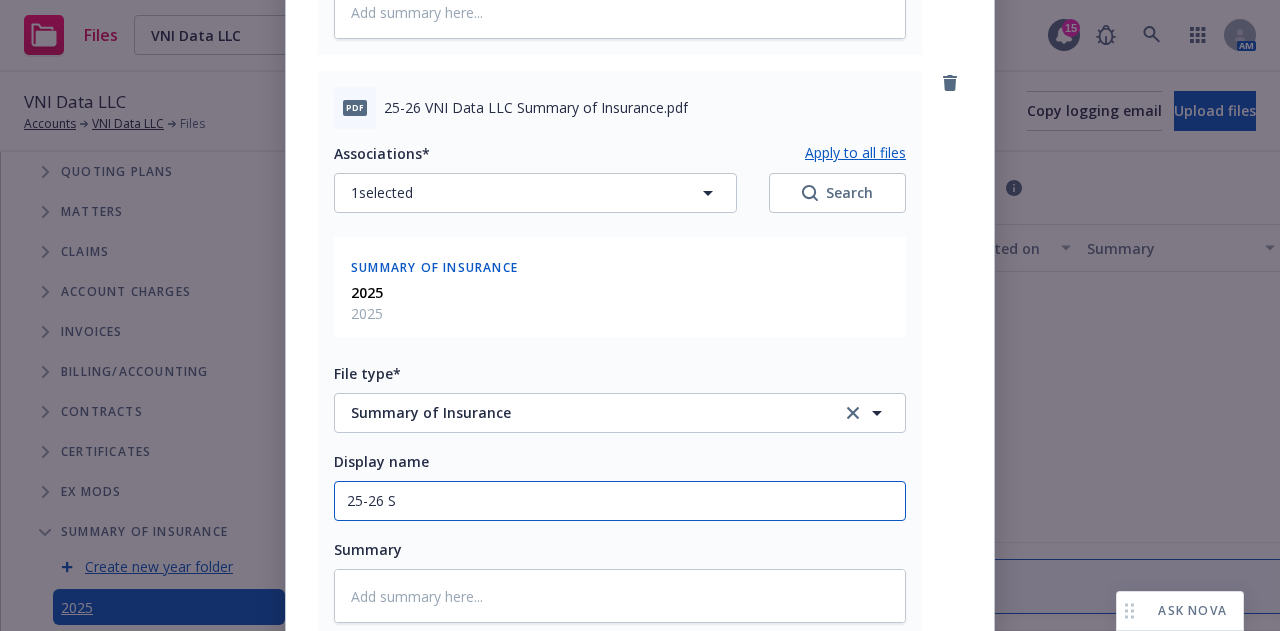 type on "x" 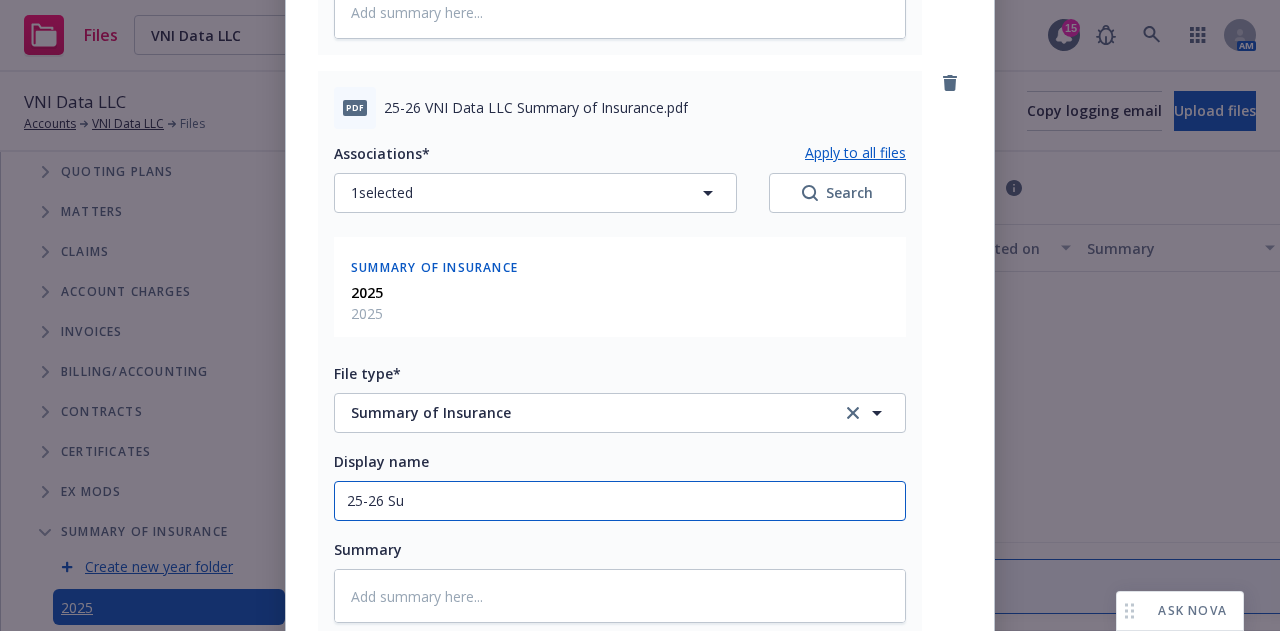 type on "x" 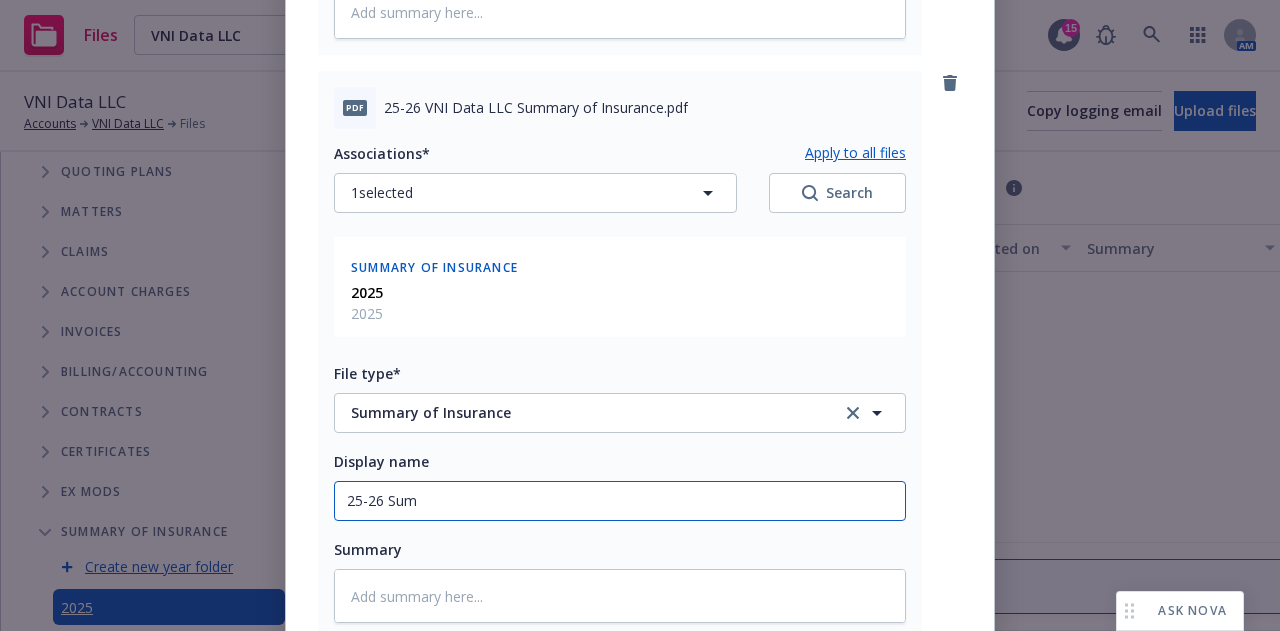 type on "x" 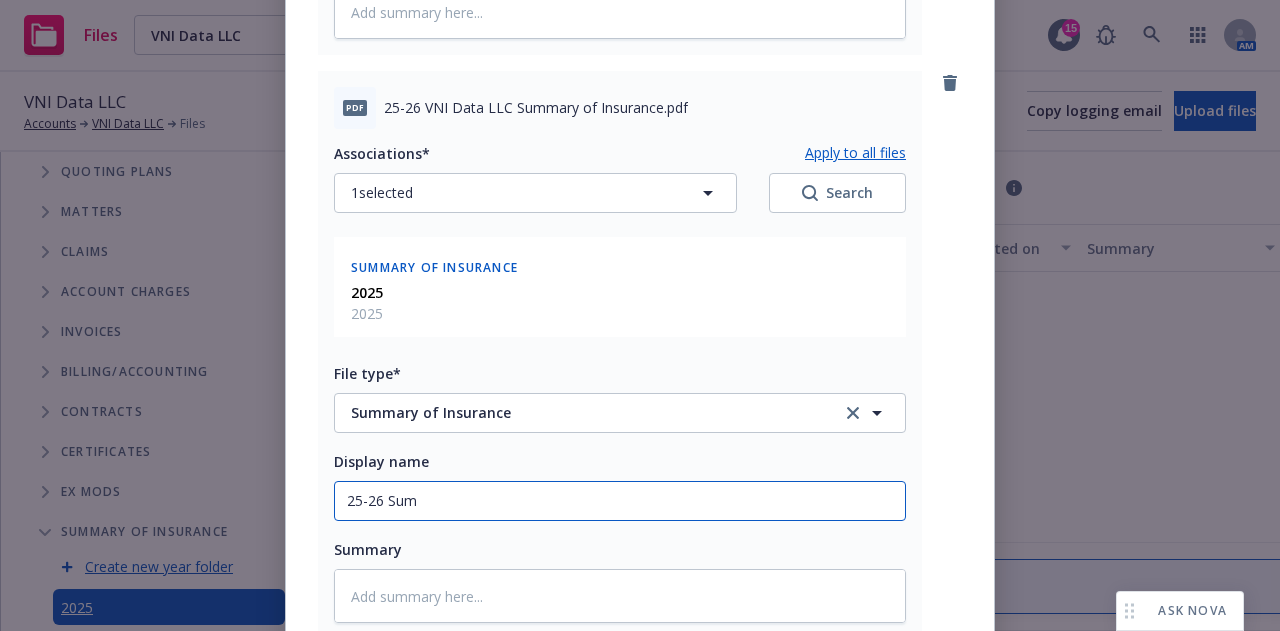 type on "25-26 Summ" 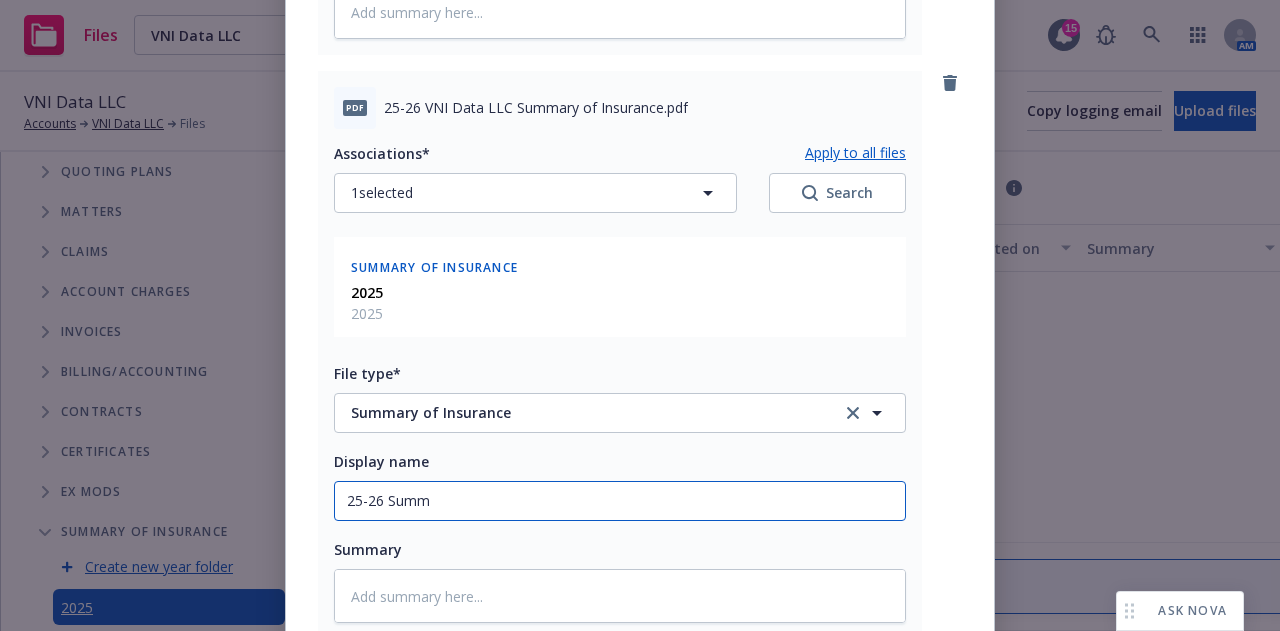 type on "x" 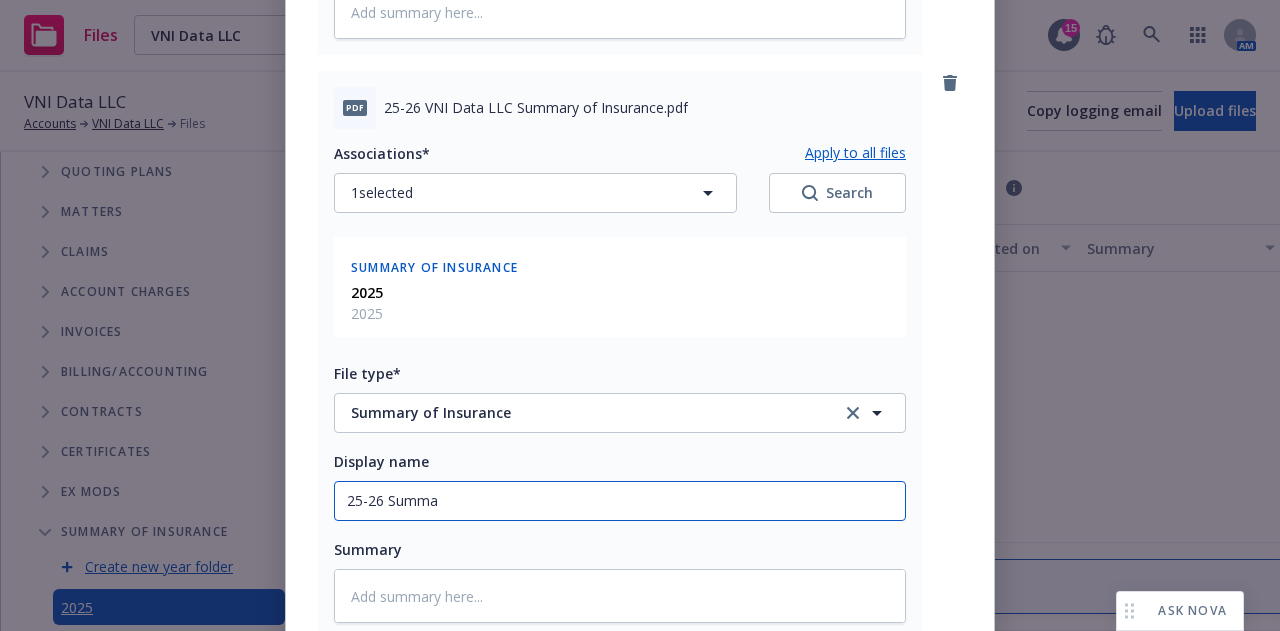 type on "x" 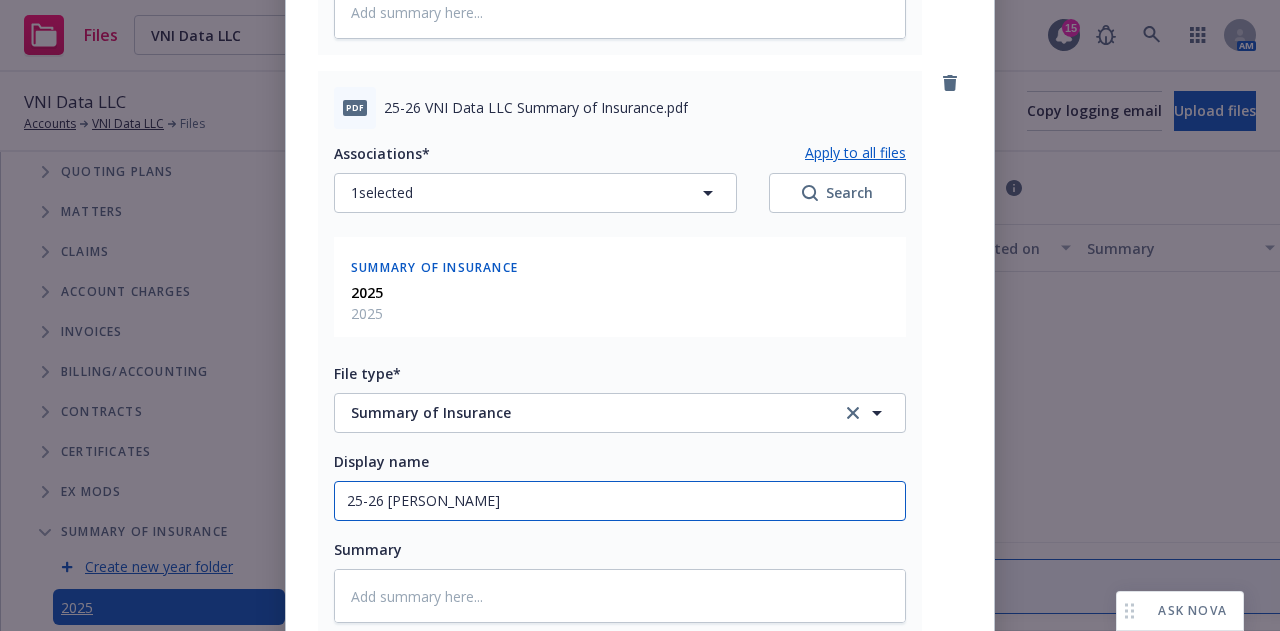 type on "25-26 Summary" 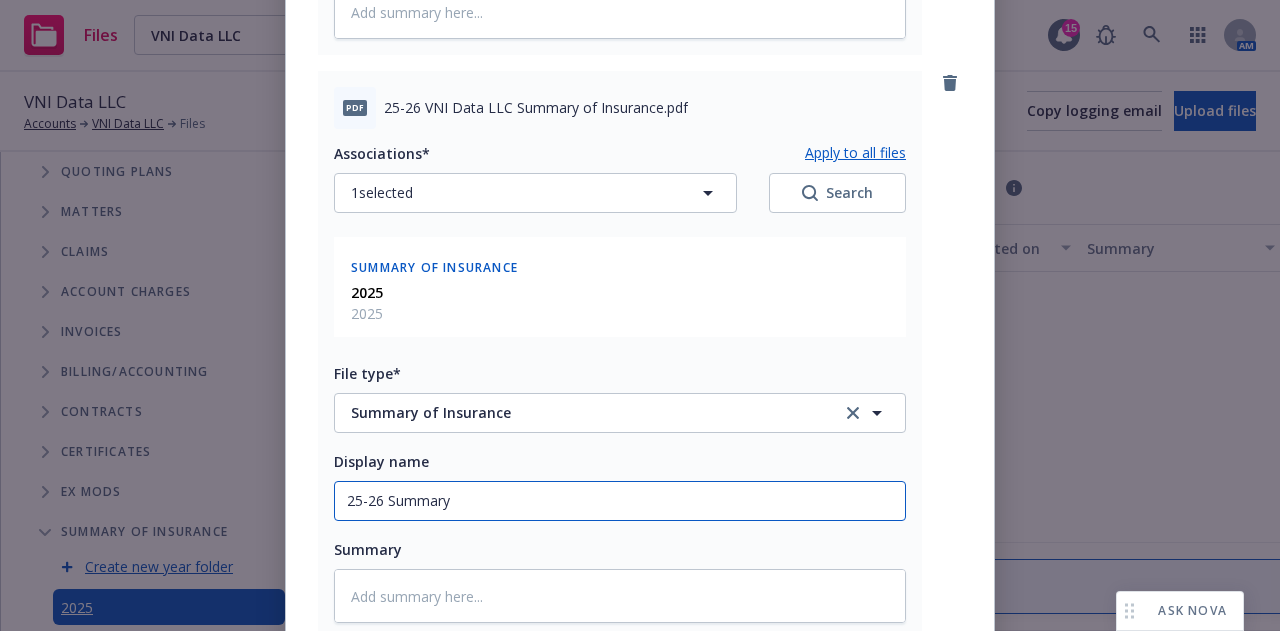 type on "x" 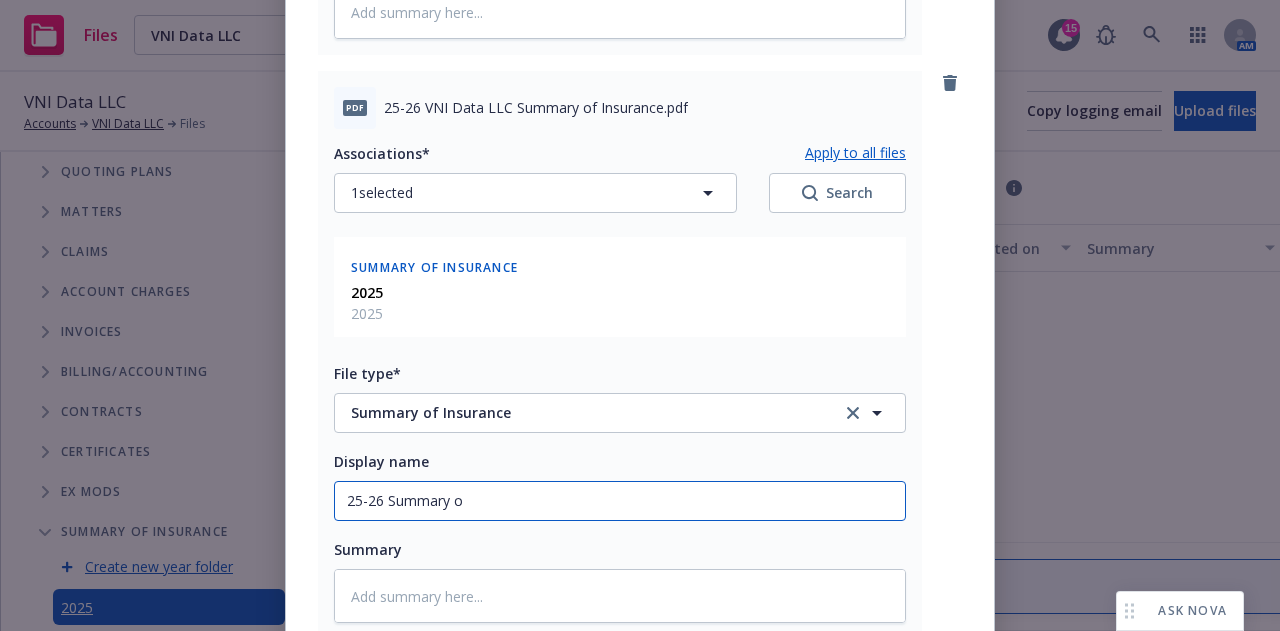 type on "x" 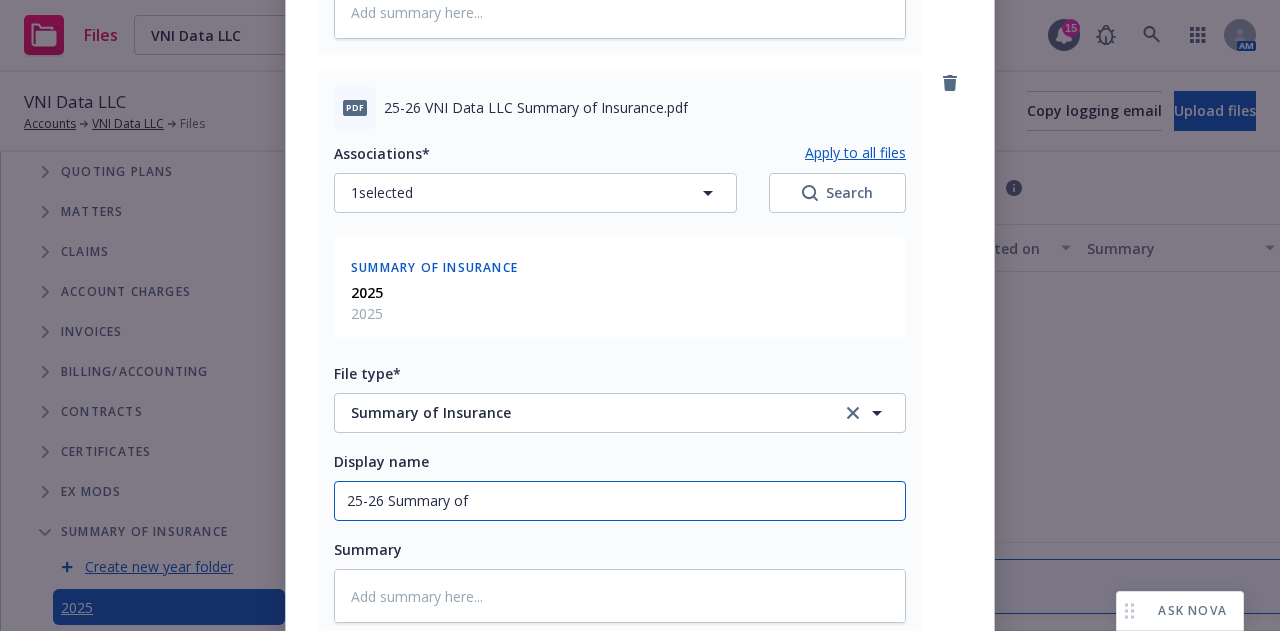 type on "x" 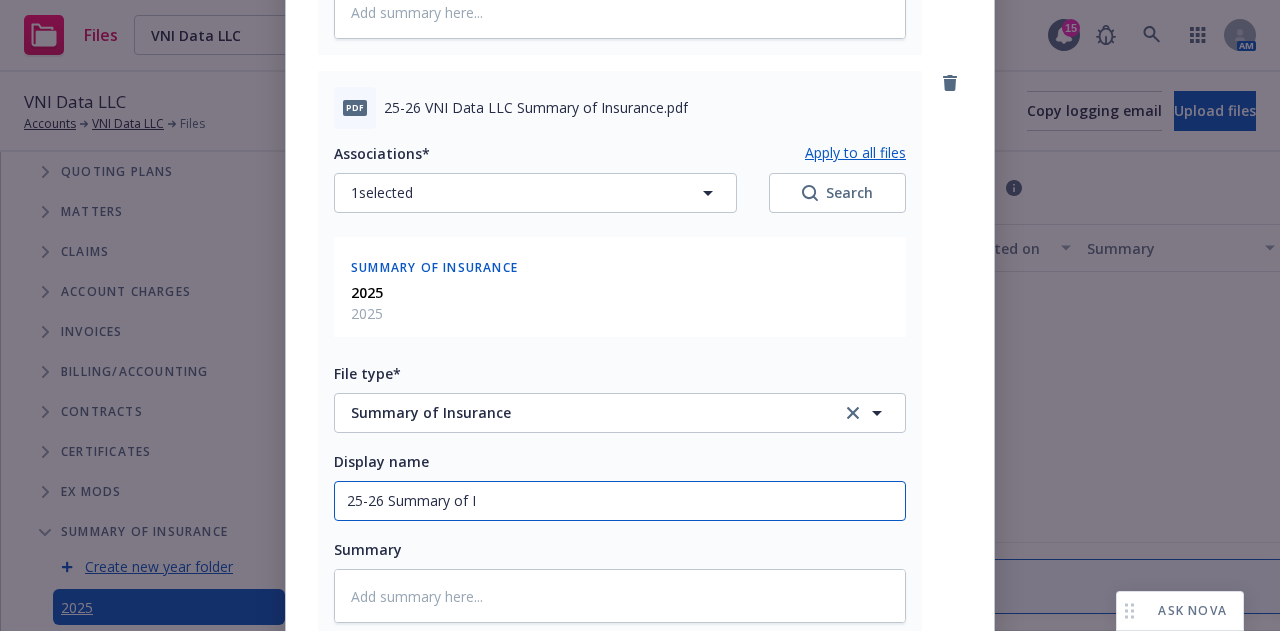 type on "x" 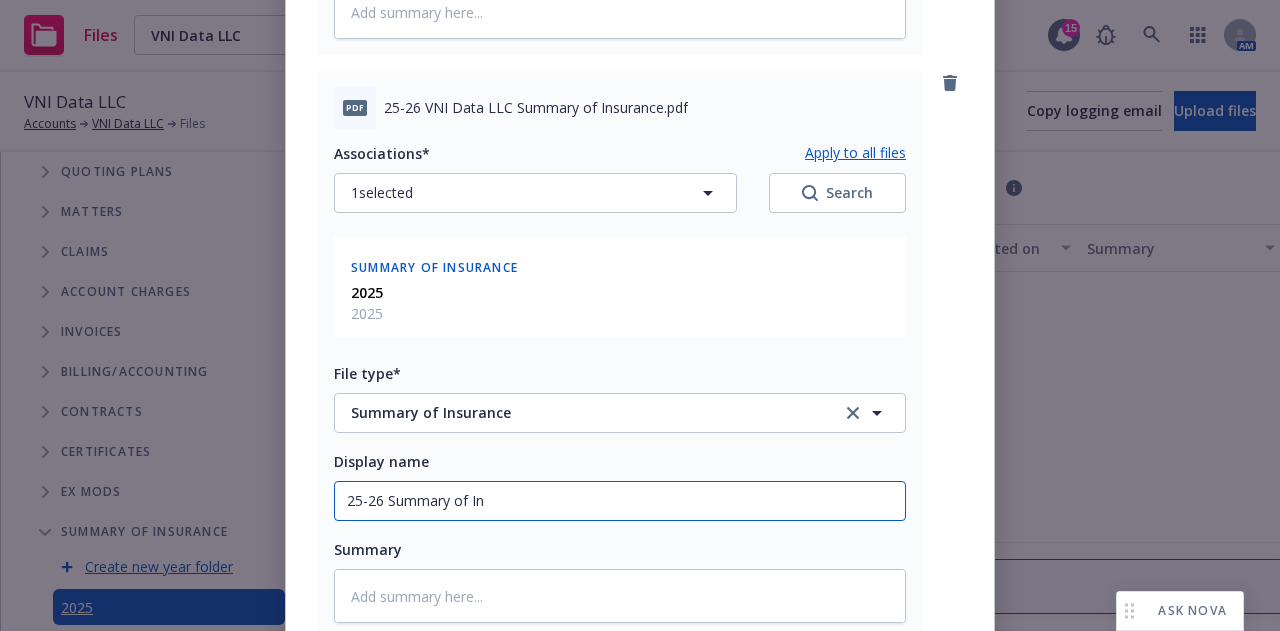 type on "25-26 Summary of Ins" 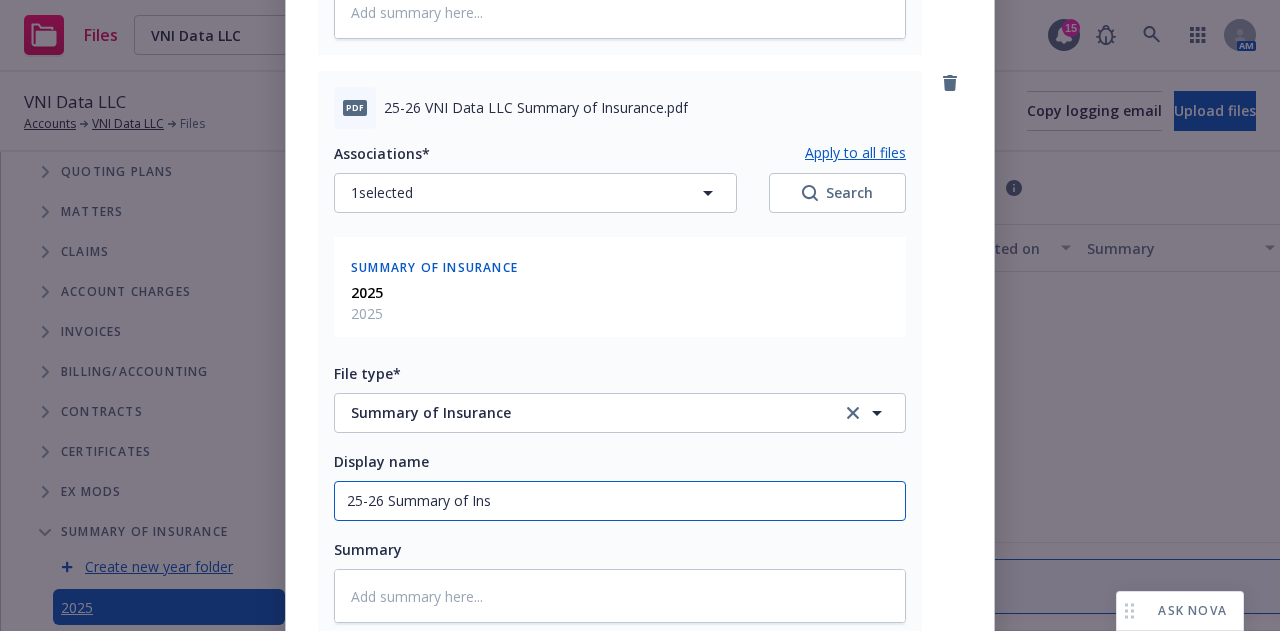 type on "x" 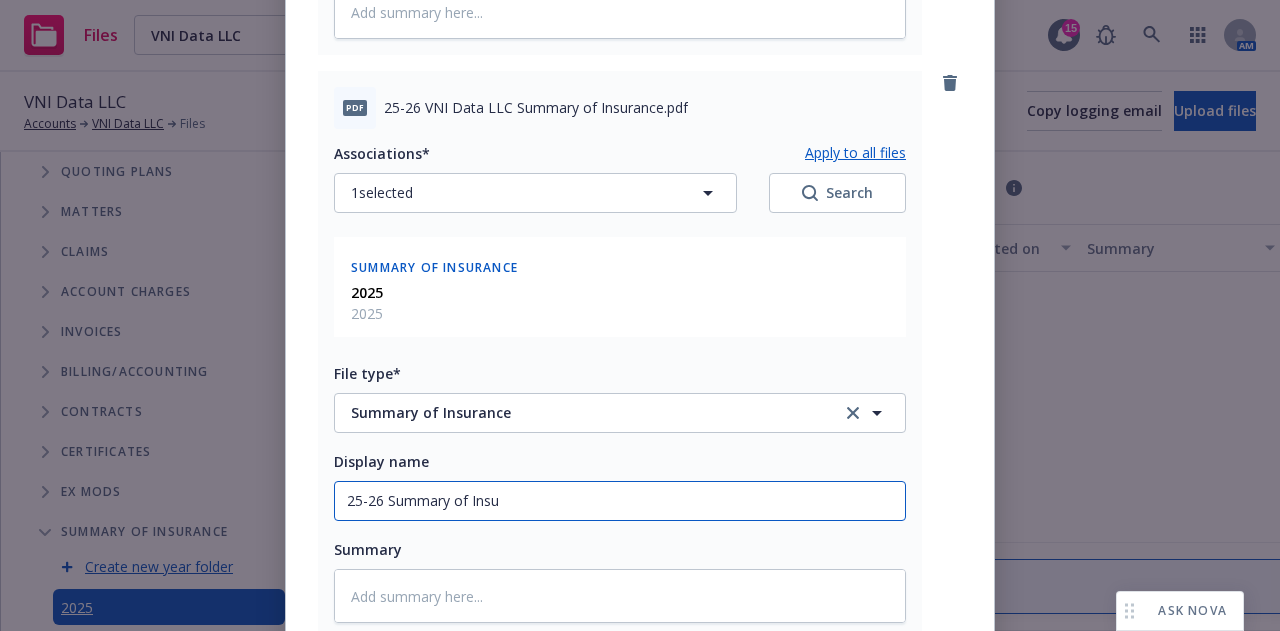 type on "x" 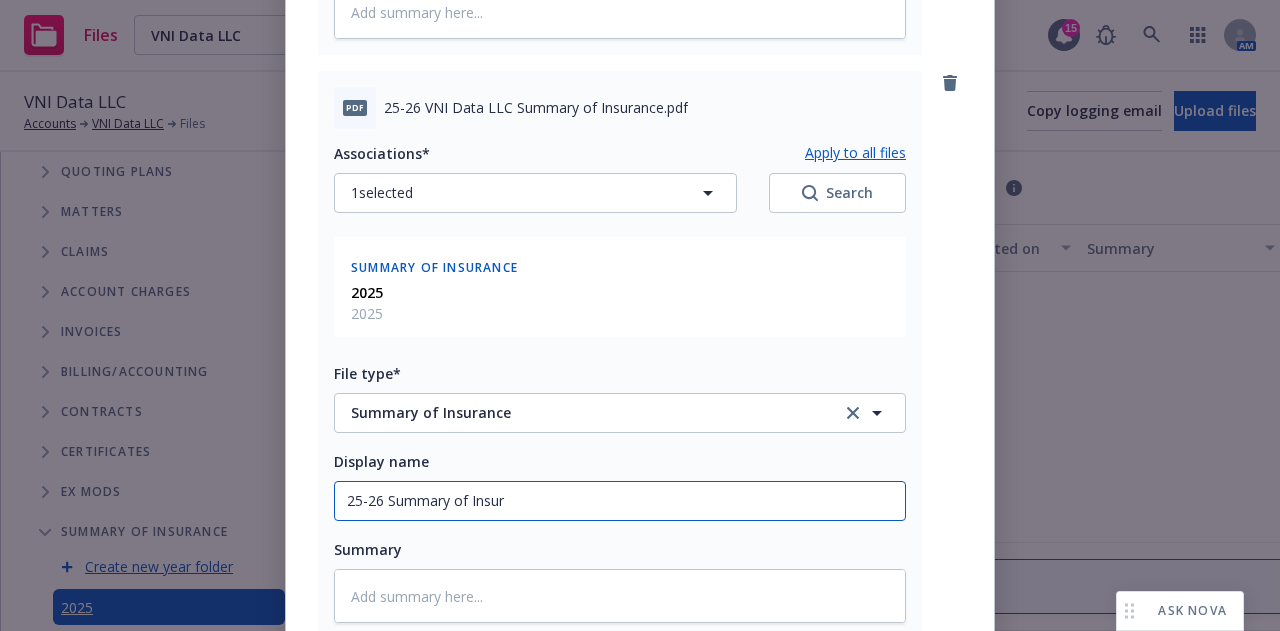 type on "x" 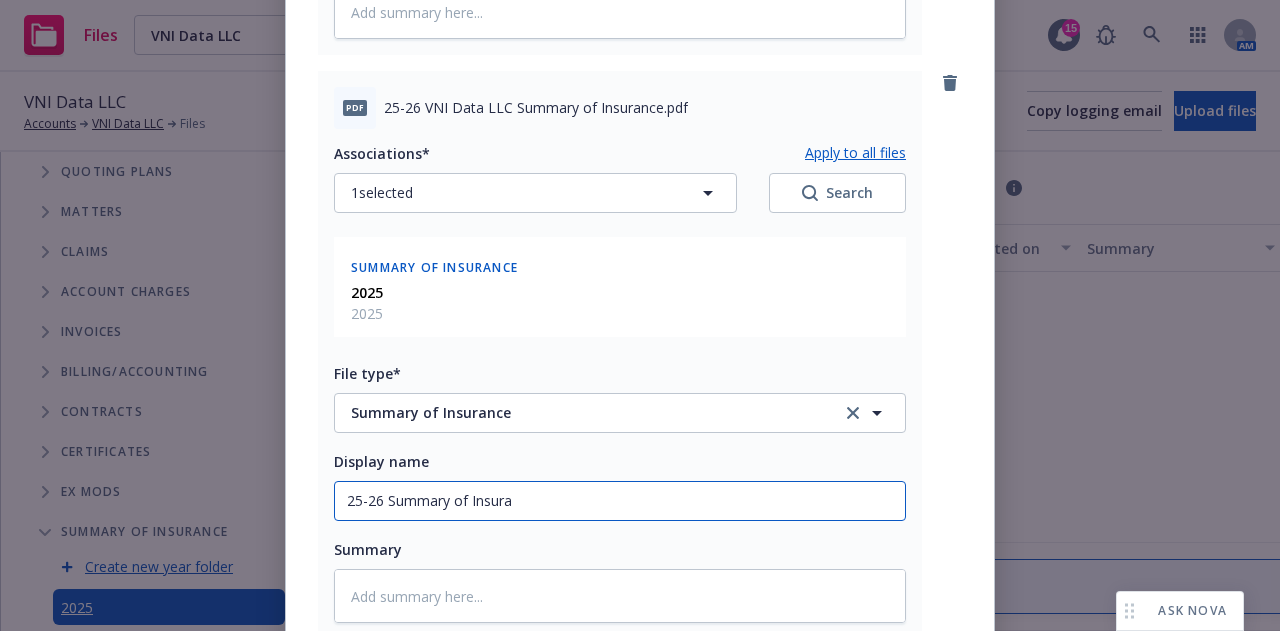 type on "x" 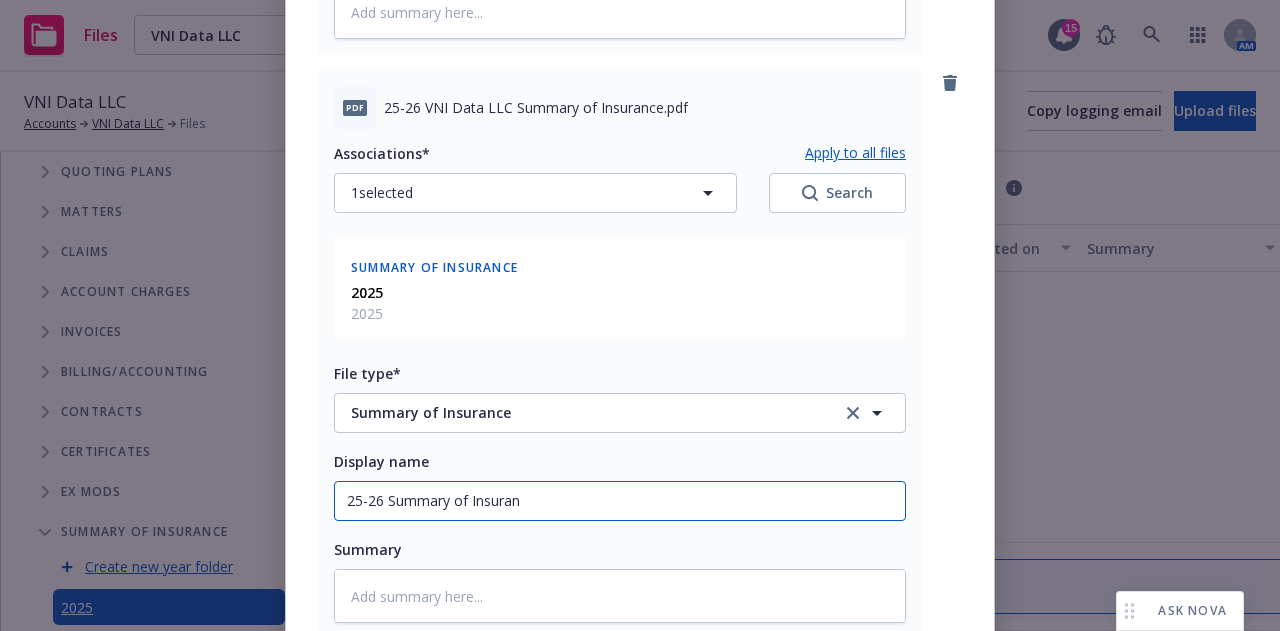 type on "x" 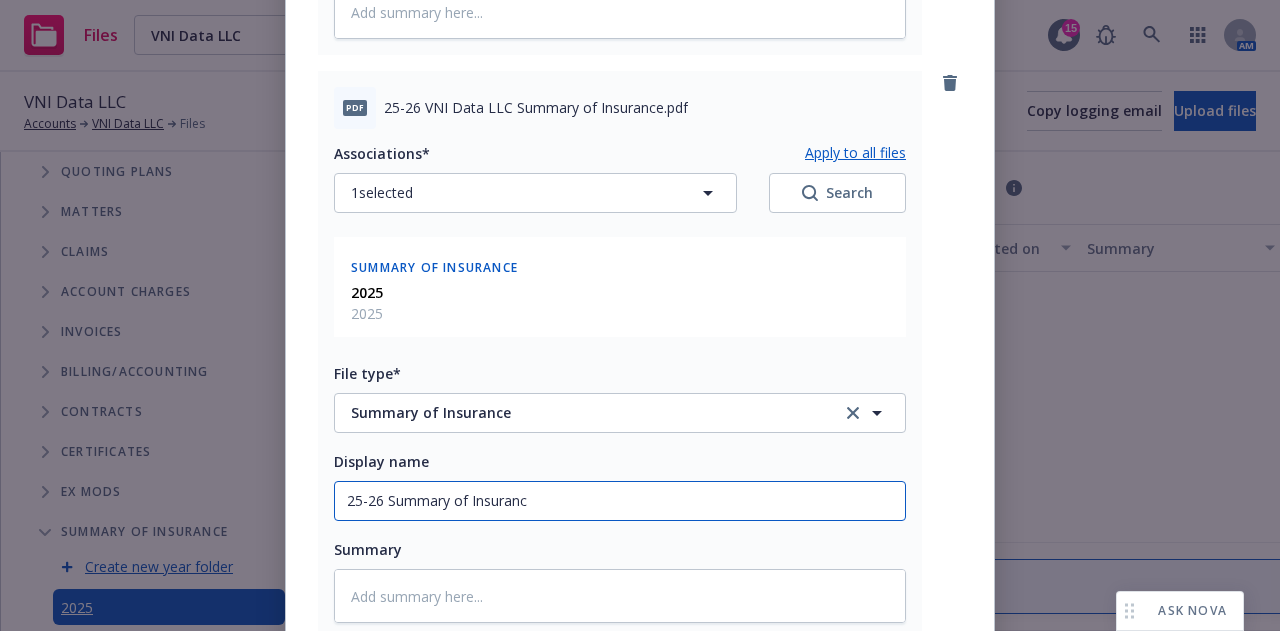 type on "x" 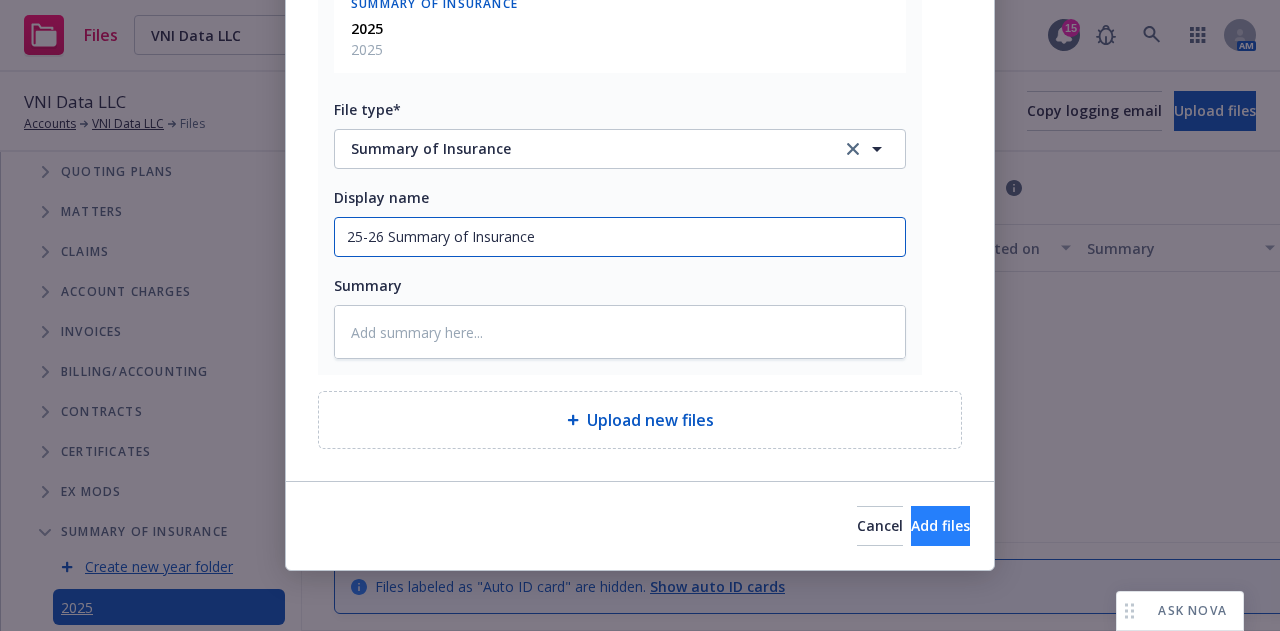 type on "25-26 Summary of Insurance" 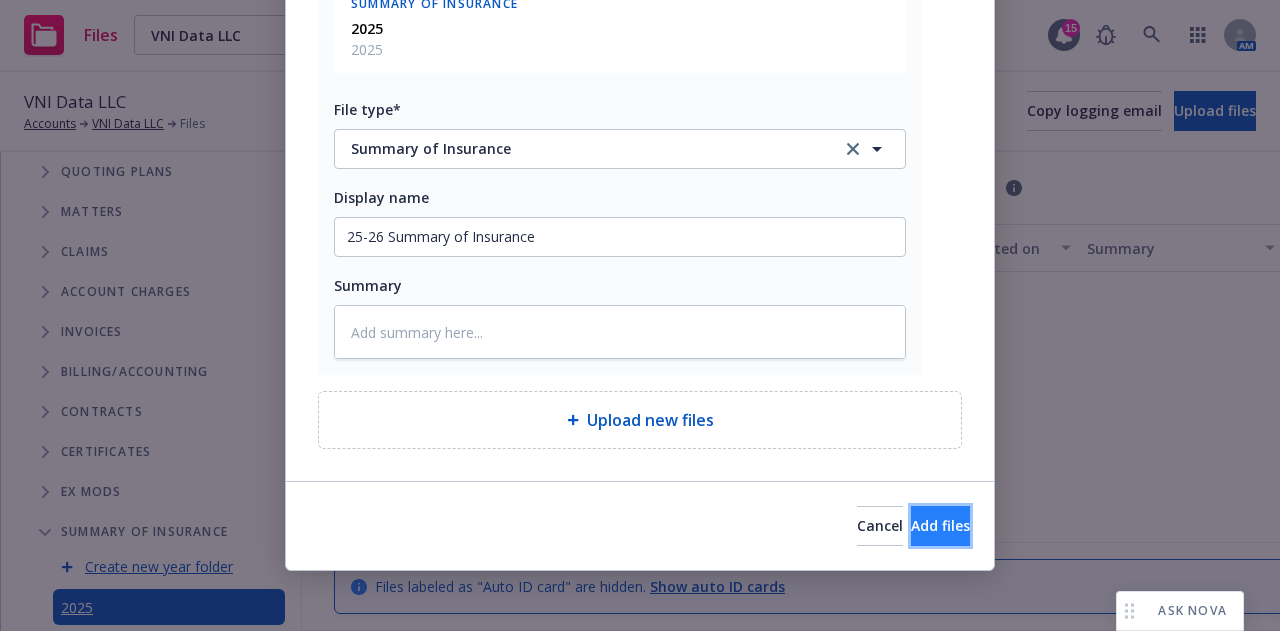 click on "Add files" at bounding box center [940, 526] 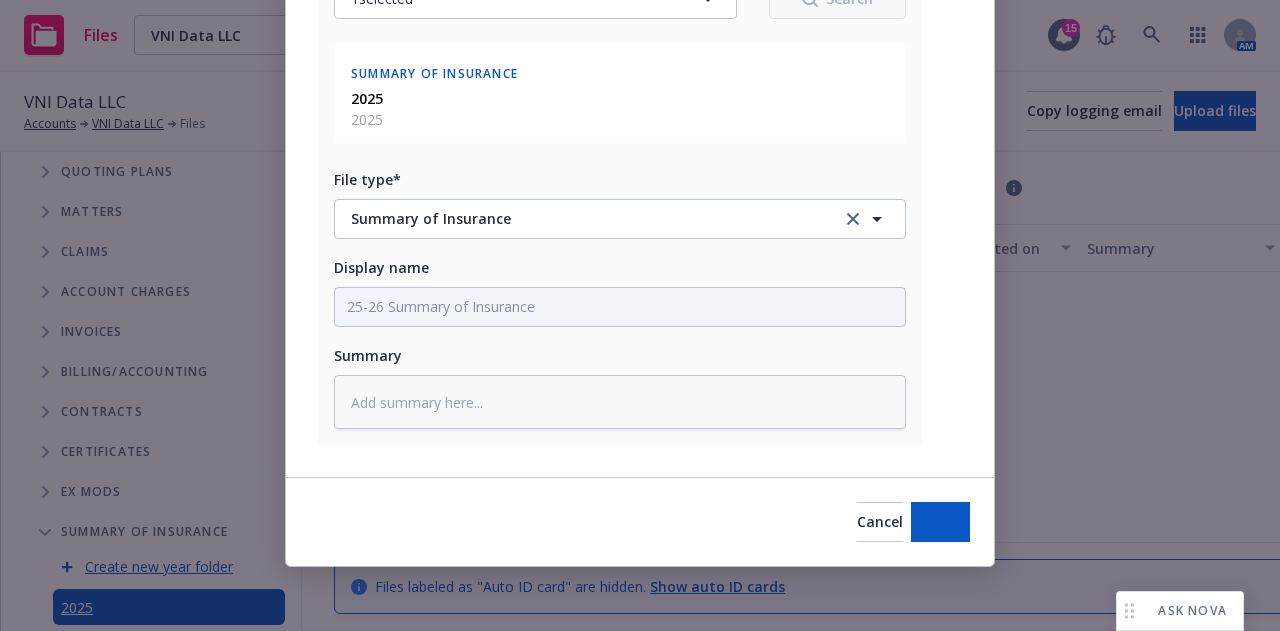 scroll, scrollTop: 938, scrollLeft: 0, axis: vertical 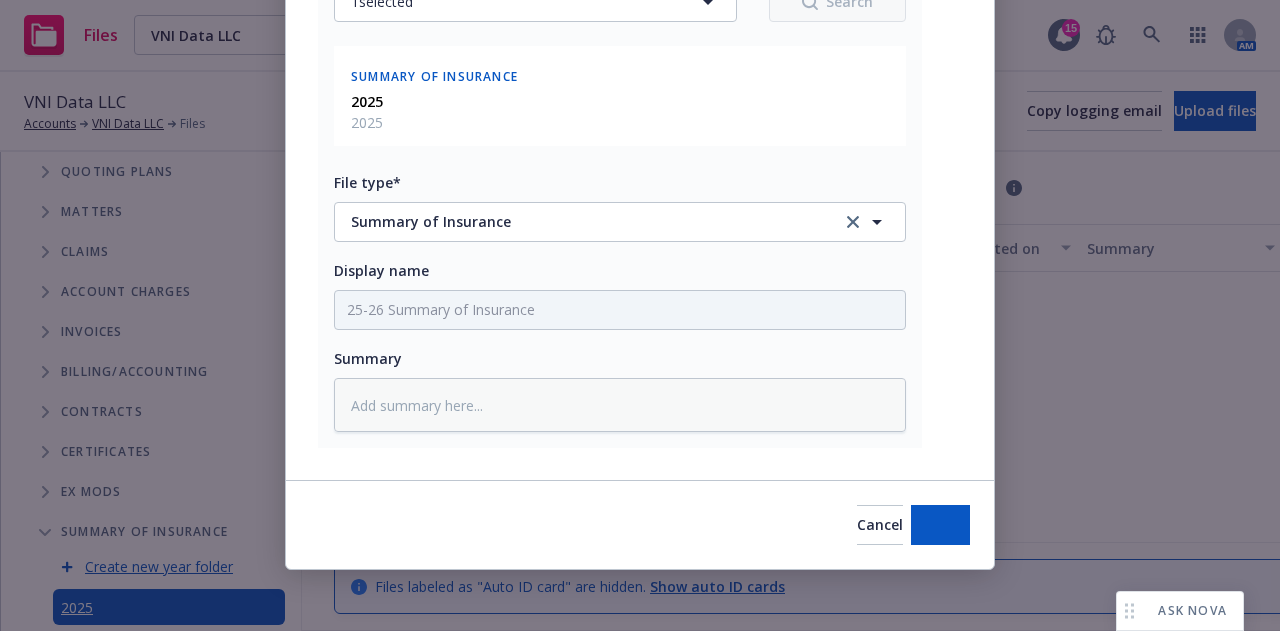 type on "x" 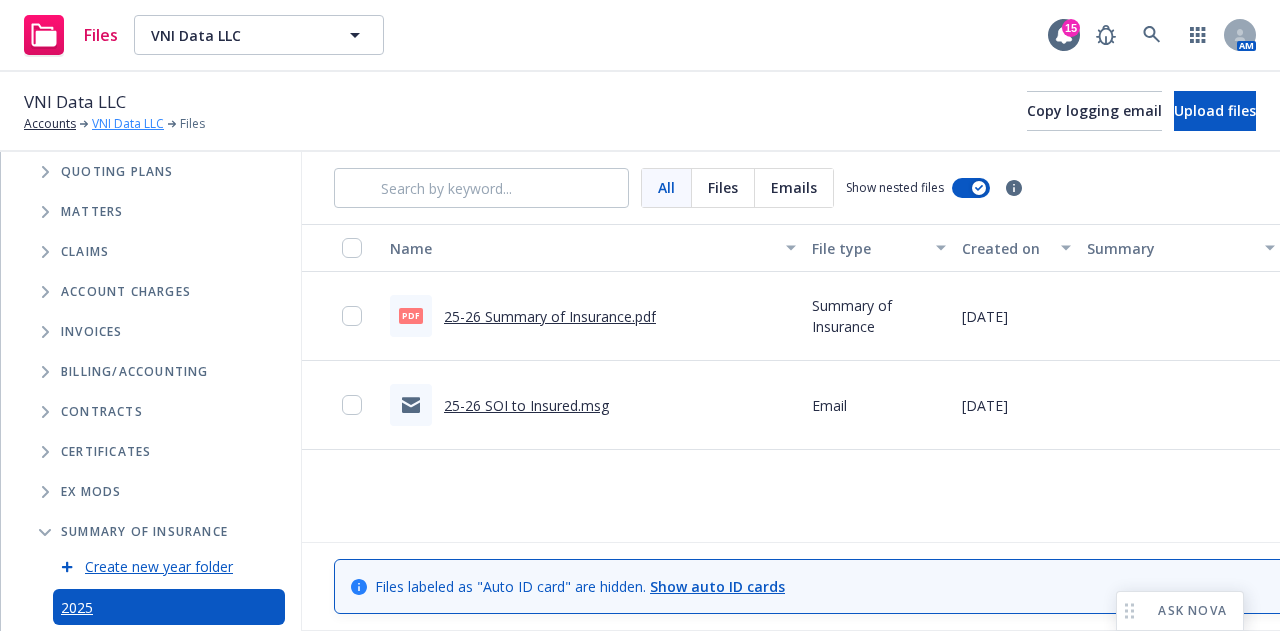 click on "VNI Data LLC" at bounding box center [128, 124] 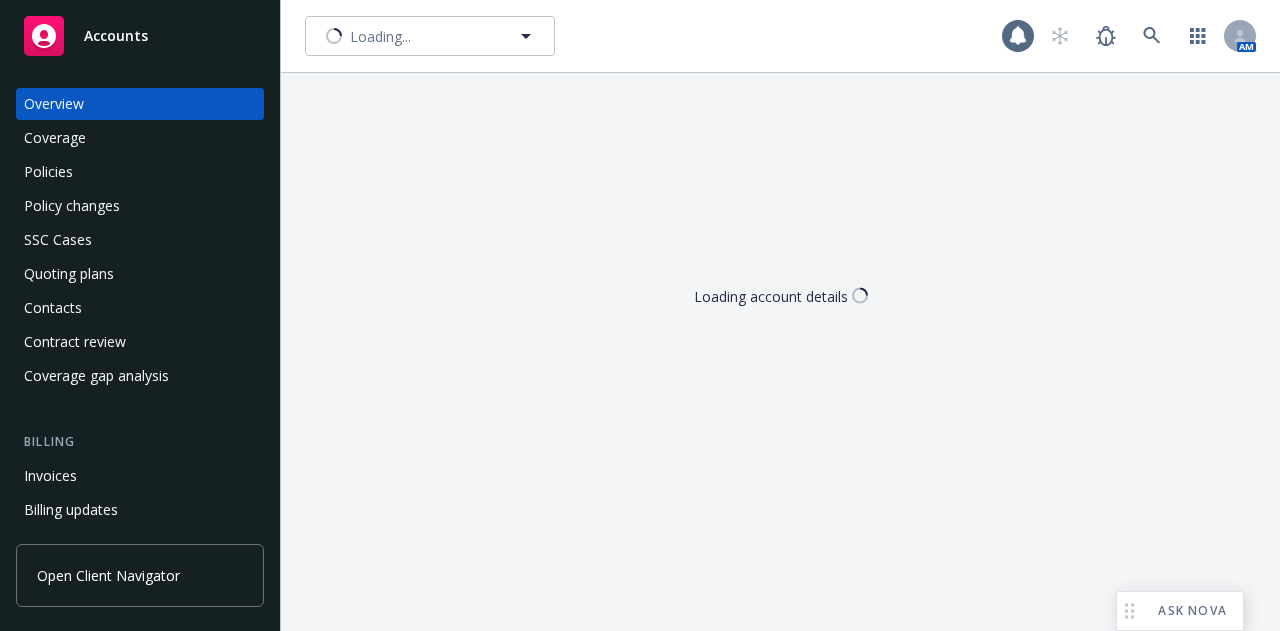 scroll, scrollTop: 0, scrollLeft: 0, axis: both 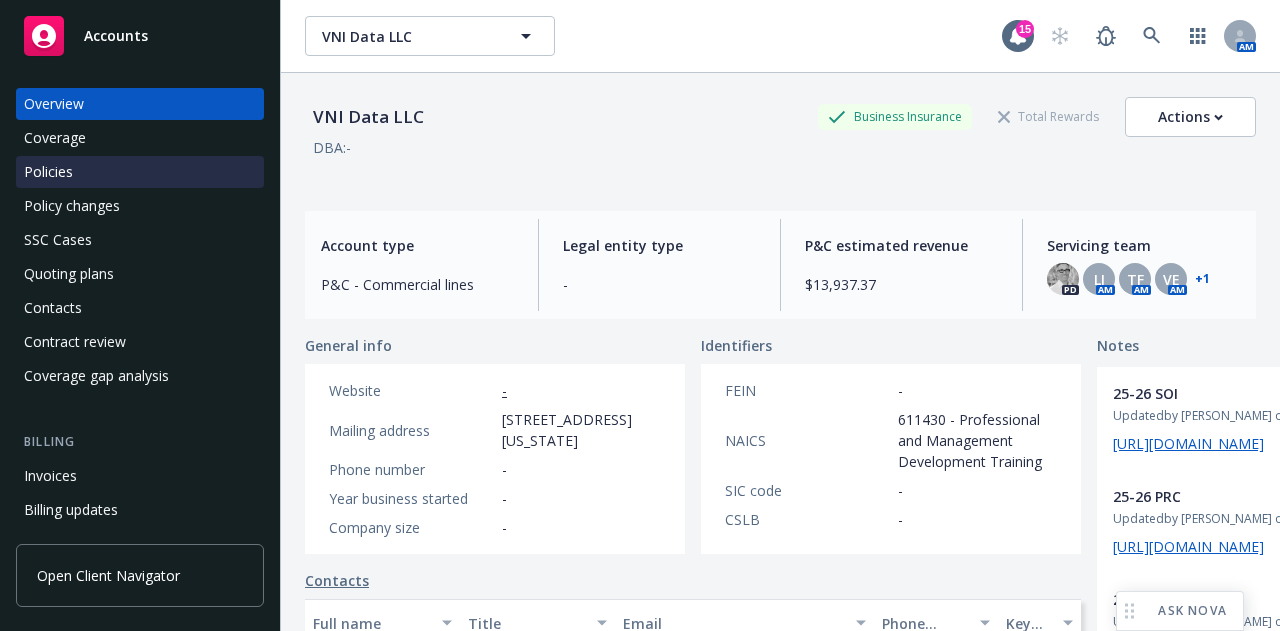click on "Policies" at bounding box center [140, 172] 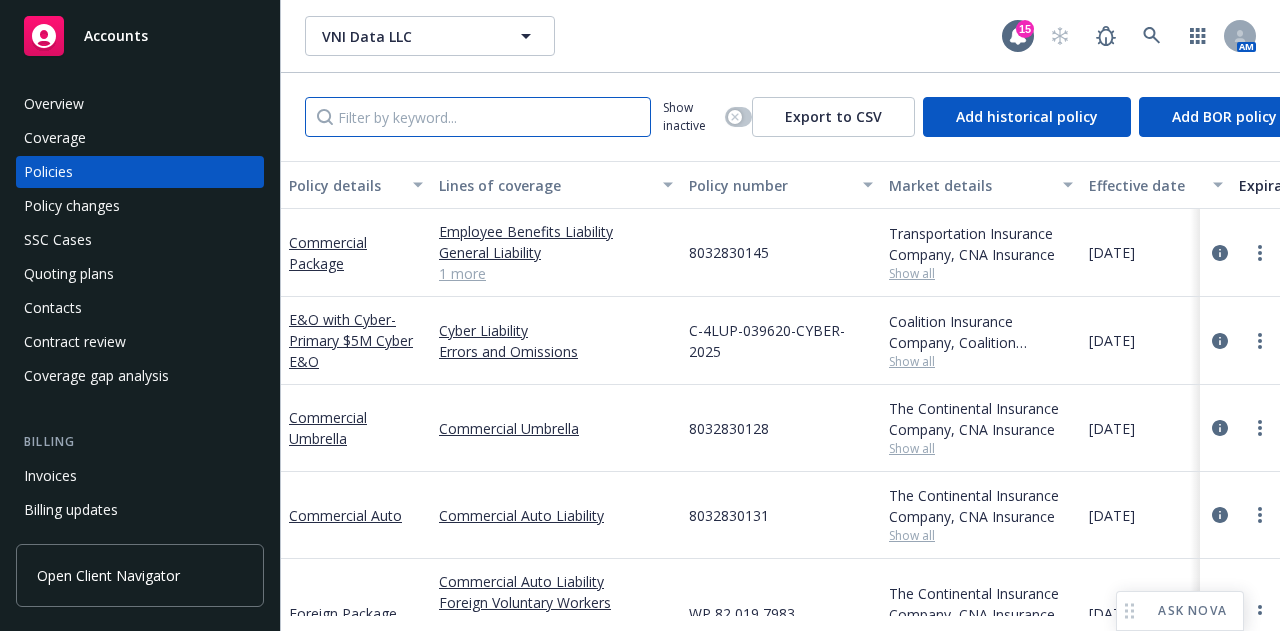click at bounding box center (478, 117) 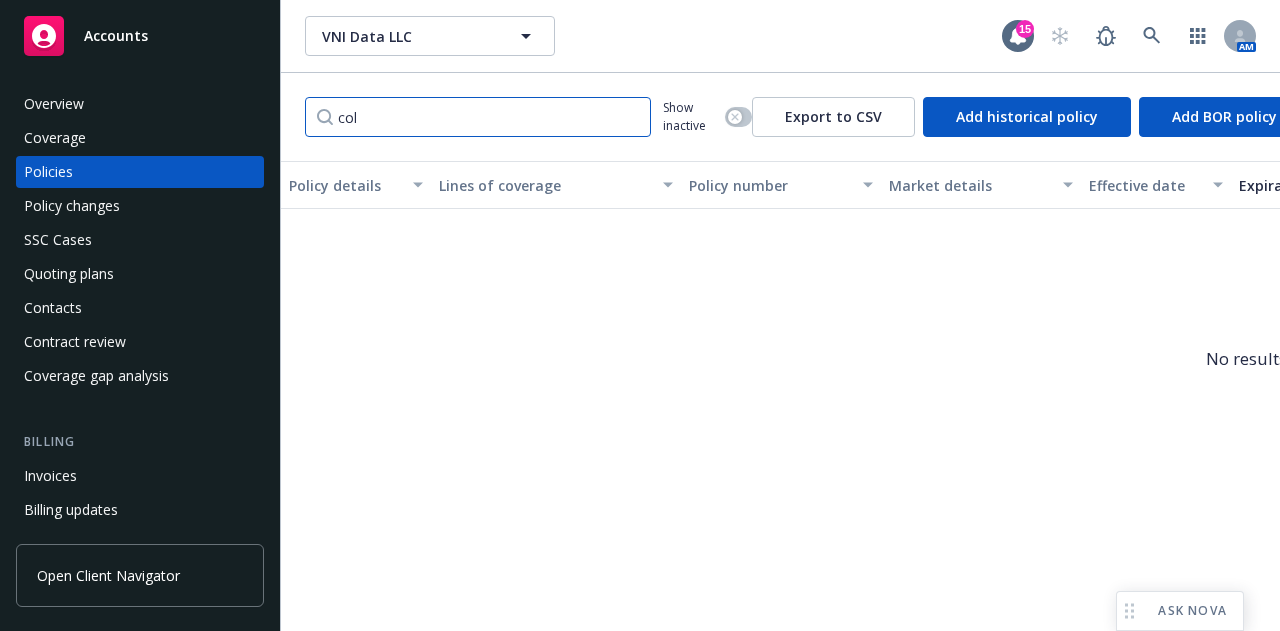 click on "col" at bounding box center [478, 117] 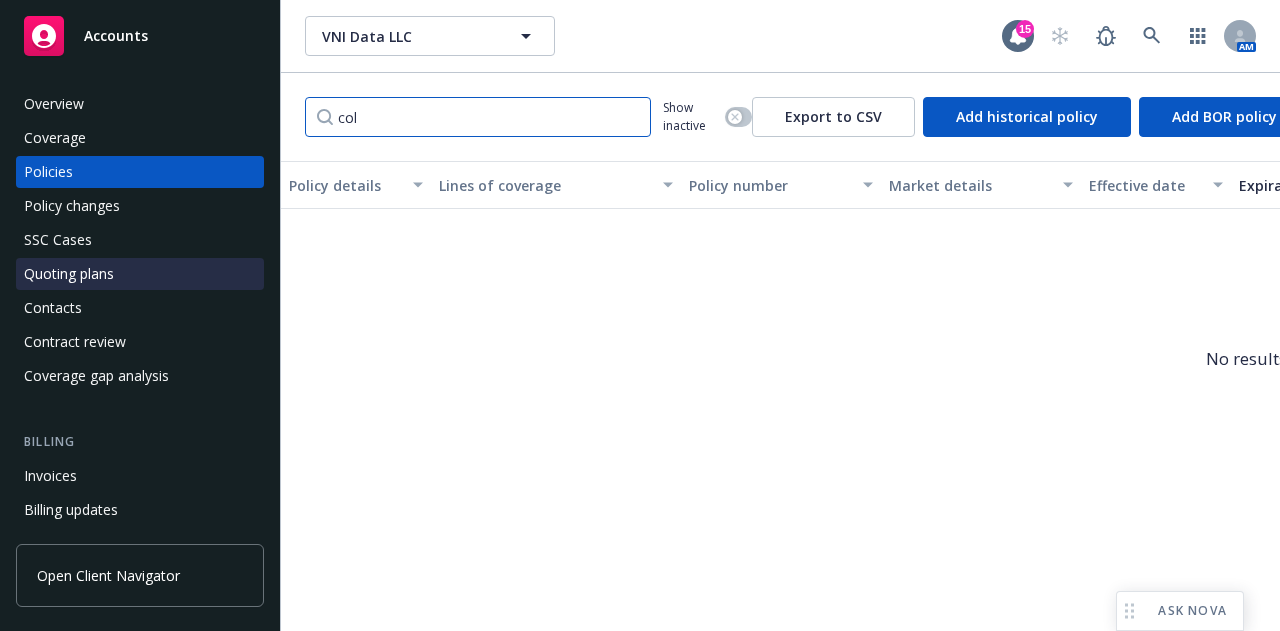 type on "col" 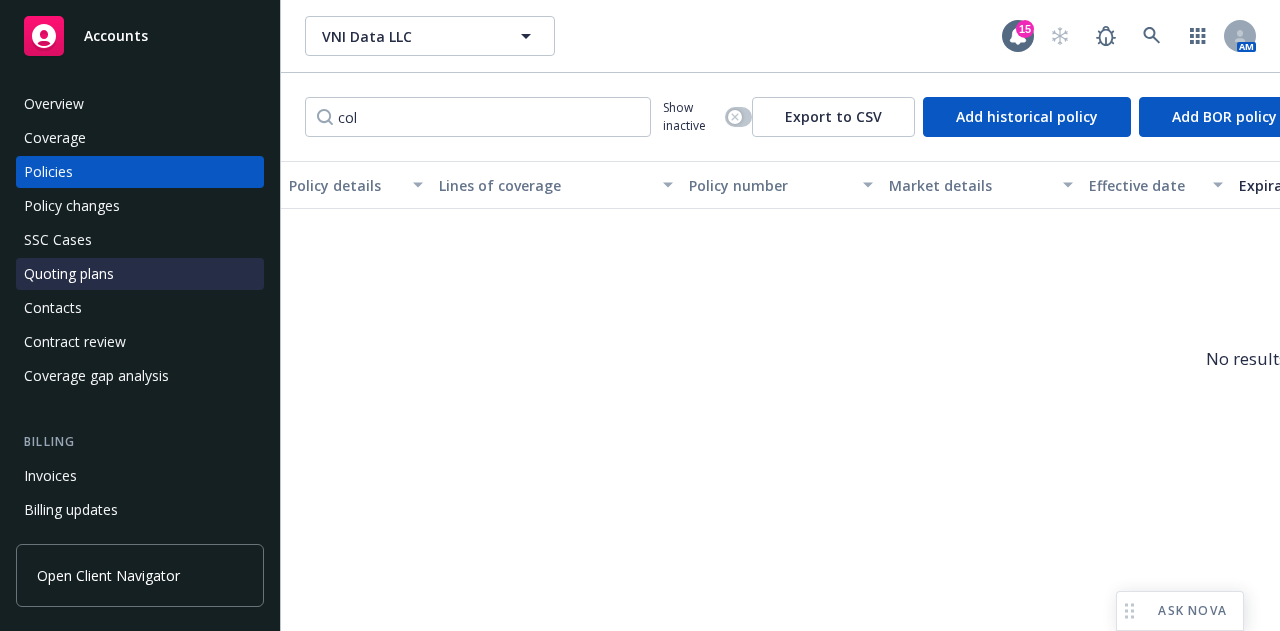 click on "Quoting plans" at bounding box center [140, 274] 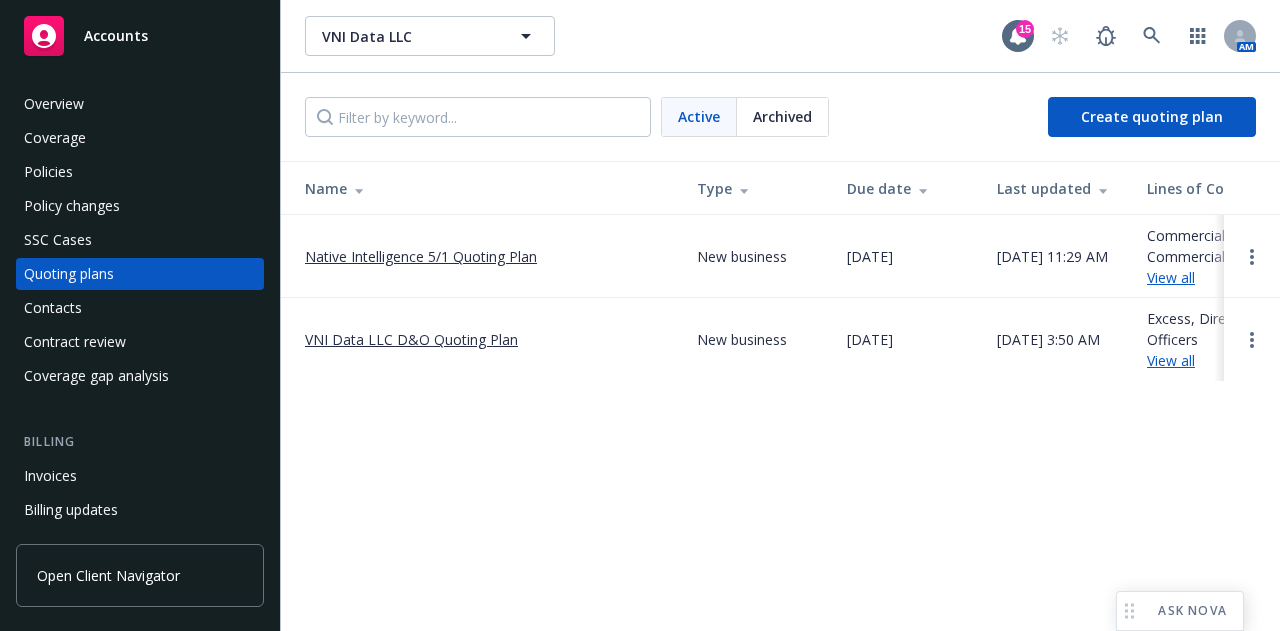 click on "Native Intelligence 5/1 Quoting Plan" at bounding box center (421, 256) 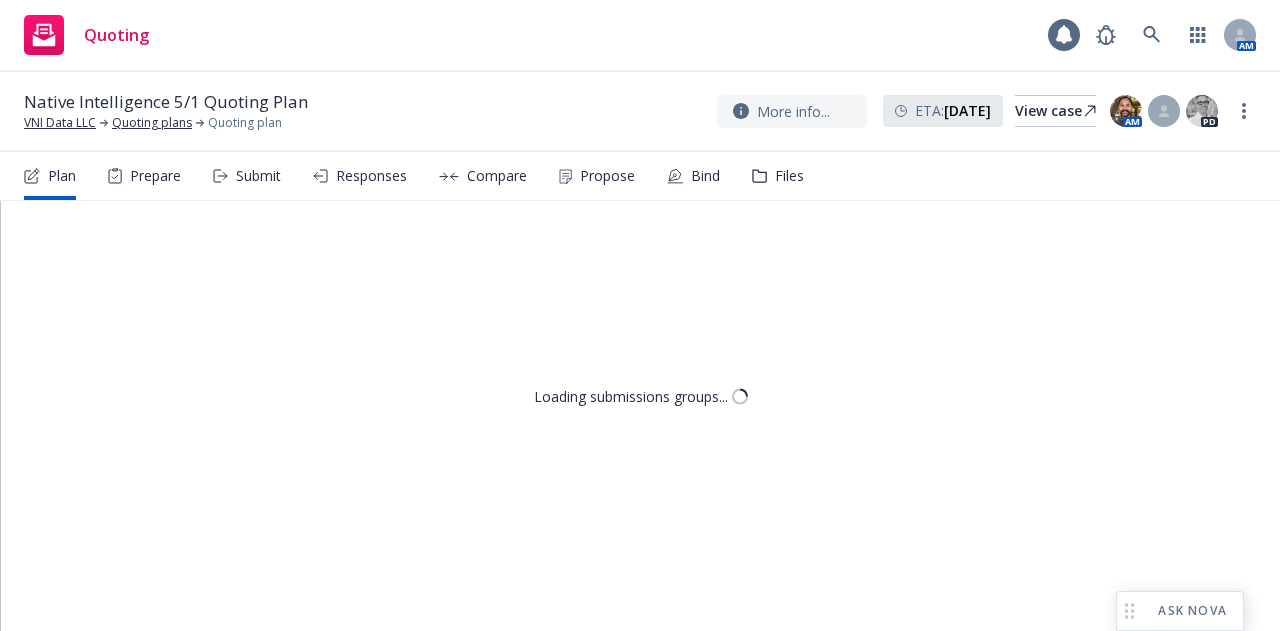 scroll, scrollTop: 0, scrollLeft: 0, axis: both 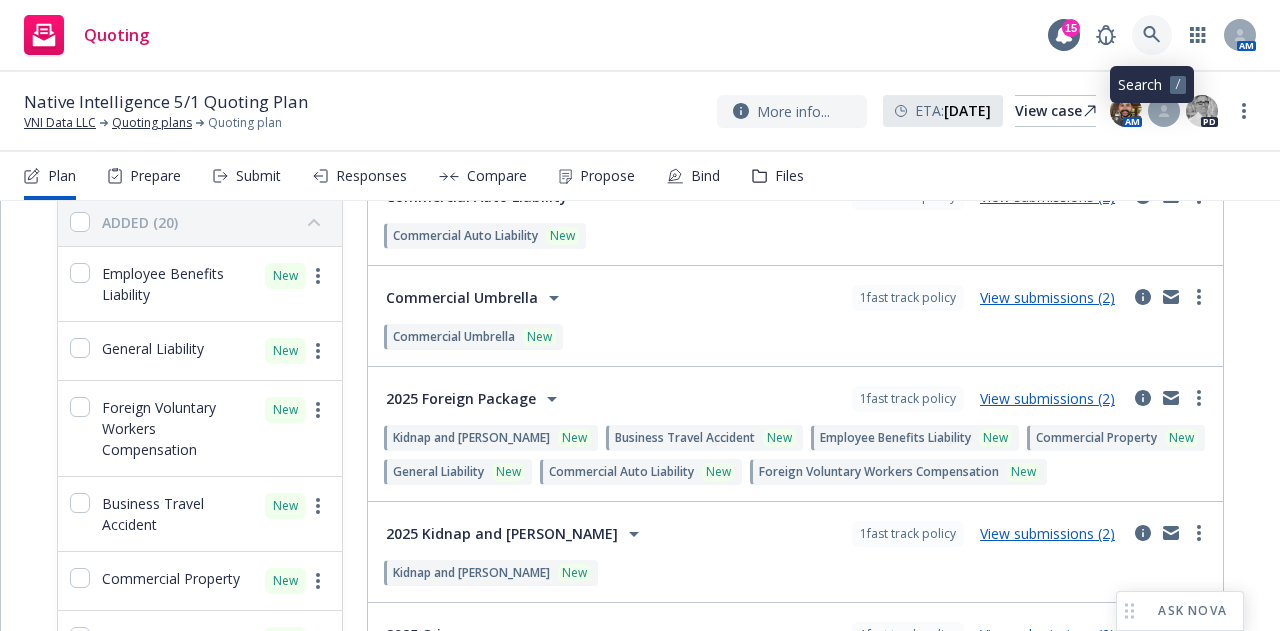 click at bounding box center (1152, 35) 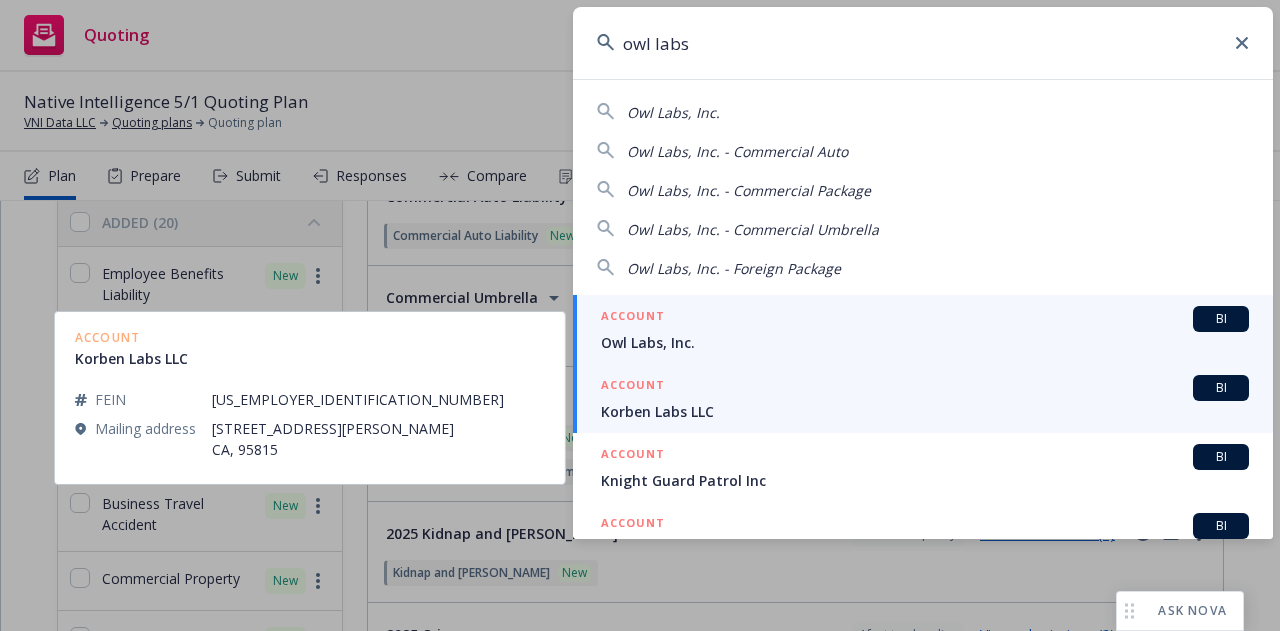 type on "owl labs" 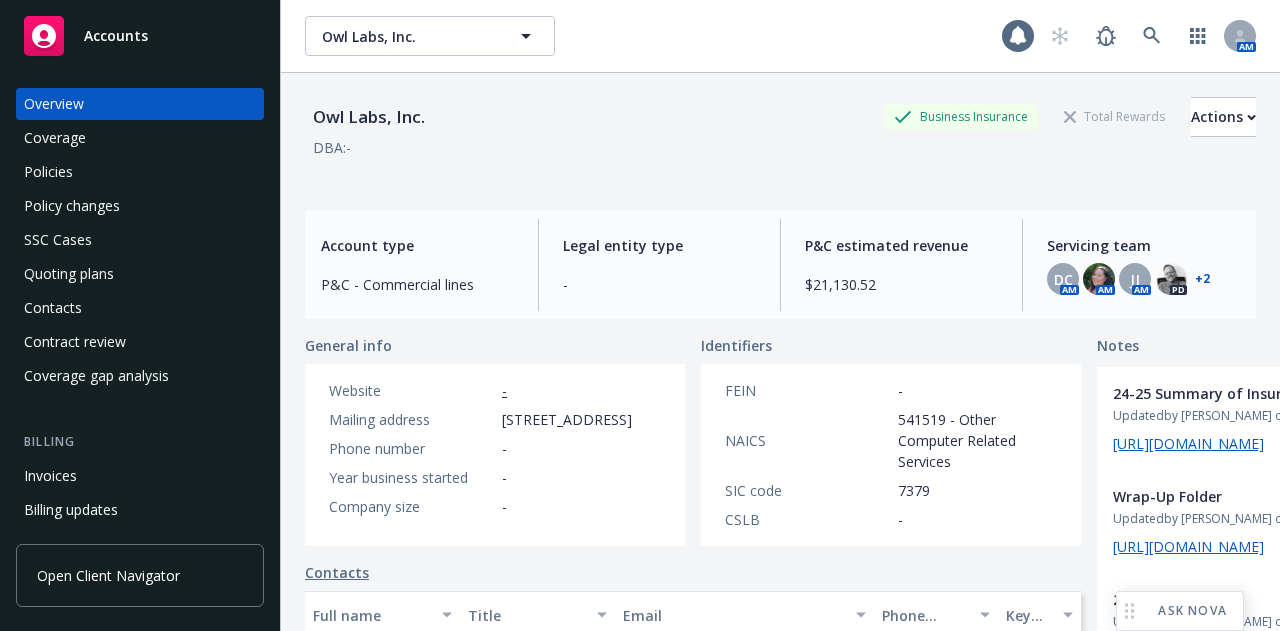 scroll, scrollTop: 0, scrollLeft: 0, axis: both 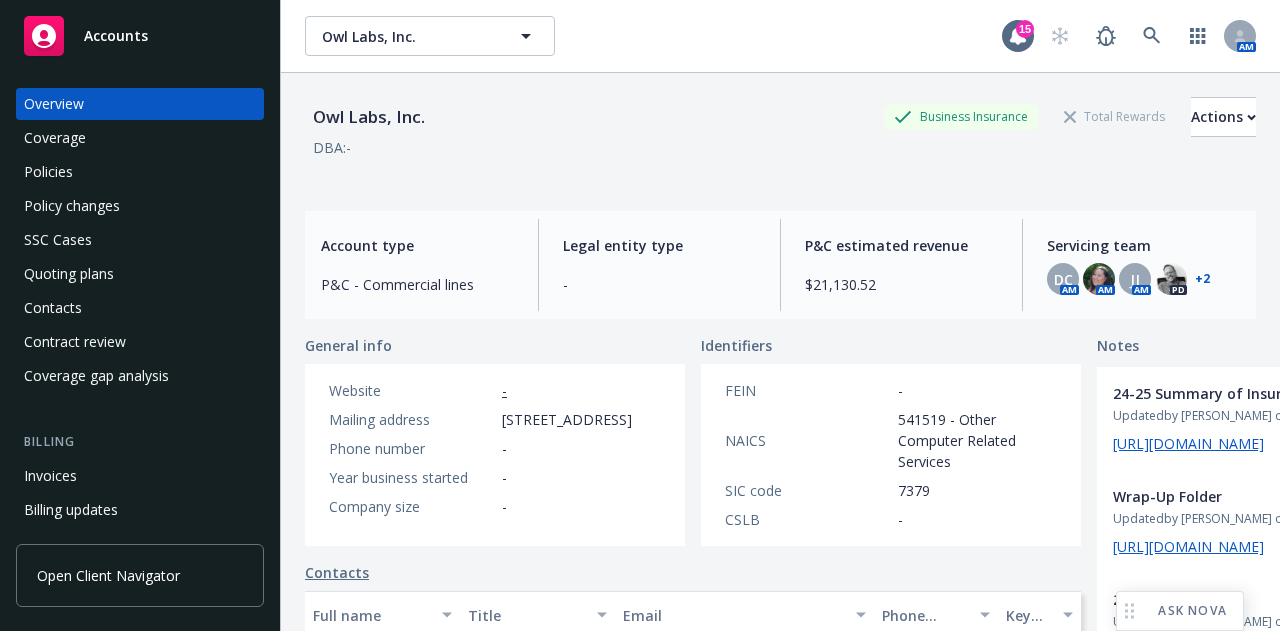 click on "+ 2" at bounding box center [1202, 279] 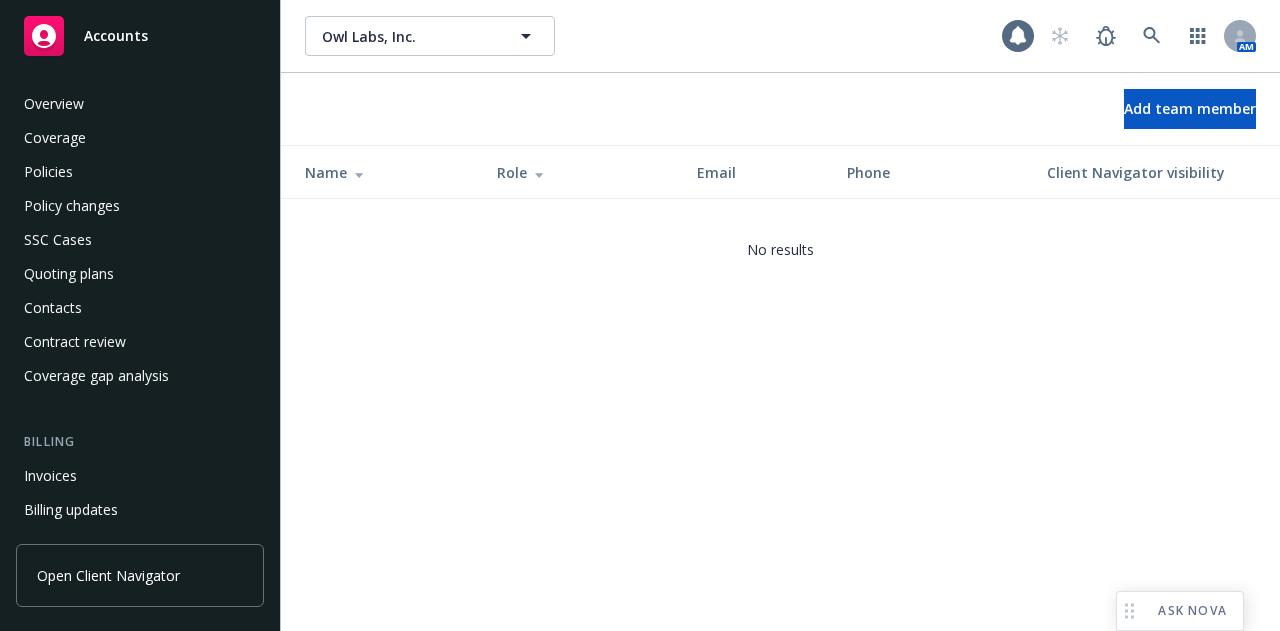 scroll, scrollTop: 0, scrollLeft: 0, axis: both 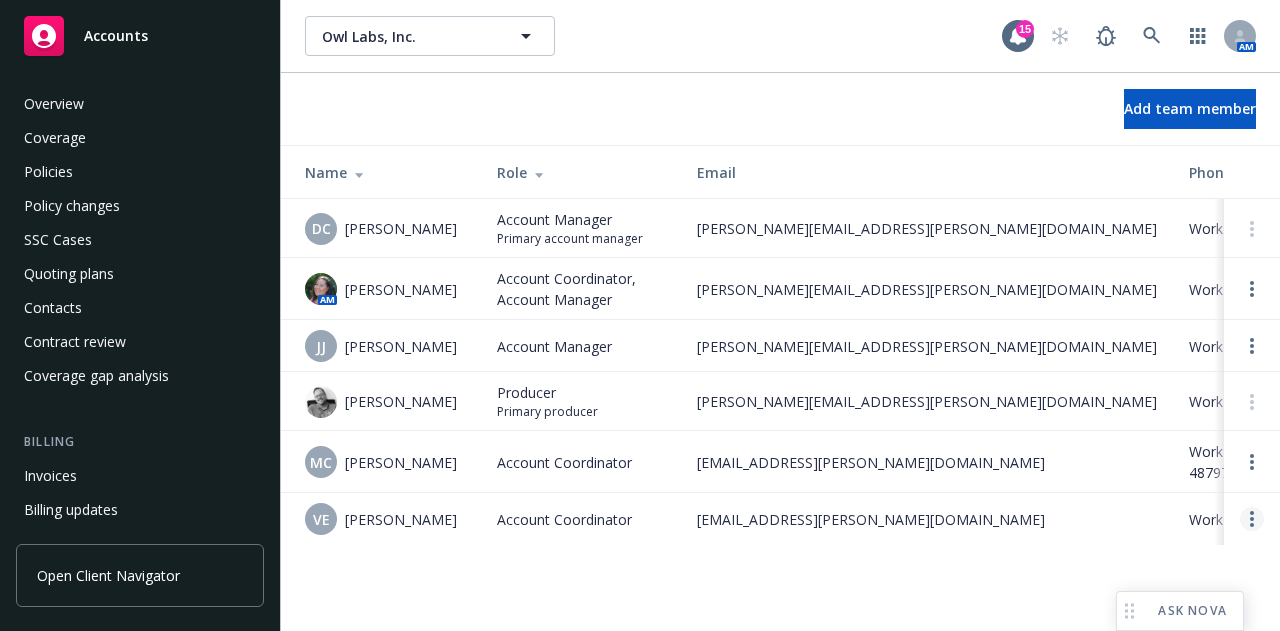 click 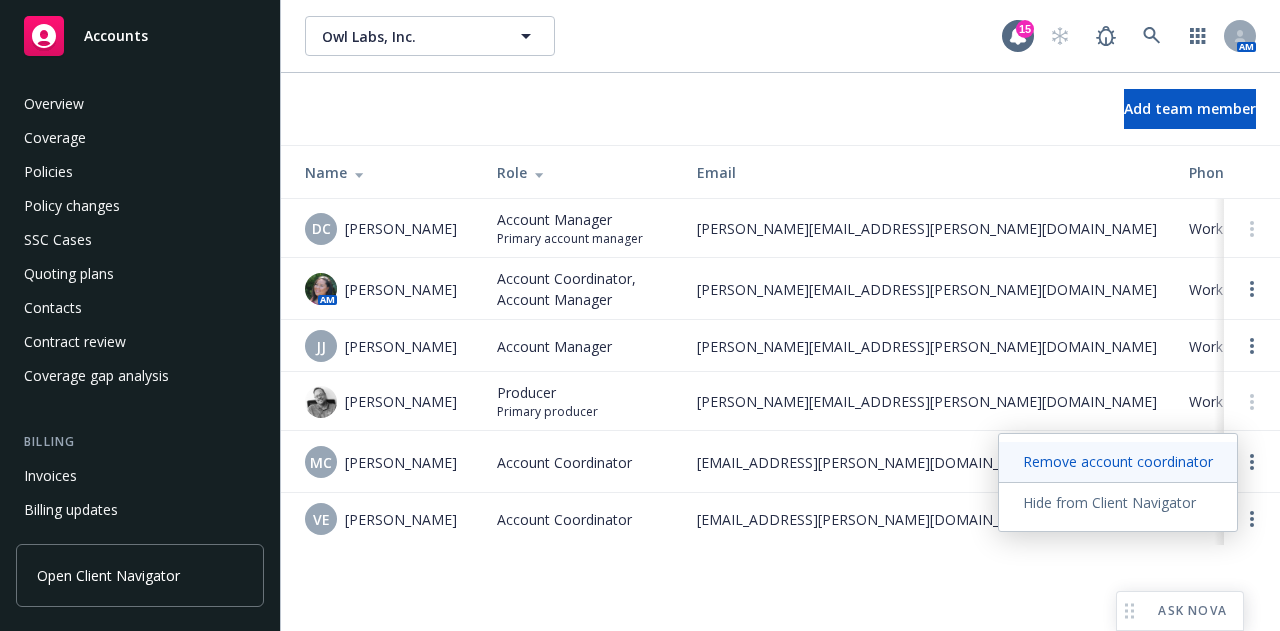 click on "Remove account coordinator" at bounding box center (1118, 461) 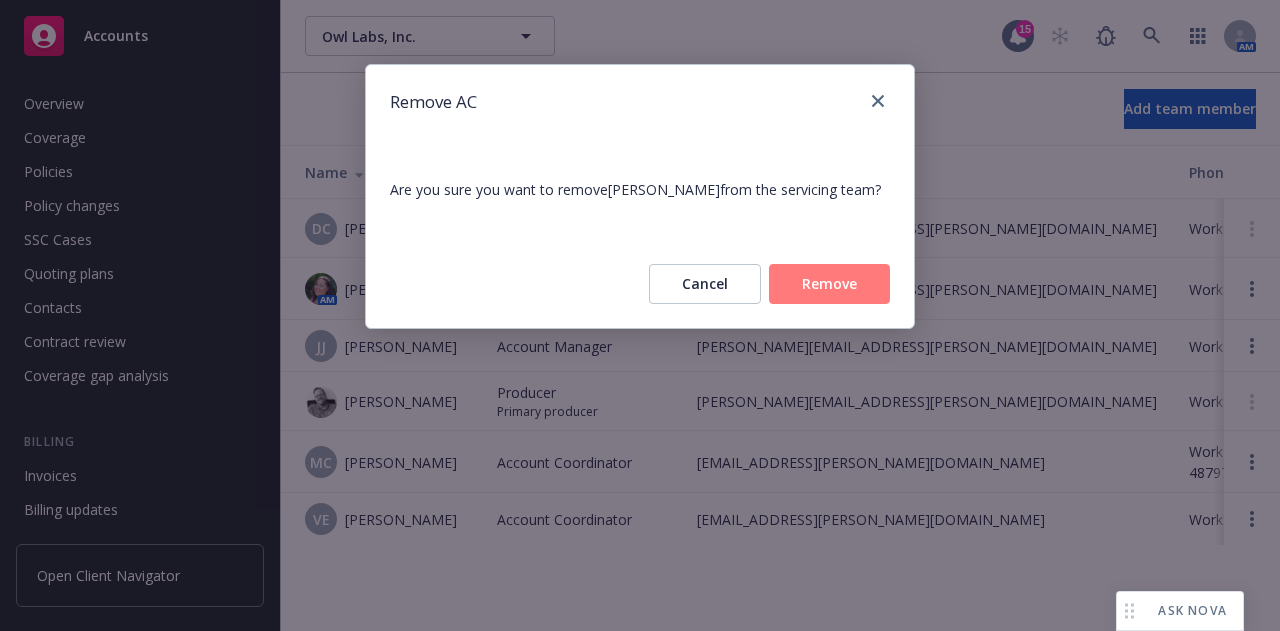 click on "Remove" at bounding box center [829, 284] 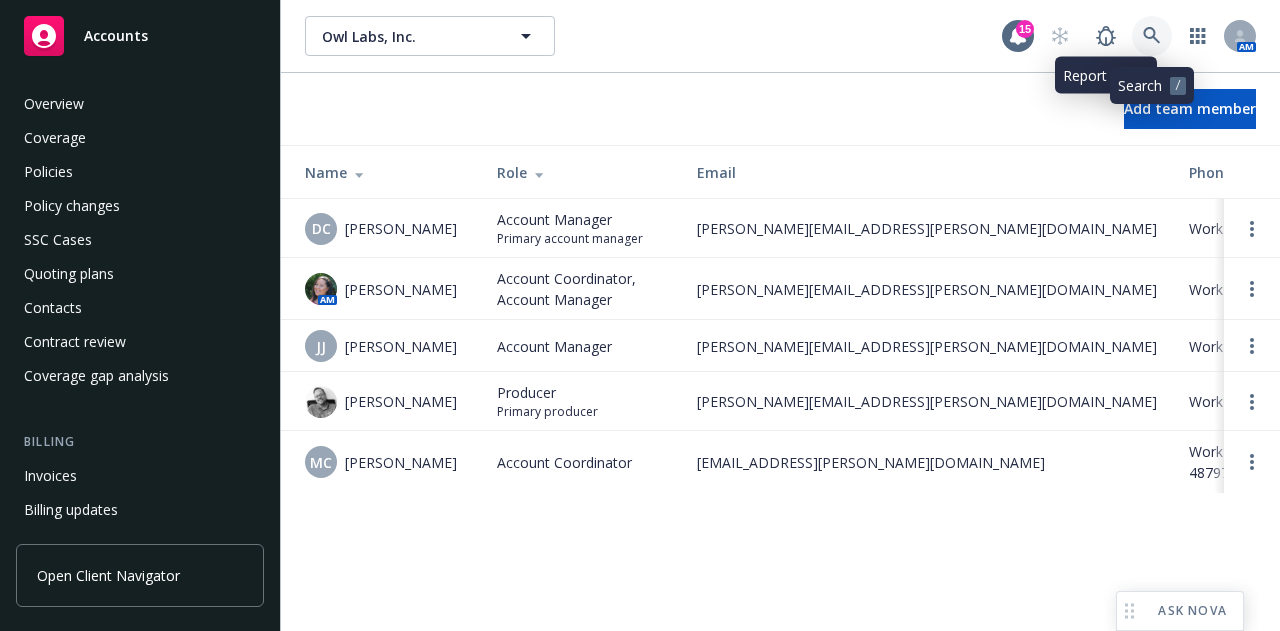 click at bounding box center [1152, 36] 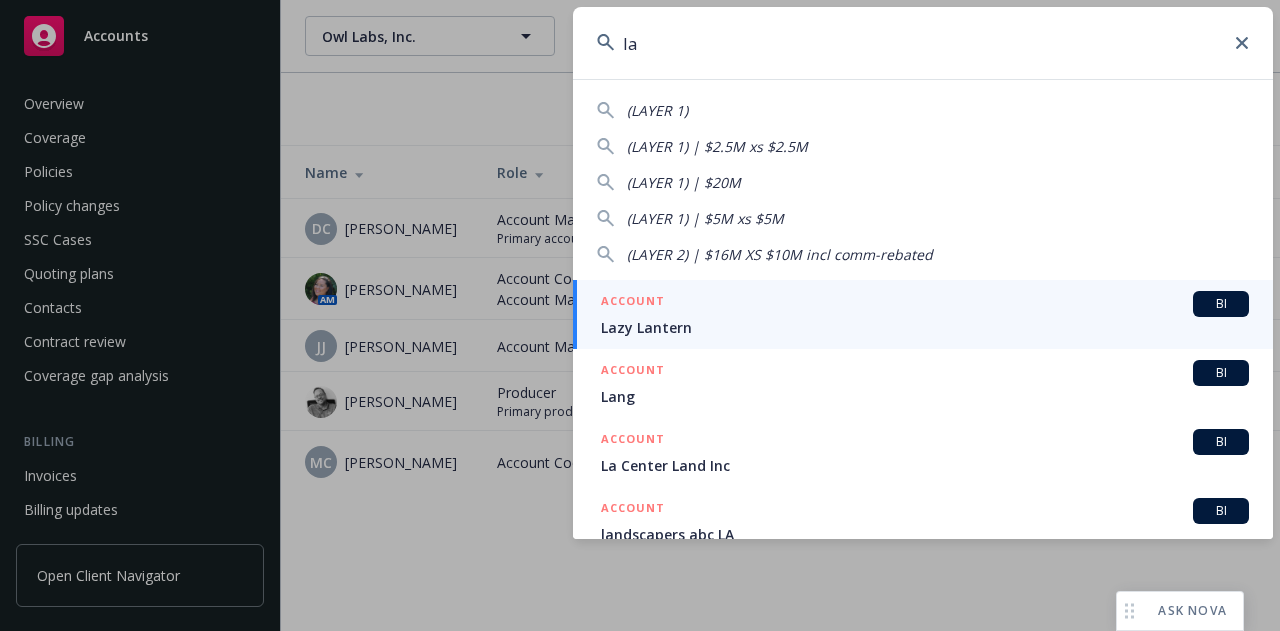 type on "l" 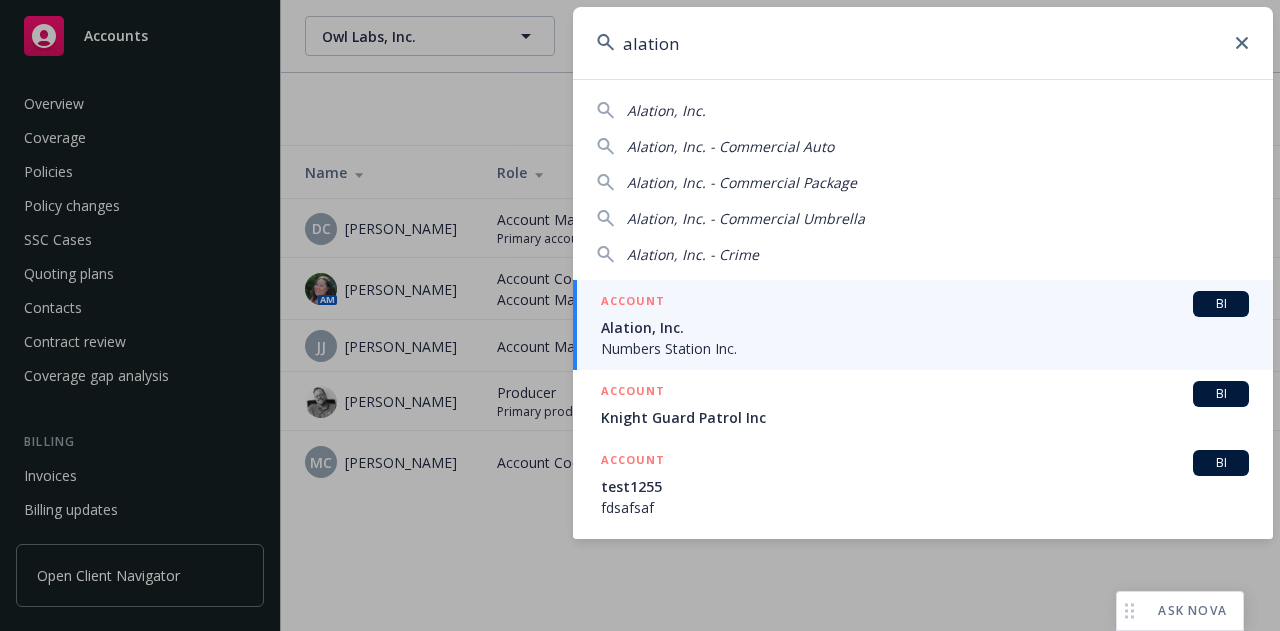 type on "alation" 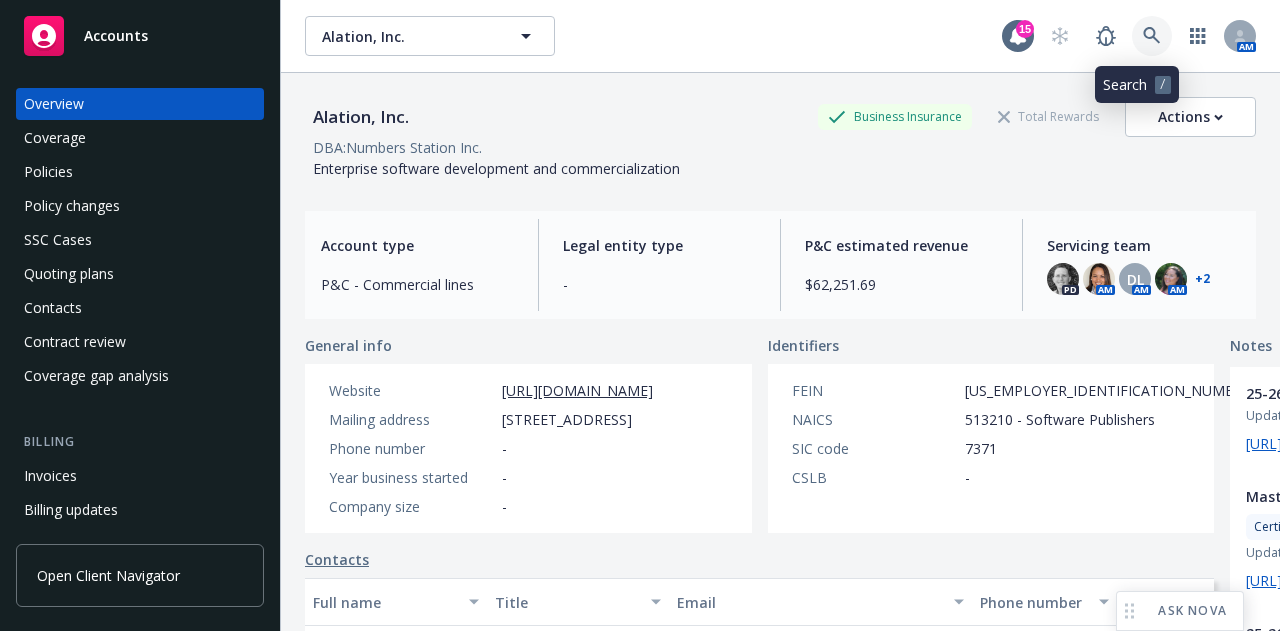 click 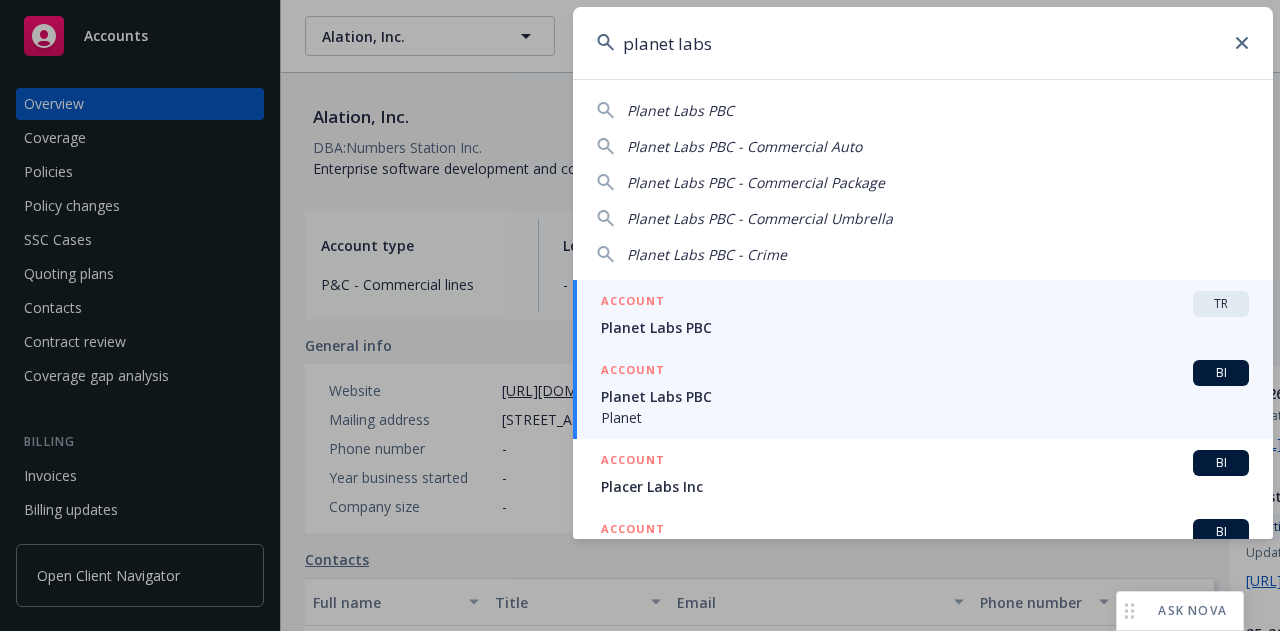 type on "planet labs" 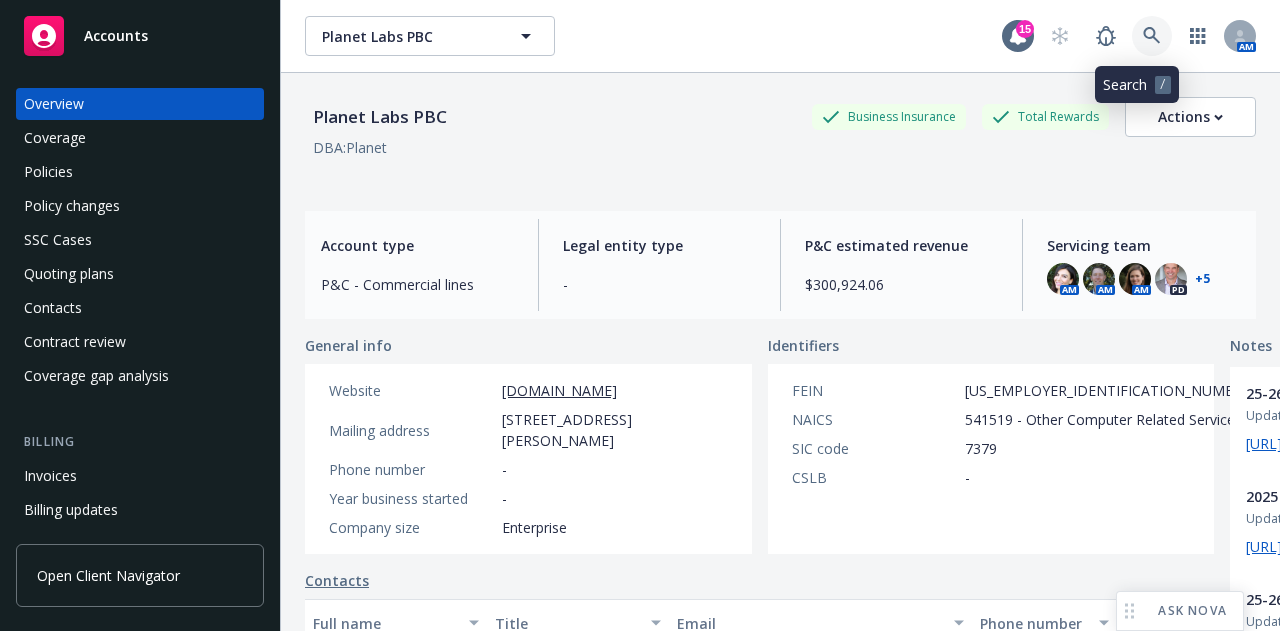 click at bounding box center [1152, 36] 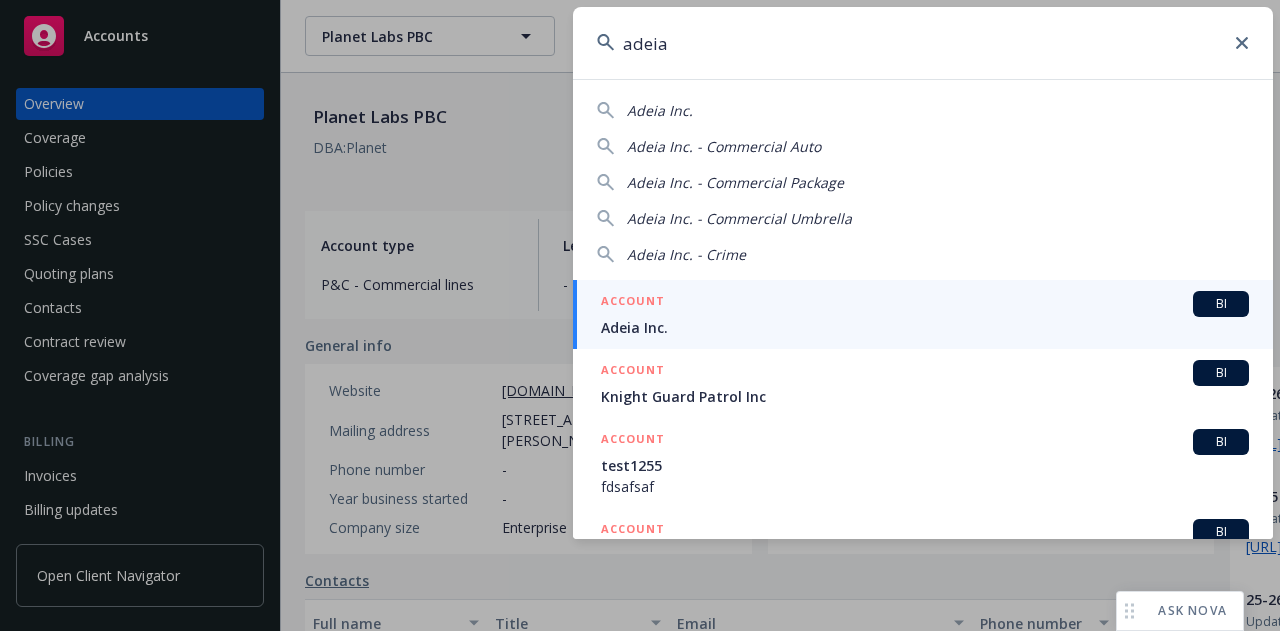 type on "adeia" 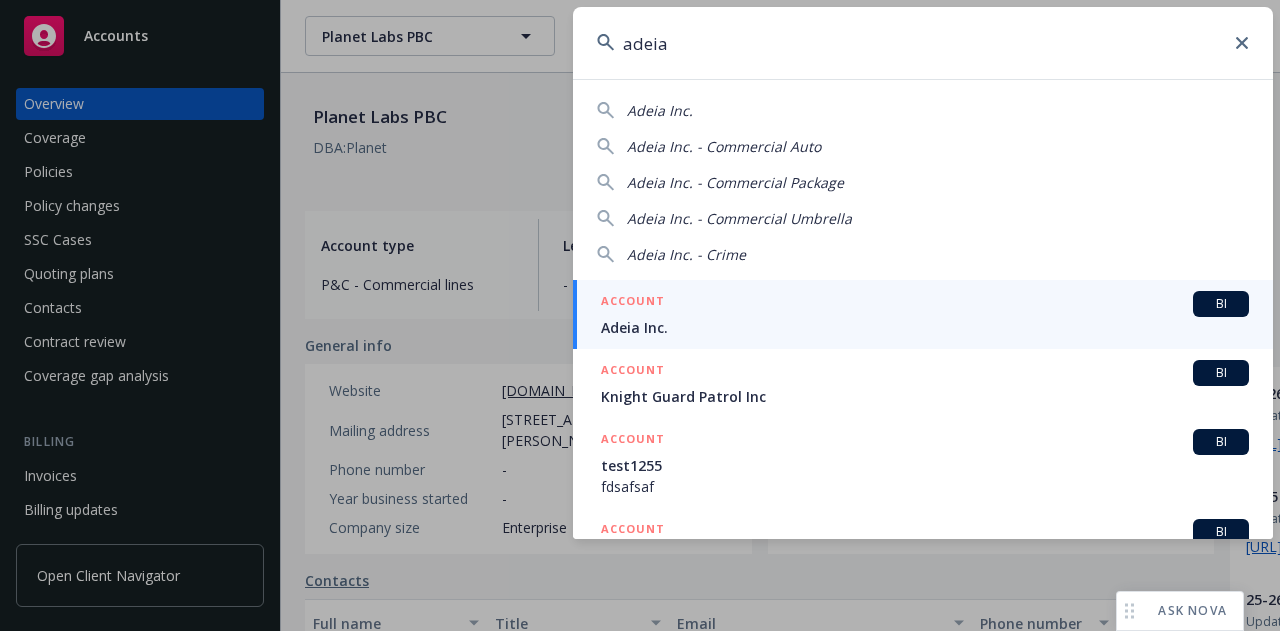 click on "ACCOUNT BI Adeia Inc." at bounding box center [923, 314] 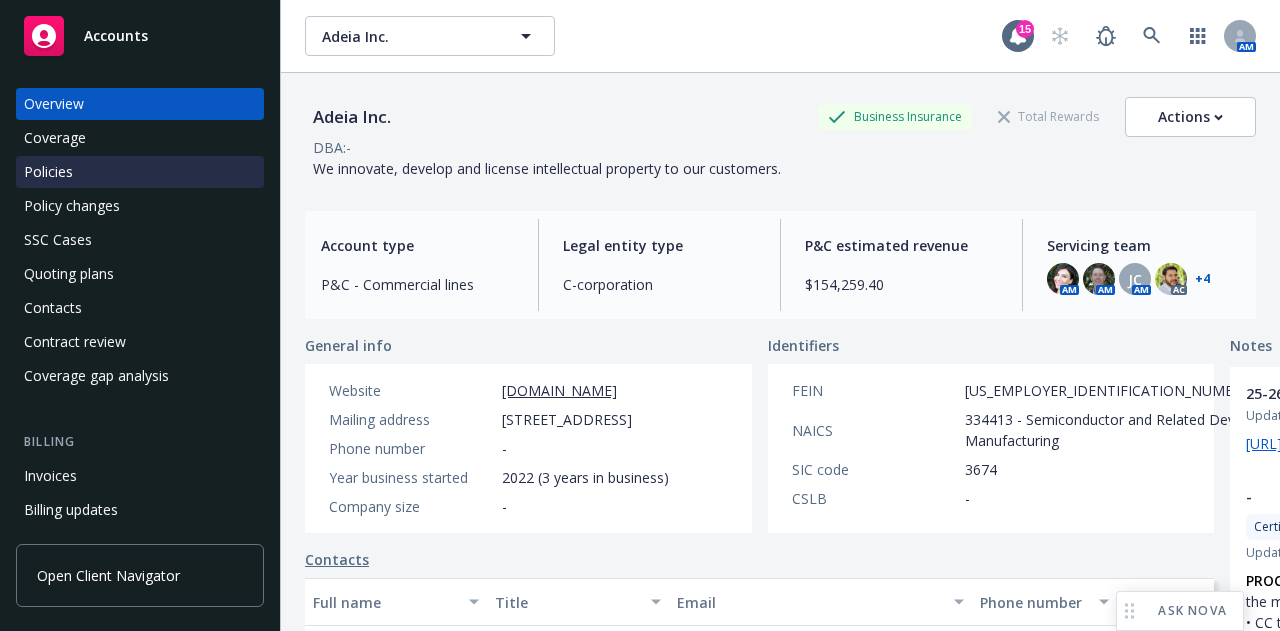click on "Policies" at bounding box center [140, 172] 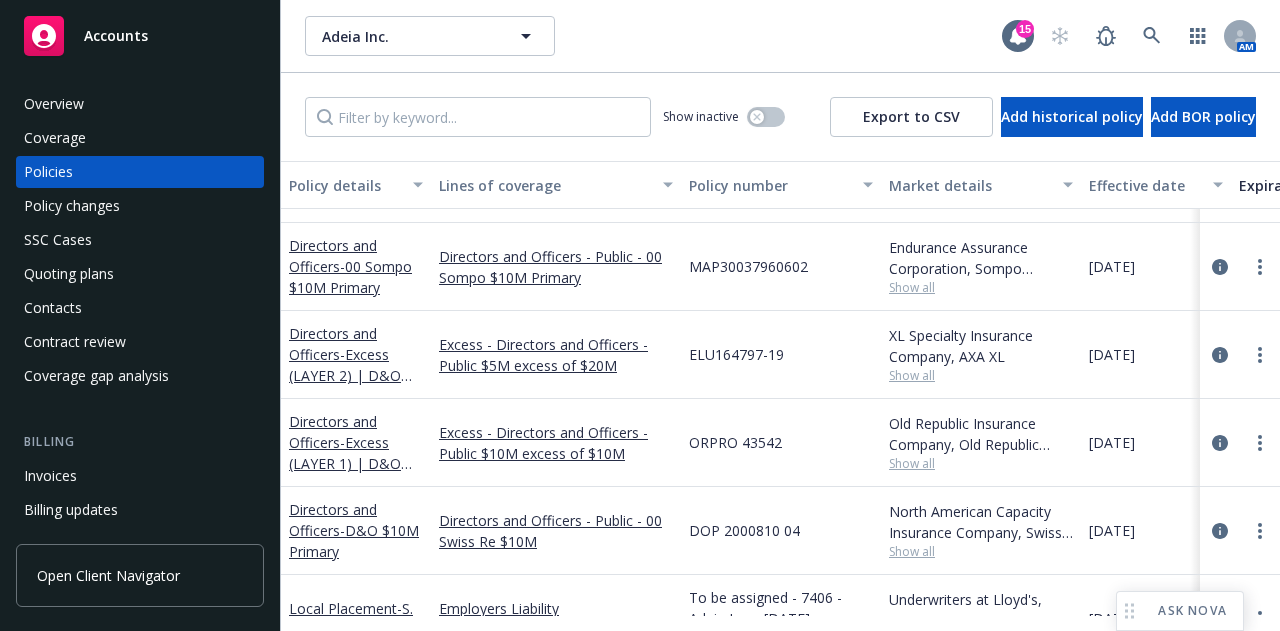 scroll, scrollTop: 0, scrollLeft: 0, axis: both 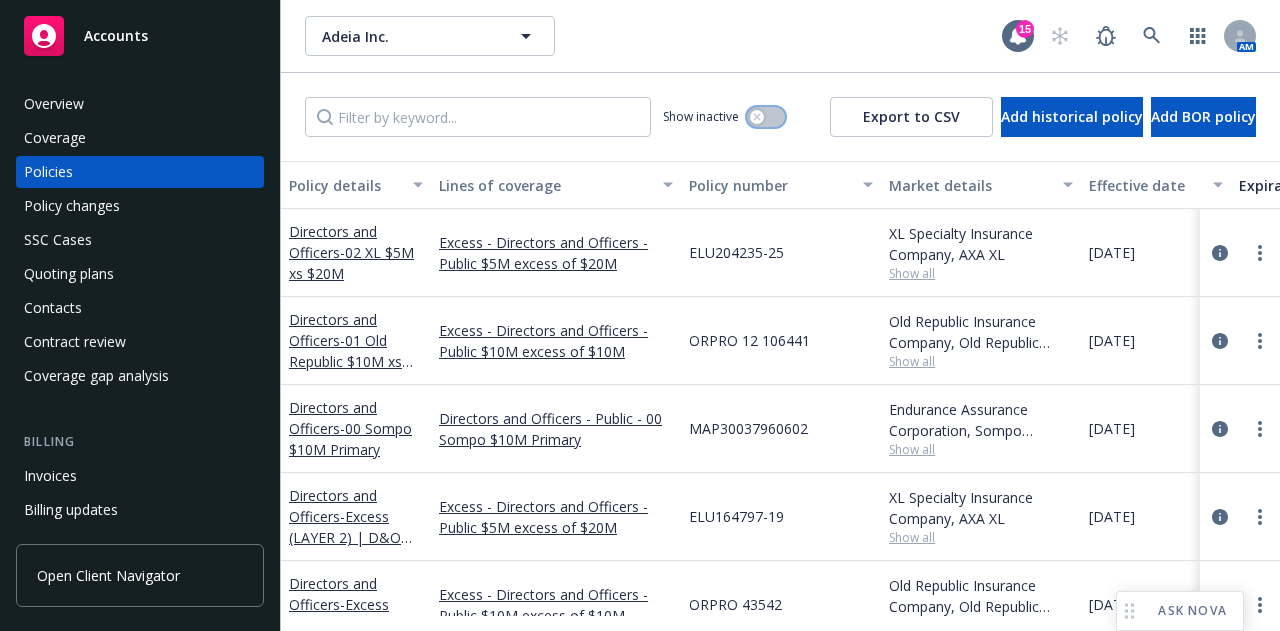 click 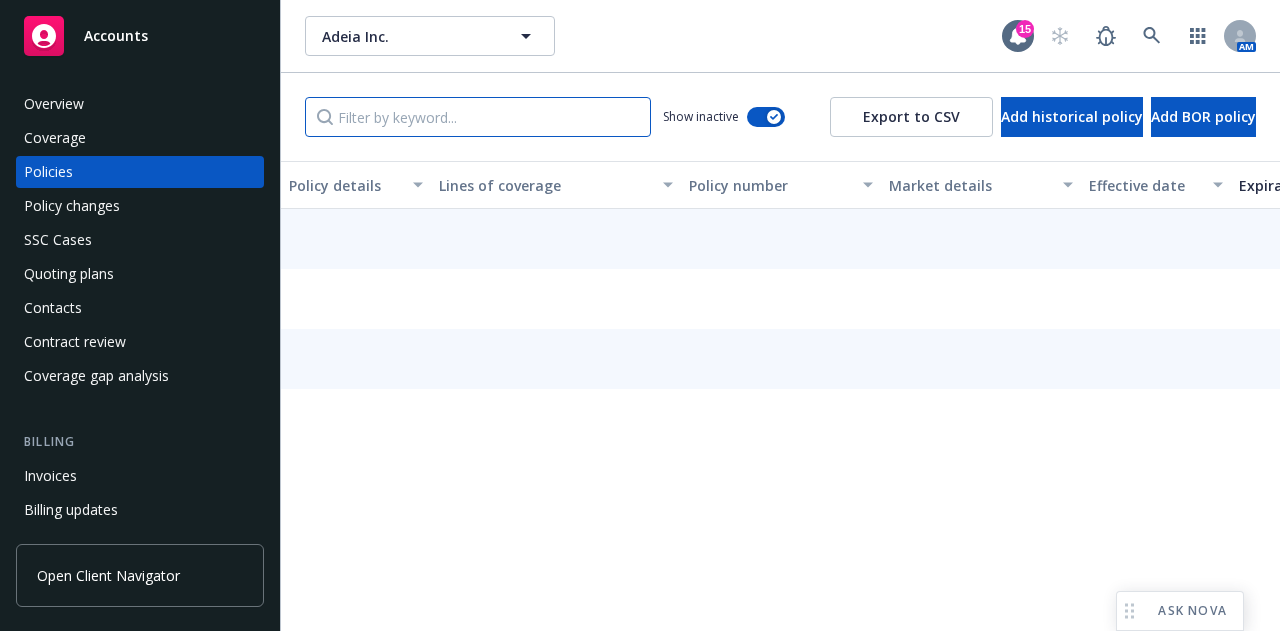 click at bounding box center (478, 117) 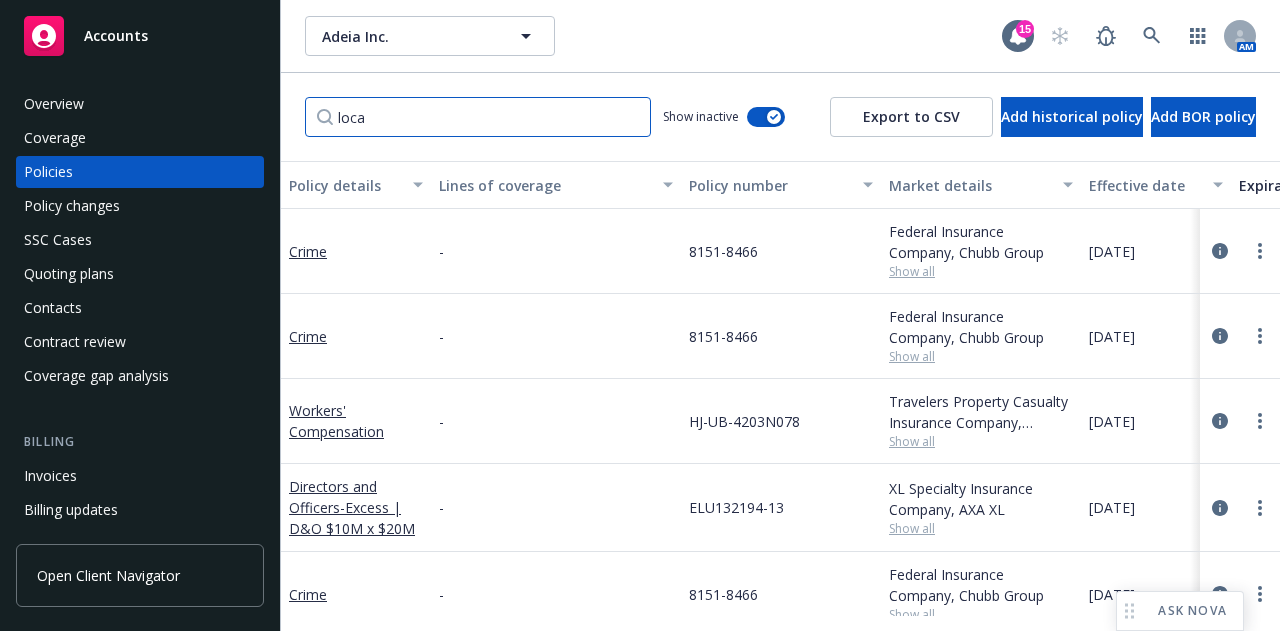 type on "local" 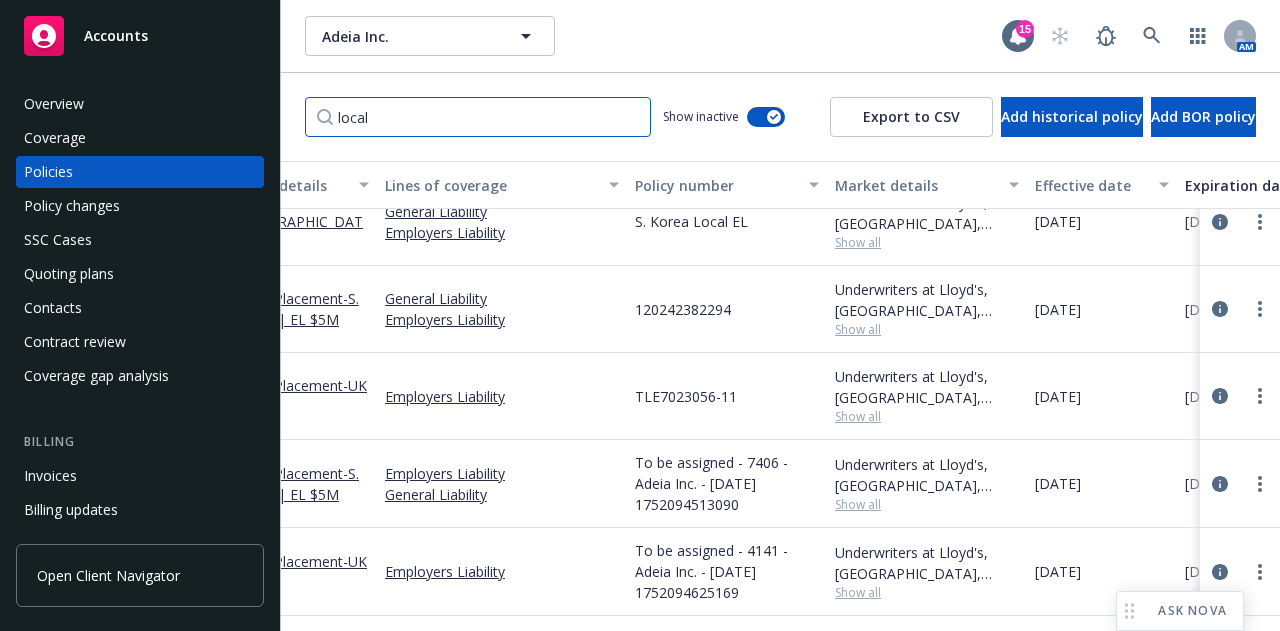 scroll, scrollTop: 130, scrollLeft: 0, axis: vertical 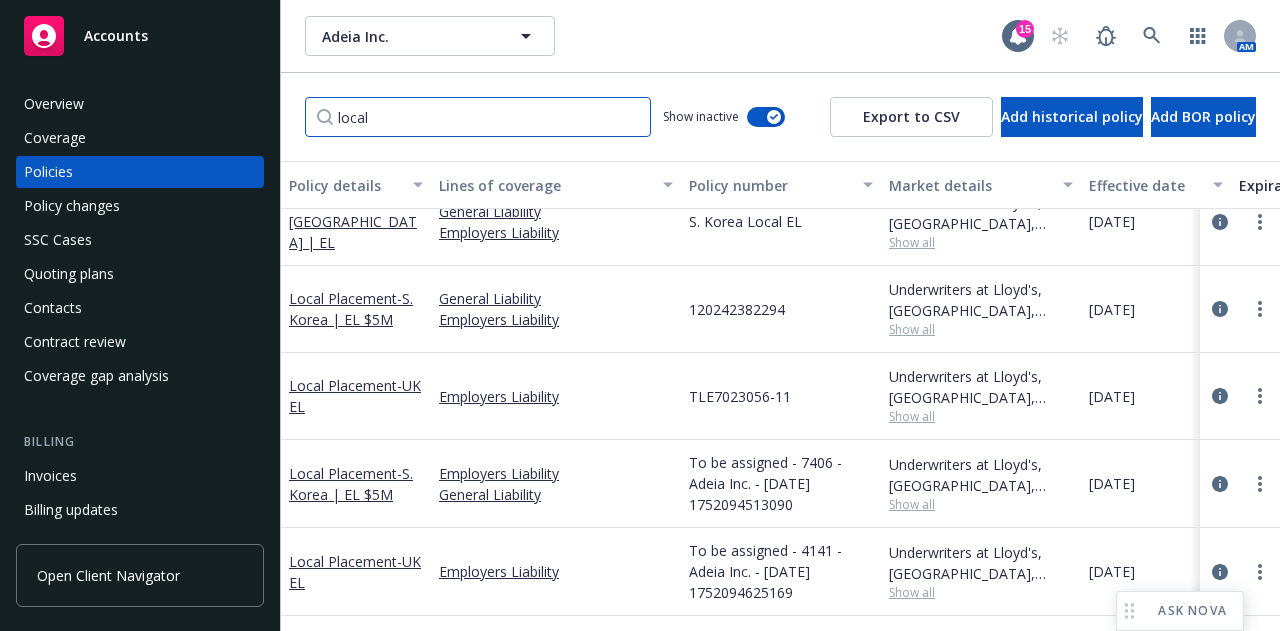click on "local" at bounding box center (478, 117) 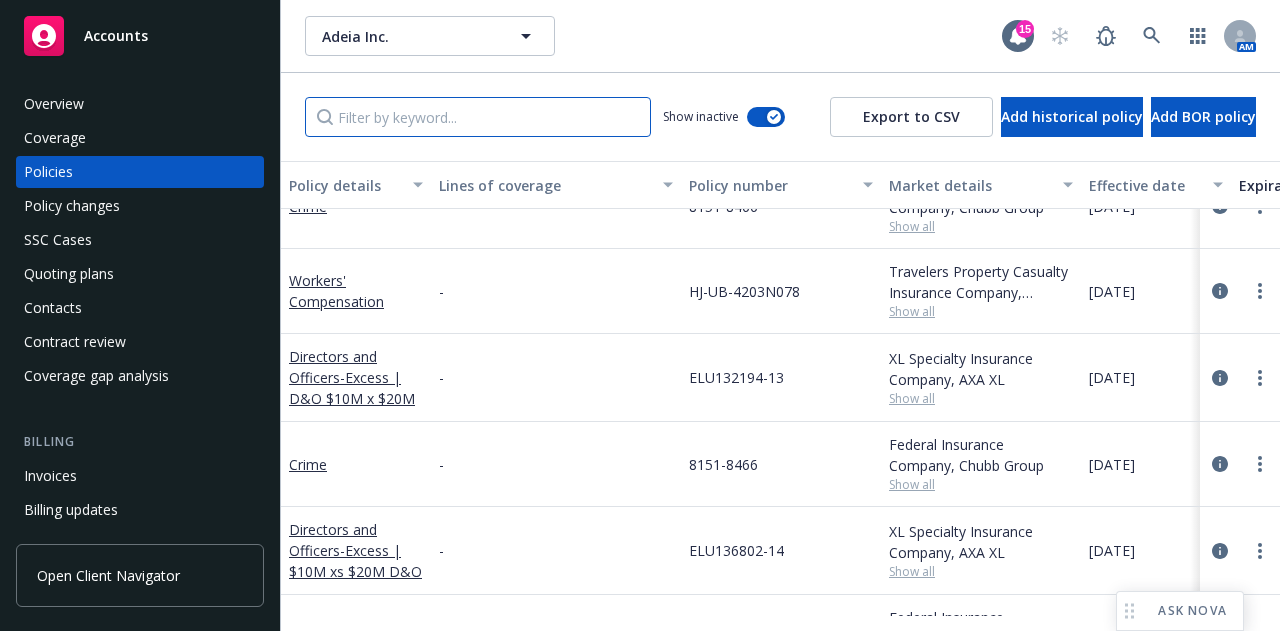 scroll, scrollTop: 122, scrollLeft: 0, axis: vertical 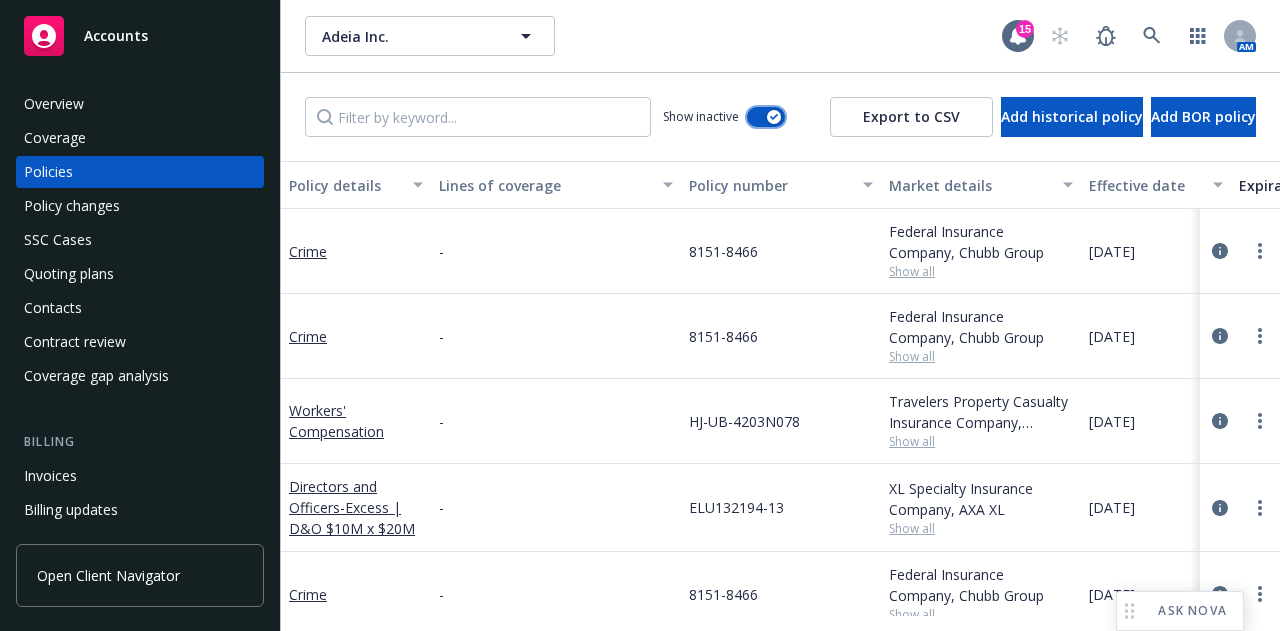 click at bounding box center (766, 117) 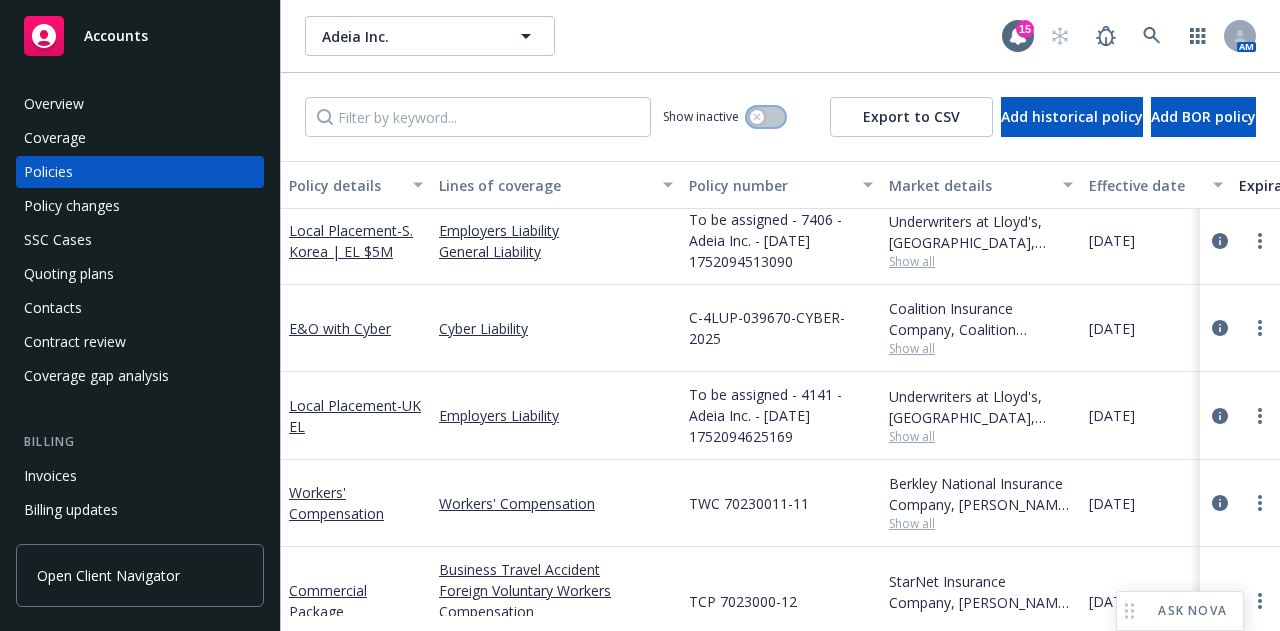 scroll, scrollTop: 554, scrollLeft: 0, axis: vertical 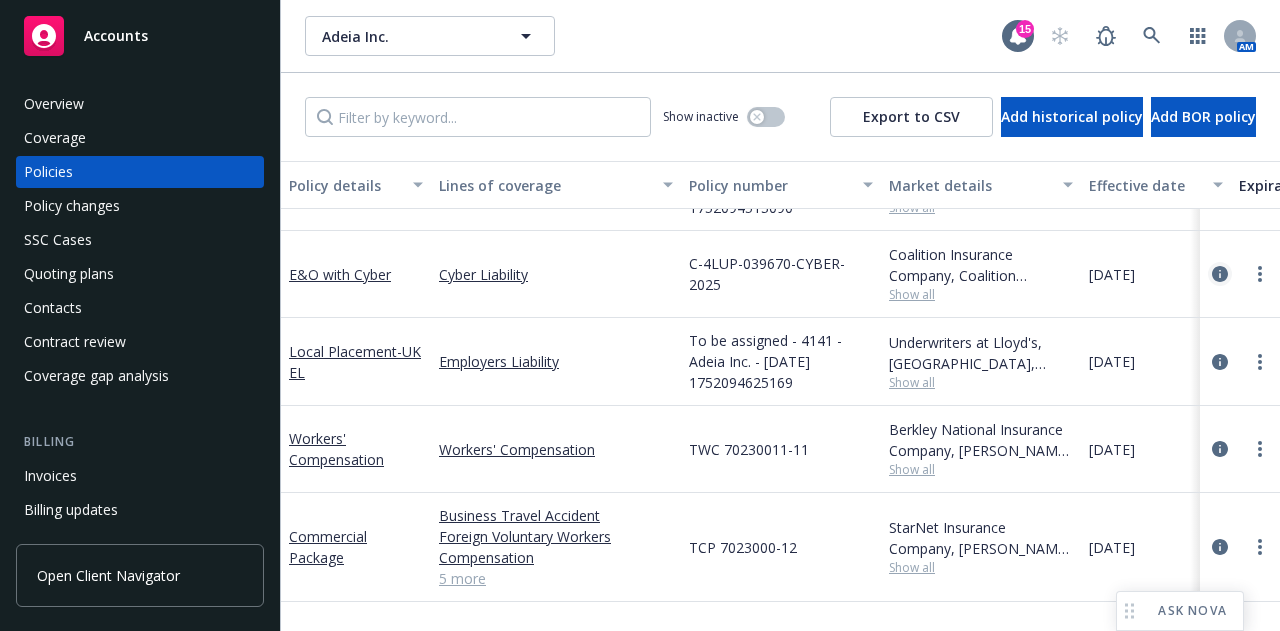 click 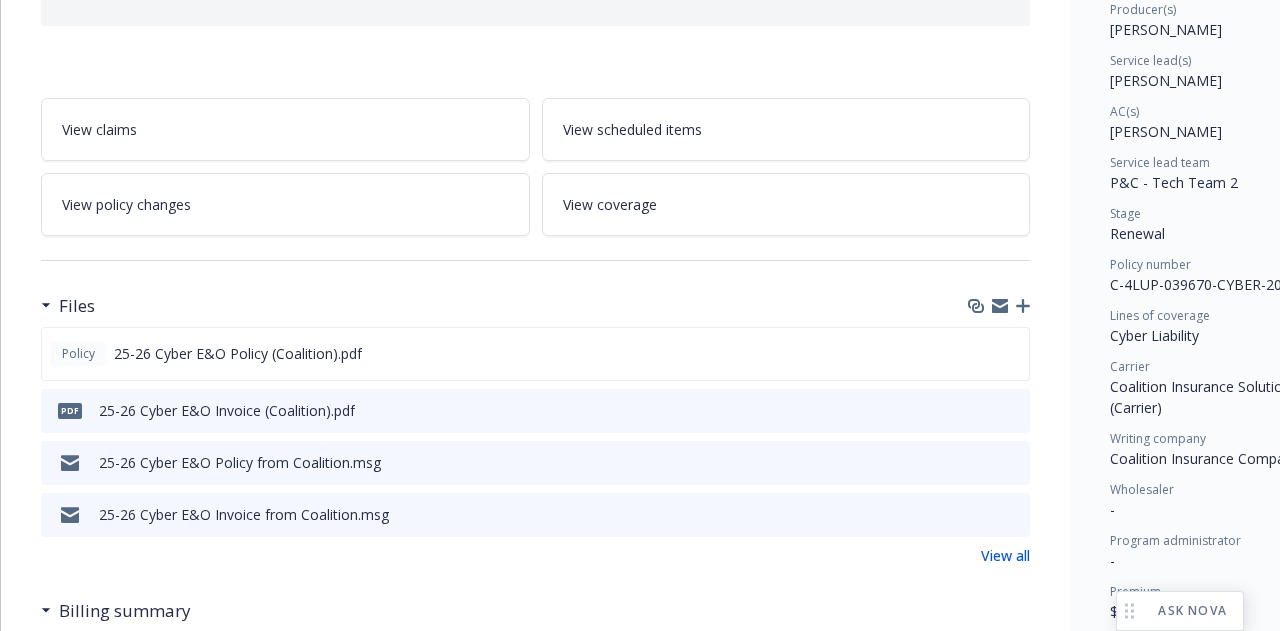 scroll, scrollTop: 266, scrollLeft: 0, axis: vertical 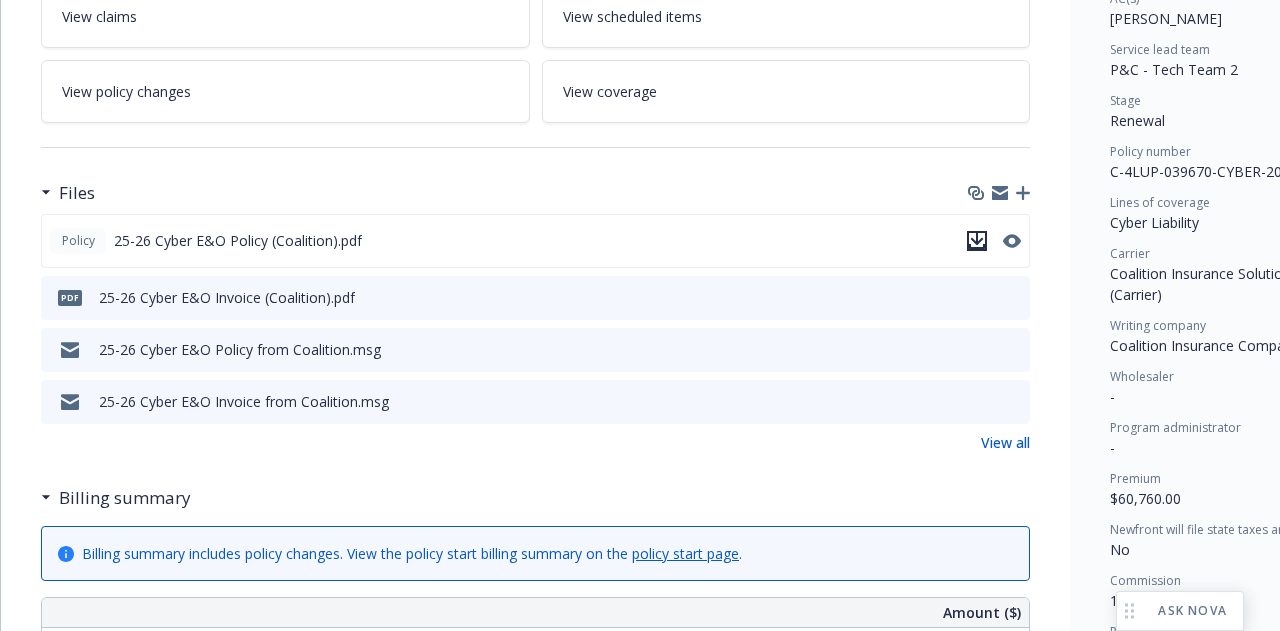 click 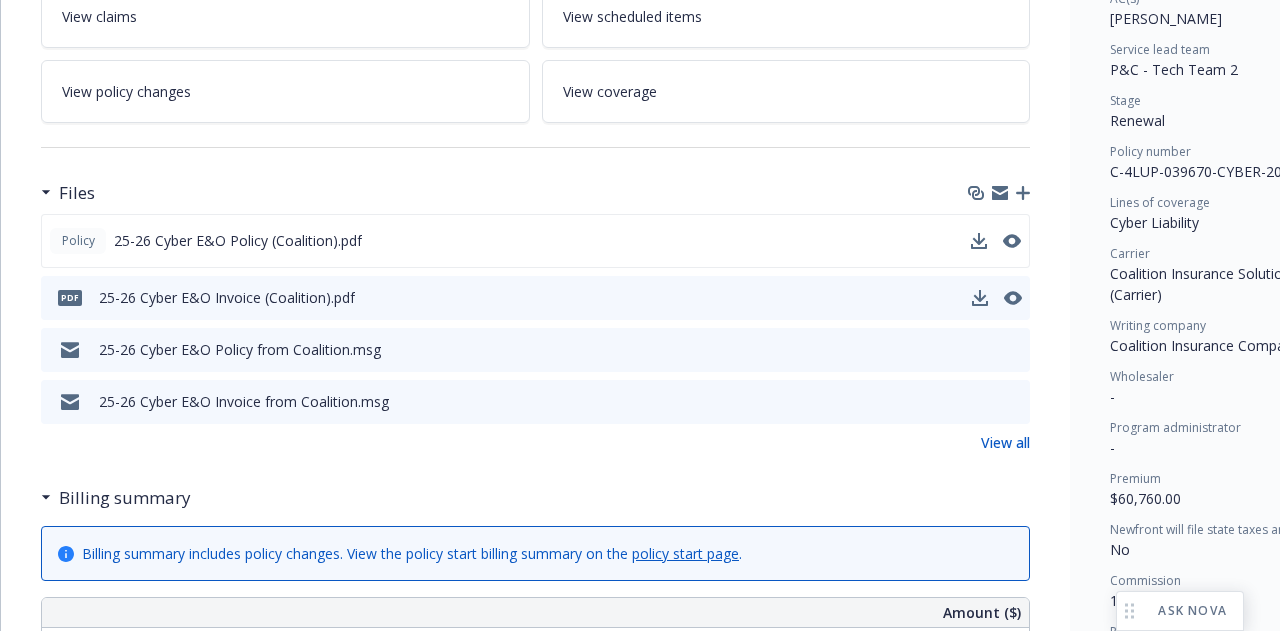 scroll, scrollTop: 0, scrollLeft: 0, axis: both 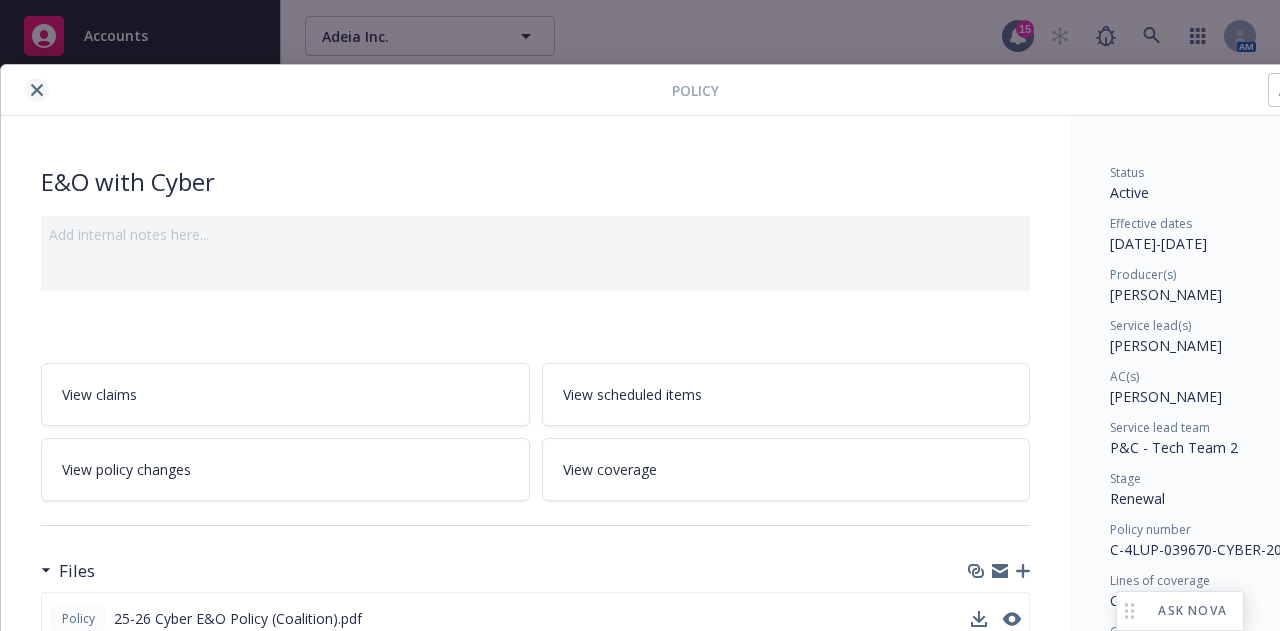 click 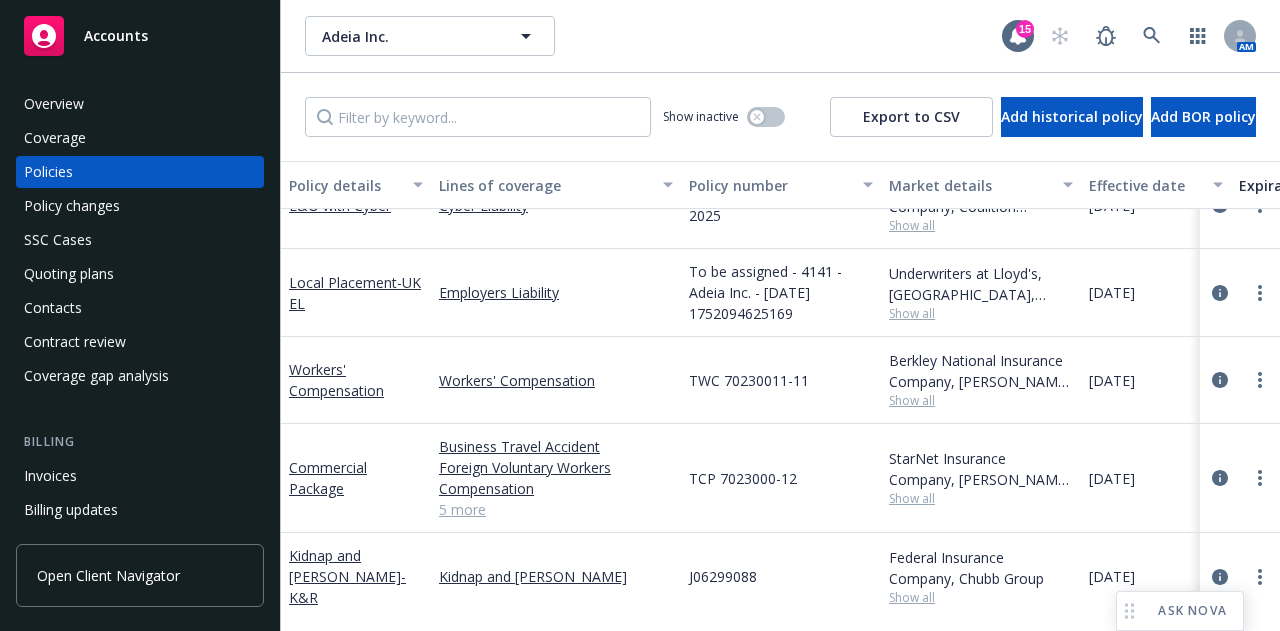 scroll, scrollTop: 632, scrollLeft: 0, axis: vertical 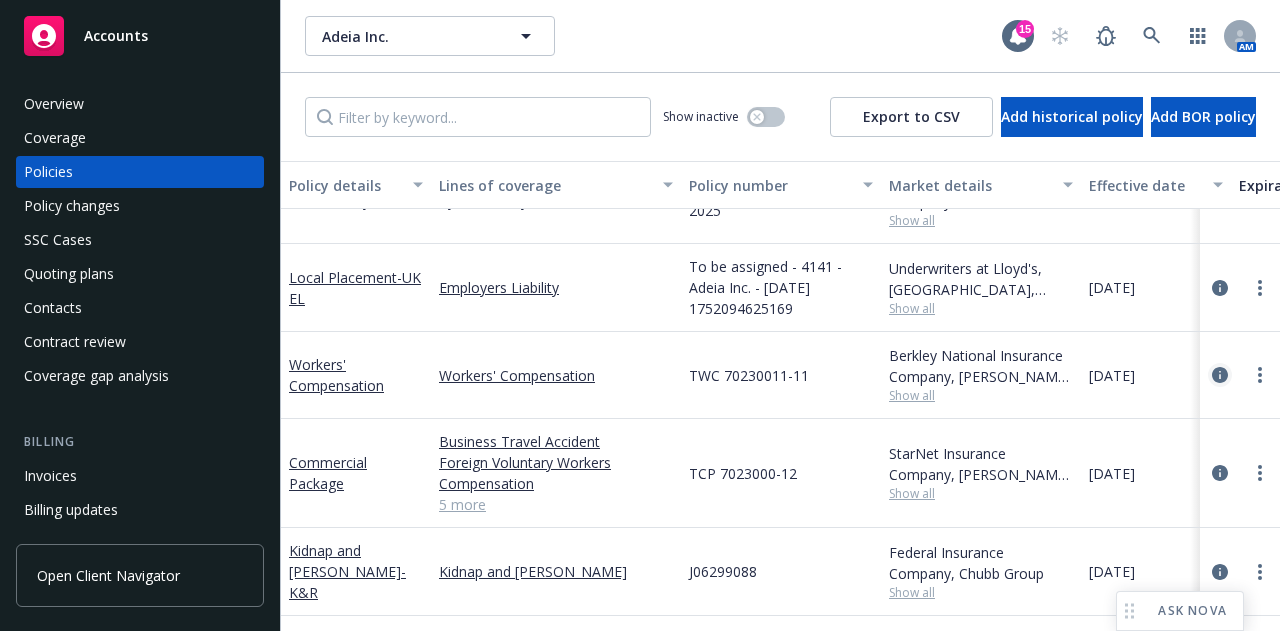 click 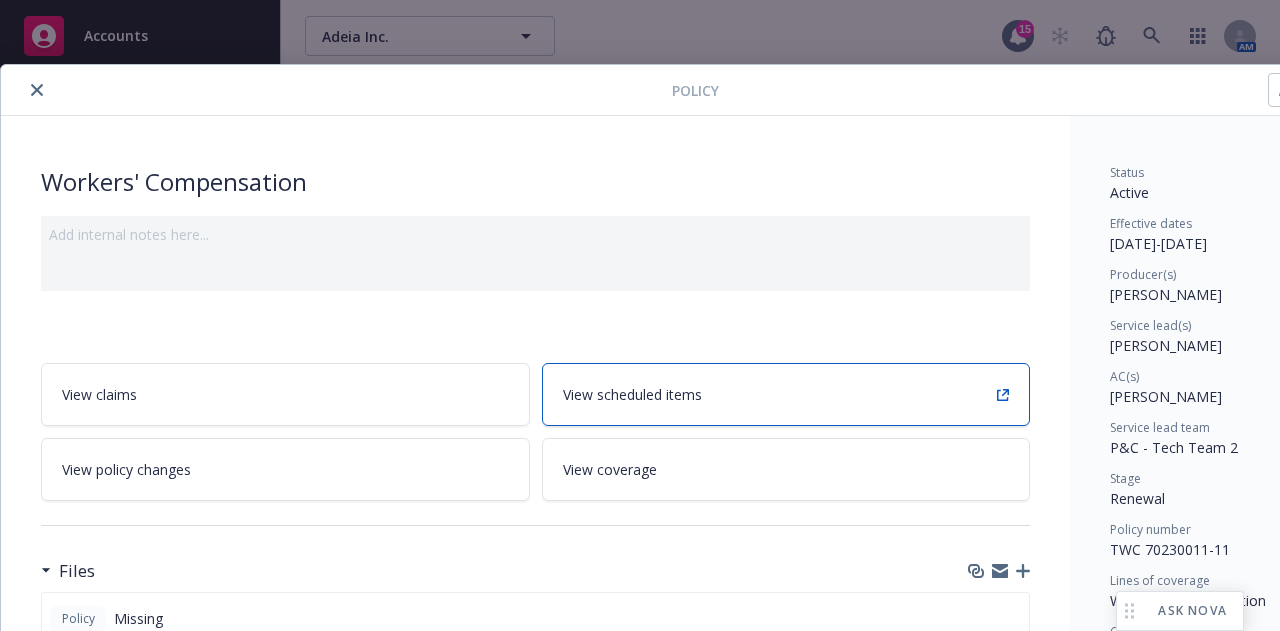 scroll, scrollTop: 394, scrollLeft: 0, axis: vertical 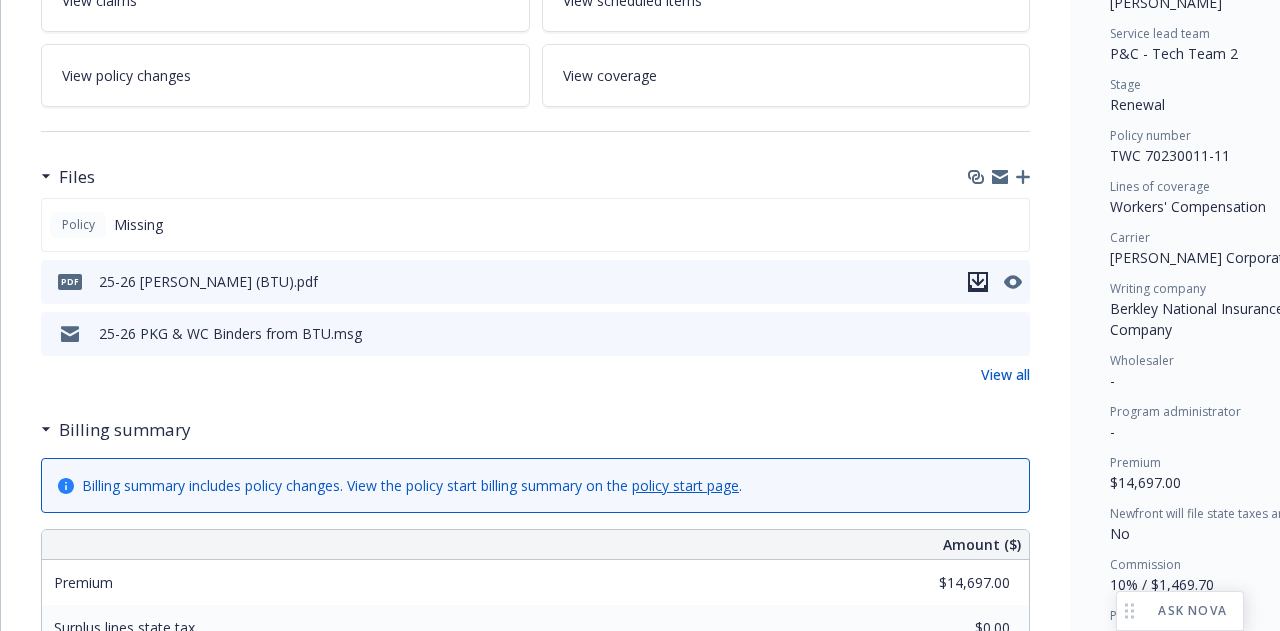 click 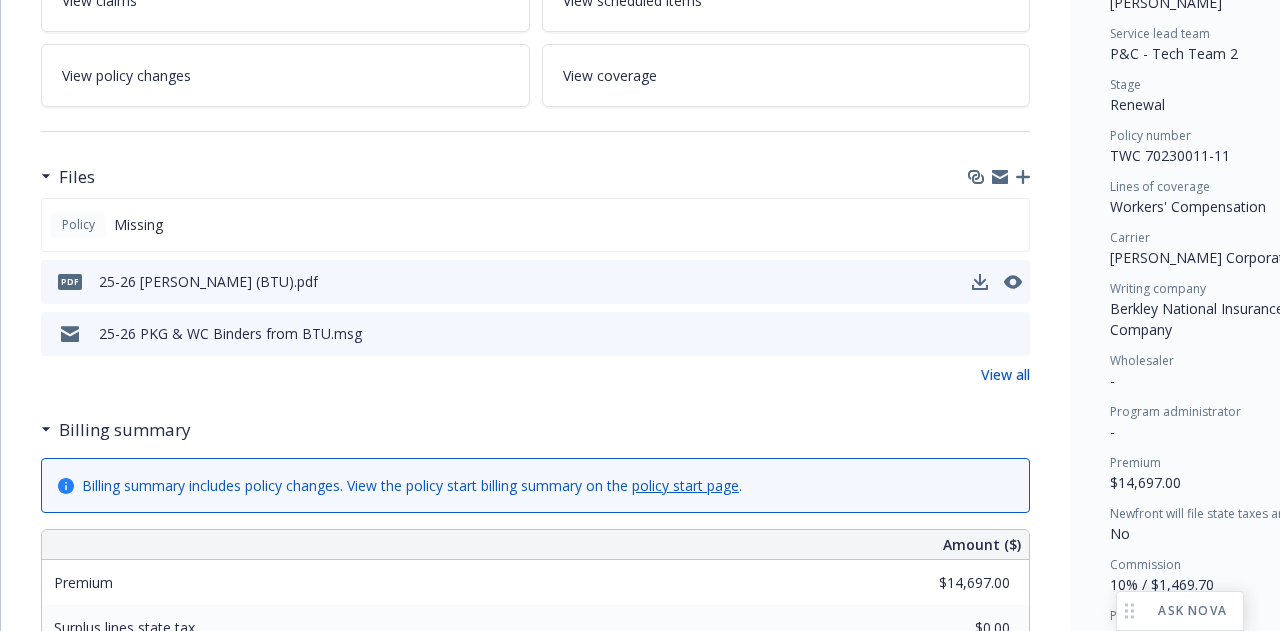 scroll, scrollTop: 0, scrollLeft: 0, axis: both 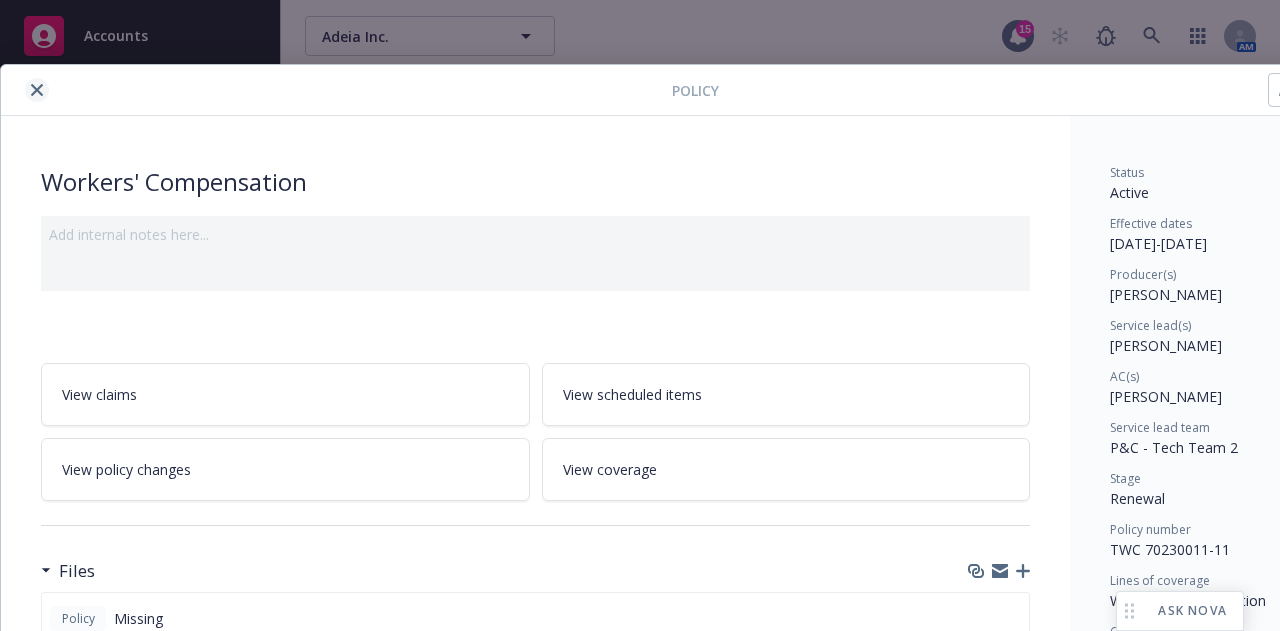 click 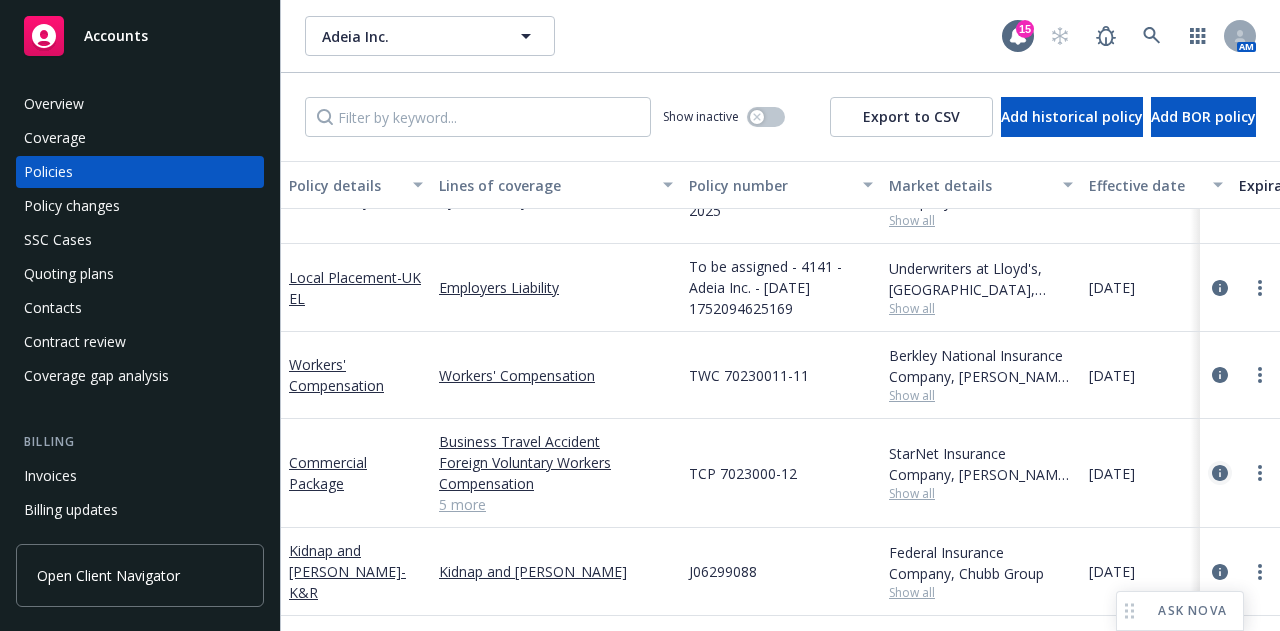 click 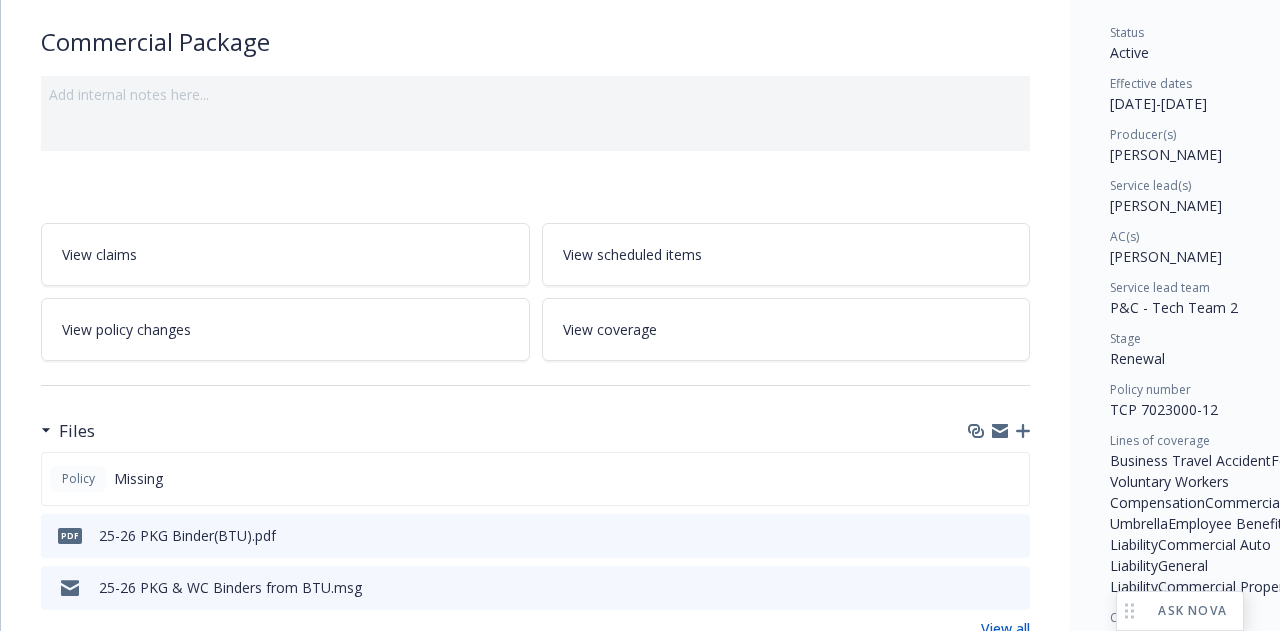 scroll, scrollTop: 146, scrollLeft: 0, axis: vertical 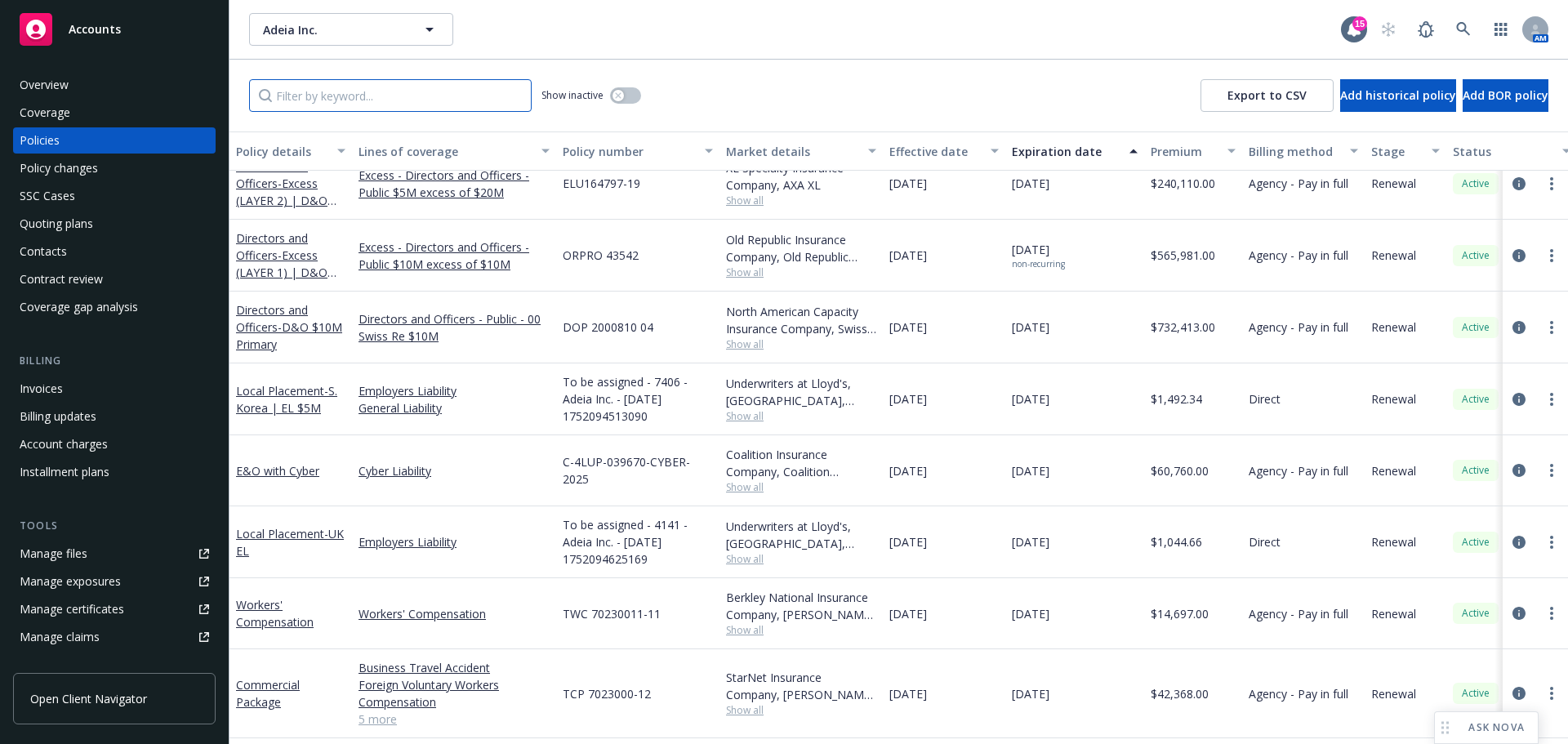 click at bounding box center (390, 96) 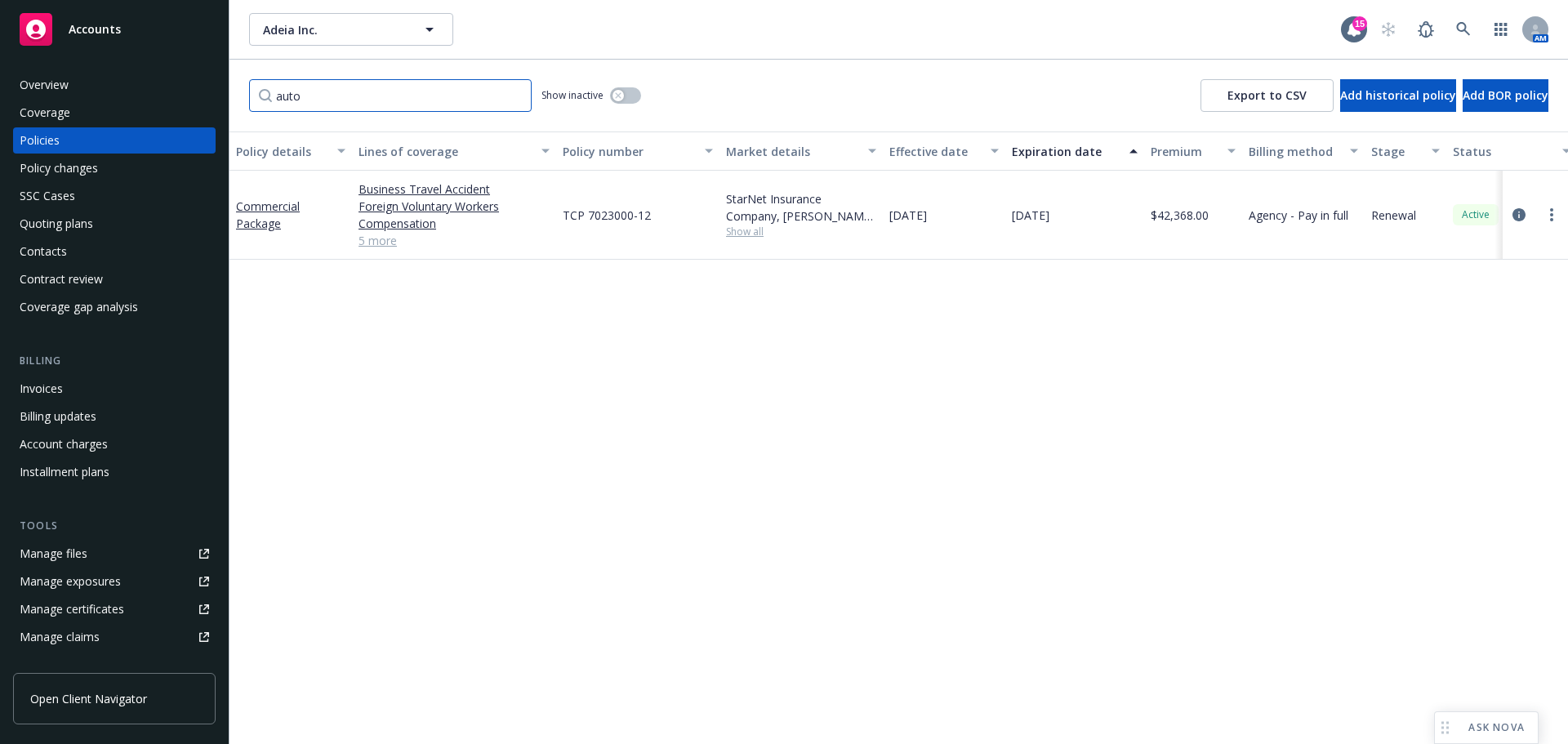 scroll, scrollTop: 0, scrollLeft: 0, axis: both 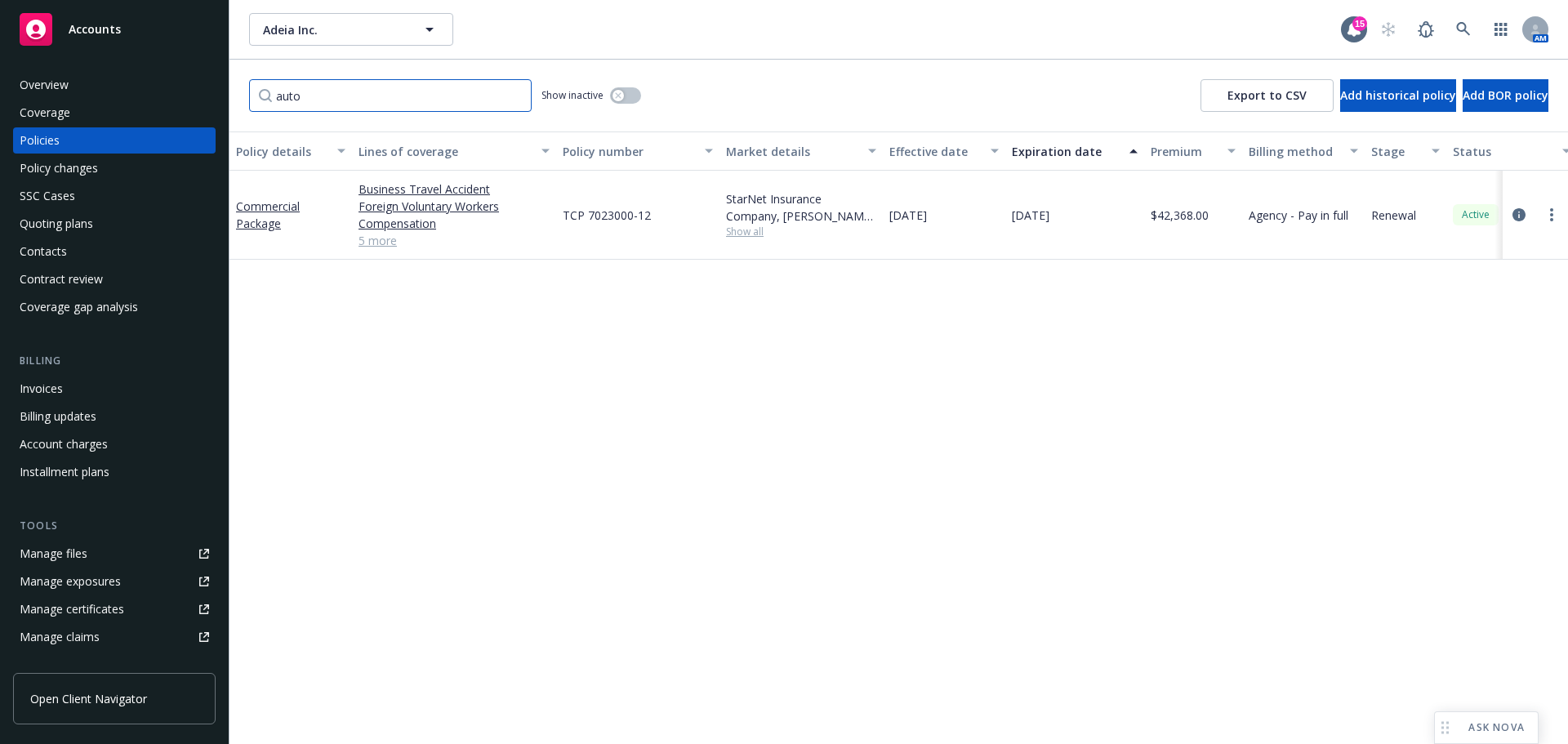 type on "auto" 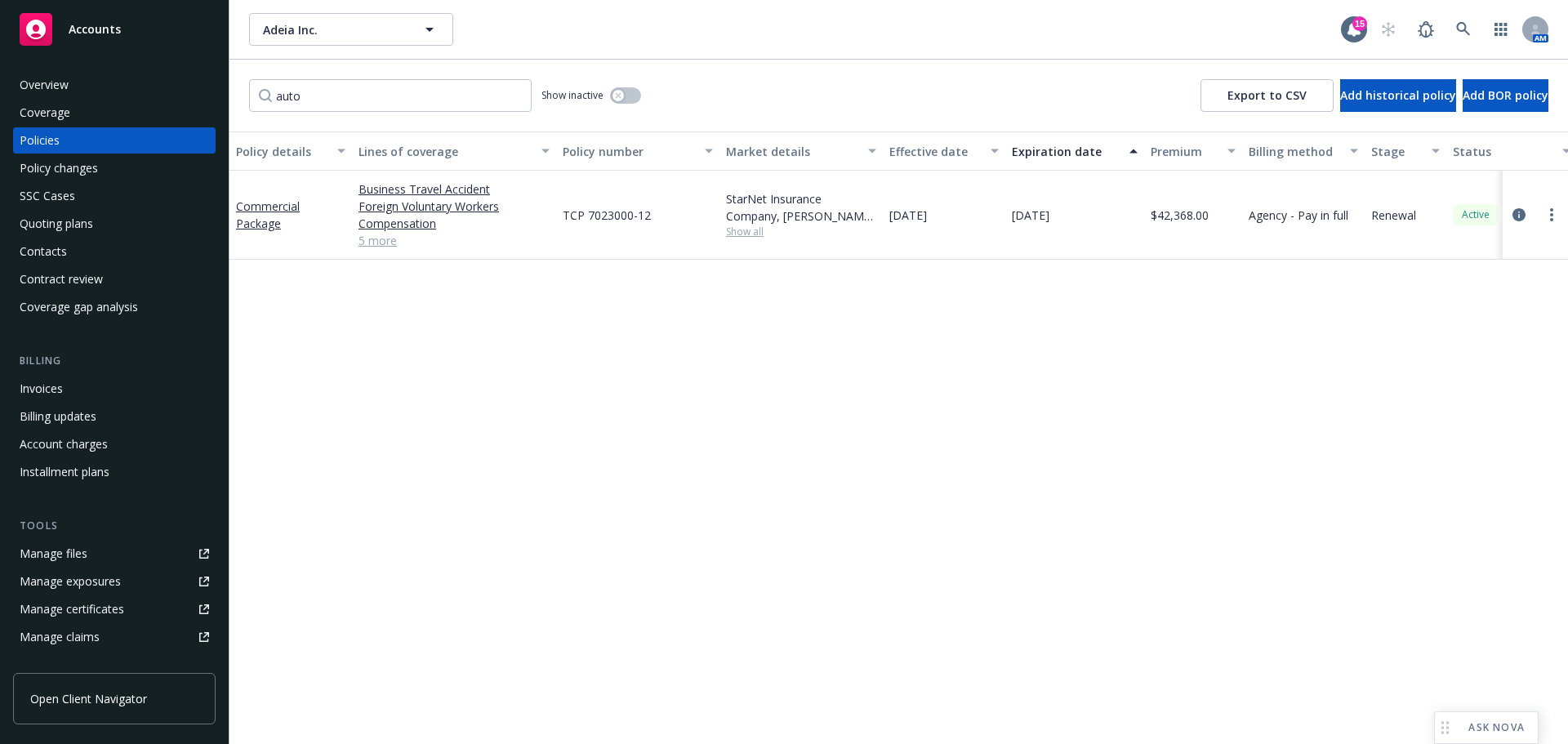 click on "5 more" at bounding box center [454, 240] 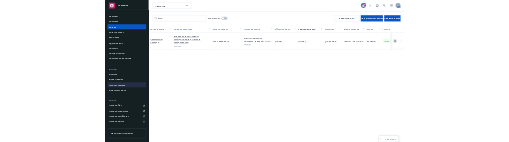 scroll, scrollTop: 392, scrollLeft: 0, axis: vertical 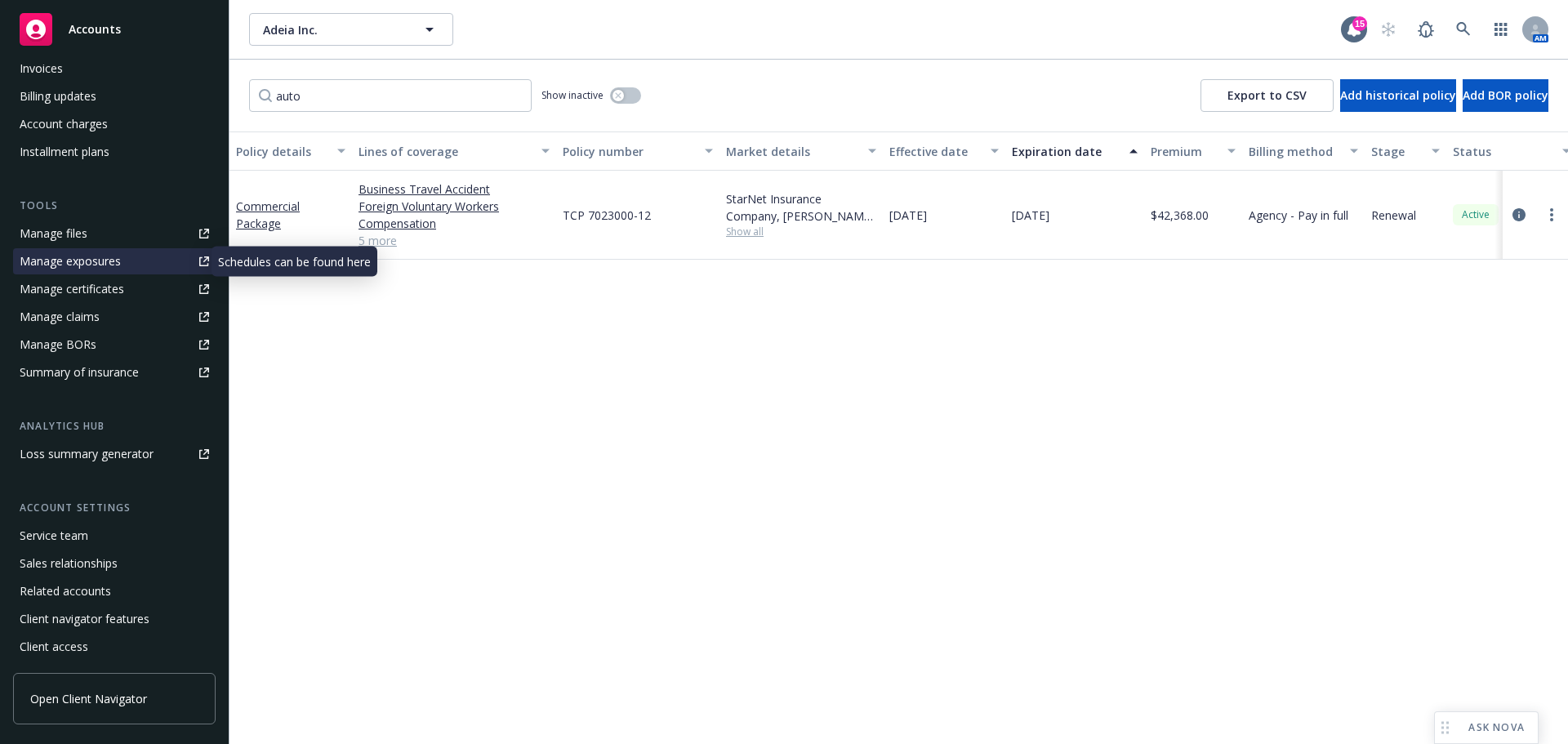 click on "Manage exposures" at bounding box center (114, 261) 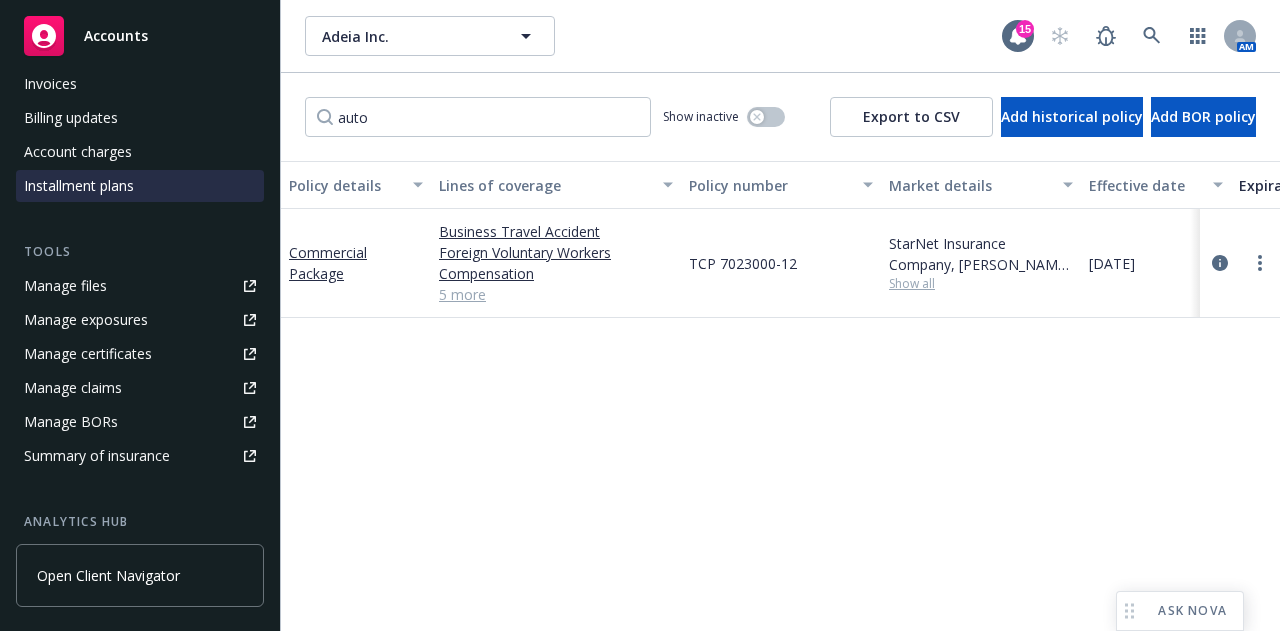 scroll, scrollTop: 0, scrollLeft: 0, axis: both 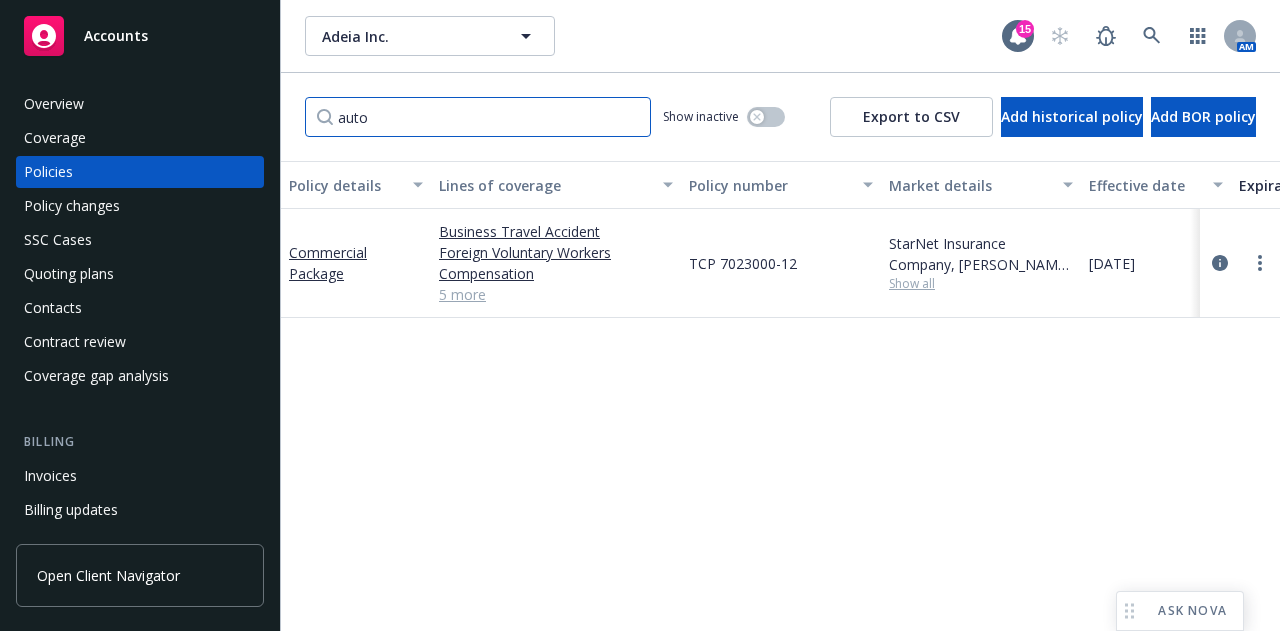 click on "auto" at bounding box center [478, 117] 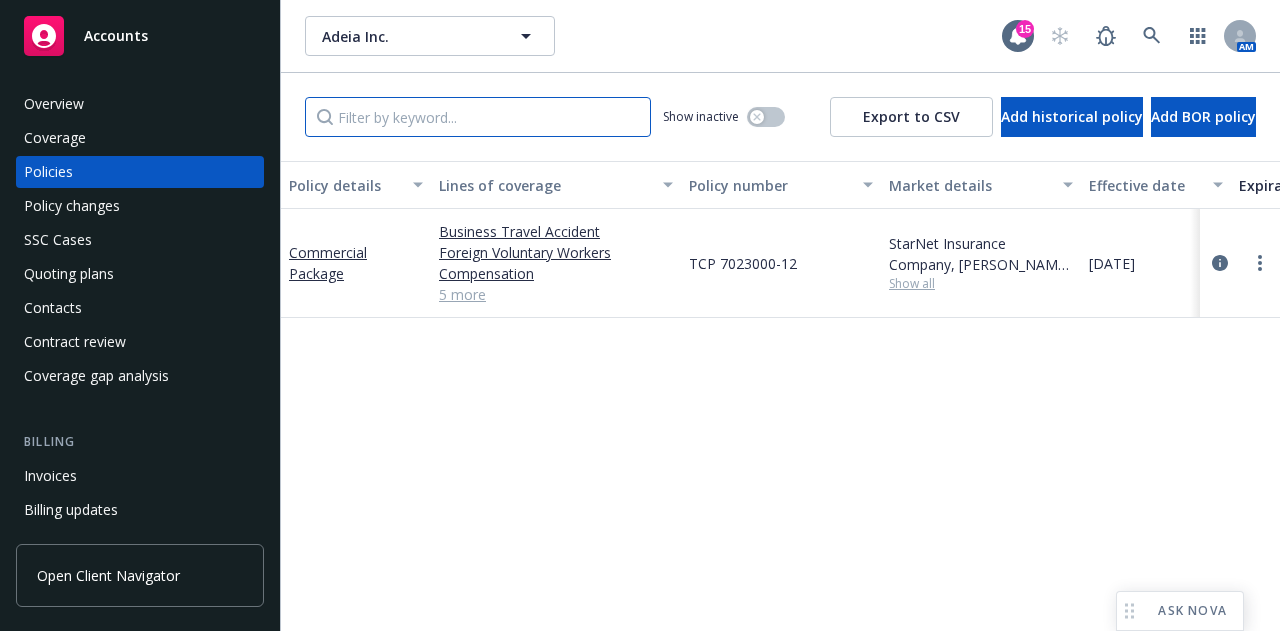 click at bounding box center (478, 117) 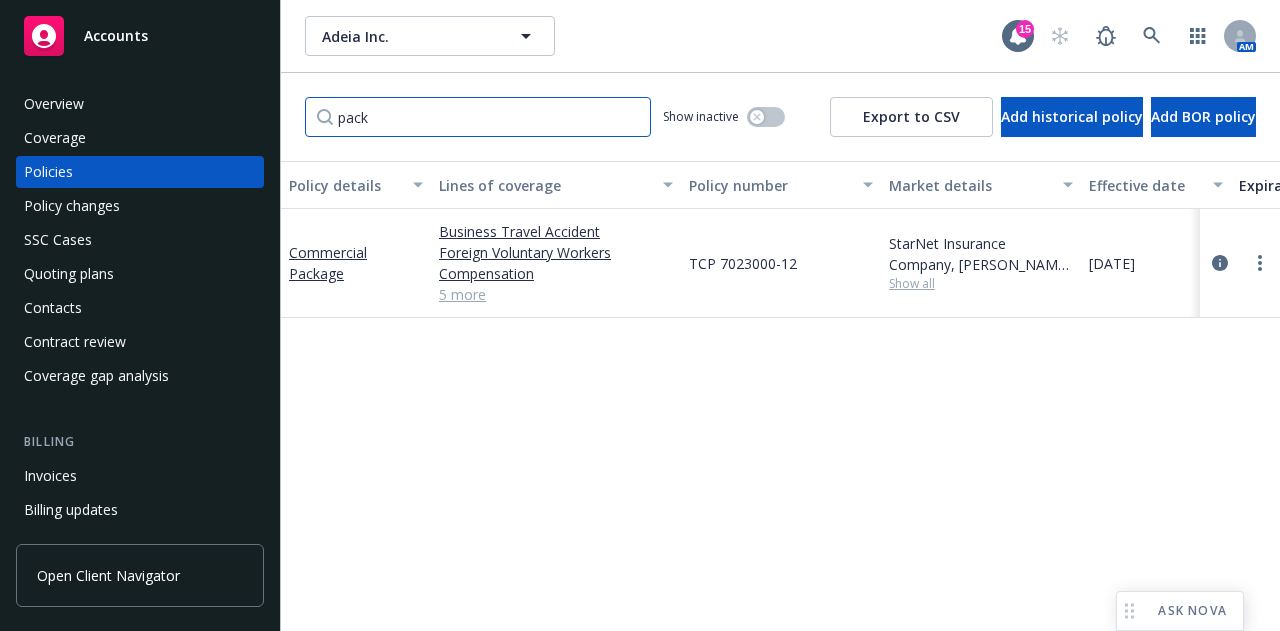 type on "pack" 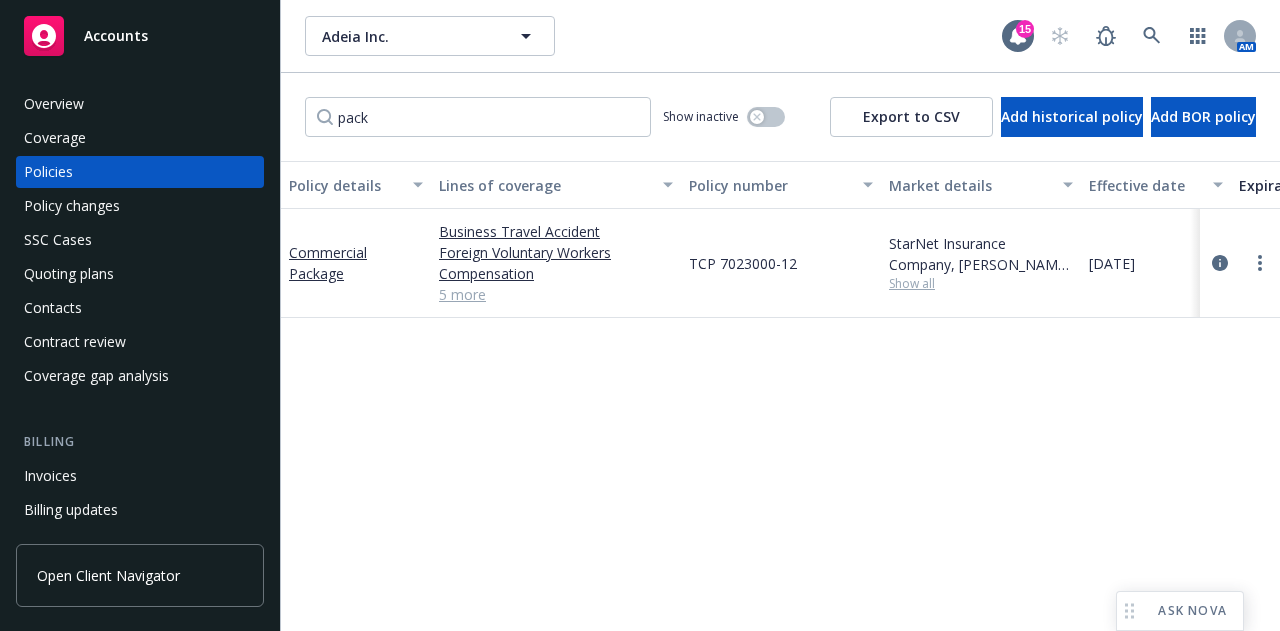 click on "Show inactive" at bounding box center [724, 117] 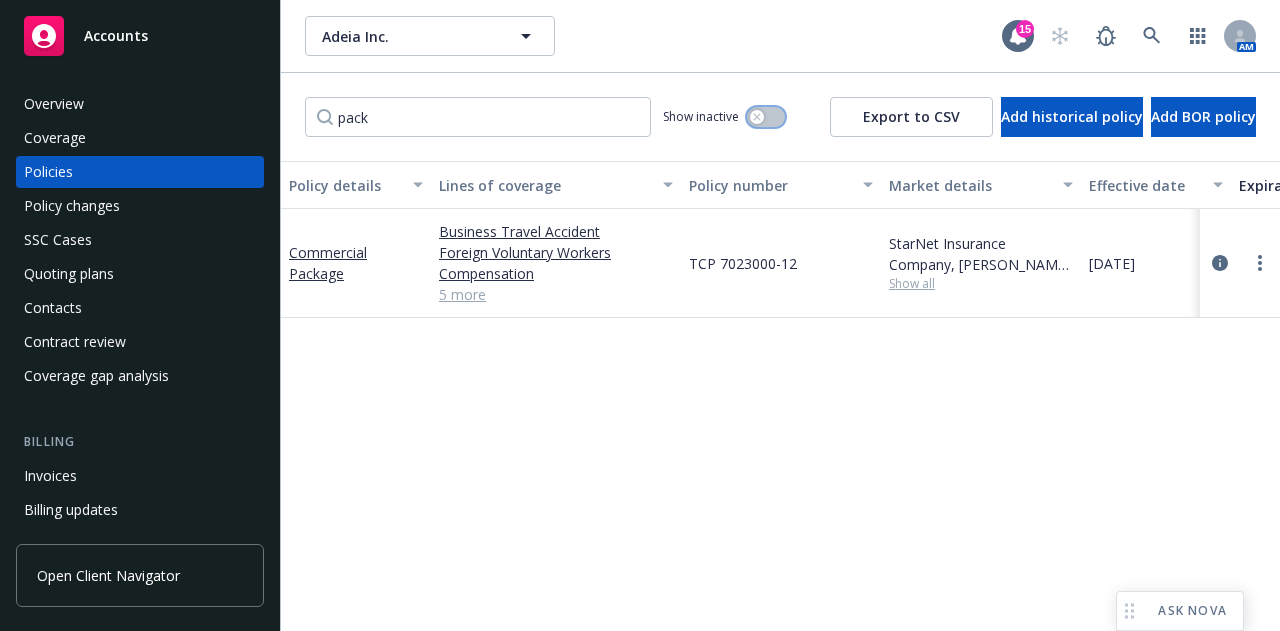 click at bounding box center (757, 117) 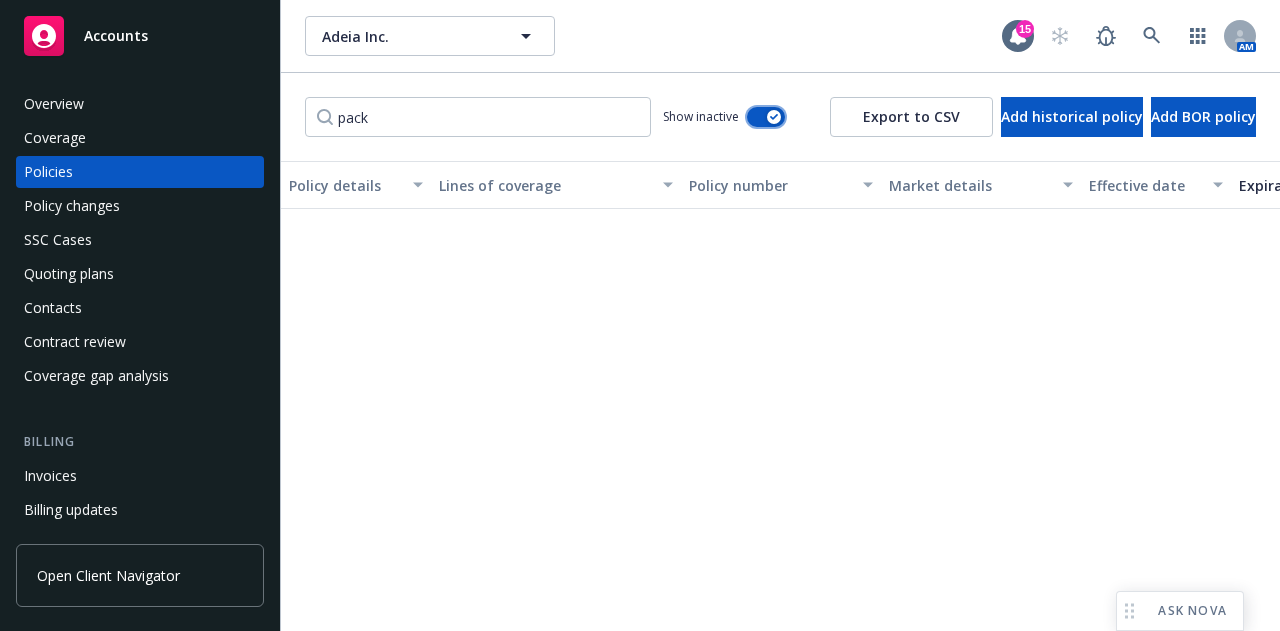 scroll, scrollTop: 484, scrollLeft: 0, axis: vertical 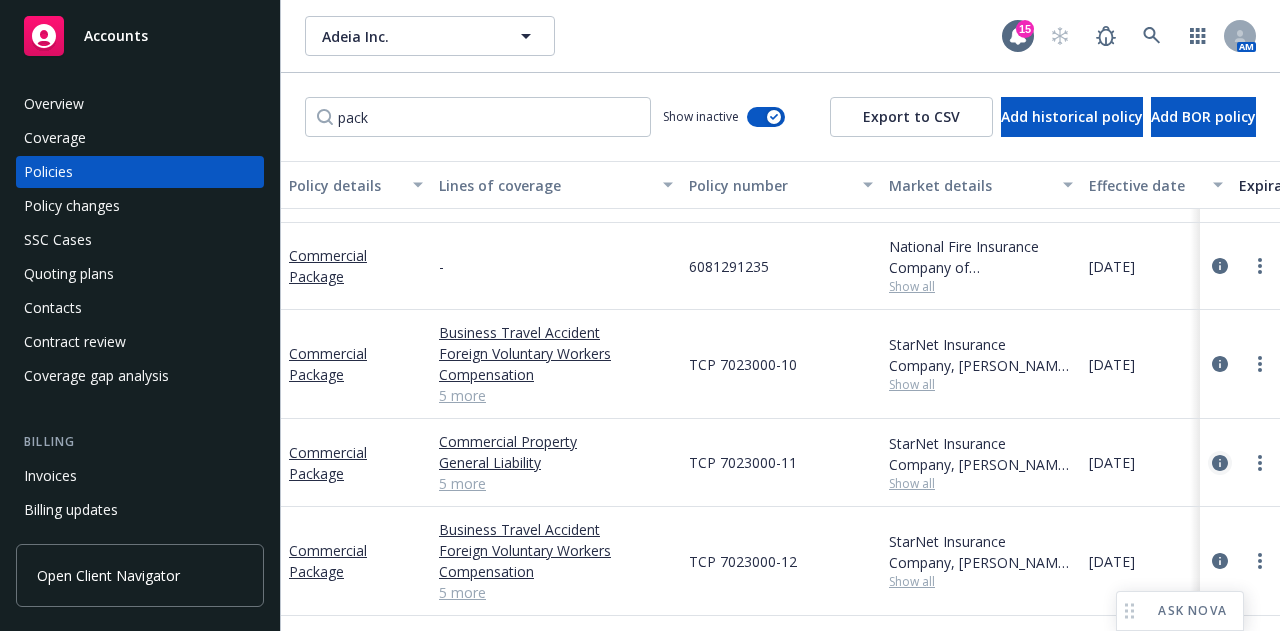 click 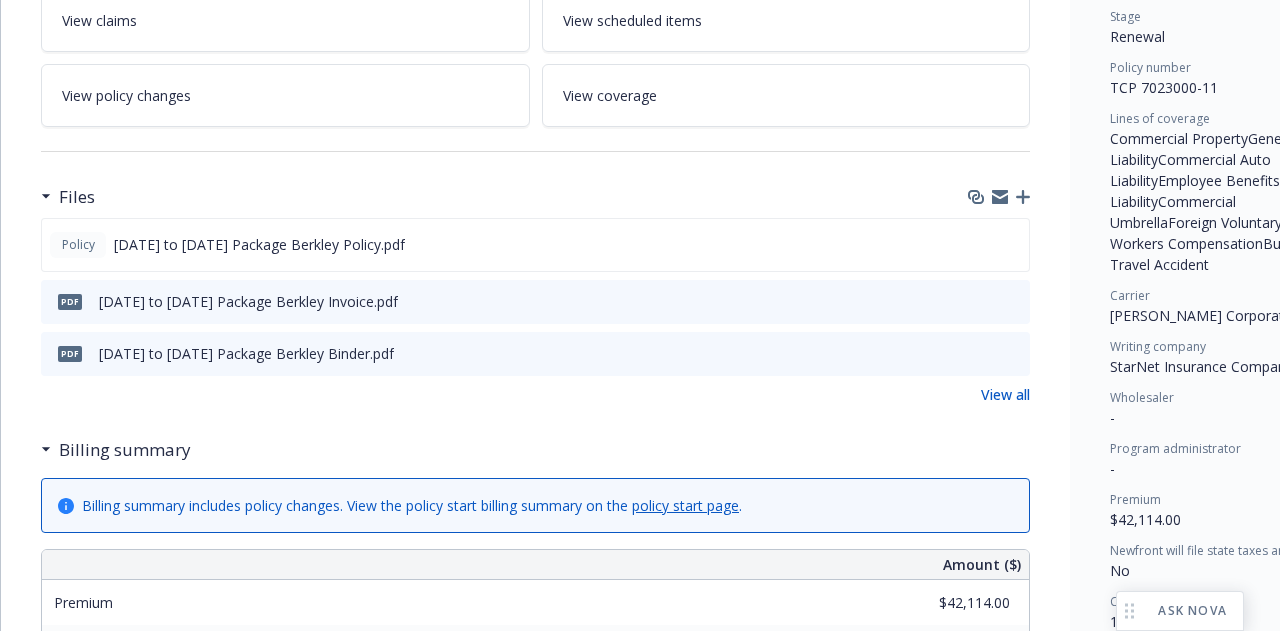 scroll, scrollTop: 0, scrollLeft: 0, axis: both 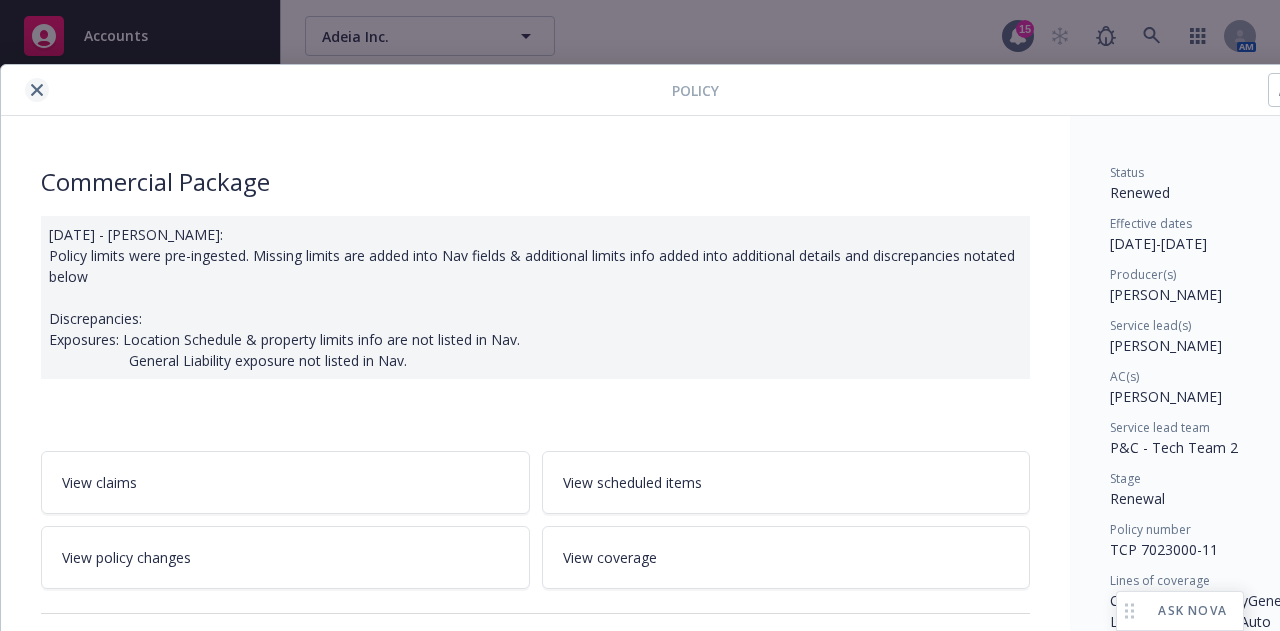 click at bounding box center [37, 90] 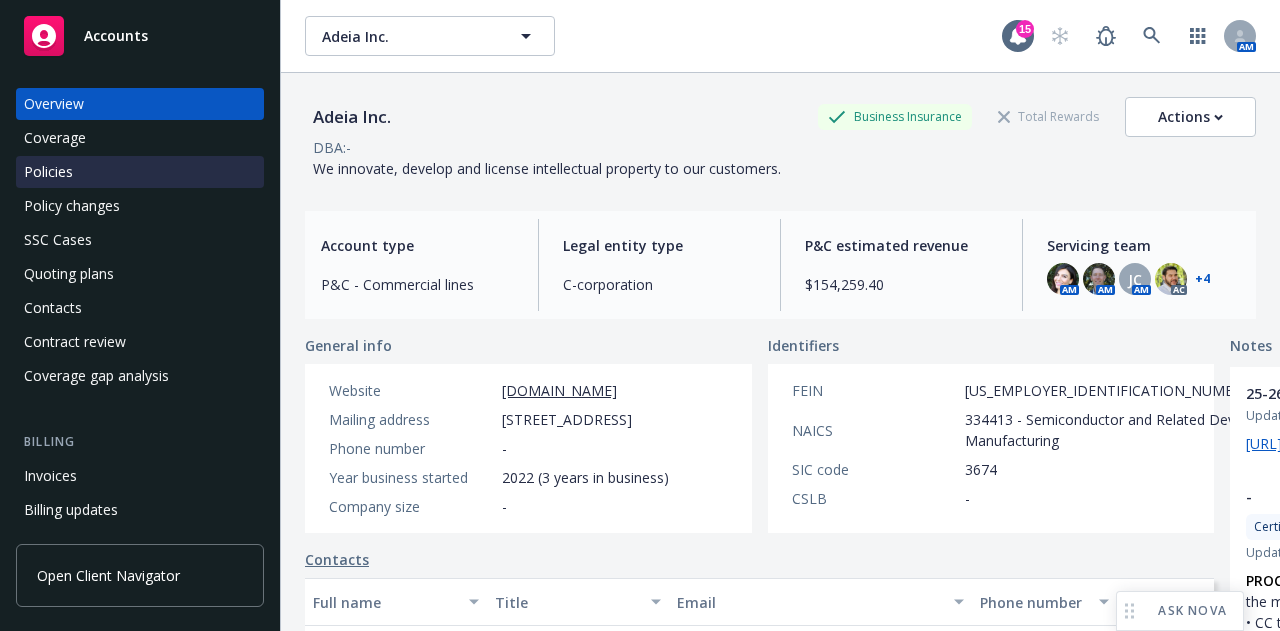 click on "Policies" at bounding box center [140, 172] 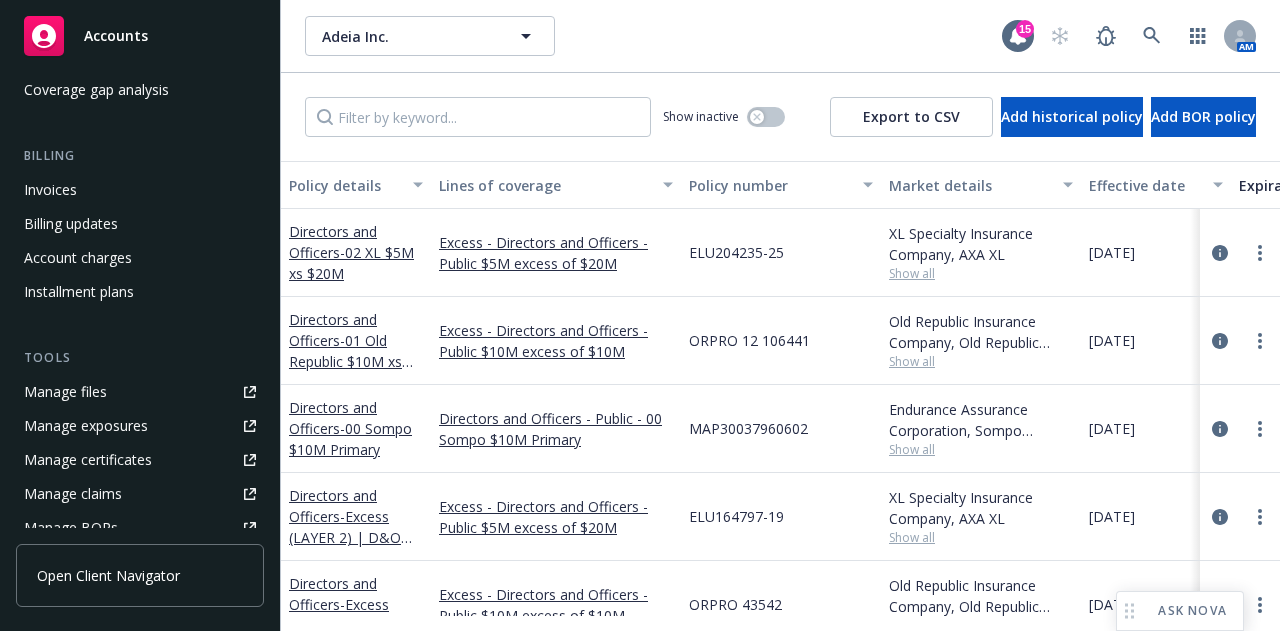 scroll, scrollTop: 285, scrollLeft: 0, axis: vertical 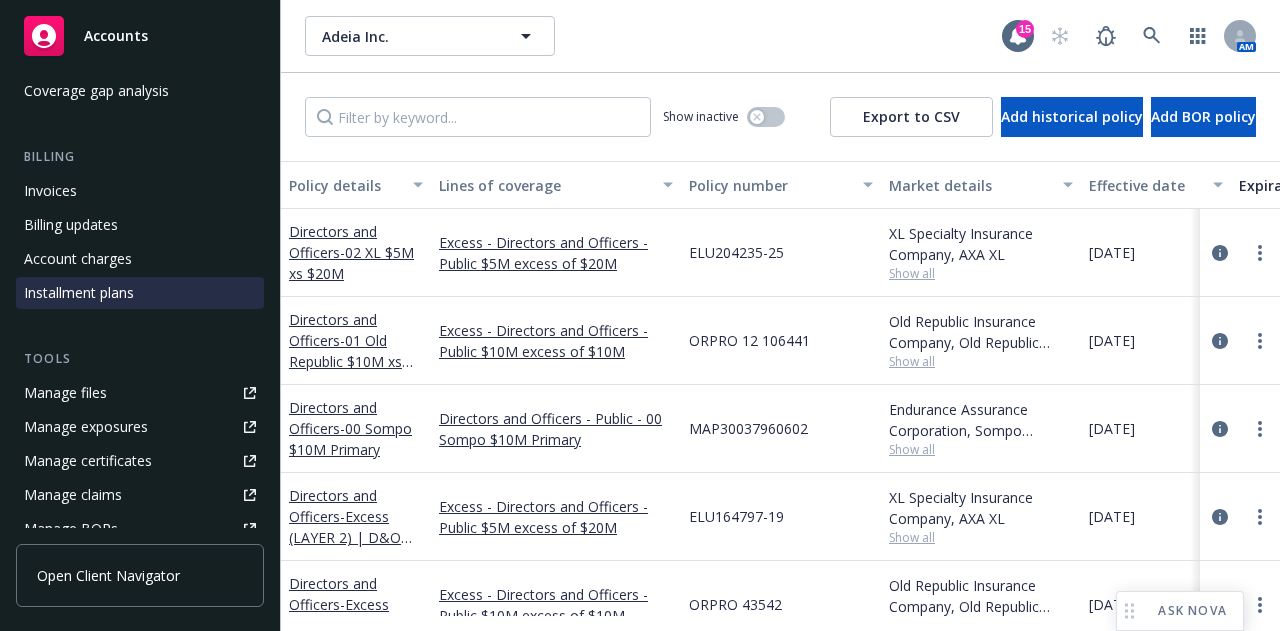 click on "Installment plans" at bounding box center [140, 293] 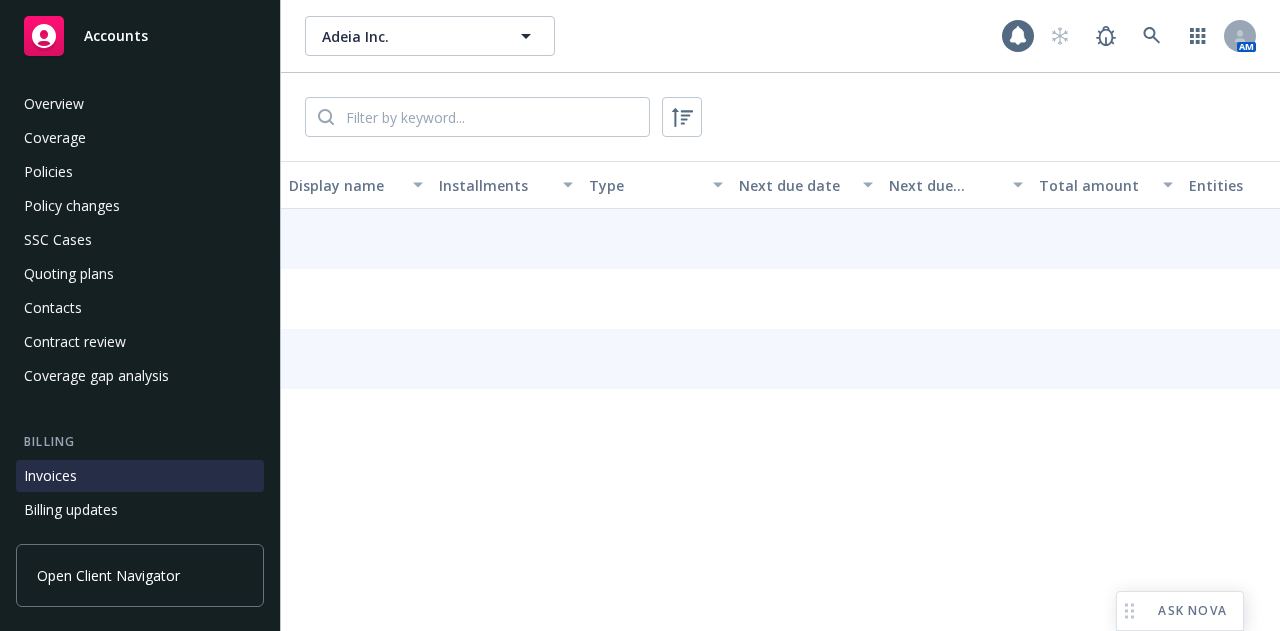 scroll, scrollTop: 230, scrollLeft: 0, axis: vertical 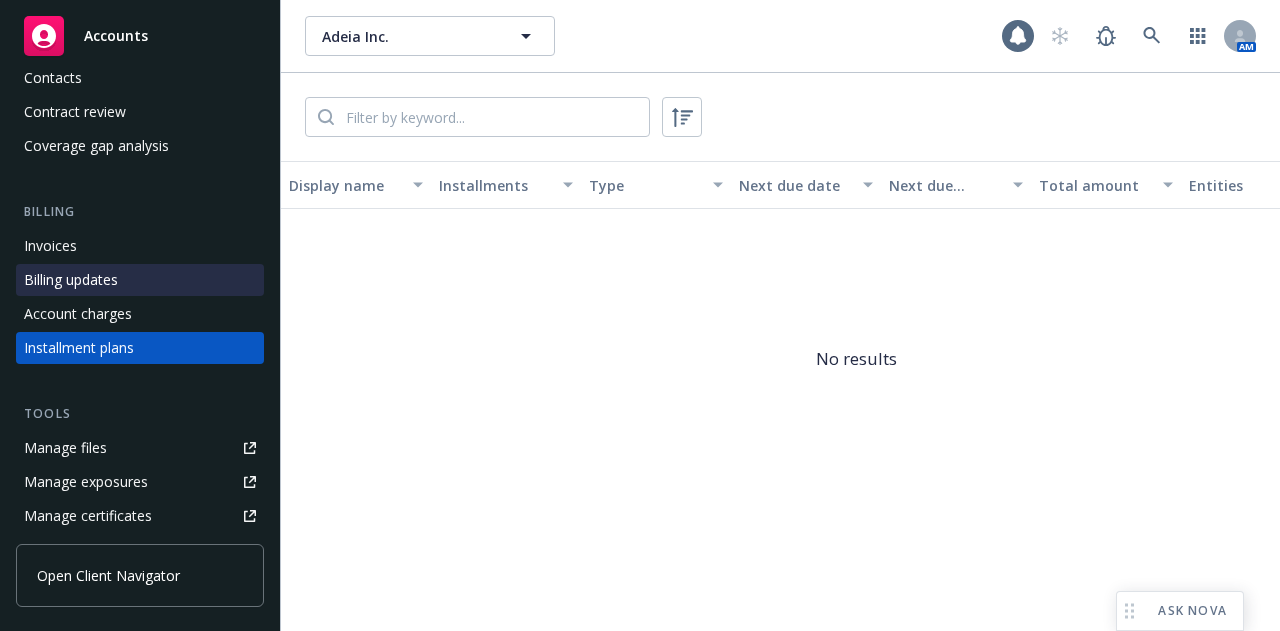 click on "Billing updates" at bounding box center (140, 280) 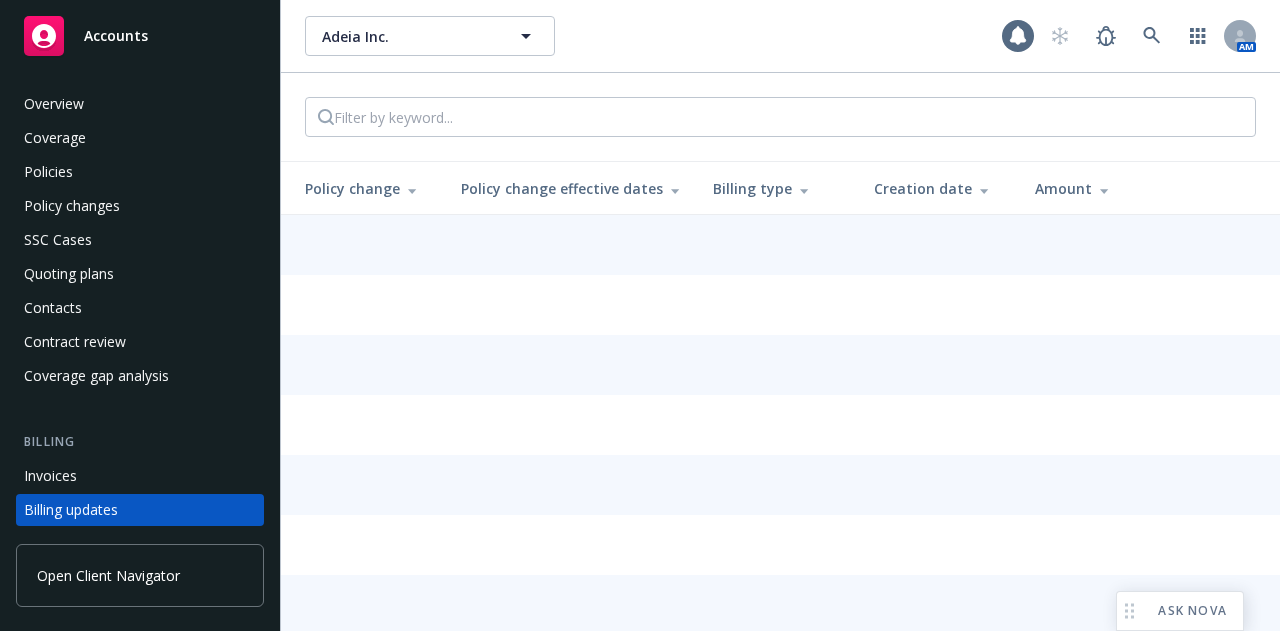 scroll, scrollTop: 162, scrollLeft: 0, axis: vertical 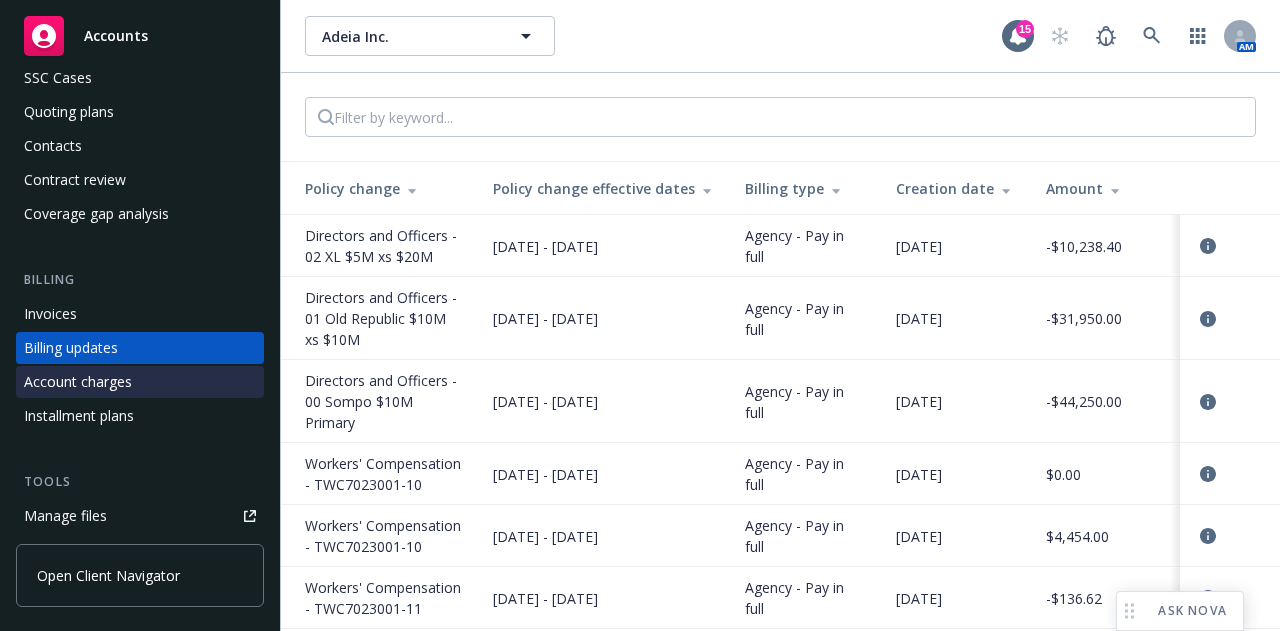 click on "Account charges" at bounding box center [140, 382] 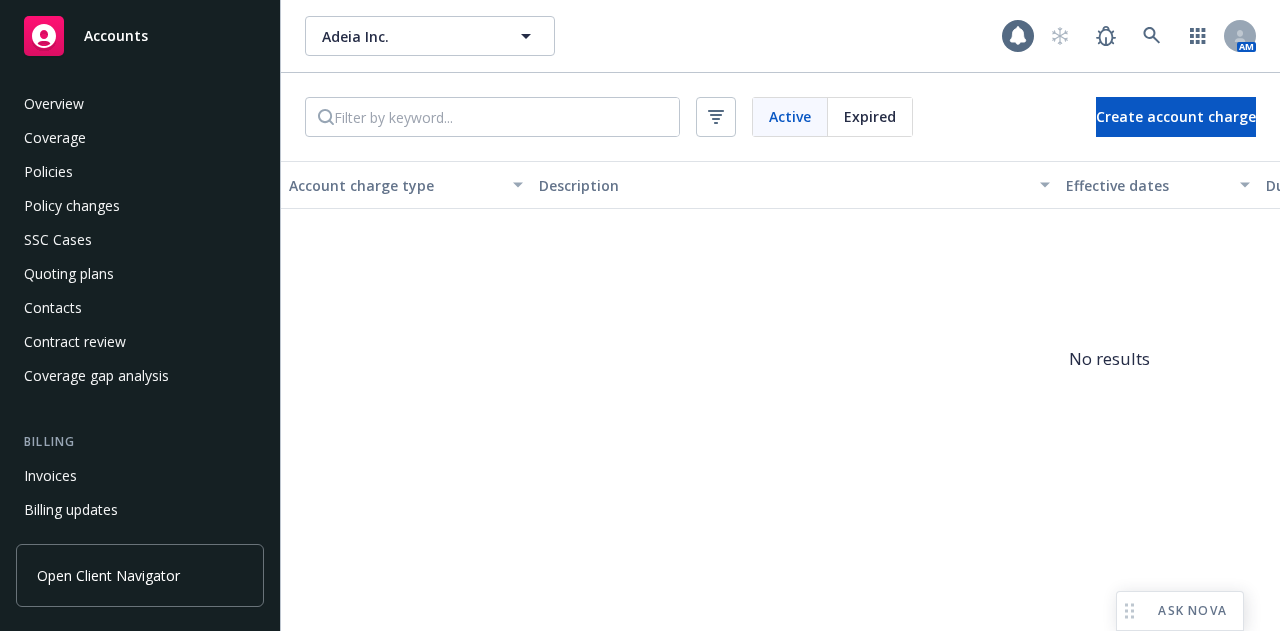 scroll, scrollTop: 196, scrollLeft: 0, axis: vertical 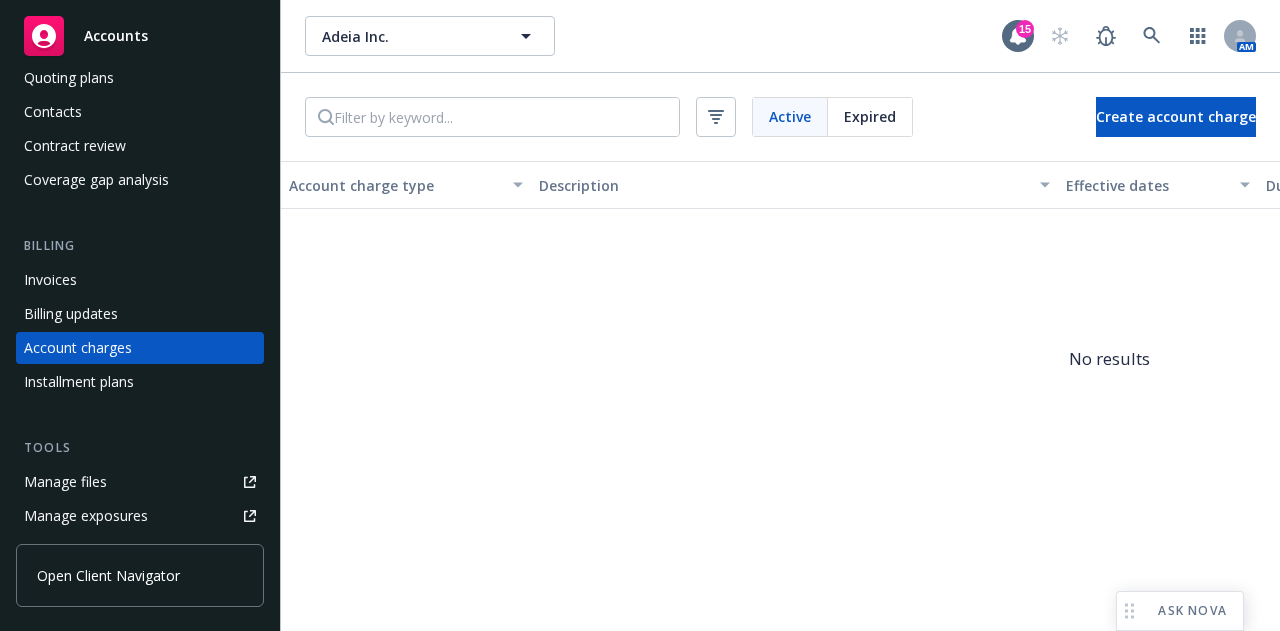 click on "Expired" at bounding box center [870, 116] 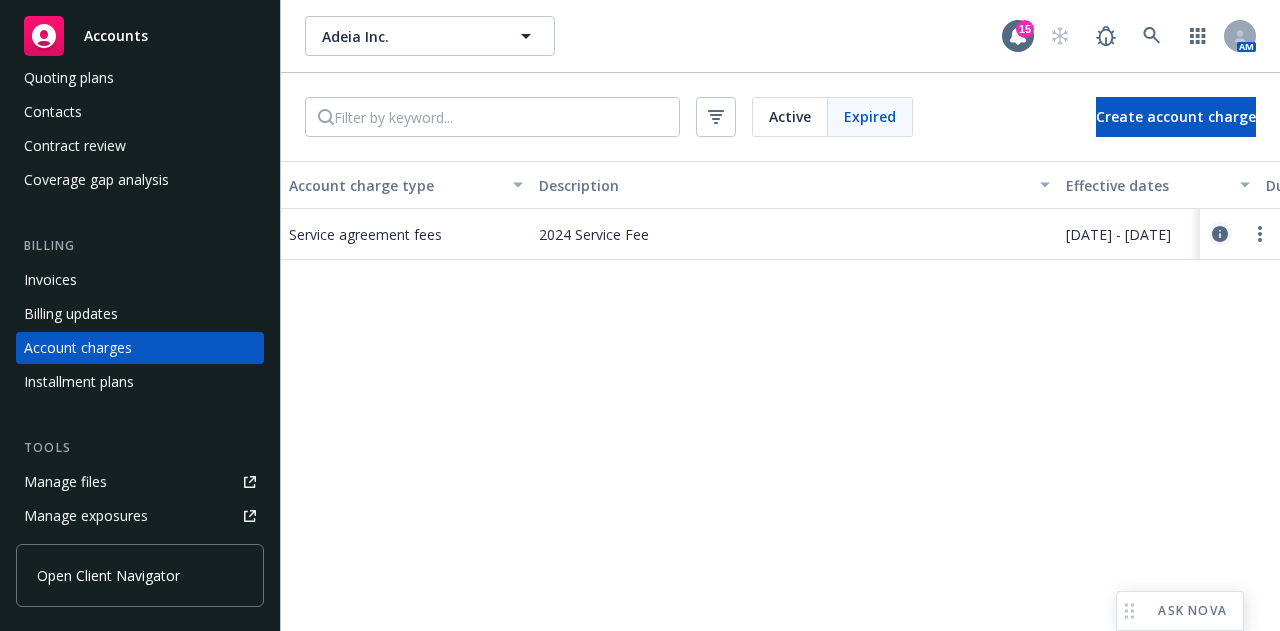 click 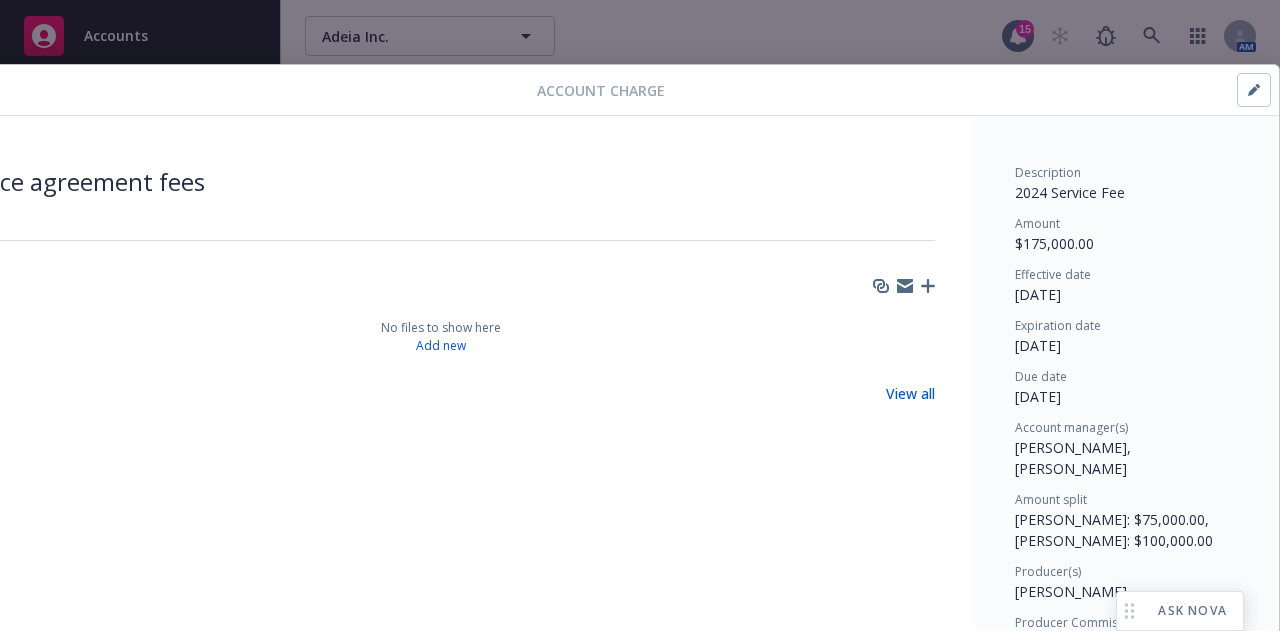 scroll, scrollTop: 64, scrollLeft: 106, axis: both 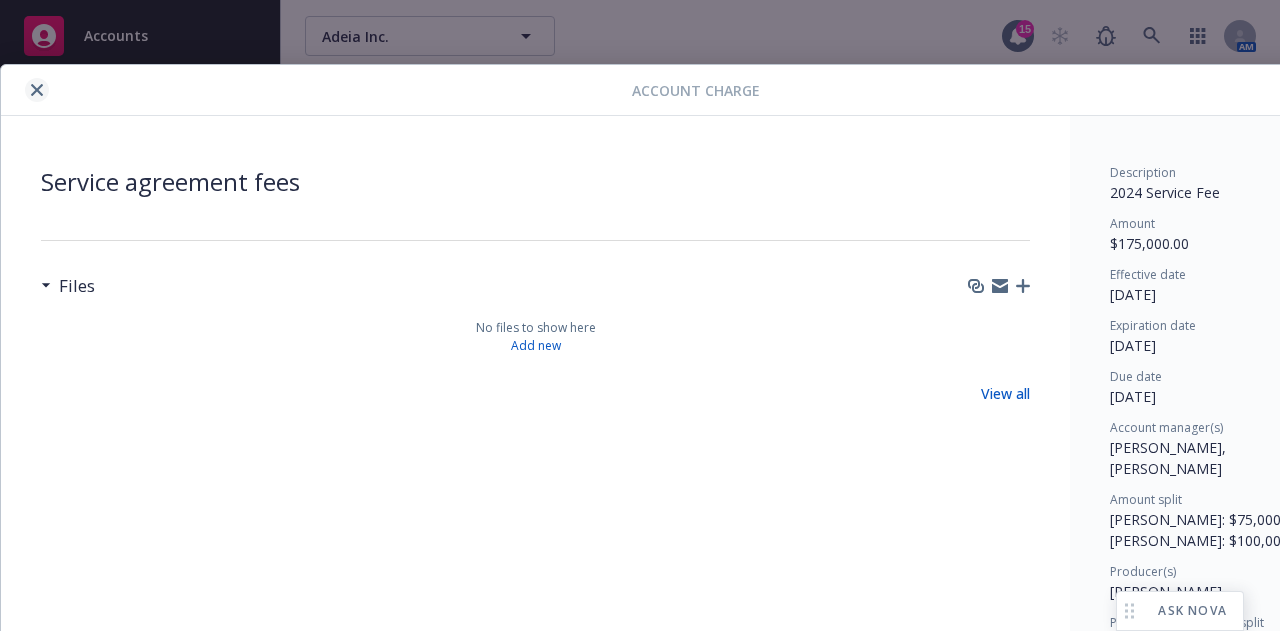 click 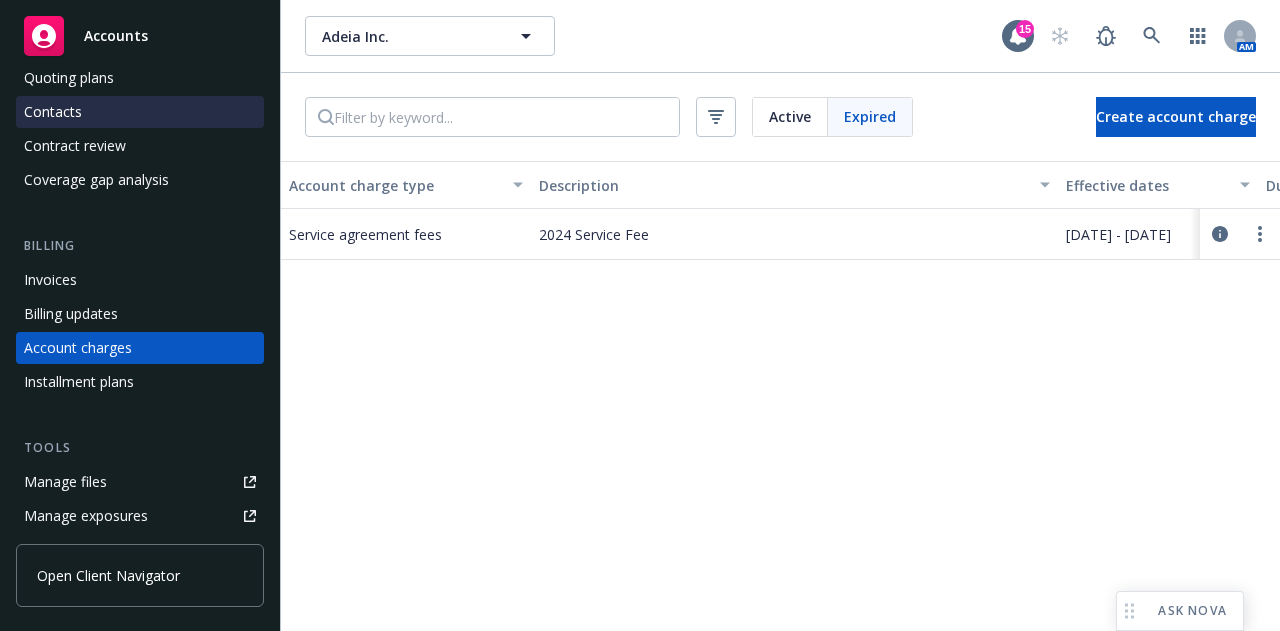 scroll, scrollTop: 0, scrollLeft: 0, axis: both 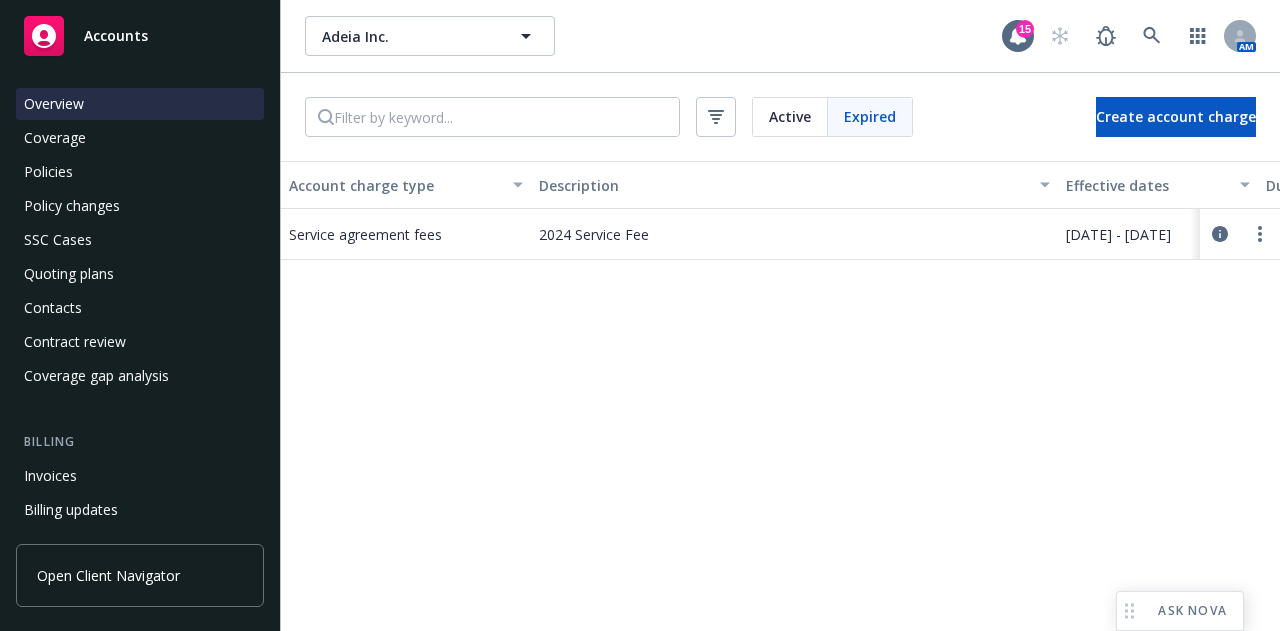 drag, startPoint x: 150, startPoint y: 105, endPoint x: 92, endPoint y: 111, distance: 58.30952 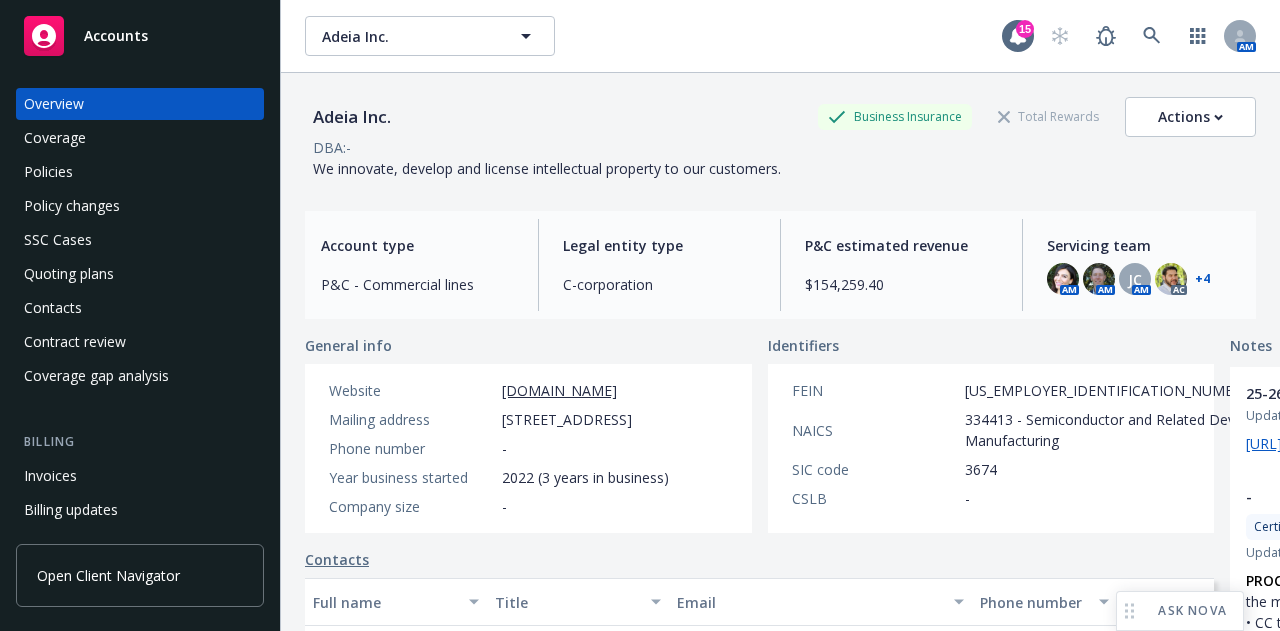 click on "+ 4" at bounding box center [1202, 279] 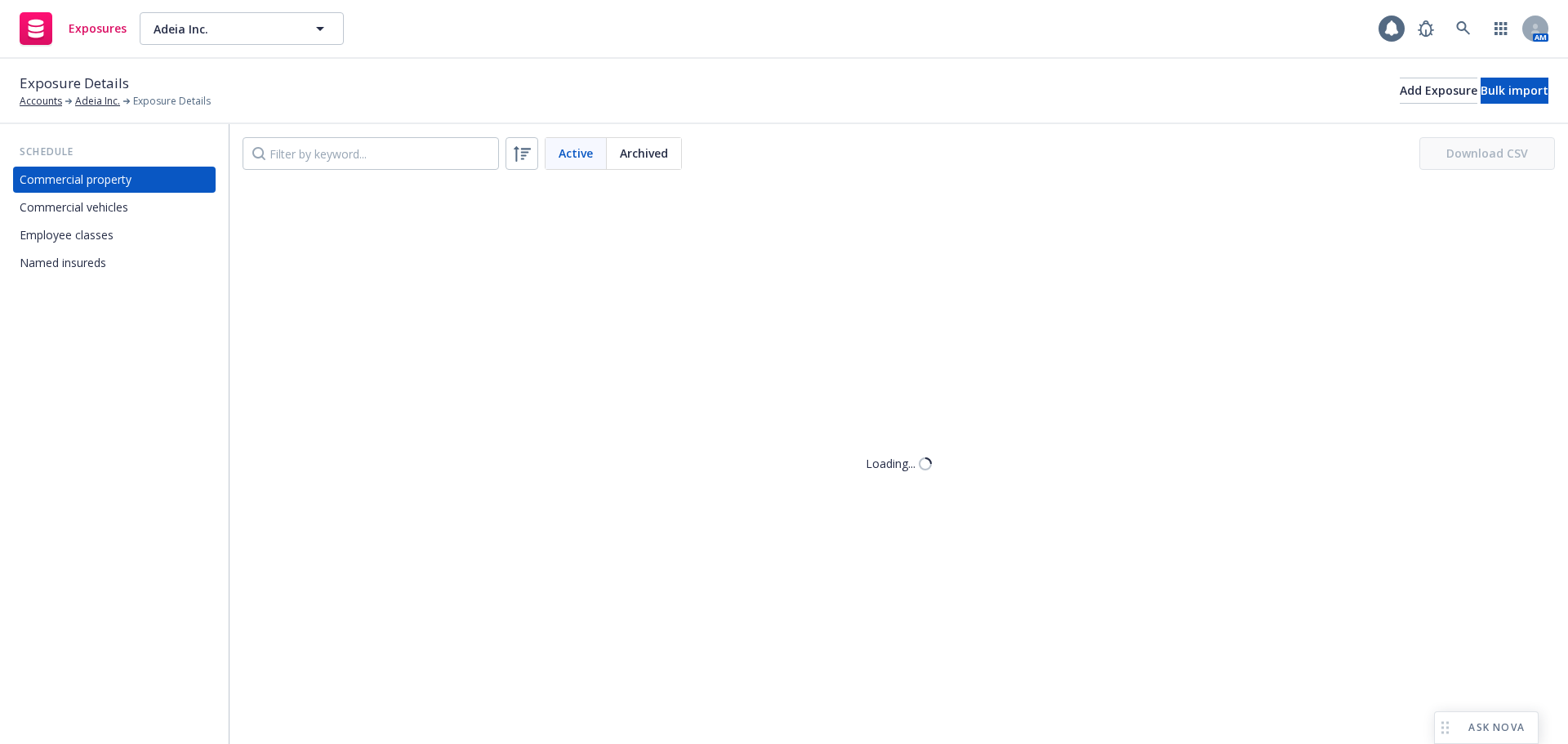 scroll, scrollTop: 0, scrollLeft: 0, axis: both 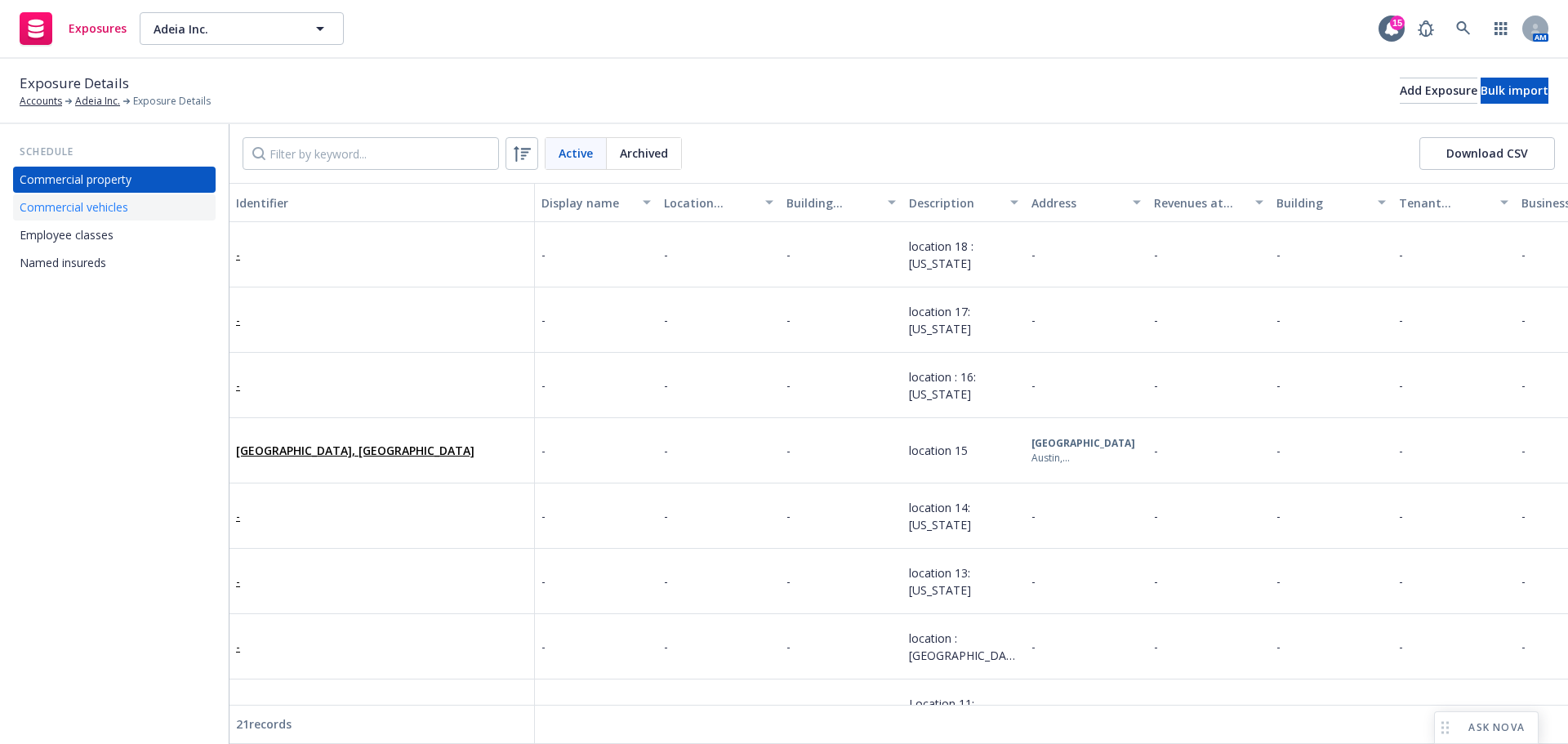 click on "Commercial vehicles" at bounding box center (114, 207) 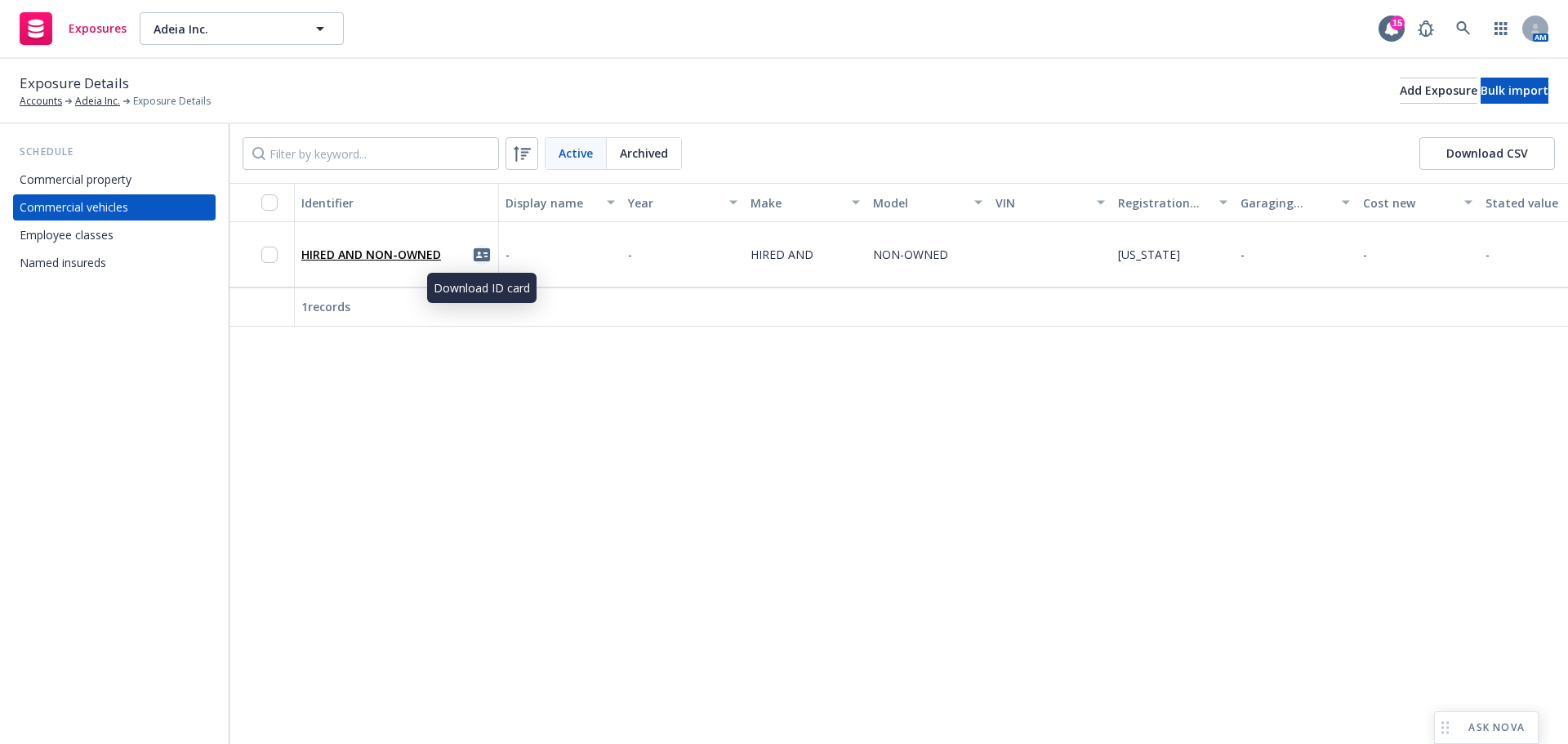 click 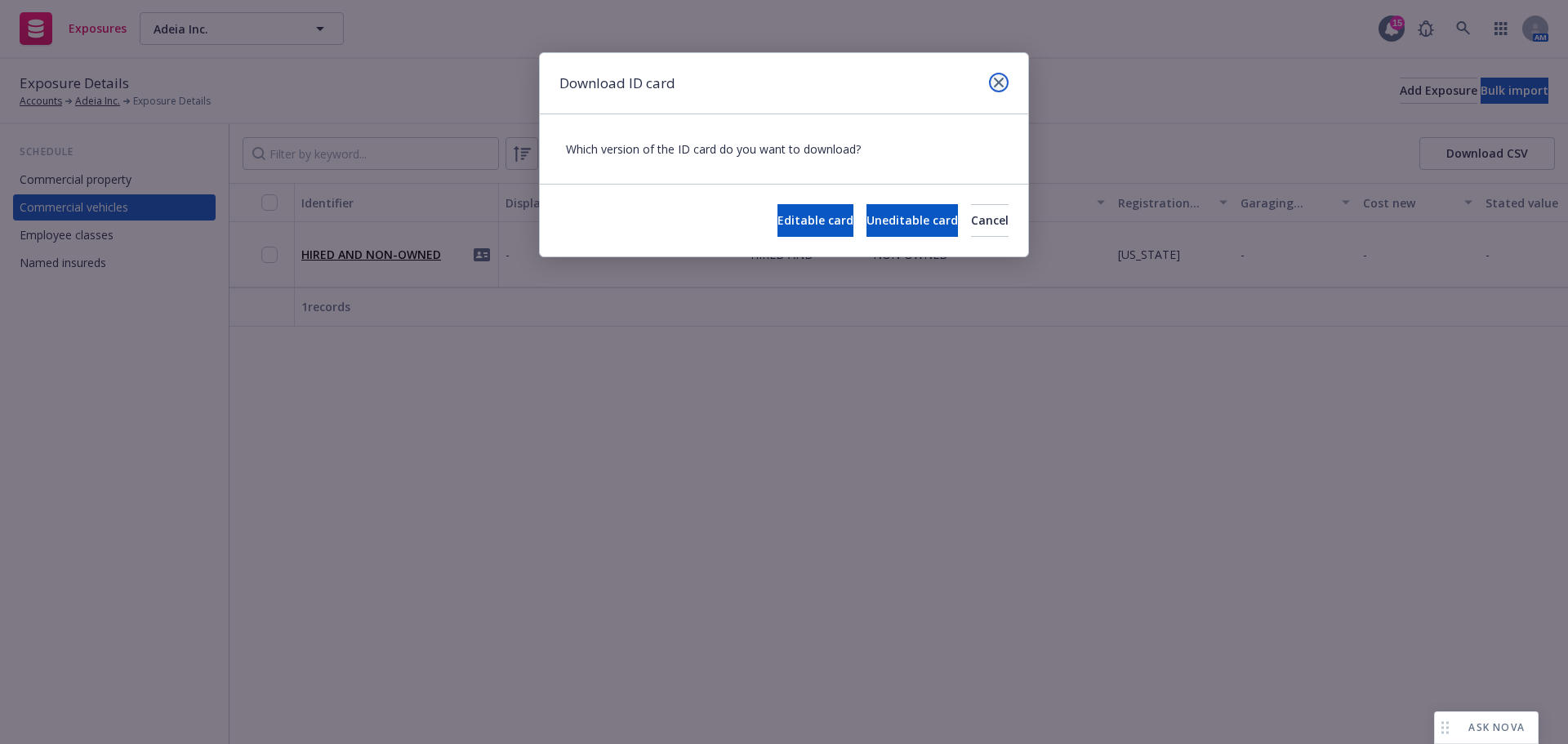 click 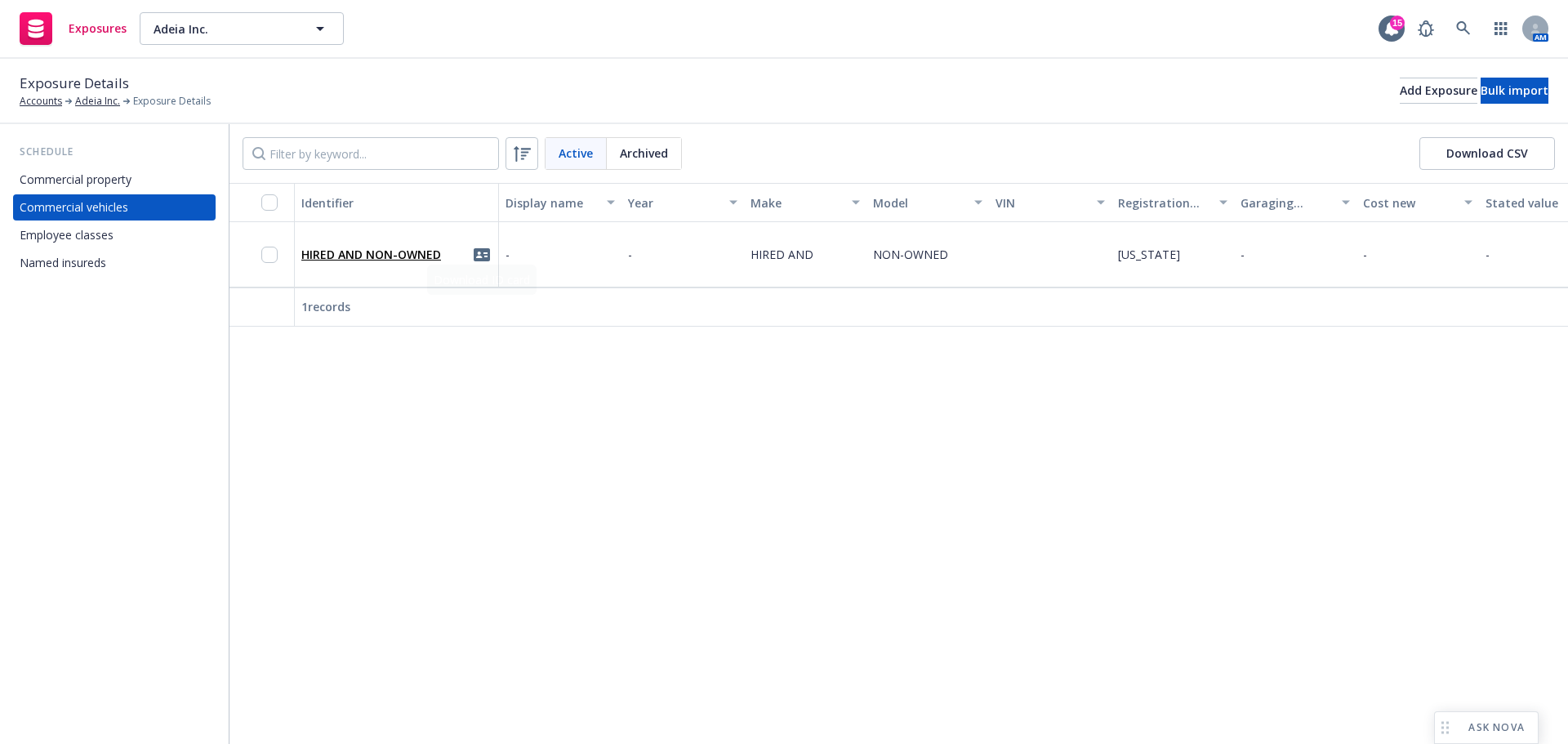 click on "HIRED AND NON-OWNED" at bounding box center (396, 254) 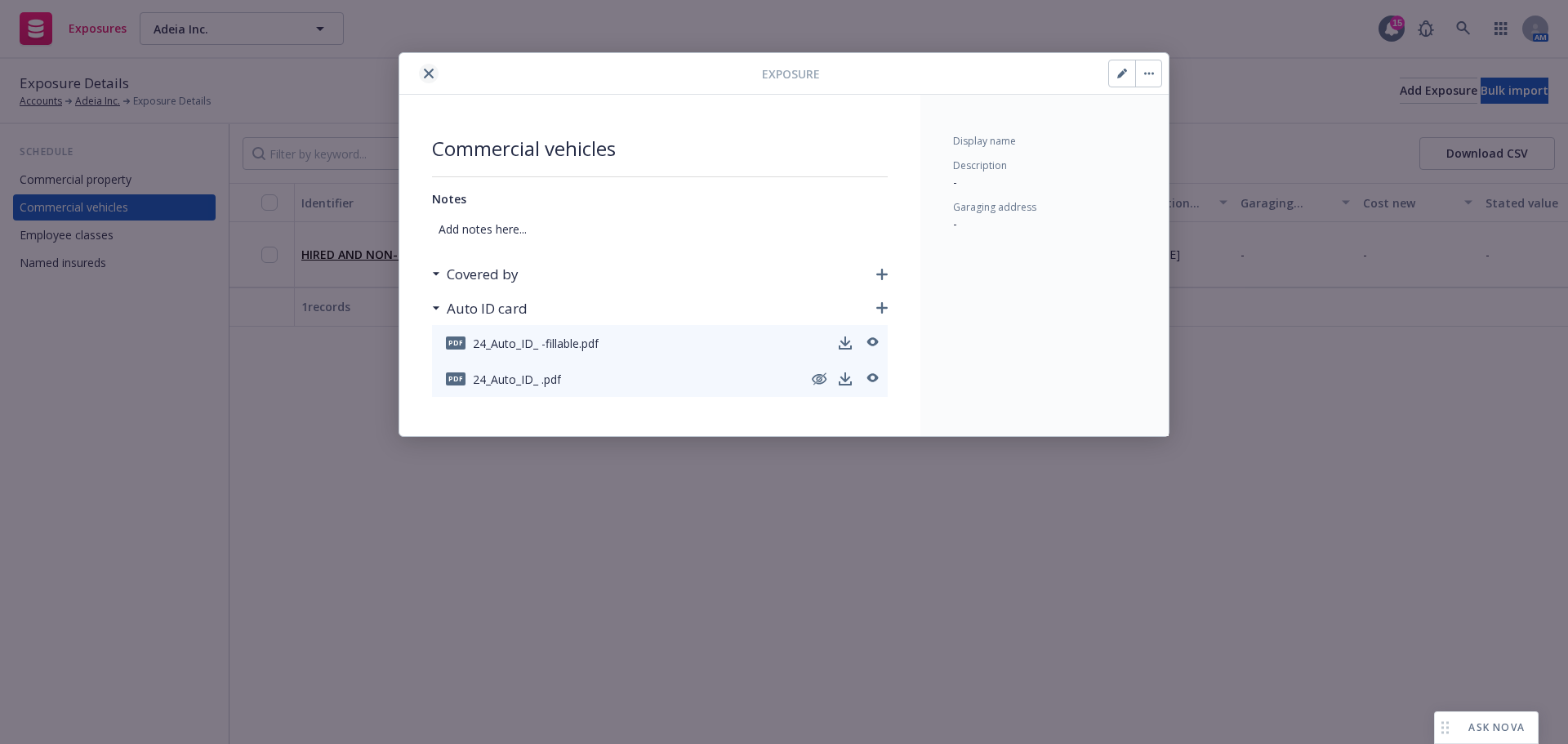 click 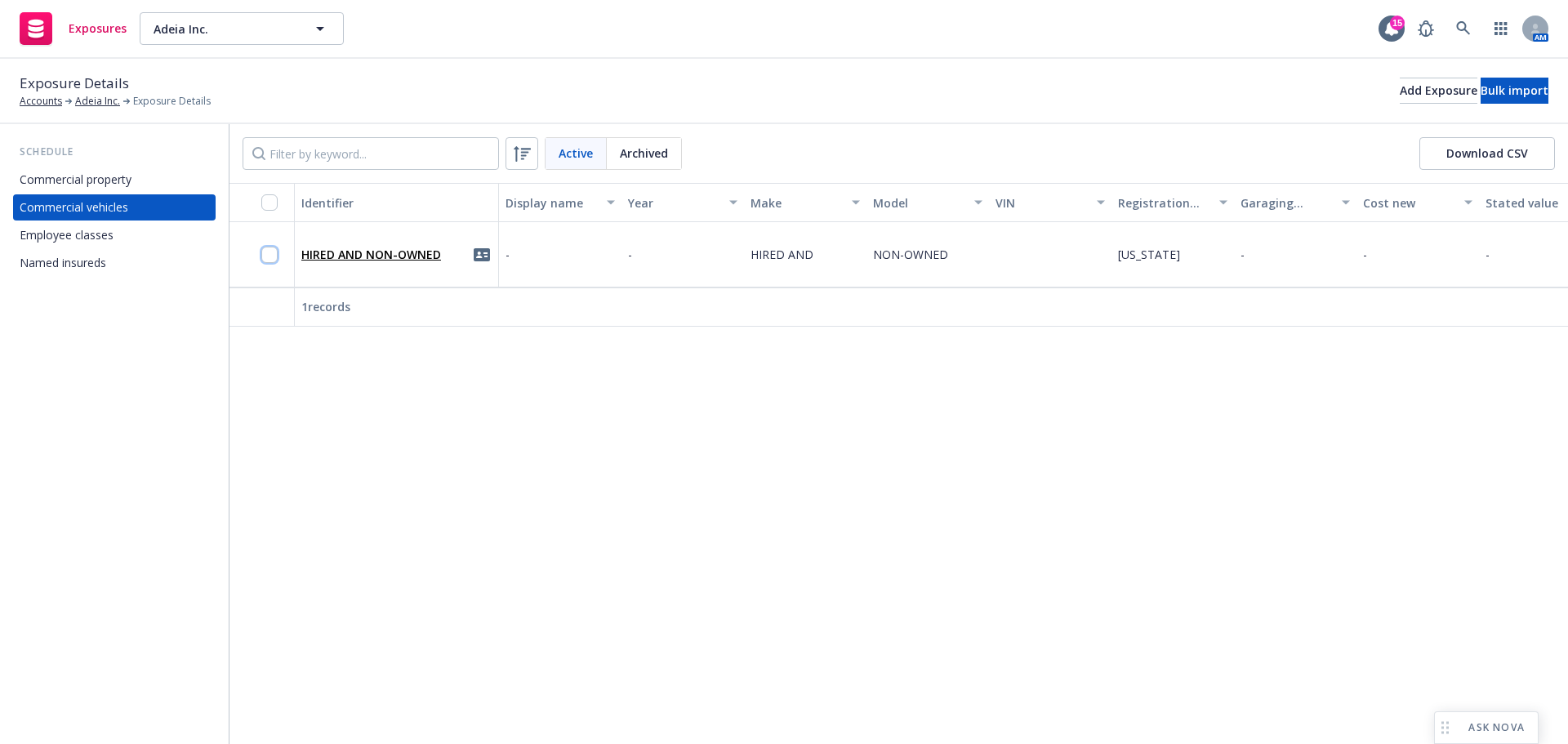 click at bounding box center [270, 255] 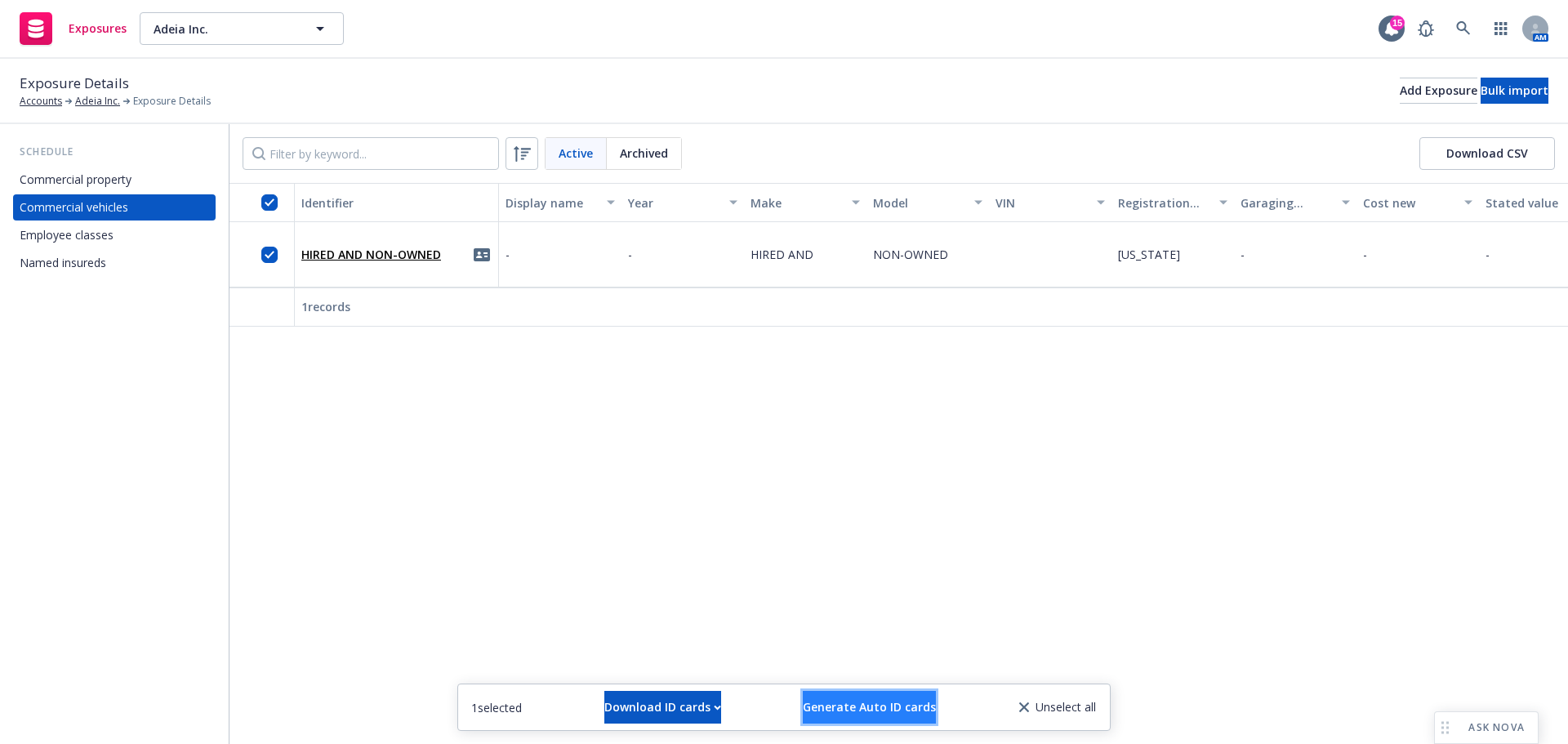 click on "Generate Auto ID cards" at bounding box center [869, 707] 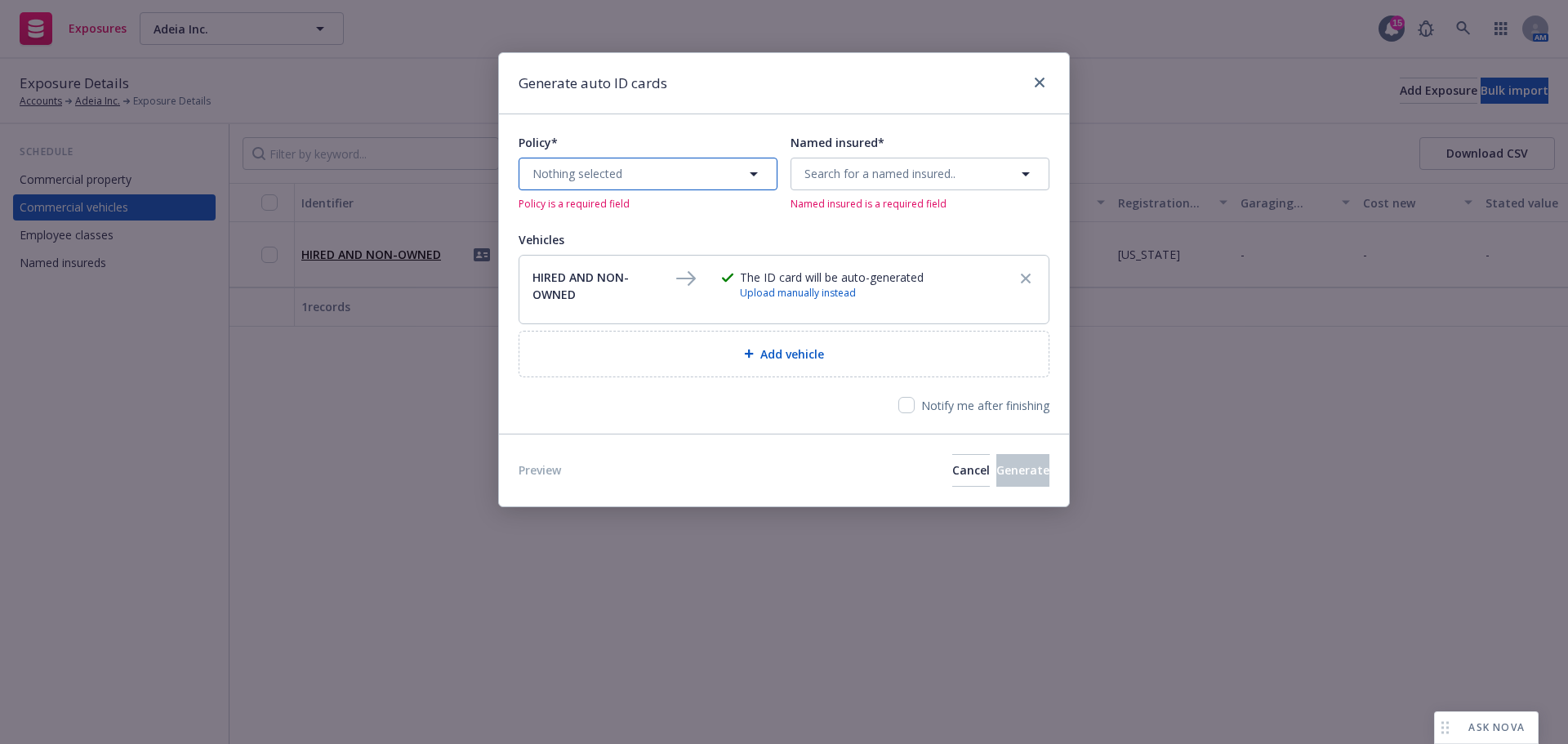 click on "Nothing selected" at bounding box center [648, 174] 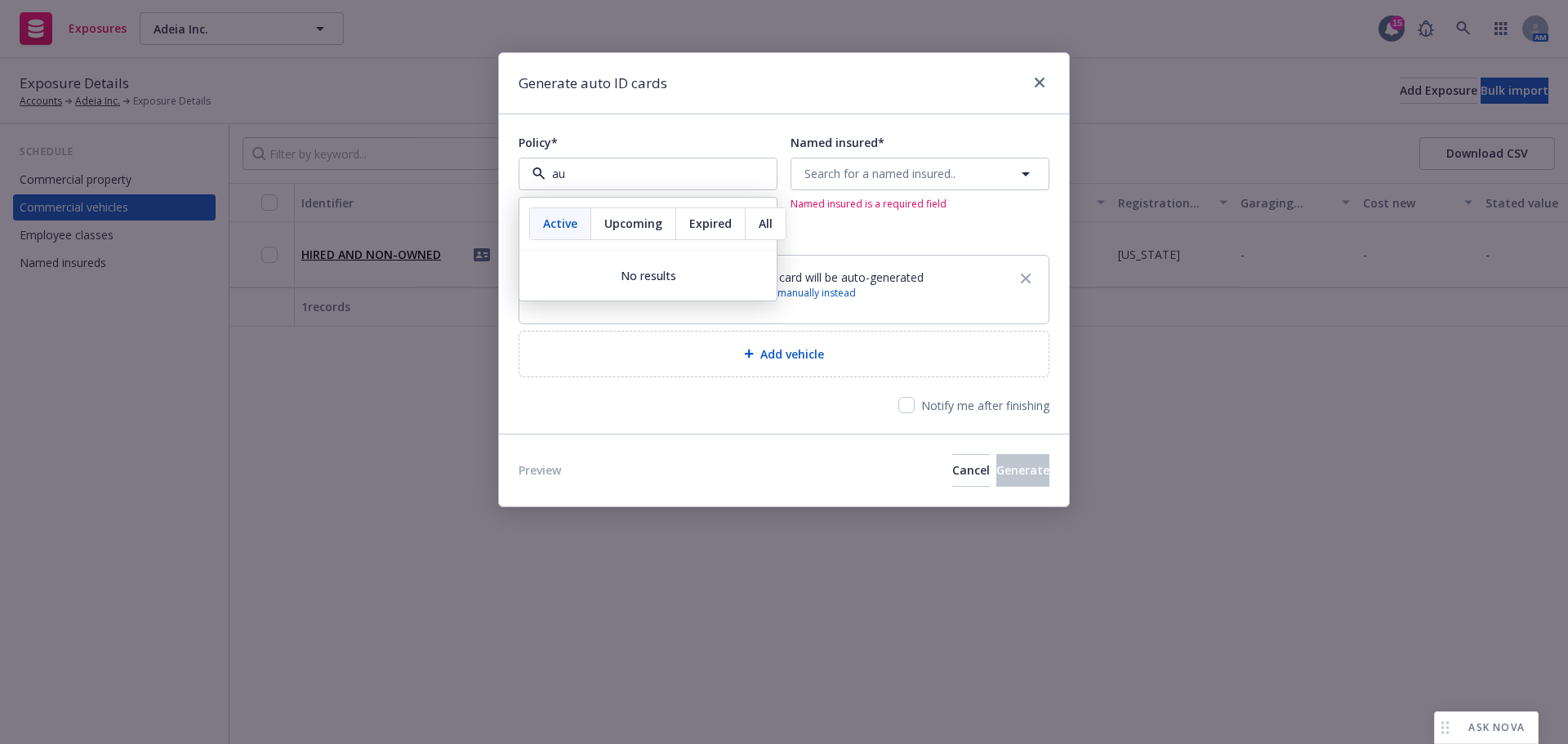 type on "a" 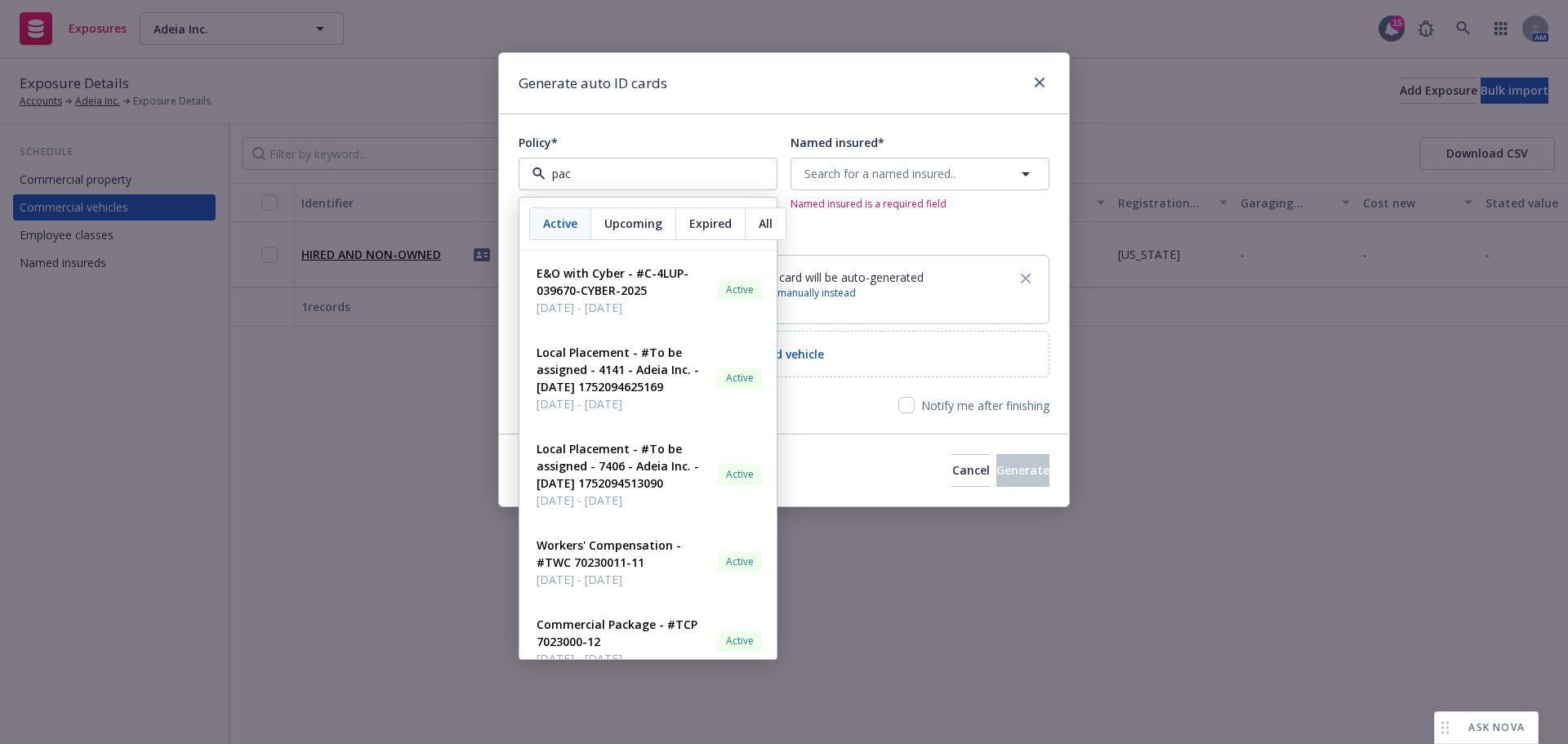 type on "pack" 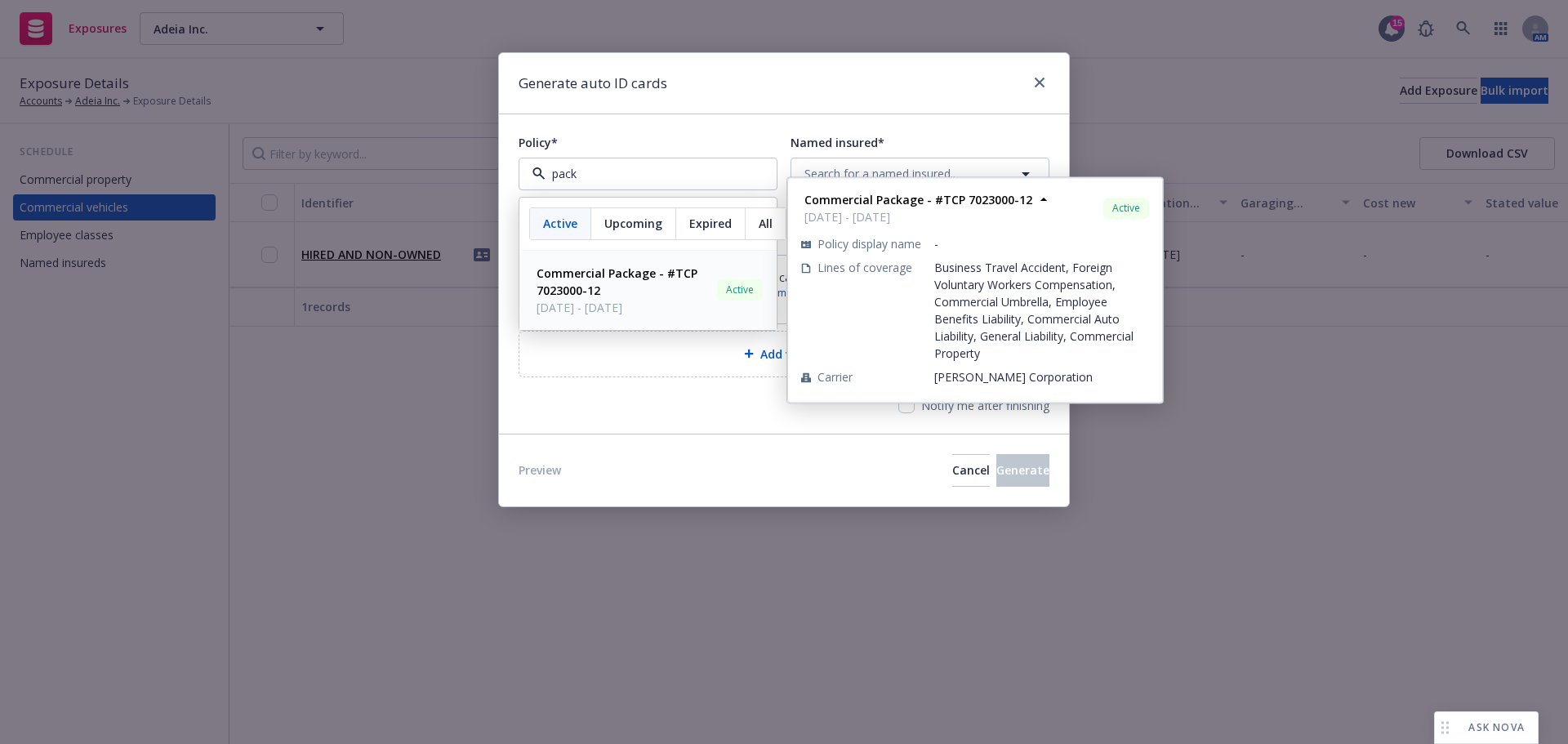 click on "Commercial Package - #TCP 7023000-12" at bounding box center [623, 282] 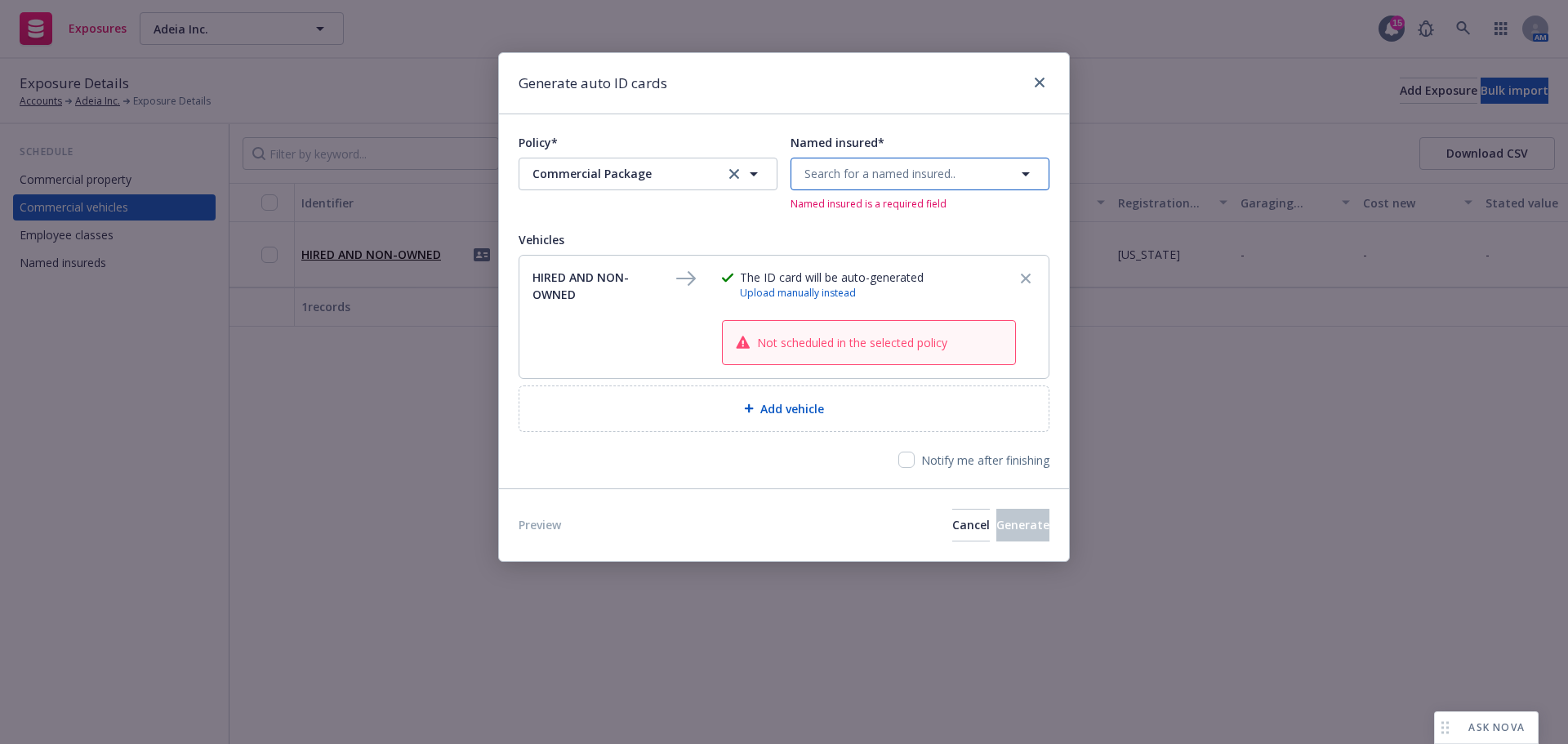 click on "Search for a named insured.." at bounding box center [880, 173] 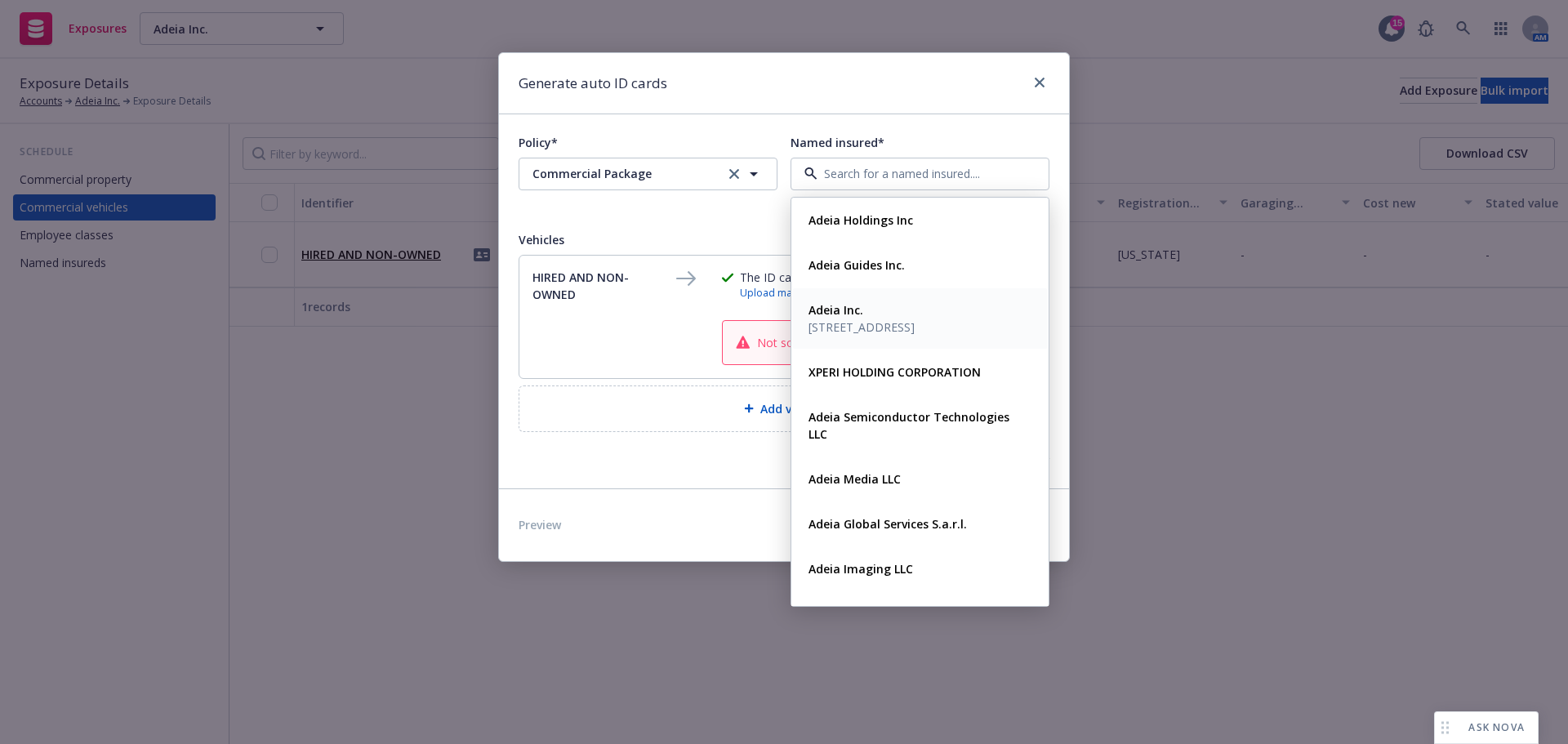 click on "Adeia Inc." at bounding box center (862, 310) 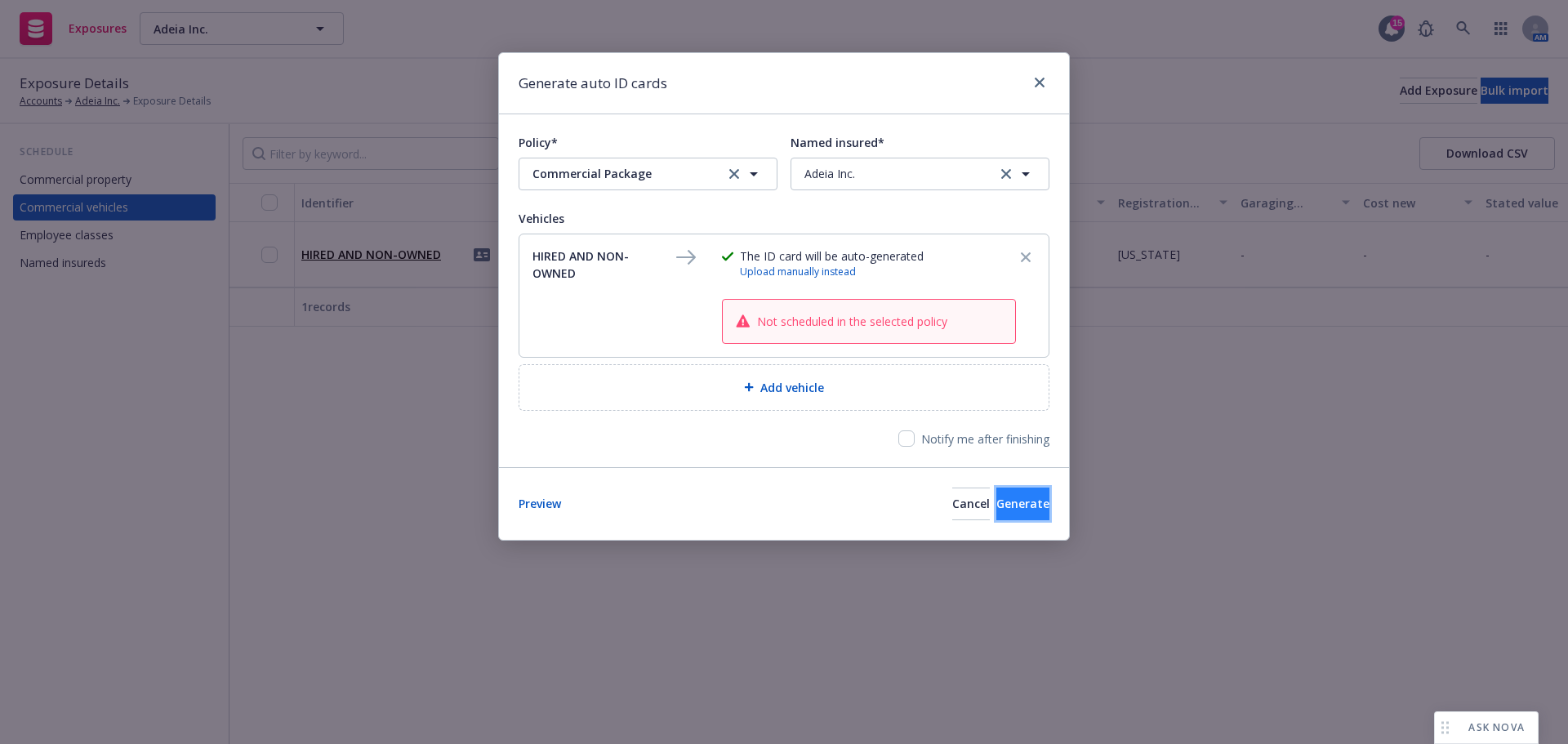 click on "Generate" at bounding box center (1022, 504) 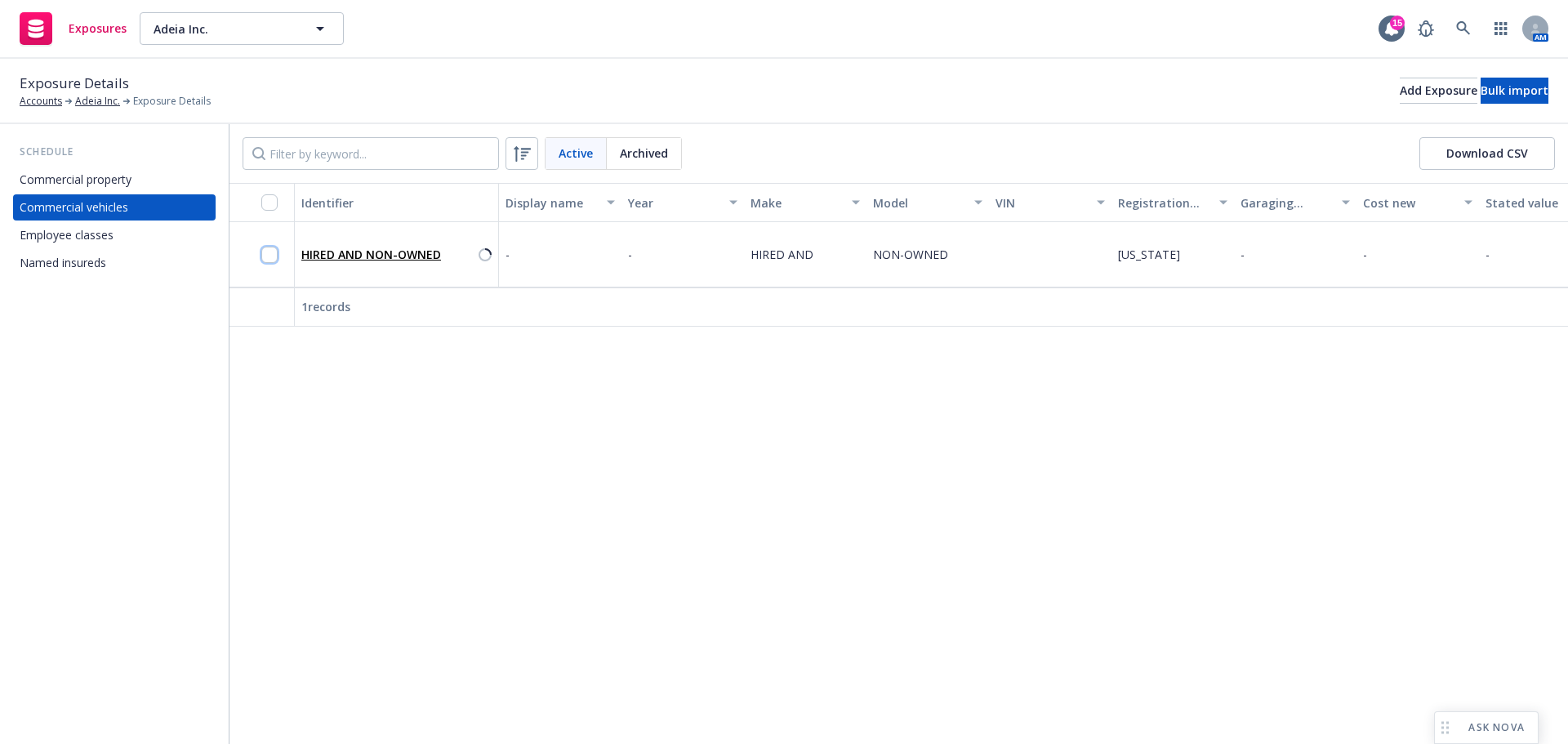 click at bounding box center (270, 255) 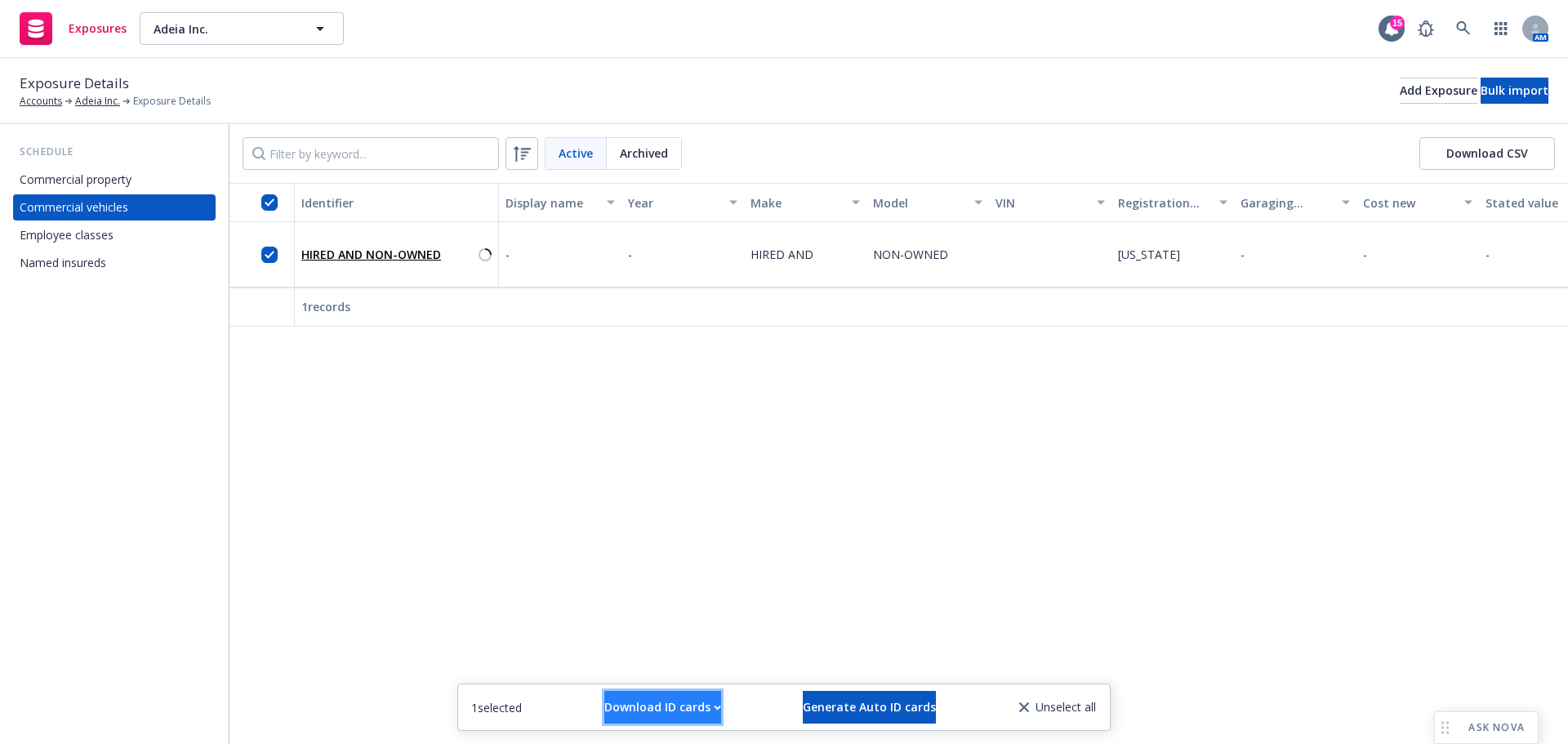 click on "Download ID cards" at bounding box center (662, 707) 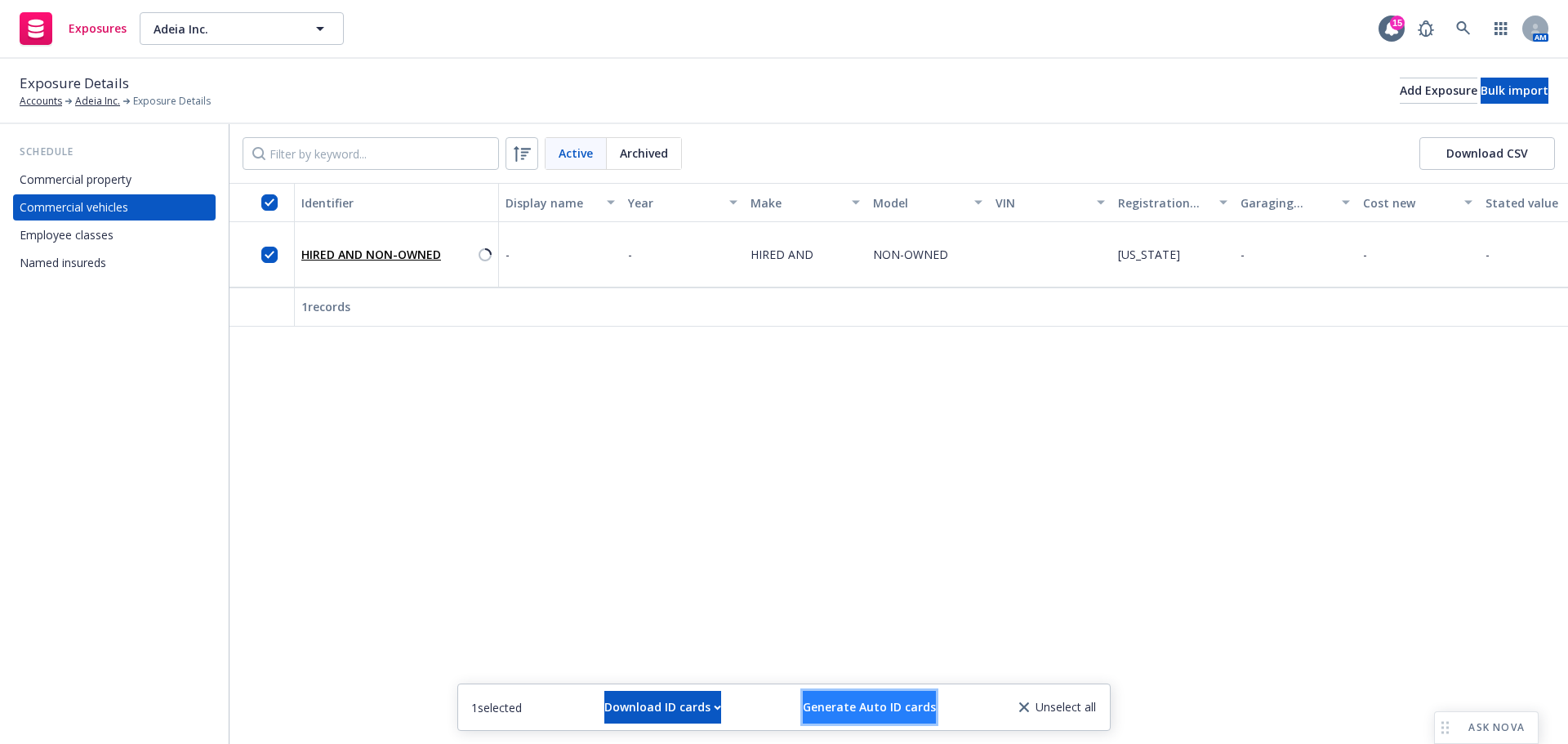 click on "Generate Auto ID cards" at bounding box center (869, 706) 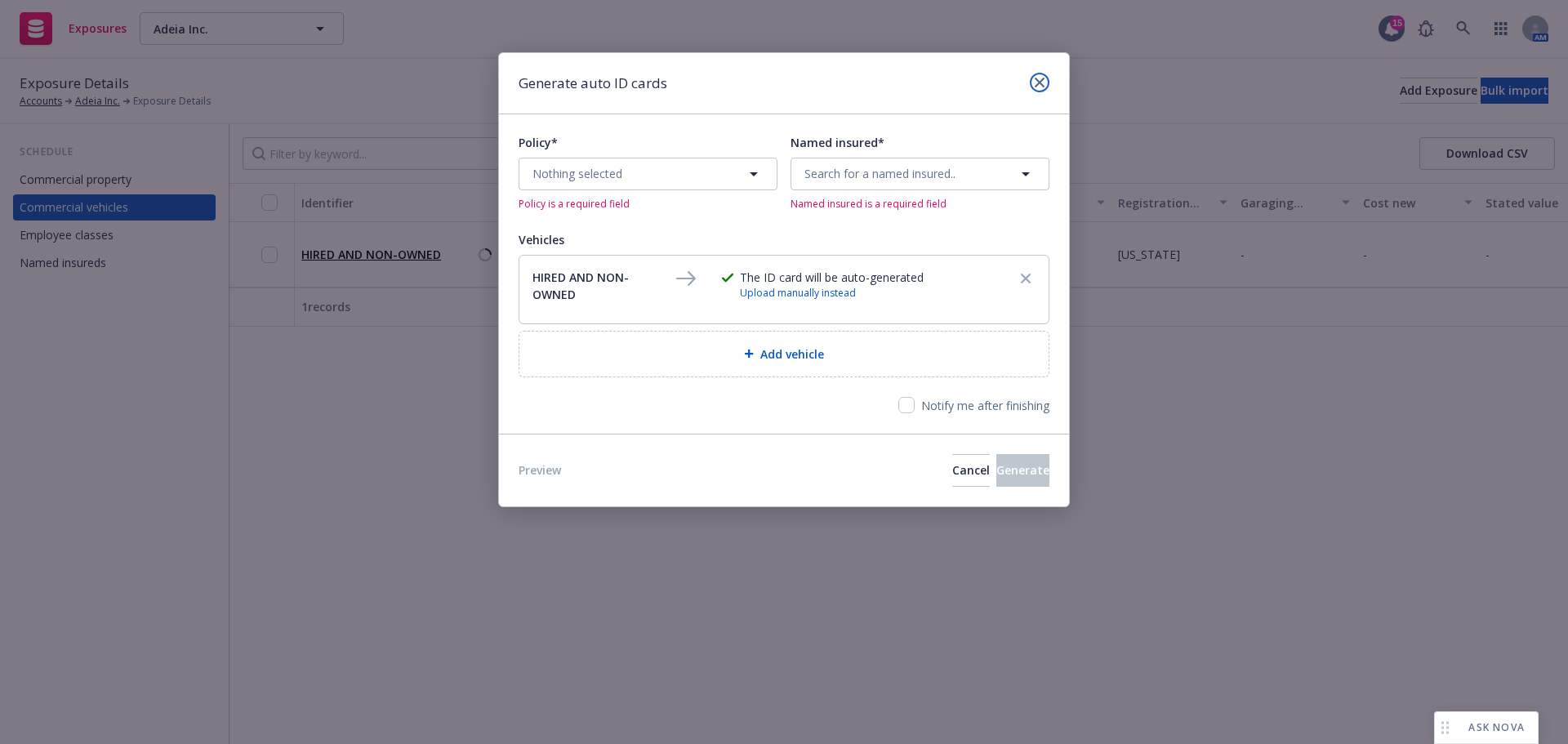 click at bounding box center (1040, 82) 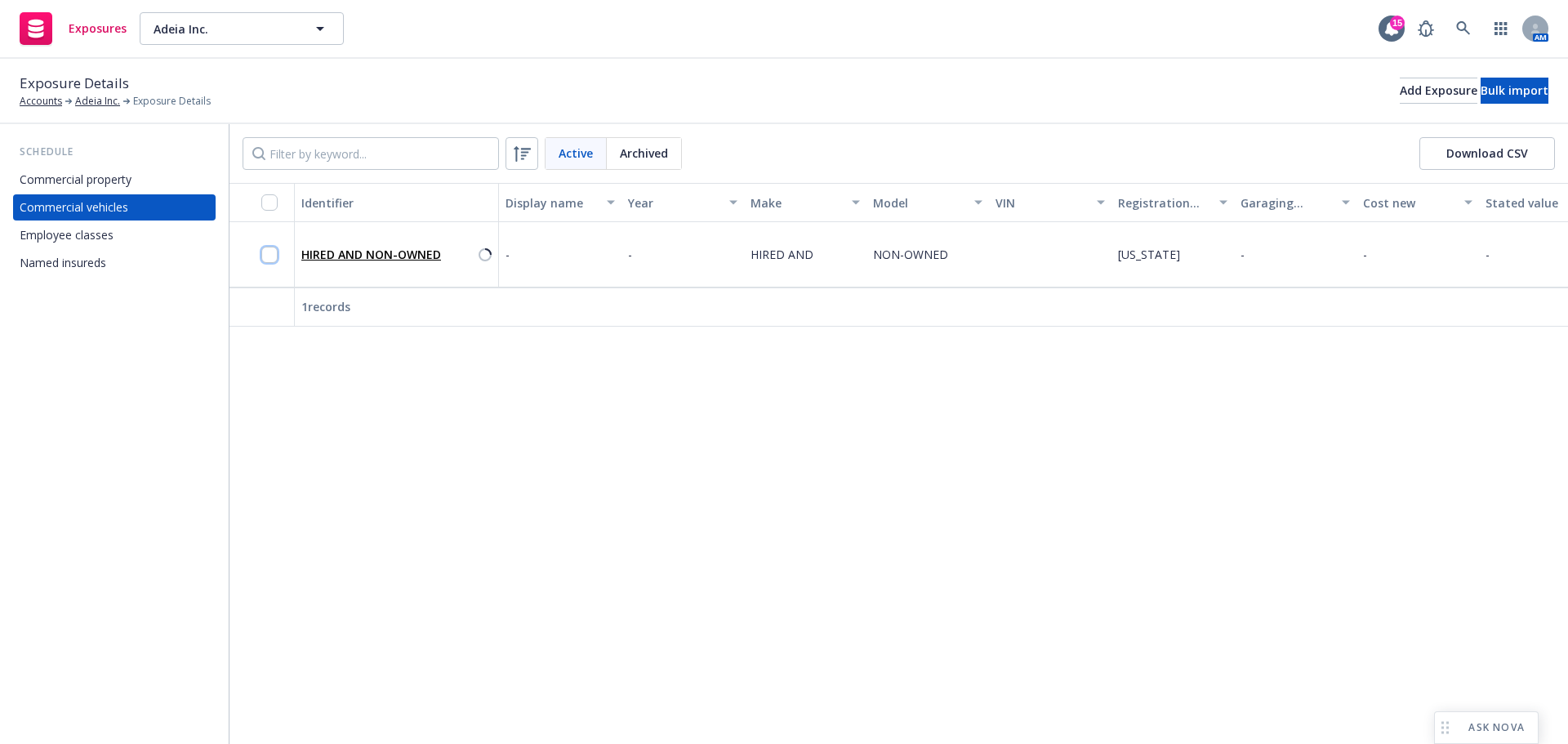 click at bounding box center [270, 255] 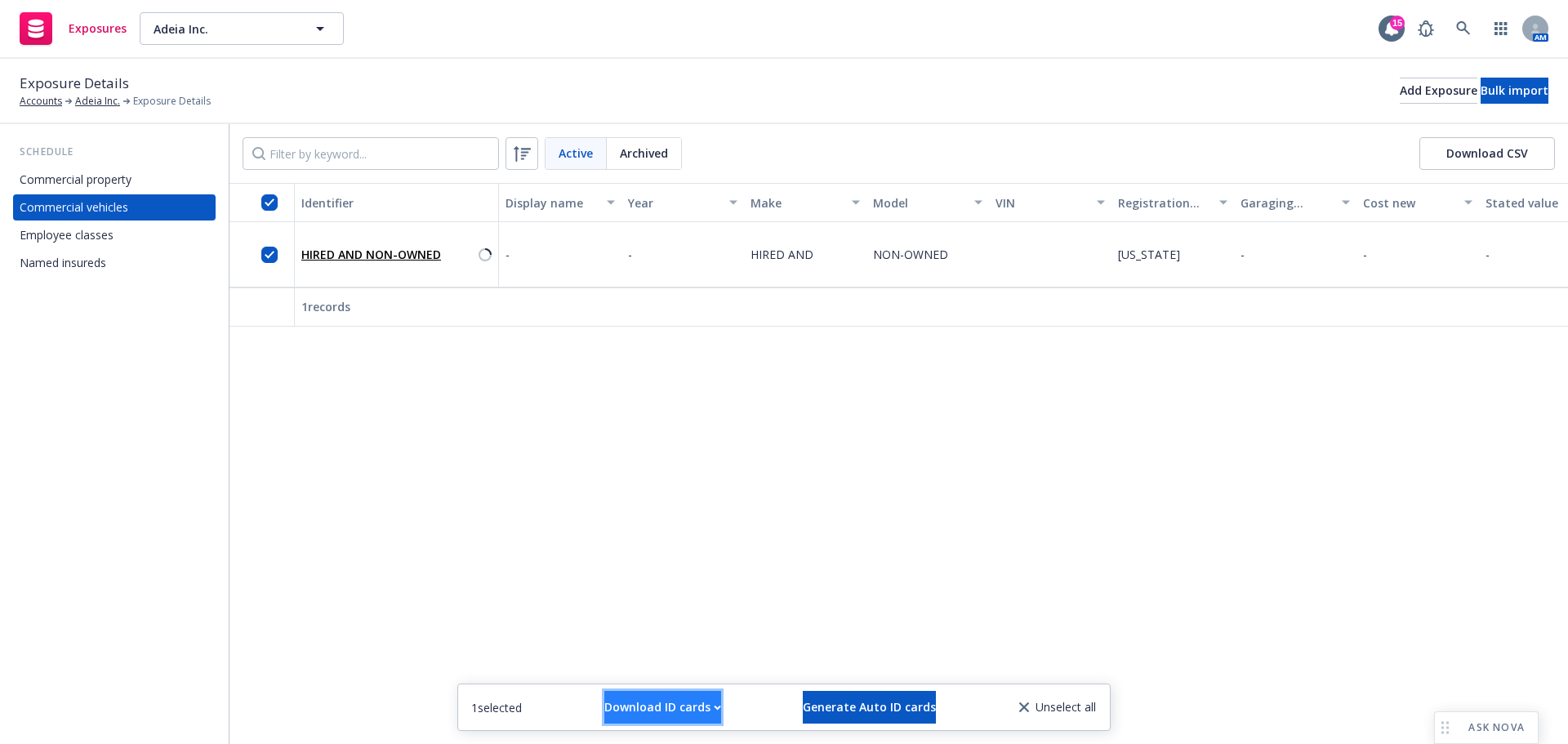 click on "Download ID cards" at bounding box center [662, 707] 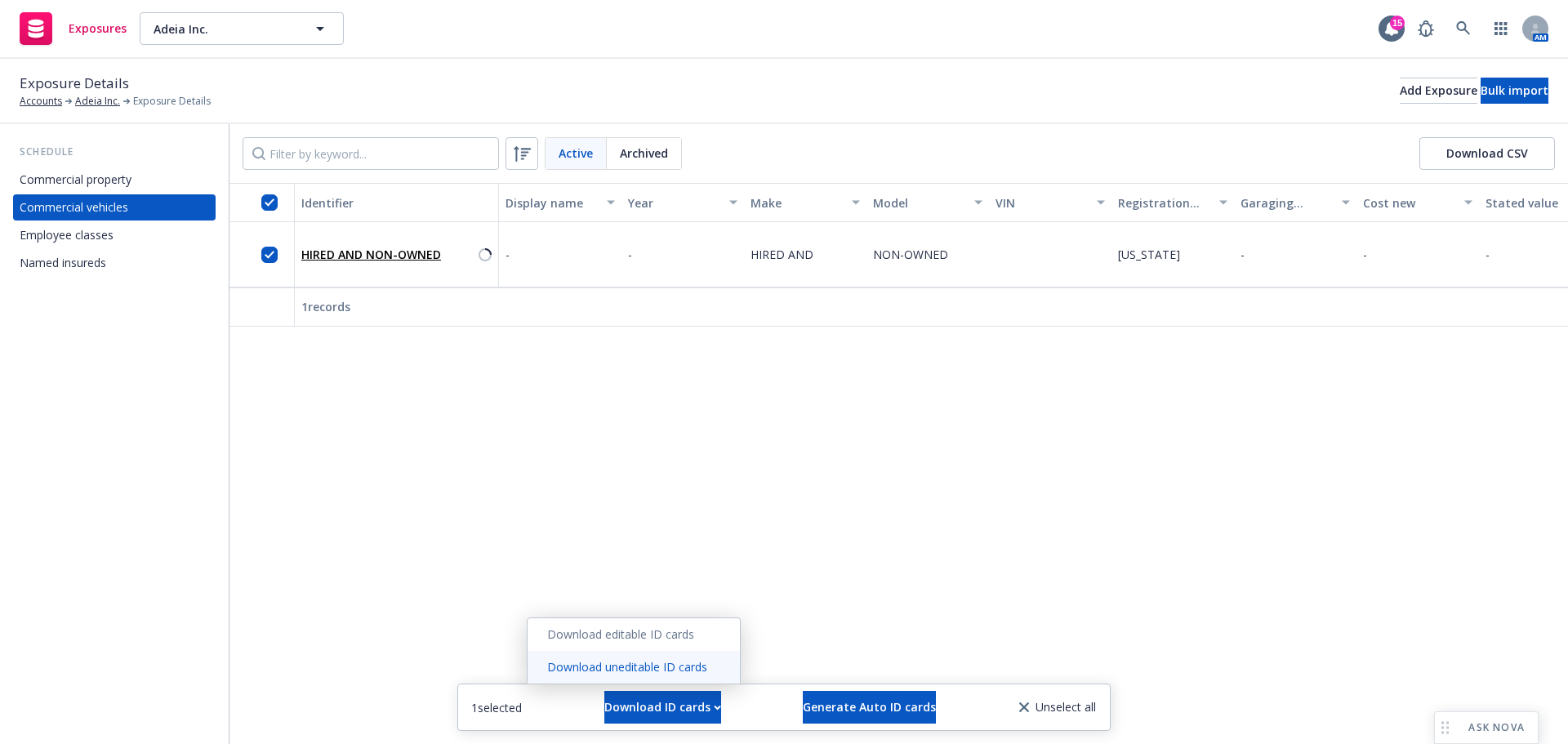 click on "Download uneditable ID cards" at bounding box center (634, 667) 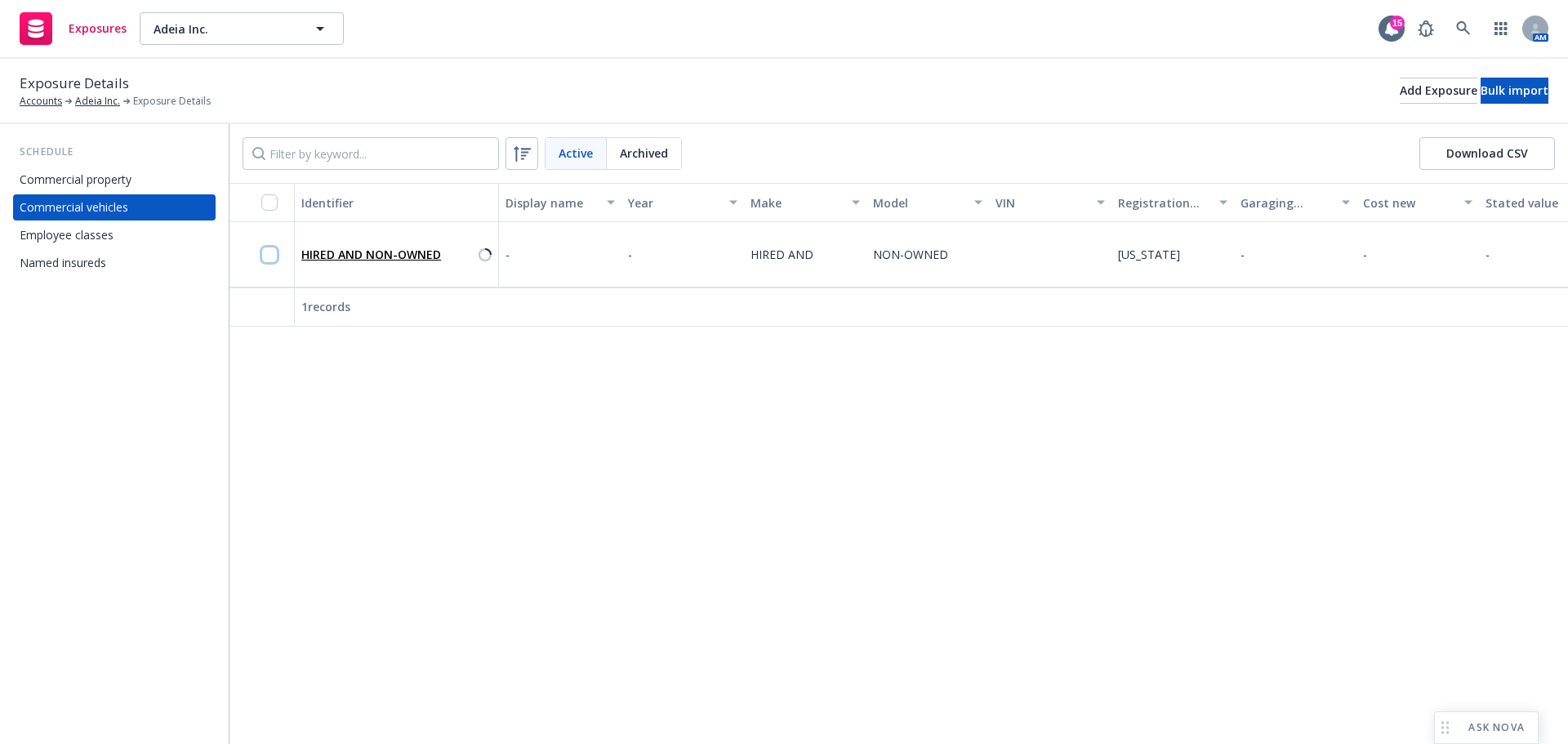 click at bounding box center [270, 255] 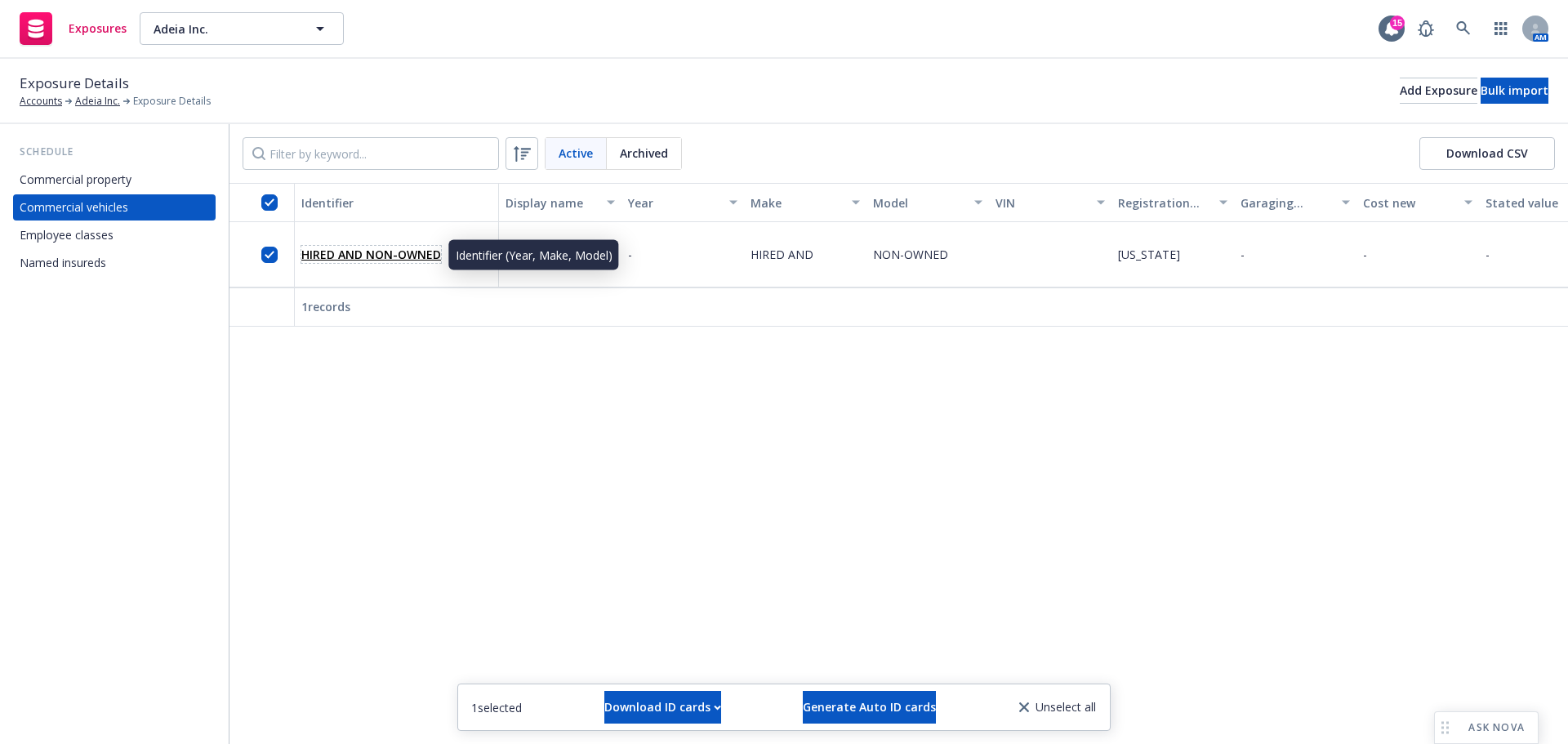 click on "HIRED AND NON-OWNED" at bounding box center [371, 254] 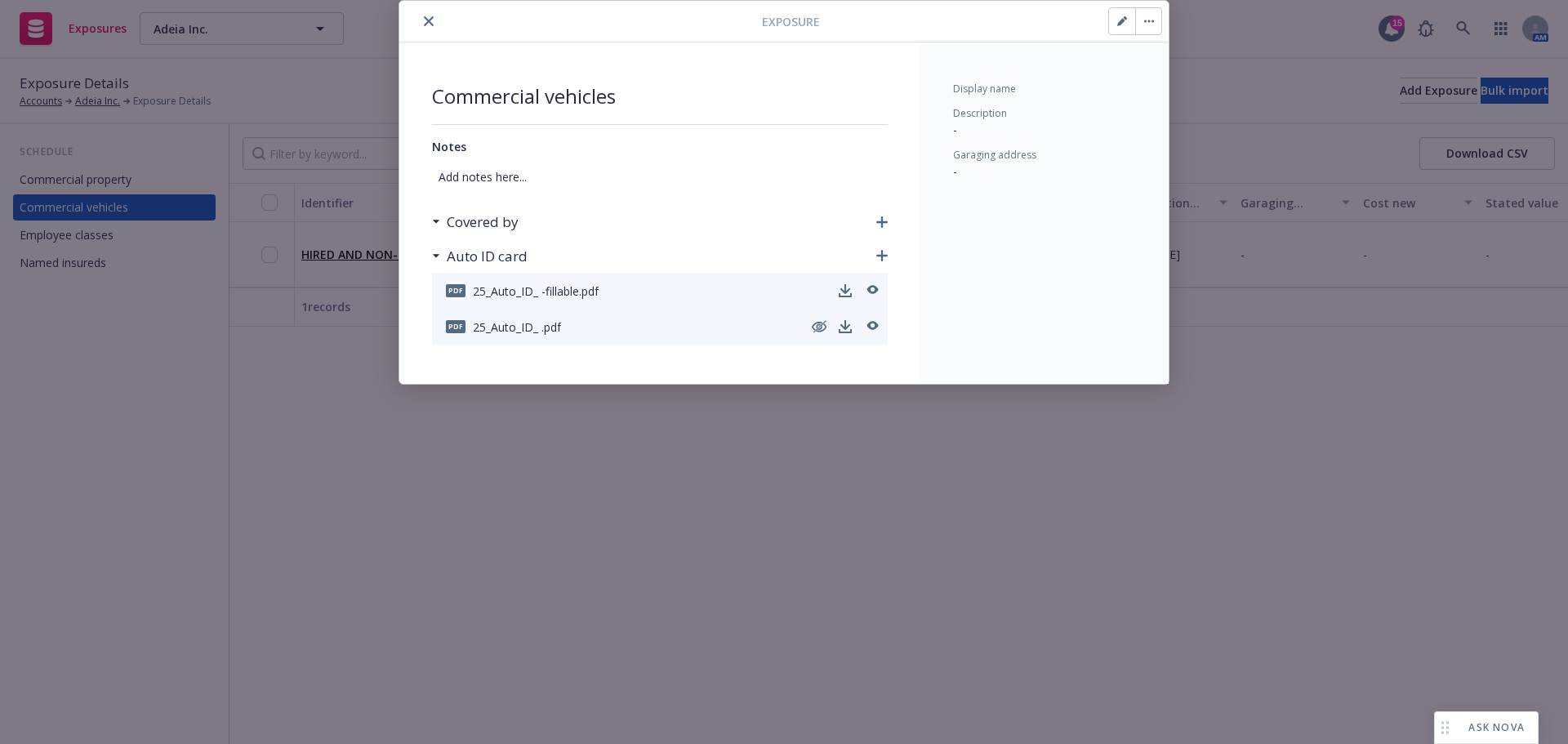 scroll, scrollTop: 0, scrollLeft: 0, axis: both 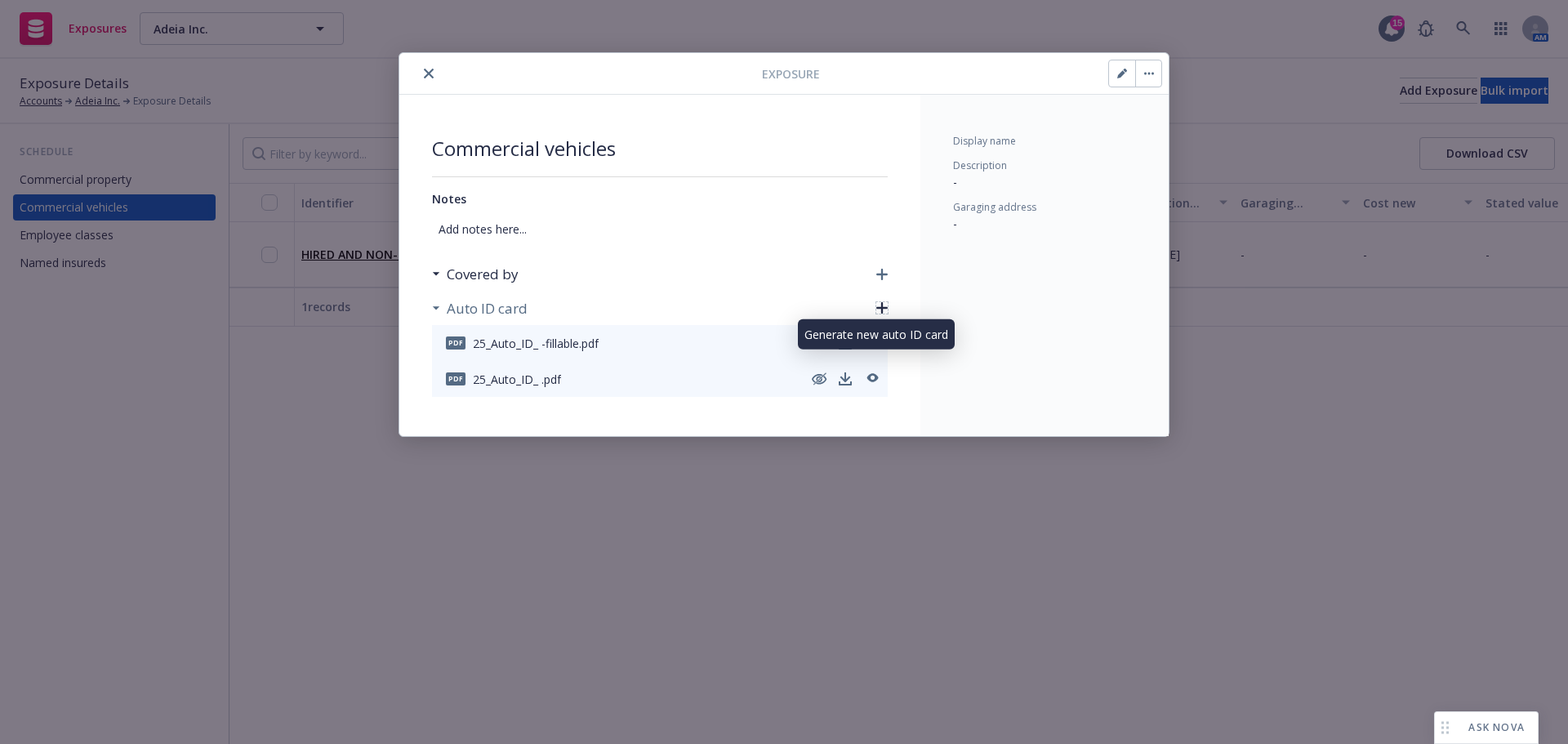click 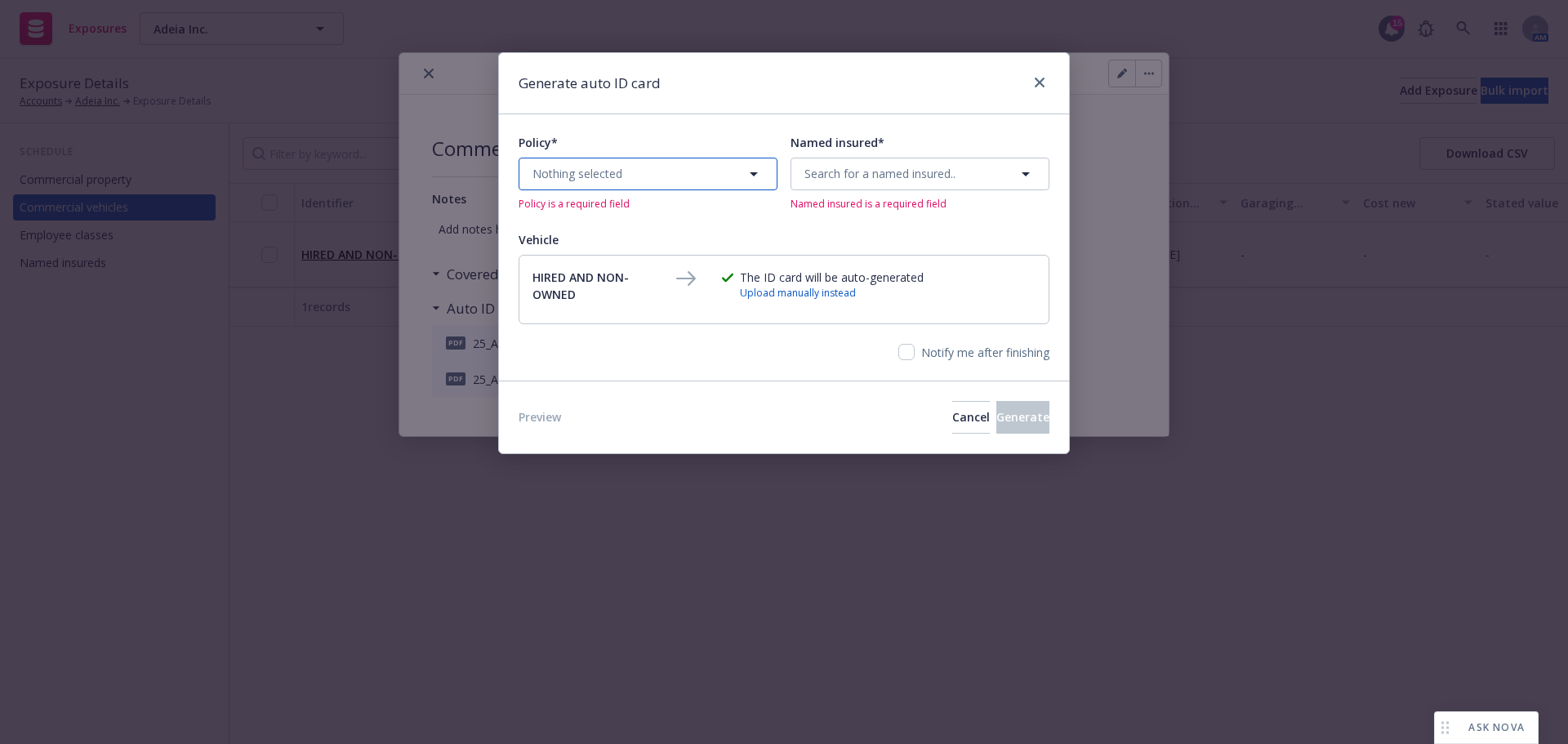 click on "Nothing selected" at bounding box center [648, 174] 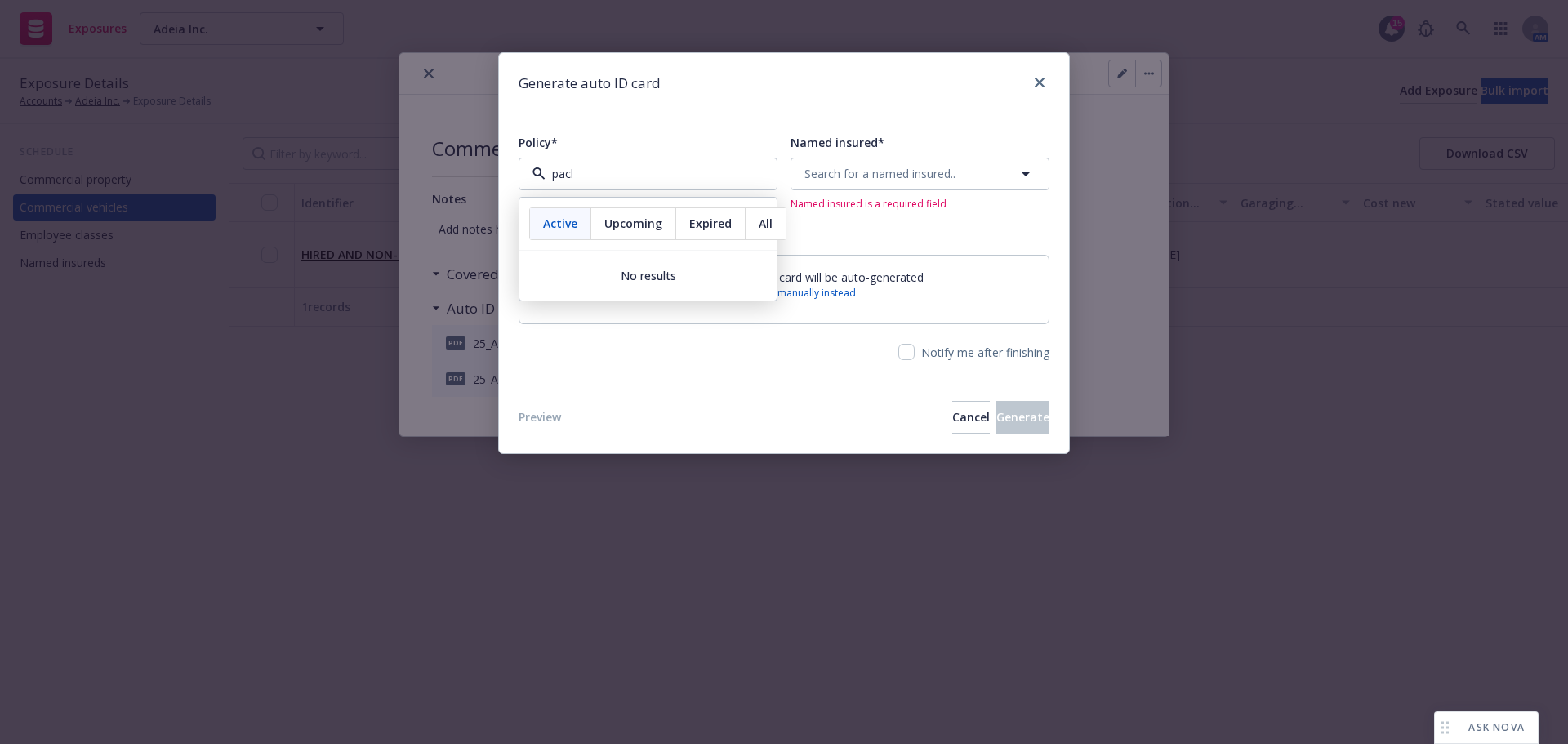 type on "pac" 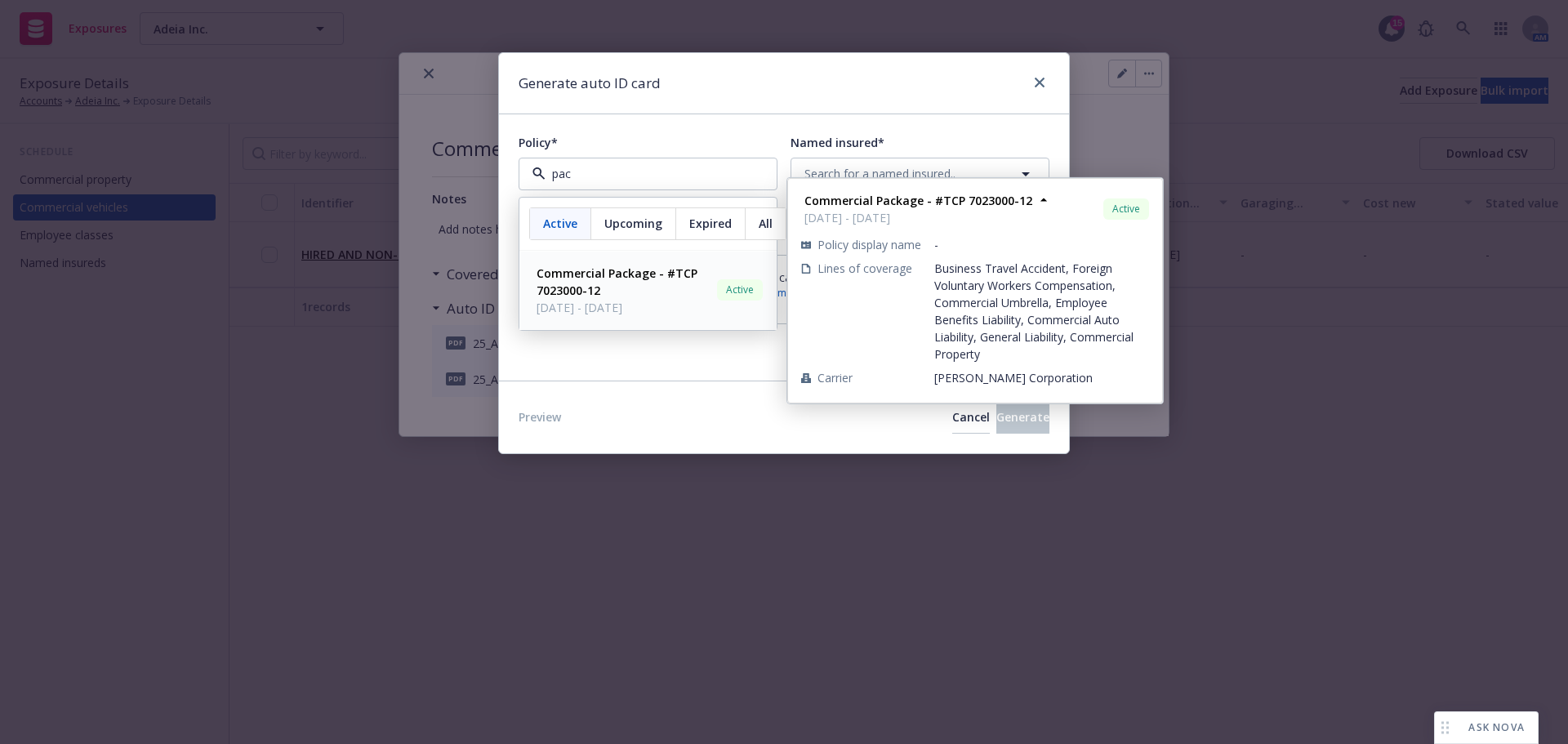click on "Commercial Package - #TCP 7023000-12" at bounding box center (623, 282) 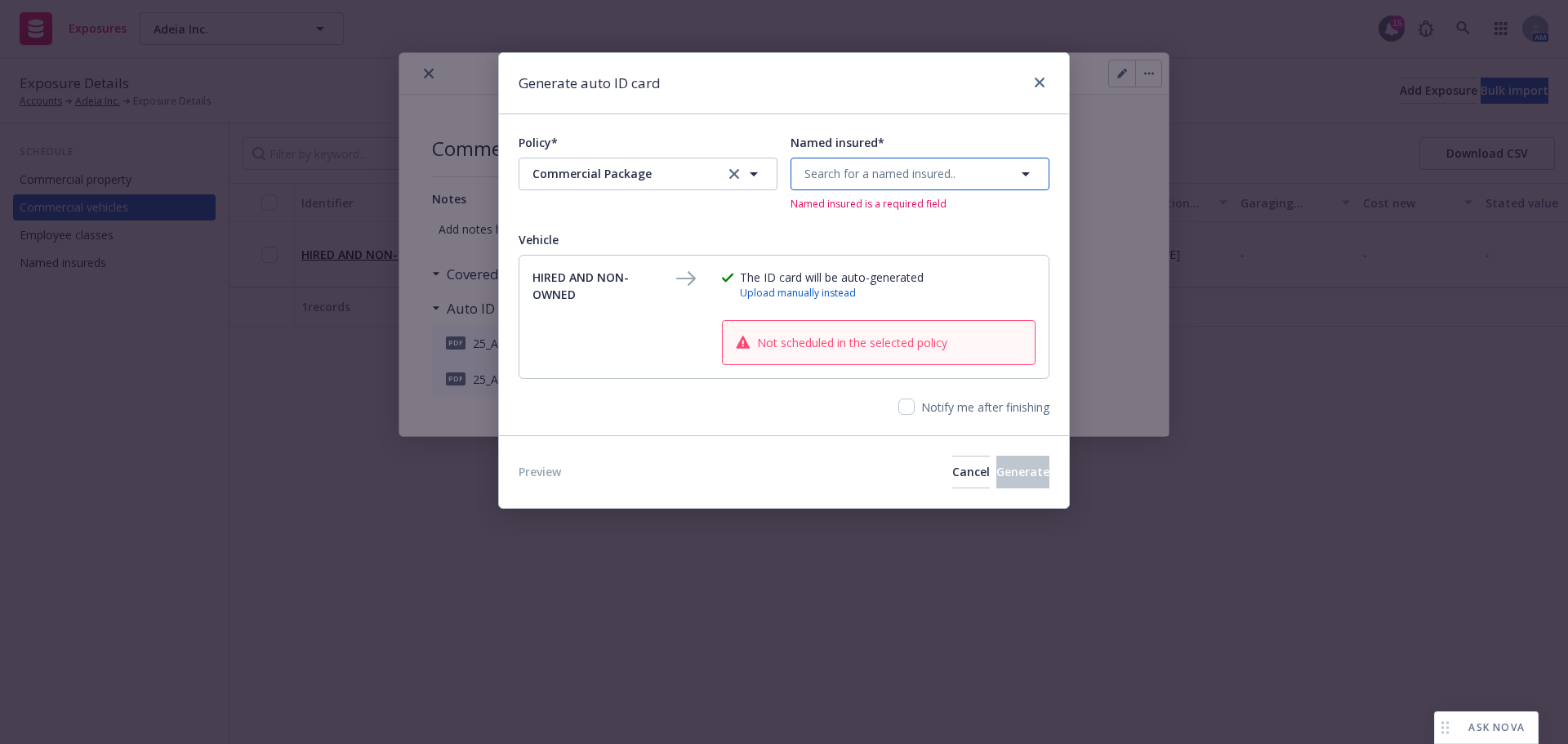 click on "Search for a named insured.." at bounding box center [920, 174] 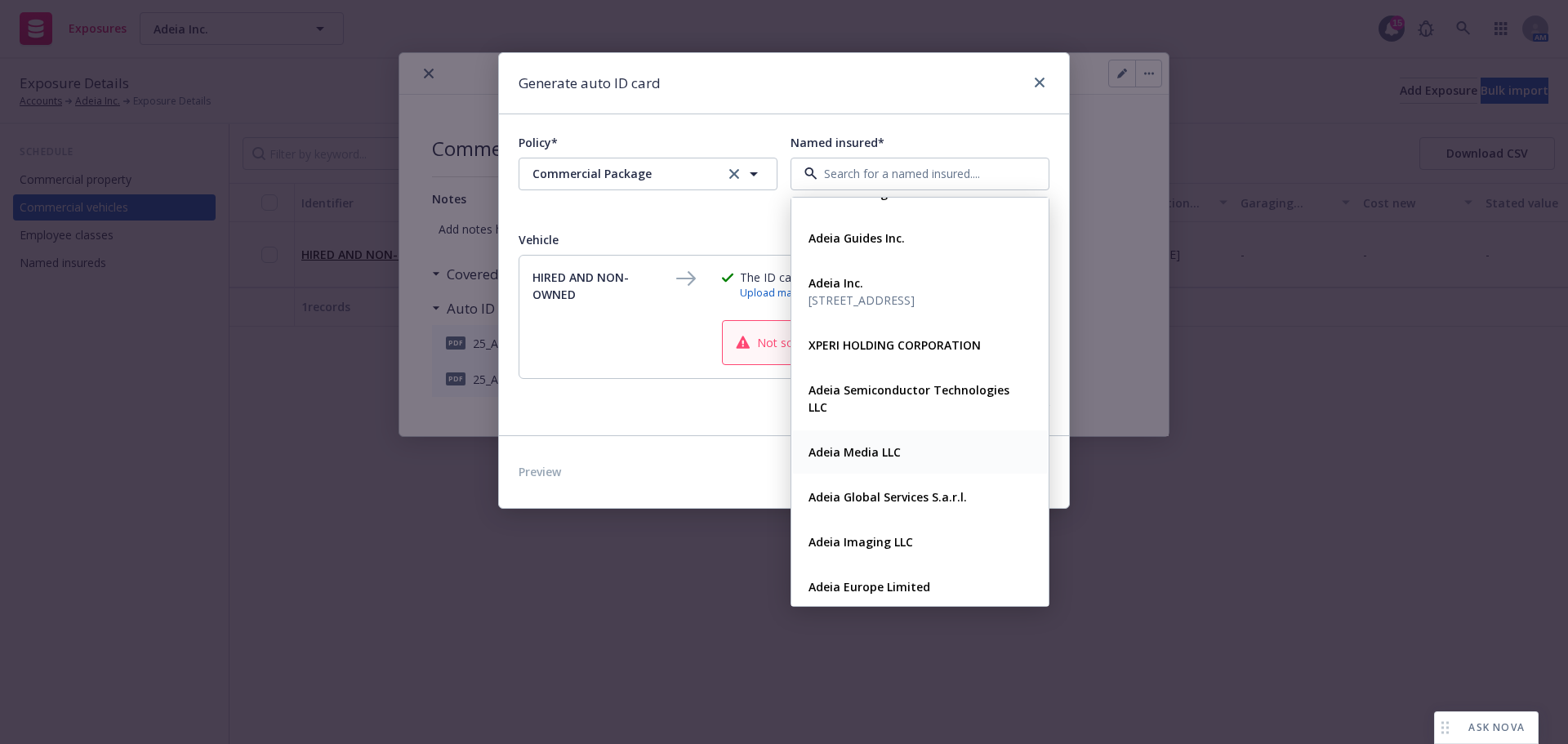 scroll, scrollTop: 28, scrollLeft: 0, axis: vertical 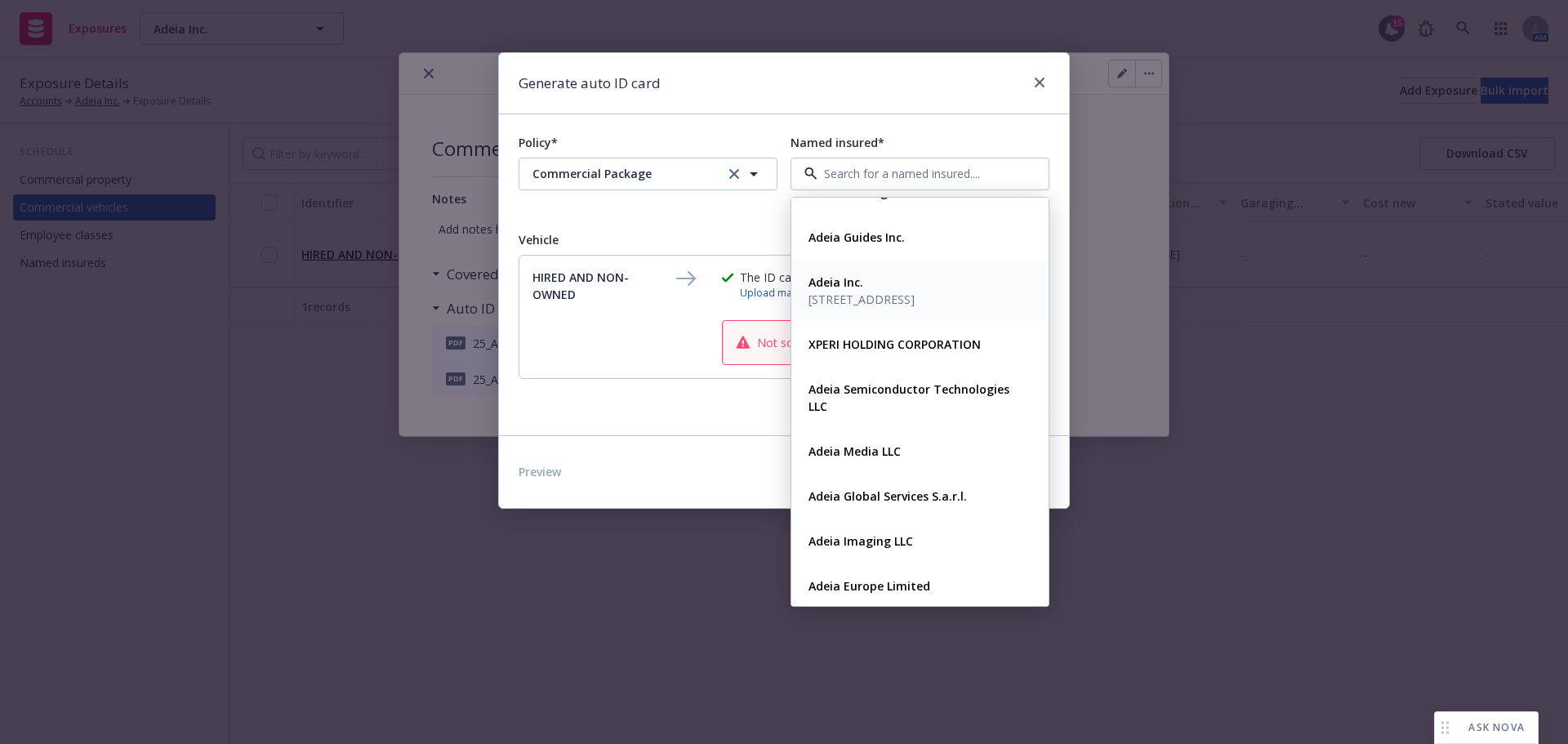 click on "Adeia Inc." at bounding box center (862, 282) 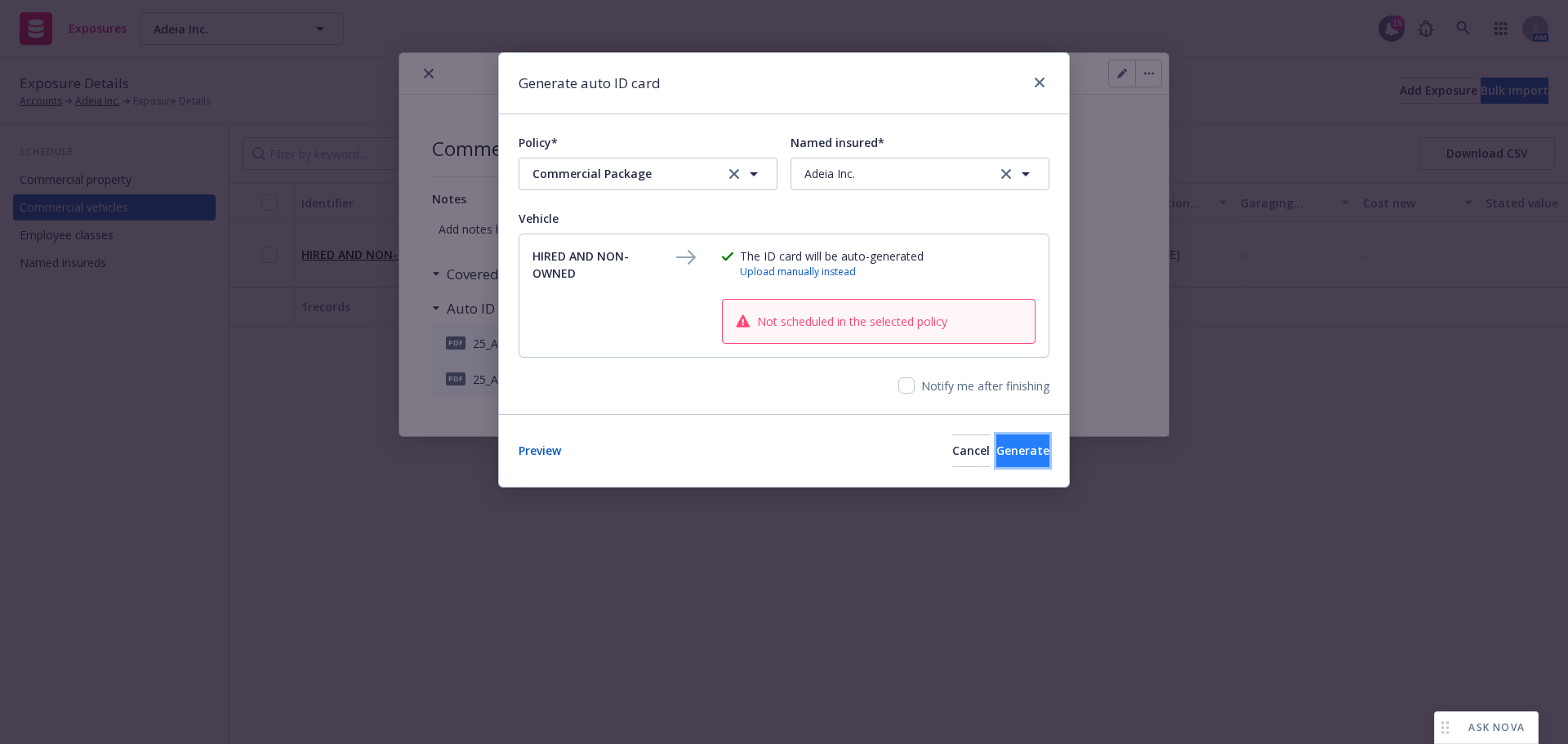 click on "Generate" at bounding box center [1022, 450] 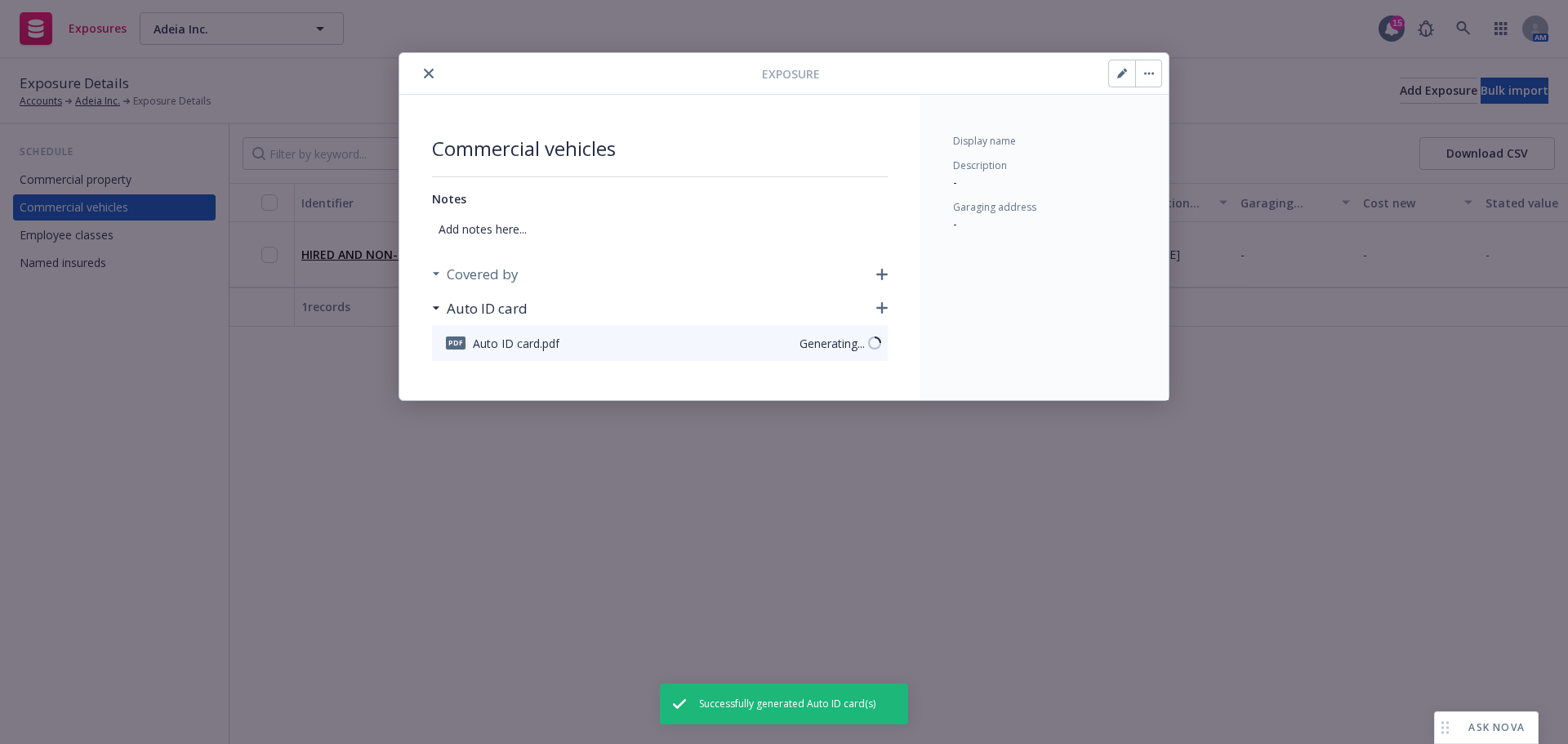 click on "Covered by" at bounding box center [475, 274] 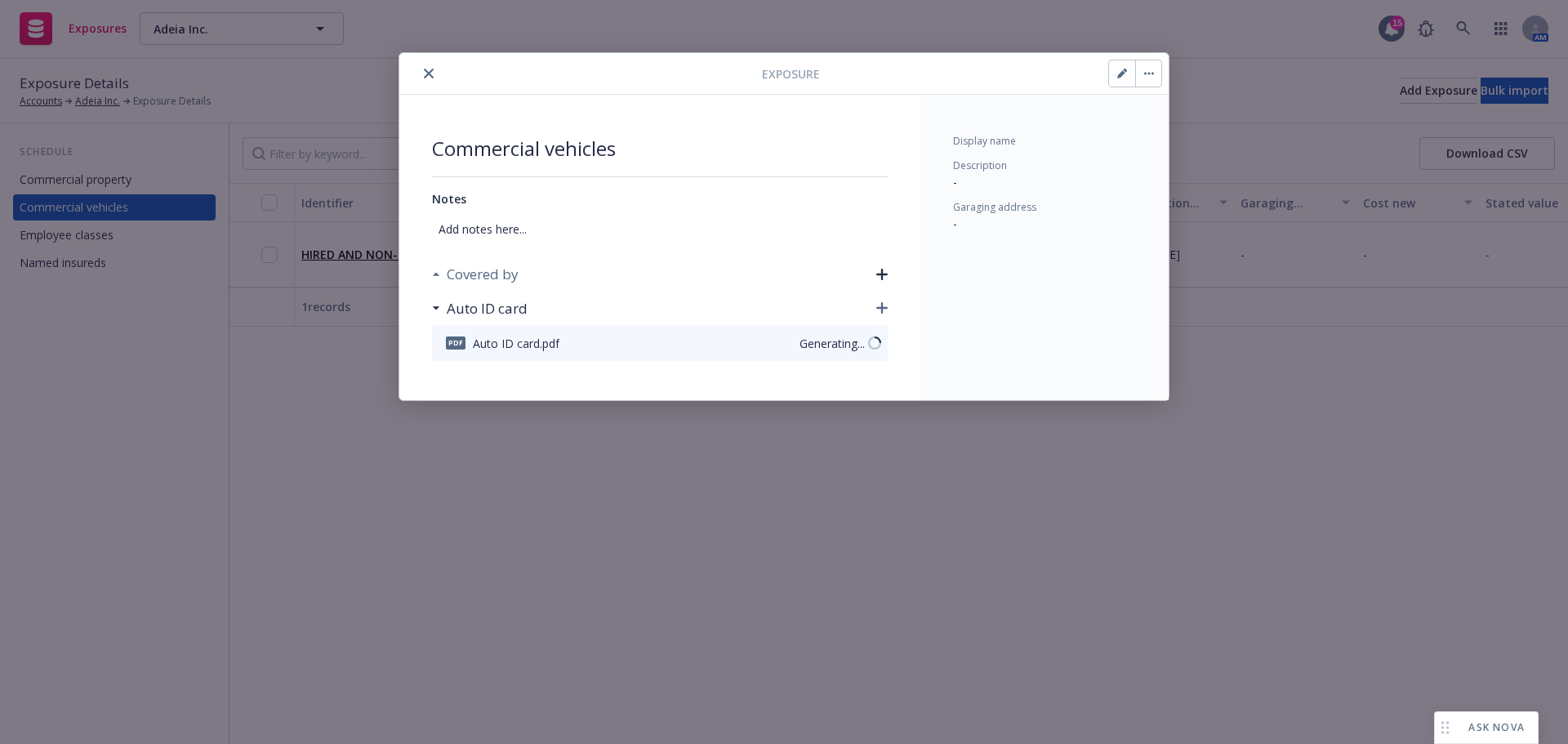 click 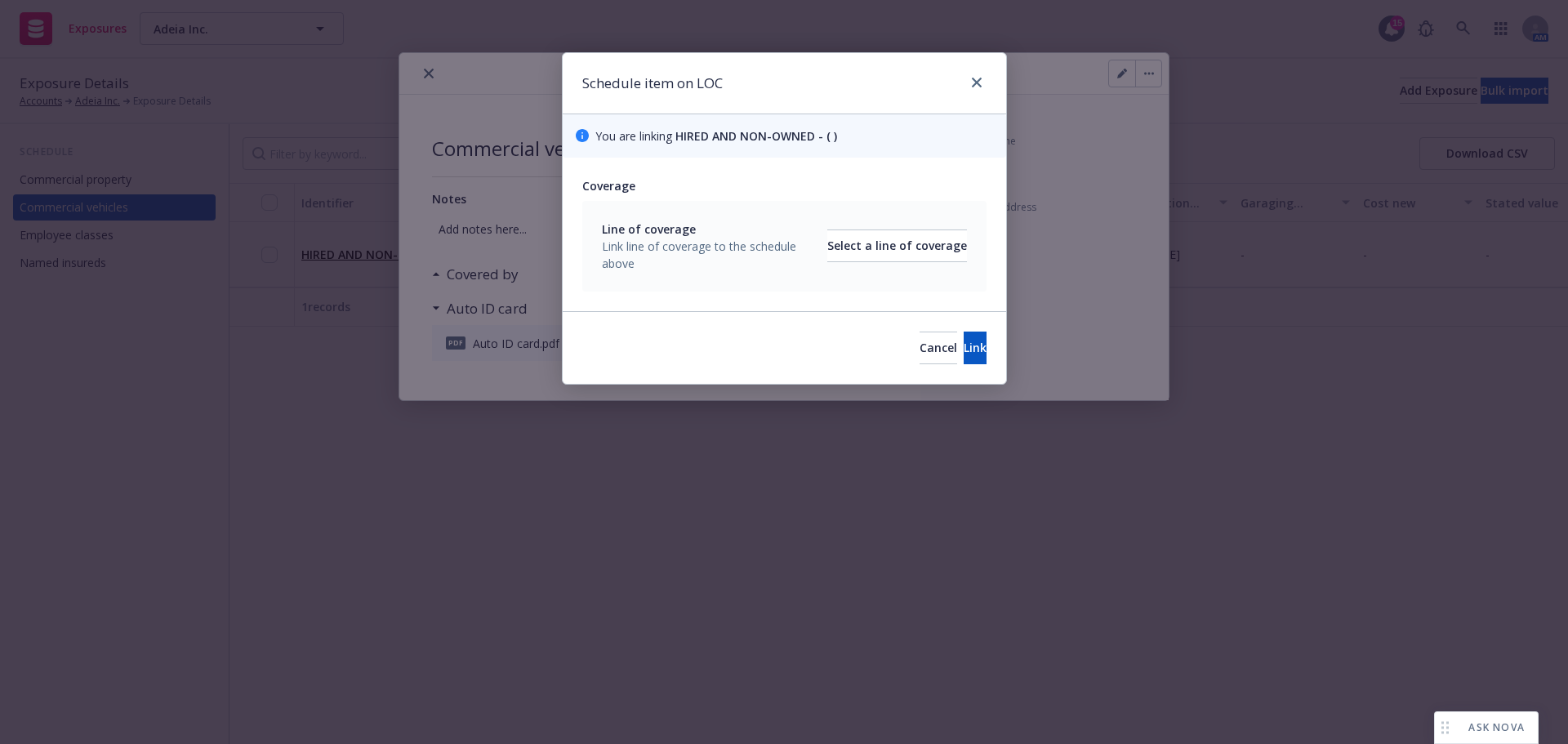 click on "Line of coverage Link line of coverage to the schedule above Select a line of coverage" at bounding box center [784, 246] 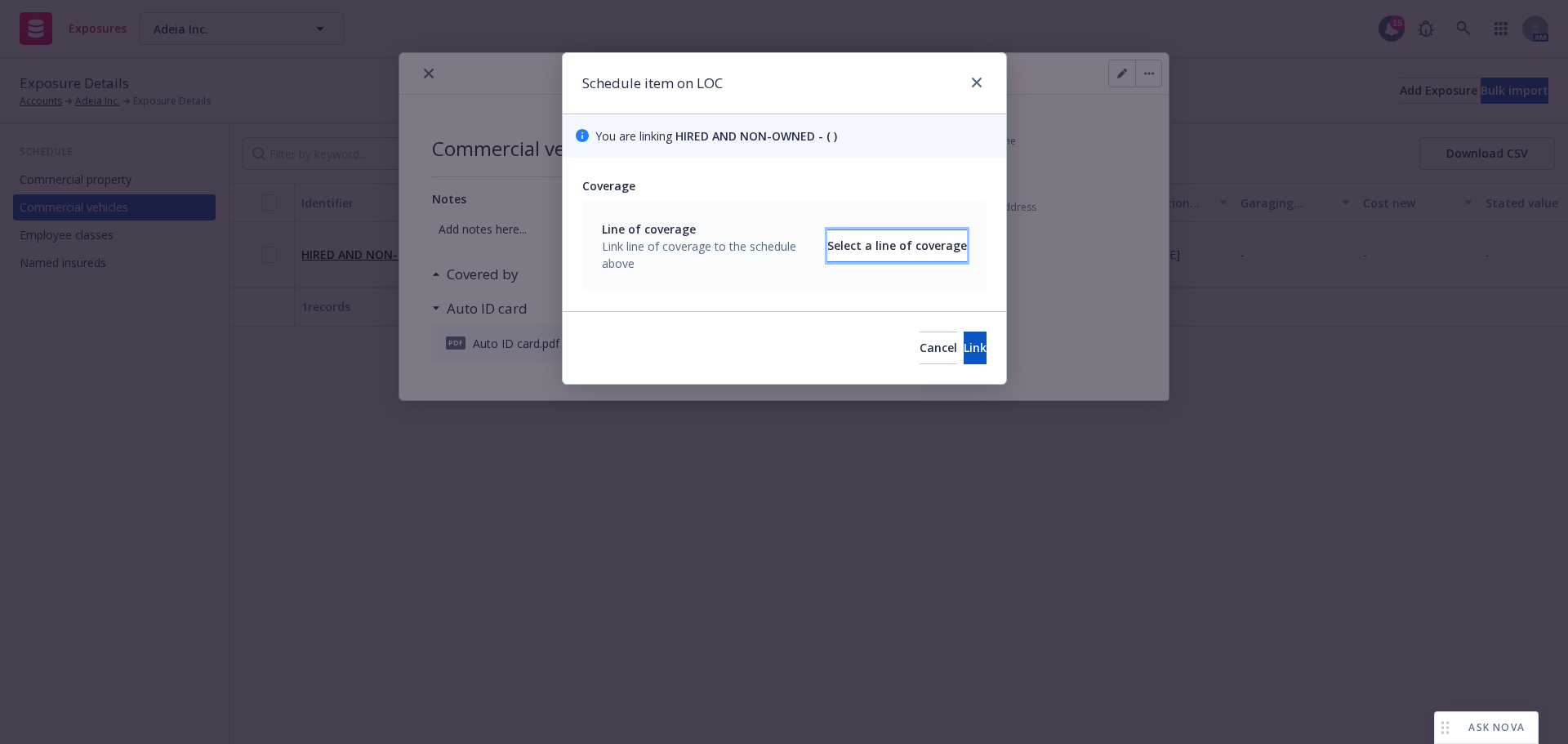 click on "Select a line of coverage" at bounding box center [897, 246] 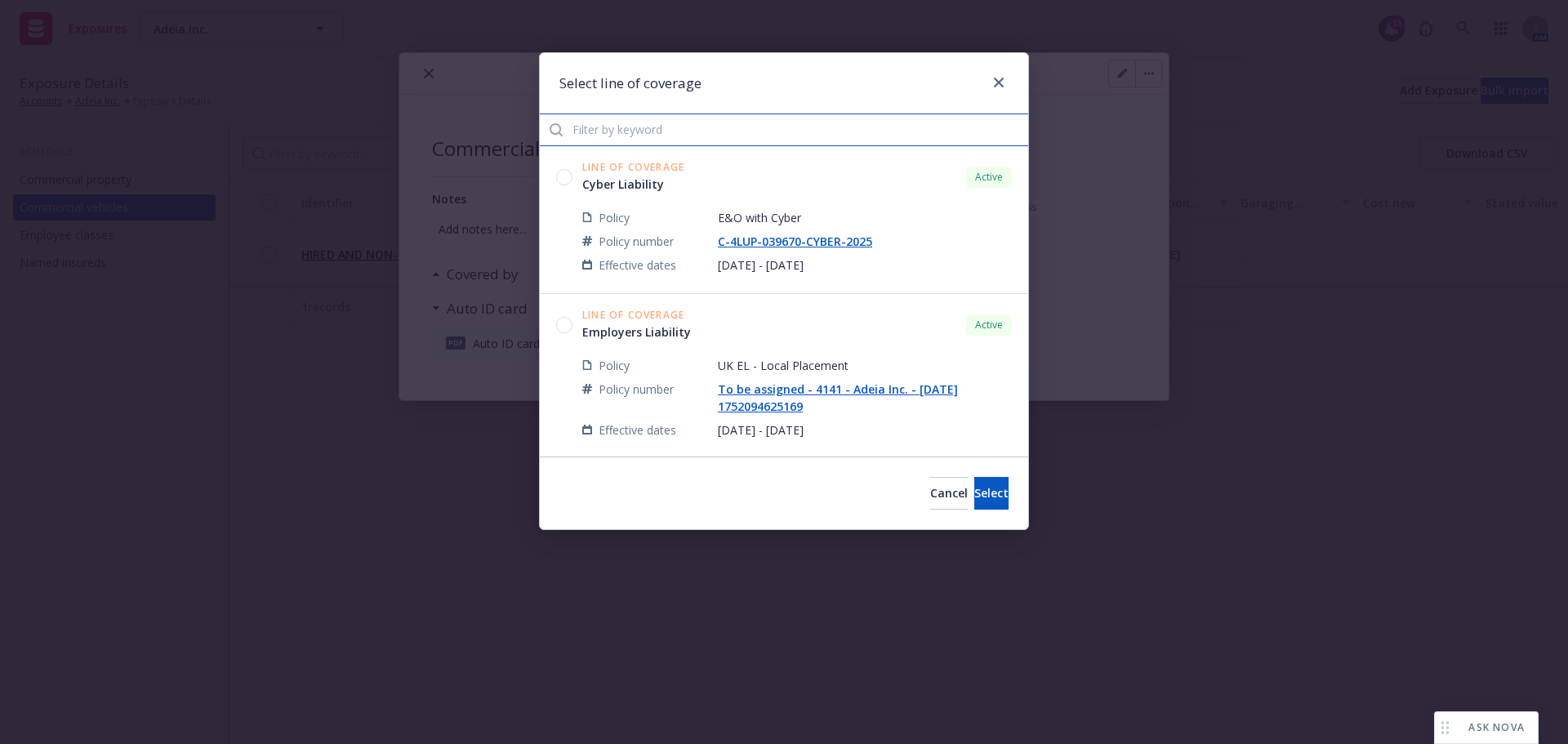 click at bounding box center (784, 130) 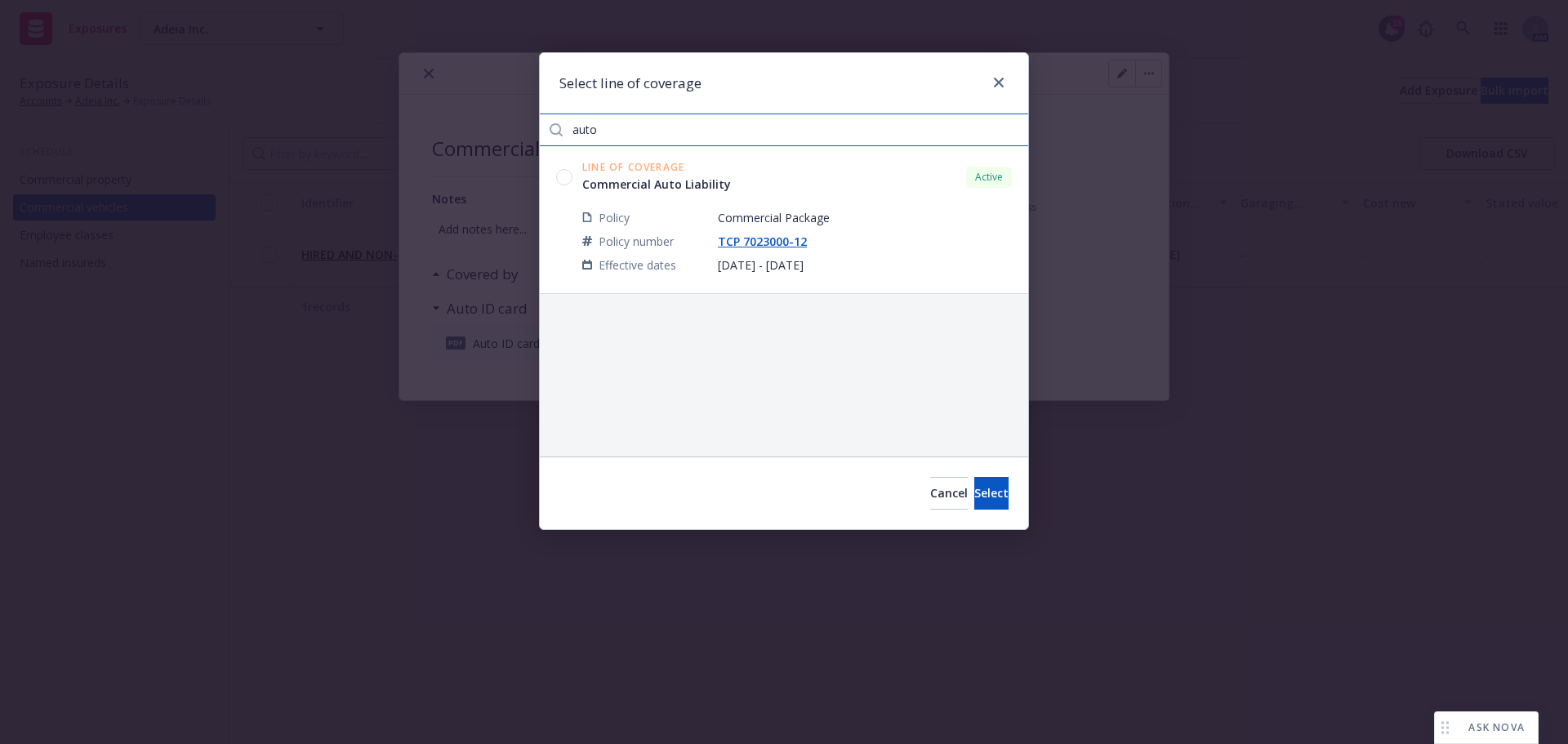 type on "auto" 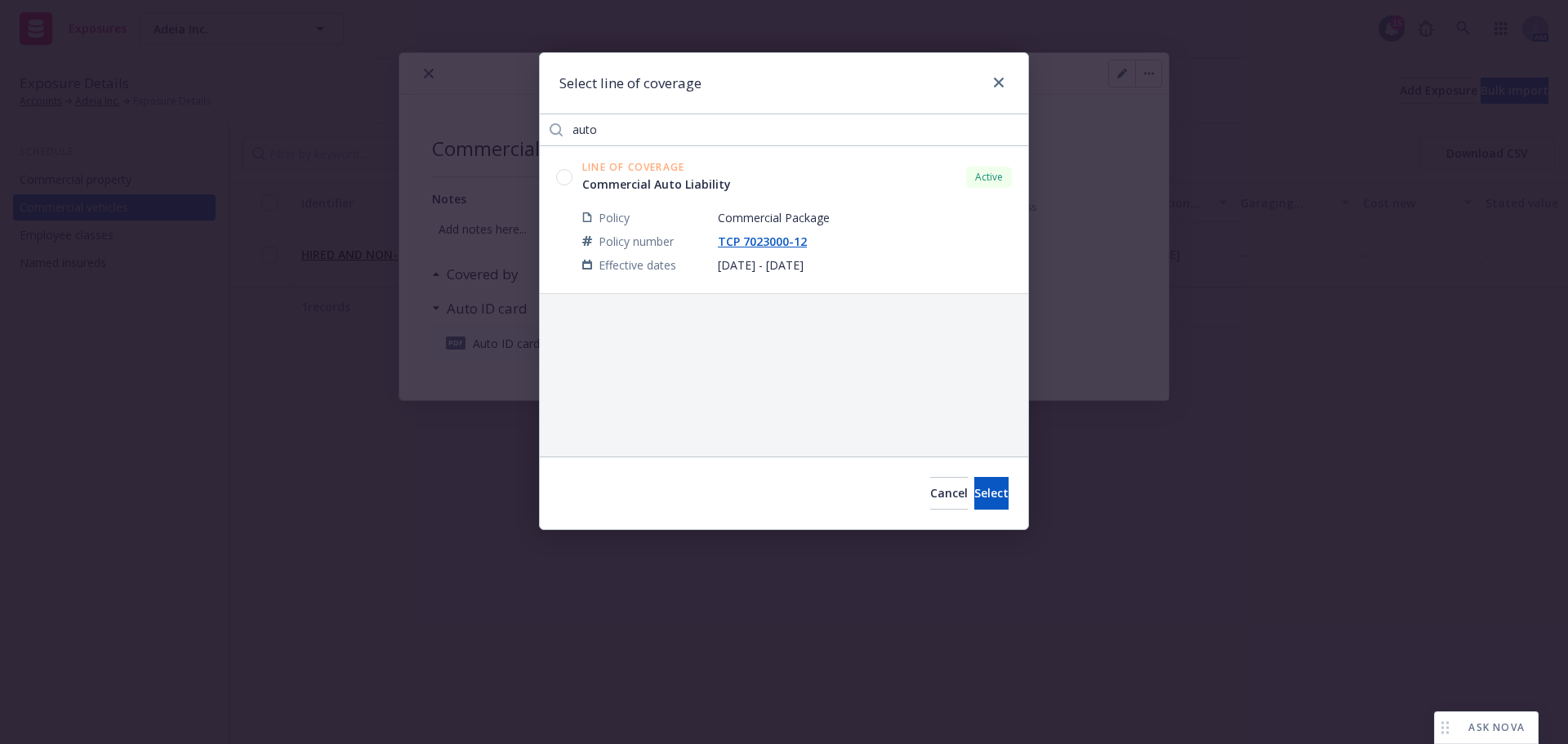 click 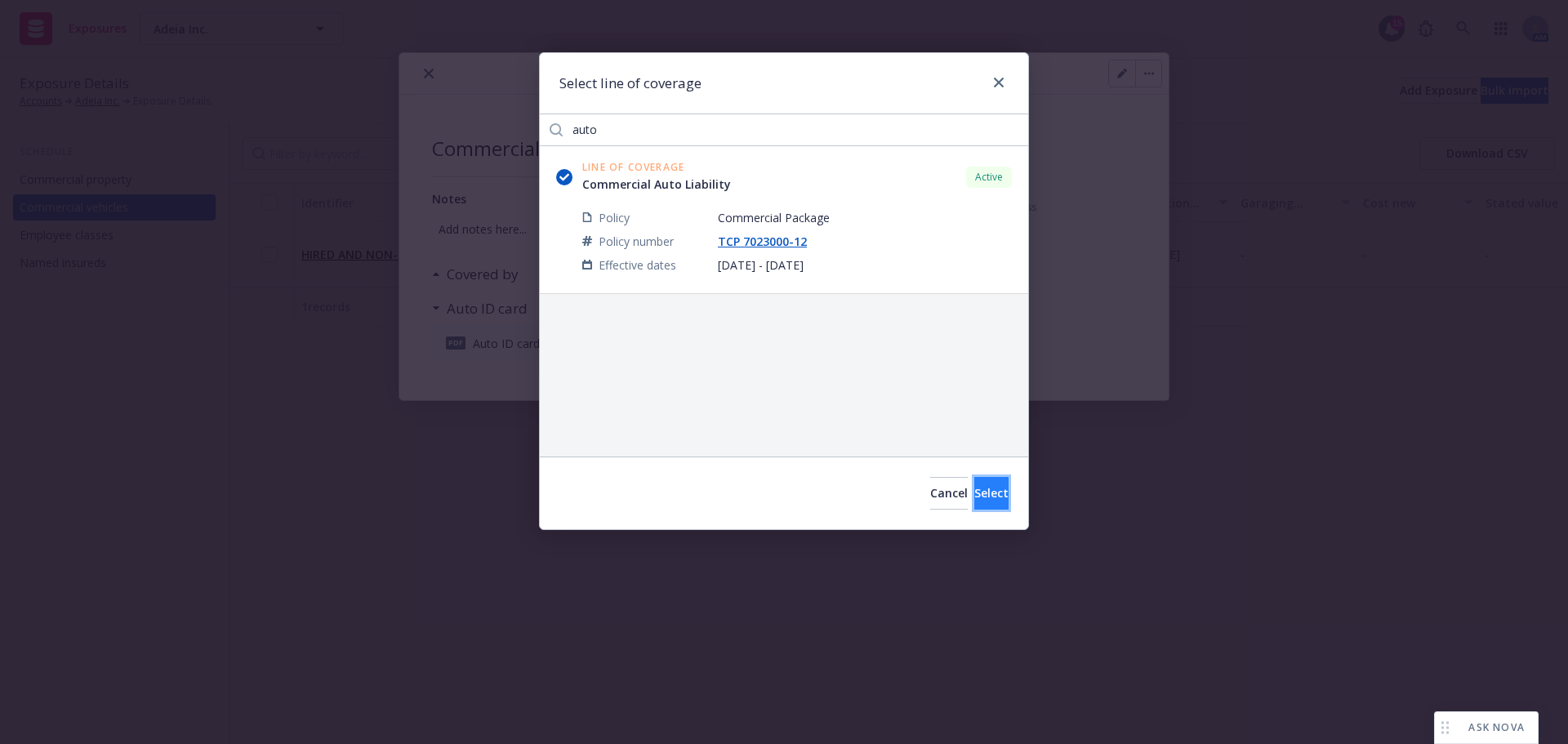 click on "Select" at bounding box center [991, 493] 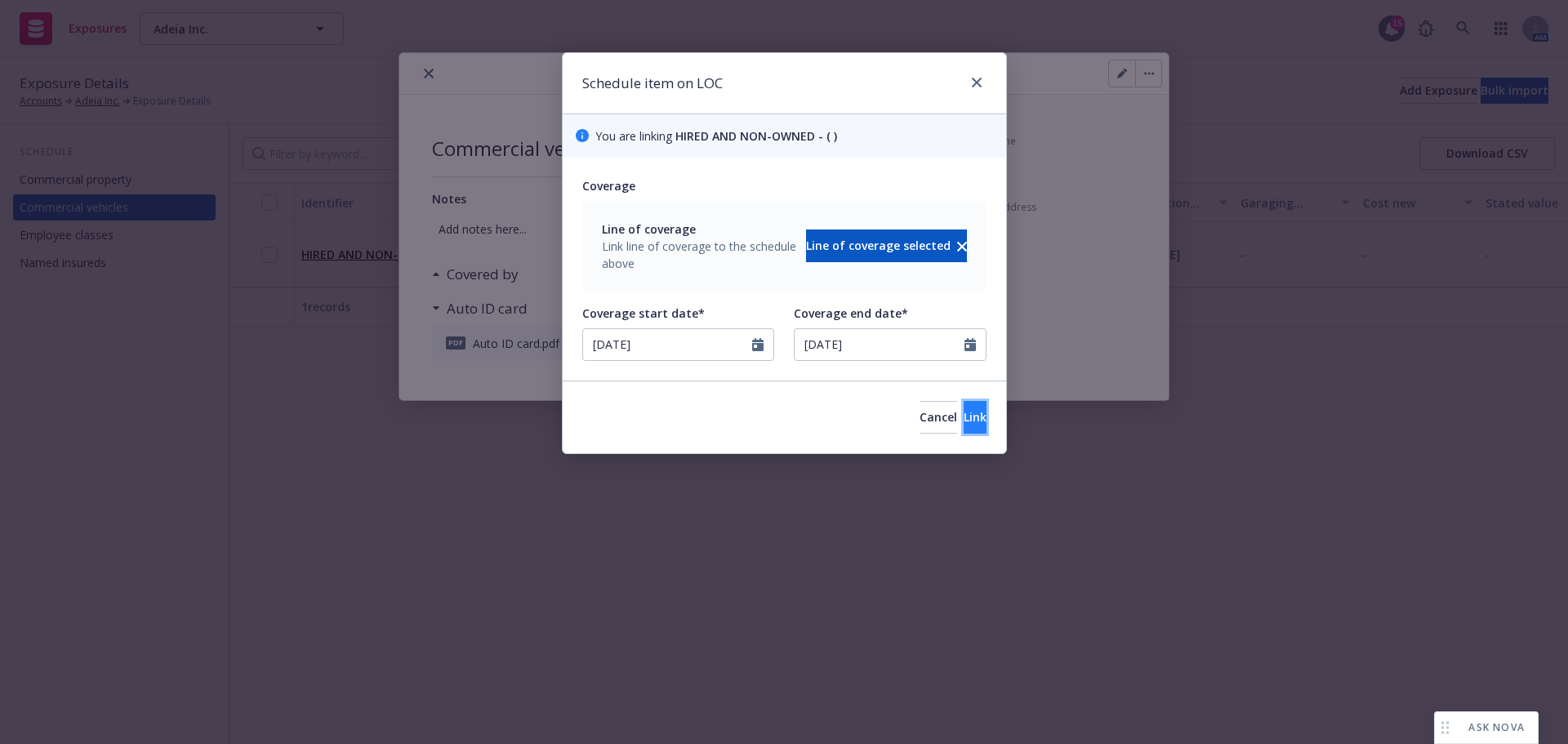 click on "Link" at bounding box center [975, 417] 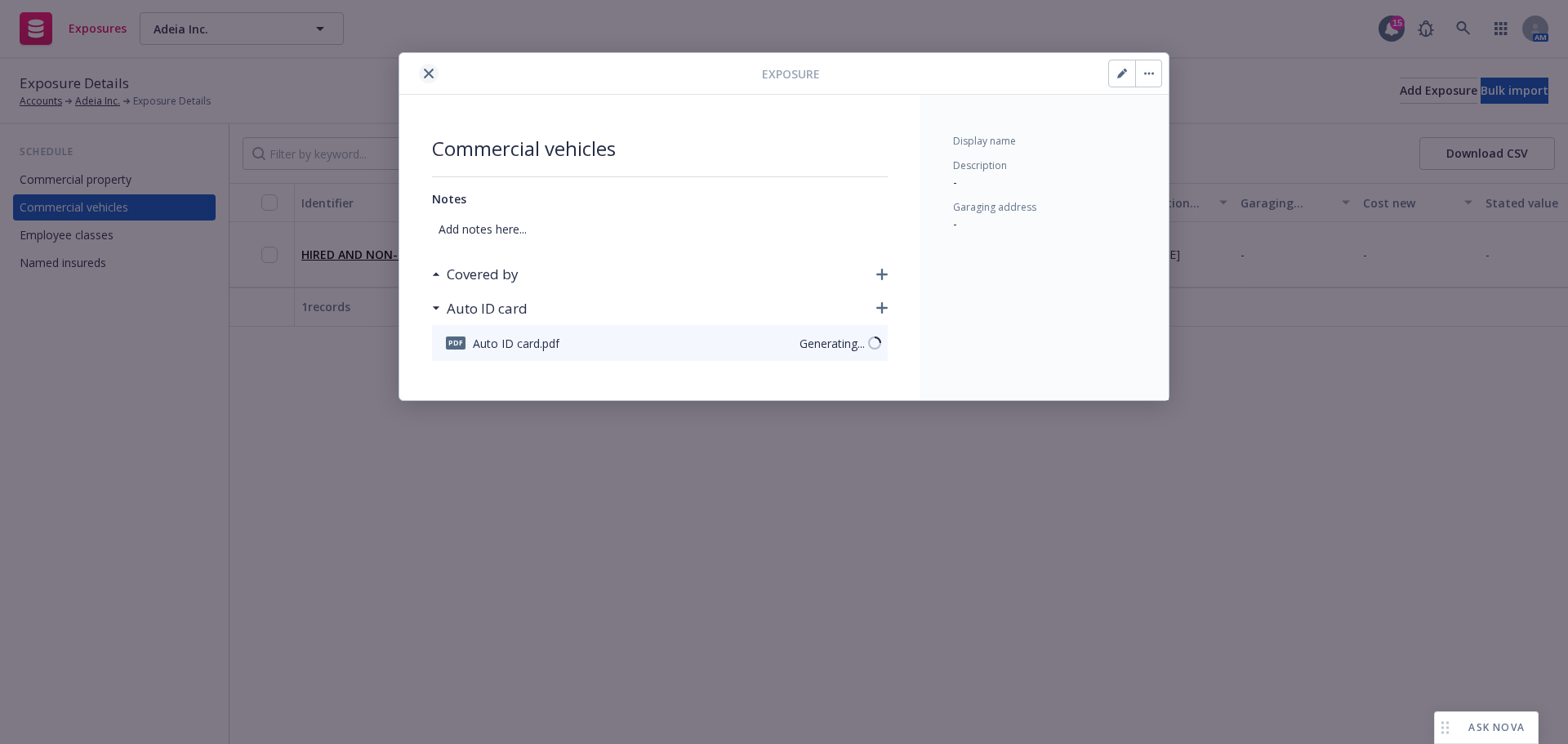 click at bounding box center (429, 74) 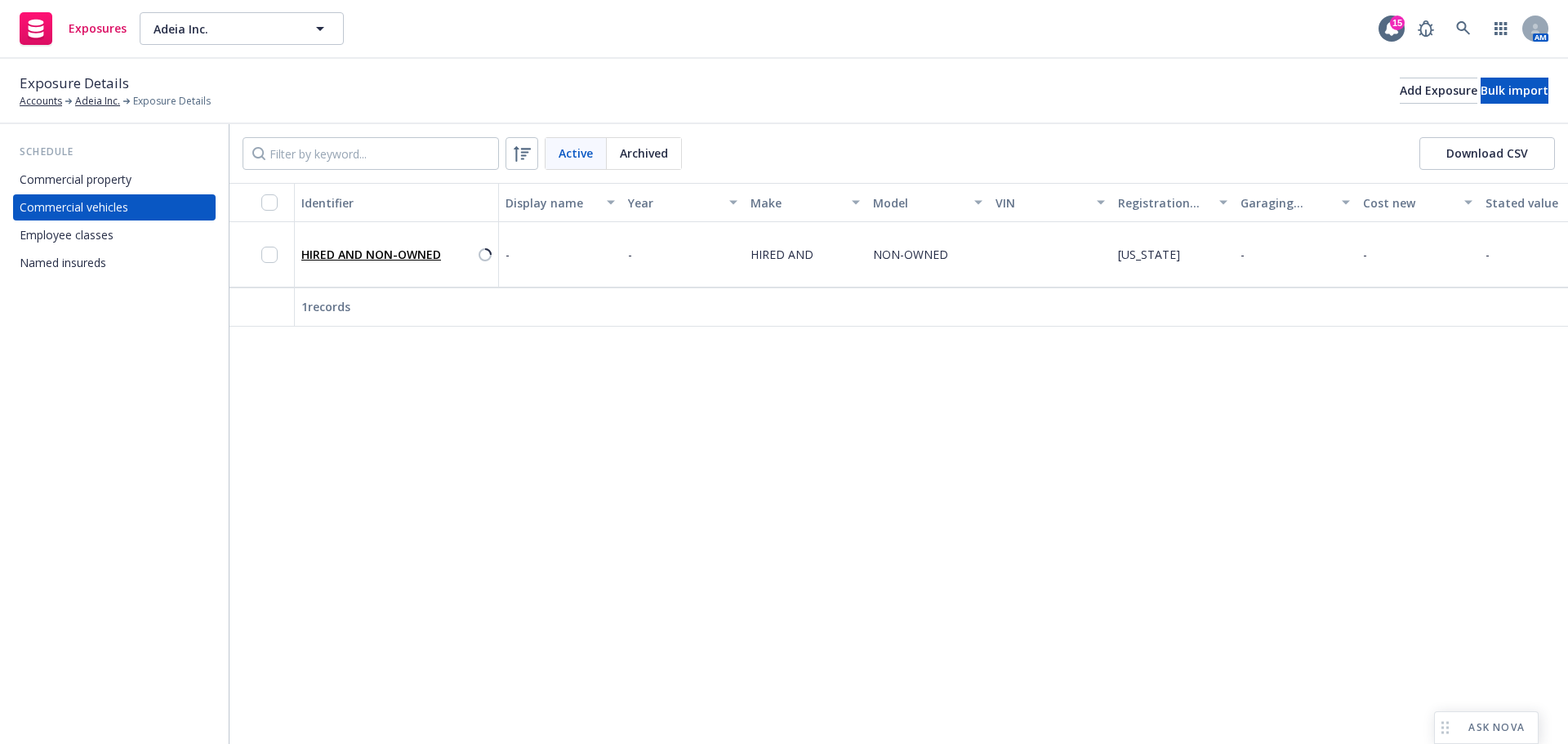 click on "Commercial vehicles" at bounding box center (74, 207) 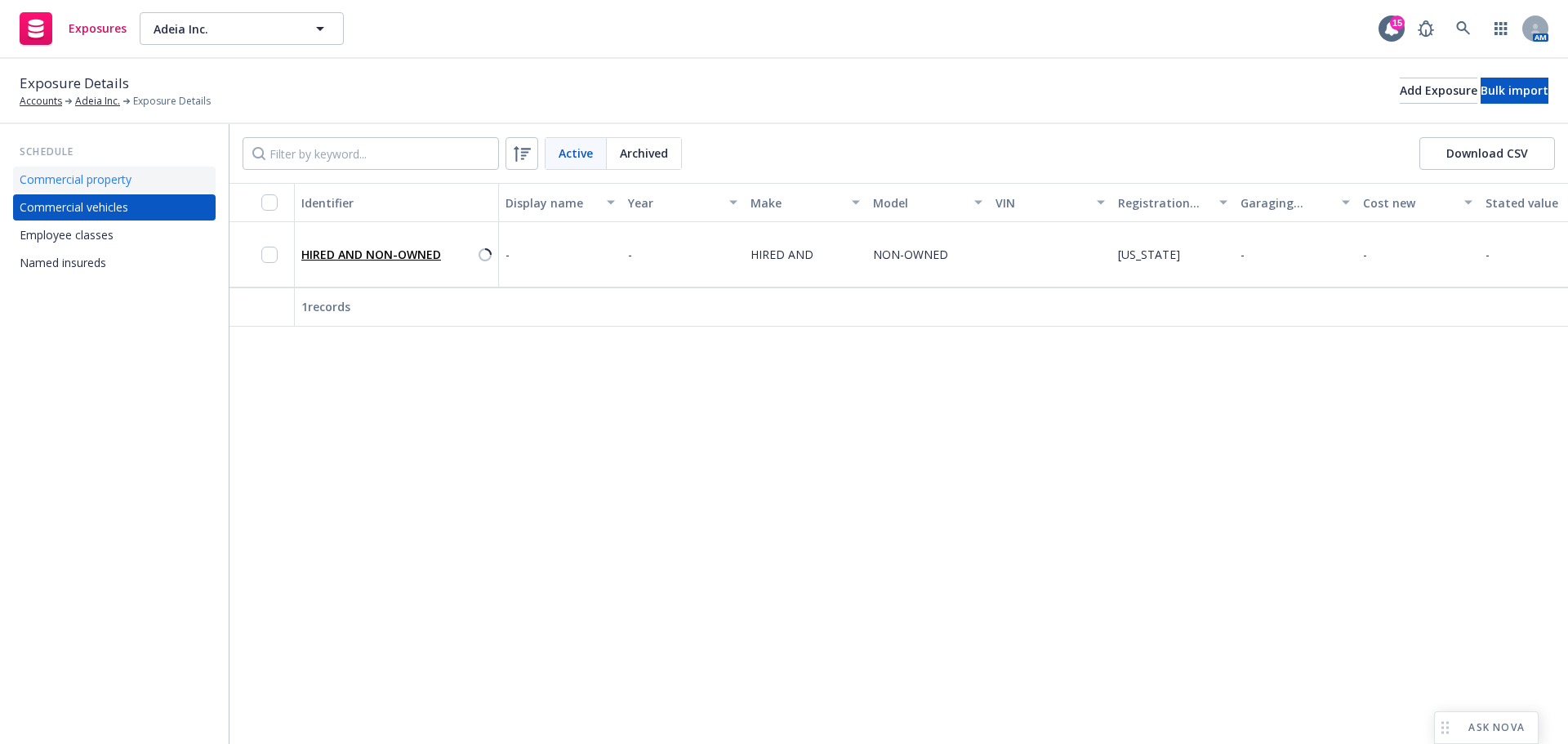 click on "Commercial property" at bounding box center (75, 180) 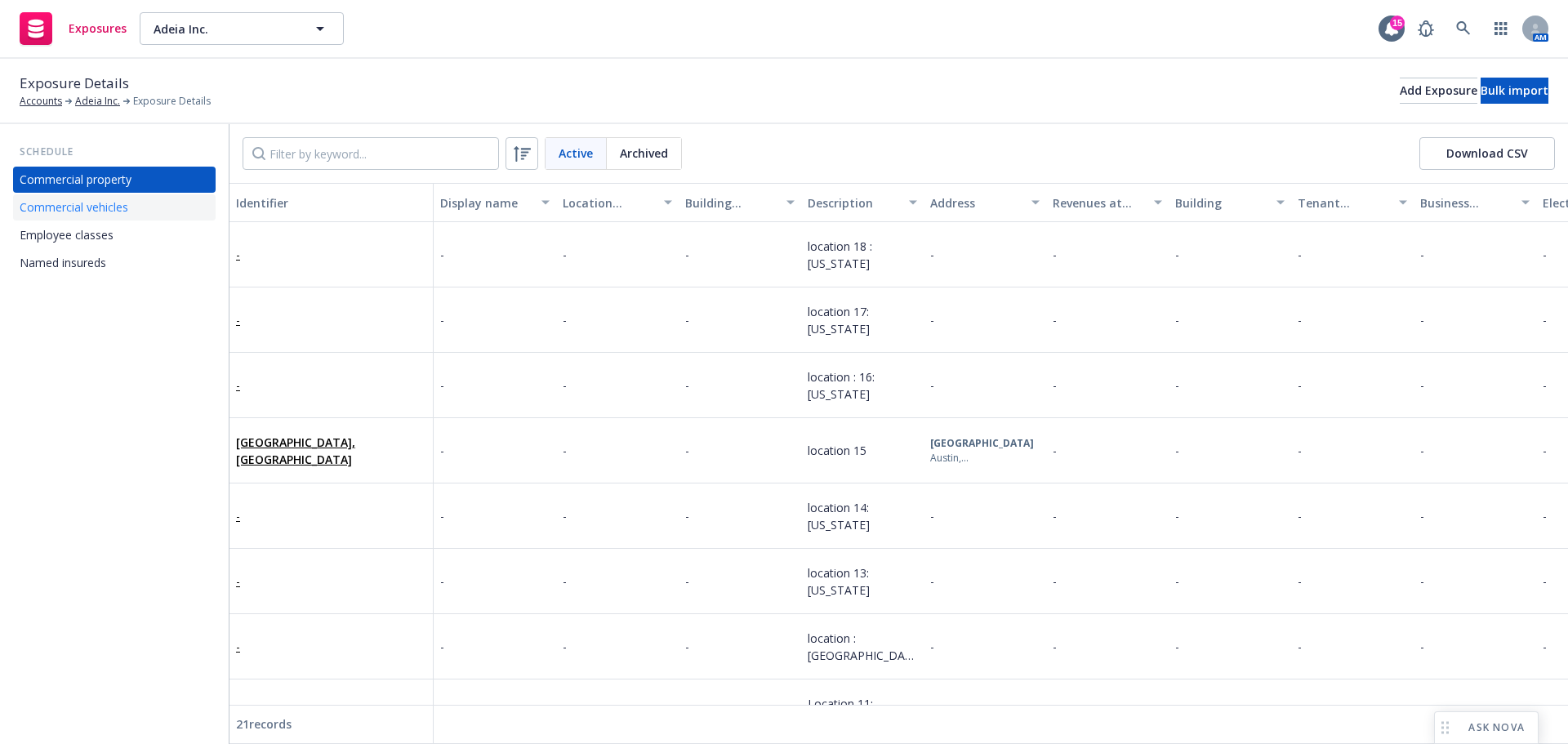 click on "Commercial vehicles" at bounding box center [114, 207] 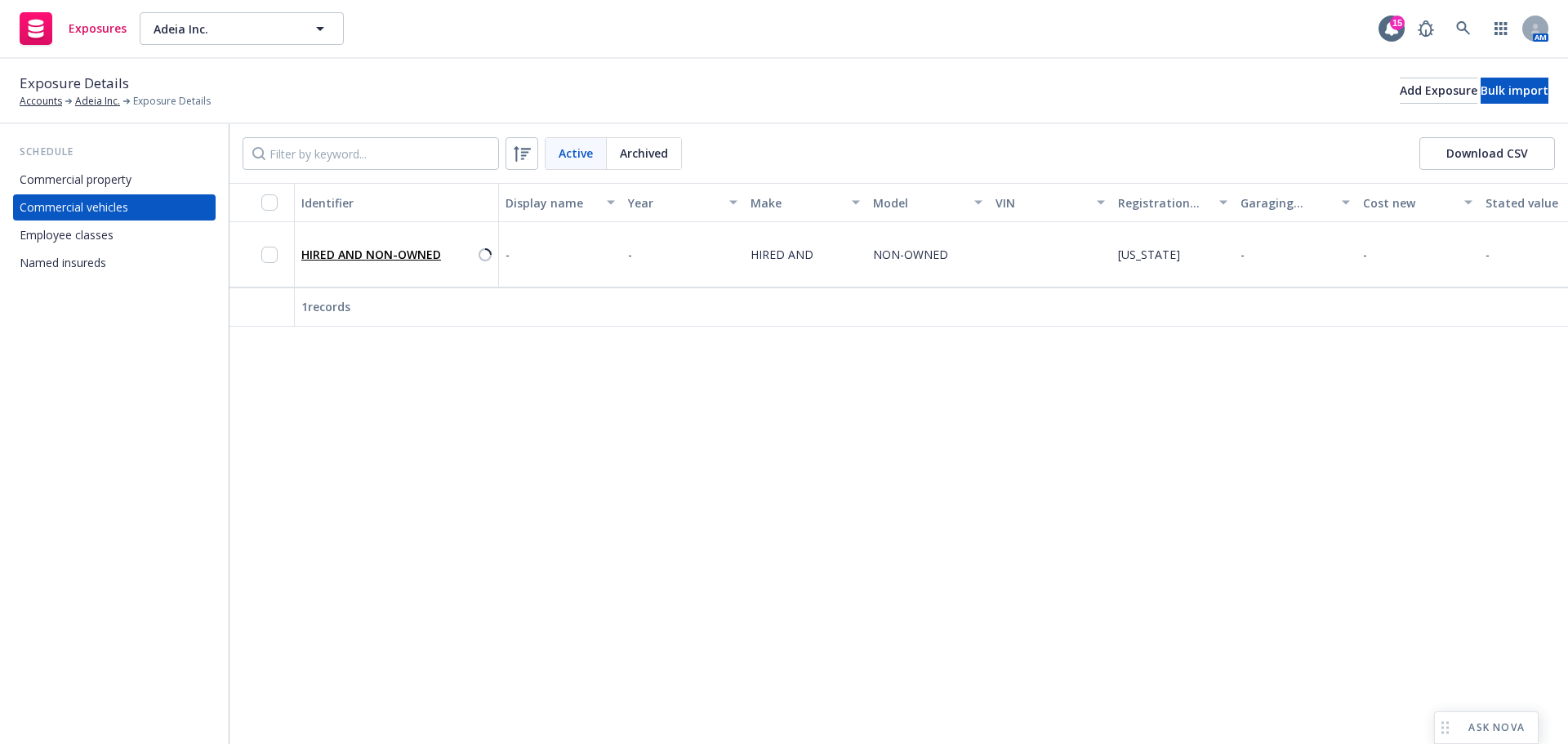 click at bounding box center [274, 254] 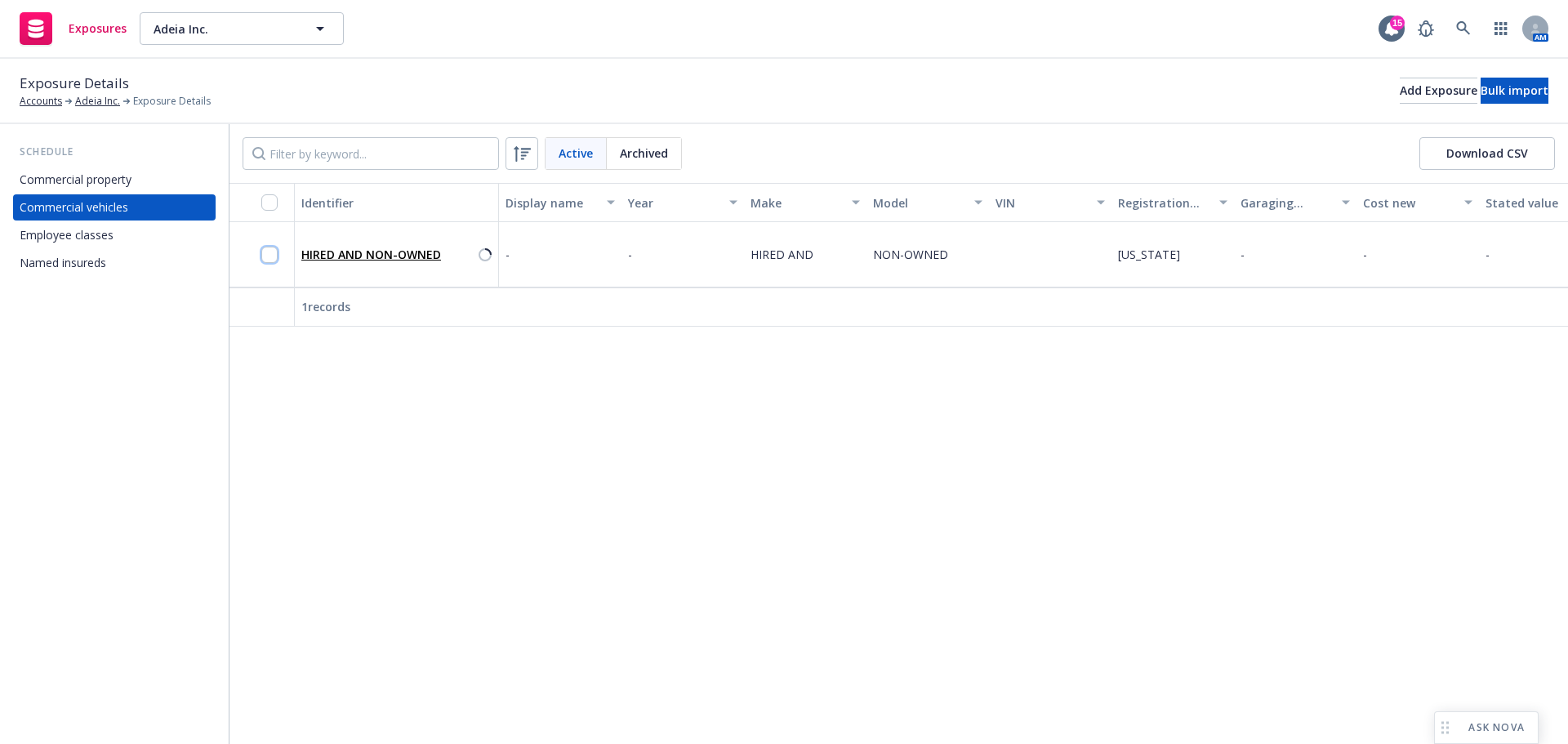 click at bounding box center (270, 255) 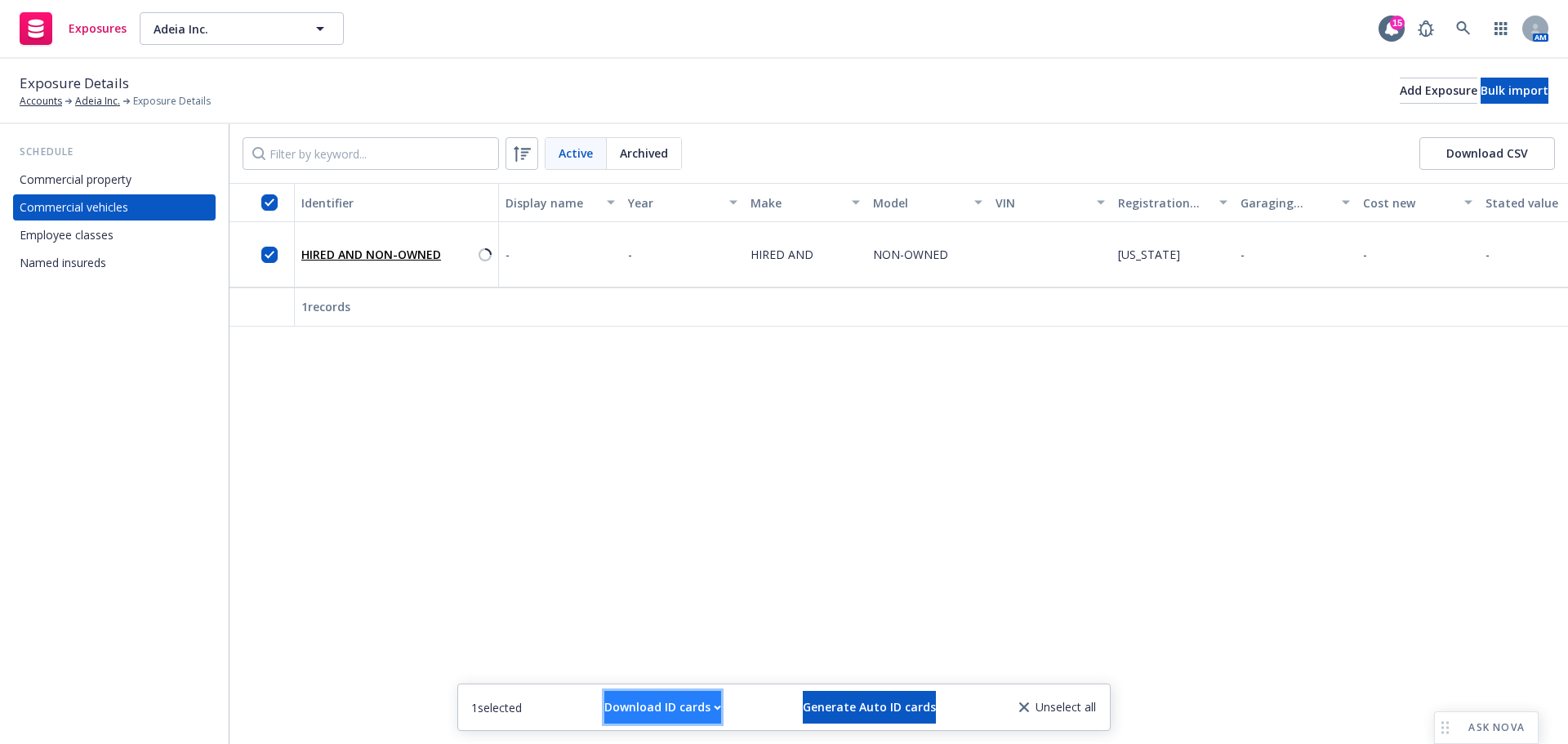 click on "Download ID cards" at bounding box center (662, 707) 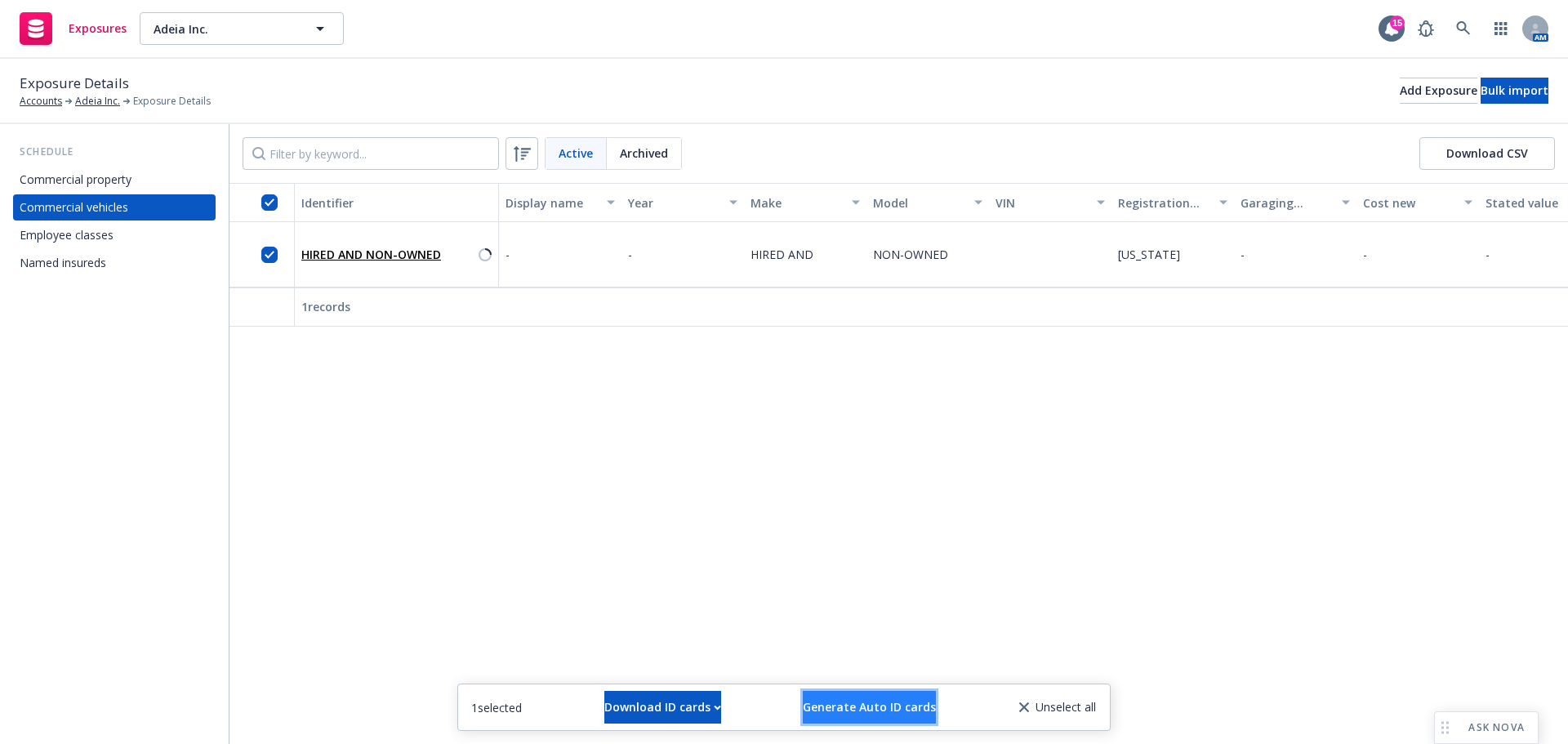click on "Generate Auto ID cards" at bounding box center [869, 706] 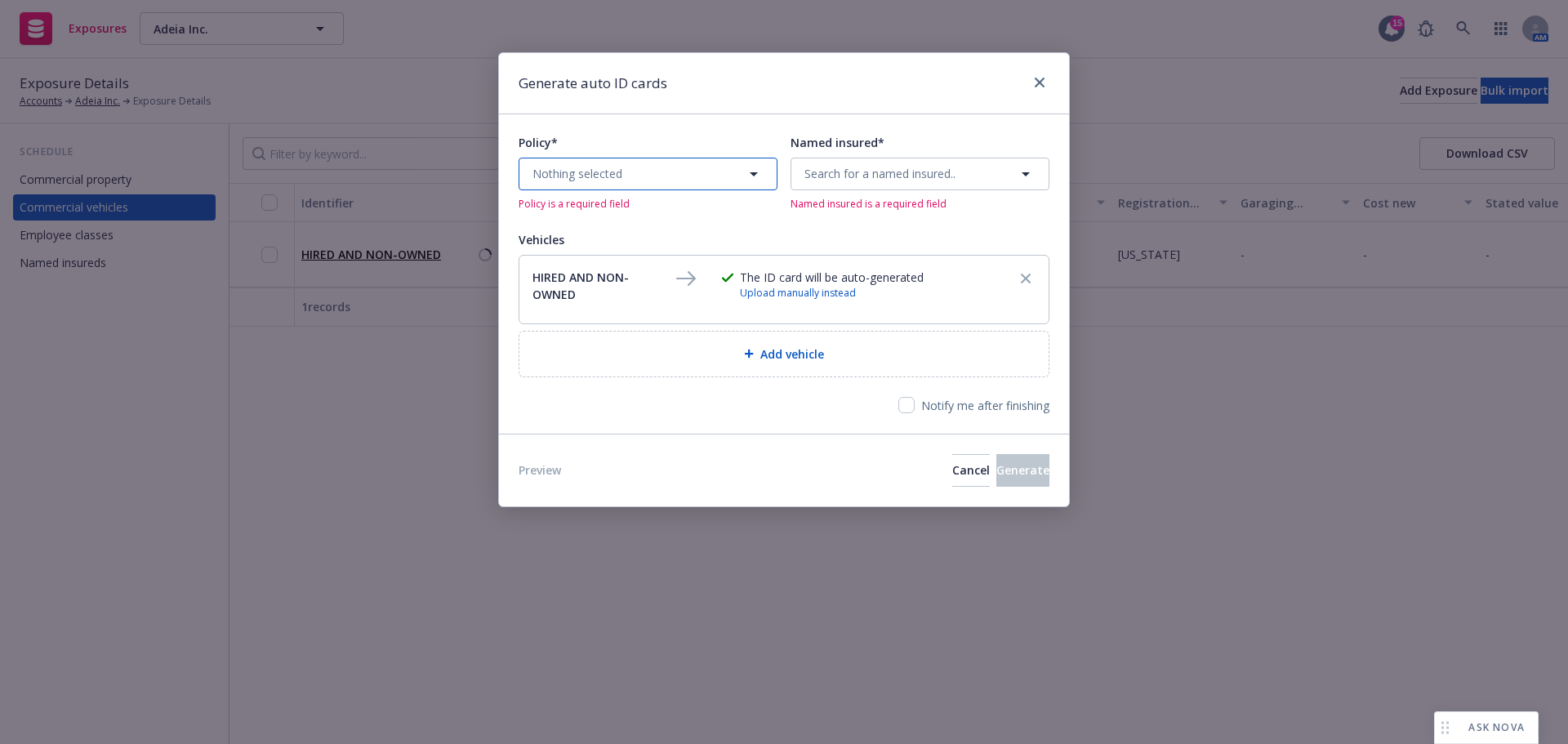 click on "Nothing selected" at bounding box center (648, 174) 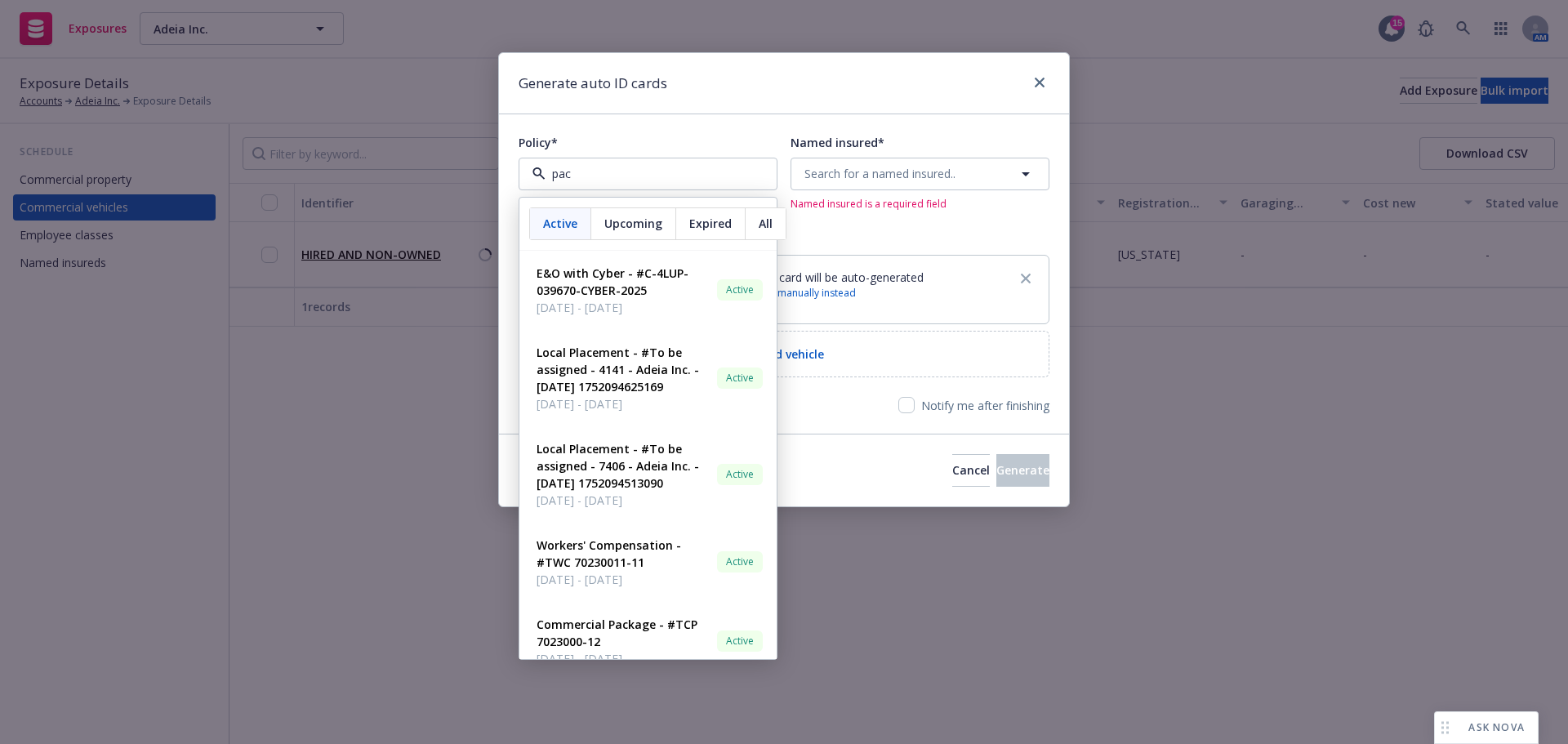type on "pack" 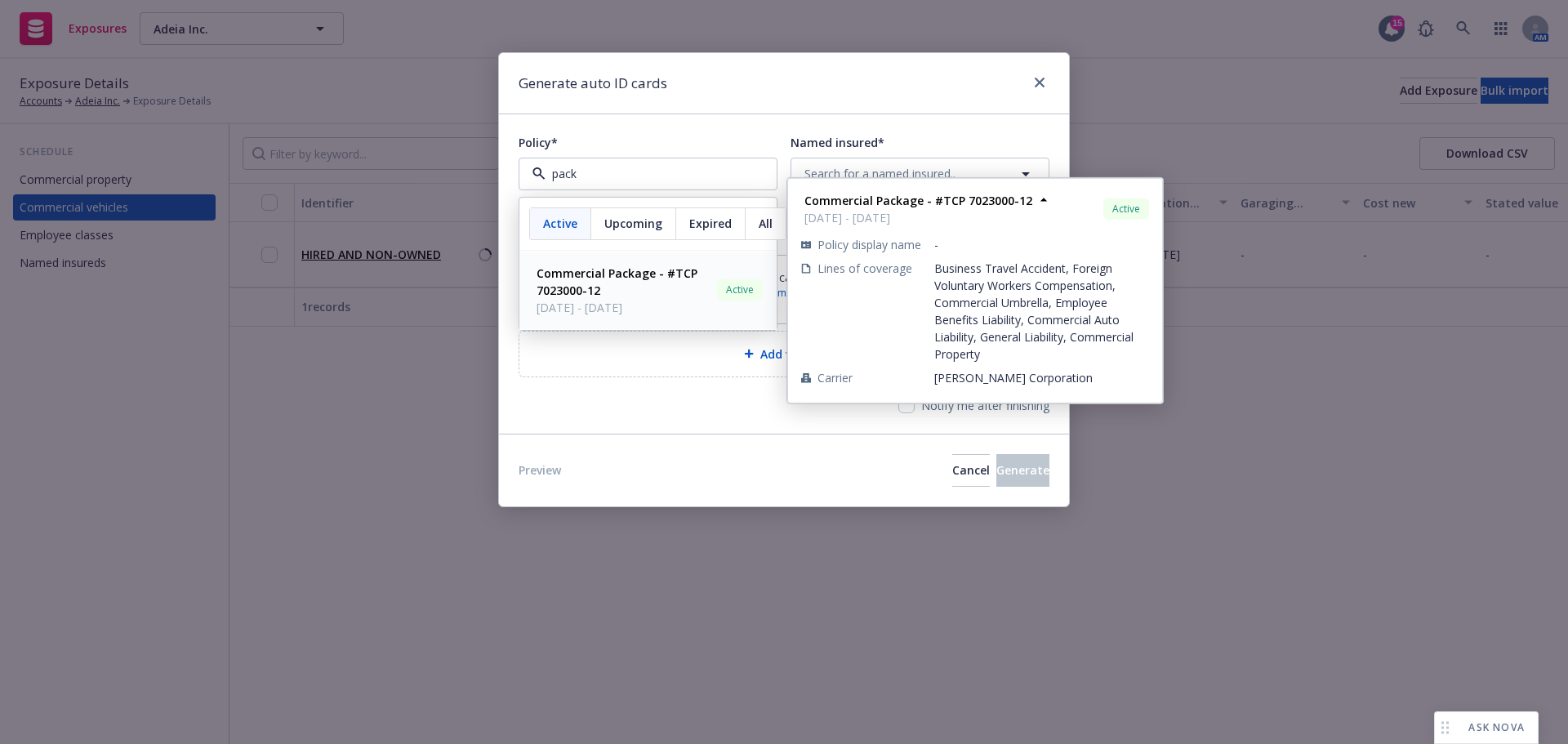 click on "Commercial Package - #TCP 7023000-12" at bounding box center [623, 282] 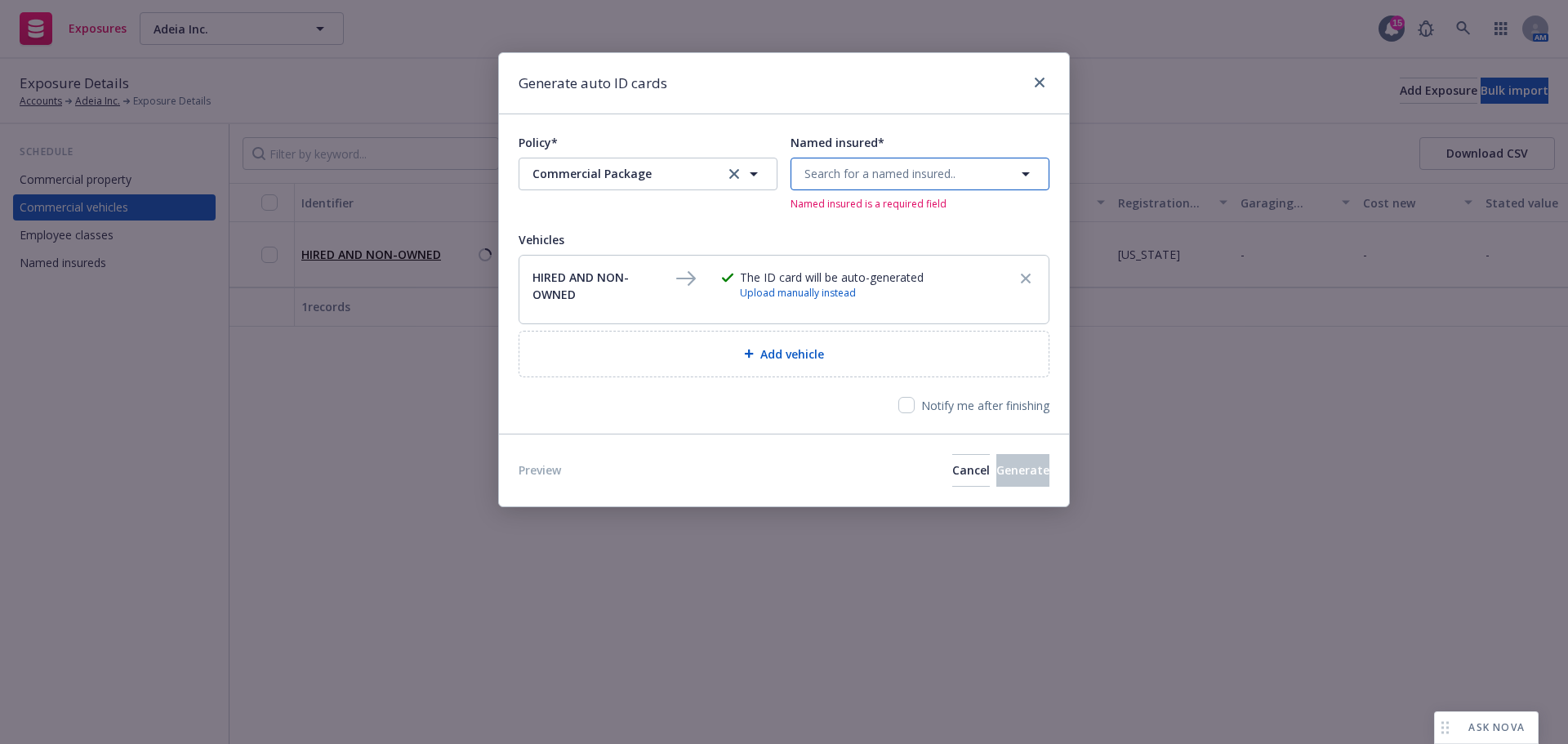 click on "Search for a named insured.." at bounding box center (880, 173) 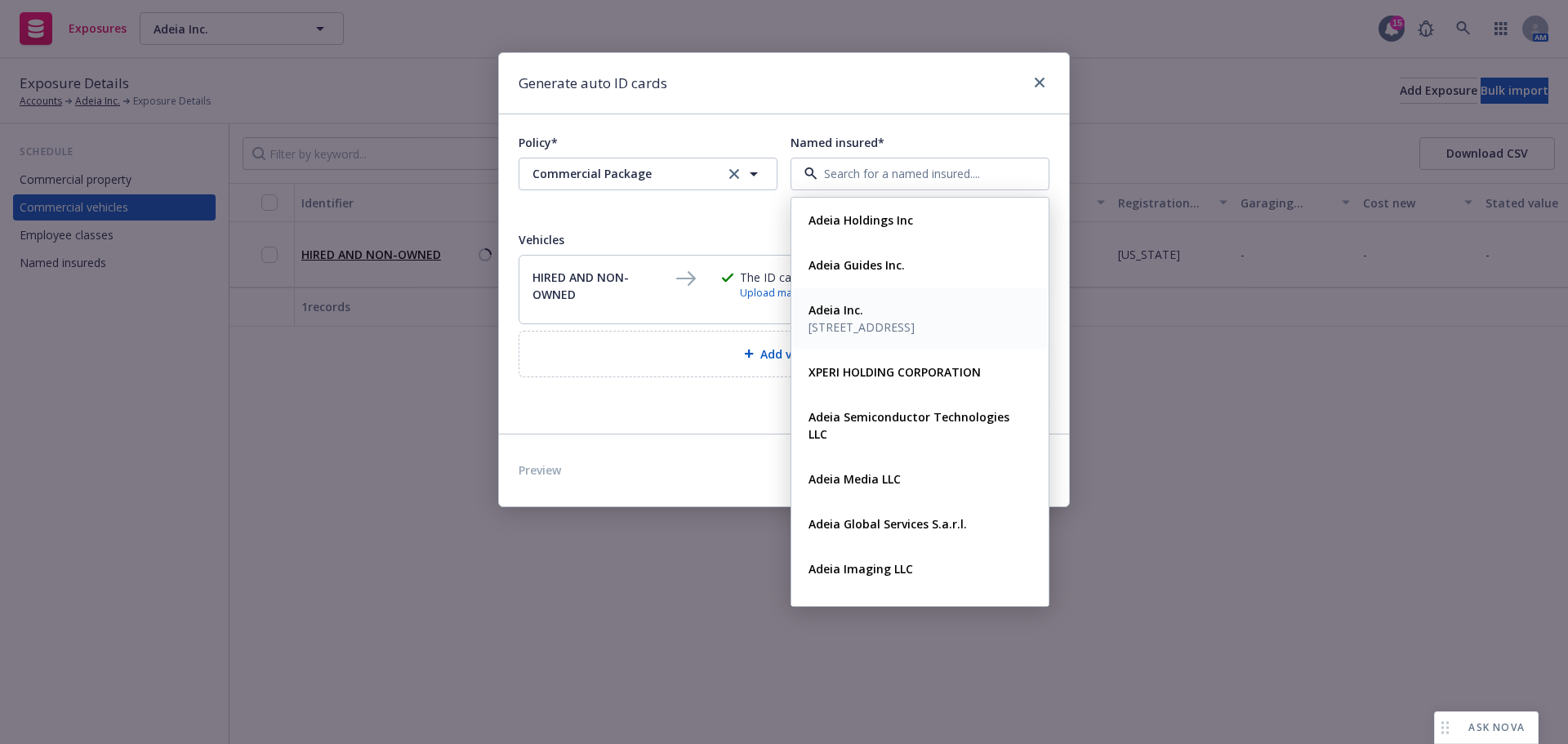 click on "3025 Orchard Pkwy San Jose, CA 95134" at bounding box center (862, 327) 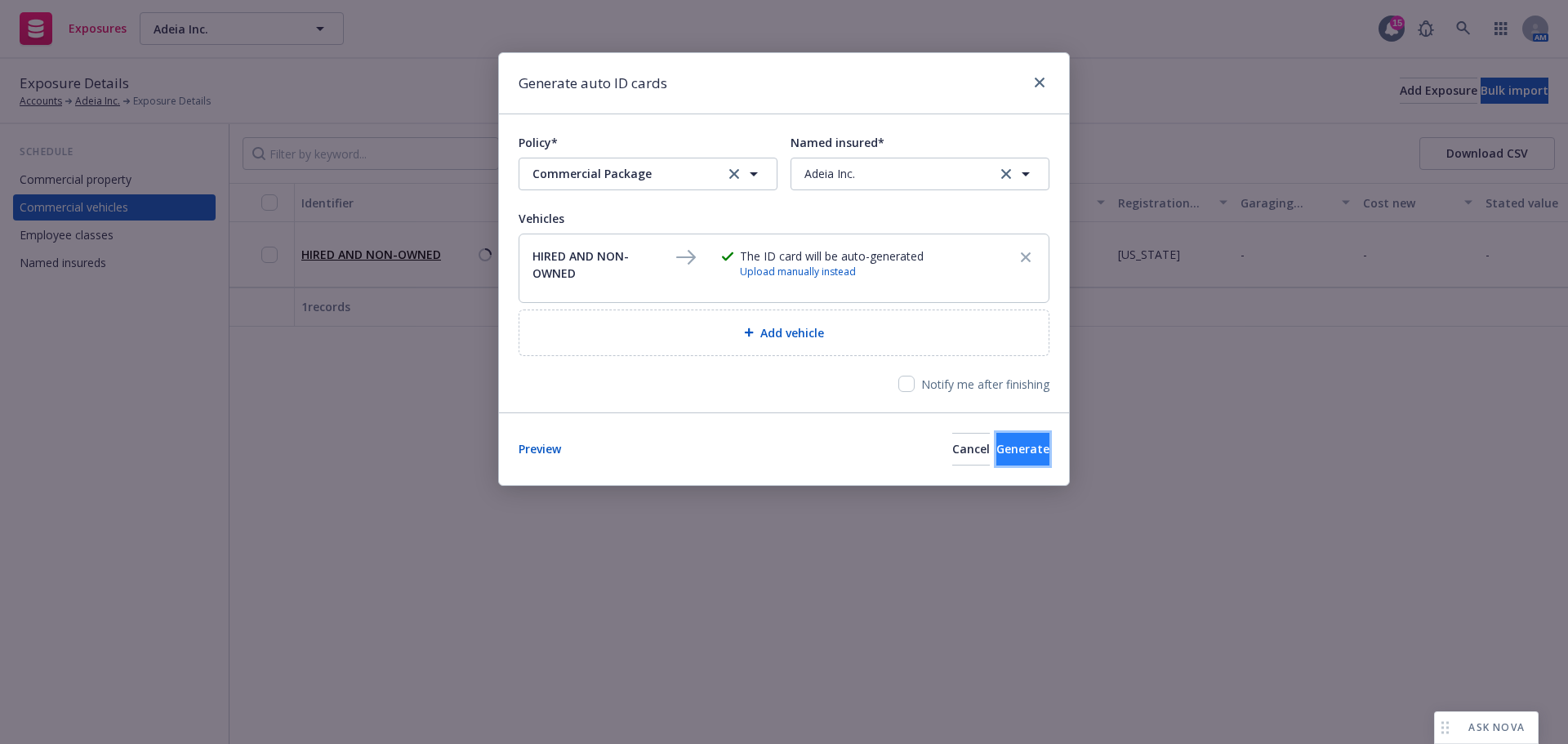 click on "Generate" at bounding box center [1022, 448] 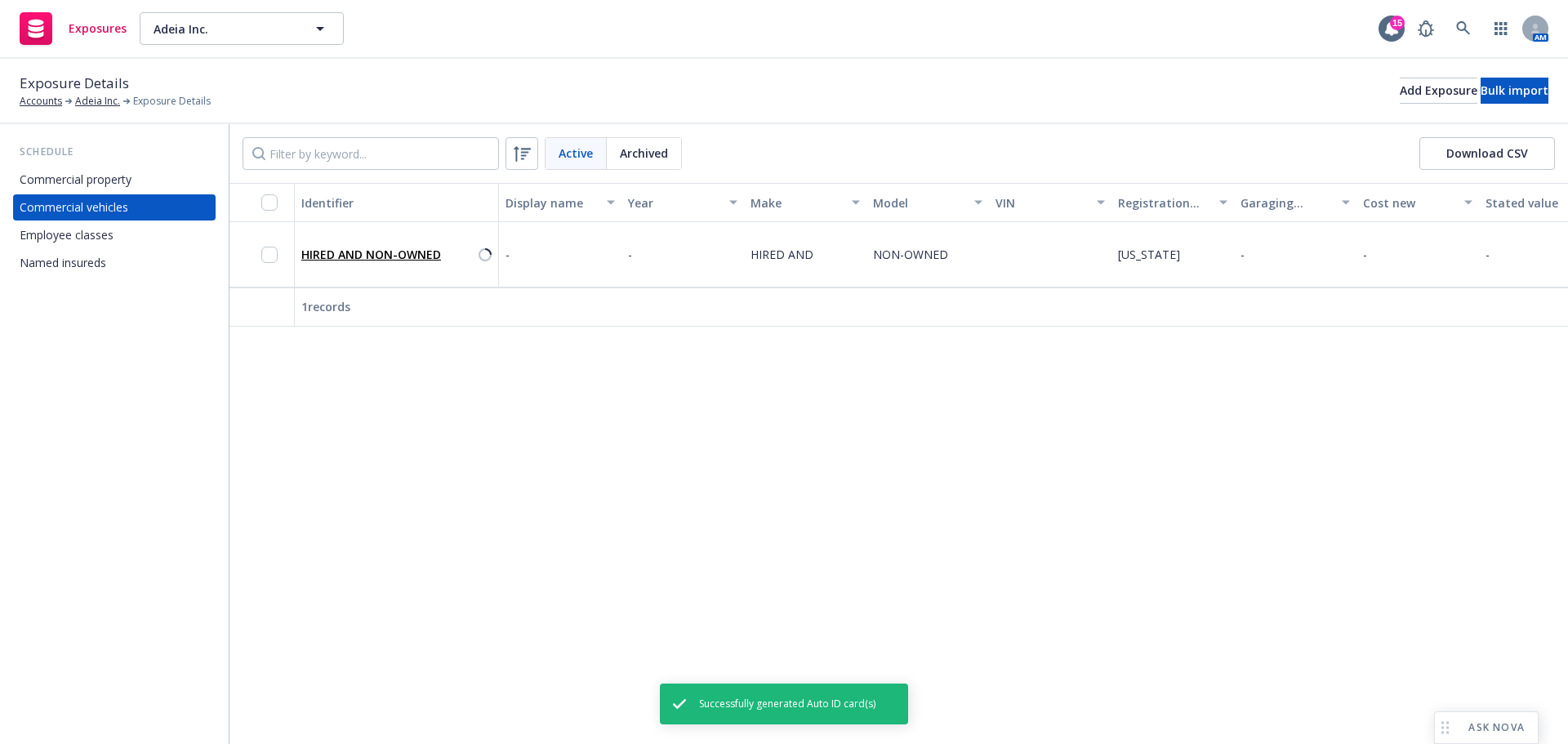 click at bounding box center [274, 254] 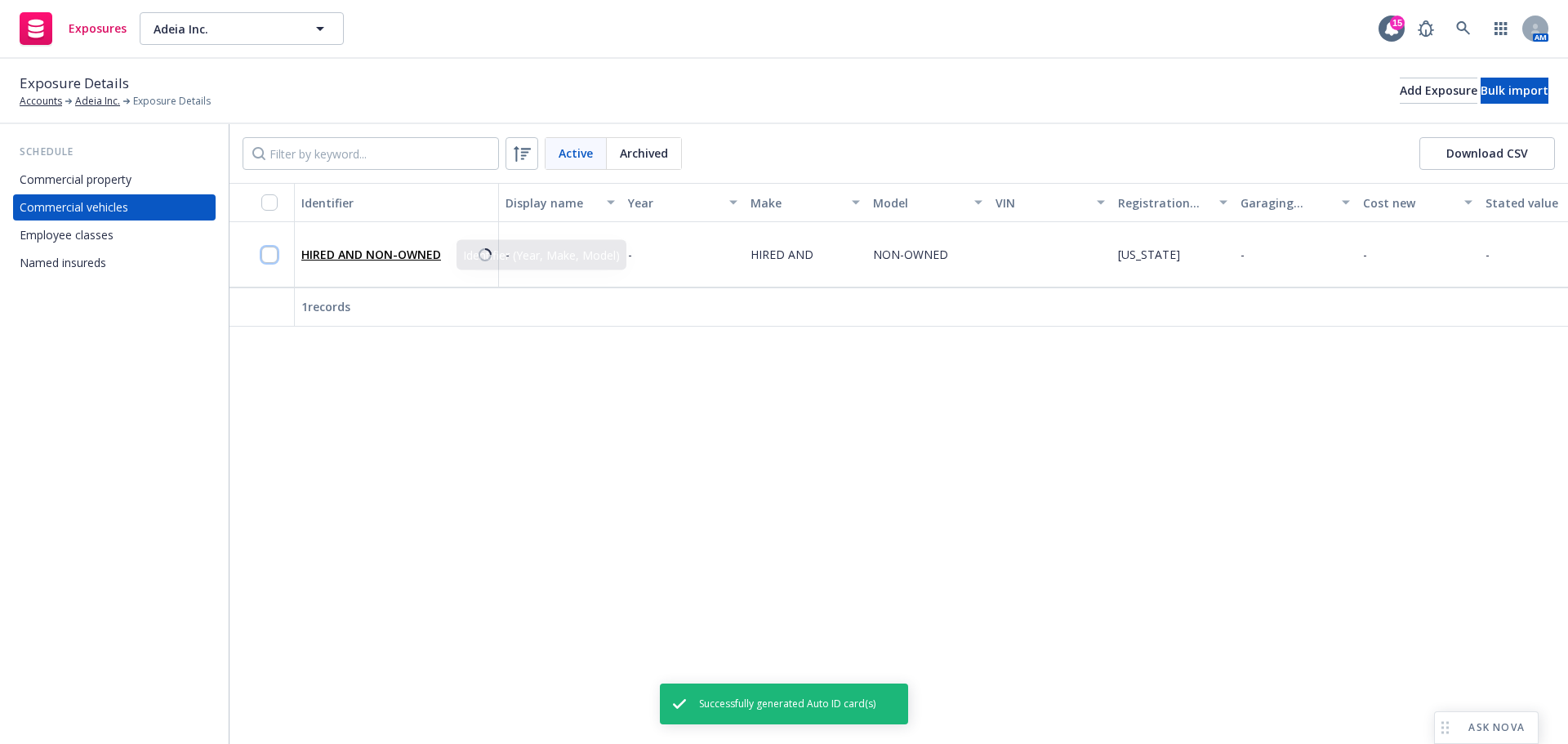 click at bounding box center [270, 255] 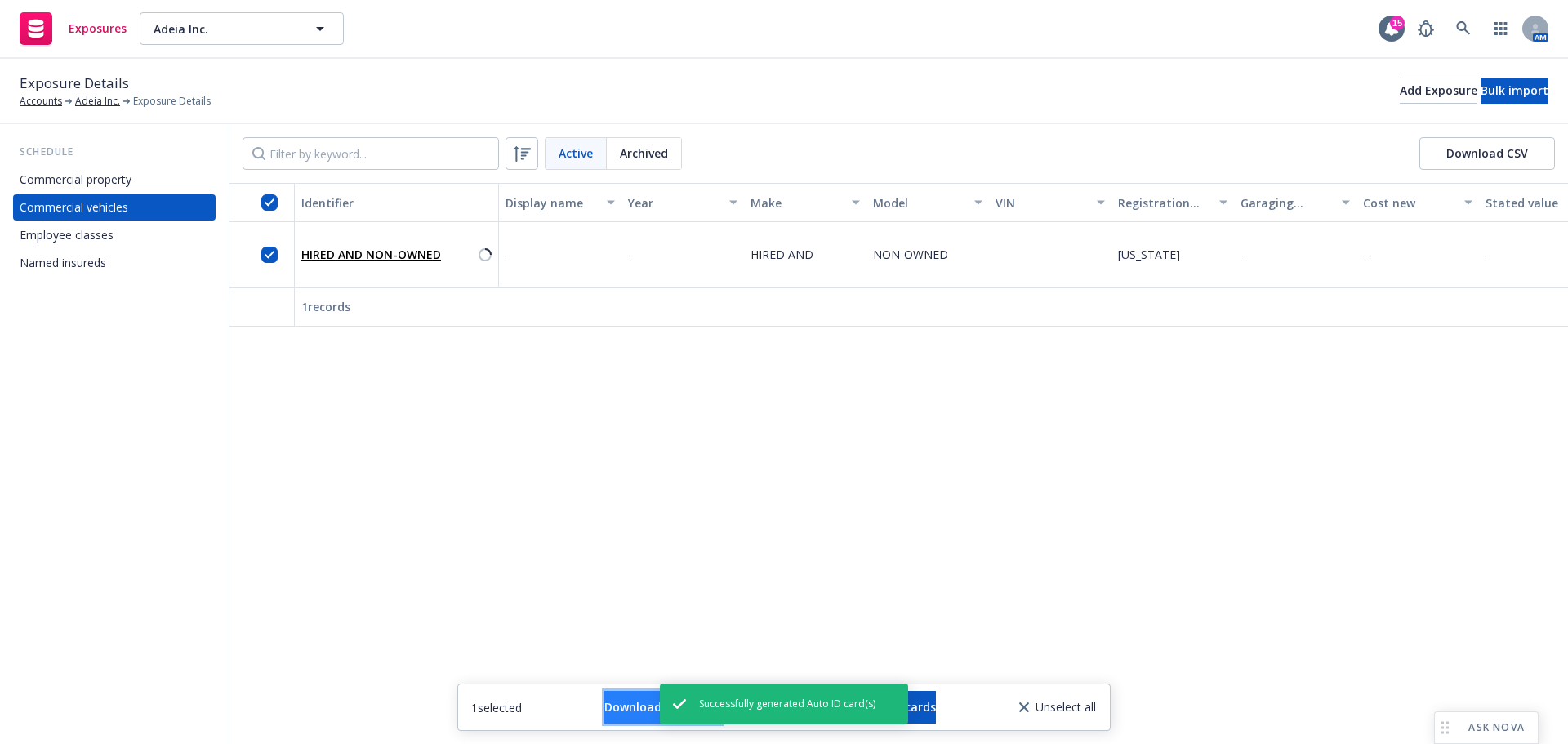 click on "Download ID cards" at bounding box center [662, 707] 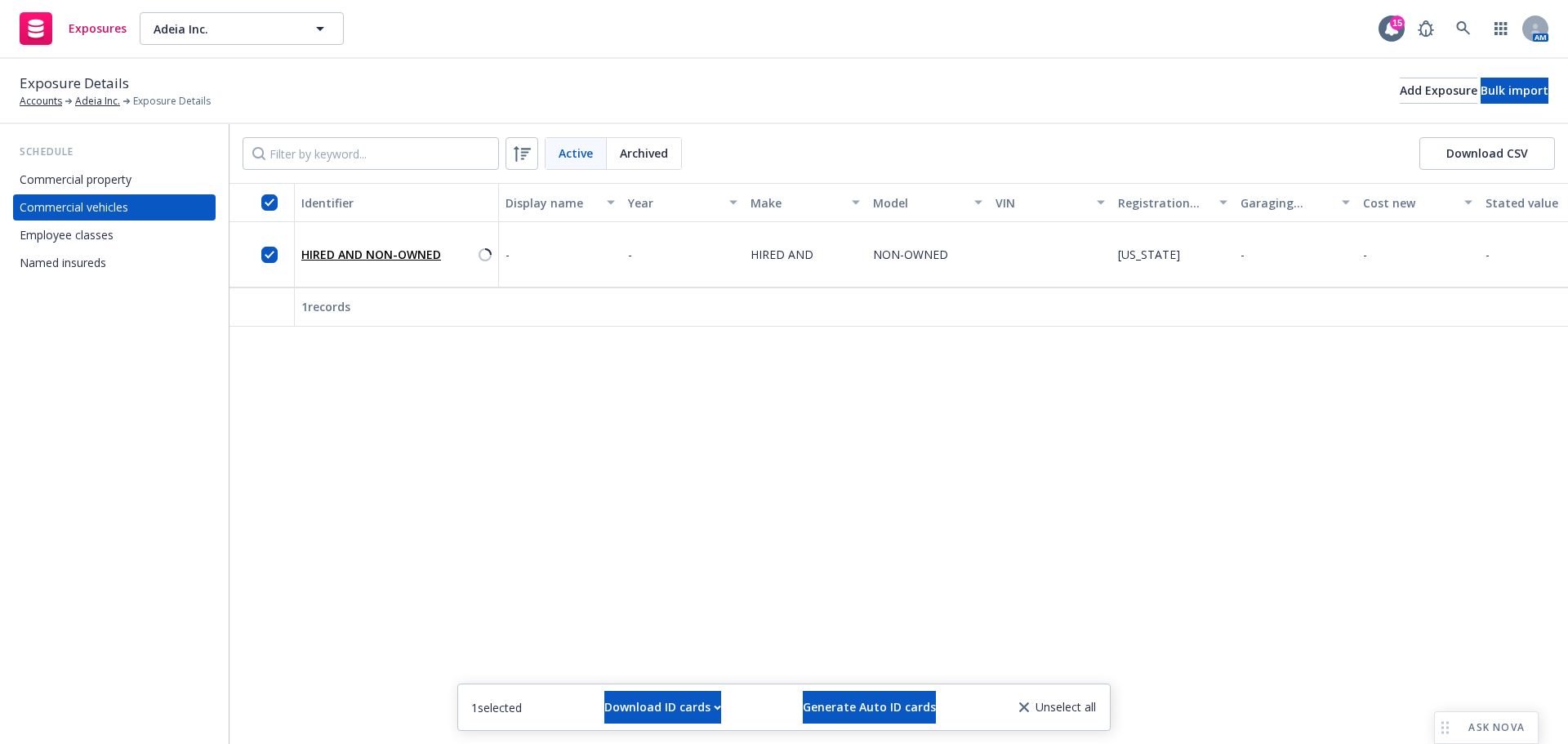 click on "Download uneditable ID cards" at bounding box center [634, 667] 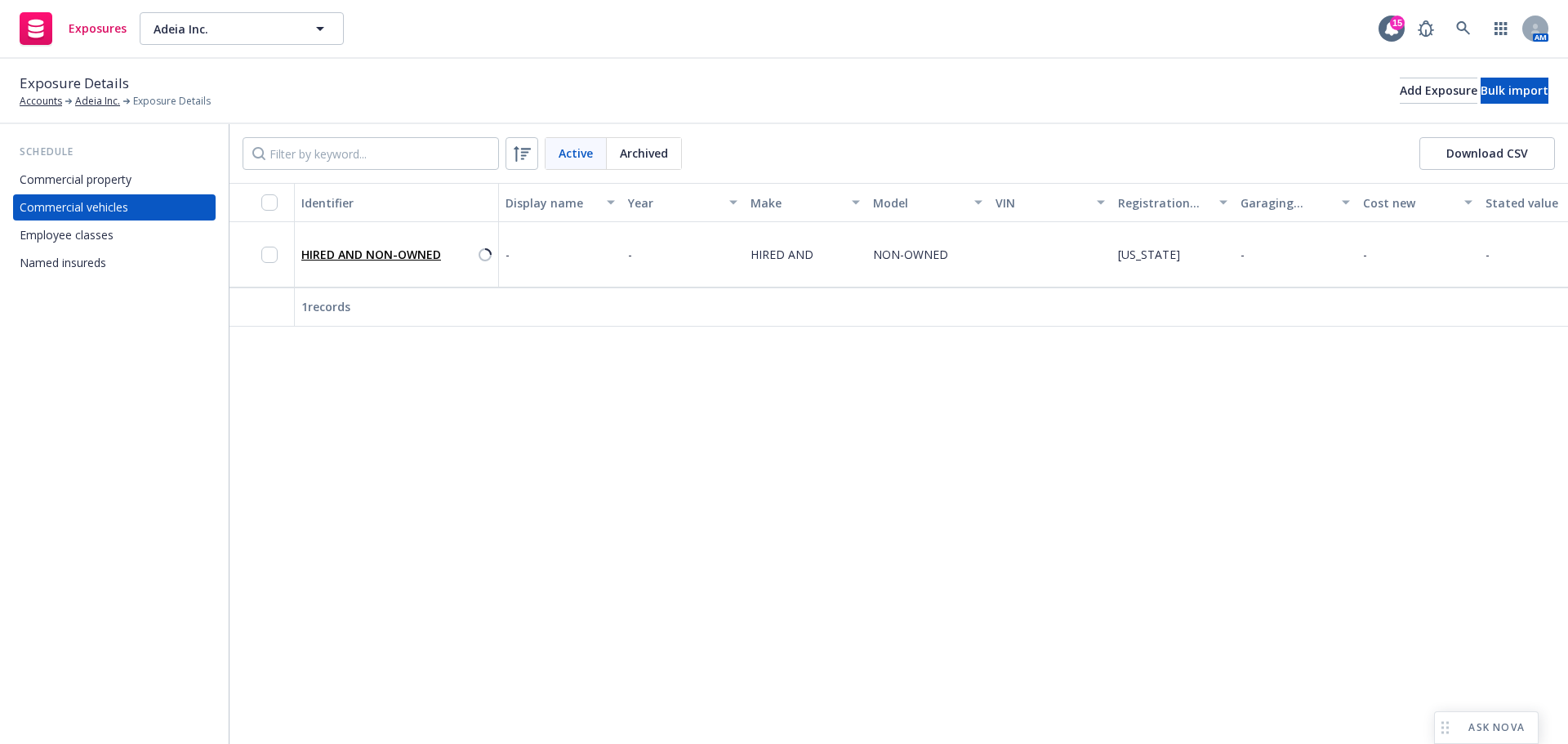 click on "Exposures Adeia Inc. Adeia Inc. 15 AM" at bounding box center (784, 29) 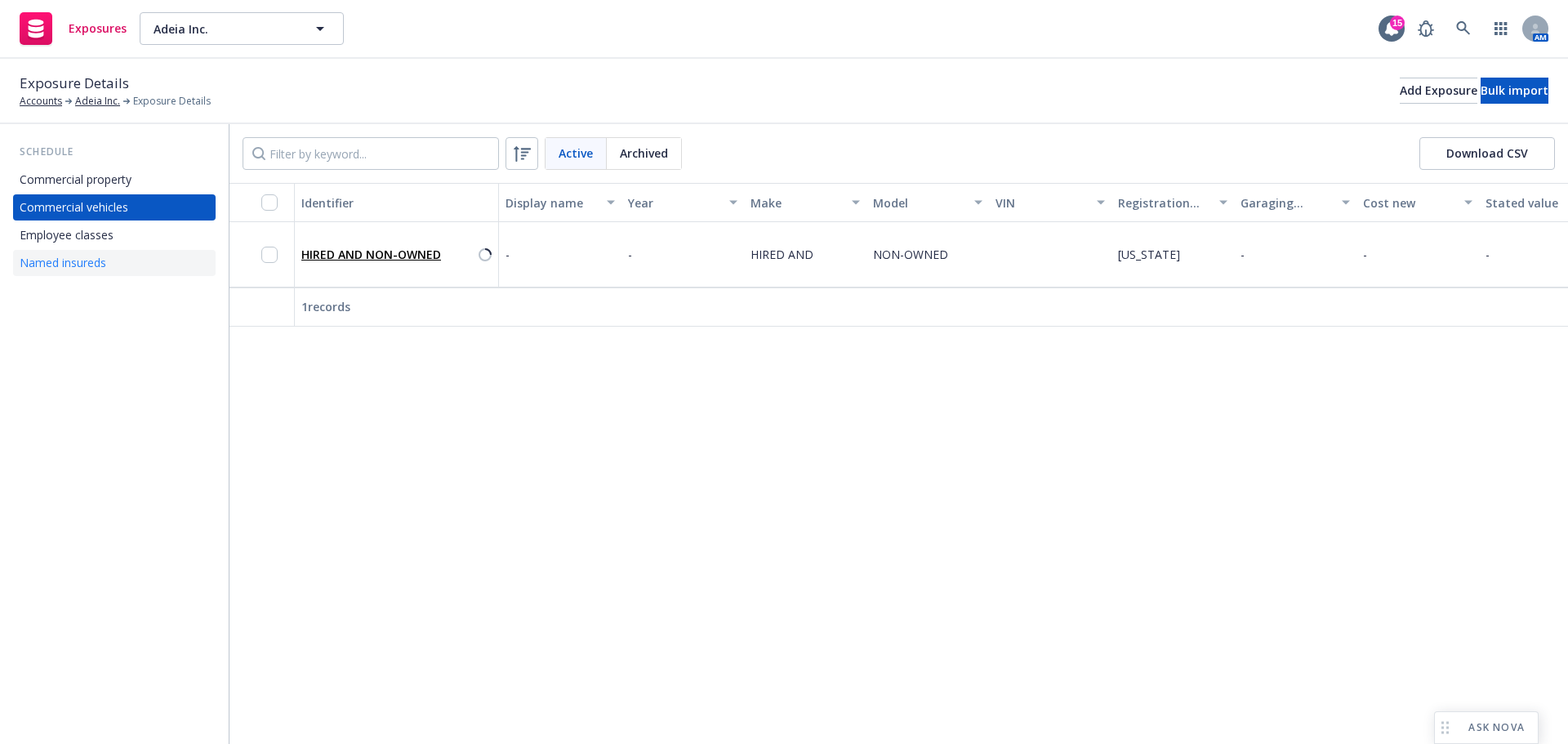 click on "Named insureds" at bounding box center (63, 263) 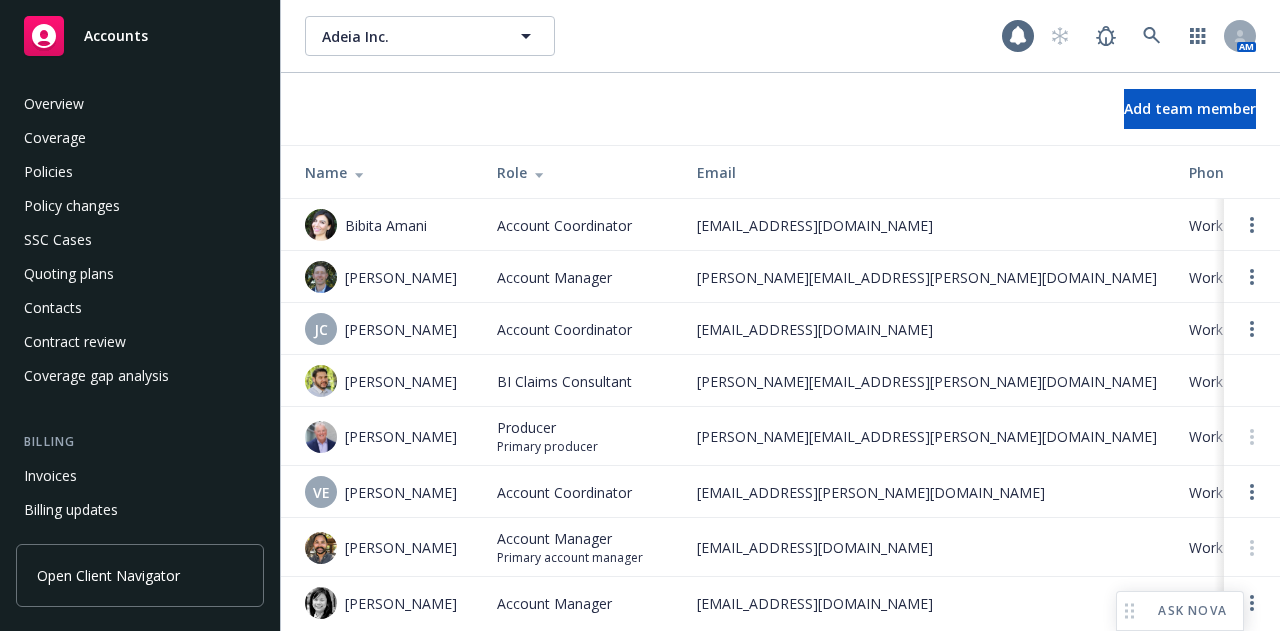 scroll, scrollTop: 0, scrollLeft: 0, axis: both 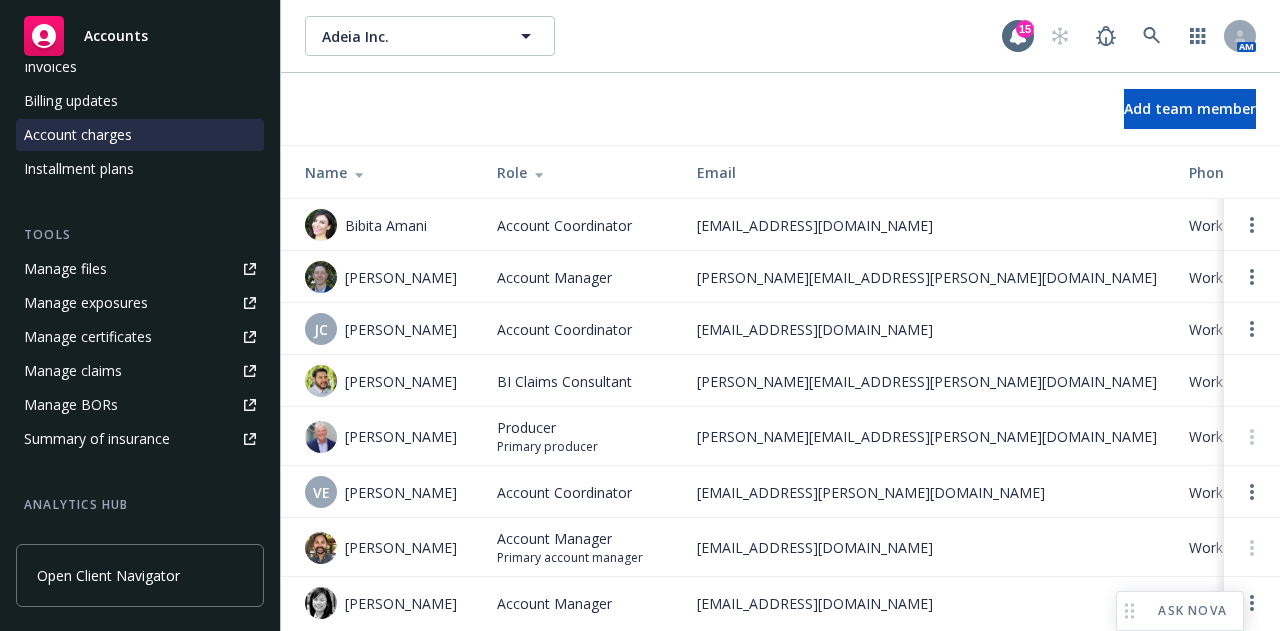 click on "Account charges" at bounding box center (140, 135) 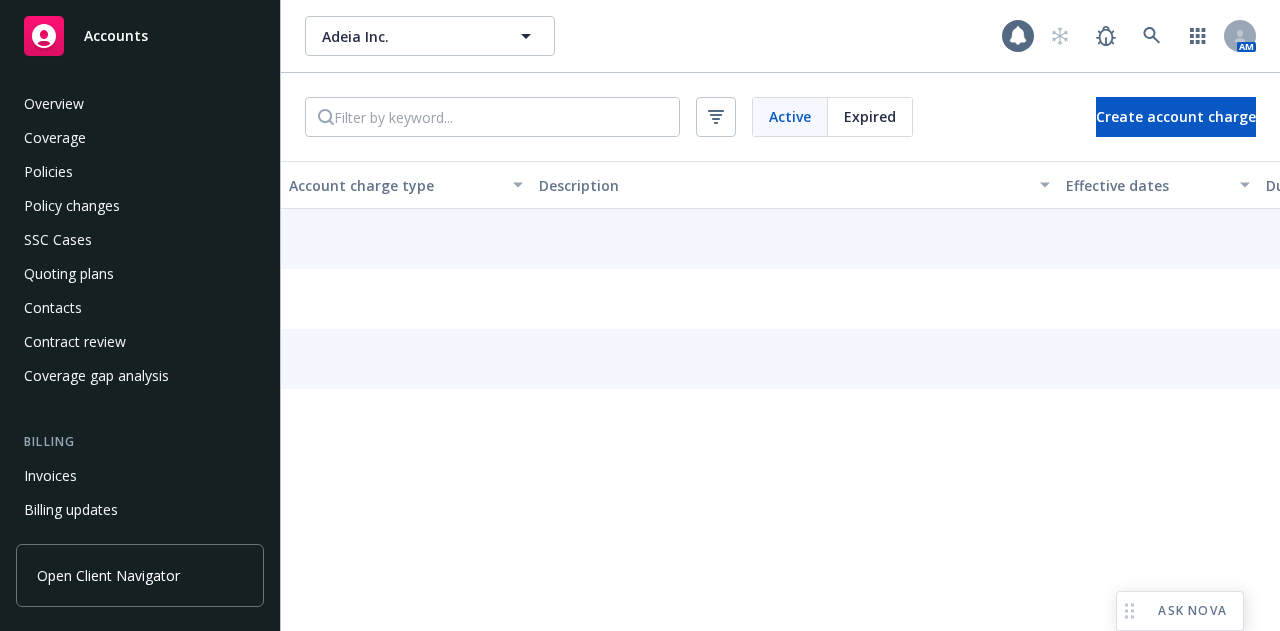 scroll, scrollTop: 196, scrollLeft: 0, axis: vertical 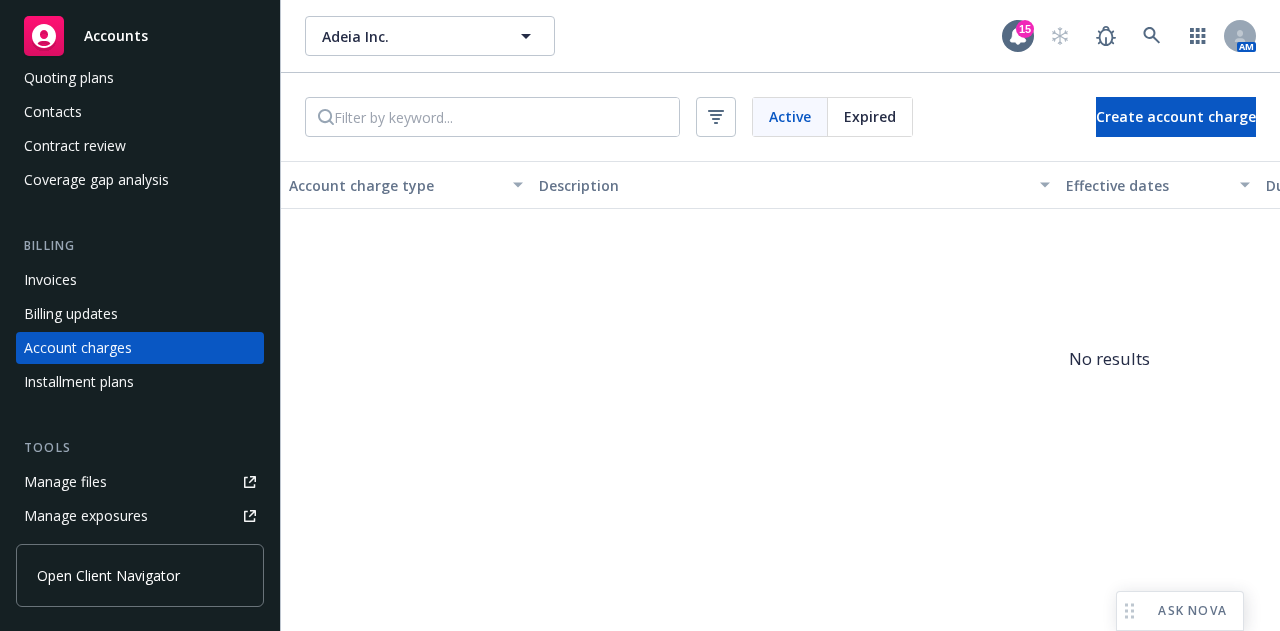 click on "Expired" at bounding box center [870, 116] 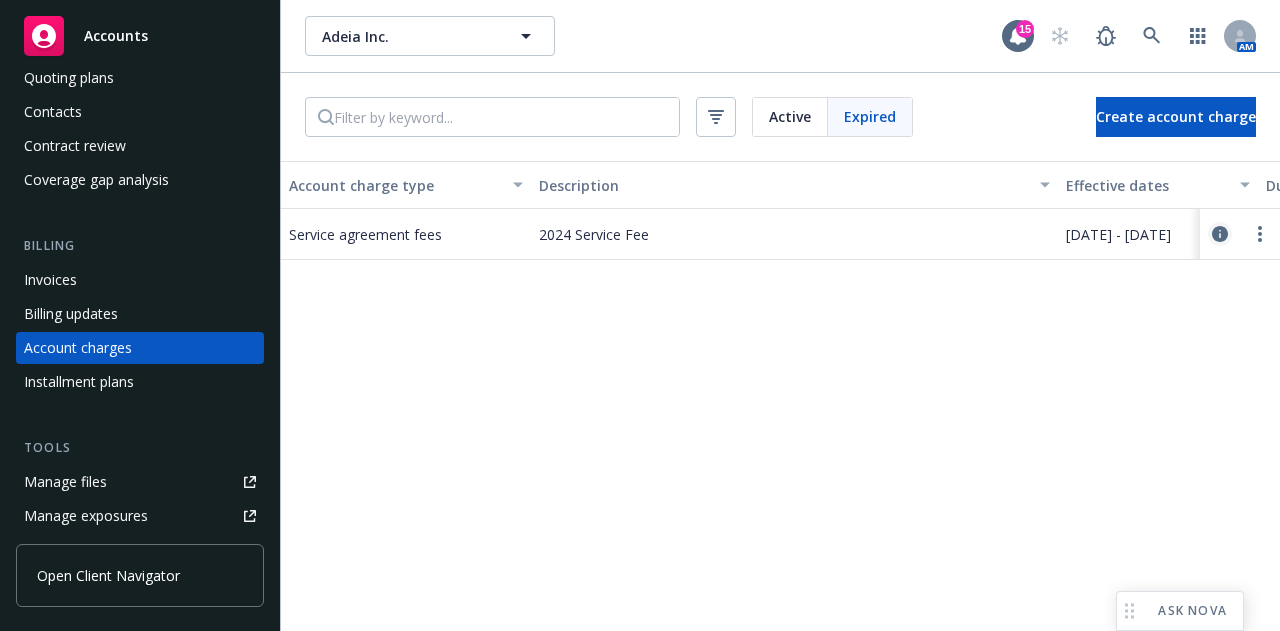 click 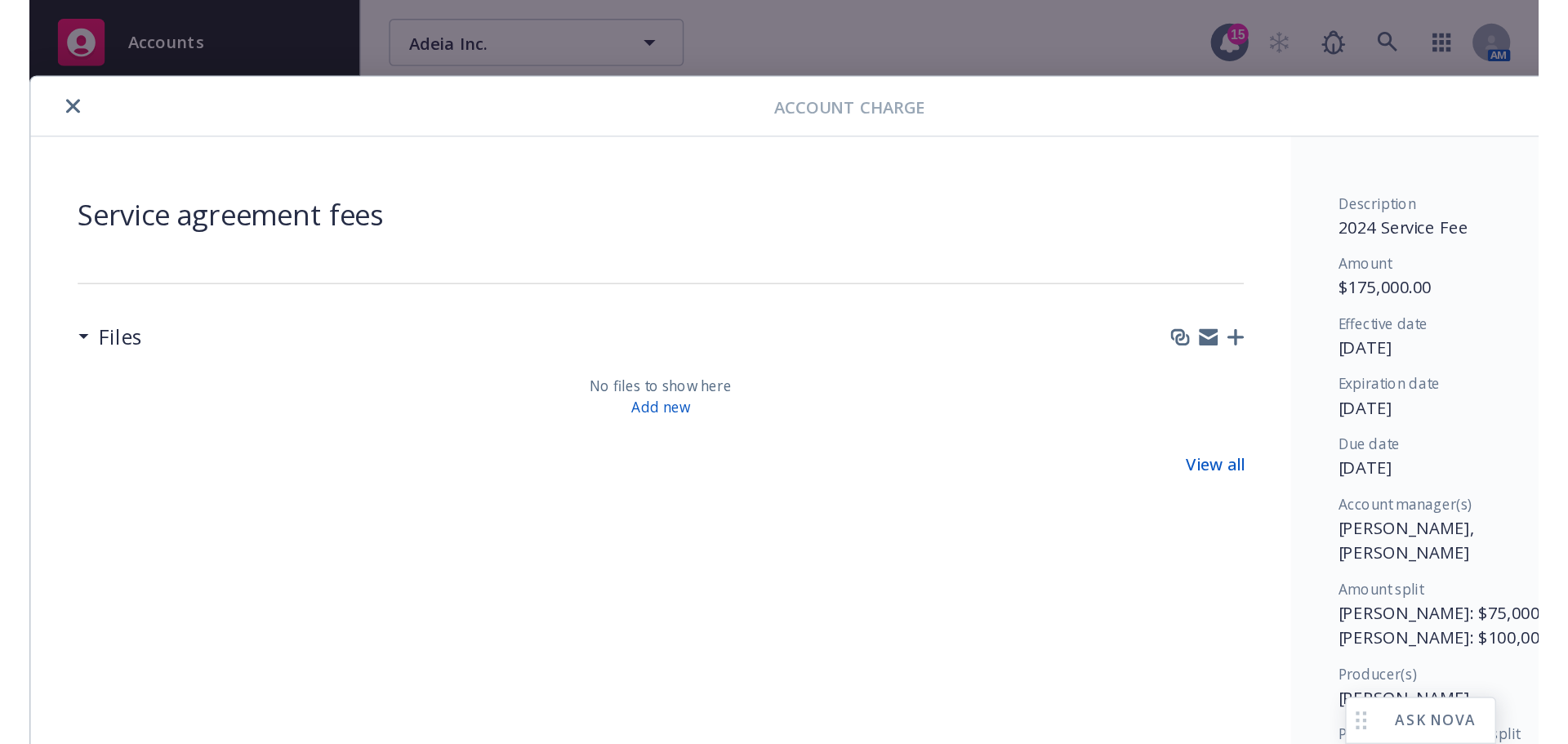 scroll, scrollTop: 161, scrollLeft: 0, axis: vertical 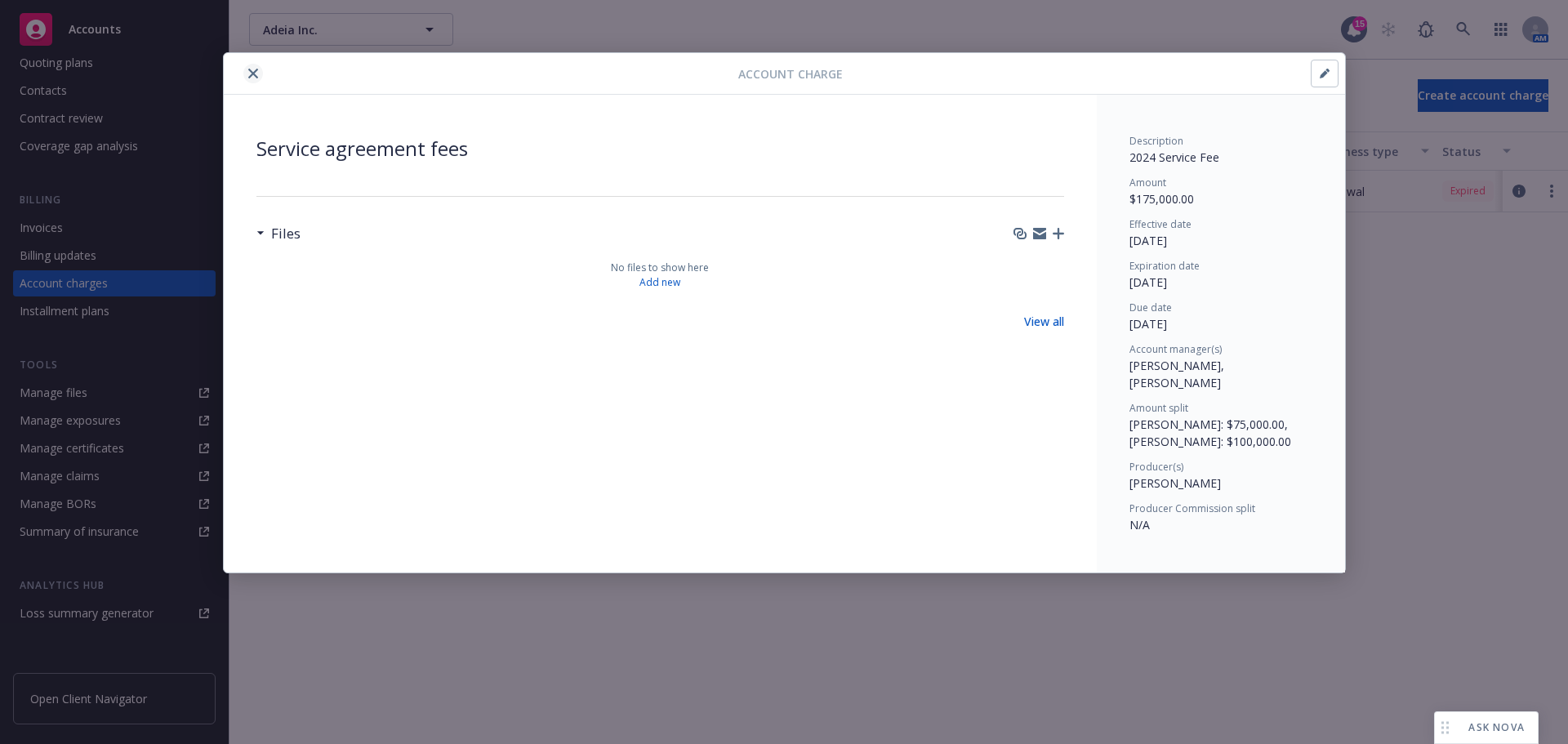 click at bounding box center [253, 74] 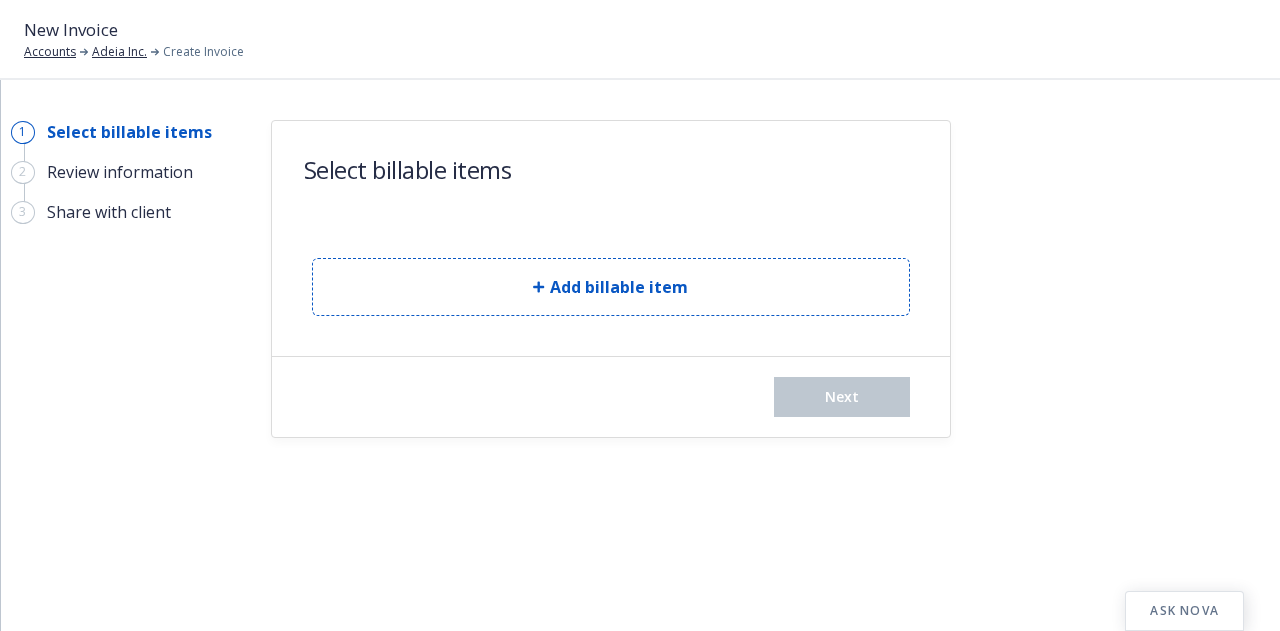 scroll, scrollTop: 0, scrollLeft: 0, axis: both 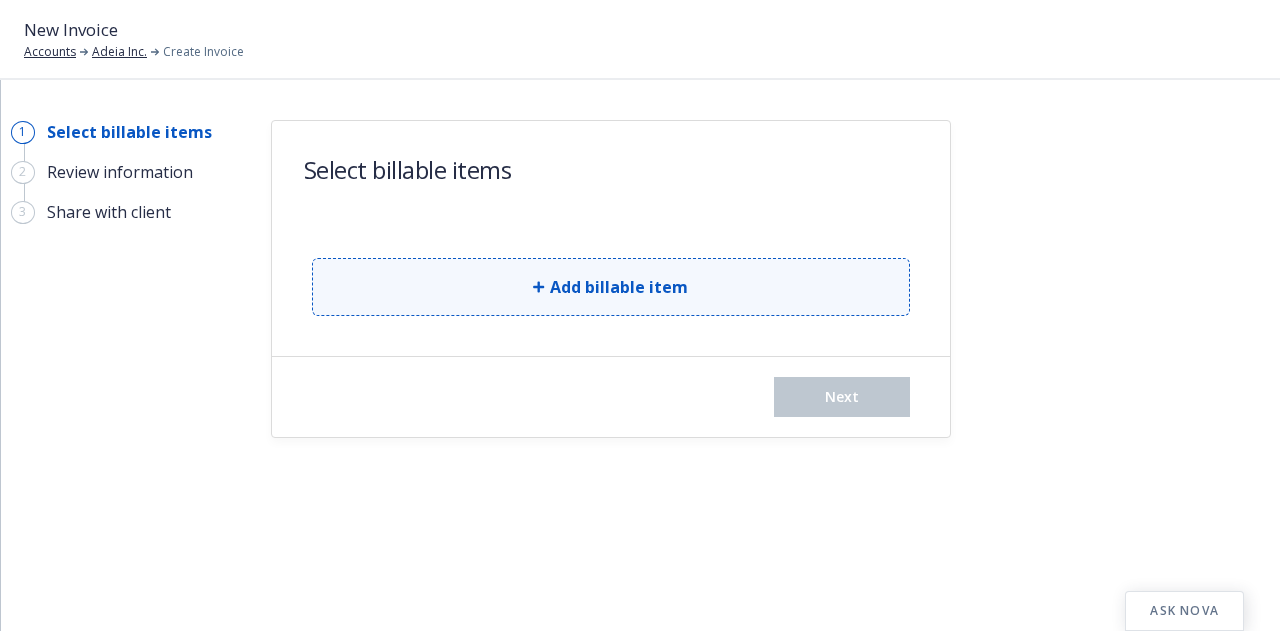 click on "Add billable item" at bounding box center [611, 287] 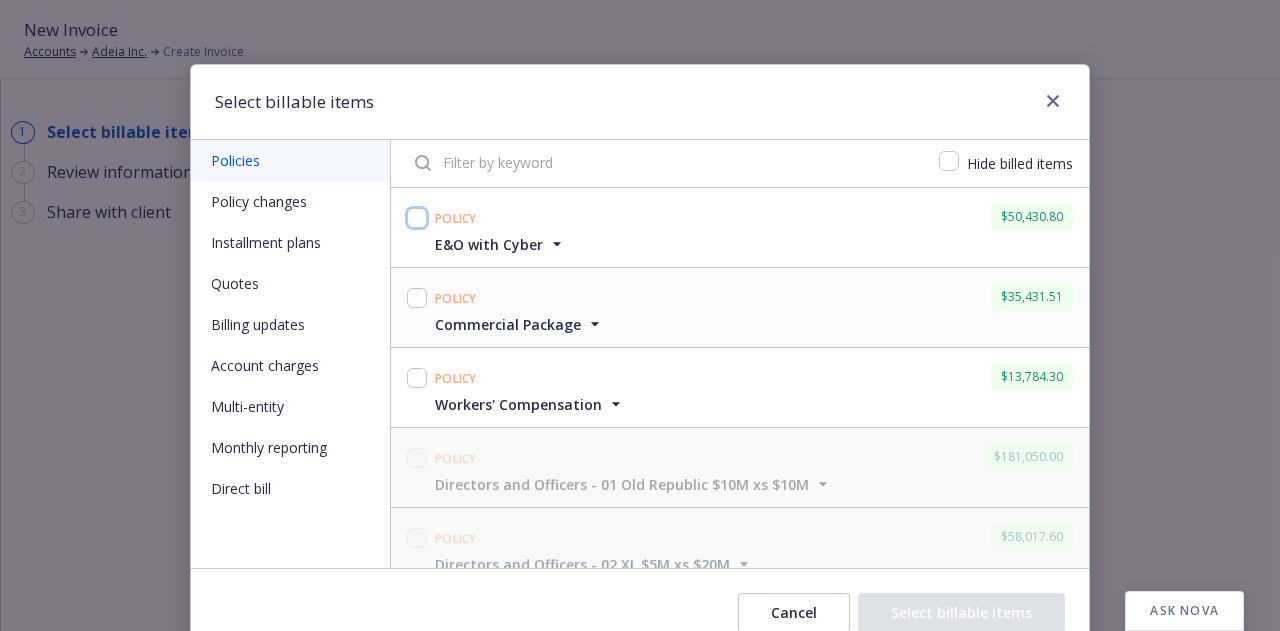 click at bounding box center (417, 218) 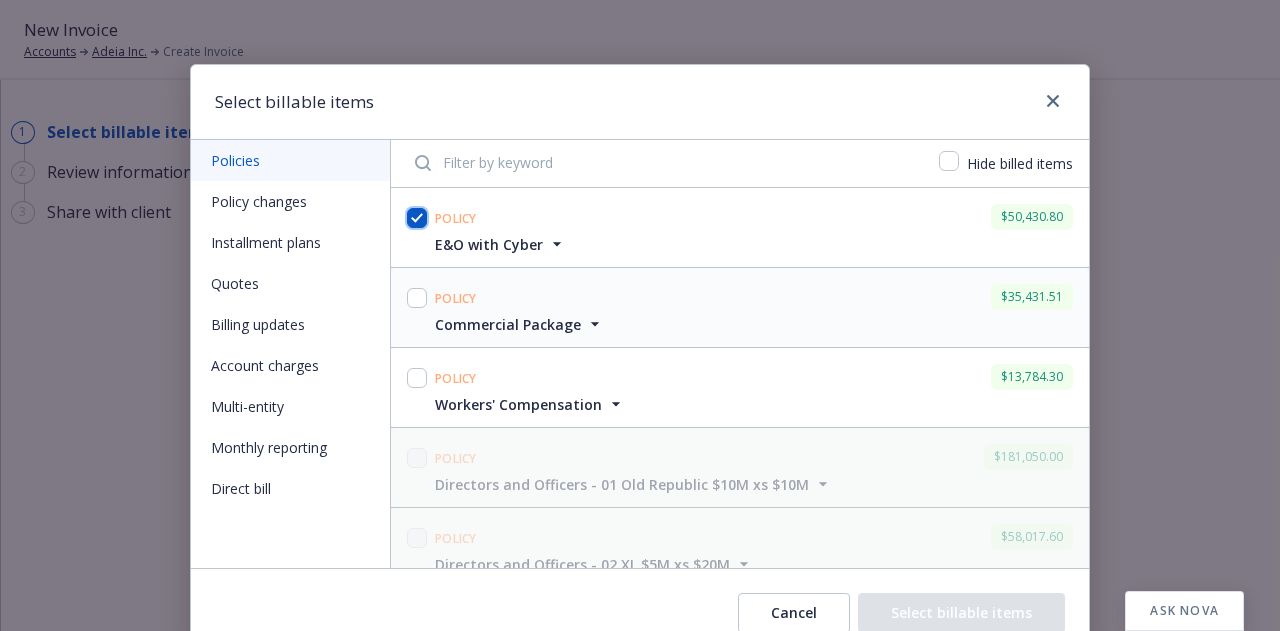 checkbox on "true" 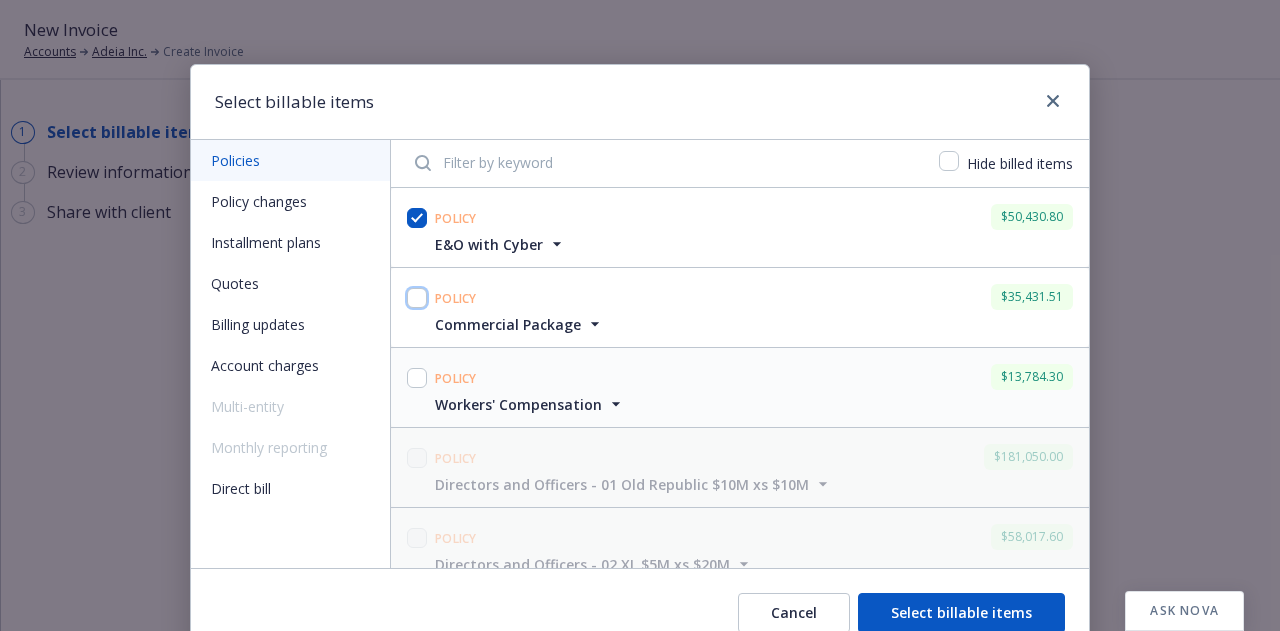 click at bounding box center [417, 298] 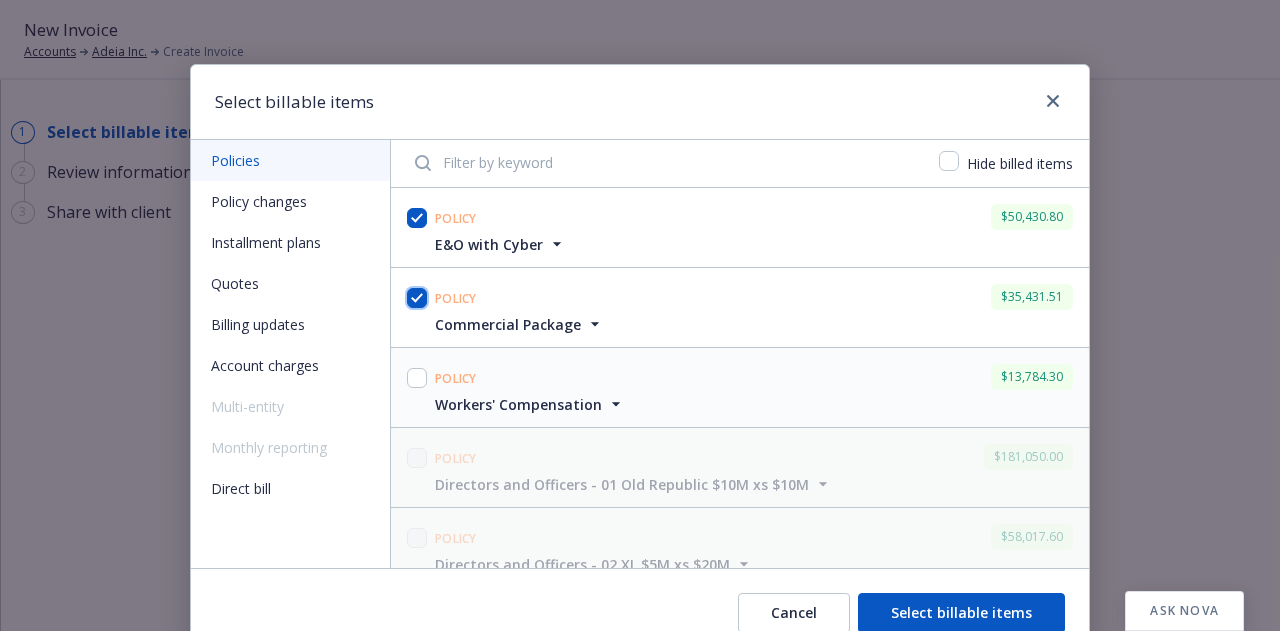 checkbox on "true" 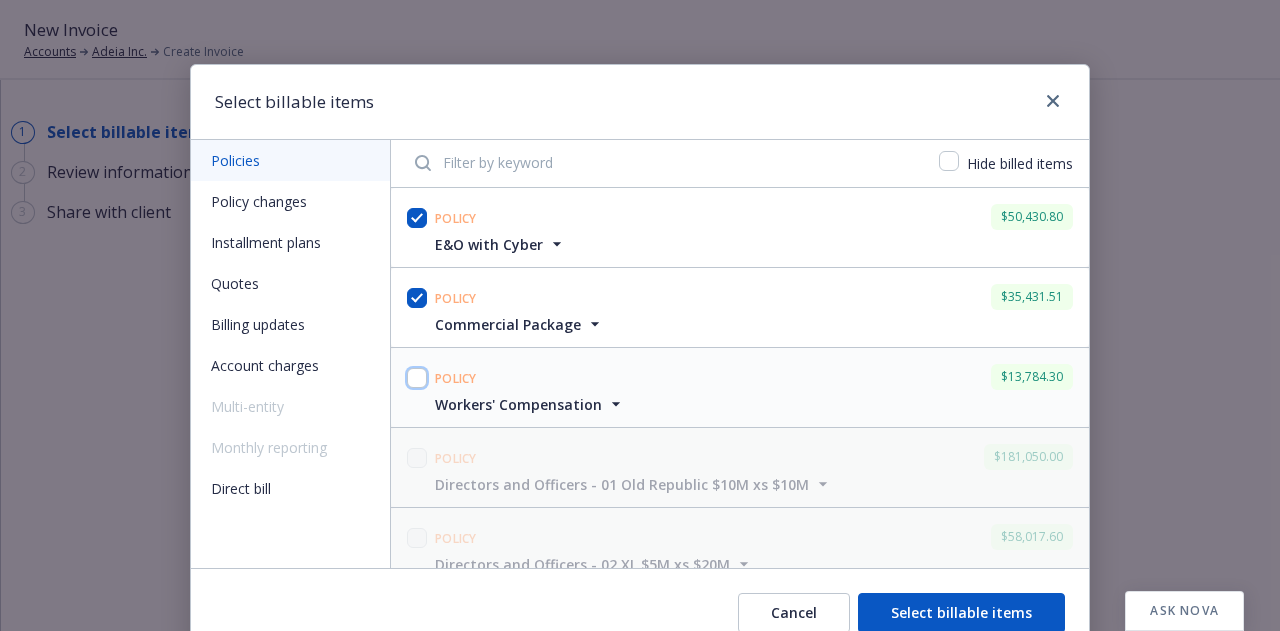click at bounding box center [417, 378] 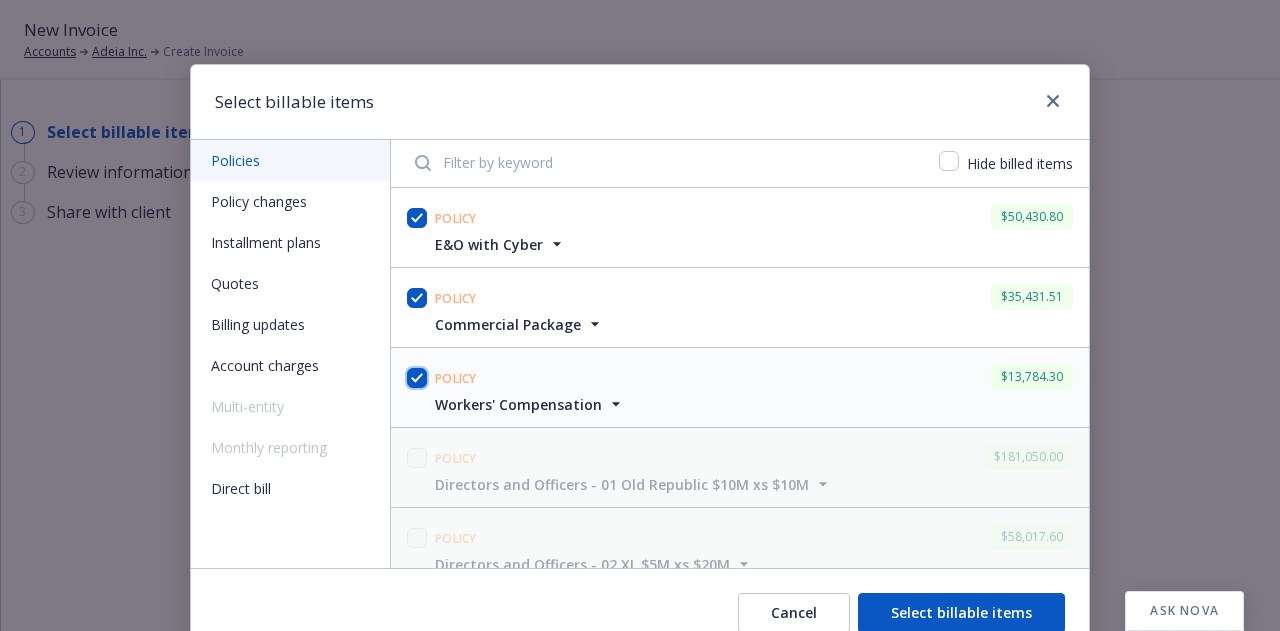 checkbox on "true" 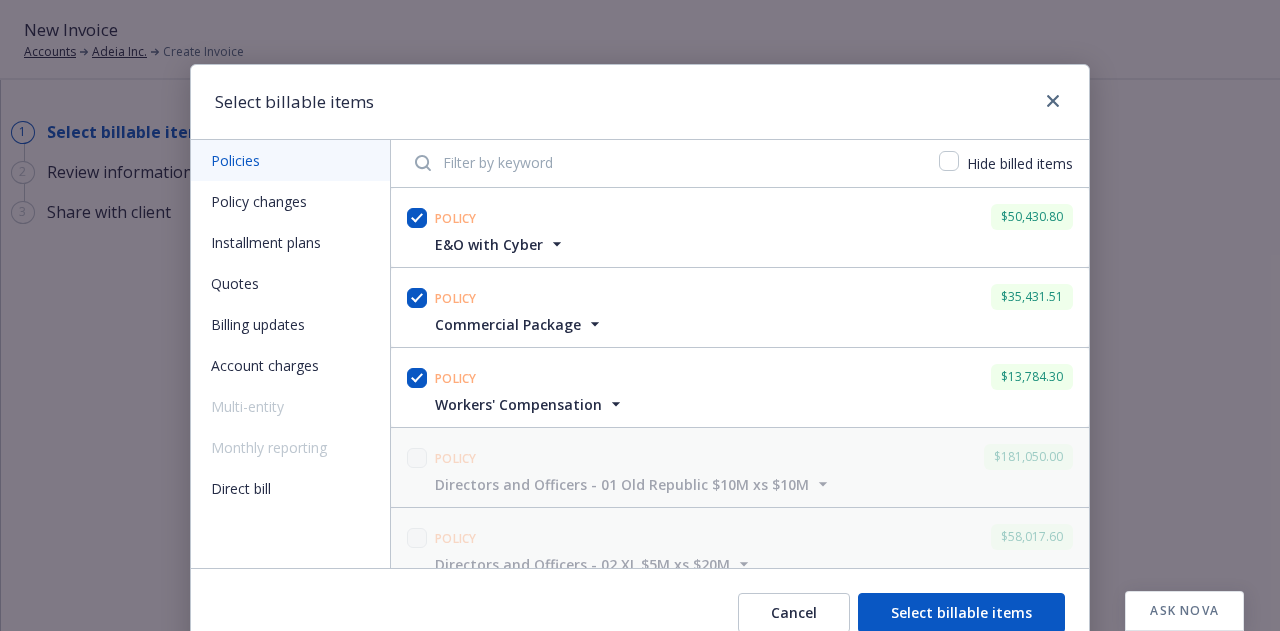 click on "Installment plans" at bounding box center (290, 242) 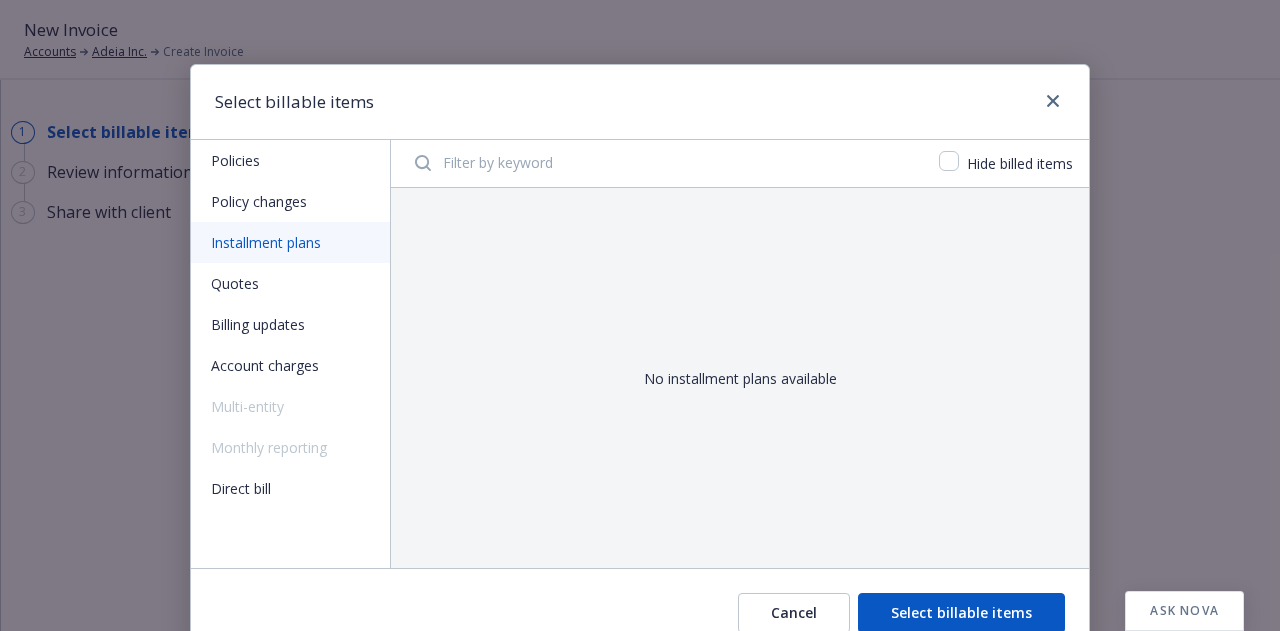 click on "Account charges" at bounding box center (290, 365) 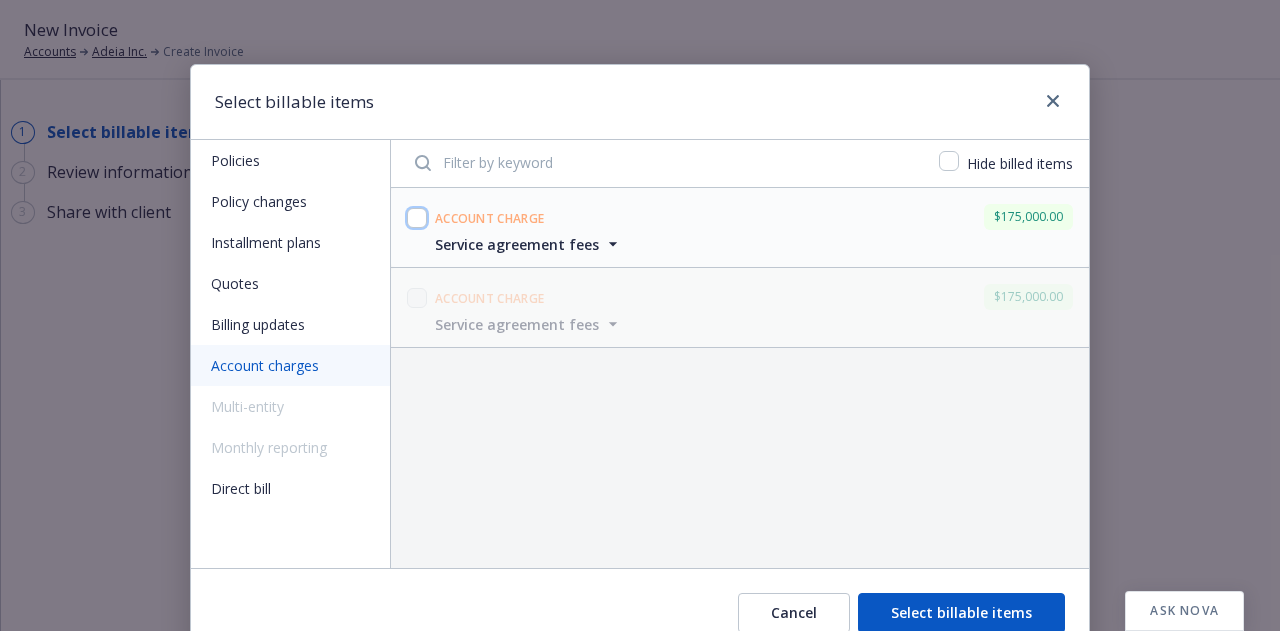 click at bounding box center (417, 218) 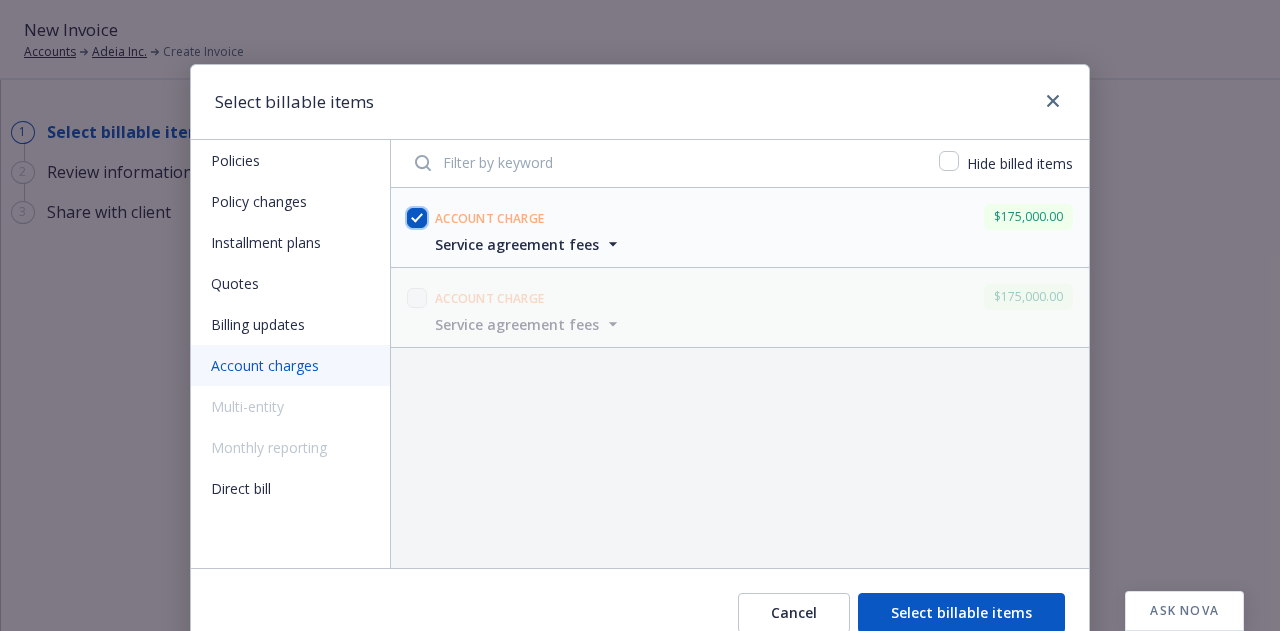 checkbox on "true" 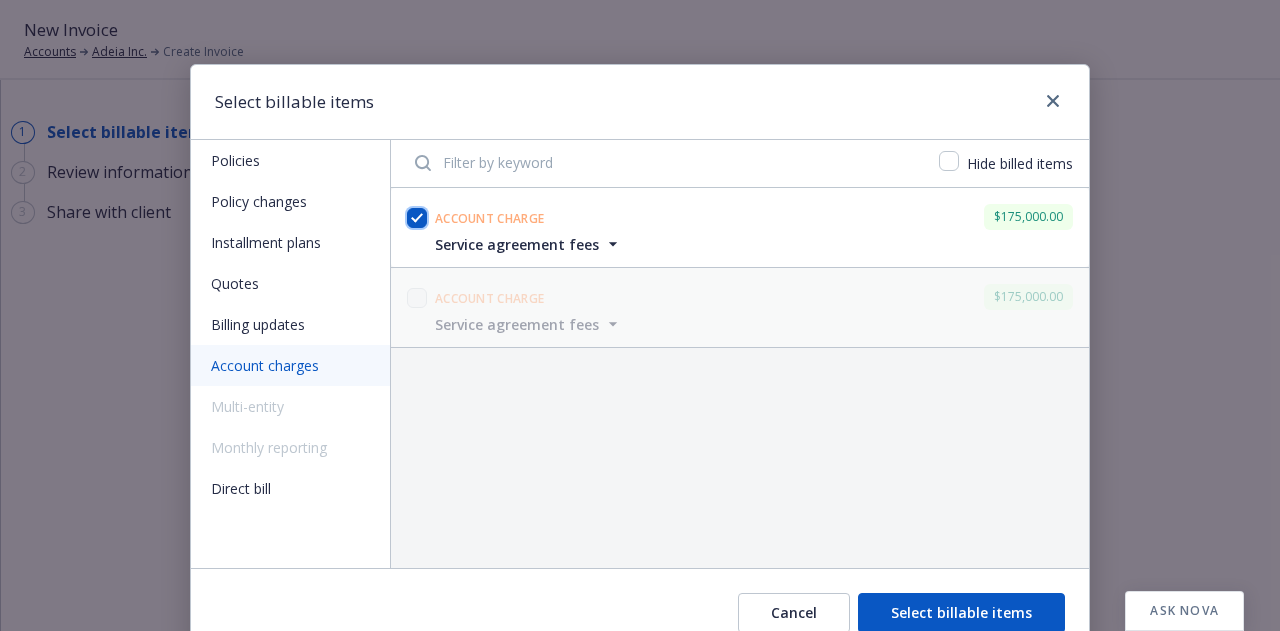 scroll, scrollTop: 88, scrollLeft: 0, axis: vertical 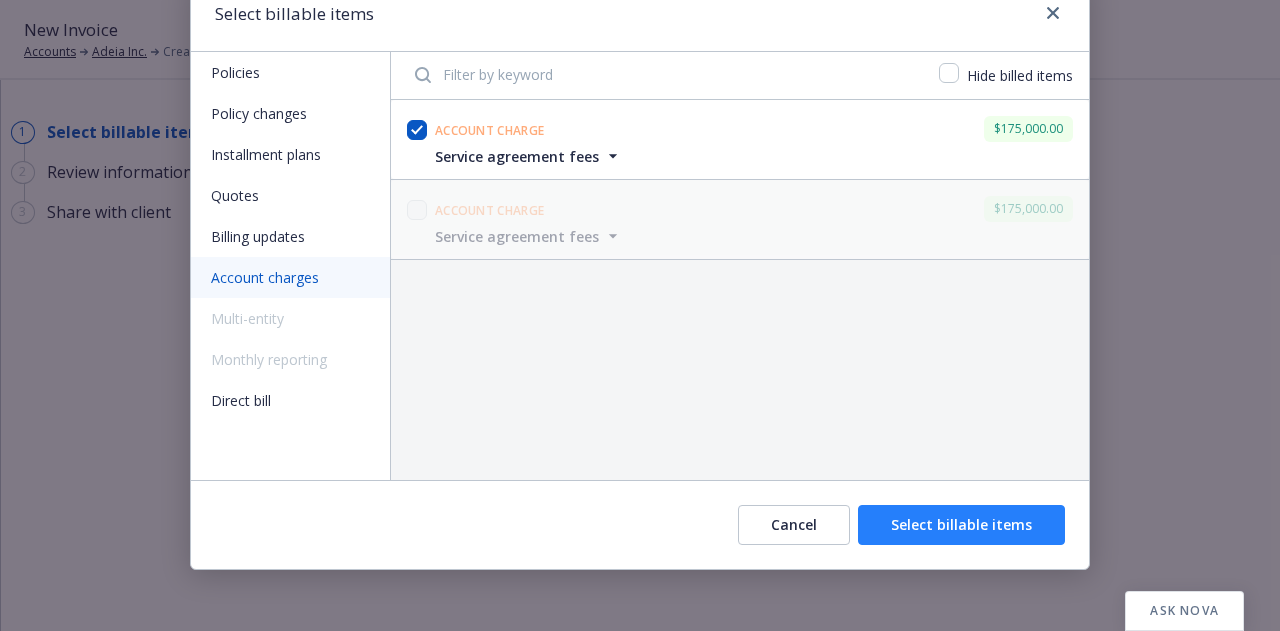 click on "Select billable items" at bounding box center (961, 525) 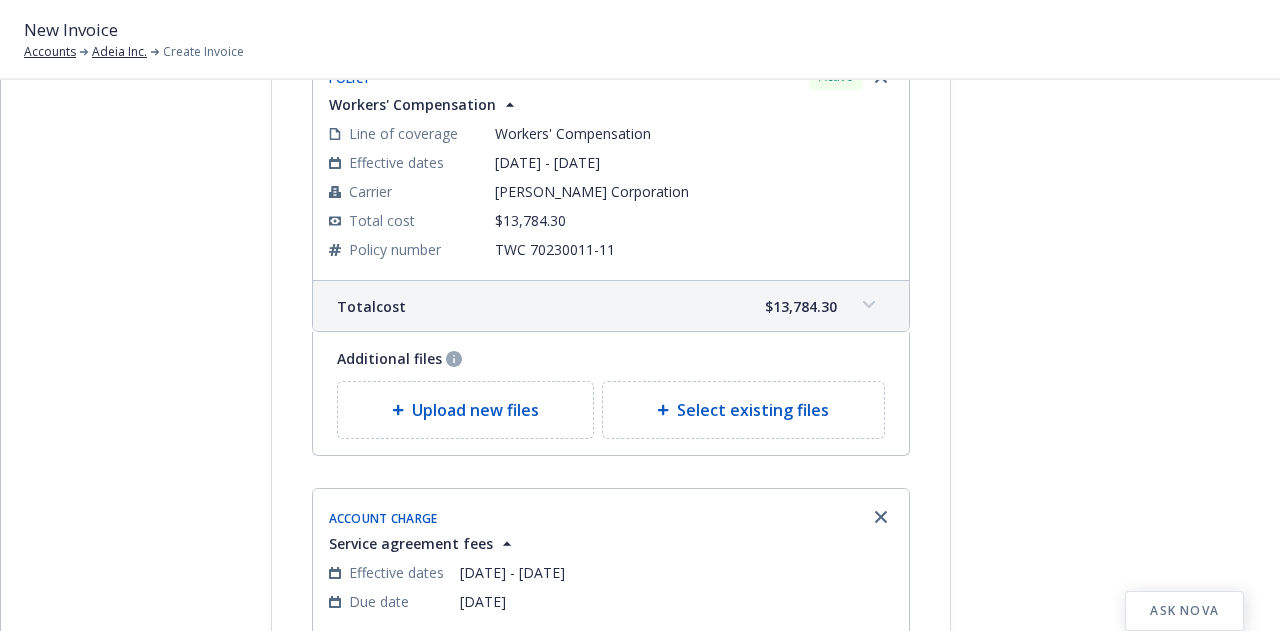 scroll, scrollTop: 1538, scrollLeft: 0, axis: vertical 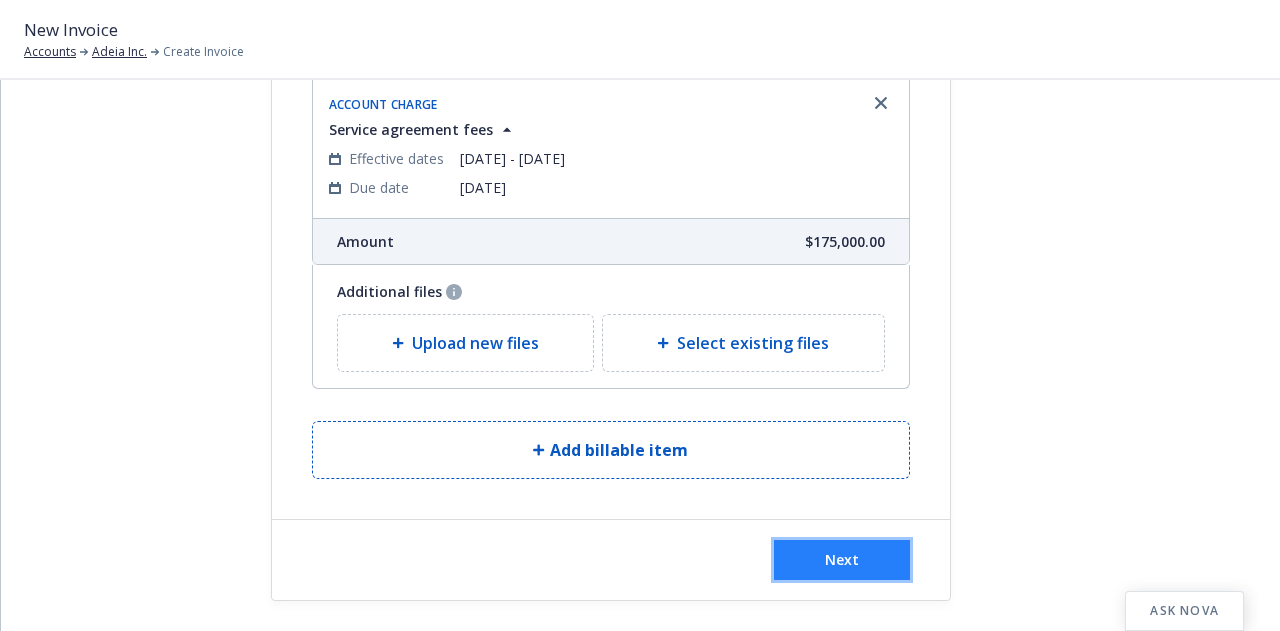 click on "Next" at bounding box center [842, 560] 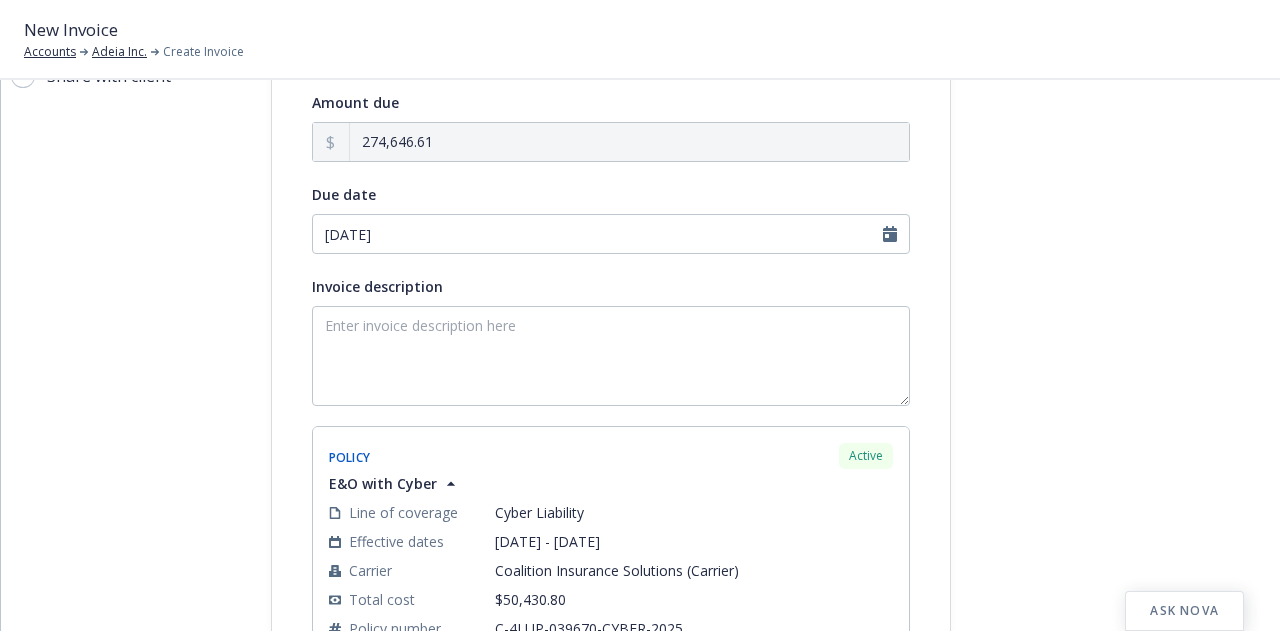 scroll, scrollTop: 57, scrollLeft: 0, axis: vertical 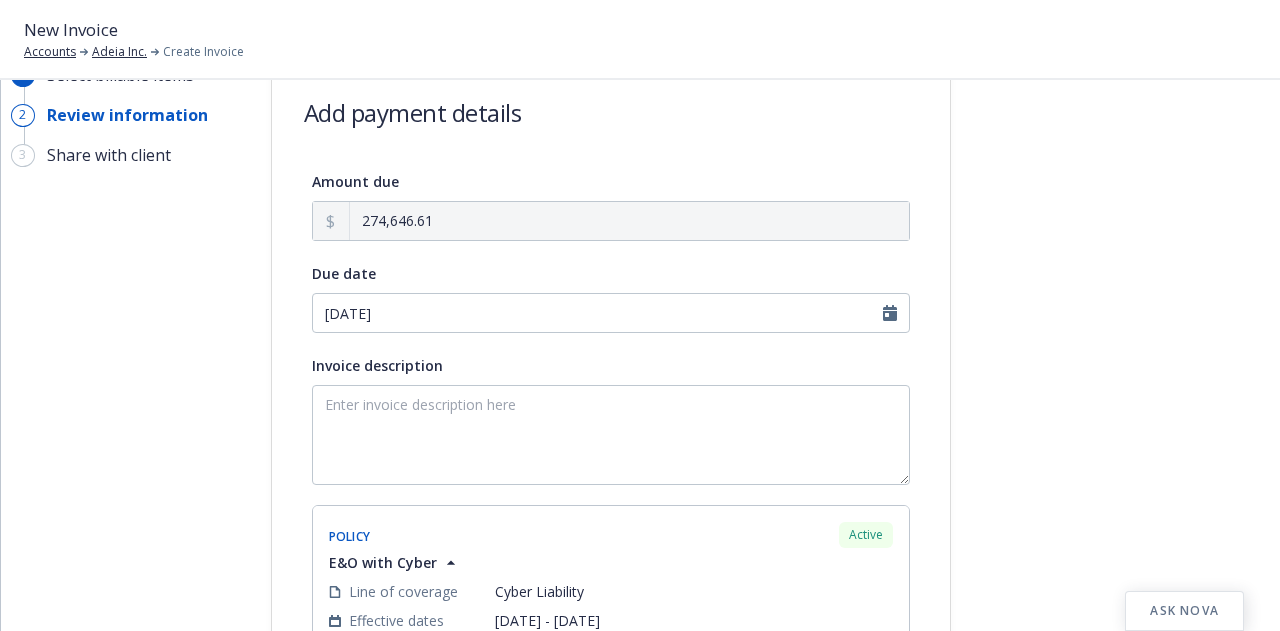 click at bounding box center (1131, 1195) 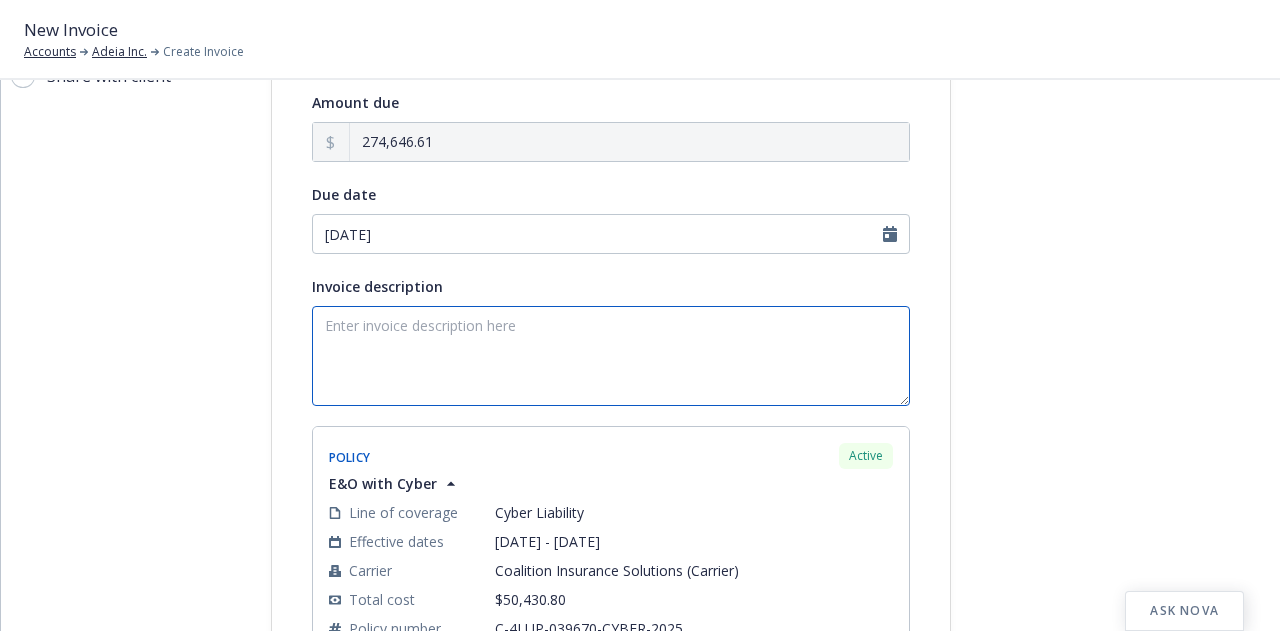 click on "Invoice description" at bounding box center [611, 356] 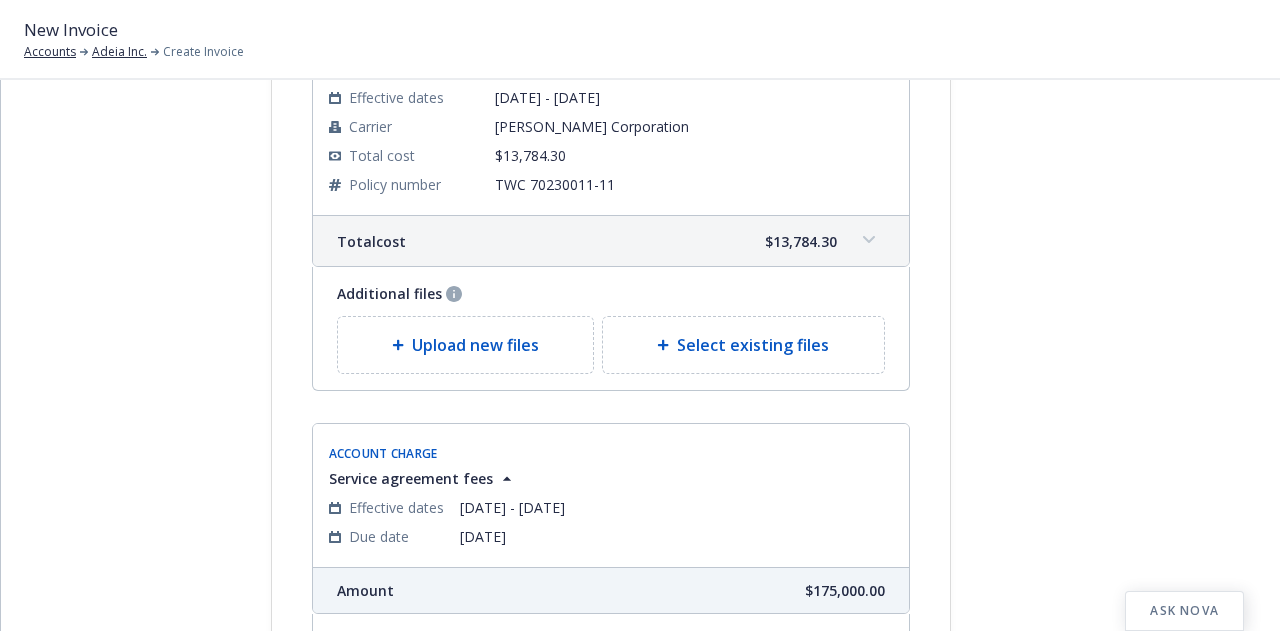scroll, scrollTop: 1784, scrollLeft: 0, axis: vertical 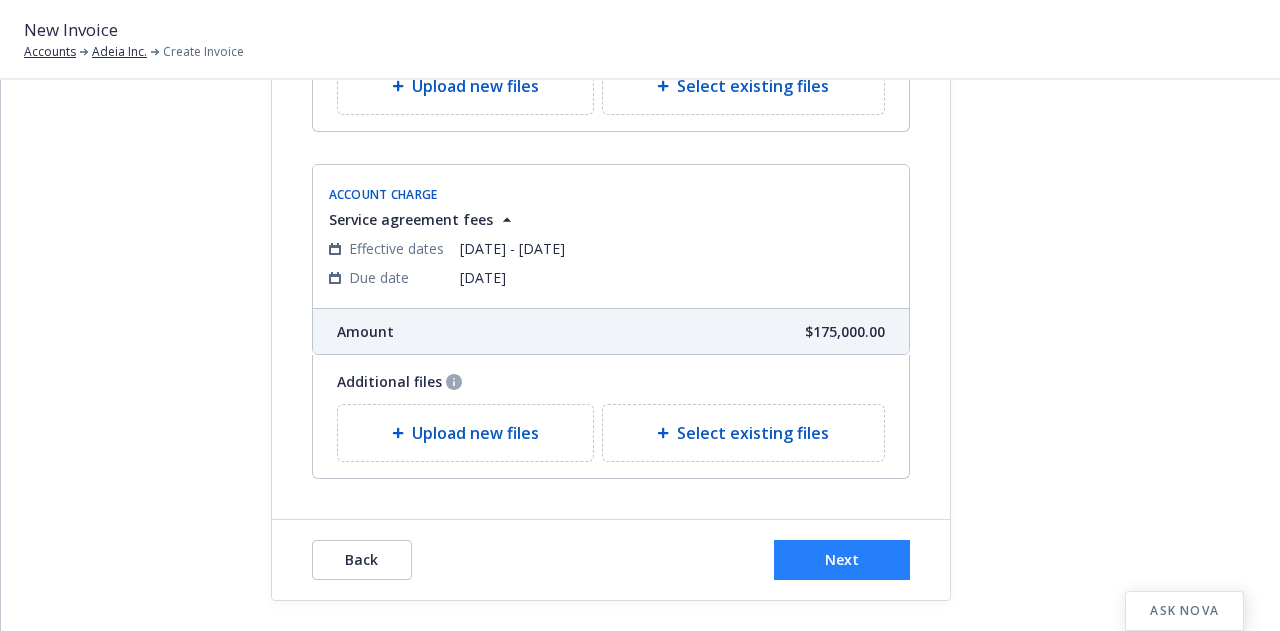 type on "25-26 P&C/ Cyber E&O Renewal" 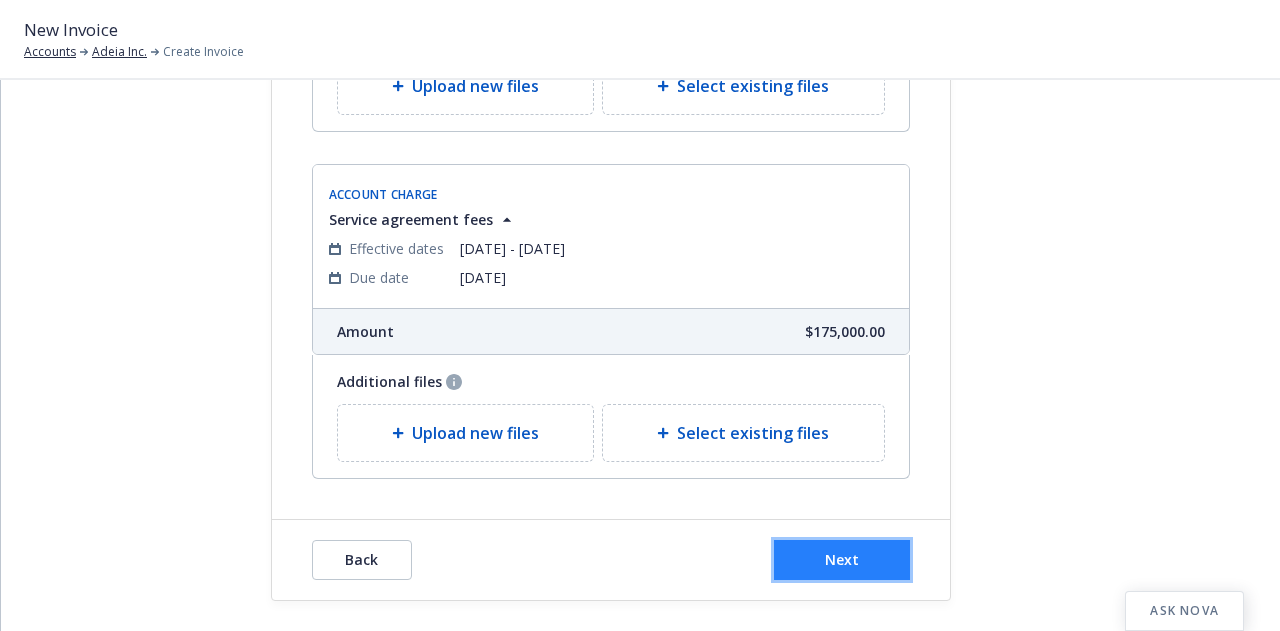 click on "Next" at bounding box center [842, 560] 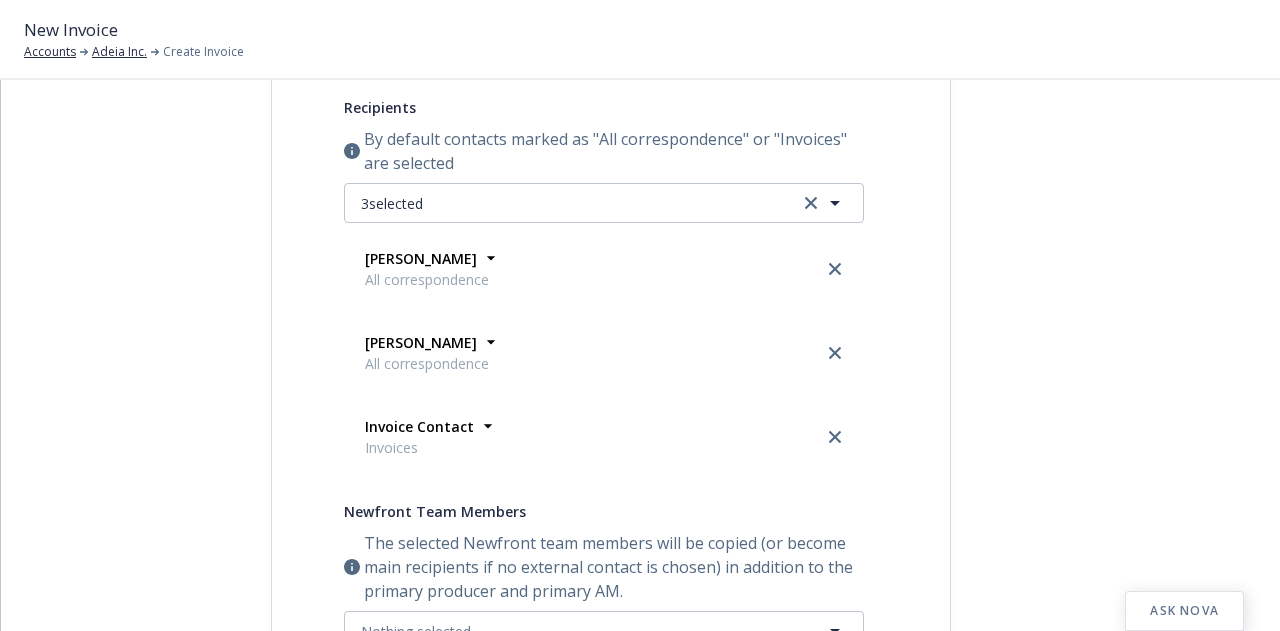 scroll, scrollTop: 0, scrollLeft: 0, axis: both 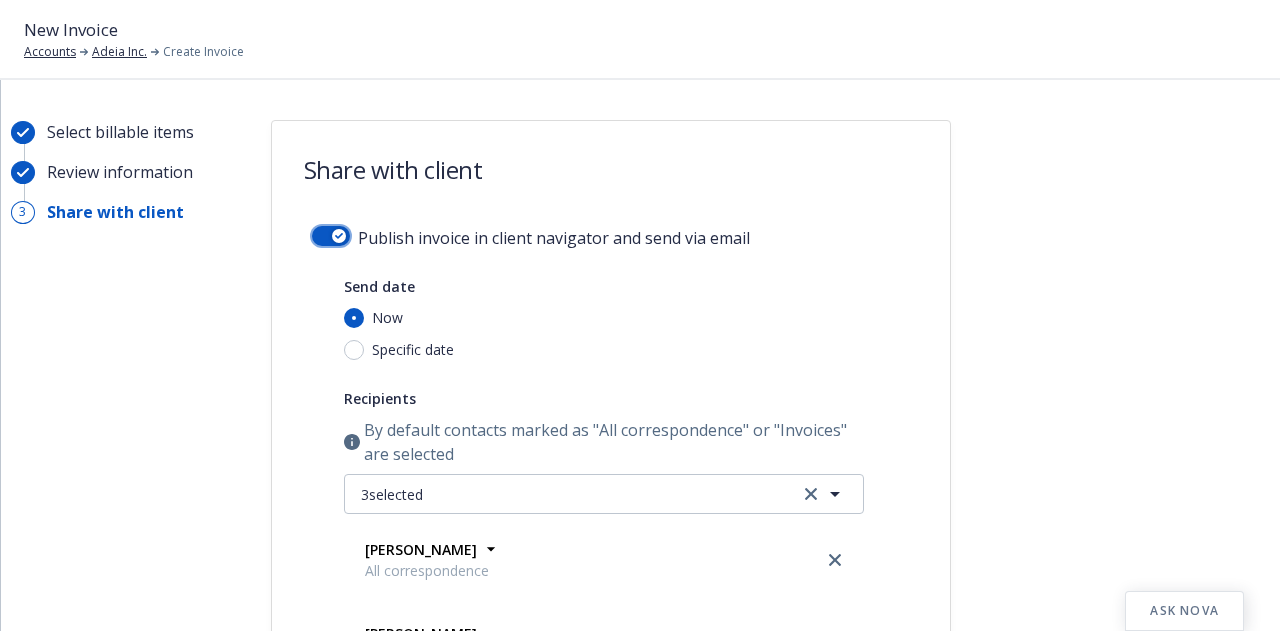 click at bounding box center (331, 236) 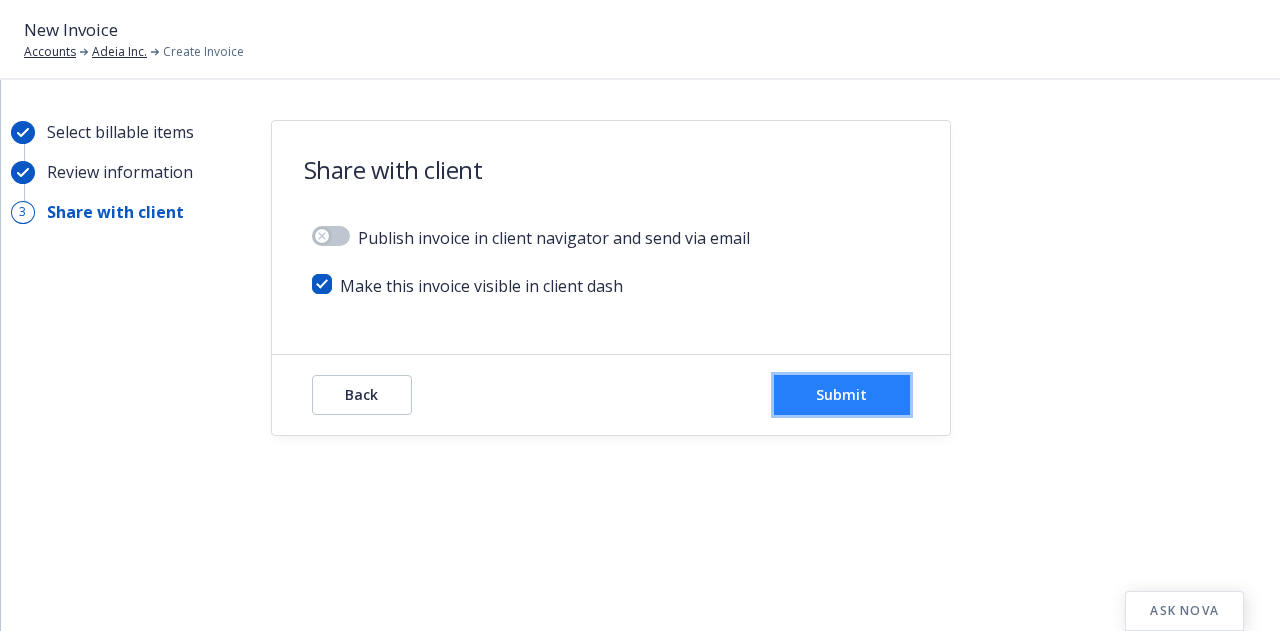 click on "Submit" at bounding box center [841, 394] 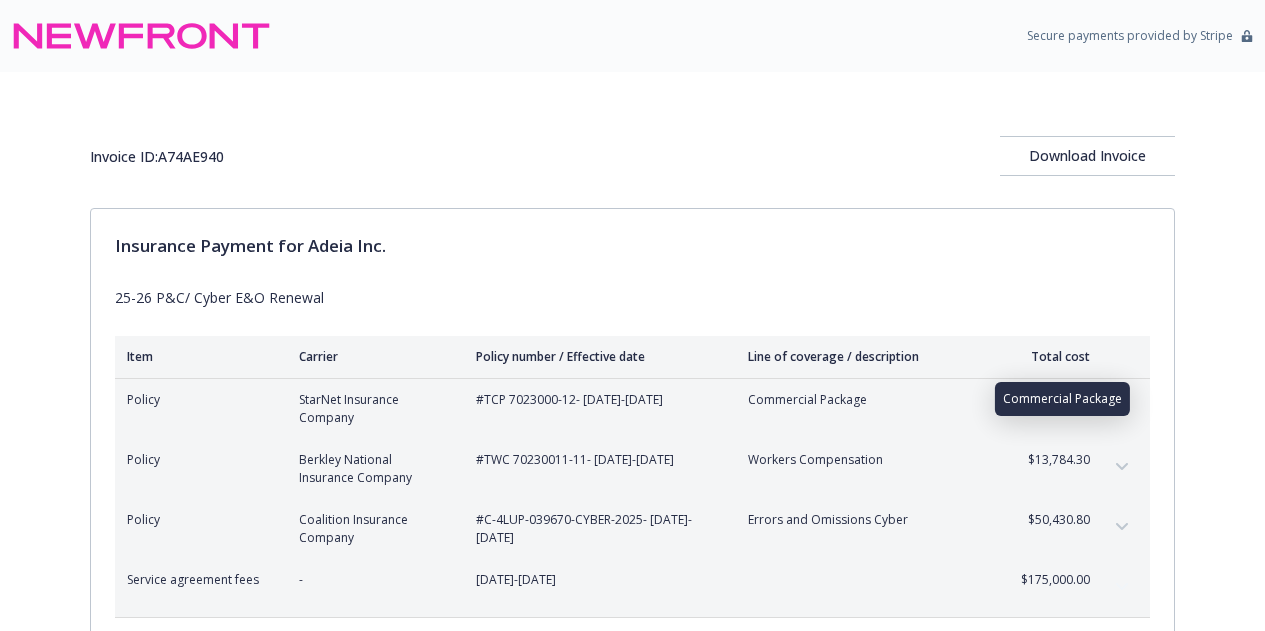 scroll, scrollTop: 0, scrollLeft: 0, axis: both 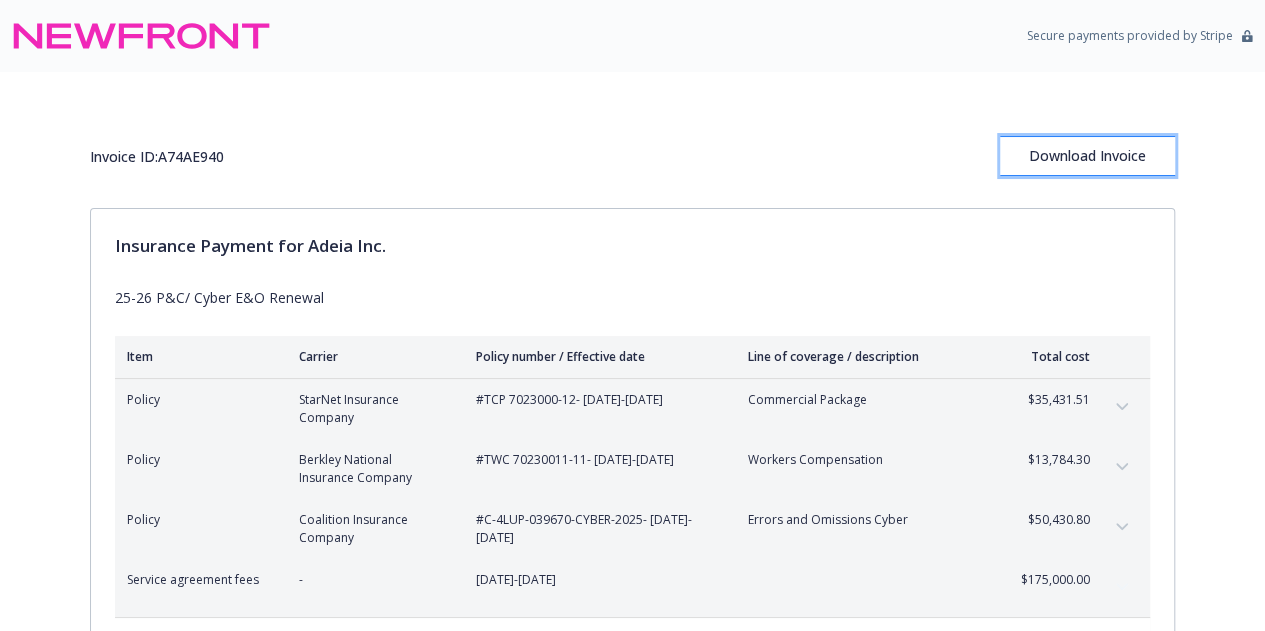 click on "Download Invoice" at bounding box center (1087, 156) 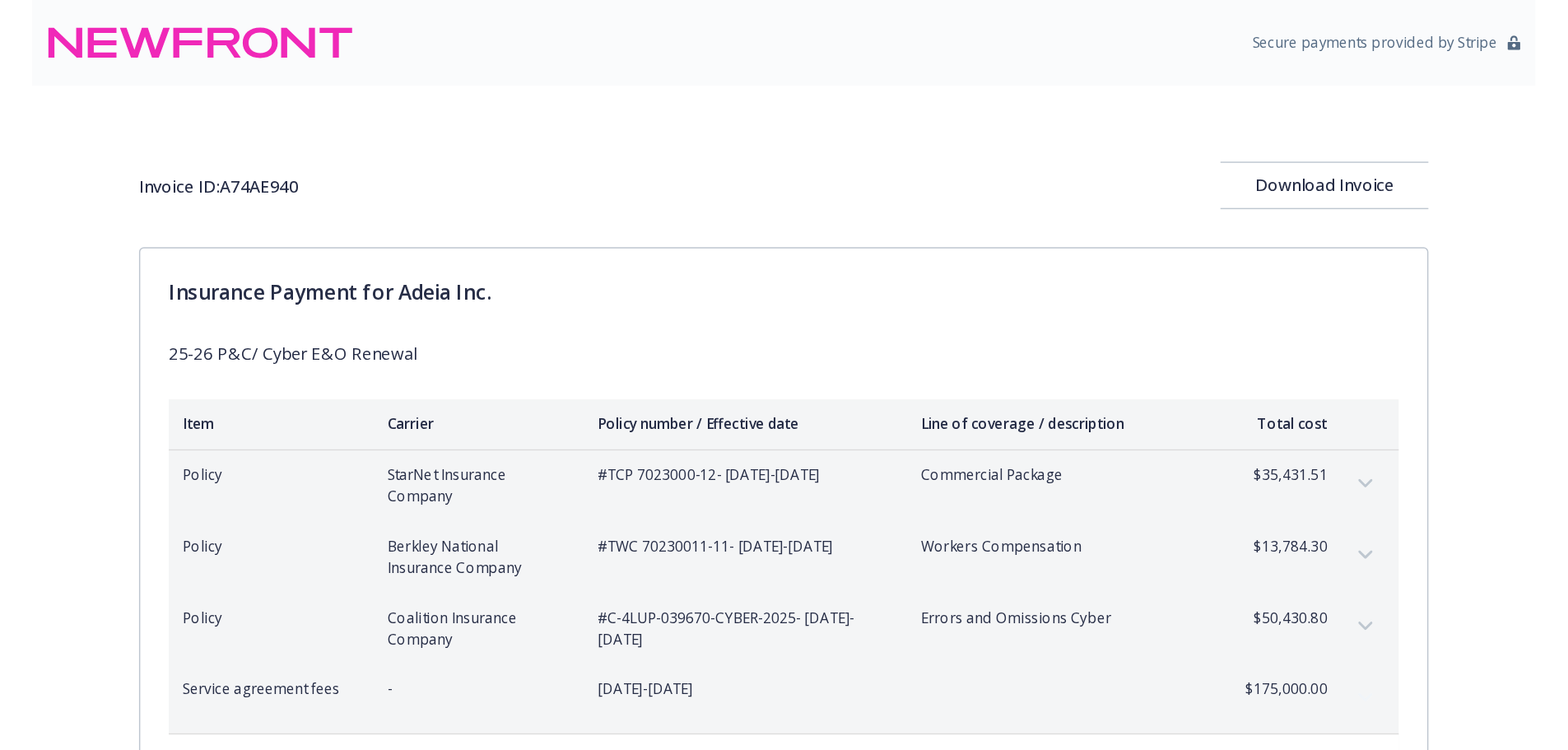 scroll, scrollTop: 0, scrollLeft: 0, axis: both 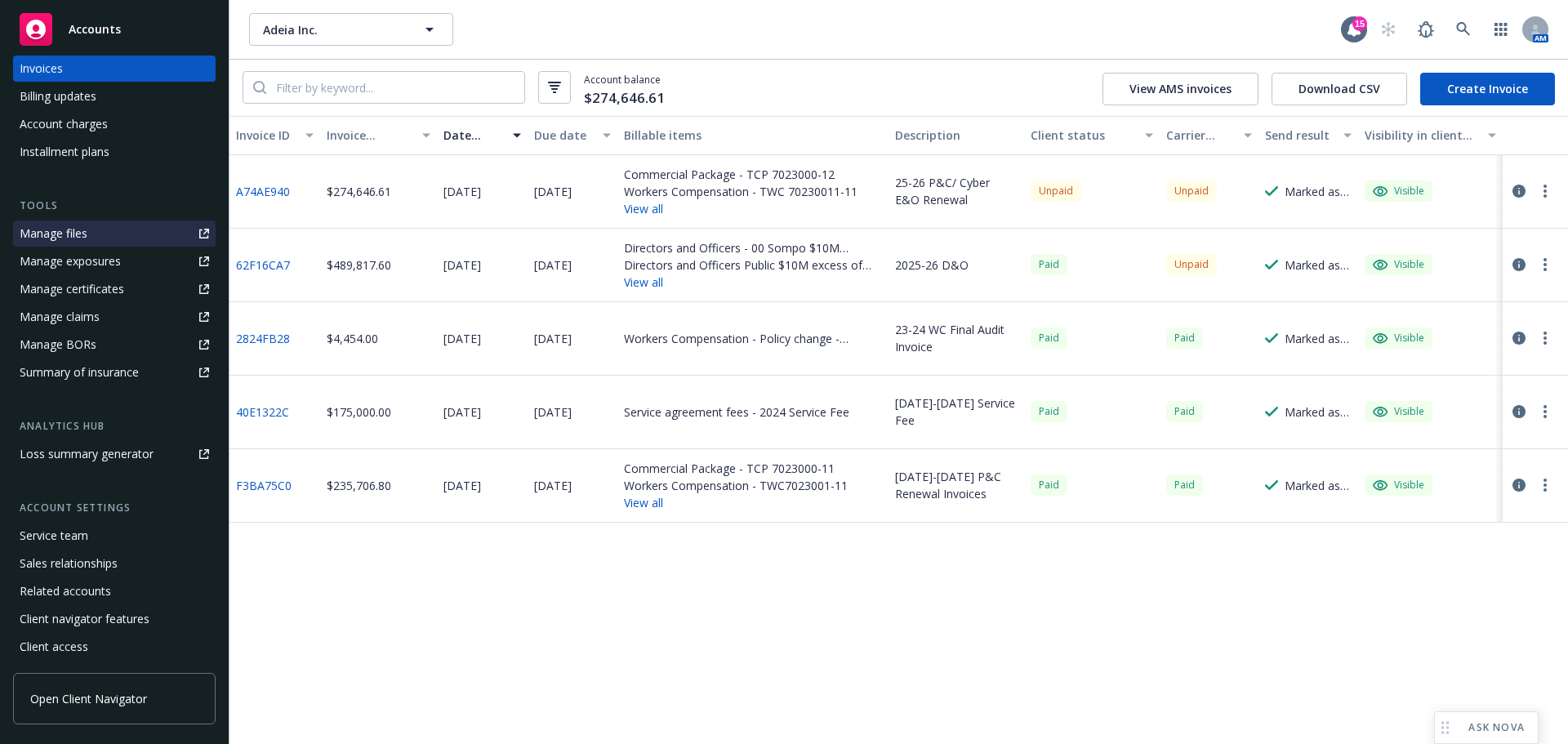 click on "Manage files" at bounding box center [114, 234] 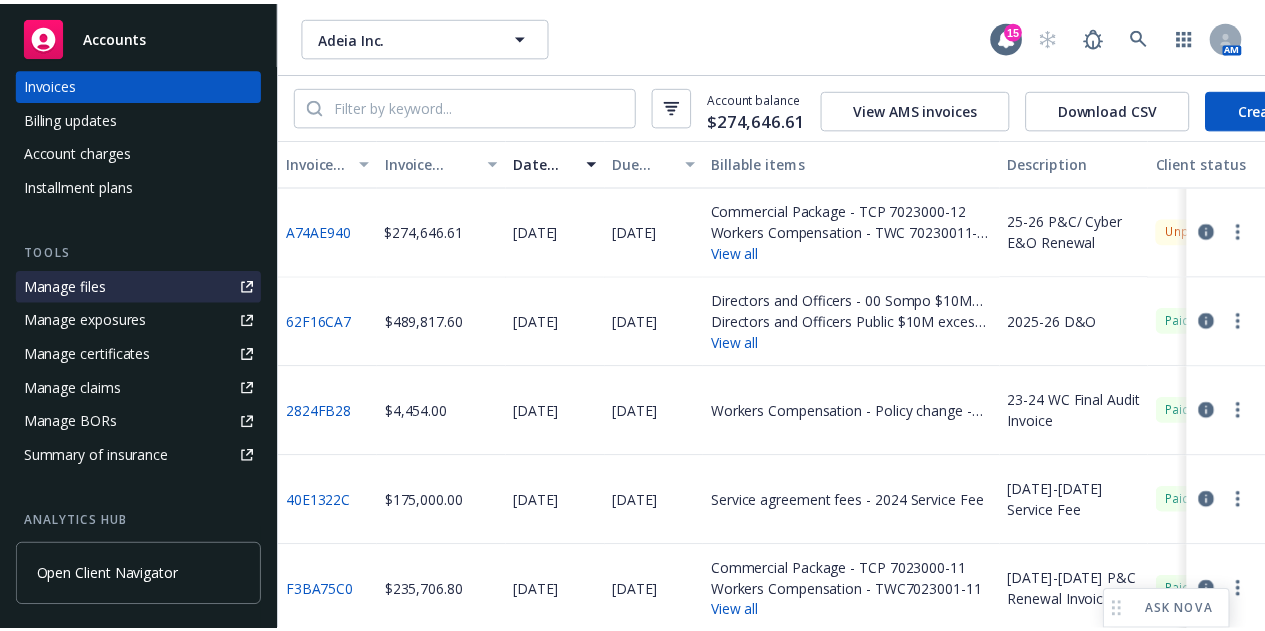 scroll, scrollTop: 391, scrollLeft: 0, axis: vertical 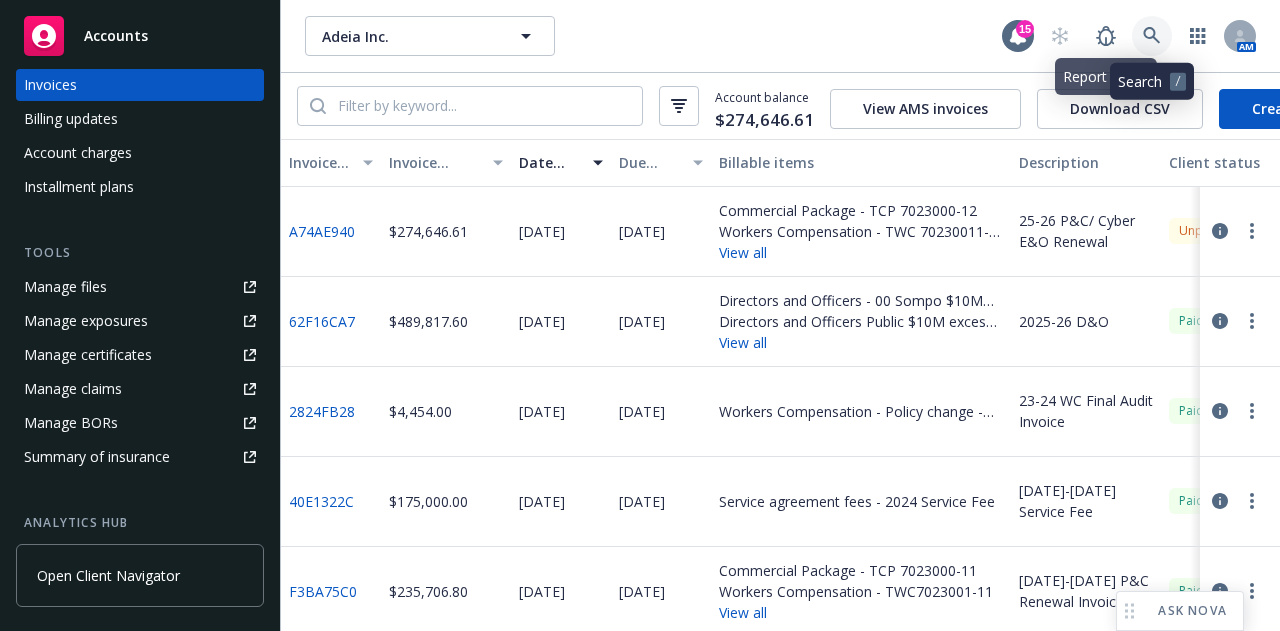 click 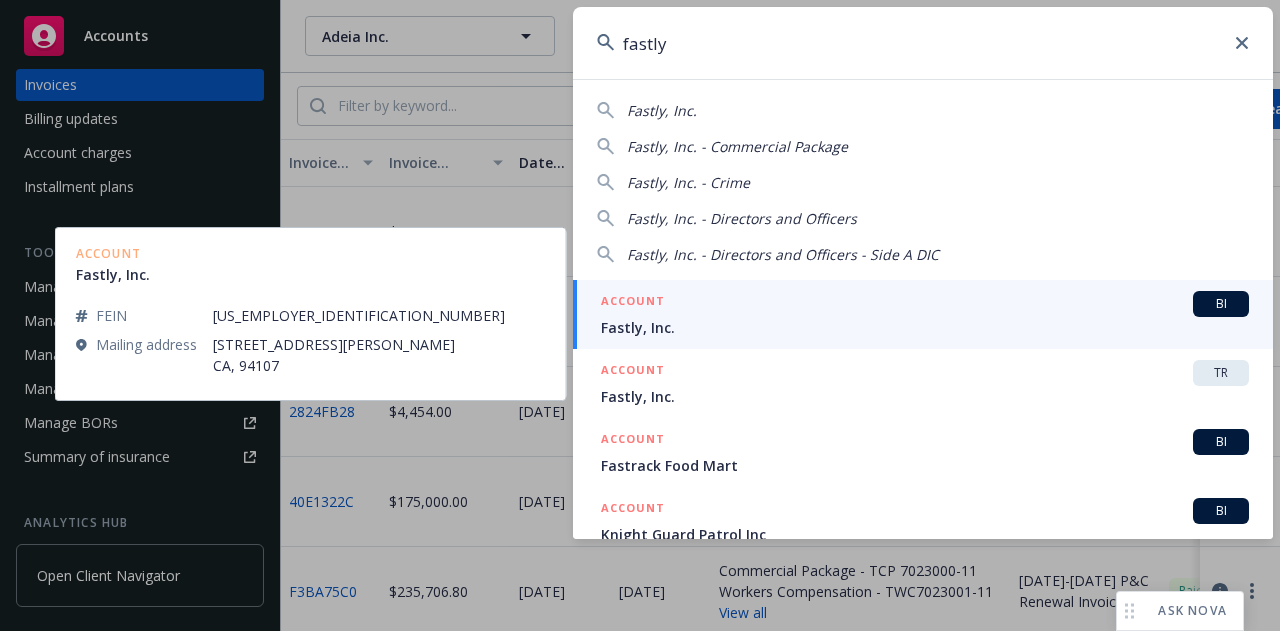 type on "fastly" 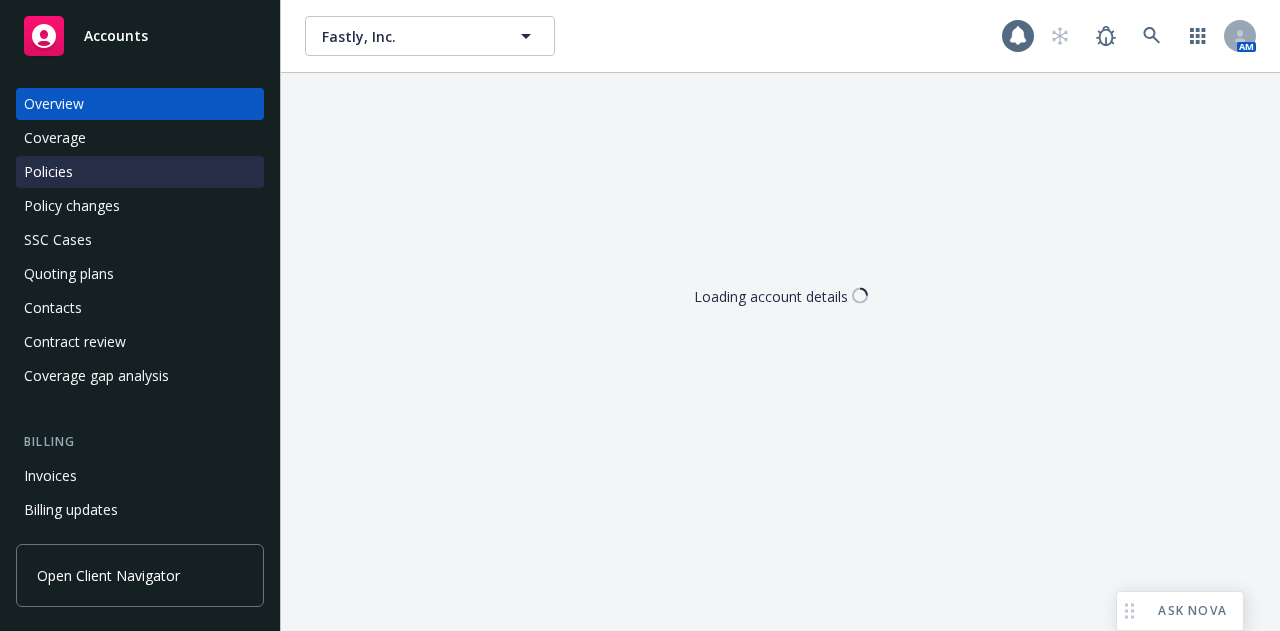 click on "Policies" at bounding box center (140, 172) 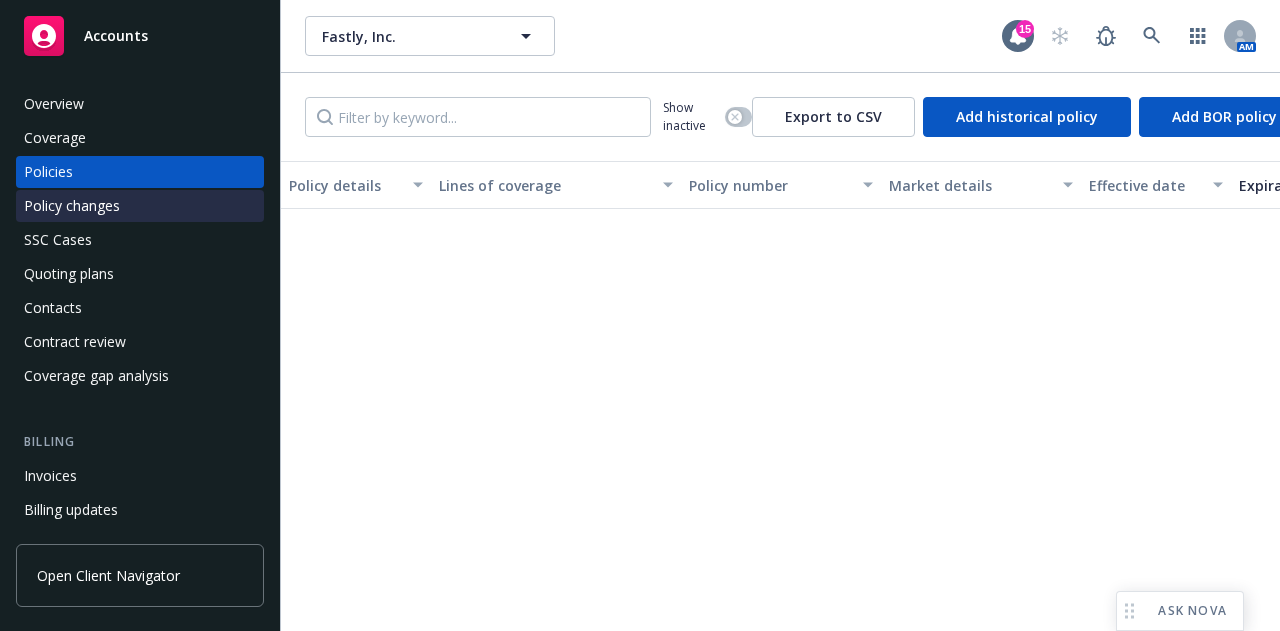 click on "Policy changes" at bounding box center [140, 206] 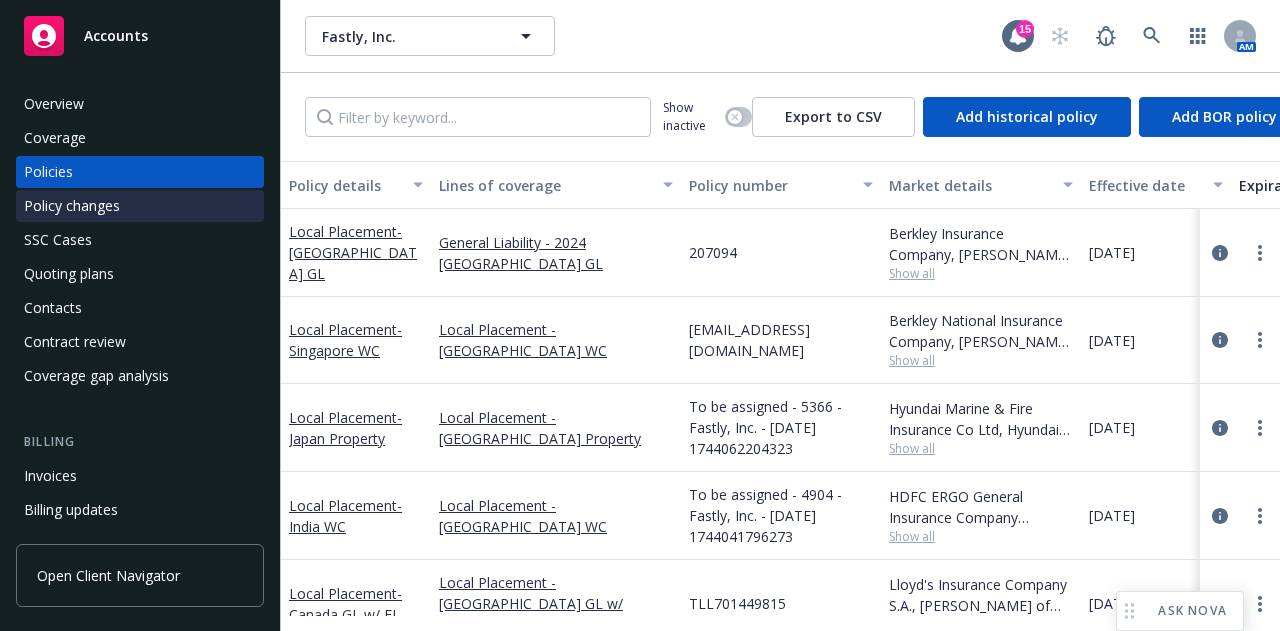 click on "Policy changes" at bounding box center (140, 206) 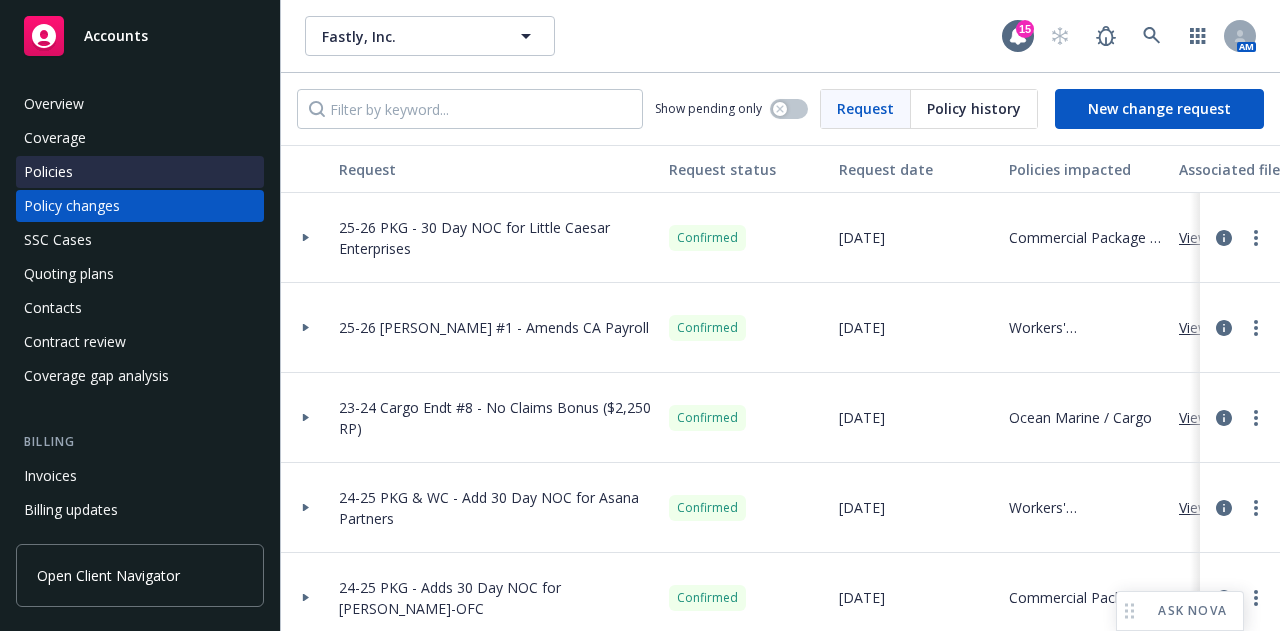 click on "Policies" at bounding box center [140, 172] 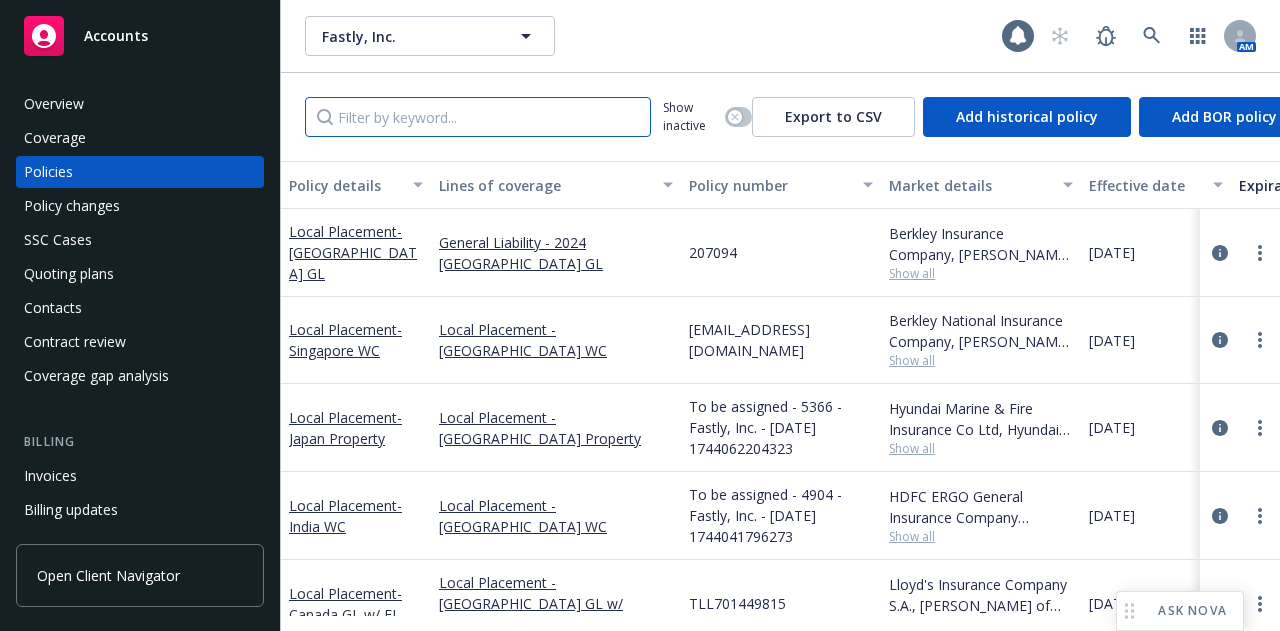 click at bounding box center [478, 117] 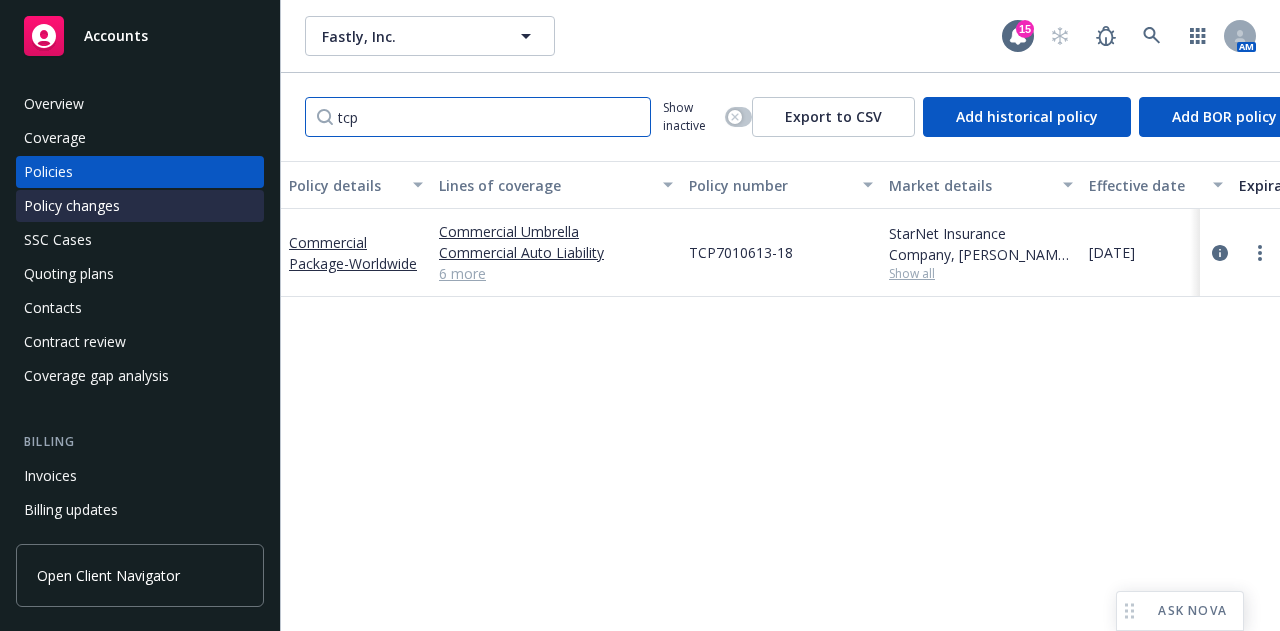 type on "tcp" 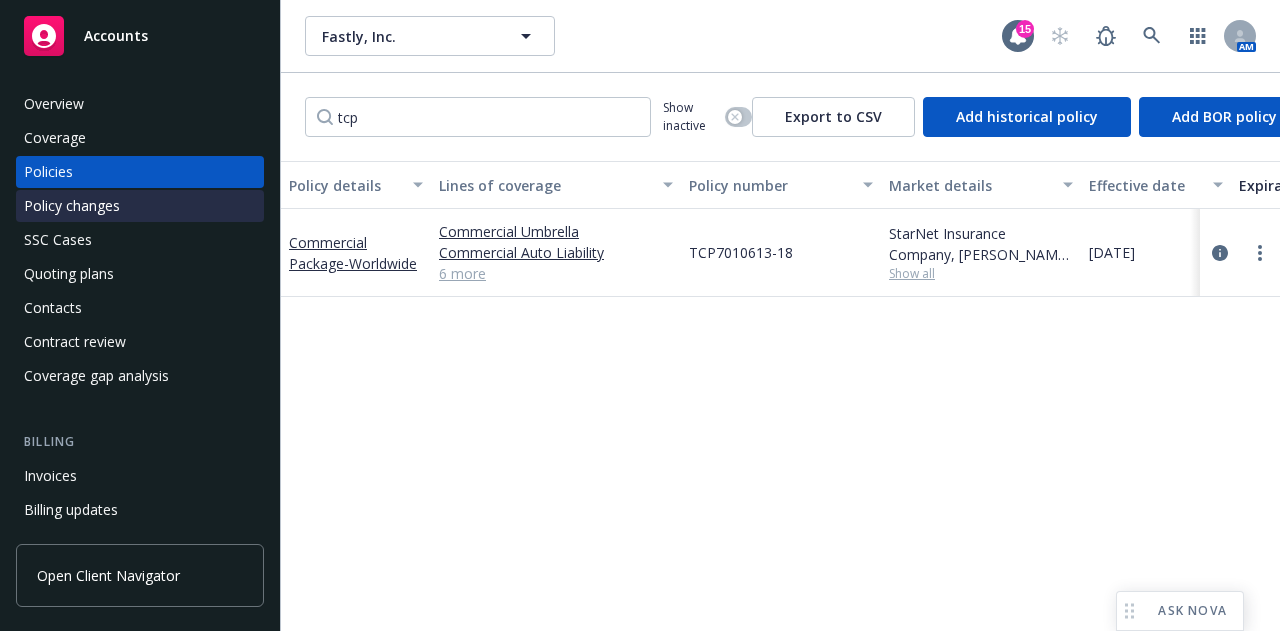 click on "Policy changes" at bounding box center [140, 206] 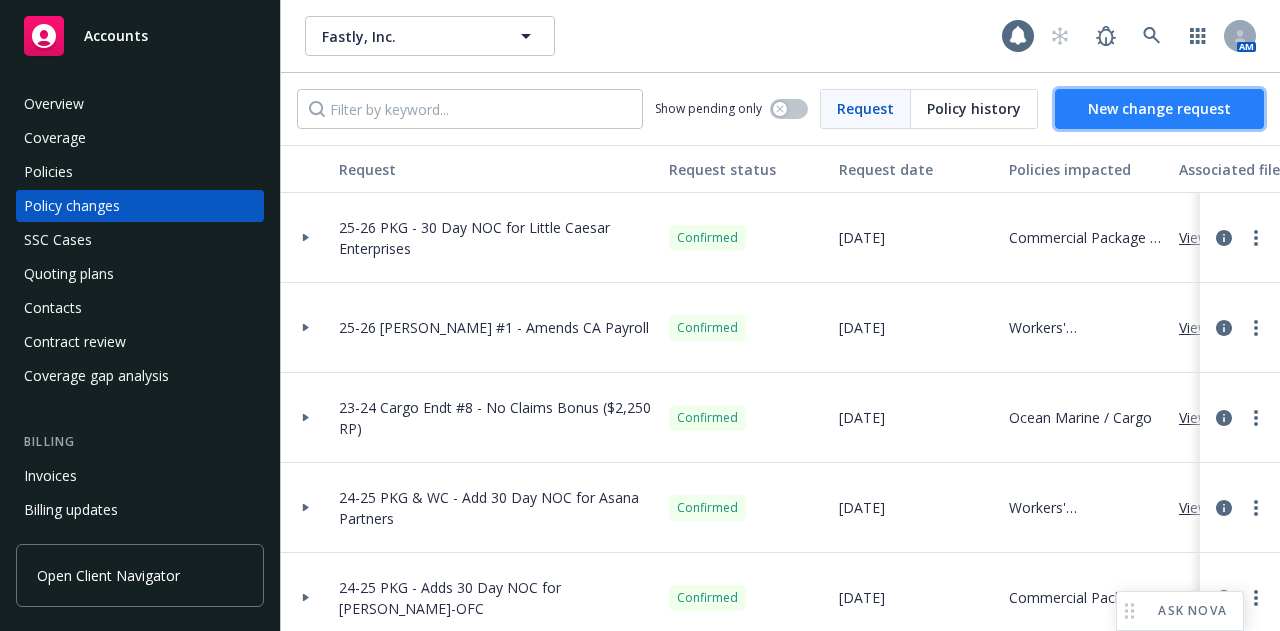 click on "New change request" at bounding box center [1159, 108] 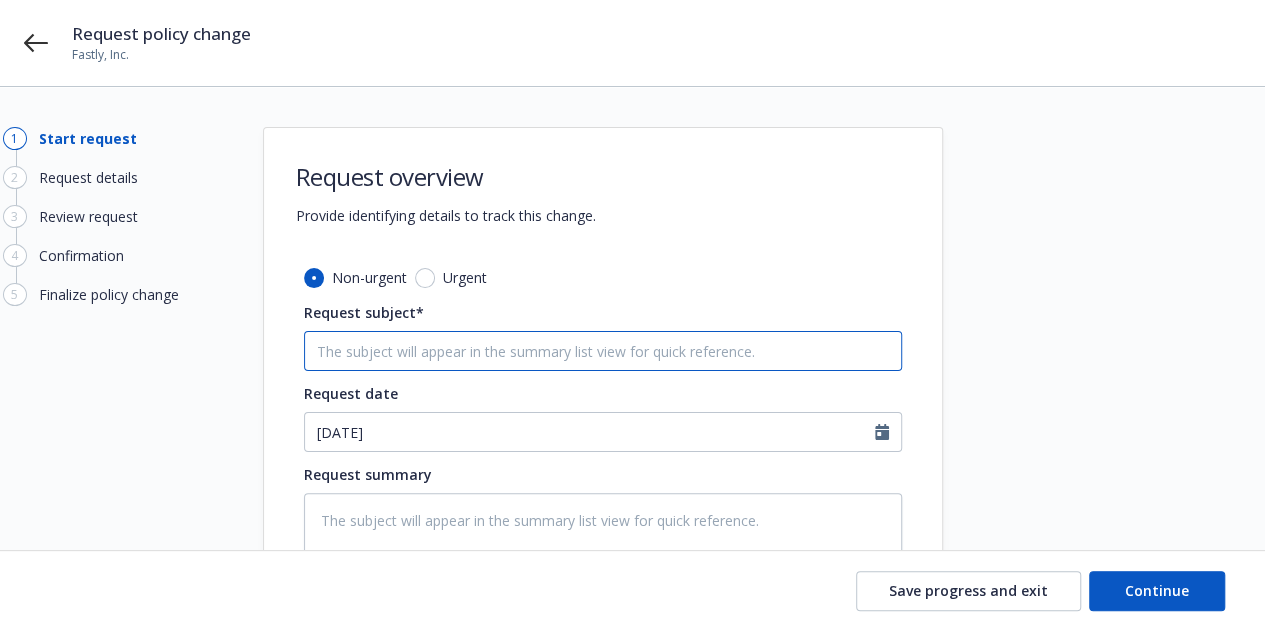 click on "Request subject*" at bounding box center (603, 351) 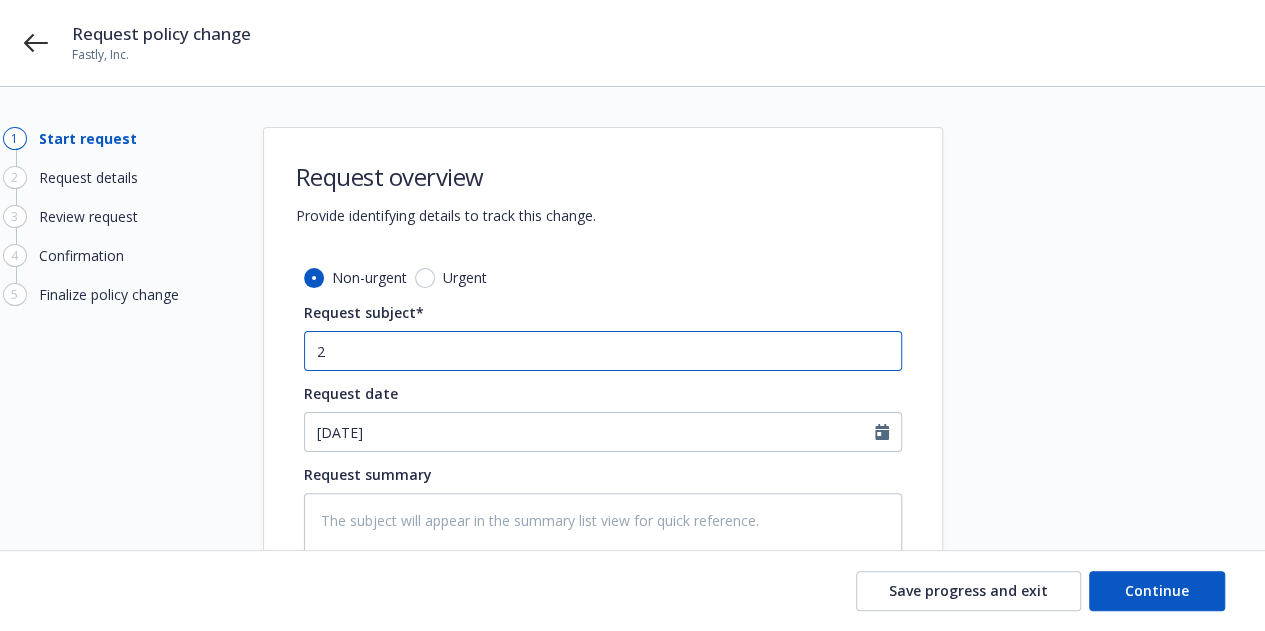 type on "x" 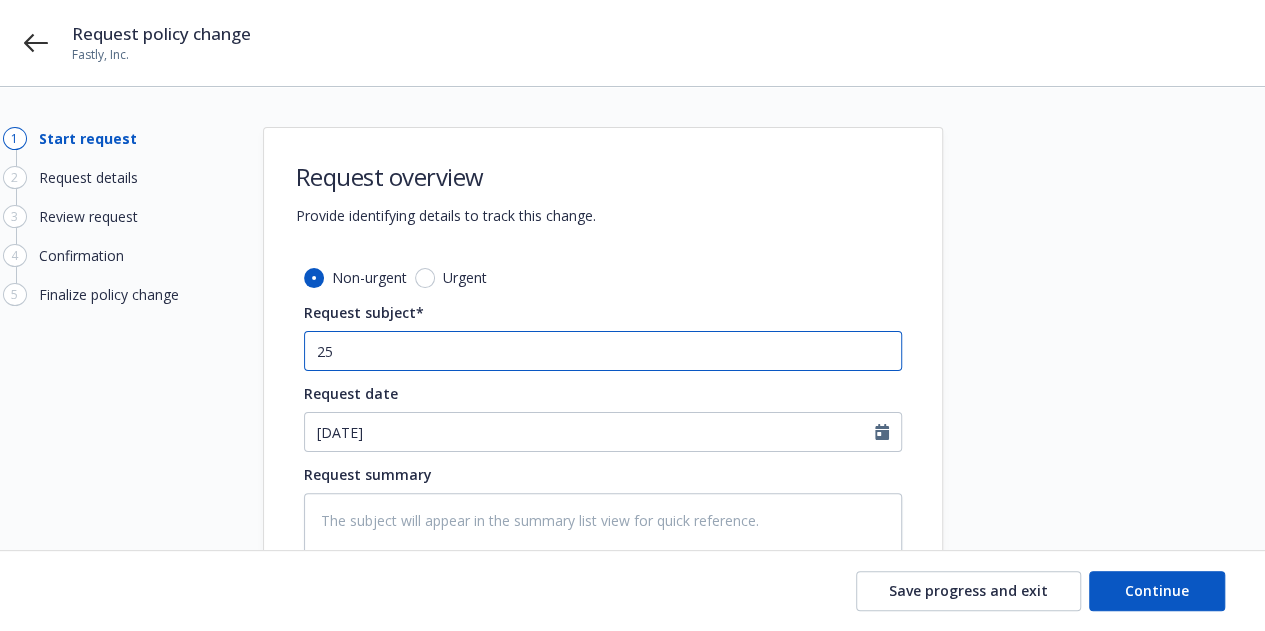 type on "25-" 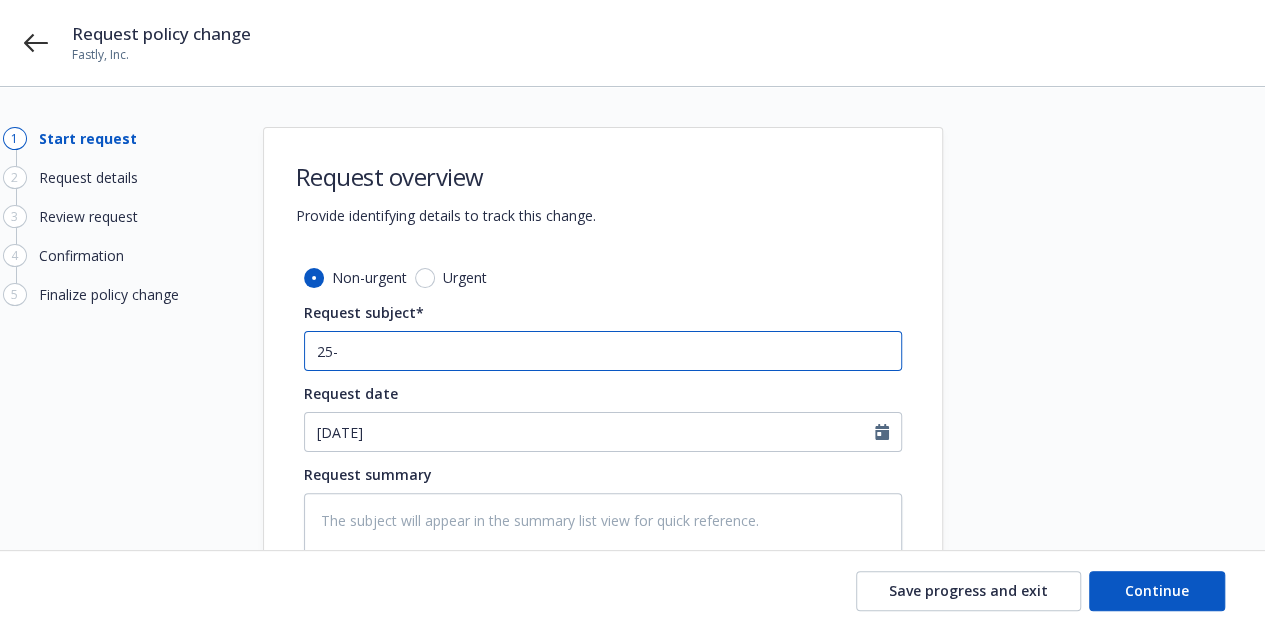 type on "x" 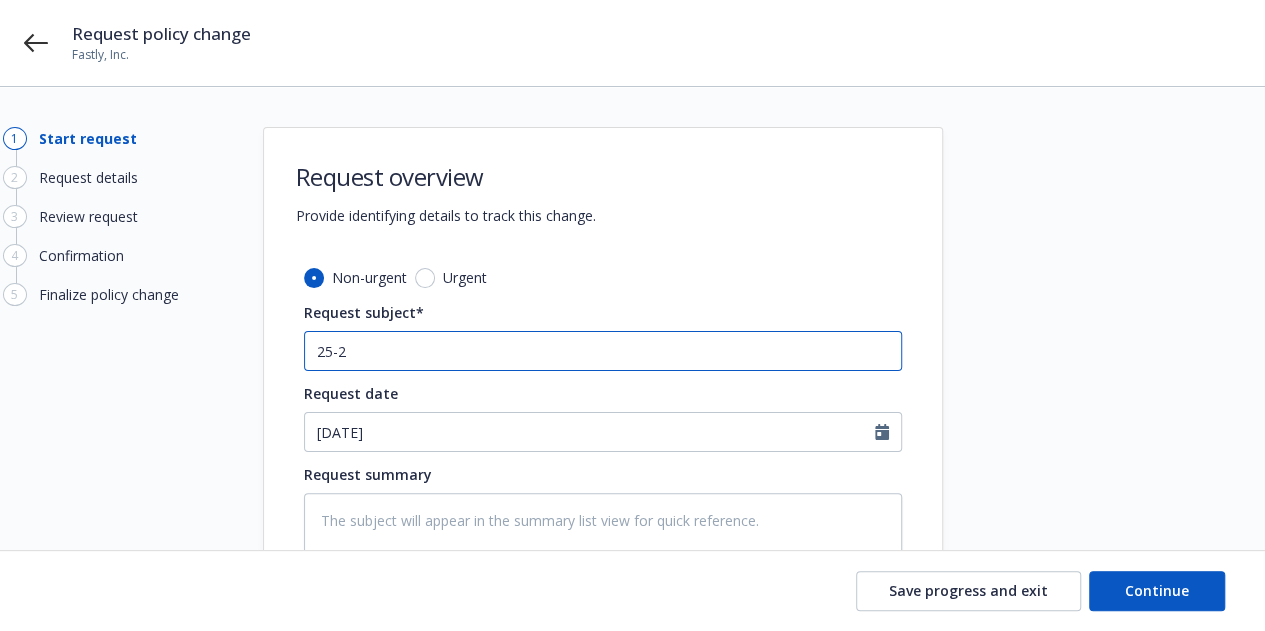 type on "x" 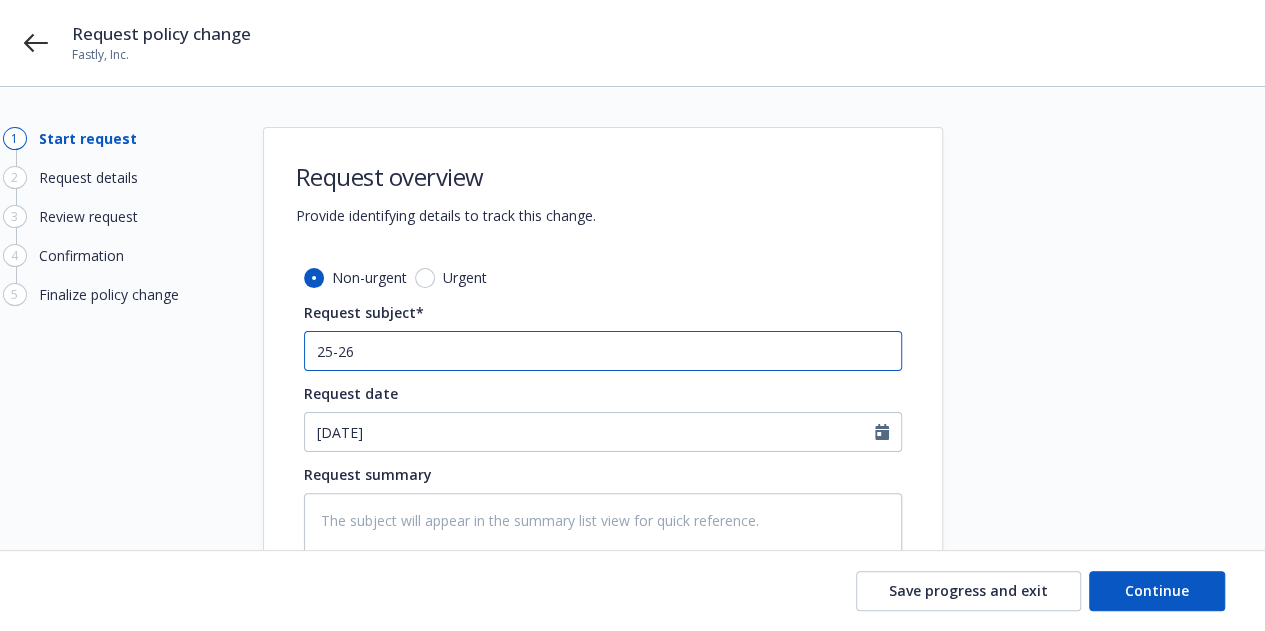 type on "x" 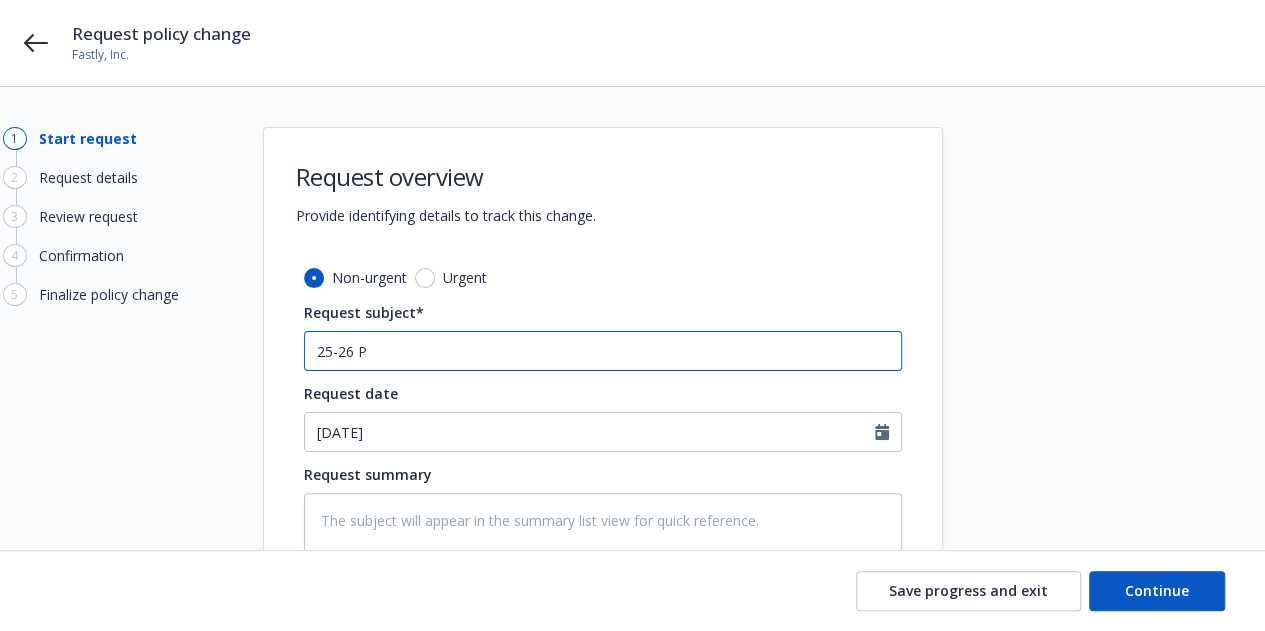 type on "x" 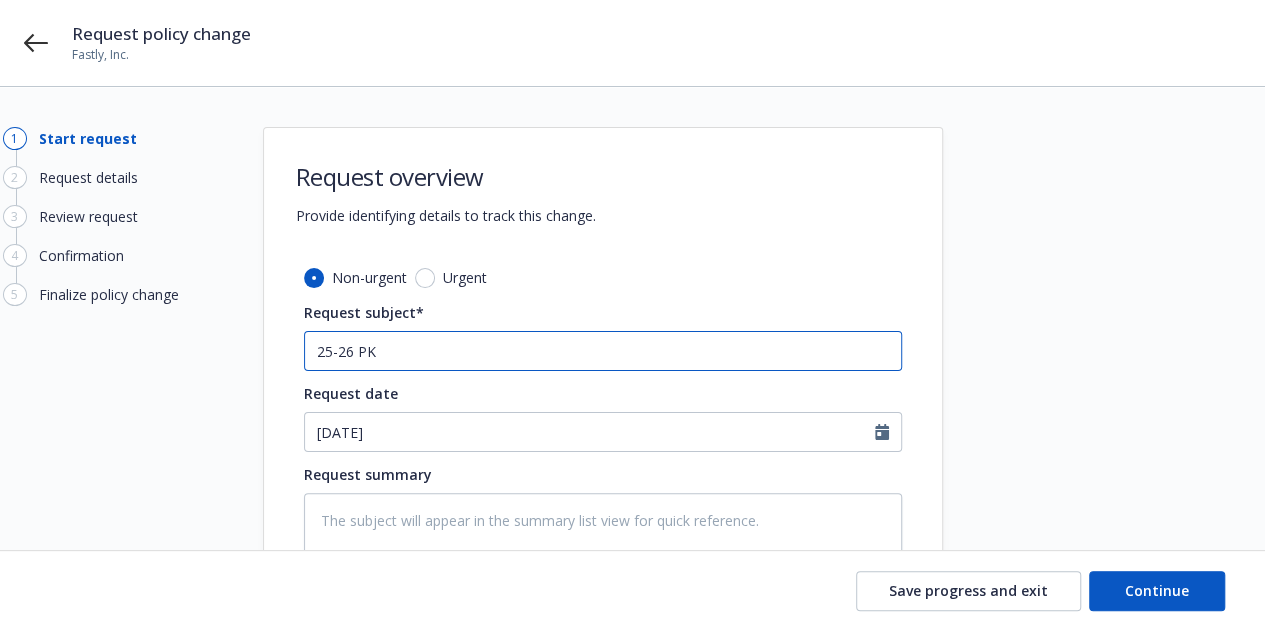 type on "25-26 PKG" 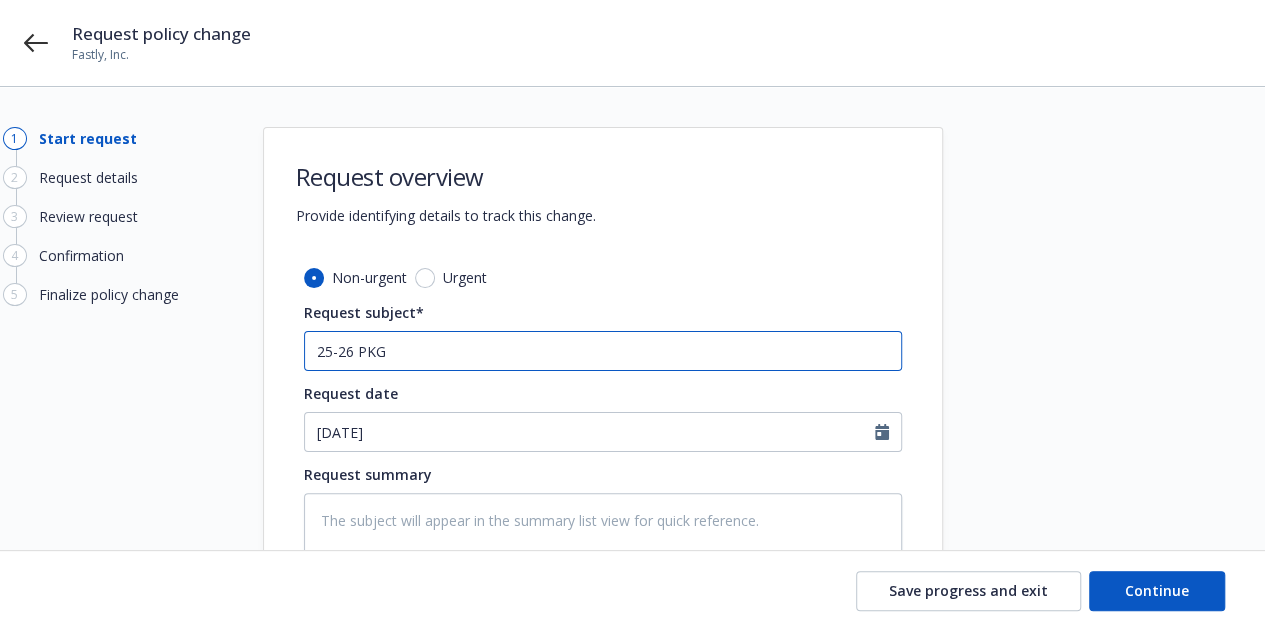 type on "x" 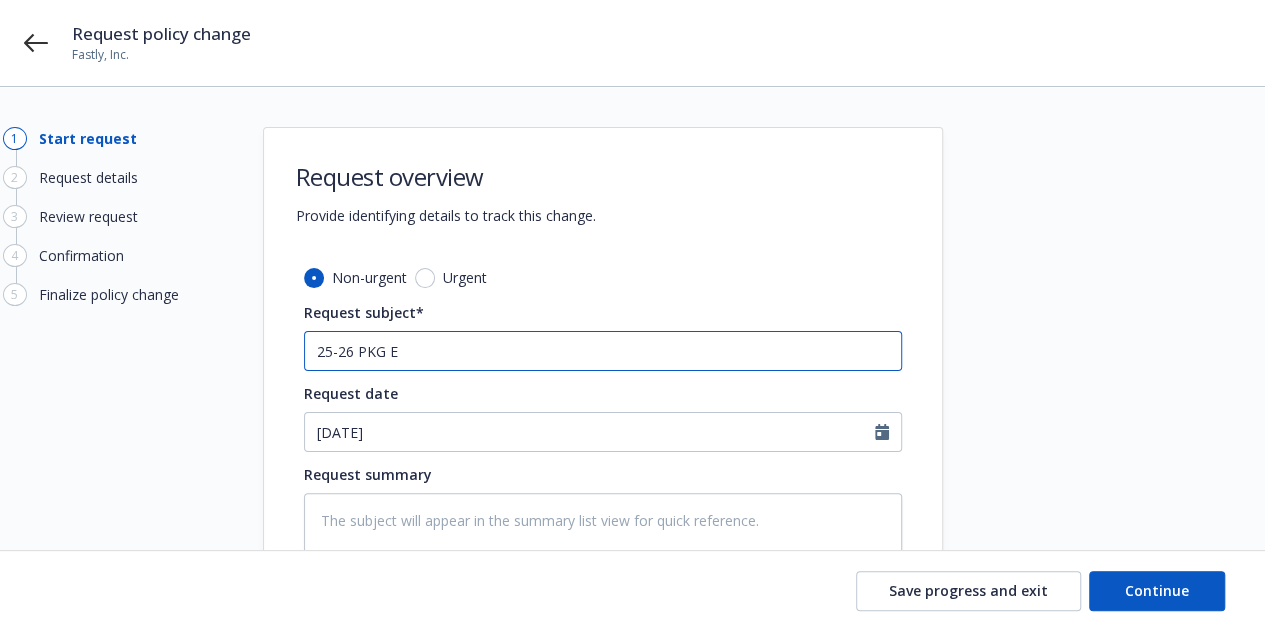 type on "x" 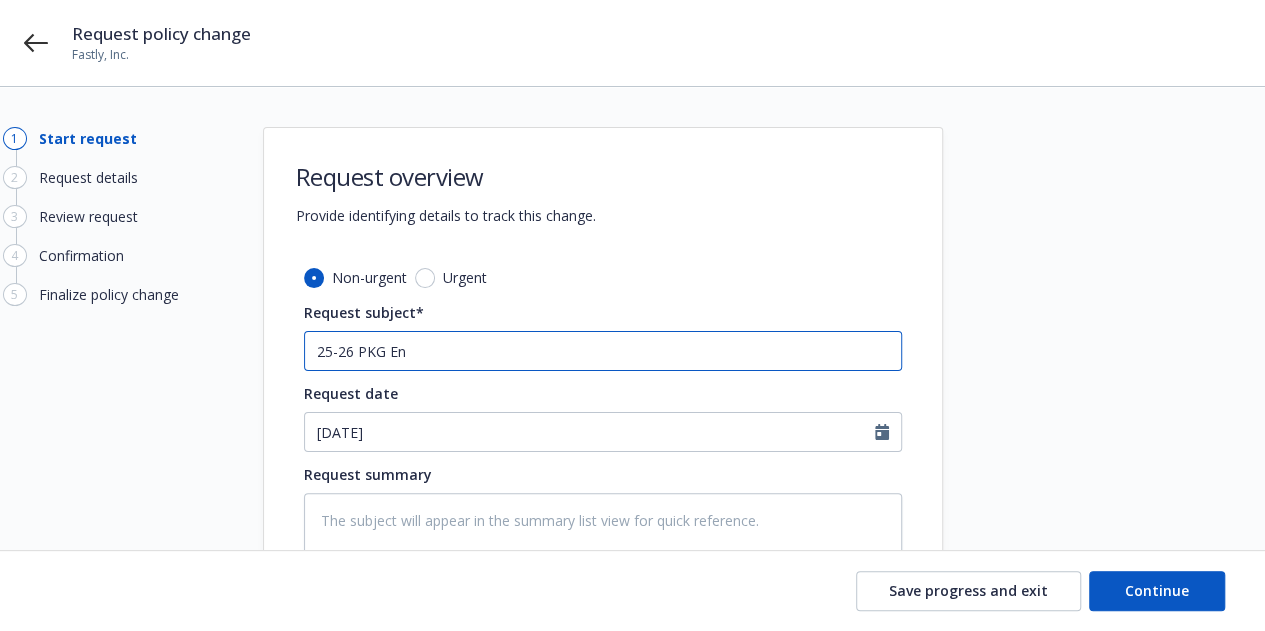 type on "x" 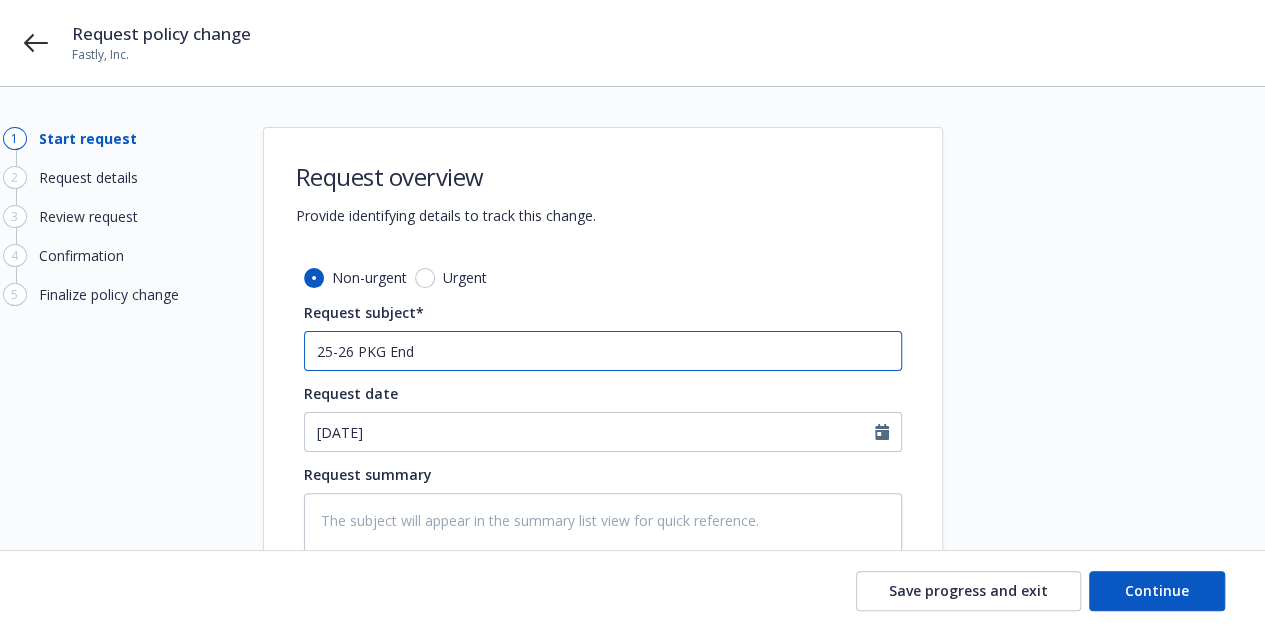 type on "25-26 PKG Endt" 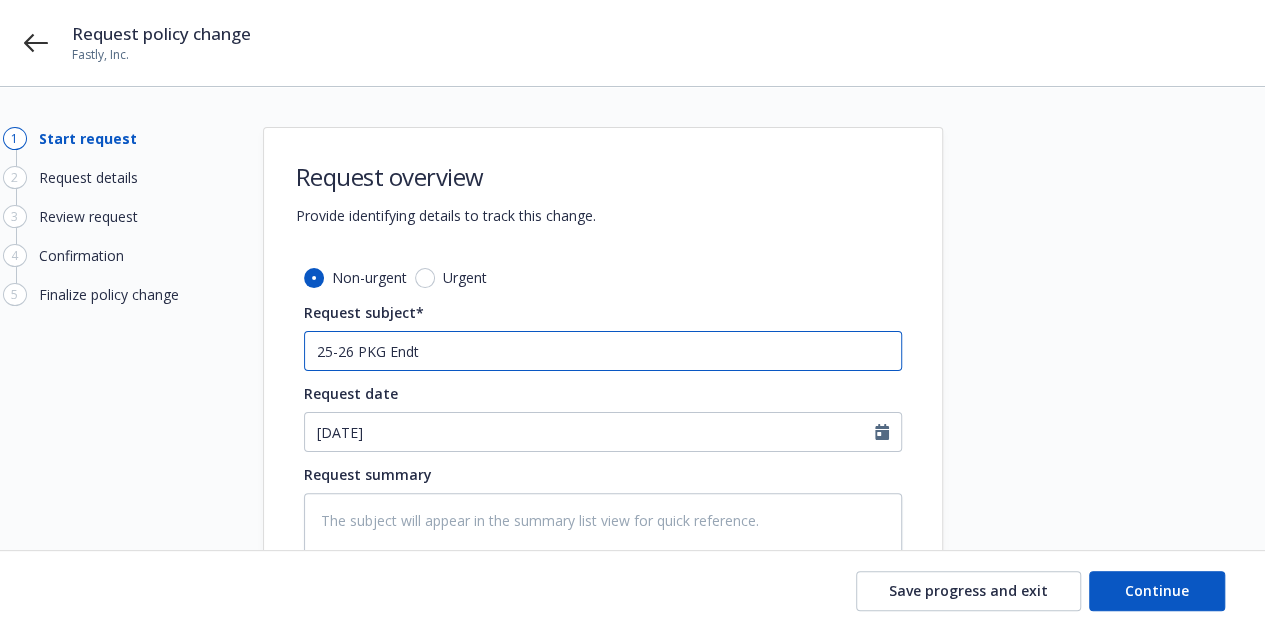type on "x" 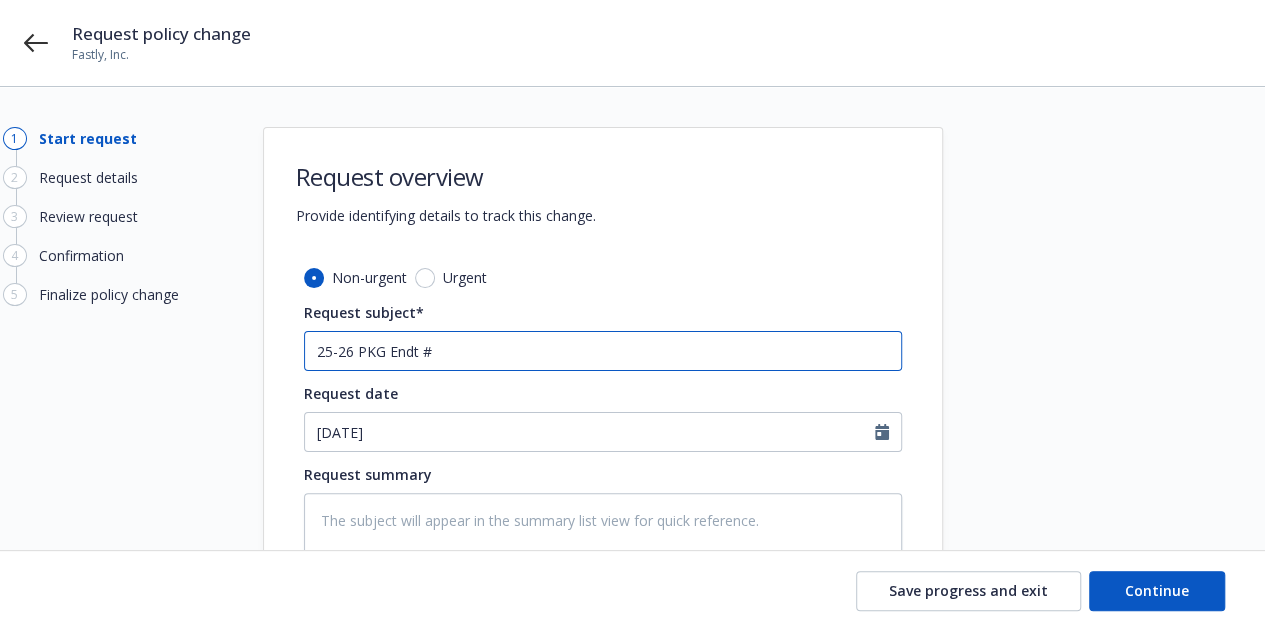 type on "x" 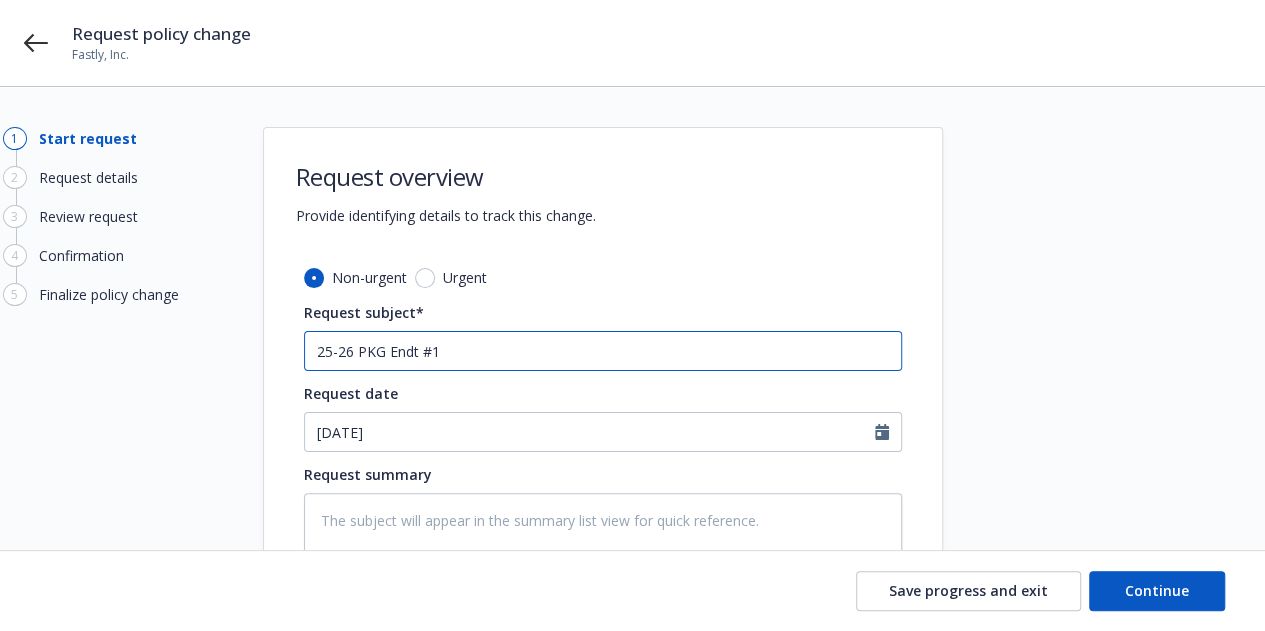 type on "x" 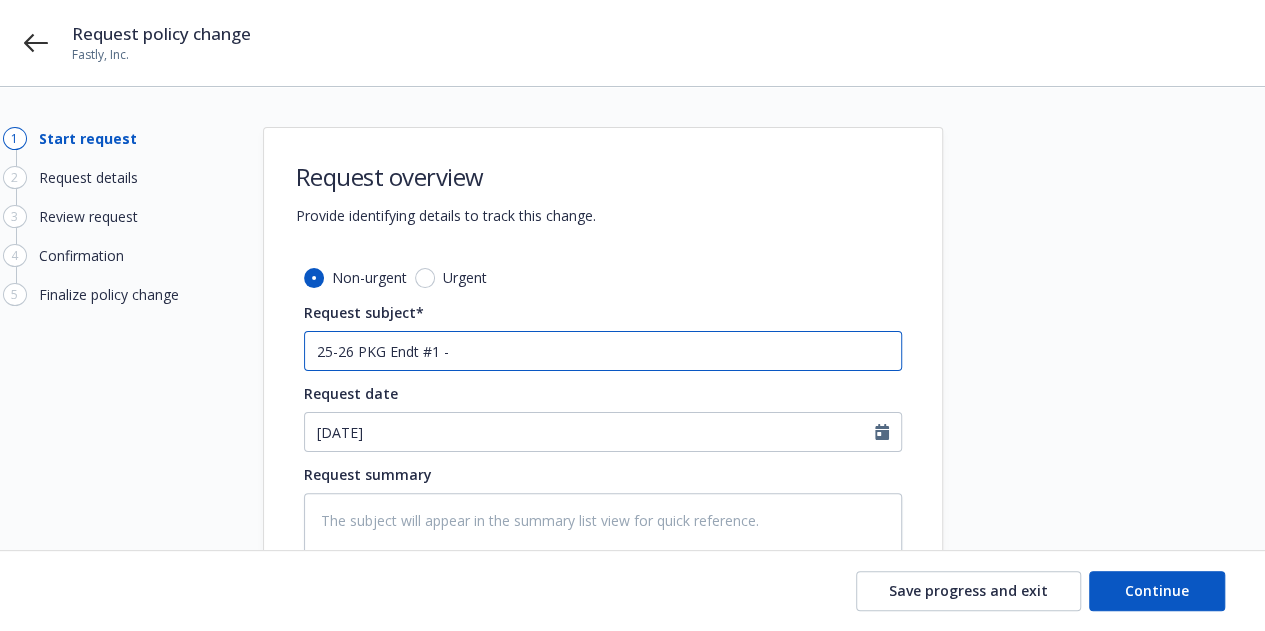 type on "x" 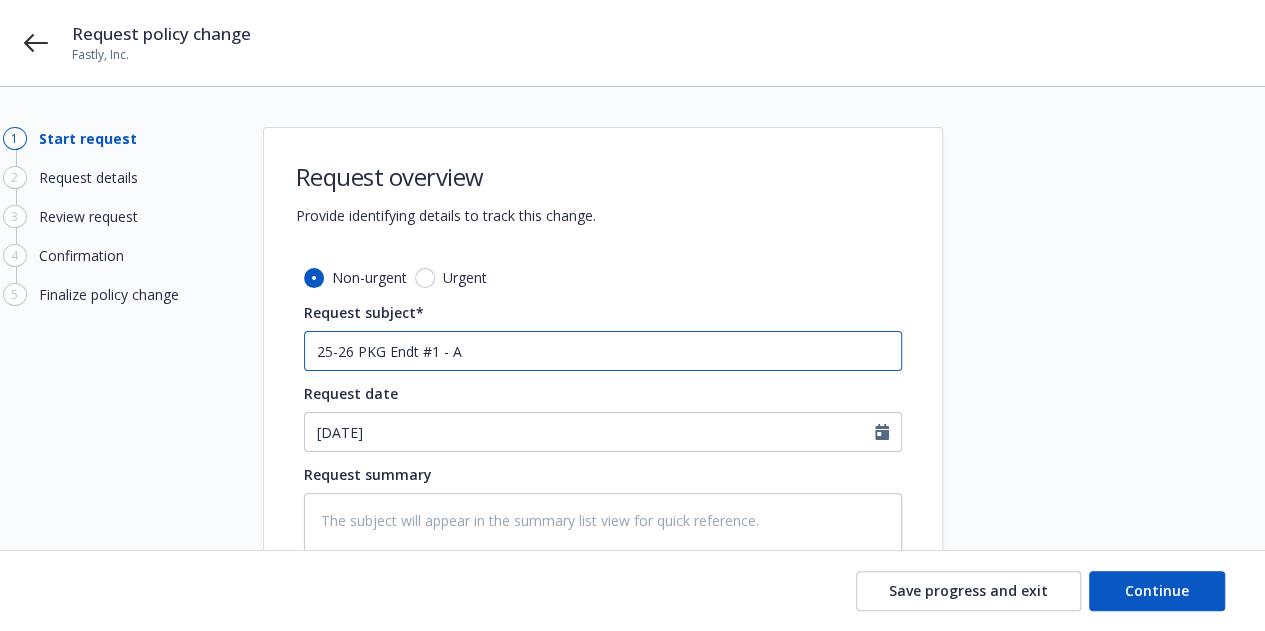 type on "x" 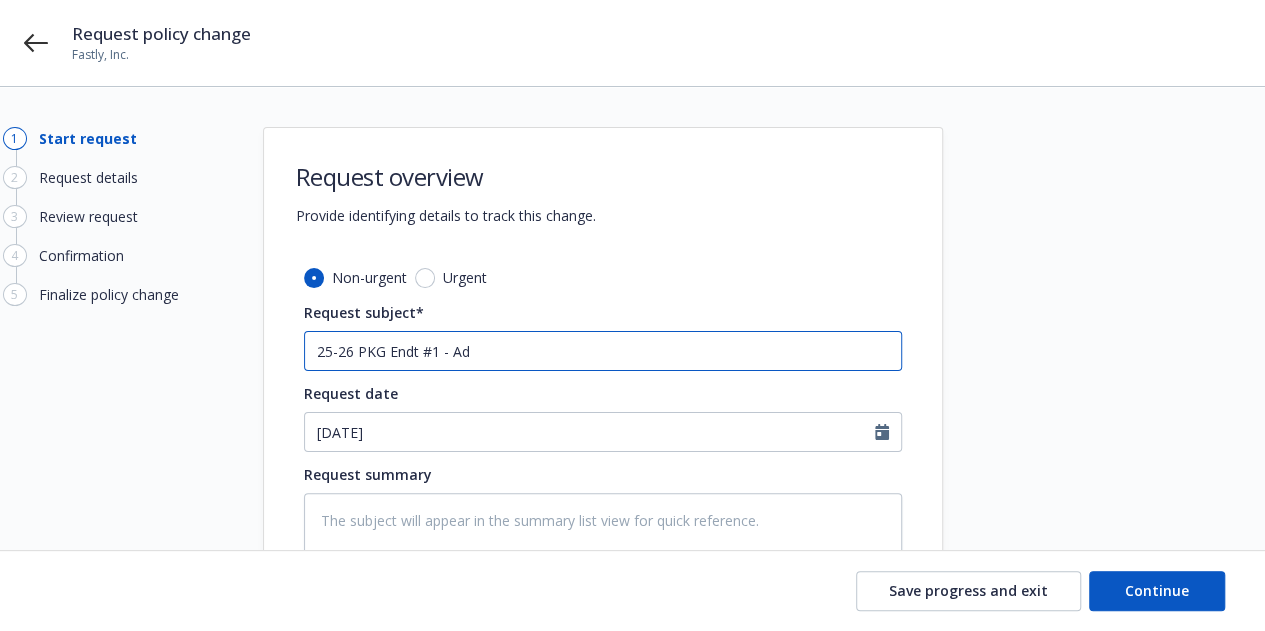 type on "x" 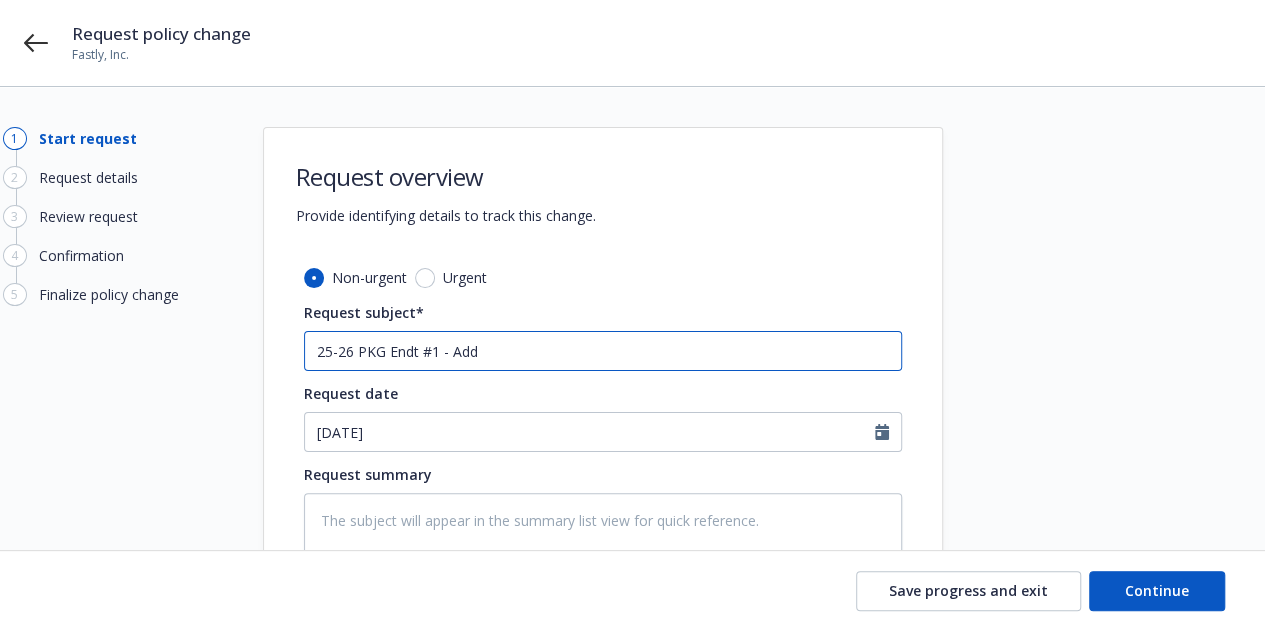 type on "x" 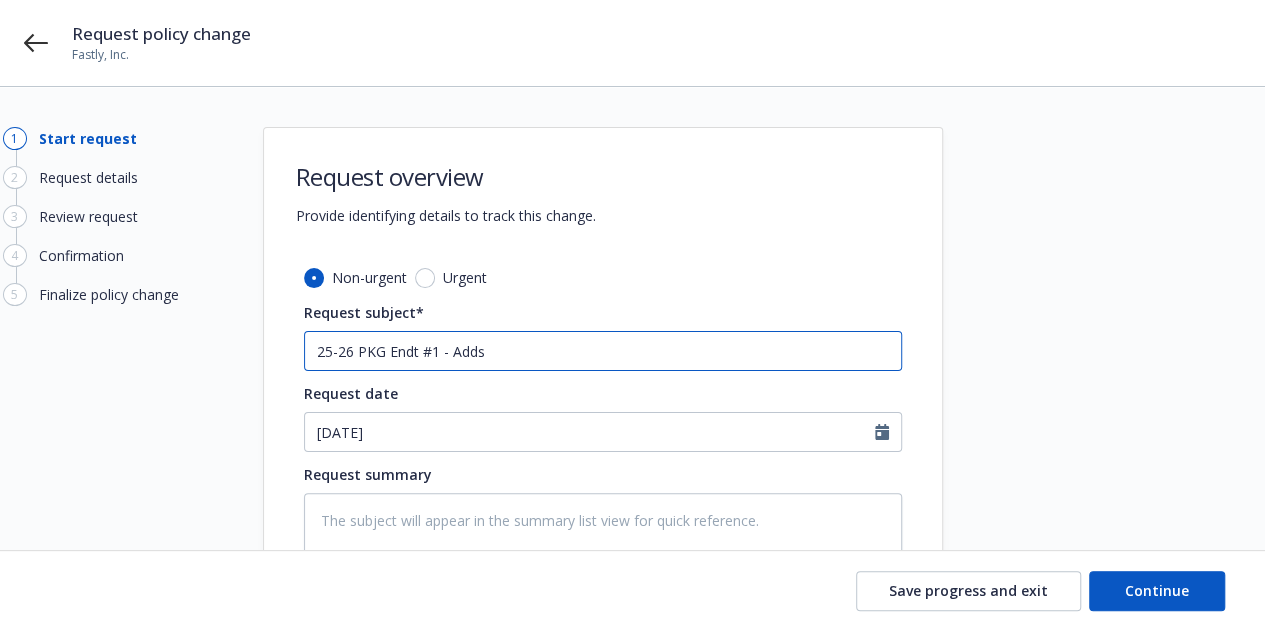 type on "x" 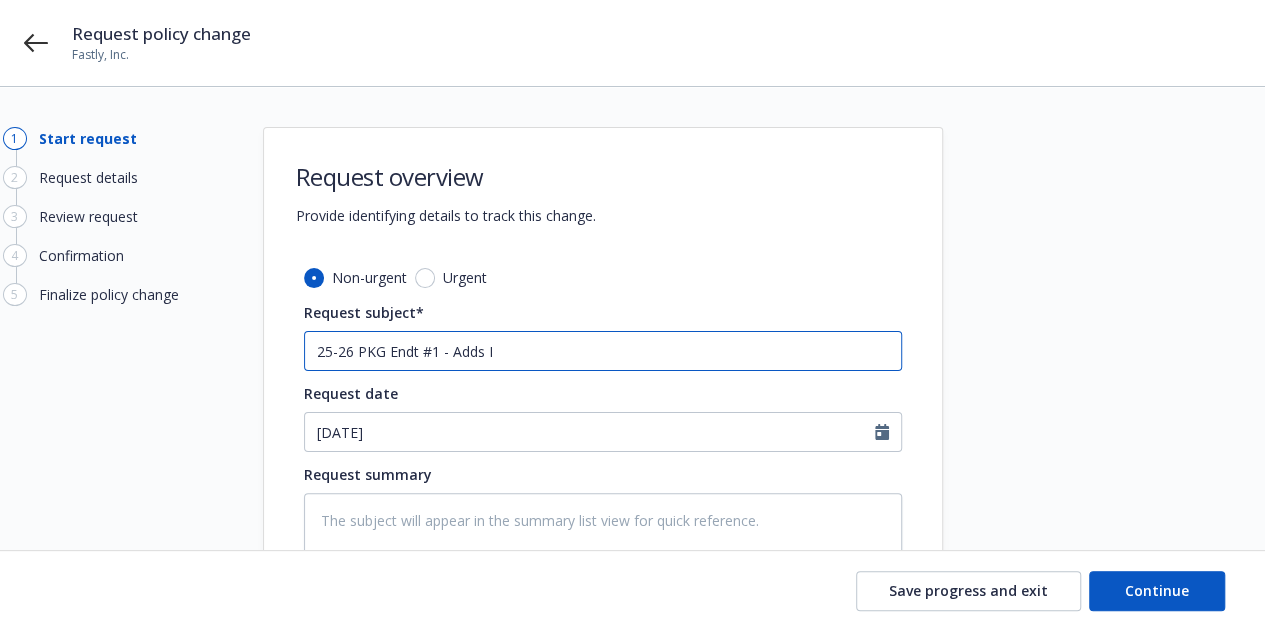 type on "x" 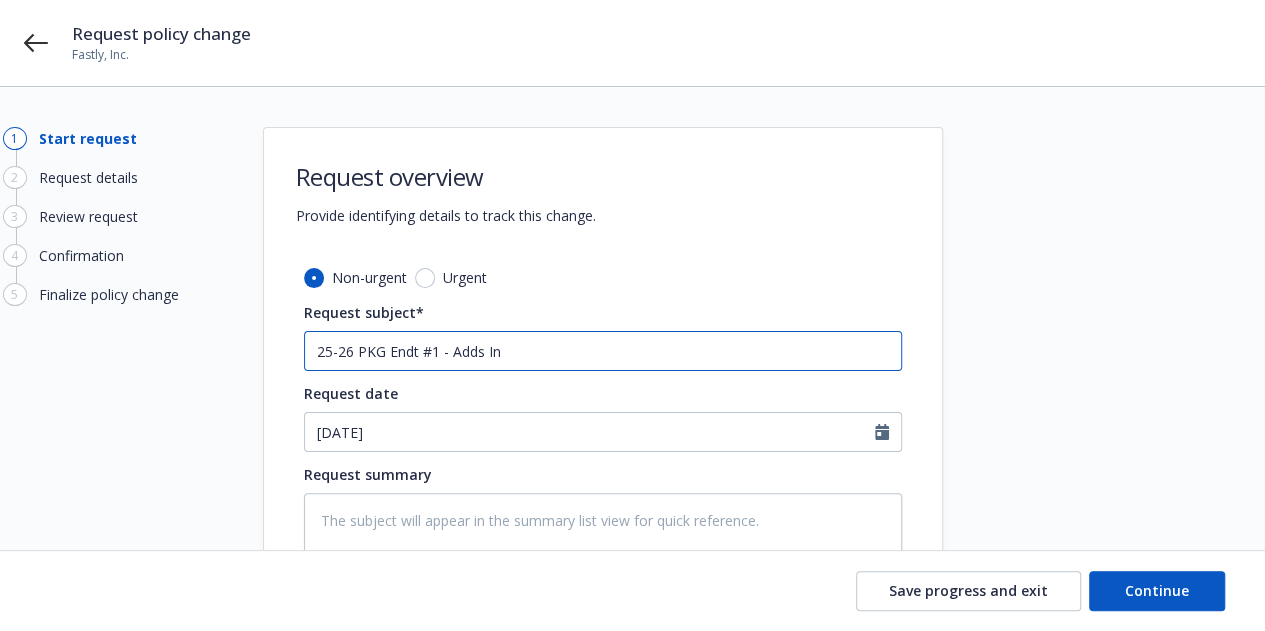 type on "x" 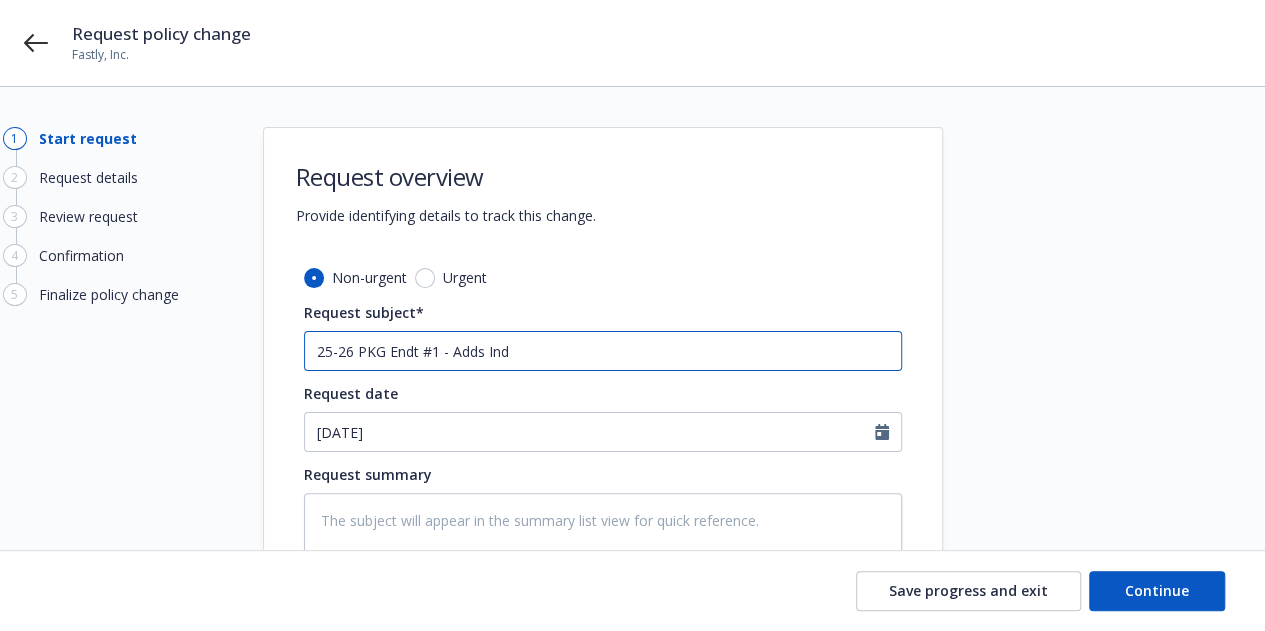 type on "25-26 PKG Endt #1 - Adds Indi" 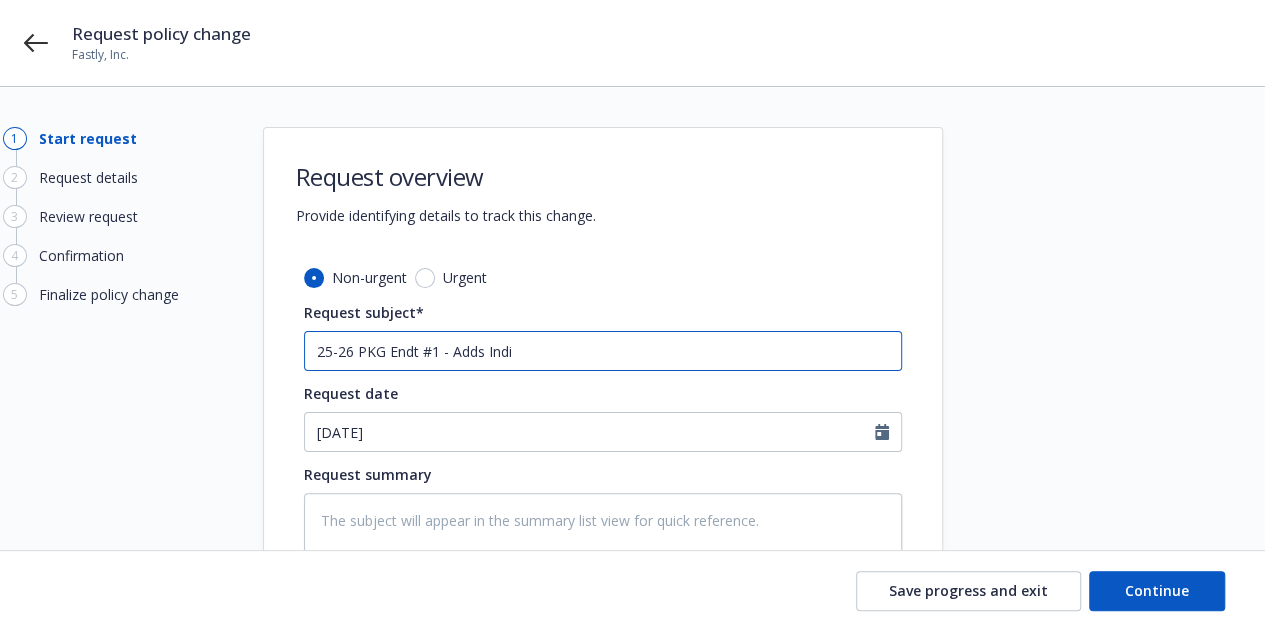 type on "x" 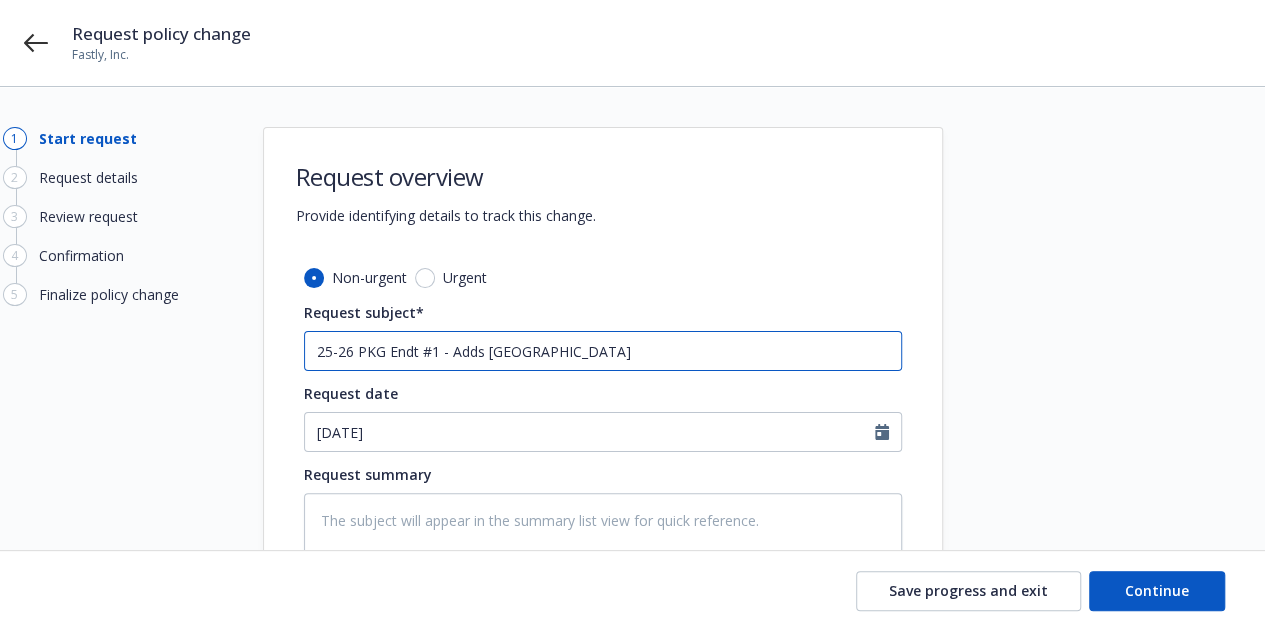 type on "25-26 PKG Endt #1 - Adds India" 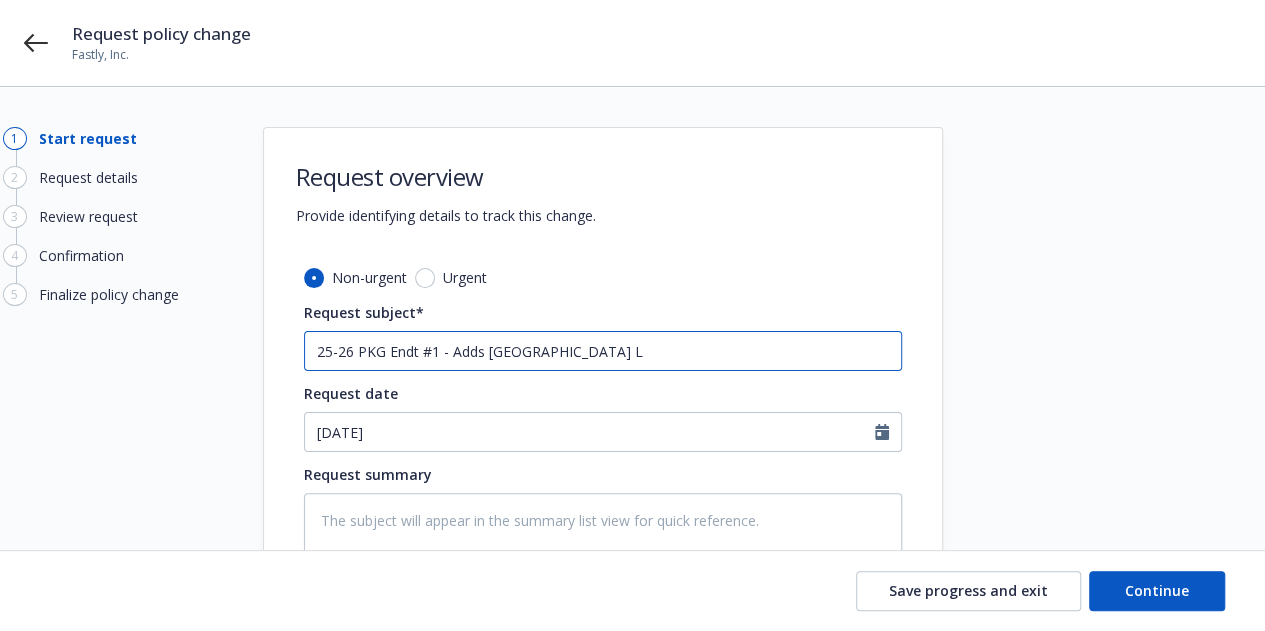 type on "x" 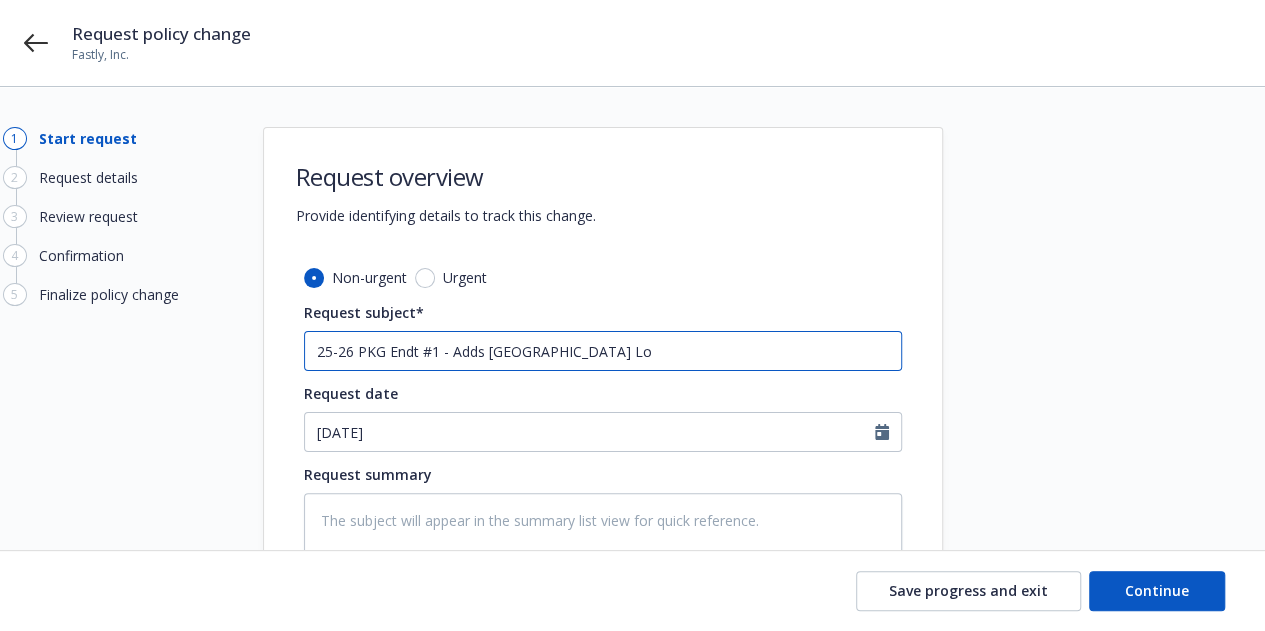 type on "x" 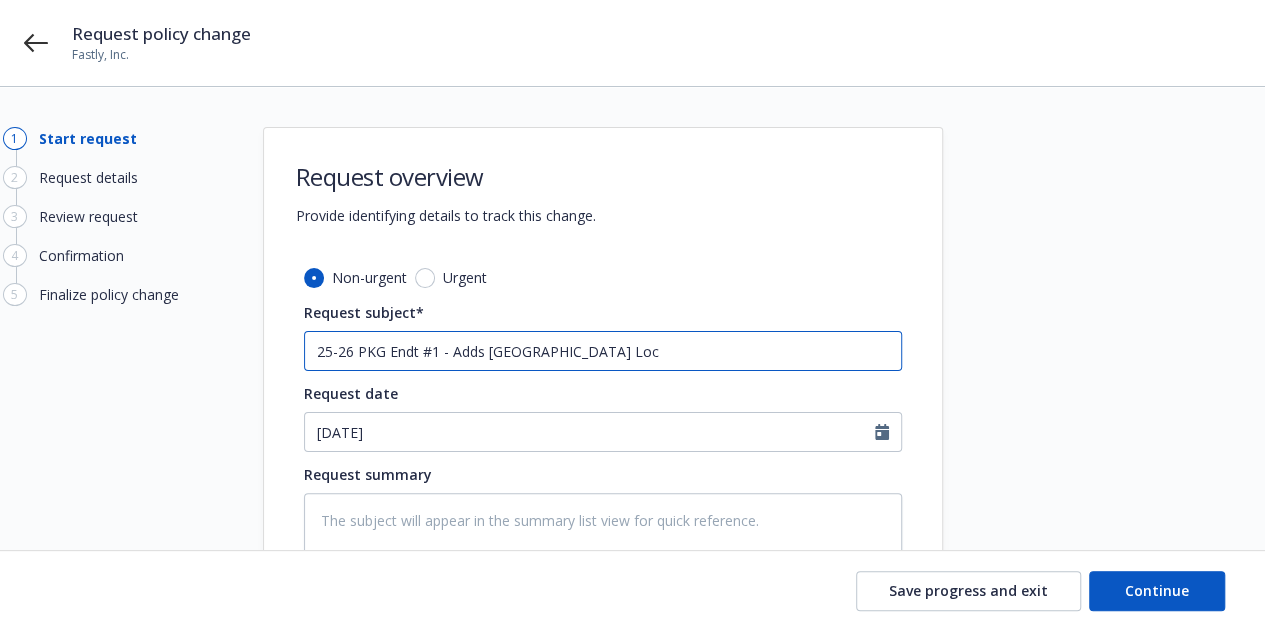 type on "x" 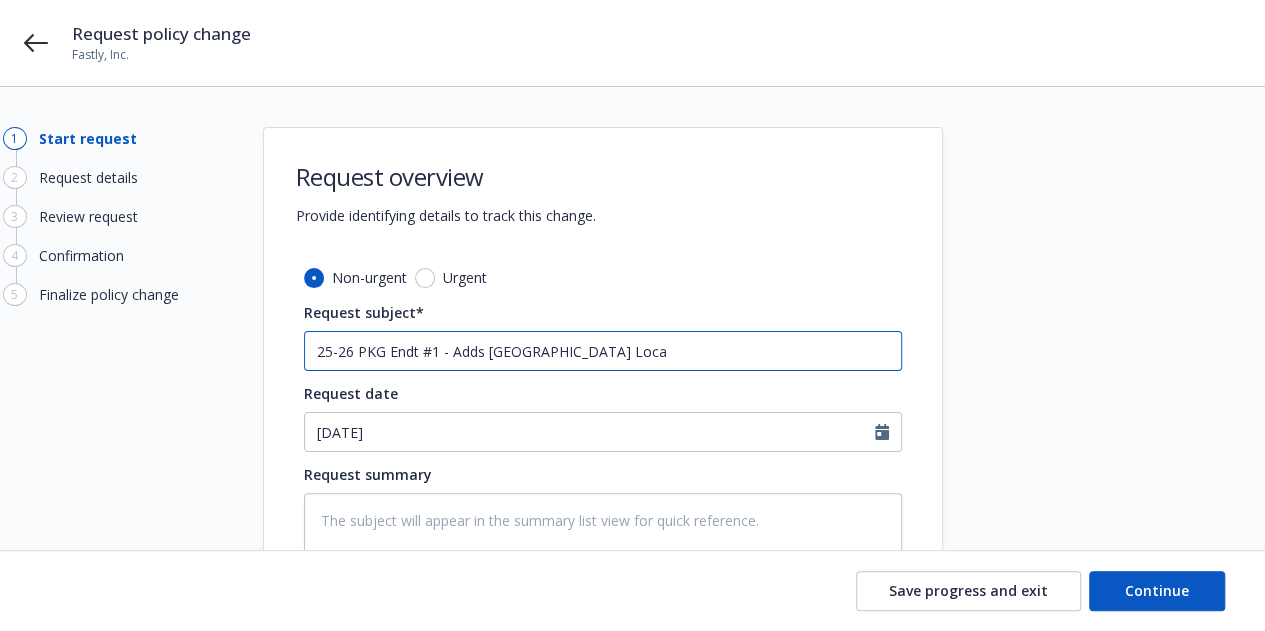 type on "x" 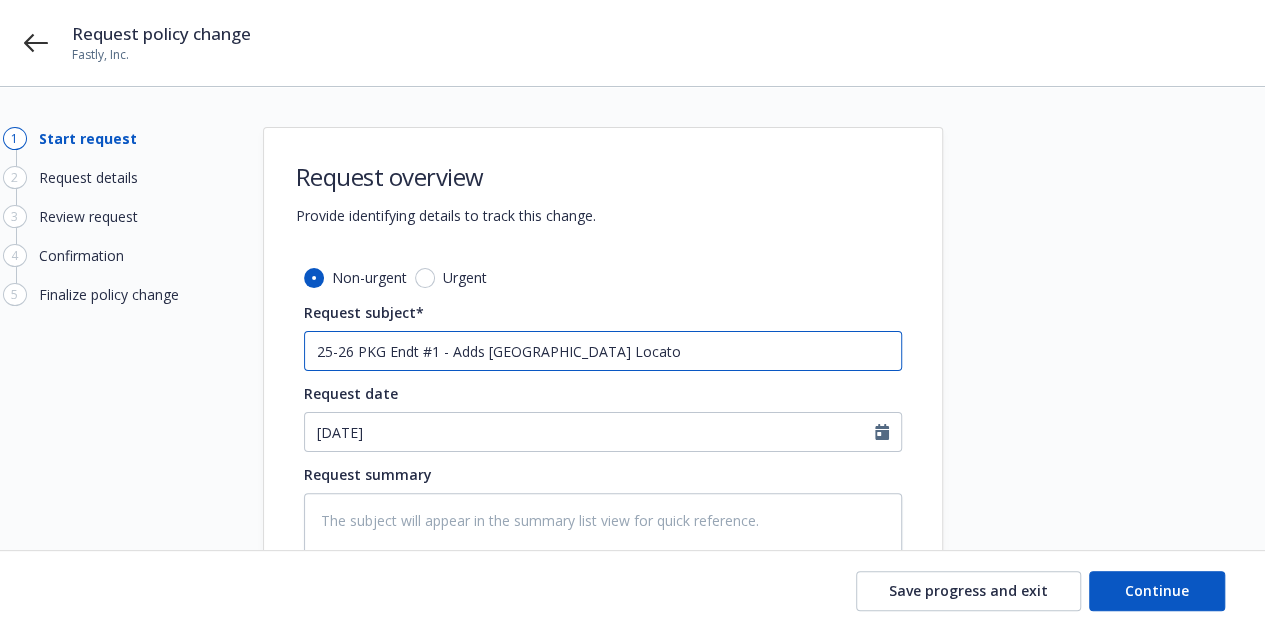 type on "25-26 PKG Endt #1 - Adds India Locatoi" 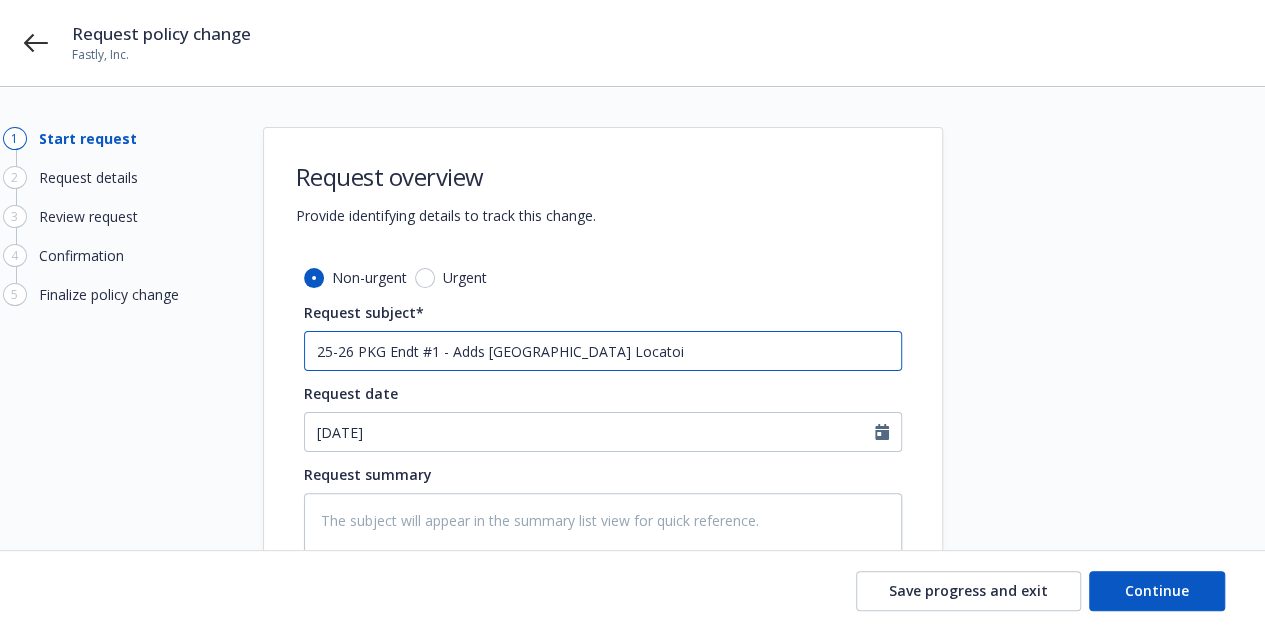type on "x" 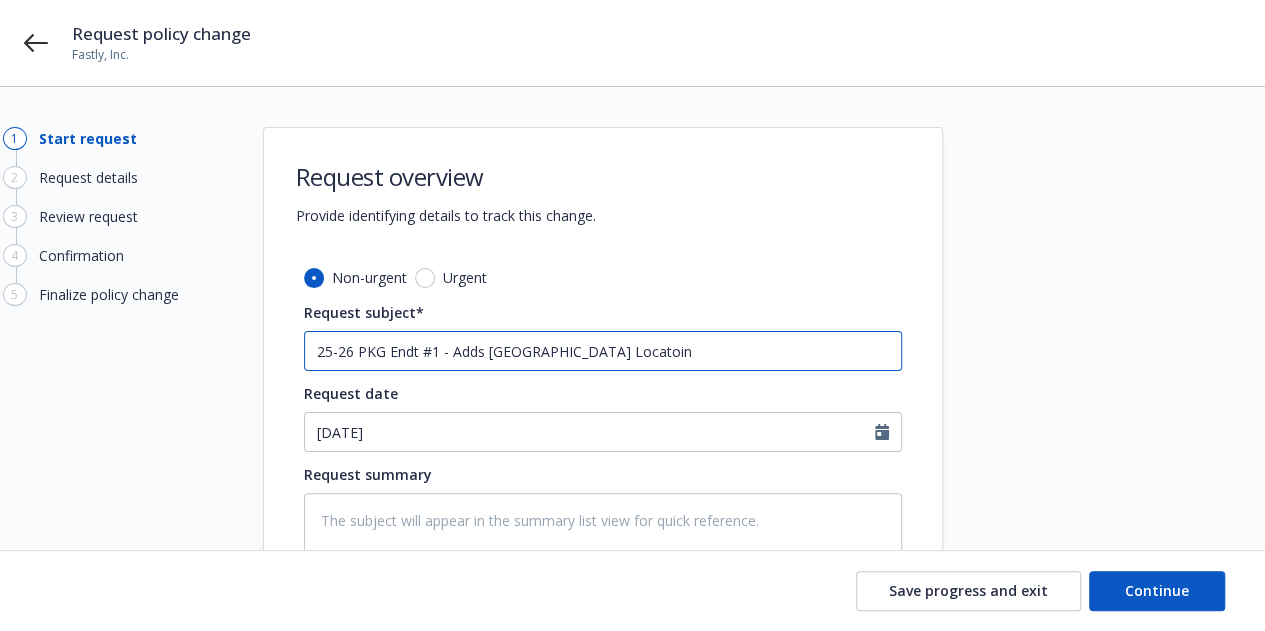 type on "x" 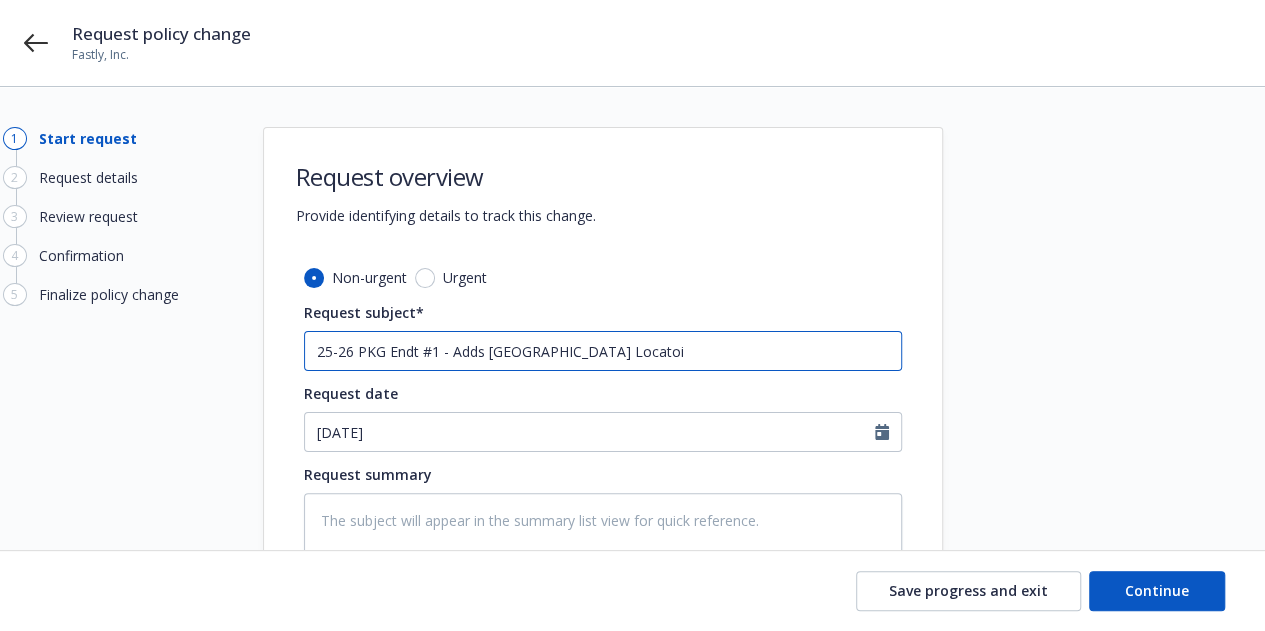 type on "x" 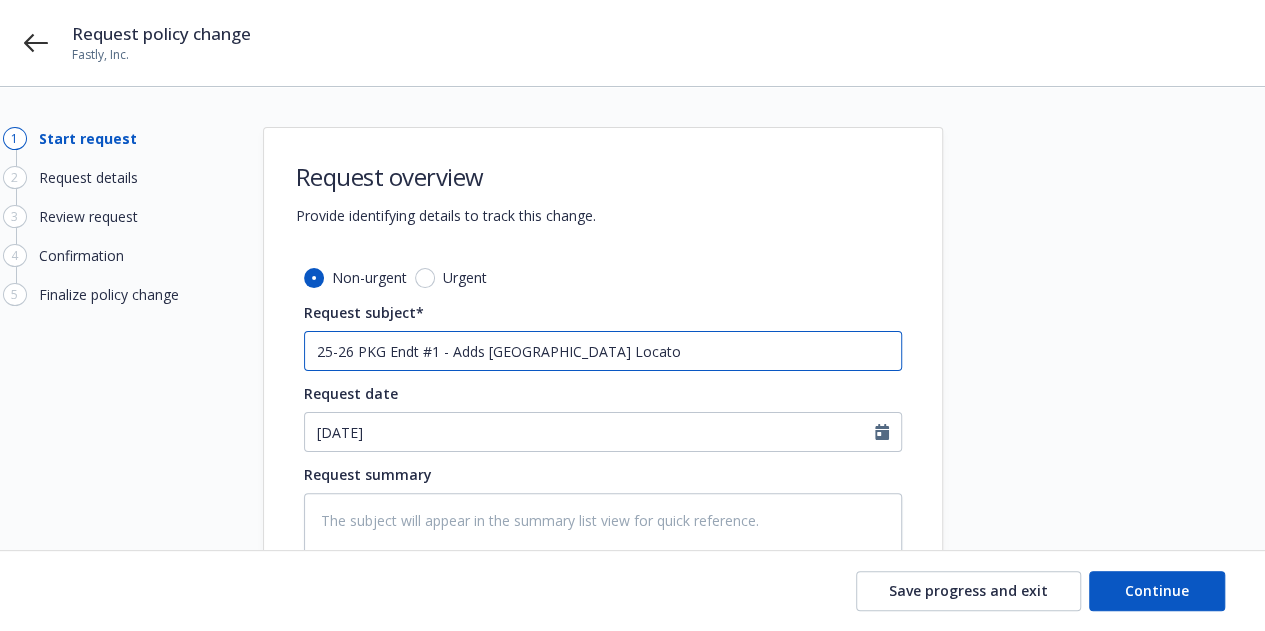 type on "x" 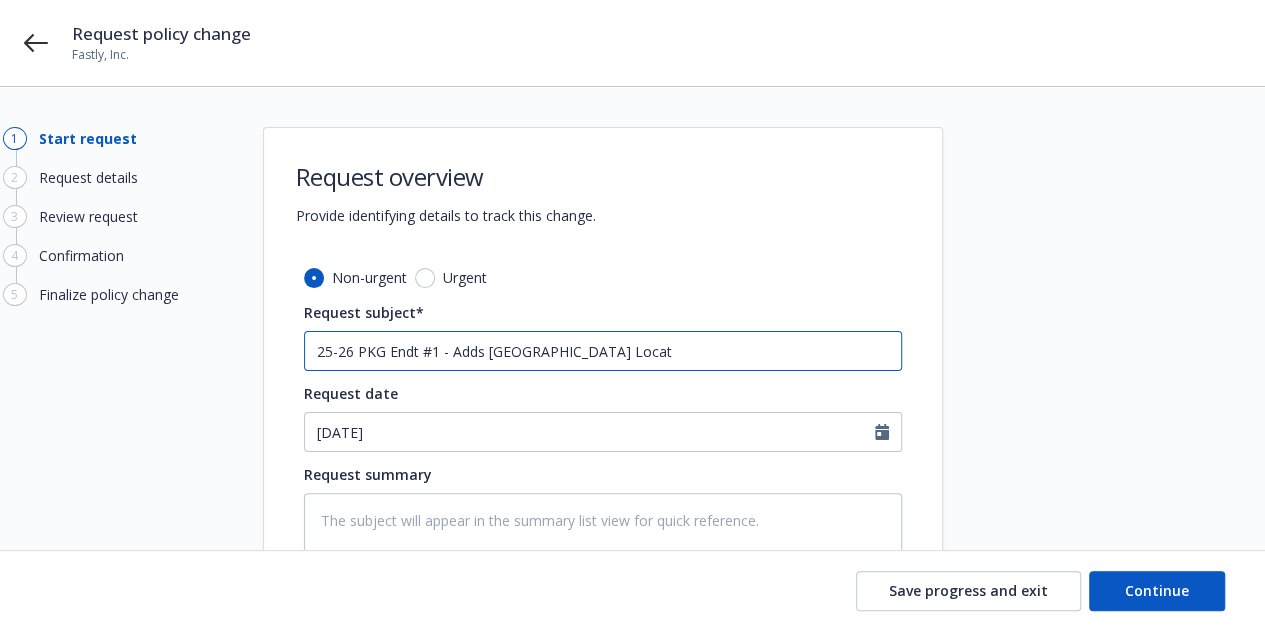 type on "x" 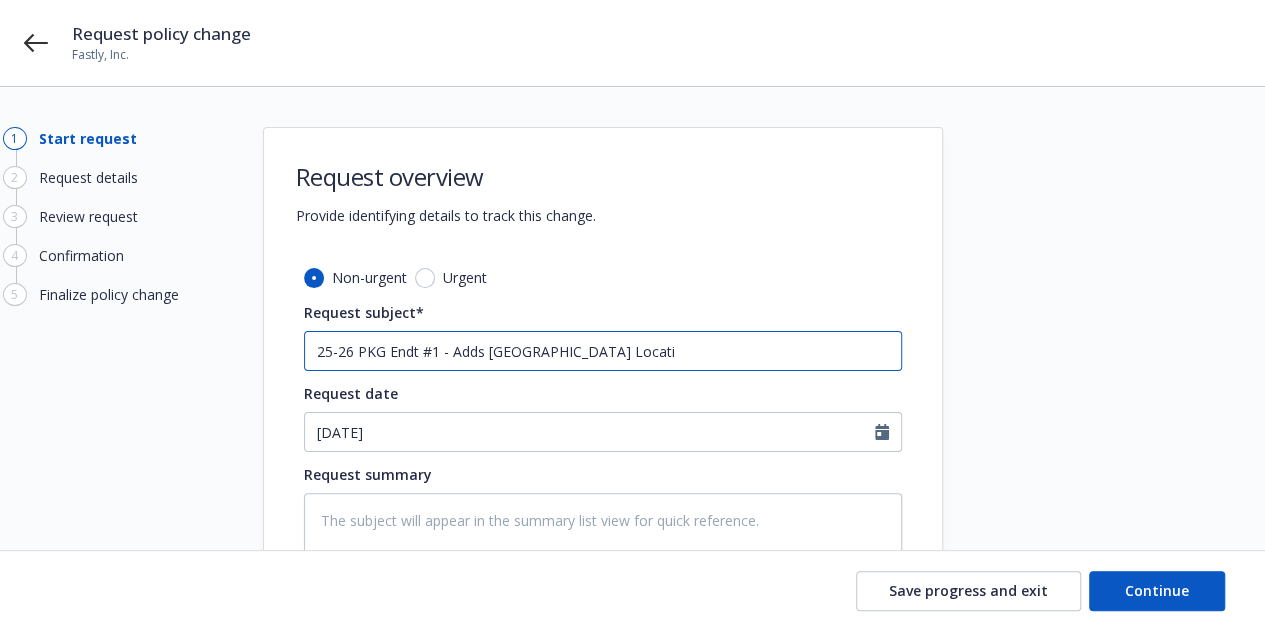 type on "x" 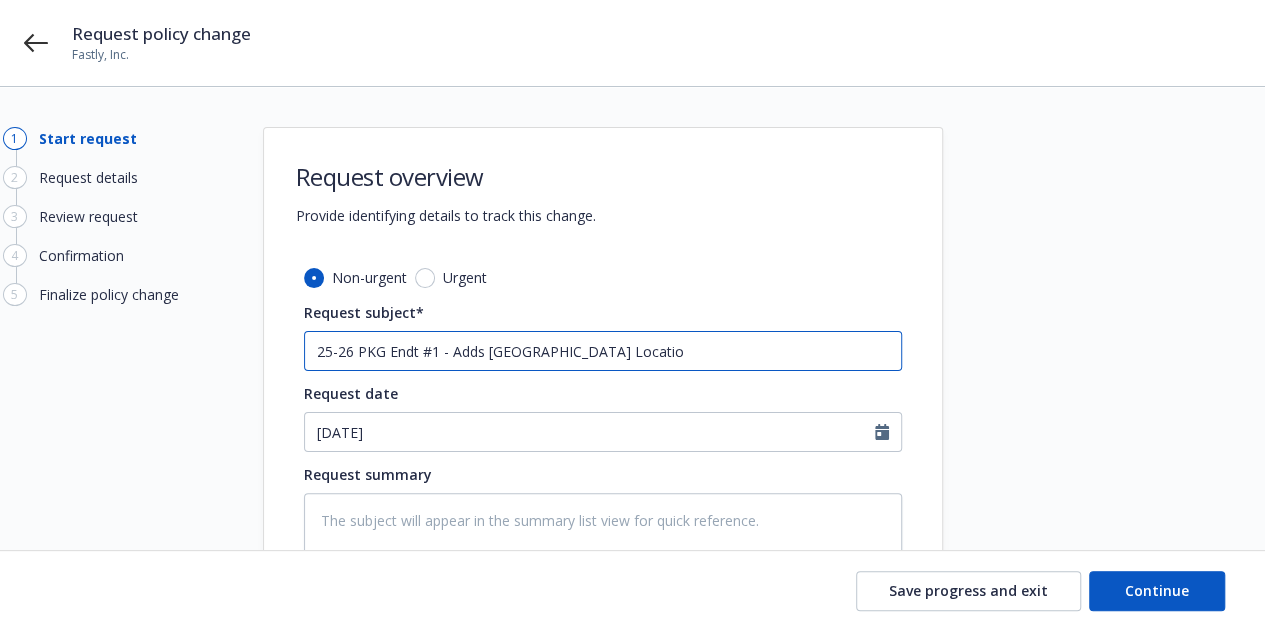 type on "x" 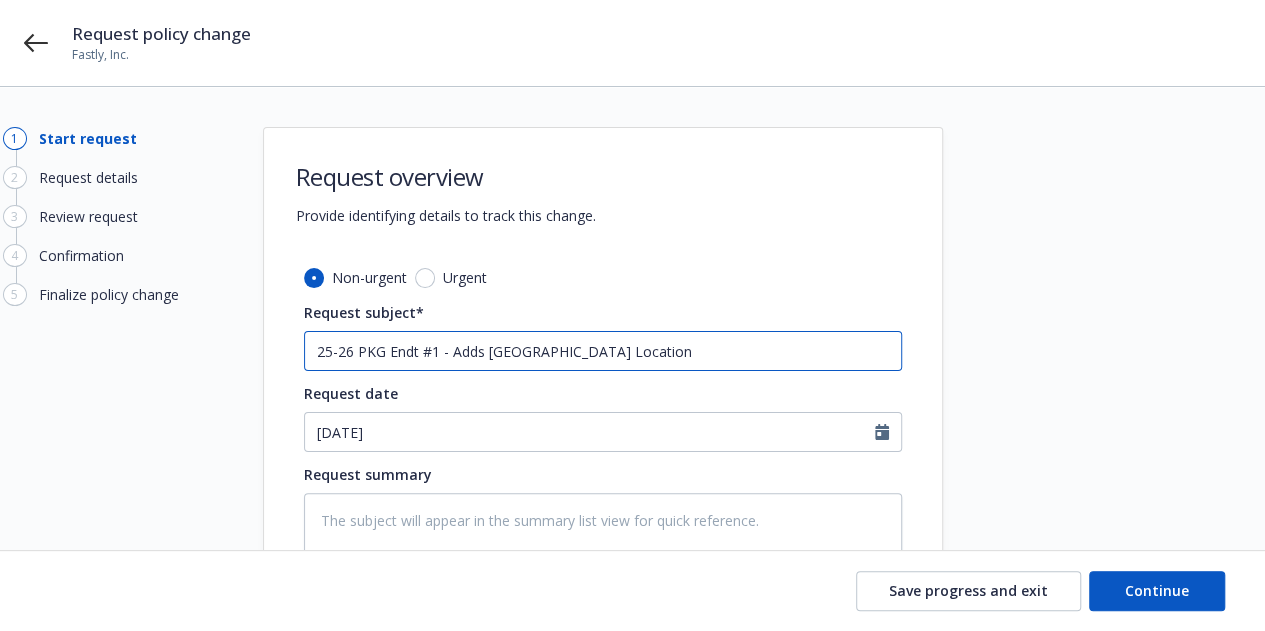 type on "x" 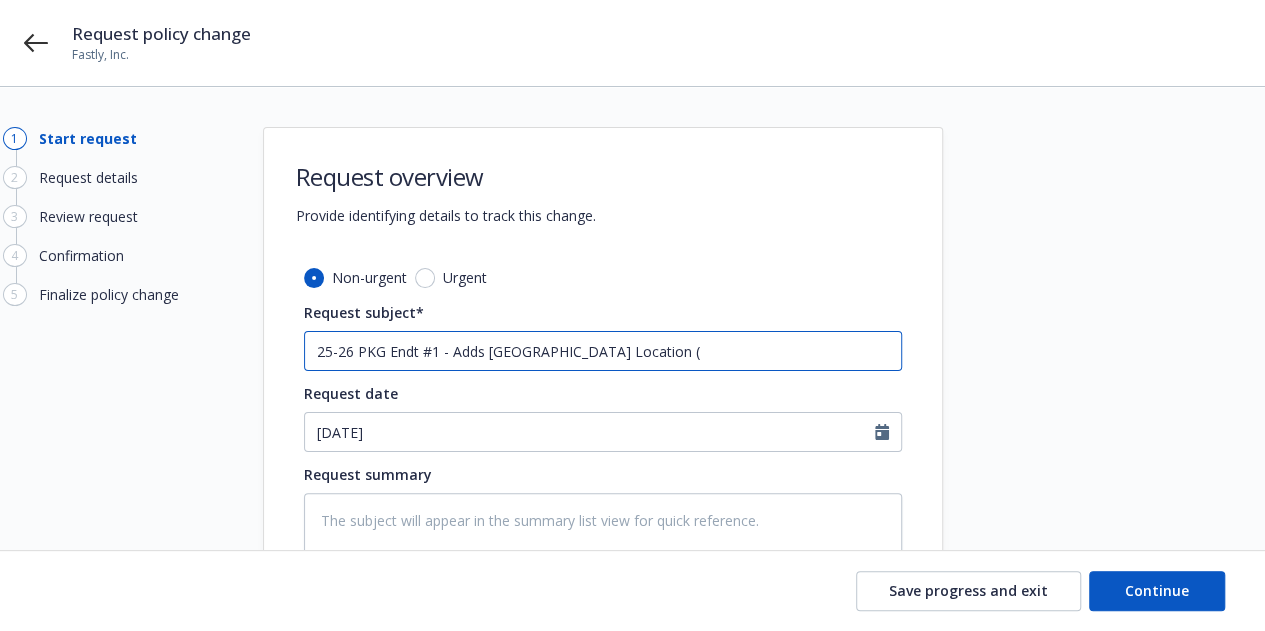 type on "x" 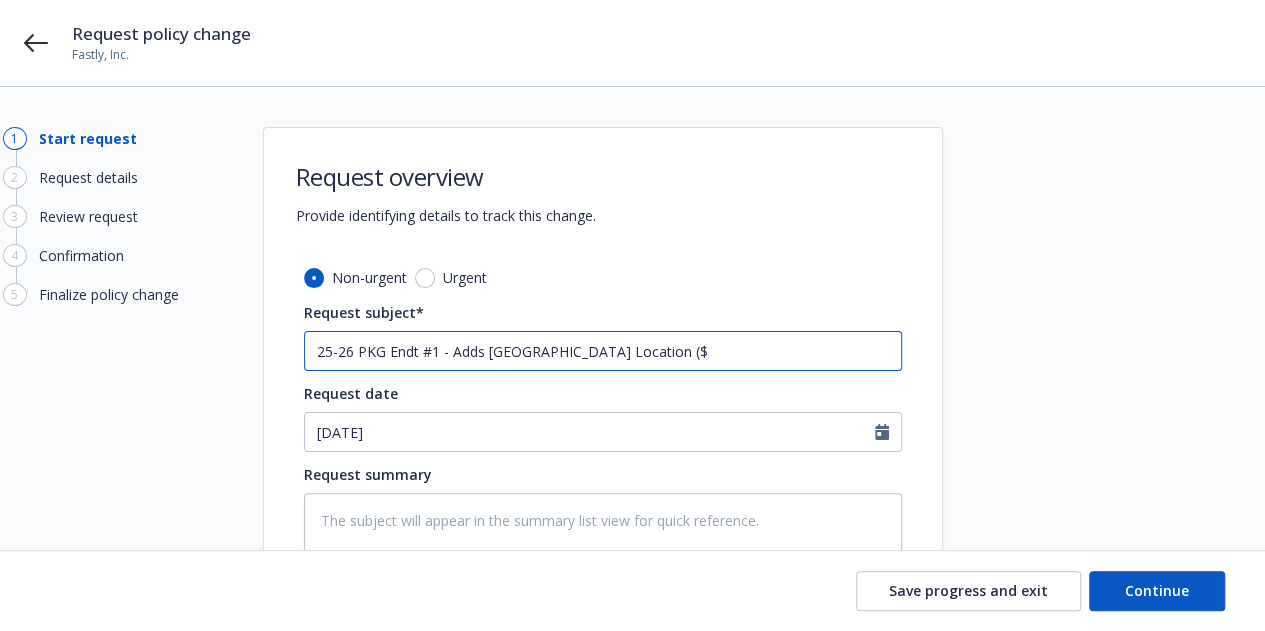 type on "x" 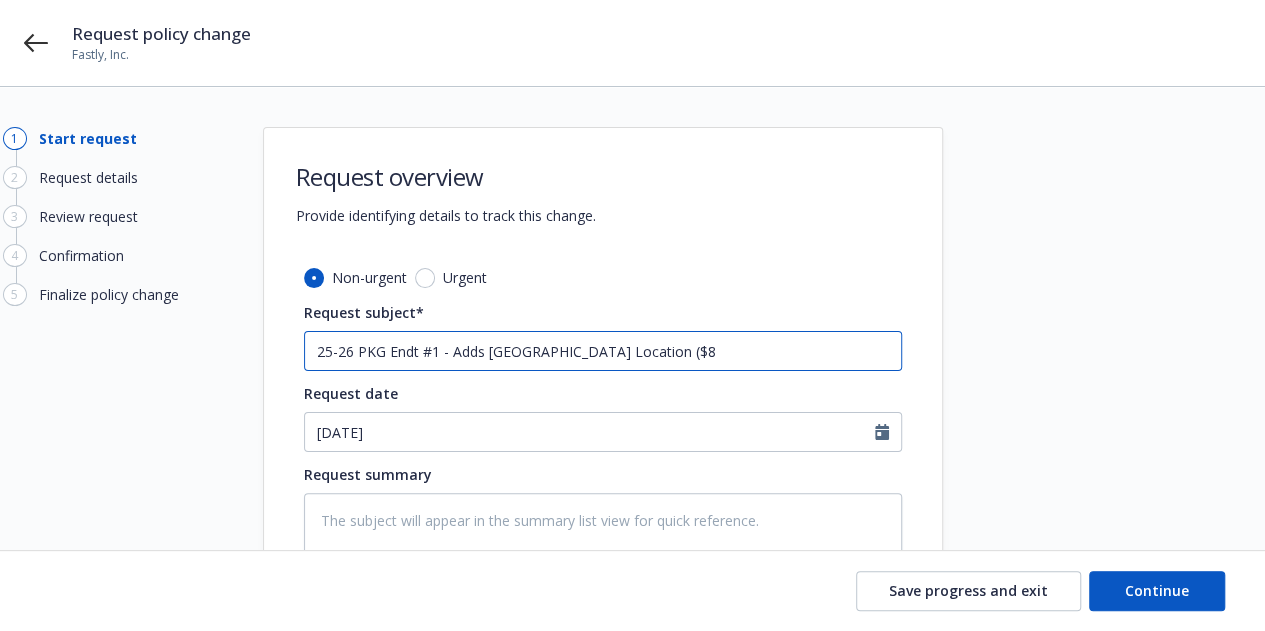 type on "x" 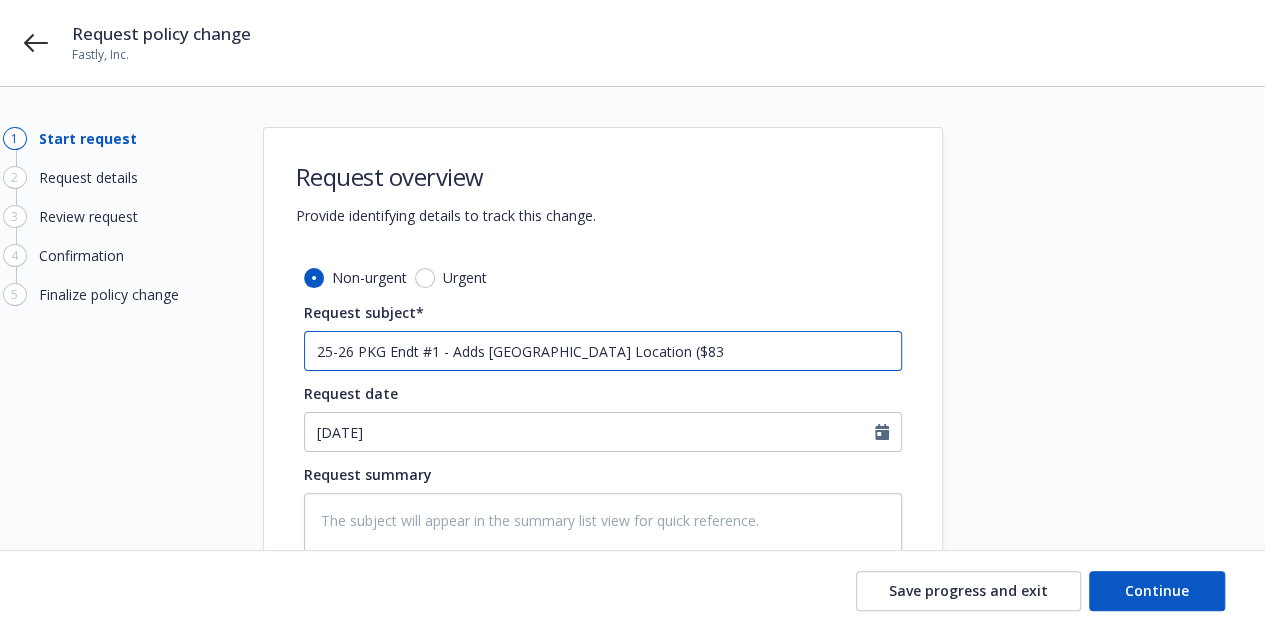 type on "25-26 PKG Endt #1 - Adds India Location ($836" 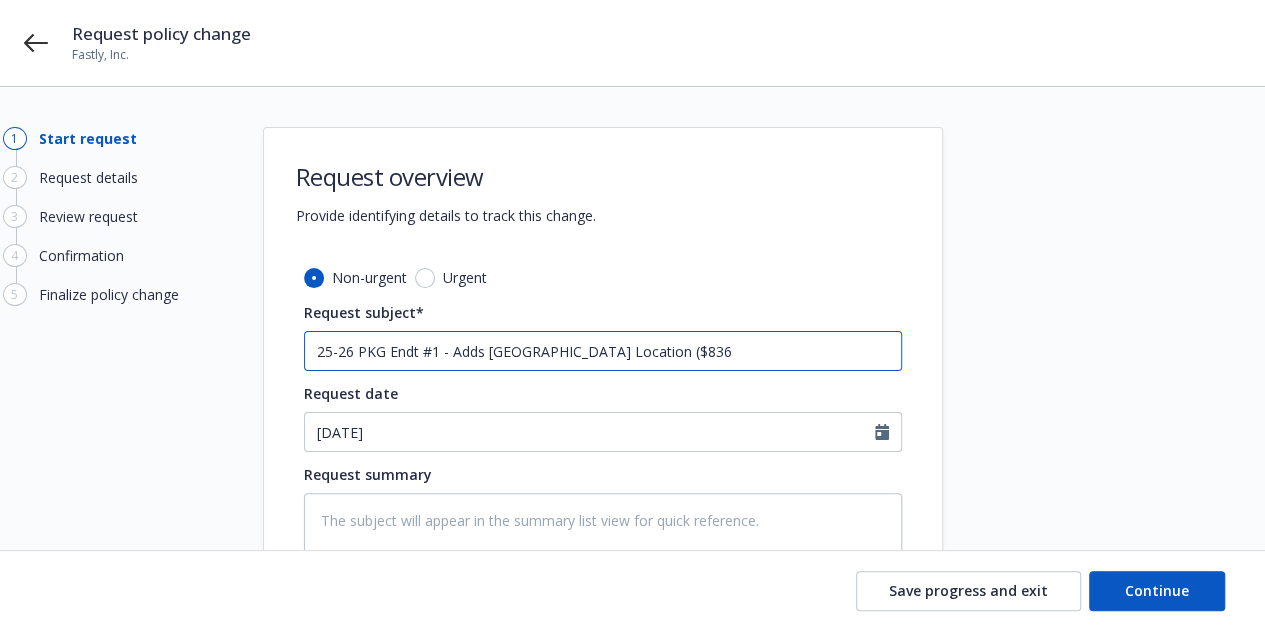 type on "x" 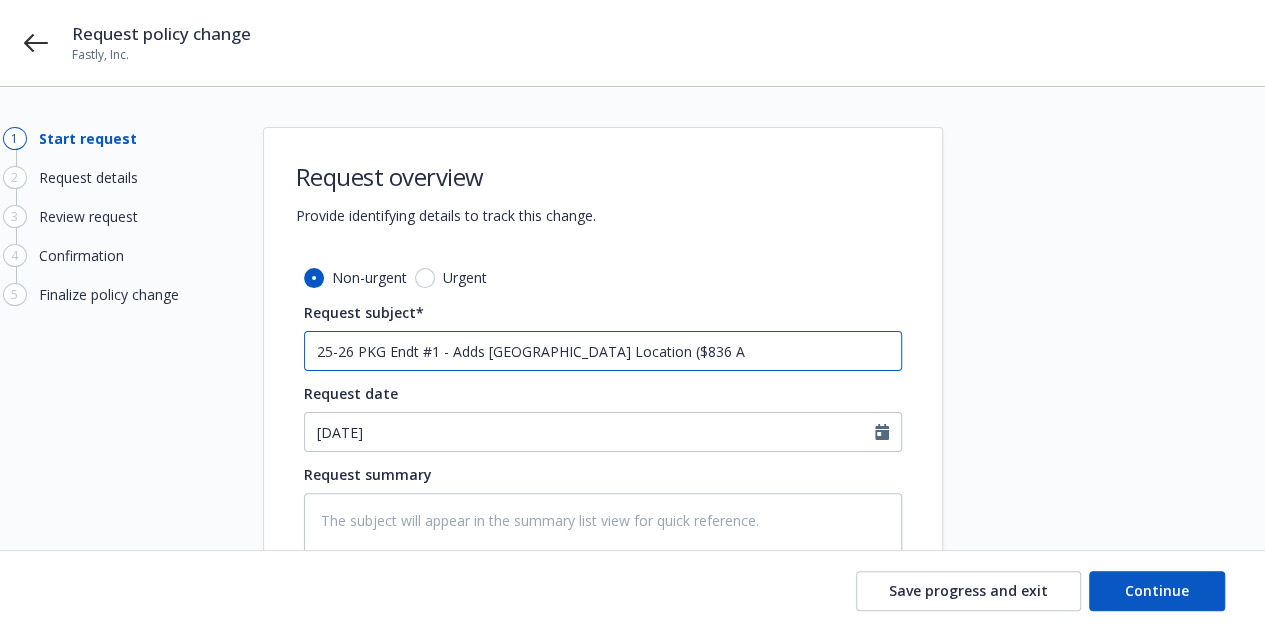 type on "x" 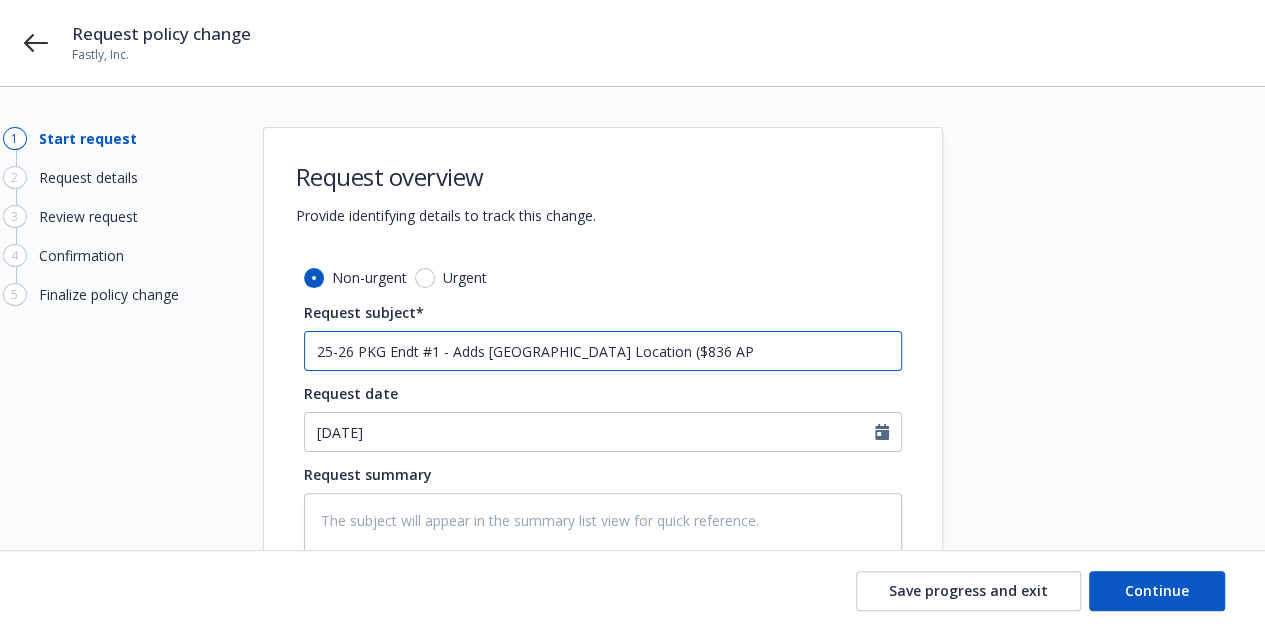 click on "25-26 PKG Endt #1 - Adds India Location ($836 AP" at bounding box center (603, 351) 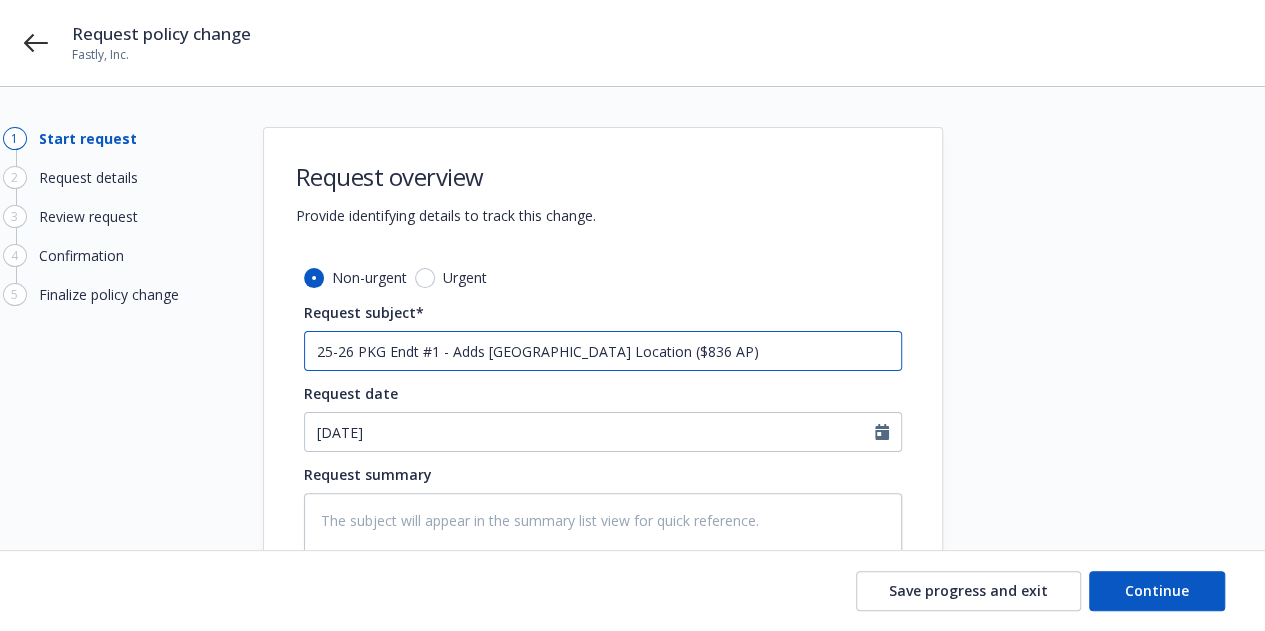 scroll, scrollTop: 240, scrollLeft: 0, axis: vertical 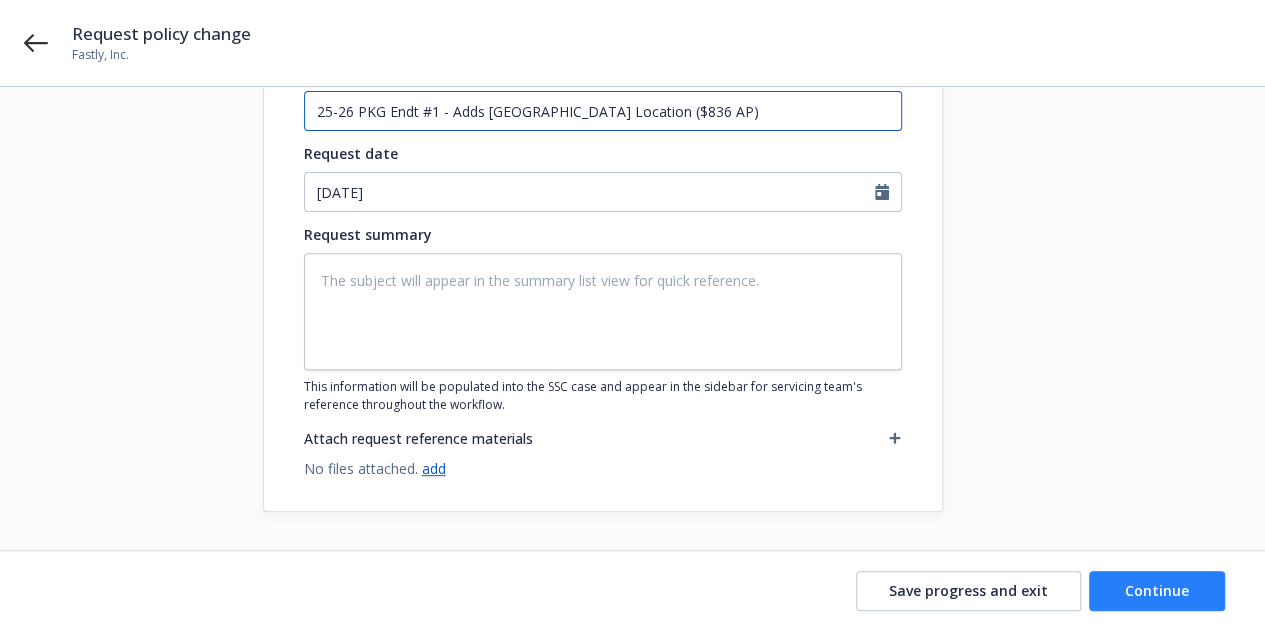 type on "25-26 PKG Endt #1 - Adds India Location ($836 AP)" 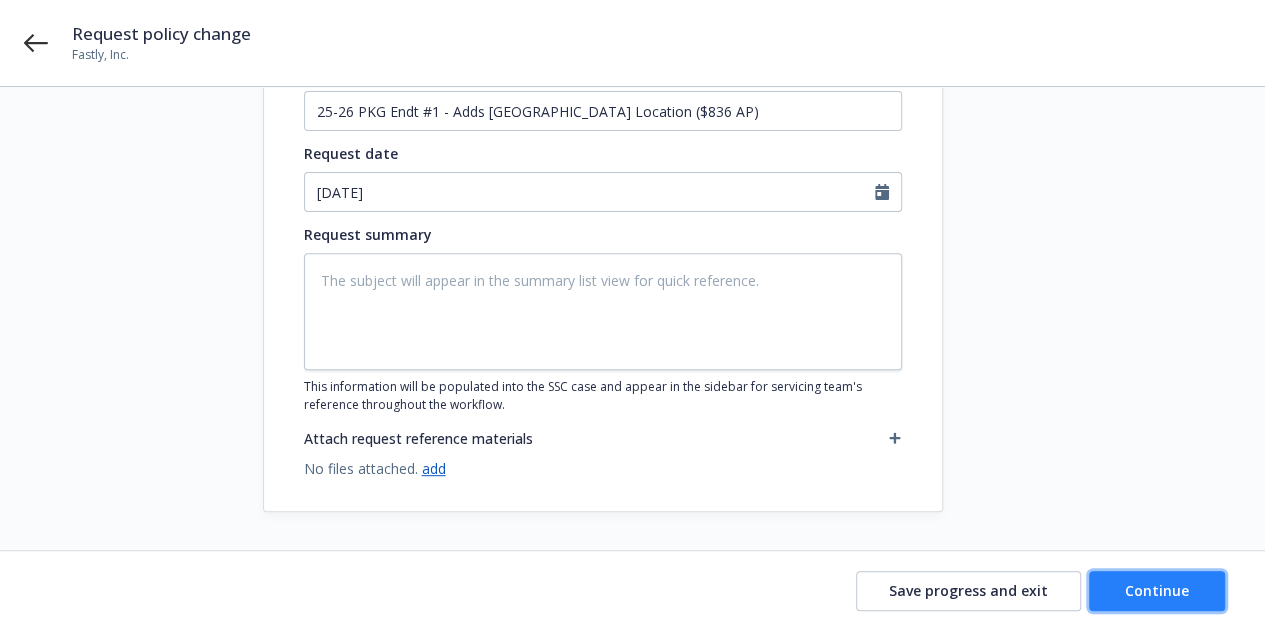 click on "Continue" at bounding box center [1157, 590] 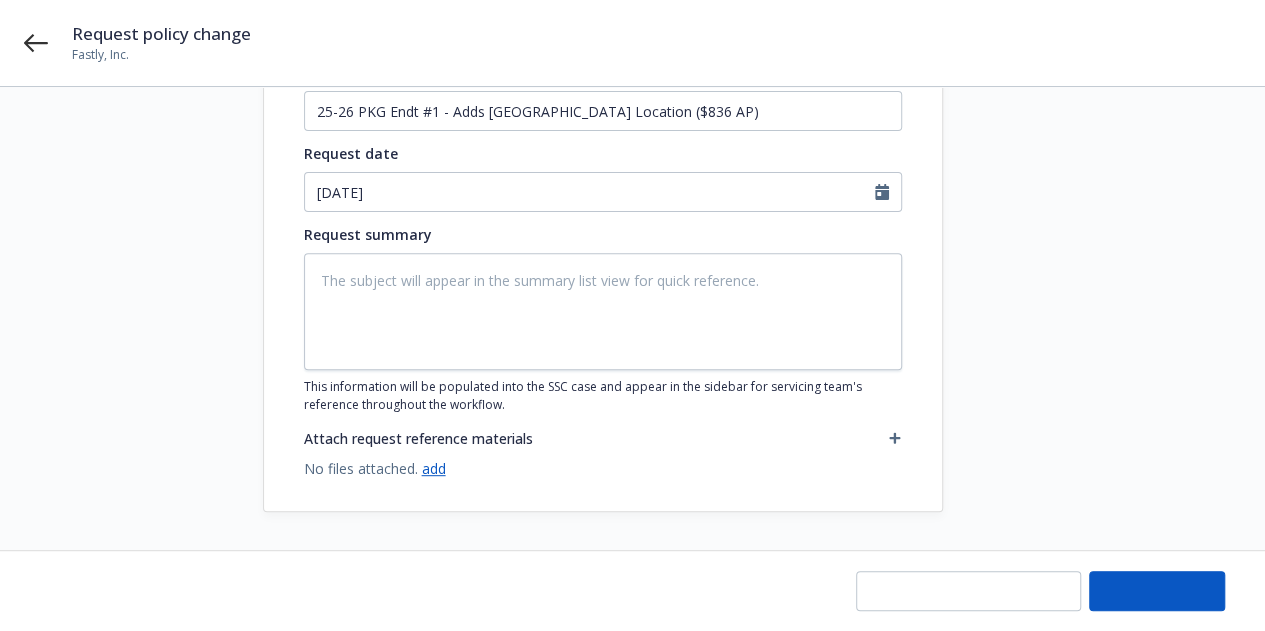 type on "x" 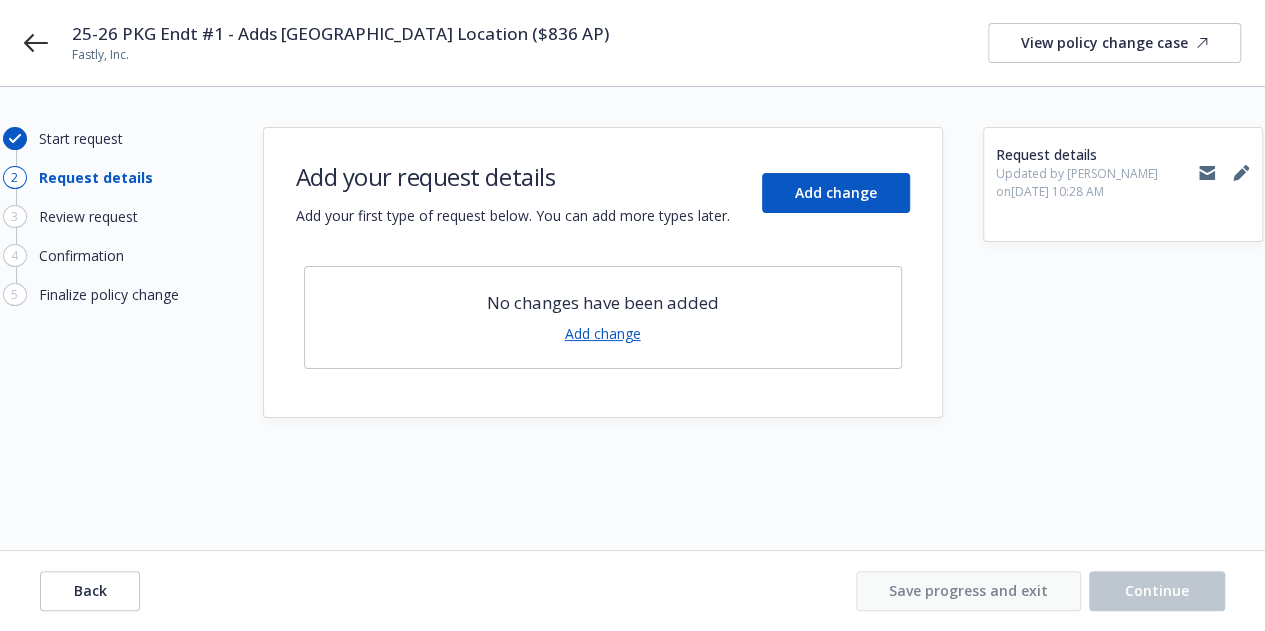 scroll, scrollTop: 0, scrollLeft: 0, axis: both 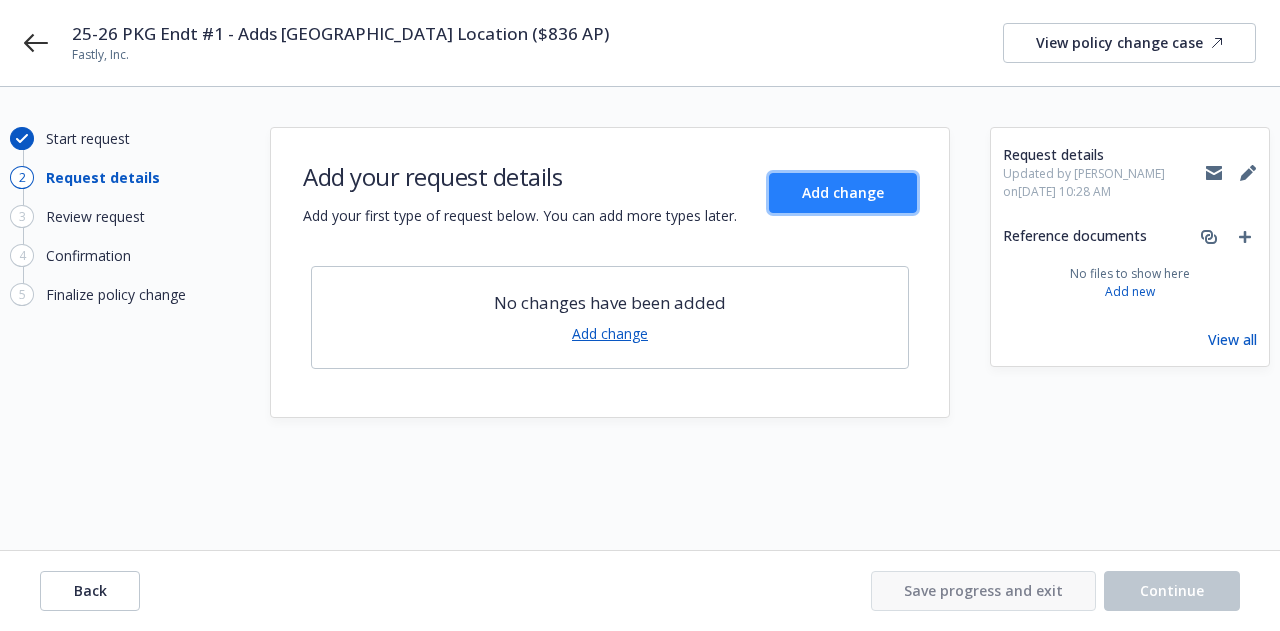 click on "Add change" at bounding box center (843, 193) 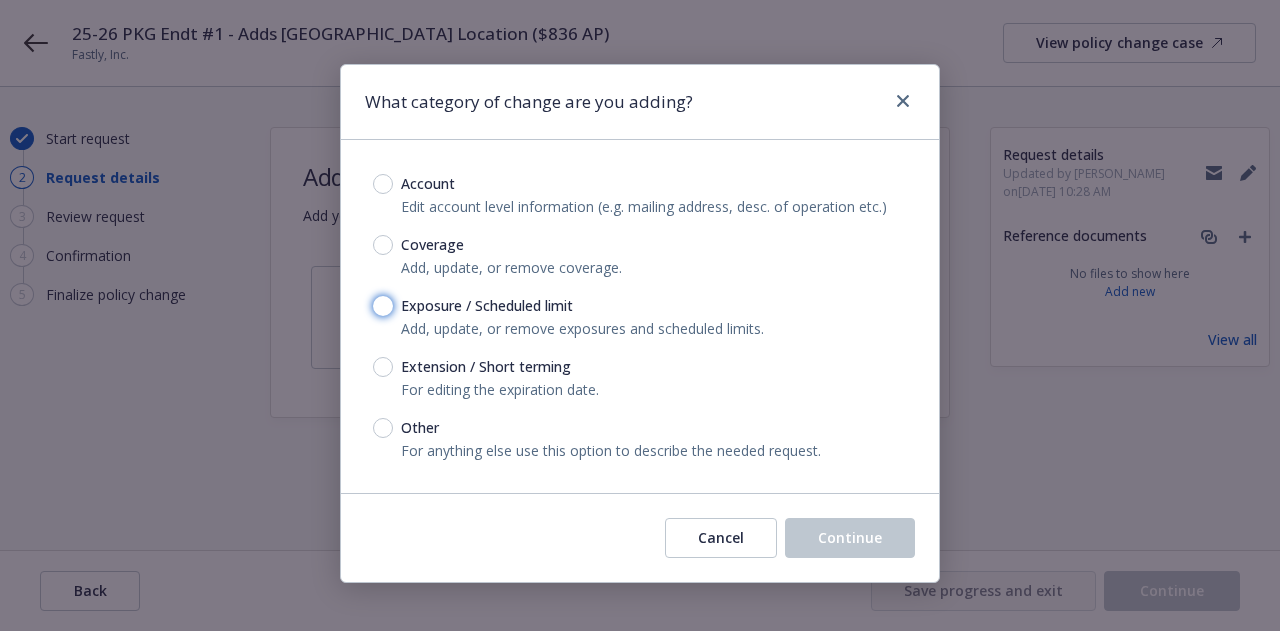 click on "Exposure / Scheduled limit" at bounding box center (383, 306) 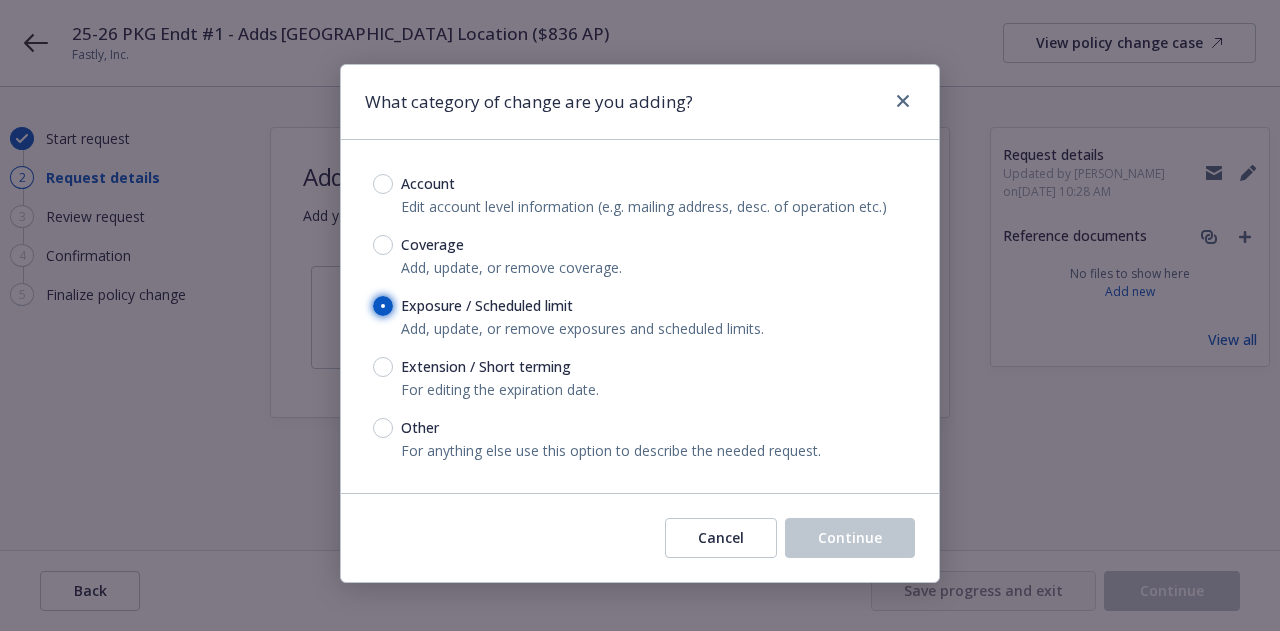 radio on "true" 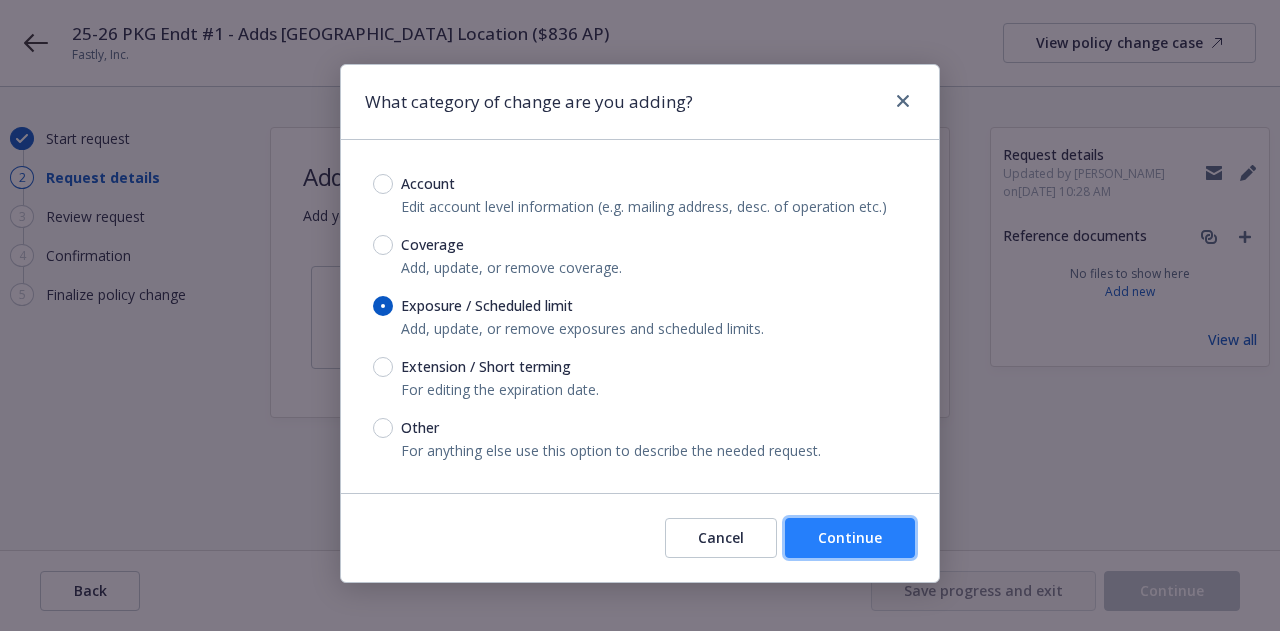click on "Continue" at bounding box center [850, 537] 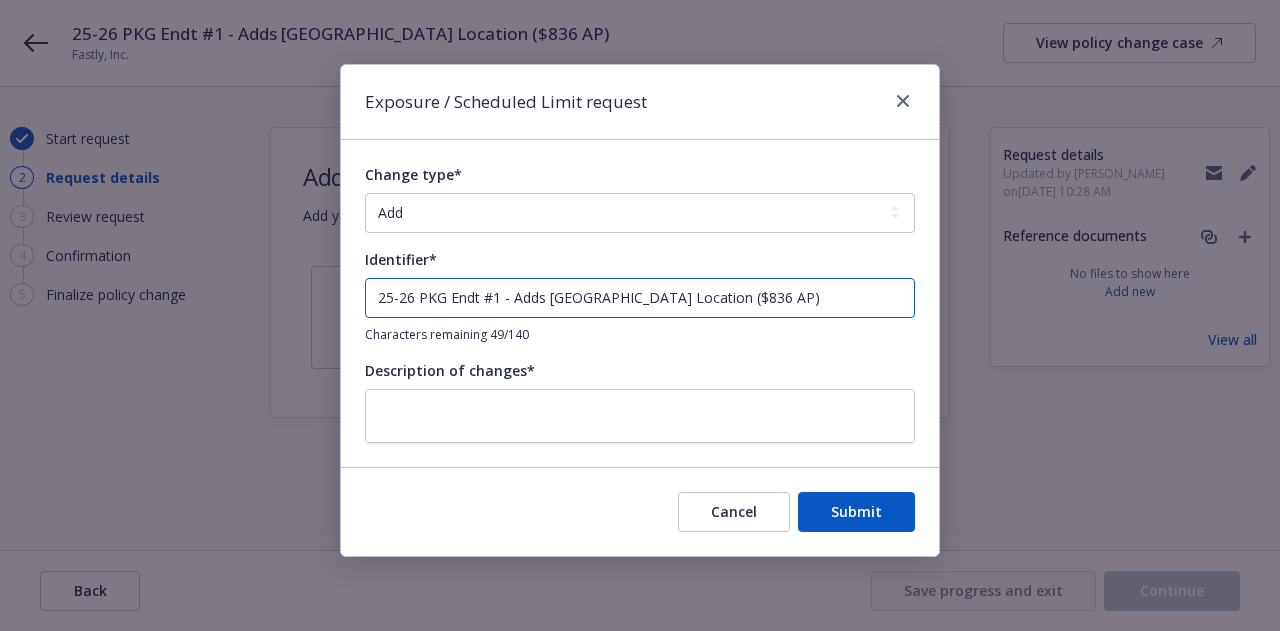 drag, startPoint x: 729, startPoint y: 290, endPoint x: 163, endPoint y: 331, distance: 567.48303 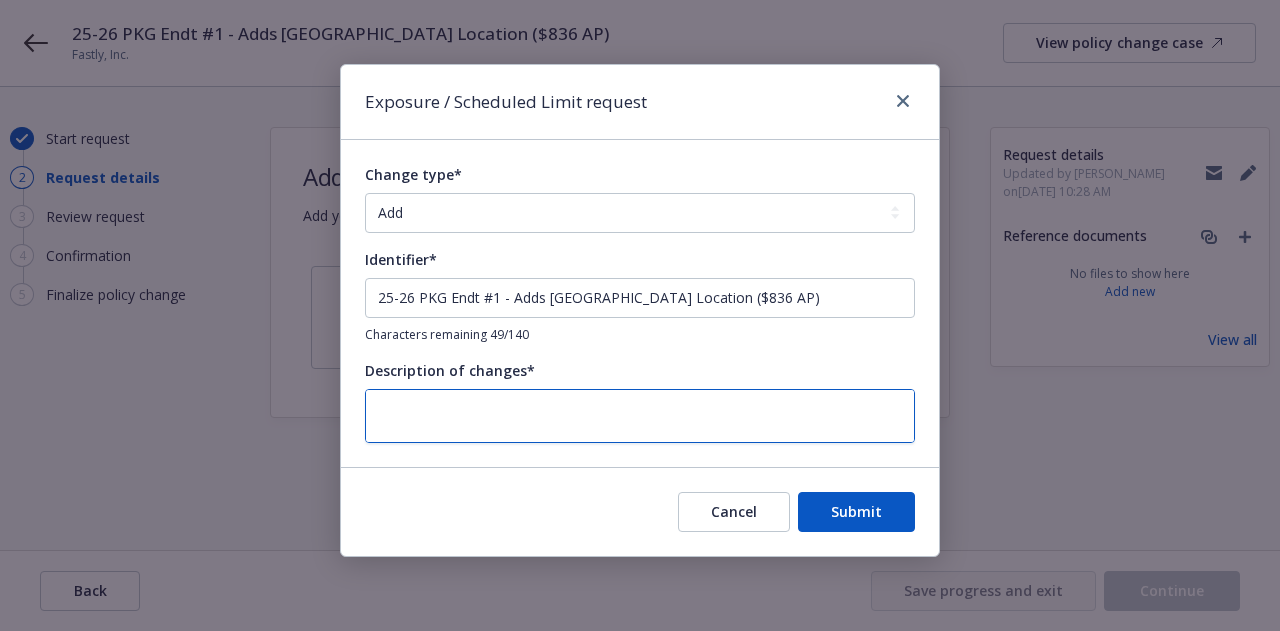 click at bounding box center (640, 416) 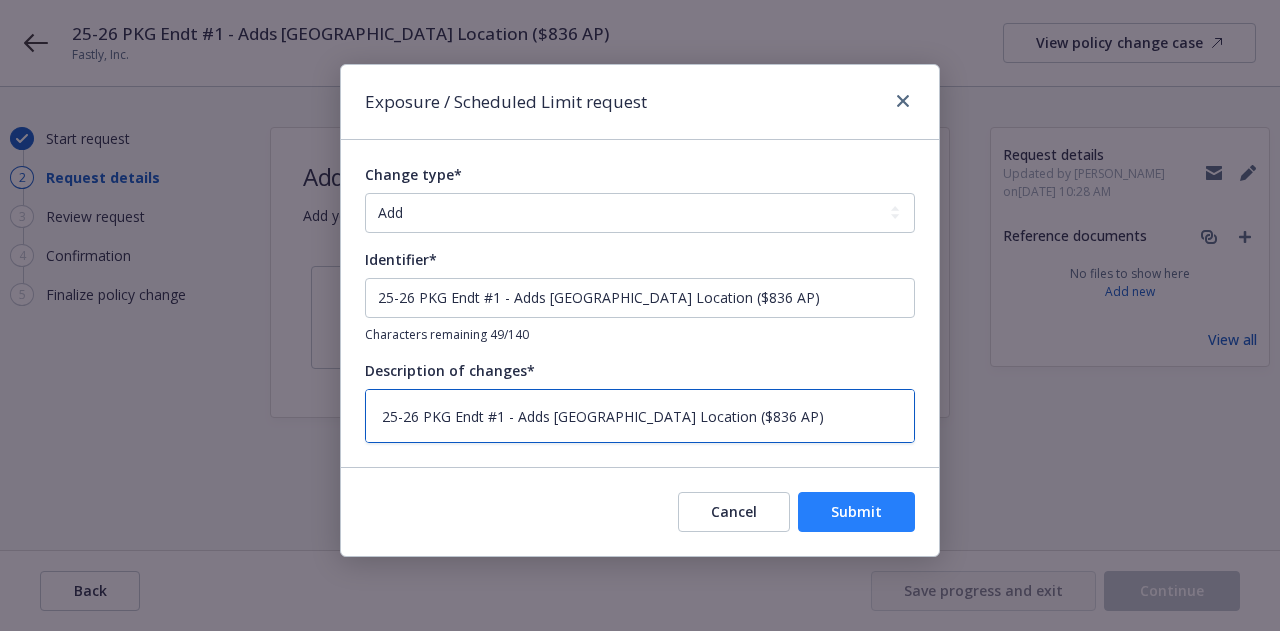 type on "25-26 PKG Endt #1 - Adds India Location ($836 AP)" 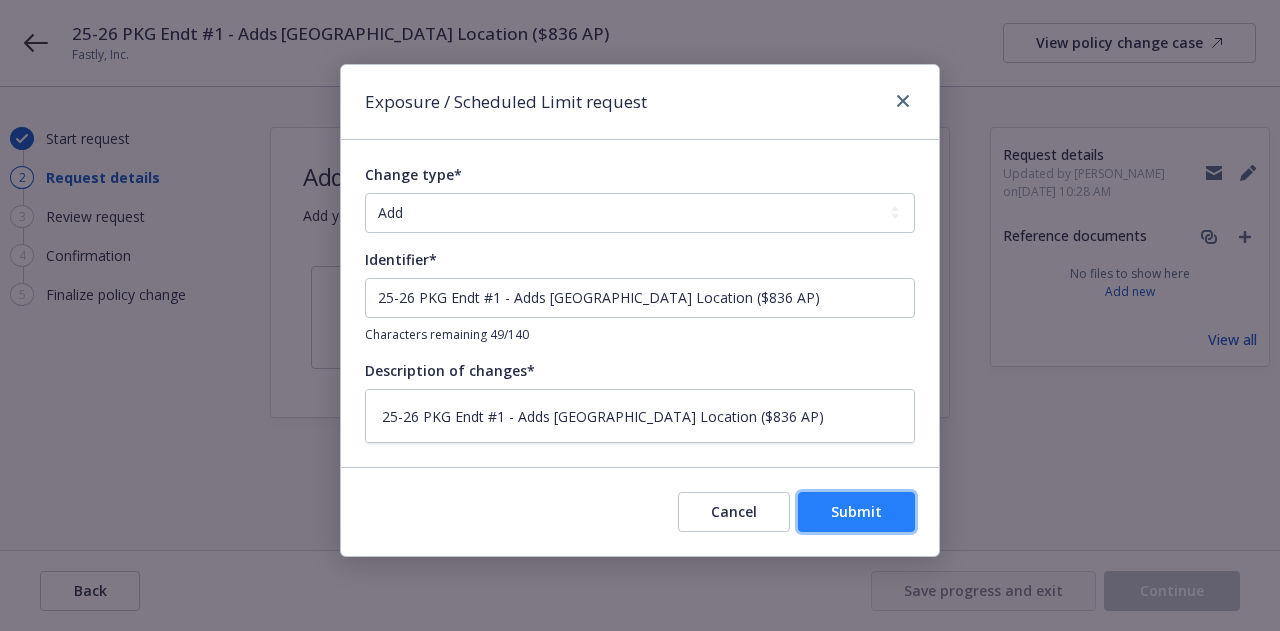 click on "Submit" at bounding box center (856, 511) 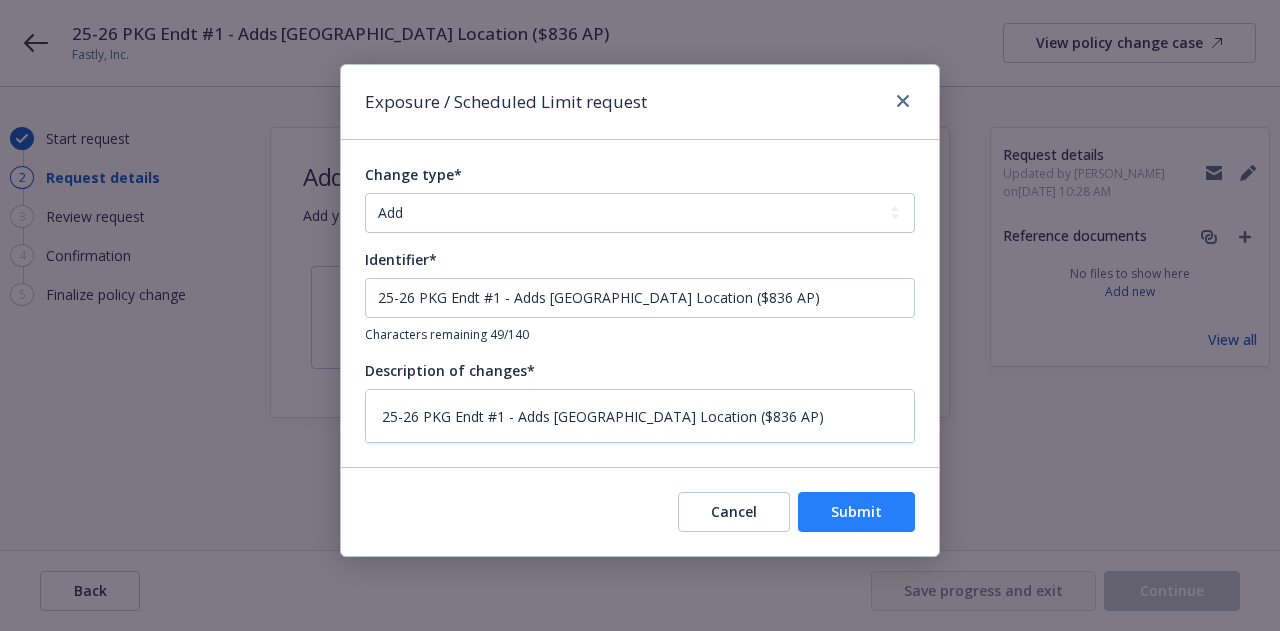 type on "x" 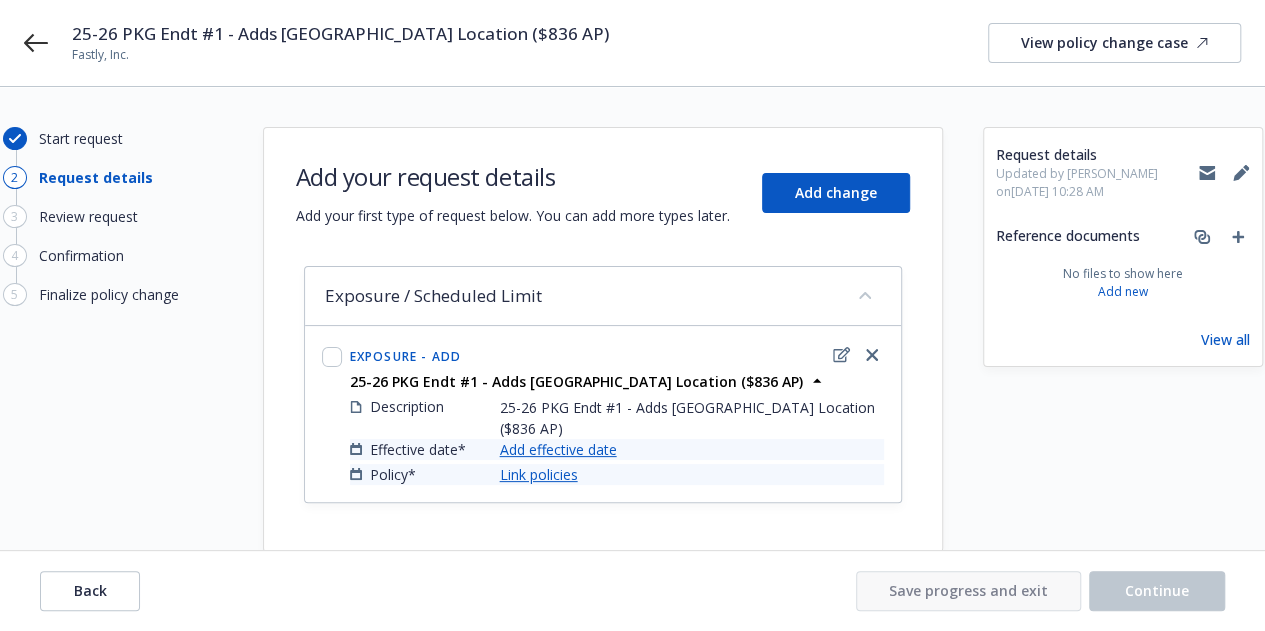 click on "Add effective date" at bounding box center (558, 449) 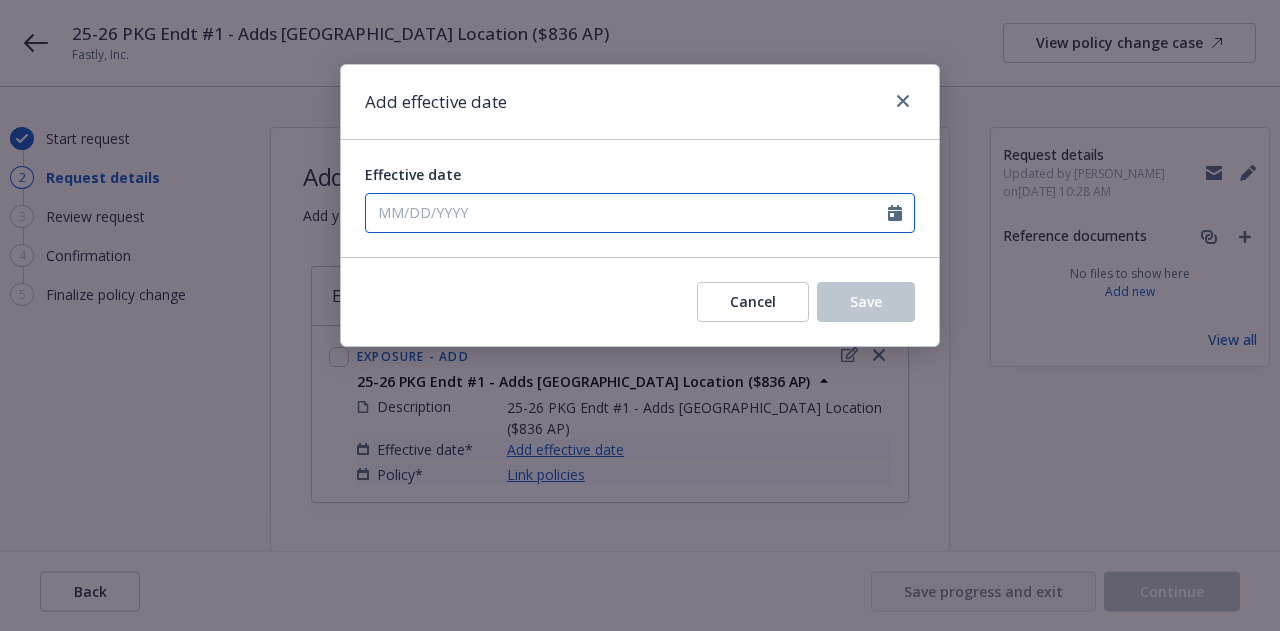 click on "Effective date" at bounding box center (627, 213) 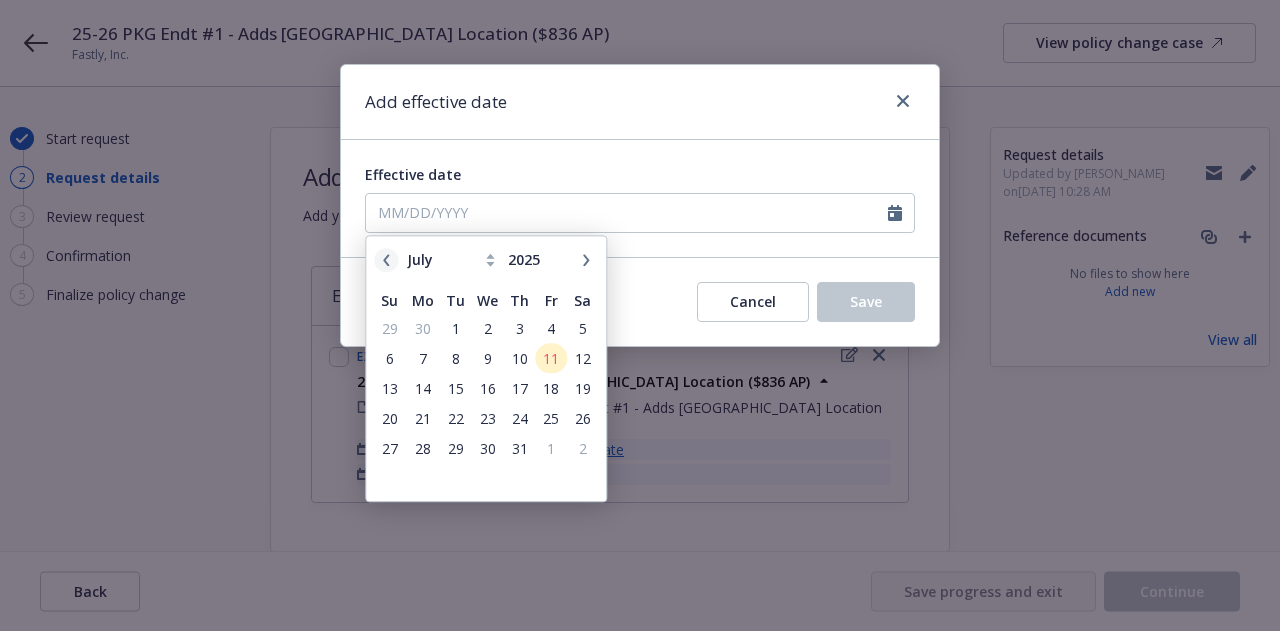click 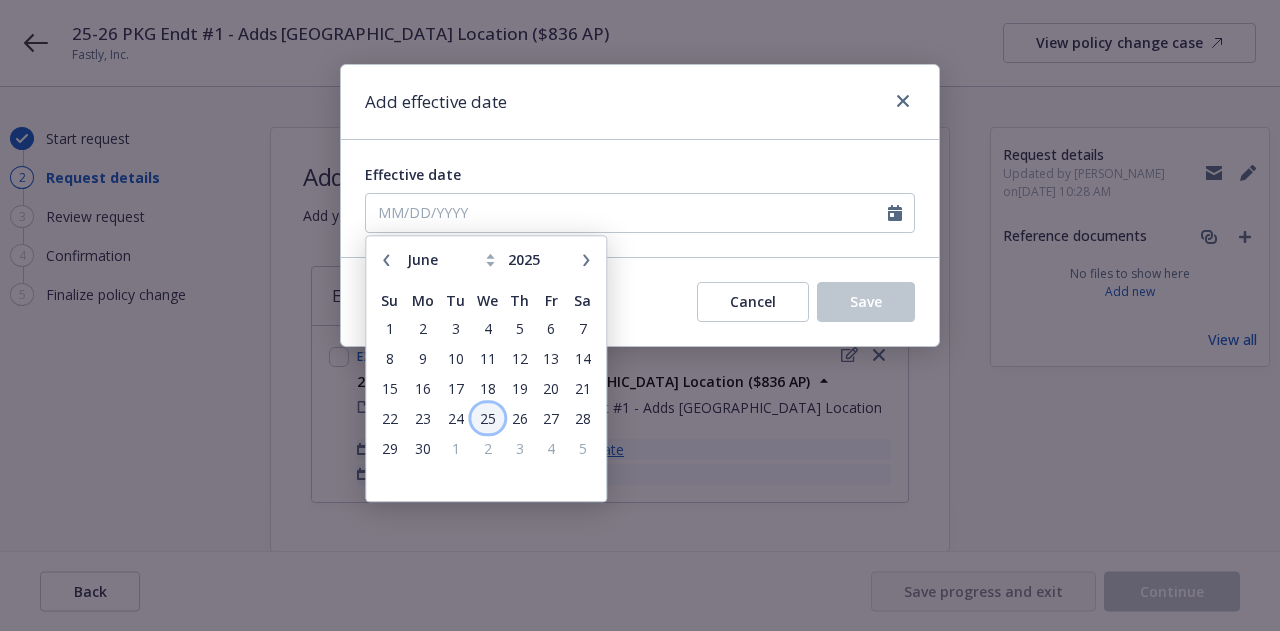 click on "25" at bounding box center [487, 418] 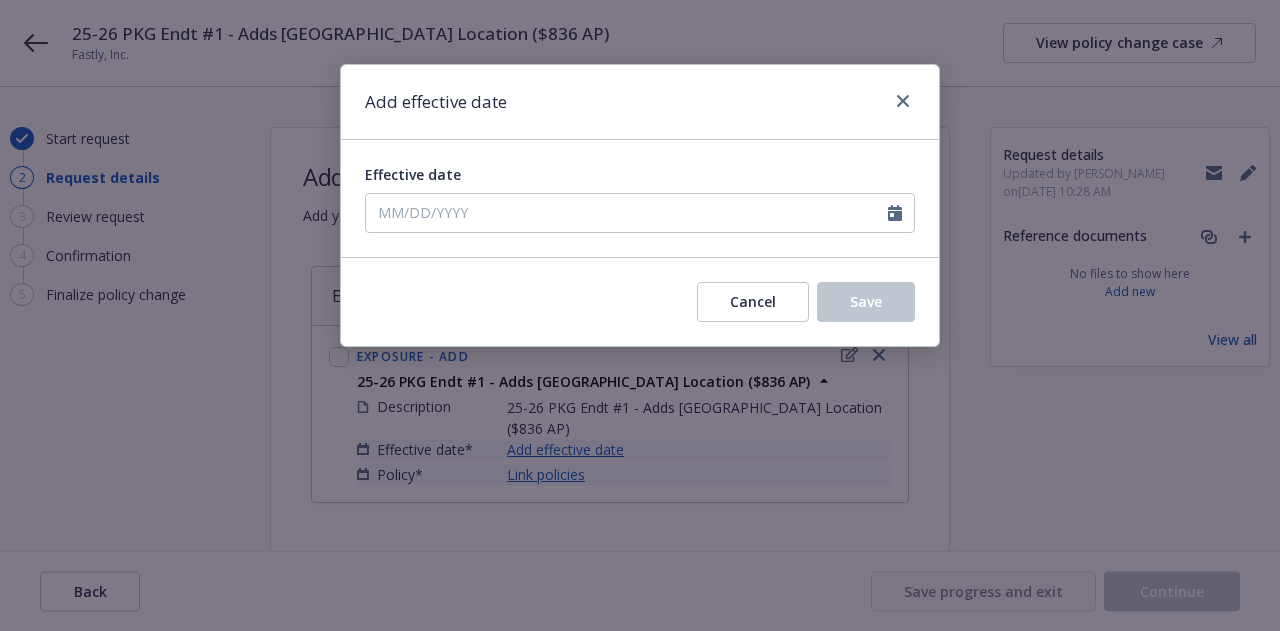 type on "06/25/2025" 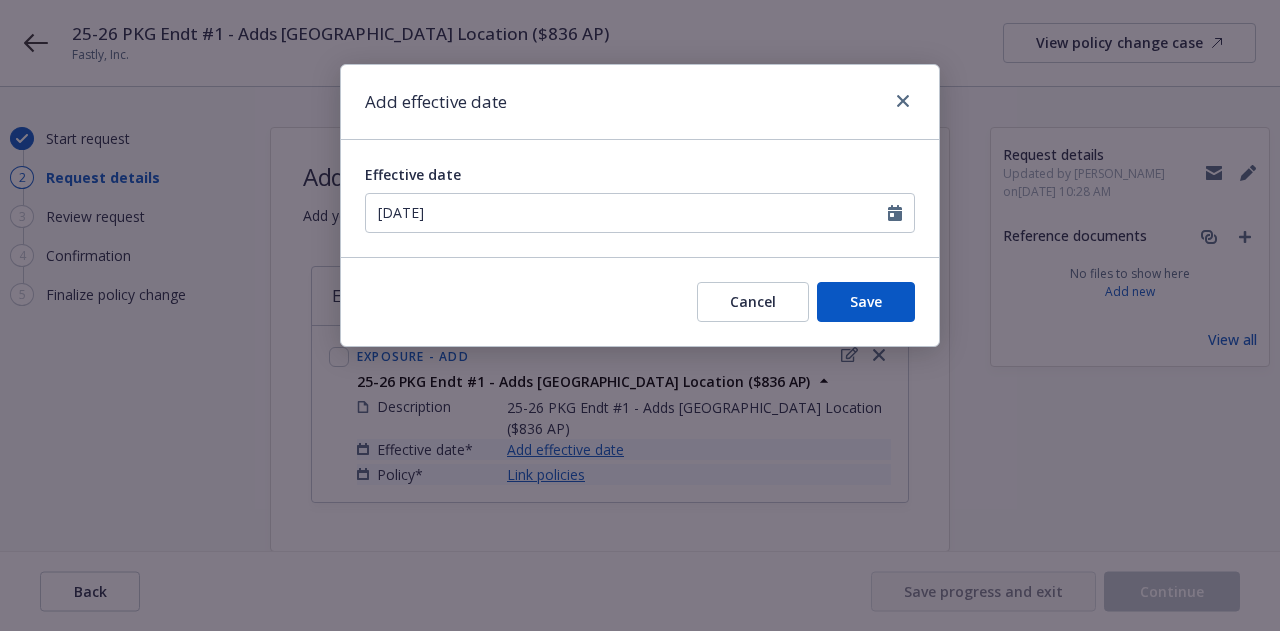 click on "Cancel Save" at bounding box center [640, 301] 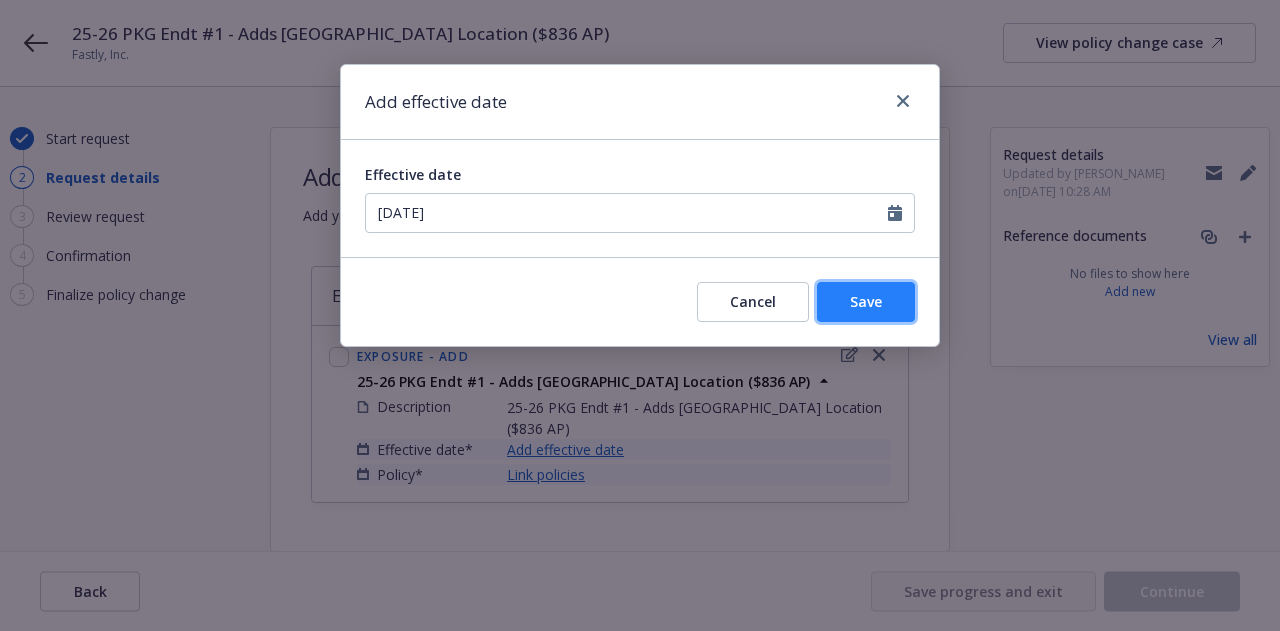 click on "Save" at bounding box center (866, 302) 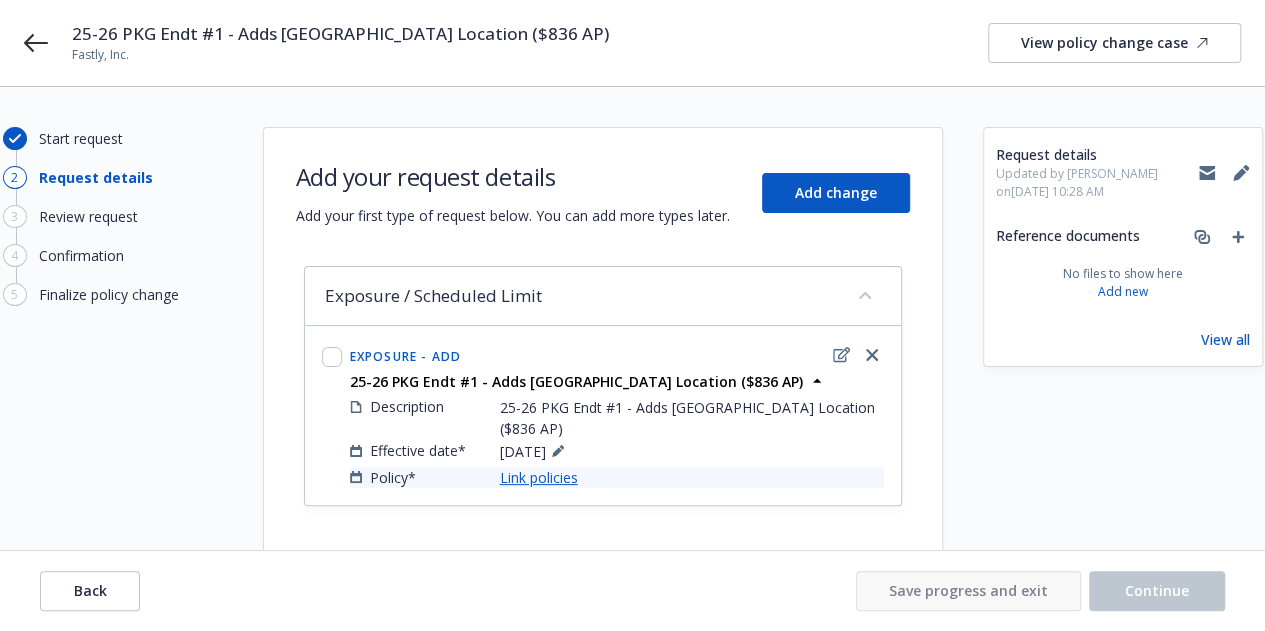 click on "Link policies" at bounding box center [539, 477] 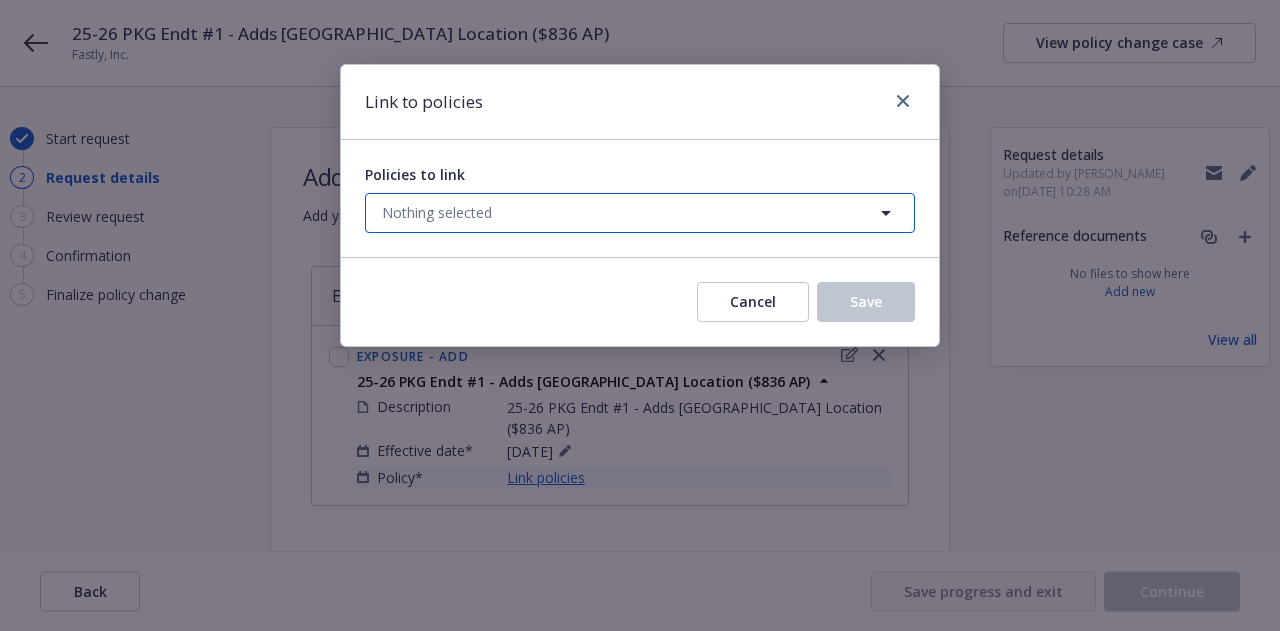 click on "Nothing selected" at bounding box center (640, 213) 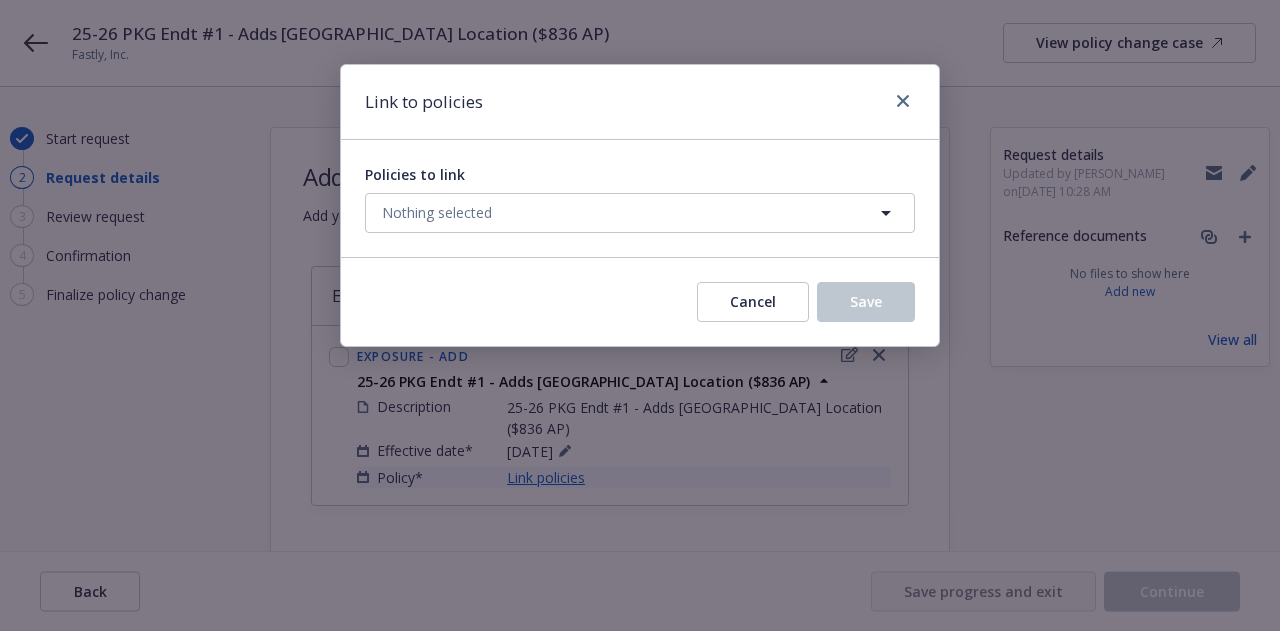select on "ACTIVE" 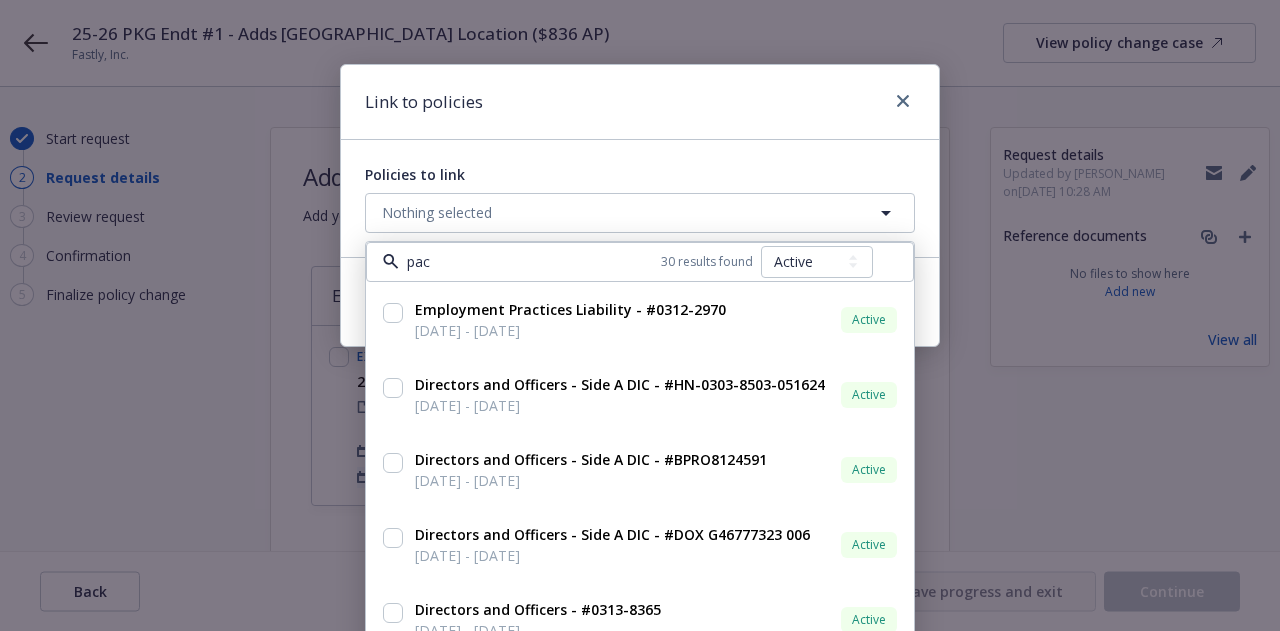 type on "pack" 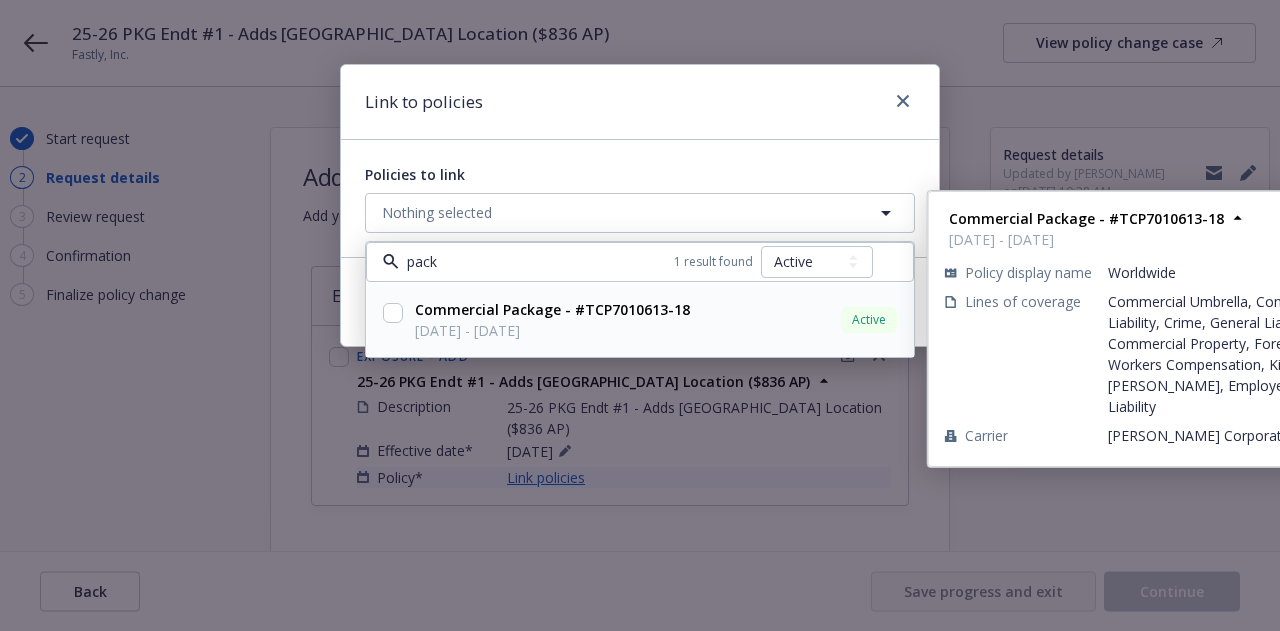 click at bounding box center [393, 313] 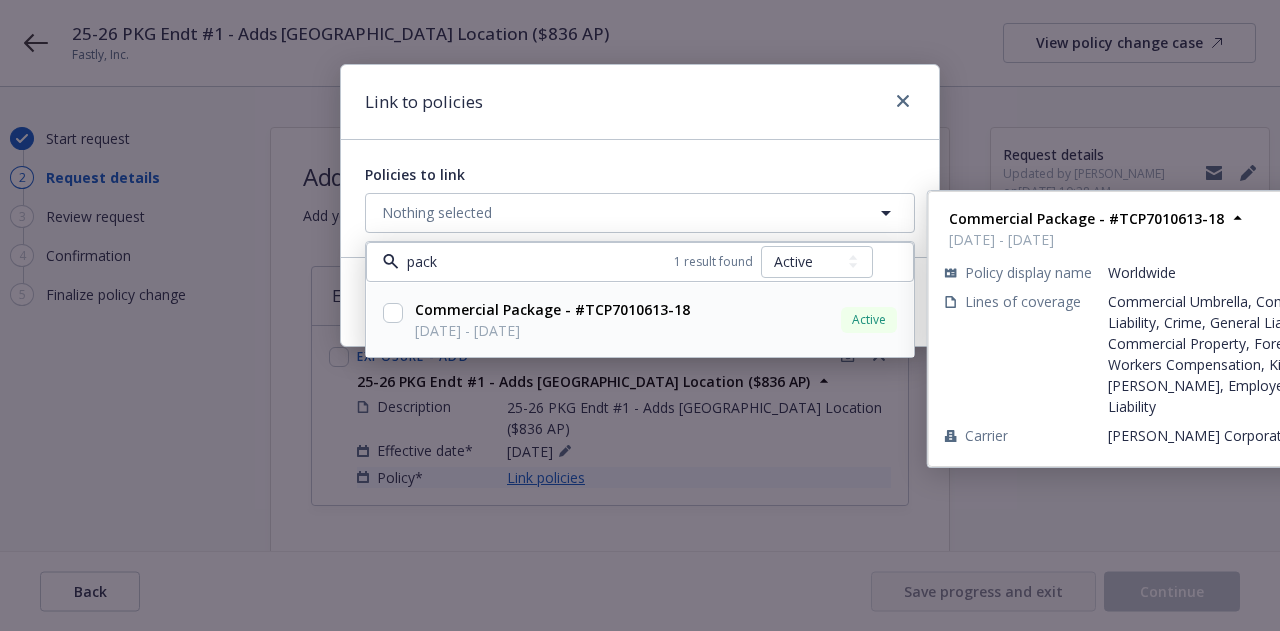 checkbox on "true" 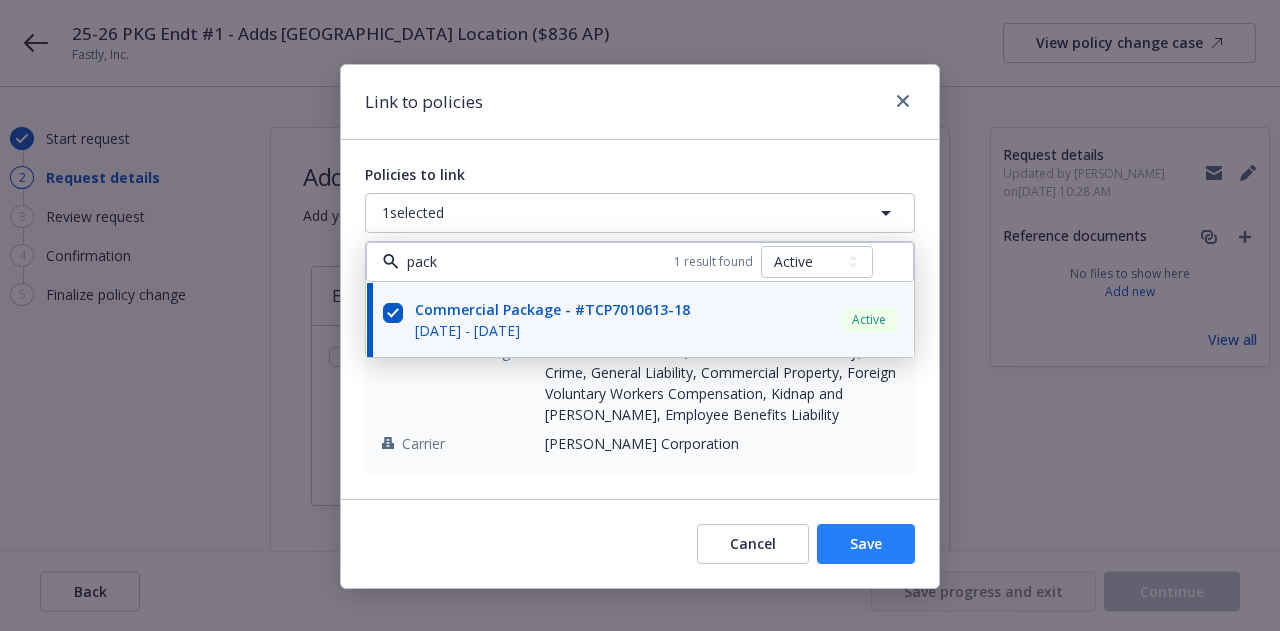 type on "pack" 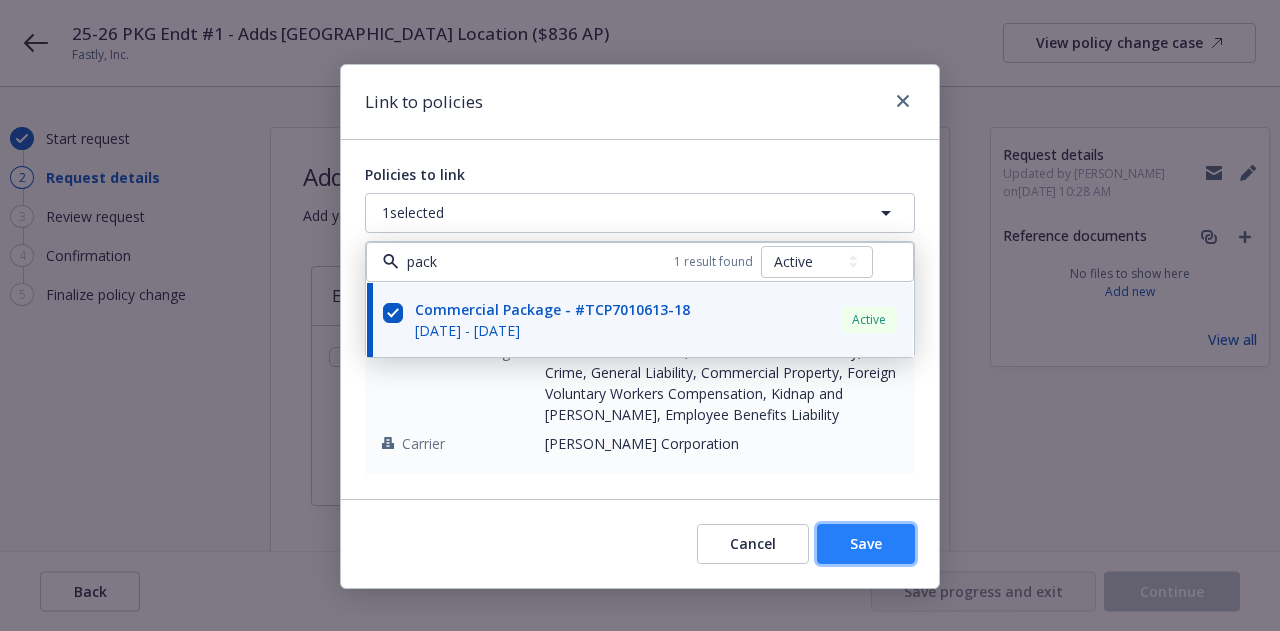 click on "Save" at bounding box center (866, 543) 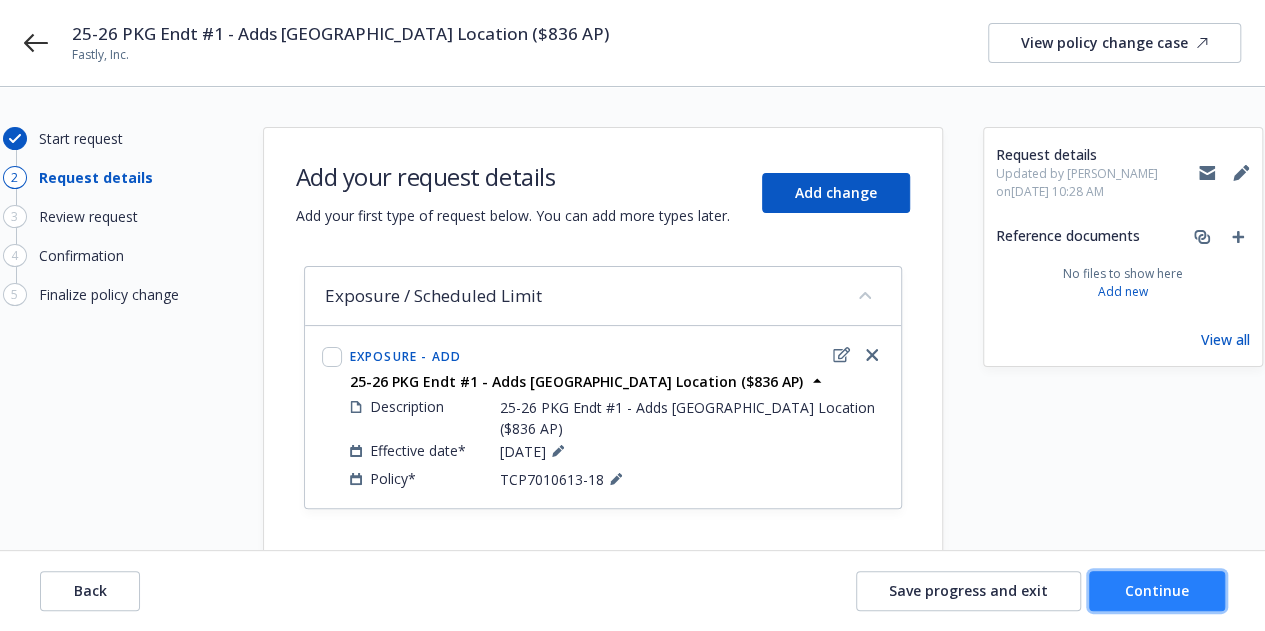 click on "Continue" at bounding box center (1157, 591) 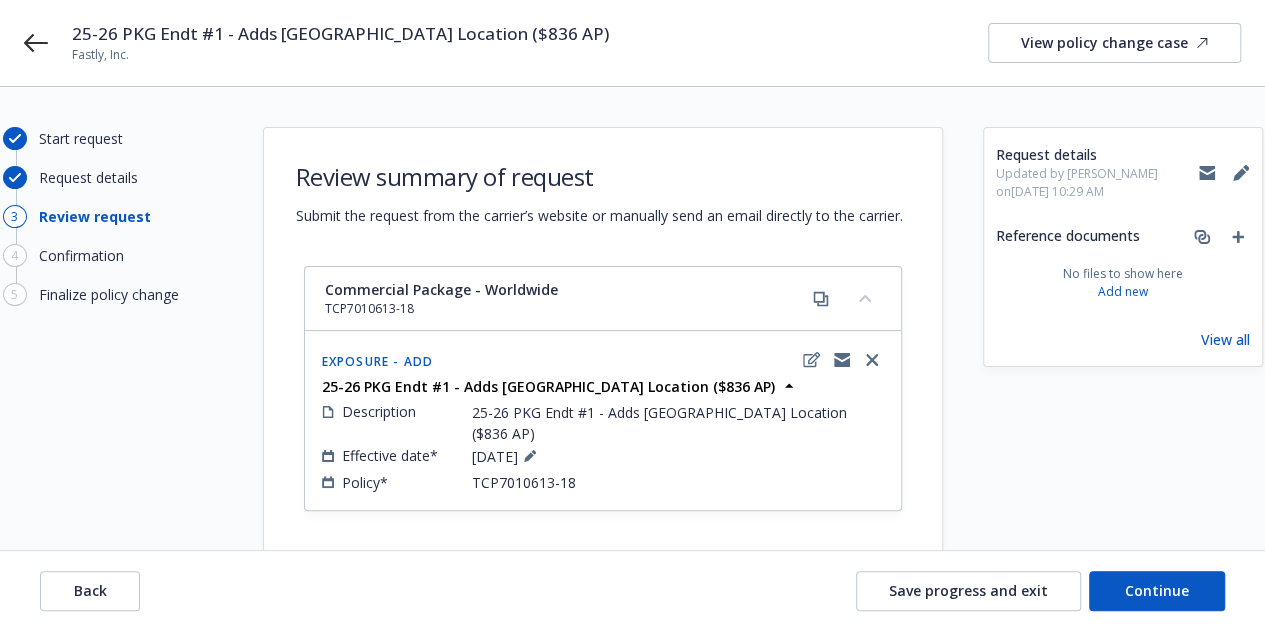 scroll, scrollTop: 46, scrollLeft: 0, axis: vertical 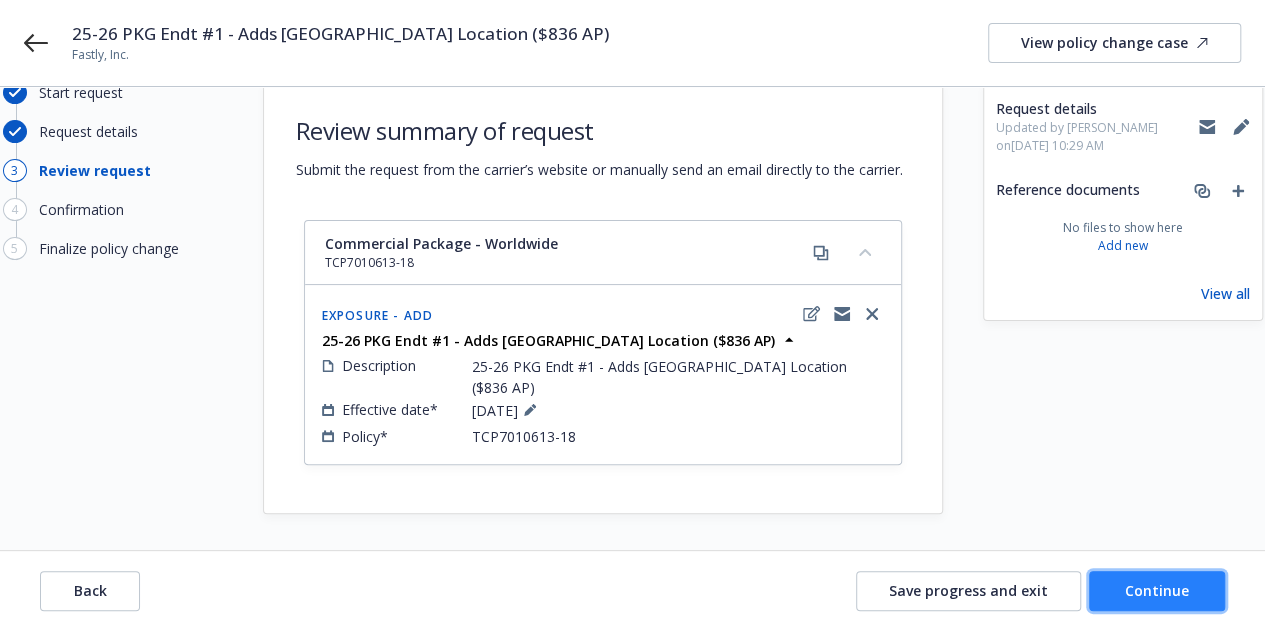 click on "Continue" at bounding box center [1157, 591] 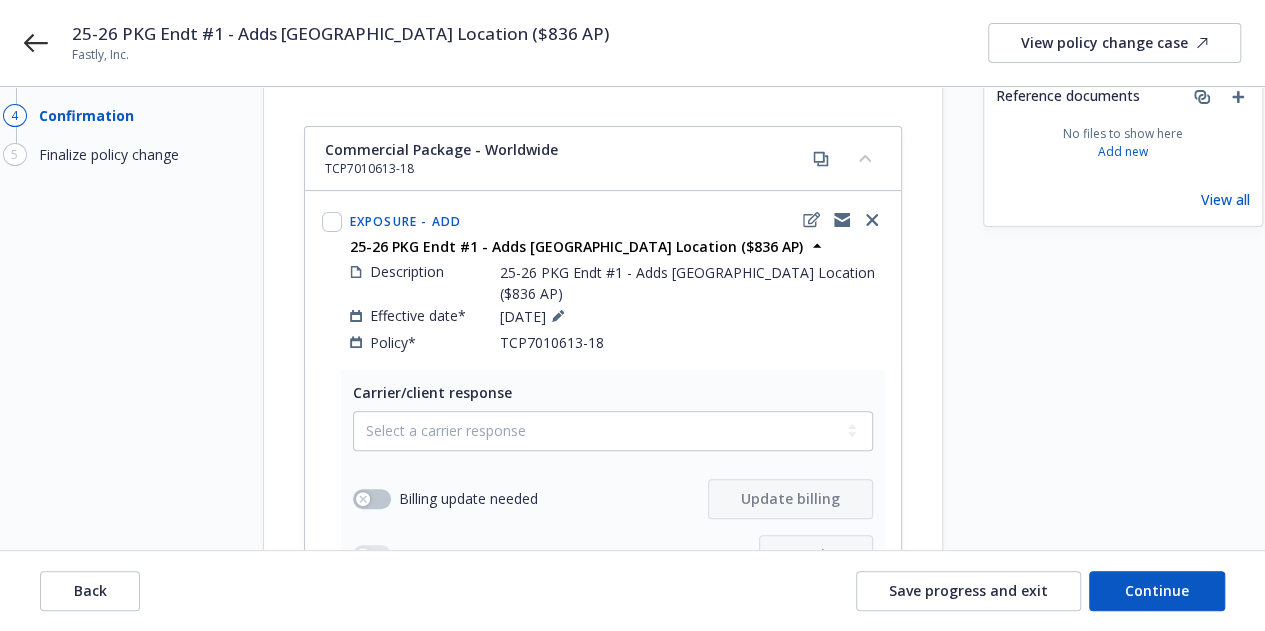 scroll, scrollTop: 140, scrollLeft: 0, axis: vertical 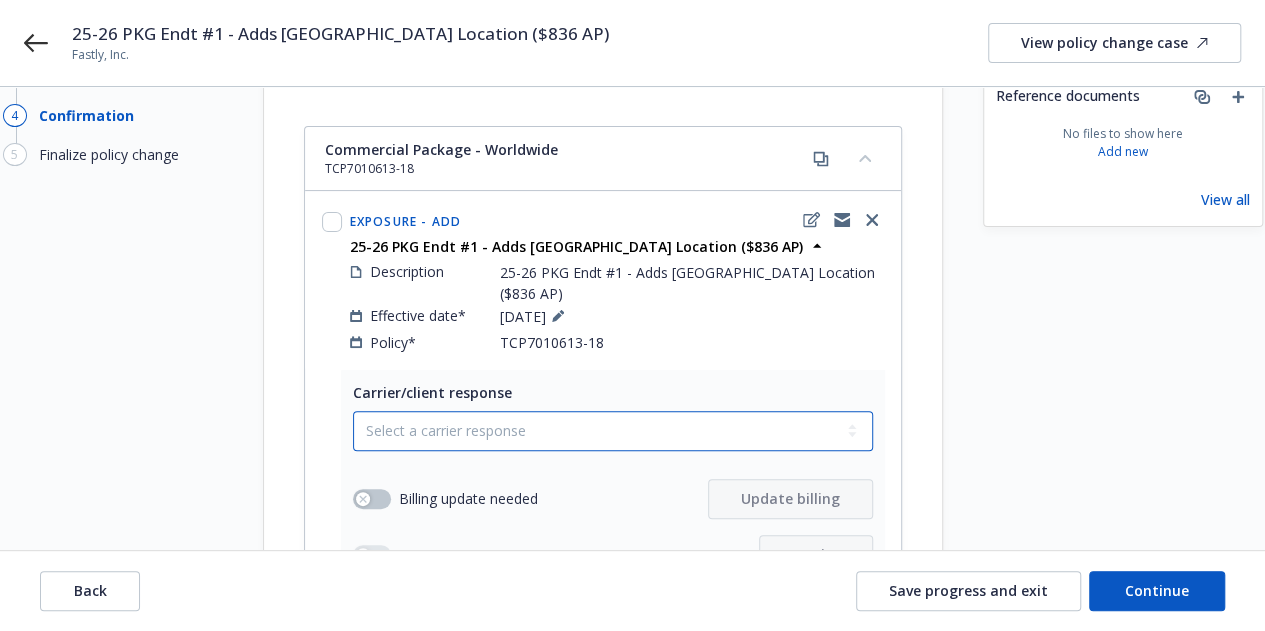 click on "Select a carrier response Accepted Accepted with revision No endorsement needed Declined by carrier Rejected by client" at bounding box center [613, 431] 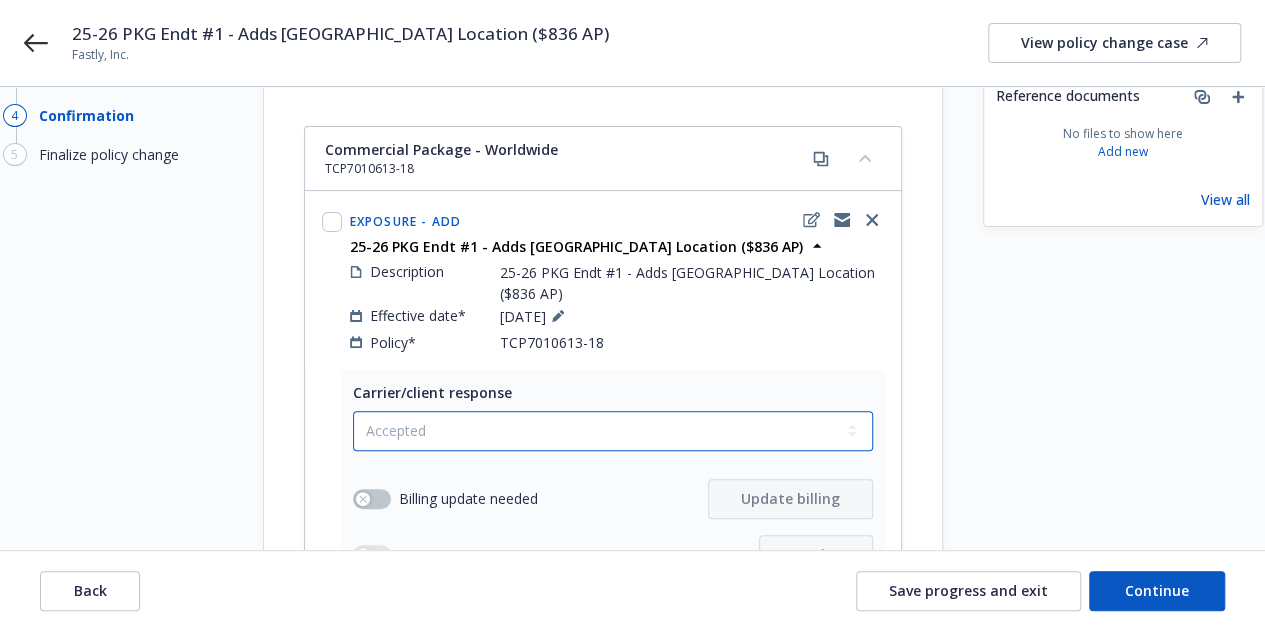 click on "Select a carrier response Accepted Accepted with revision No endorsement needed Declined by carrier Rejected by client" at bounding box center (613, 431) 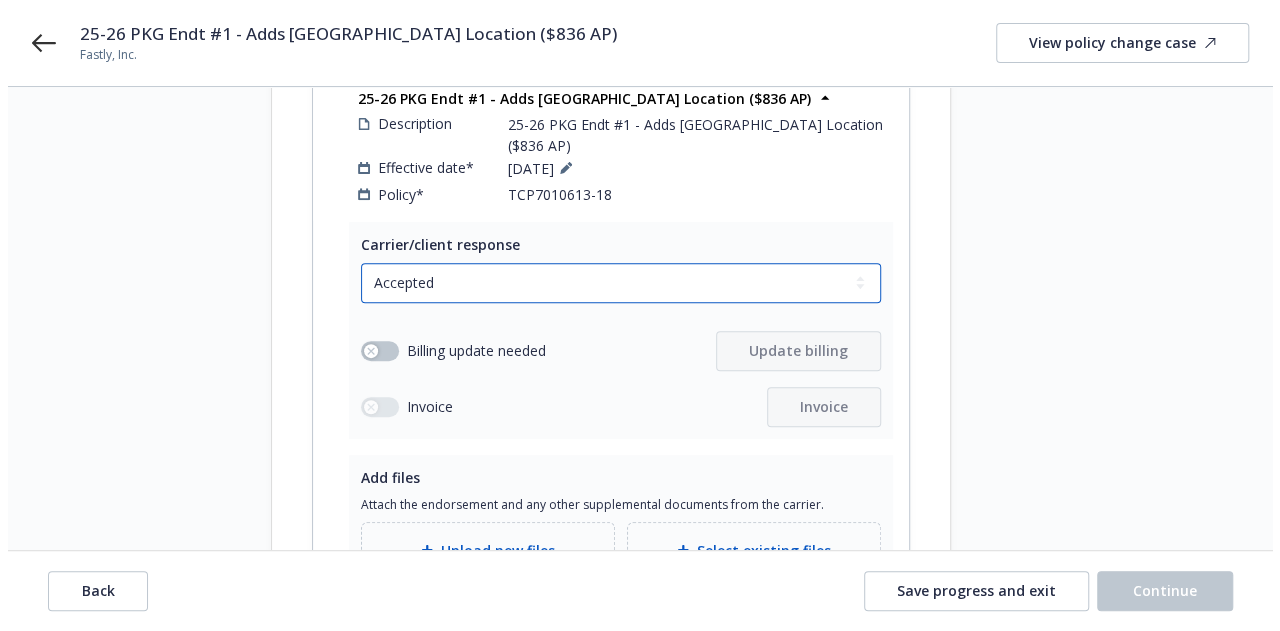 scroll, scrollTop: 288, scrollLeft: 0, axis: vertical 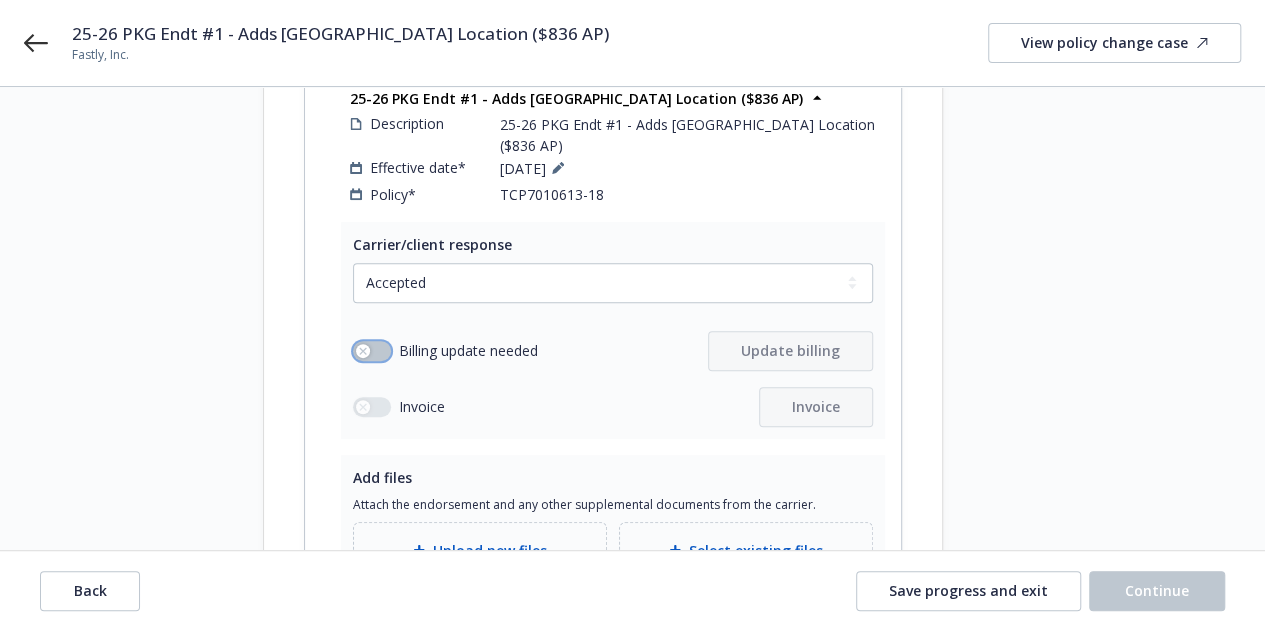 click at bounding box center (372, 351) 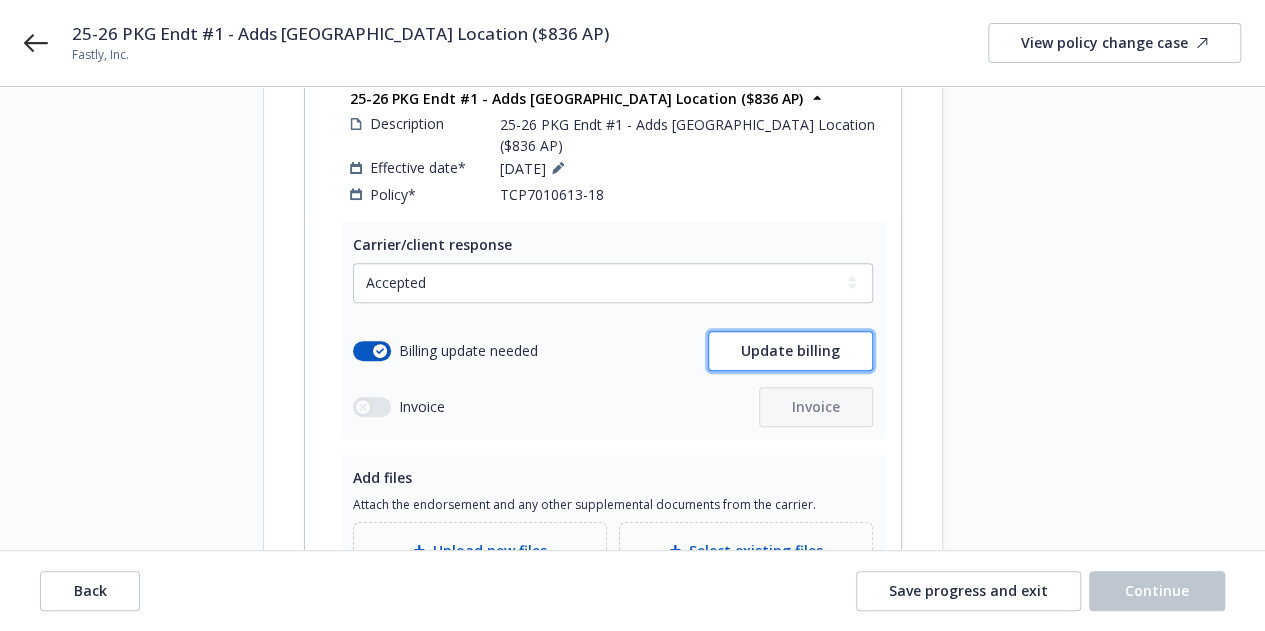 click on "Update billing" at bounding box center [790, 351] 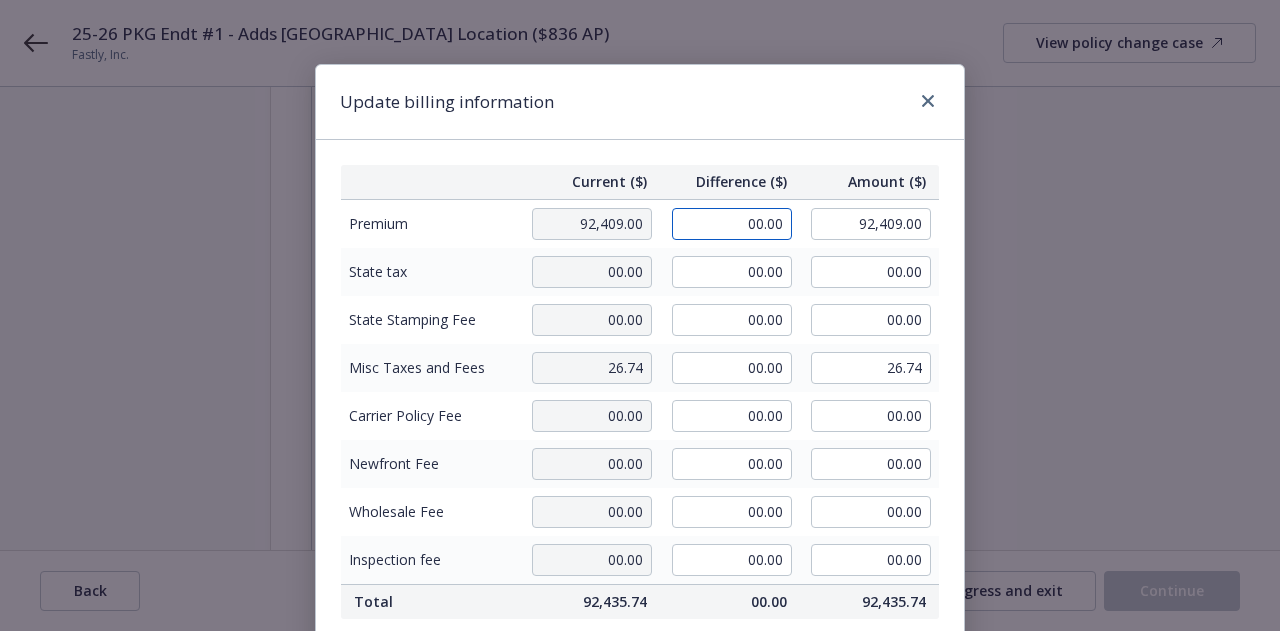 click on "00.00" at bounding box center [732, 224] 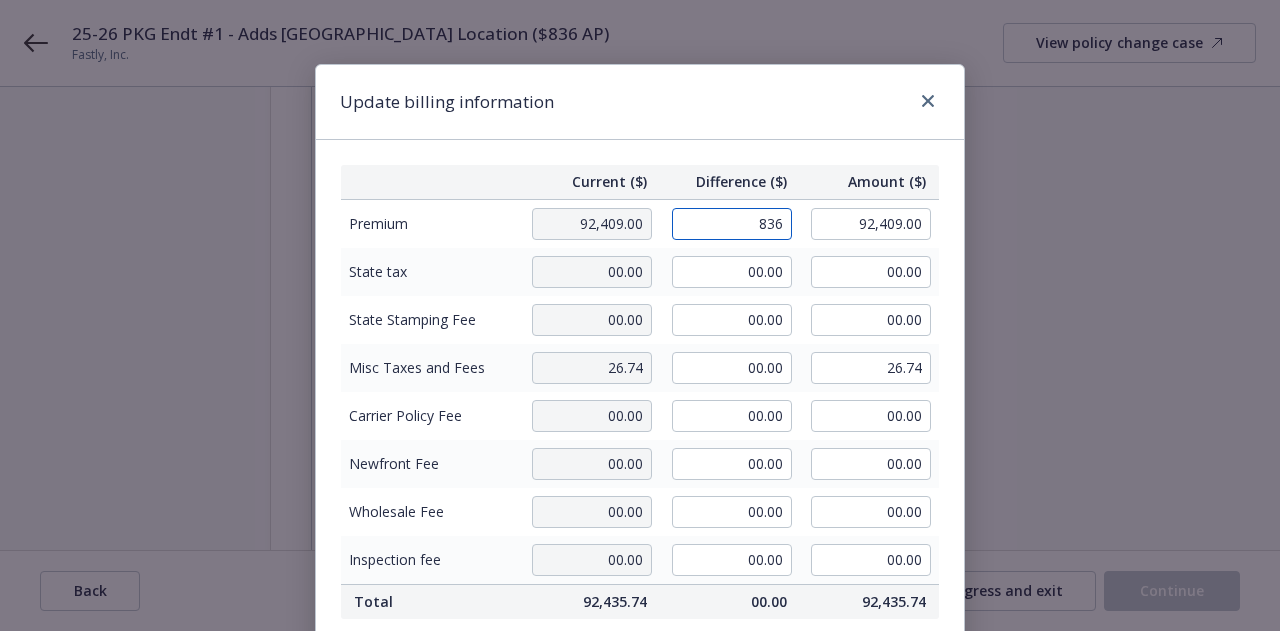 type on "836" 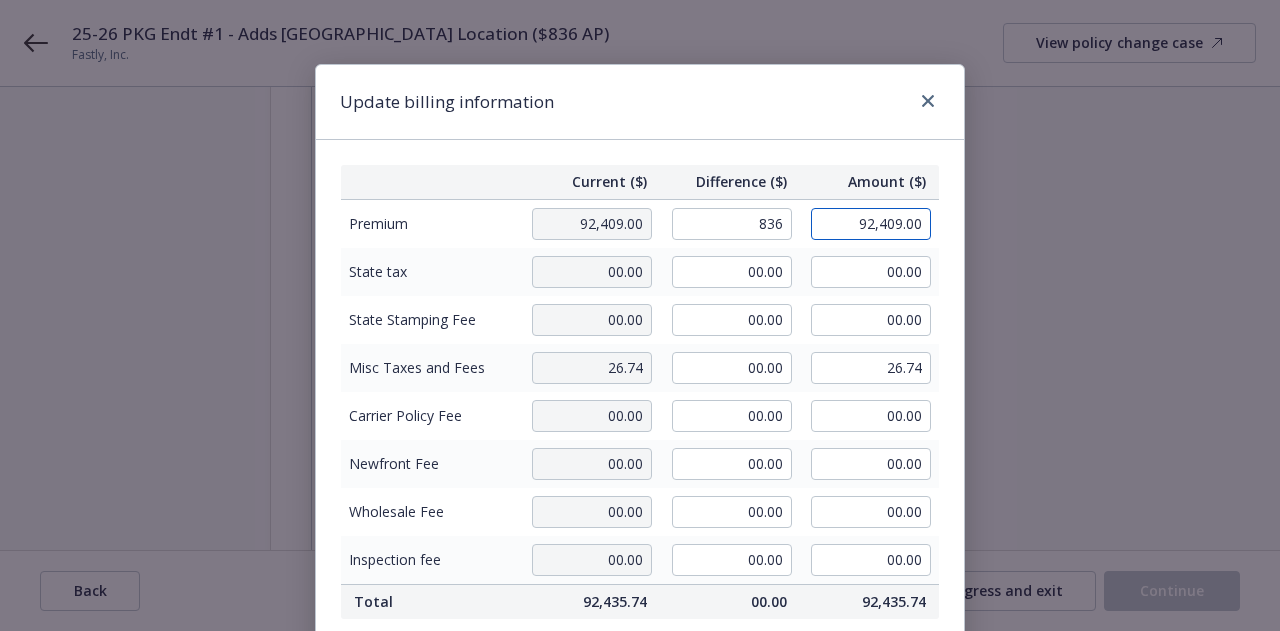type on "93,245.00" 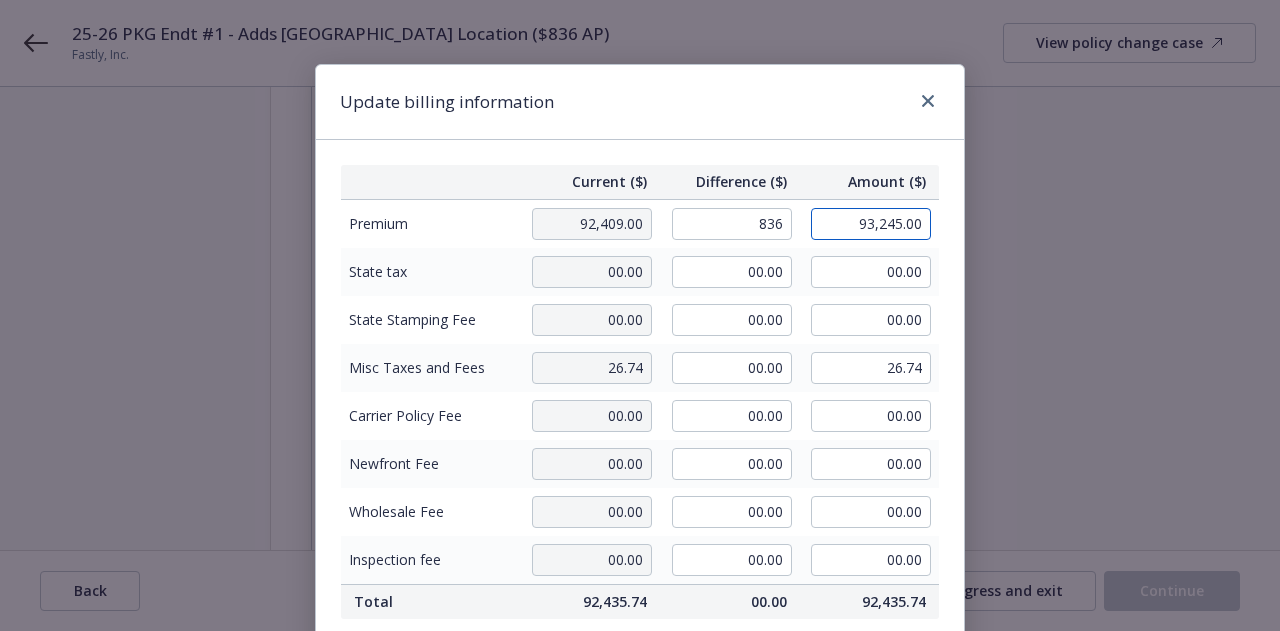 type on "836.00" 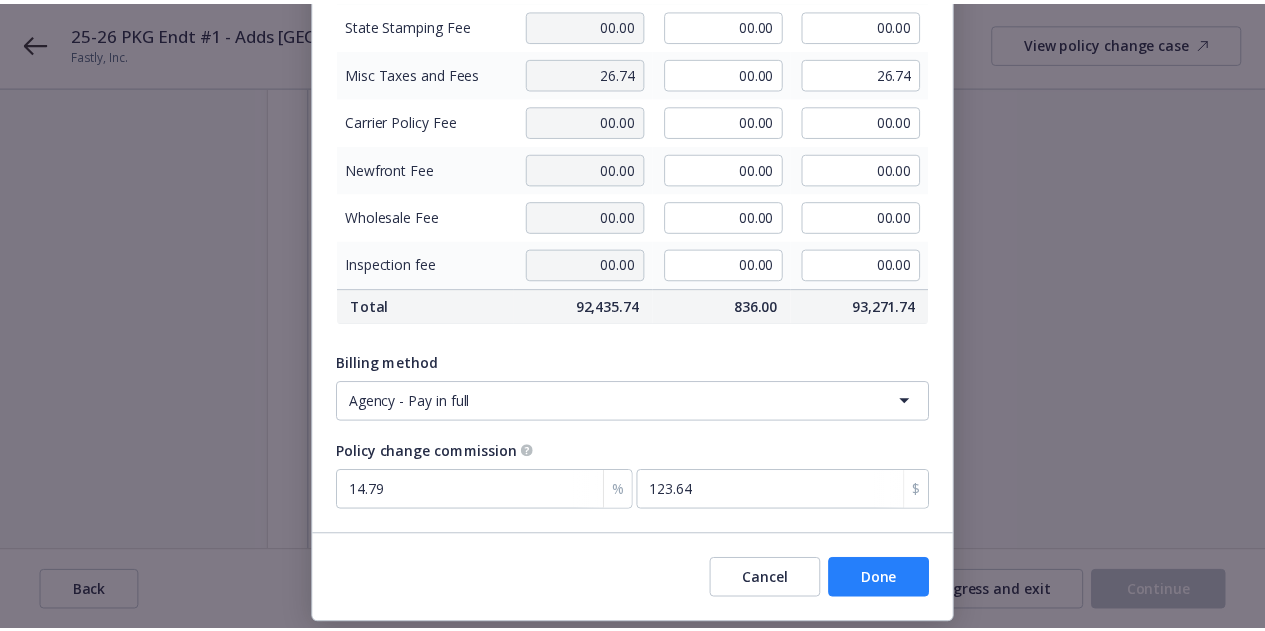 scroll, scrollTop: 317, scrollLeft: 0, axis: vertical 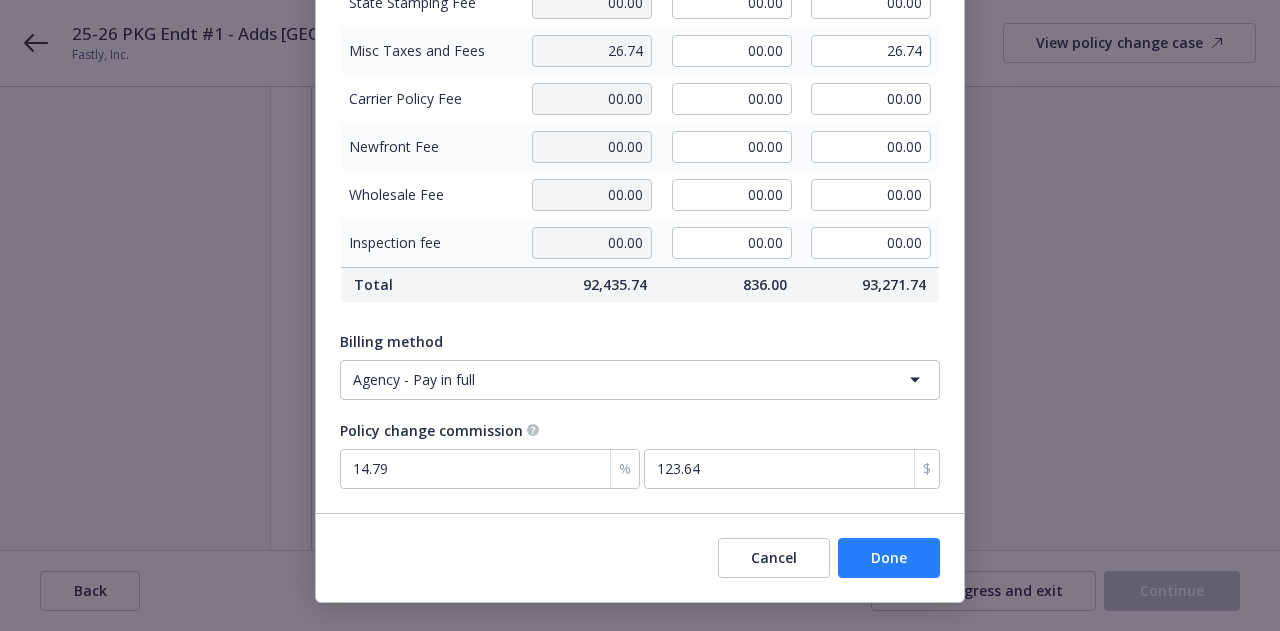 click on "Done" at bounding box center (889, 558) 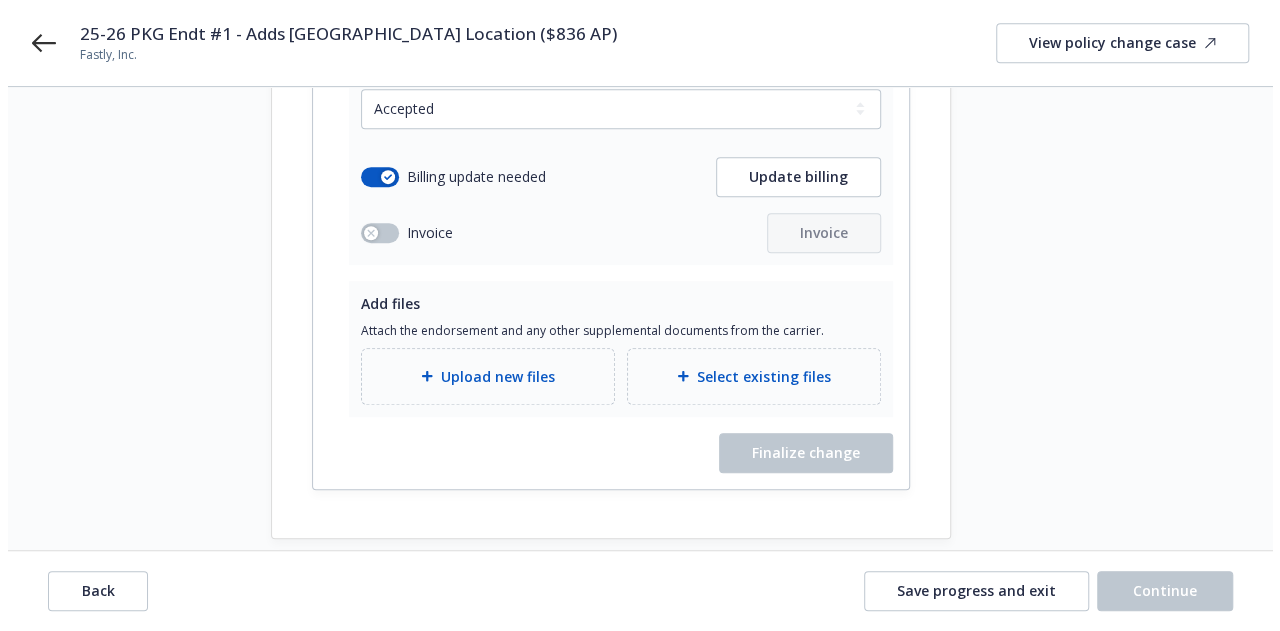 scroll, scrollTop: 466, scrollLeft: 0, axis: vertical 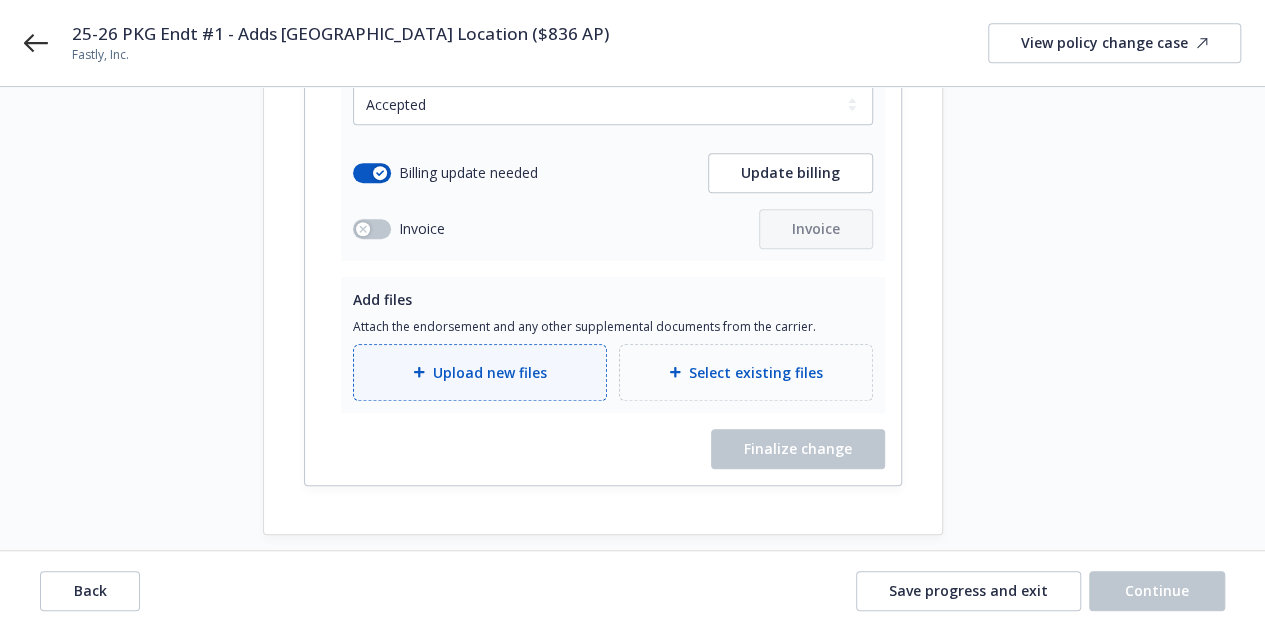 click on "Upload new files" at bounding box center (490, 372) 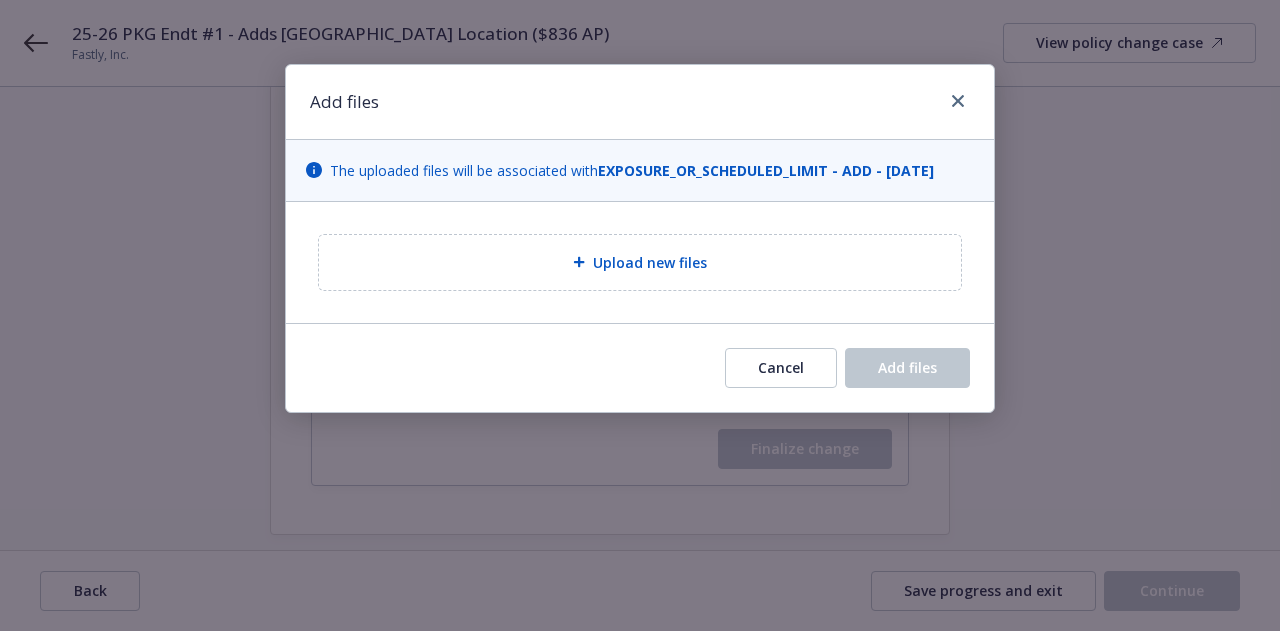 type on "x" 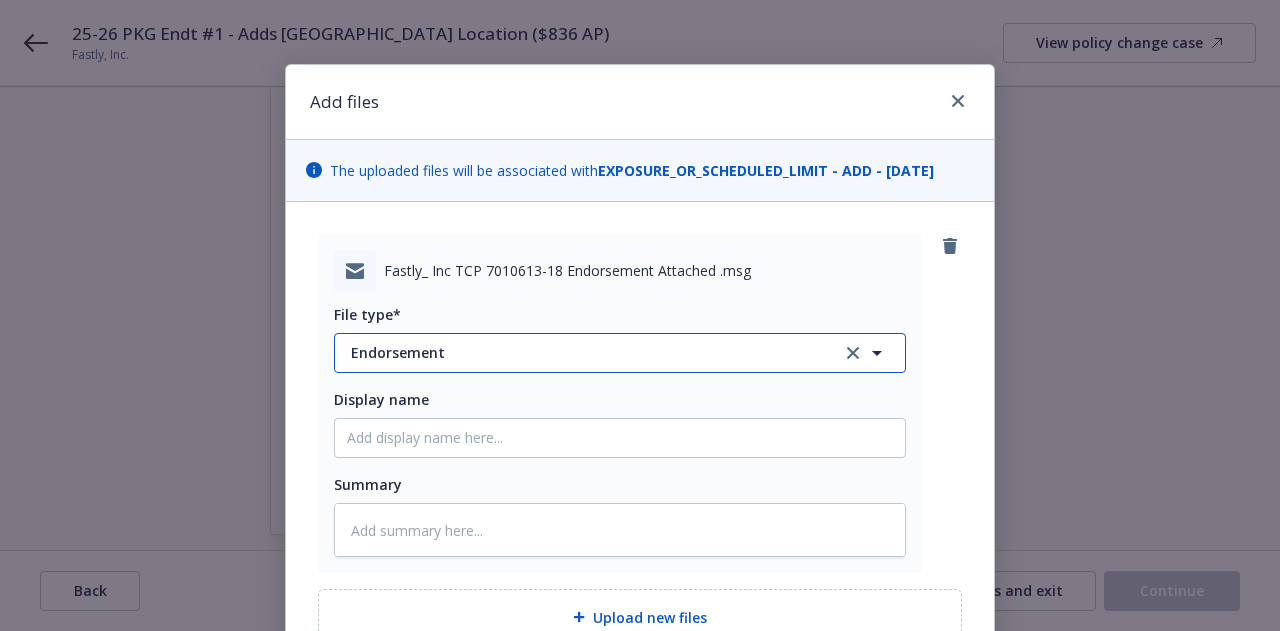 click on "Endorsement" at bounding box center (582, 352) 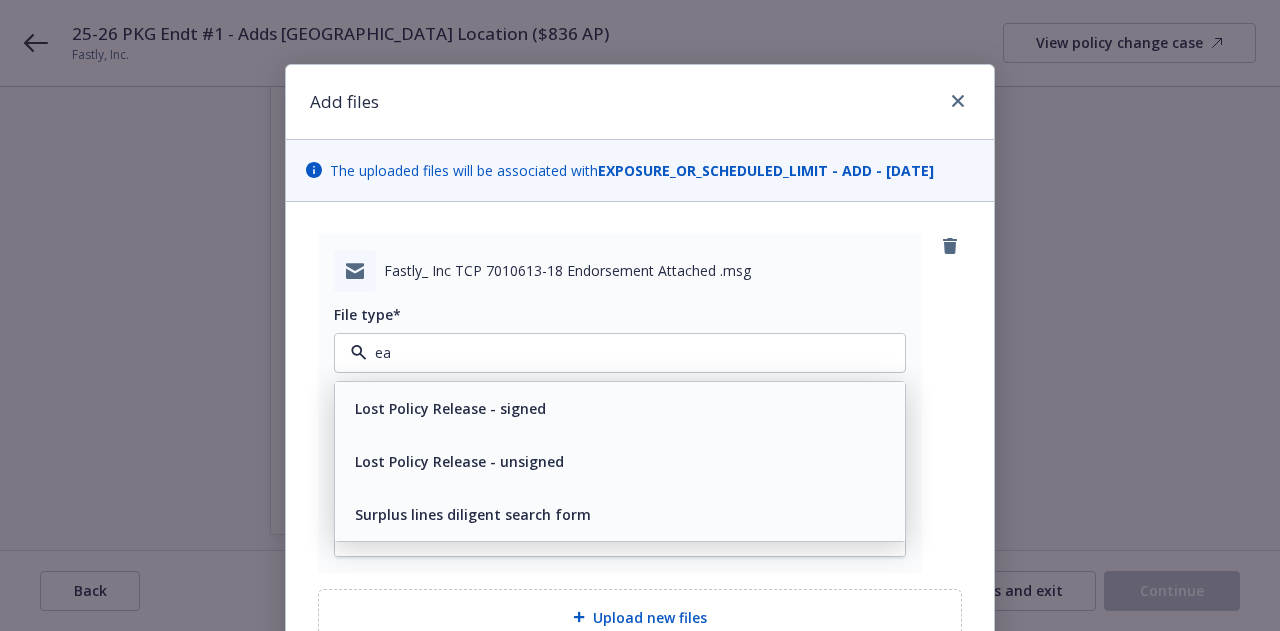 type on "e" 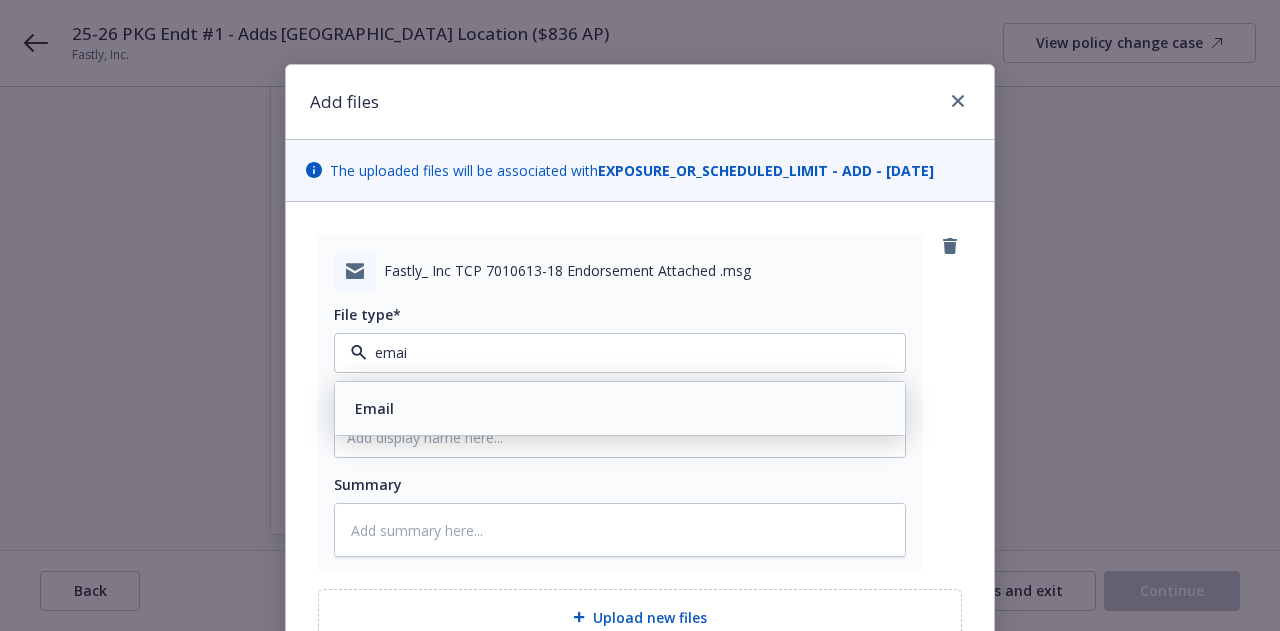 type on "email" 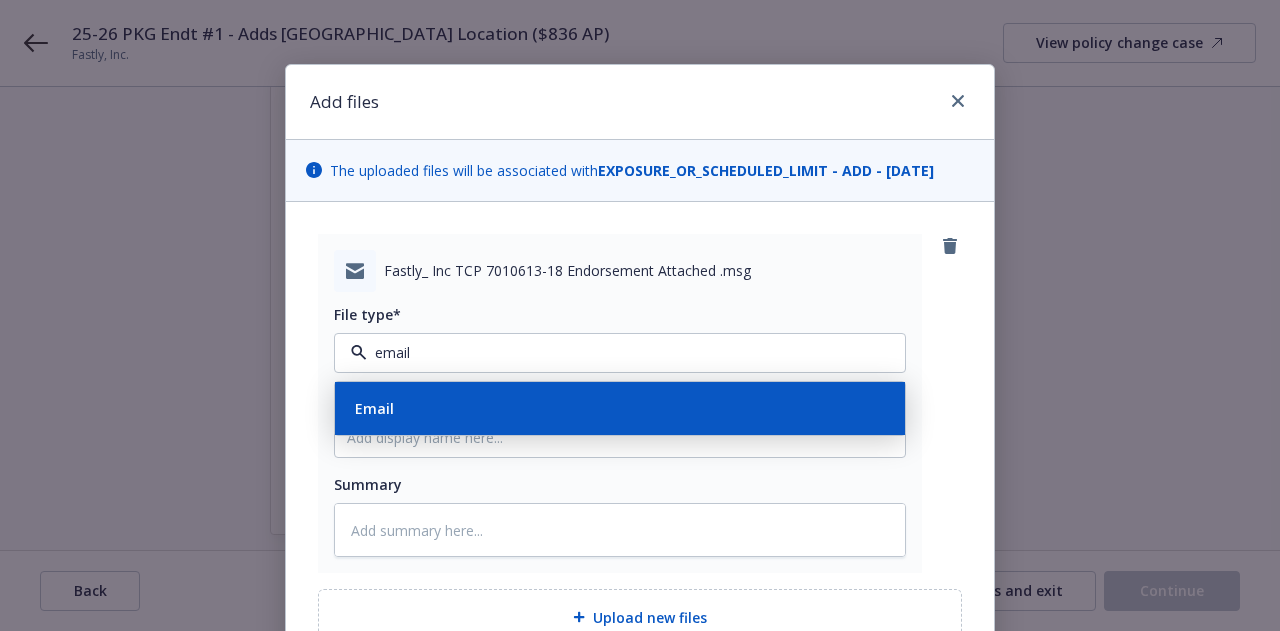click on "Email" at bounding box center [620, 408] 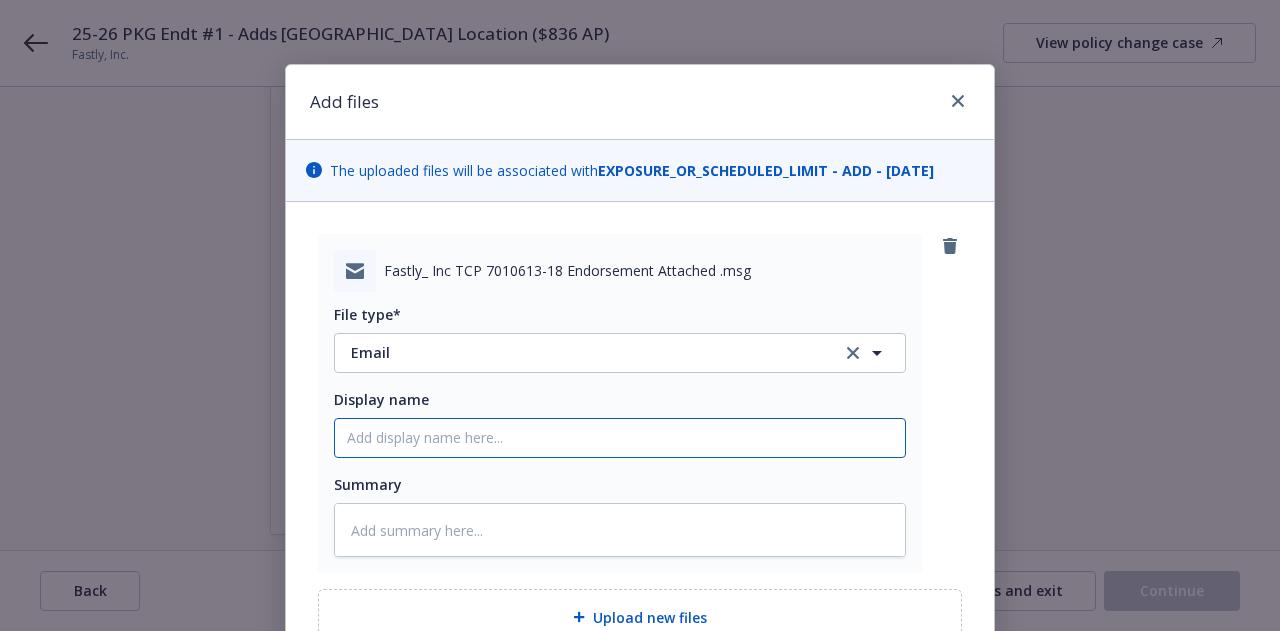 click on "Display name" at bounding box center [620, 438] 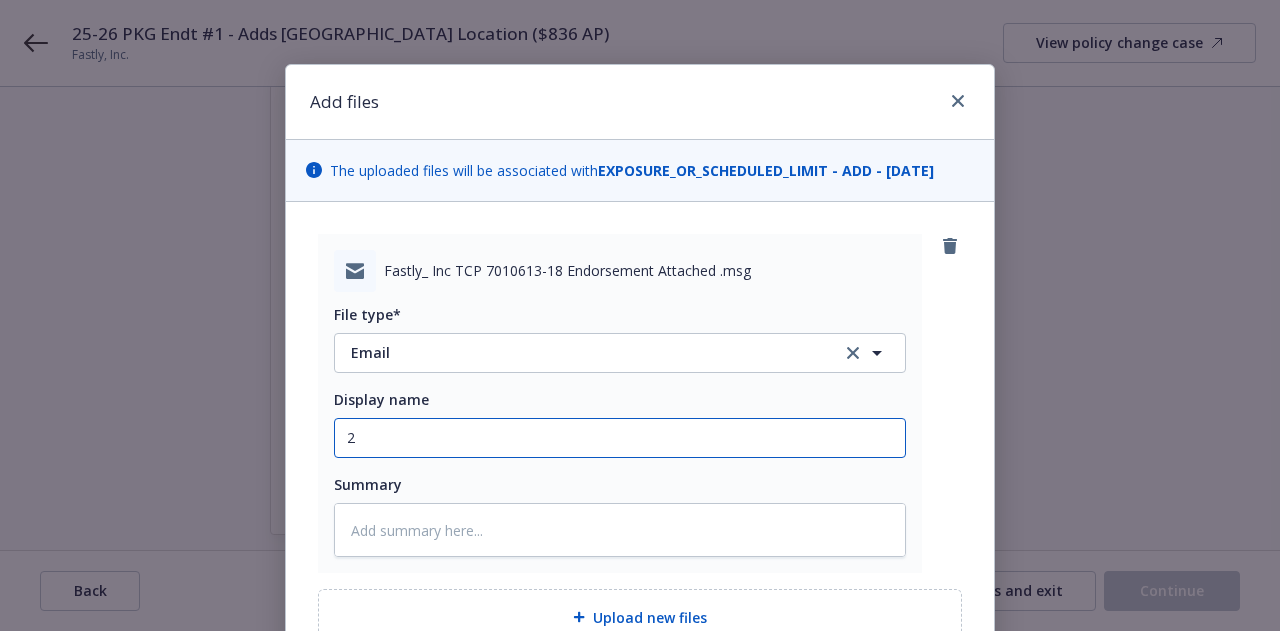 type on "x" 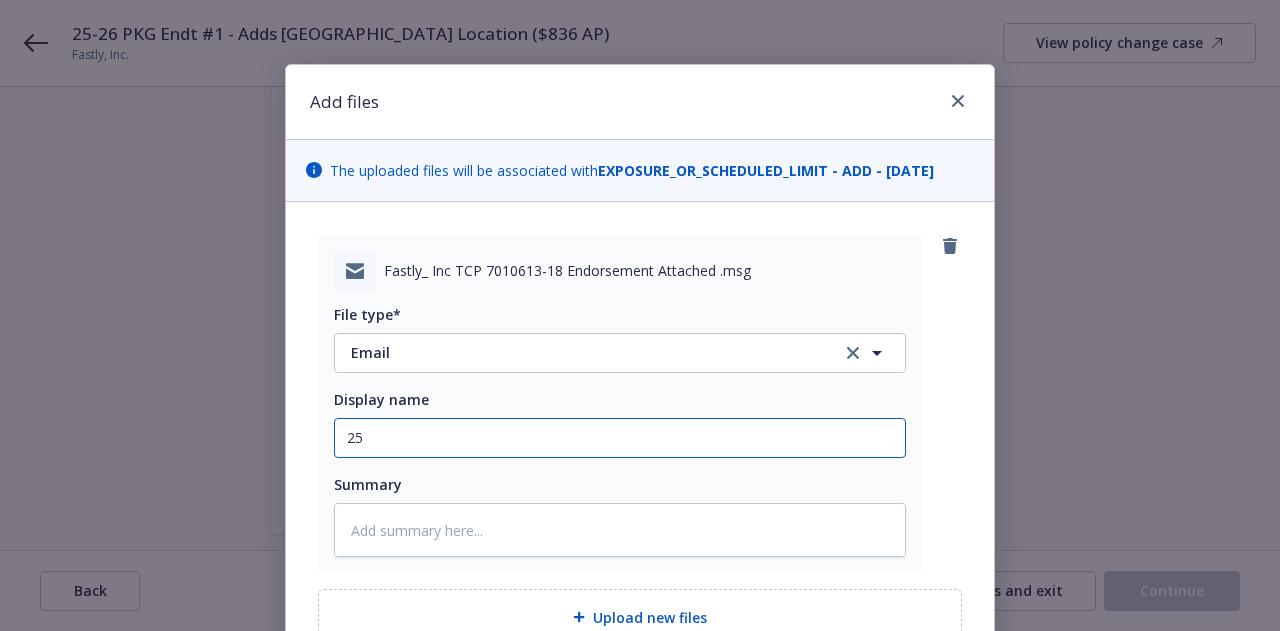 type on "25-" 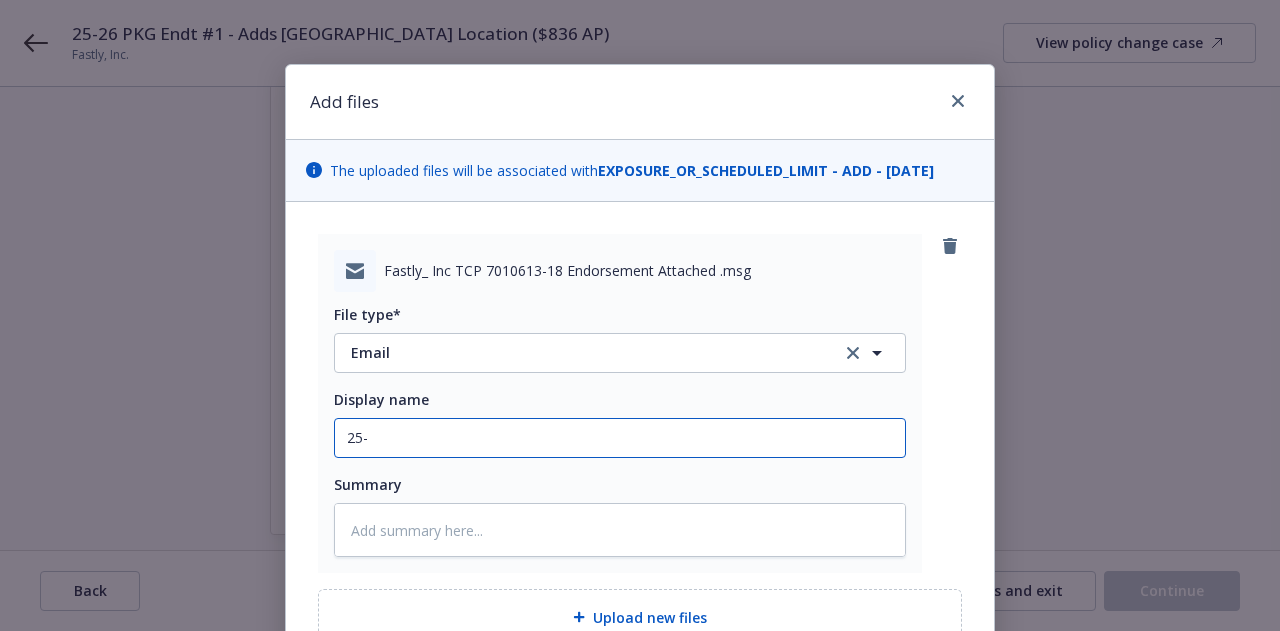 type on "x" 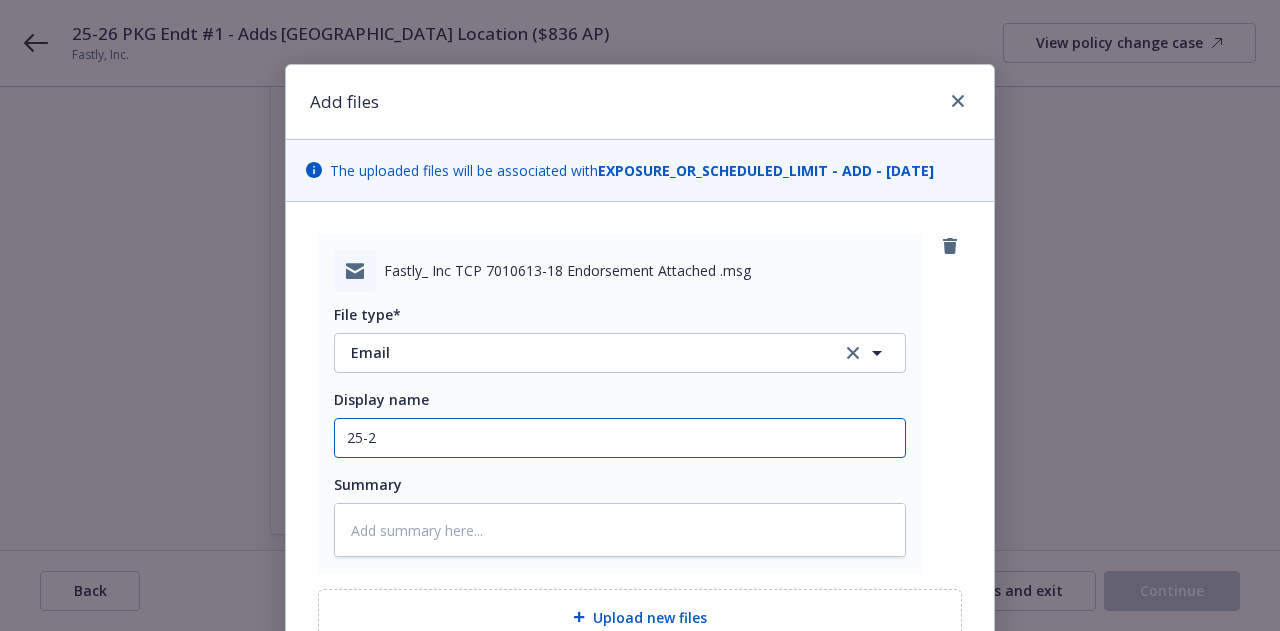 type on "x" 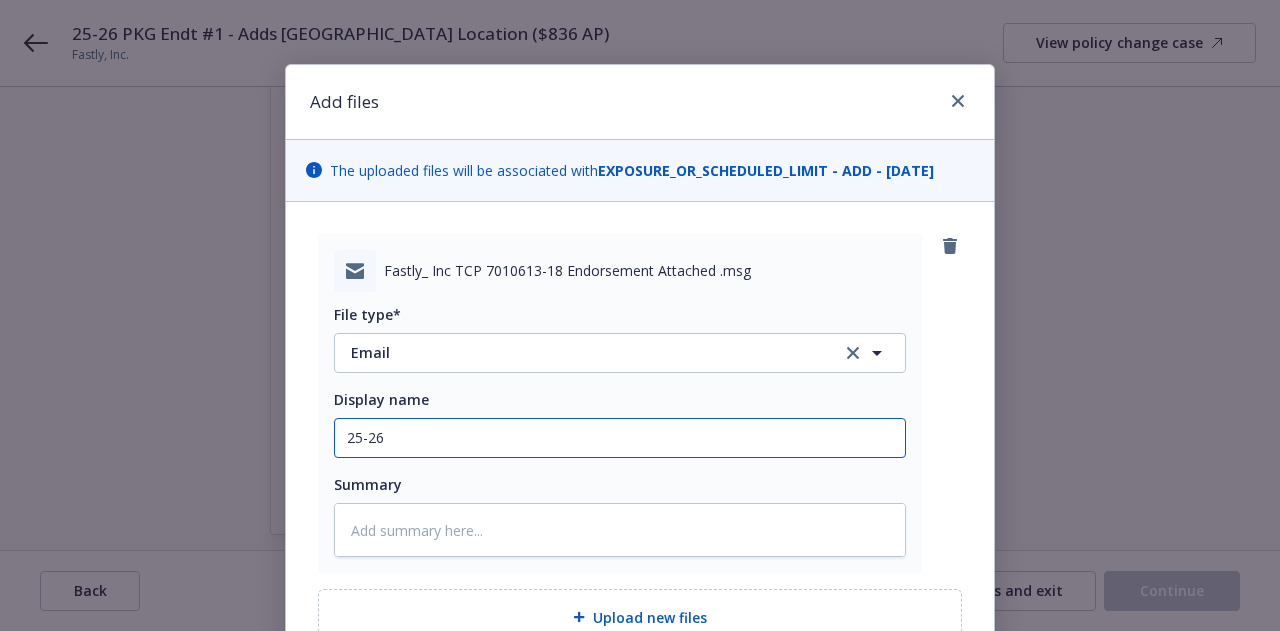 type on "x" 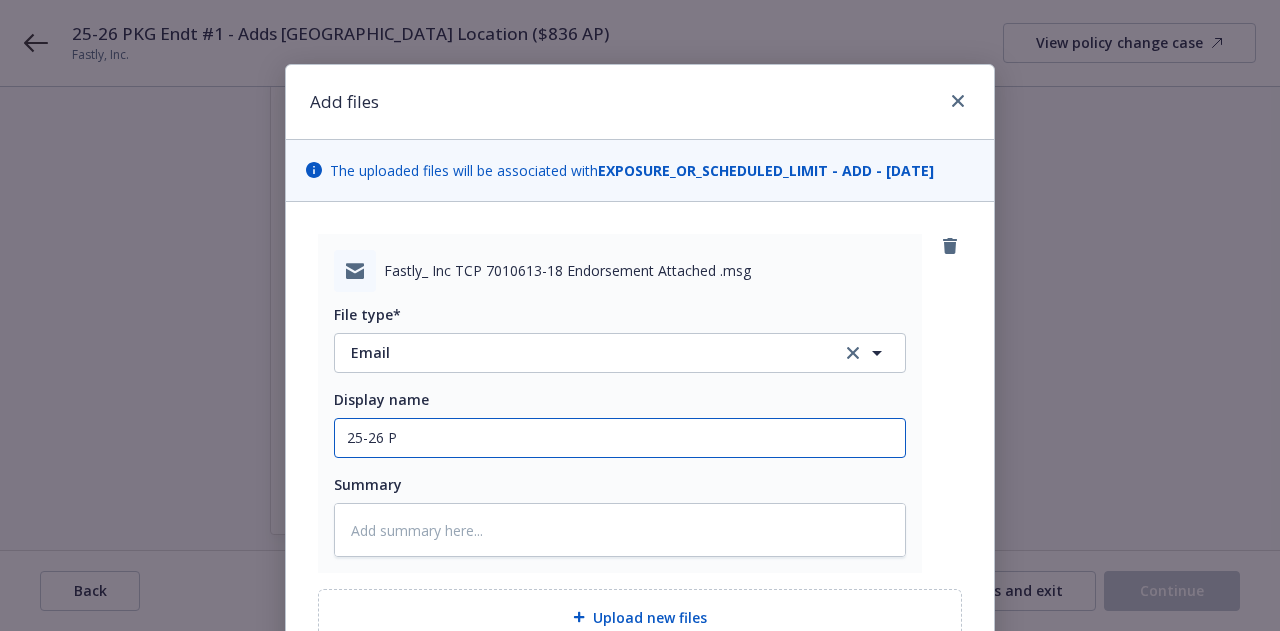 type on "x" 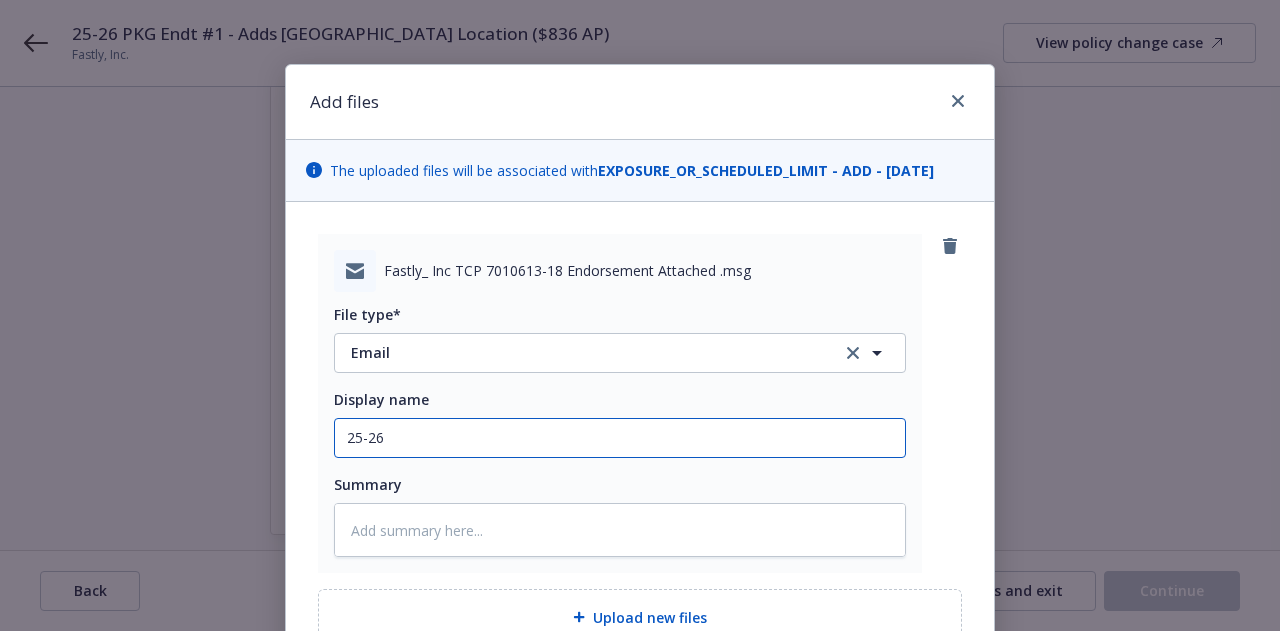 type on "x" 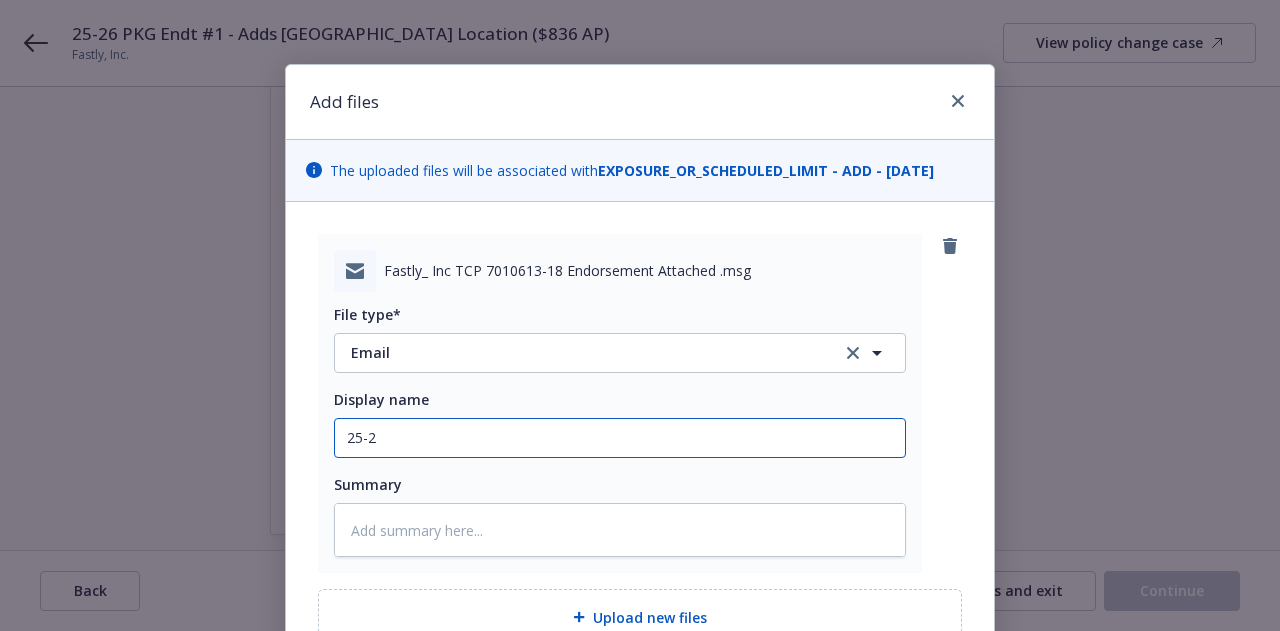 type on "x" 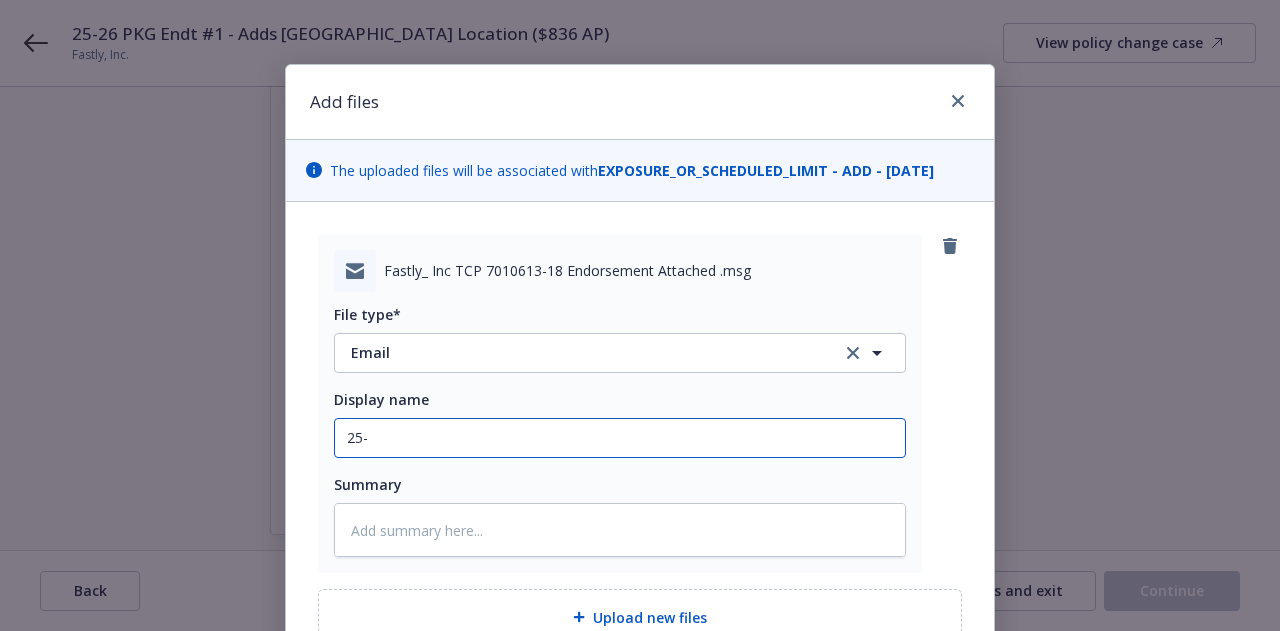 type on "x" 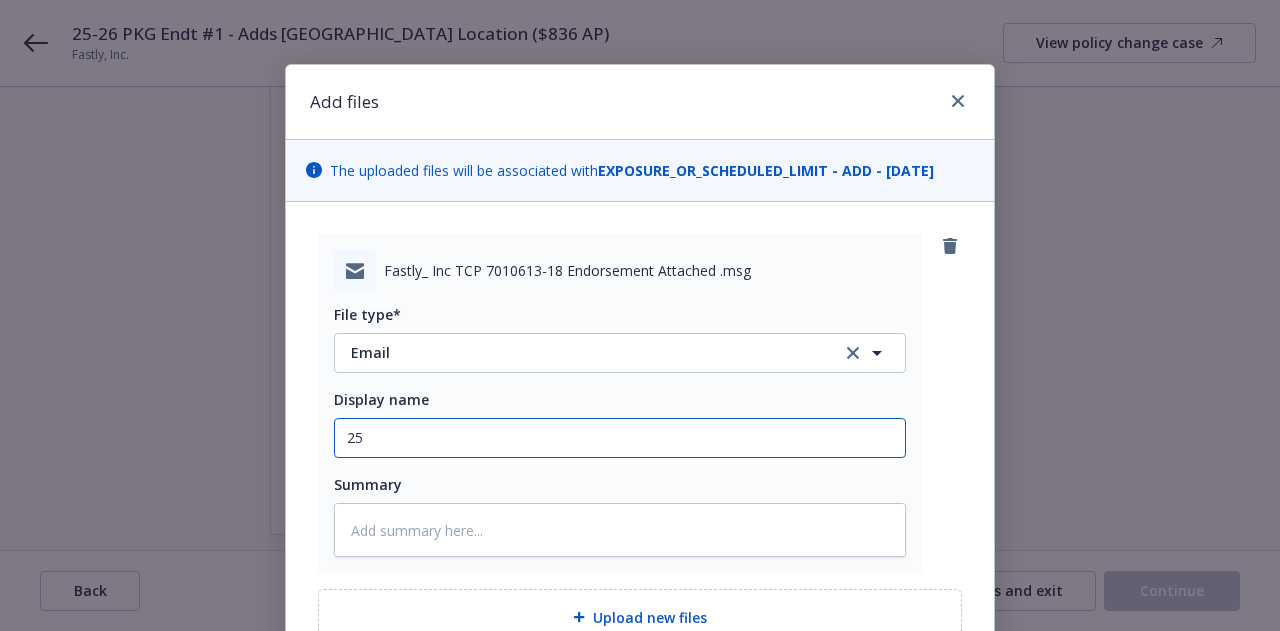 type on "x" 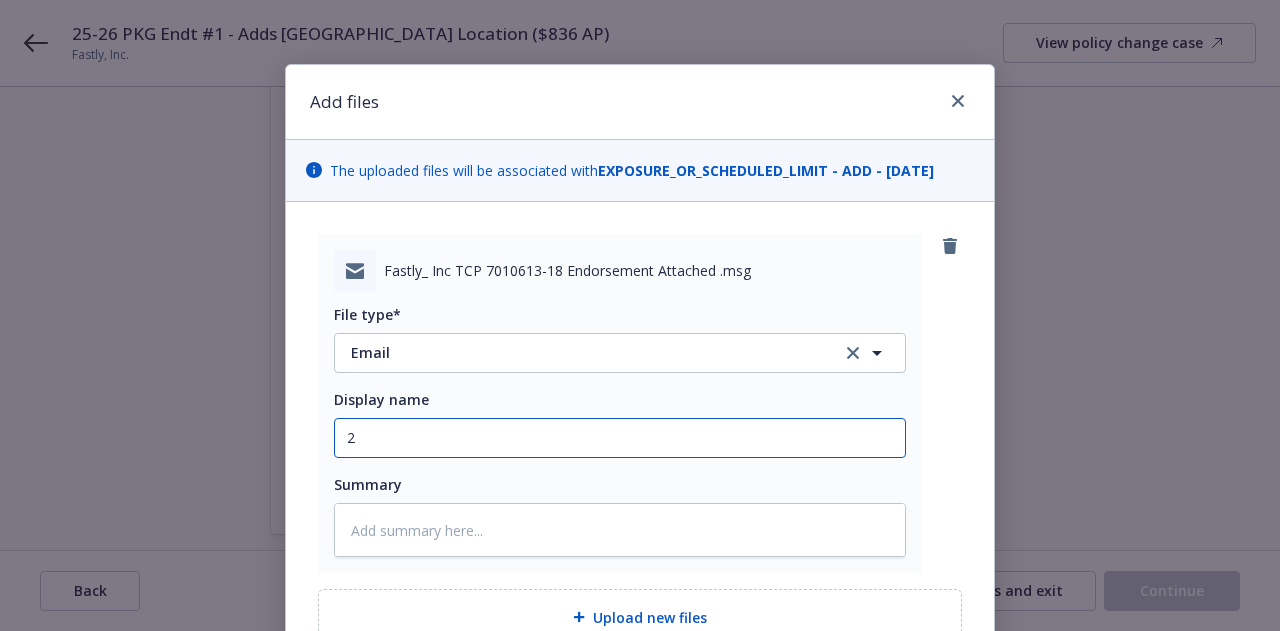 type on "x" 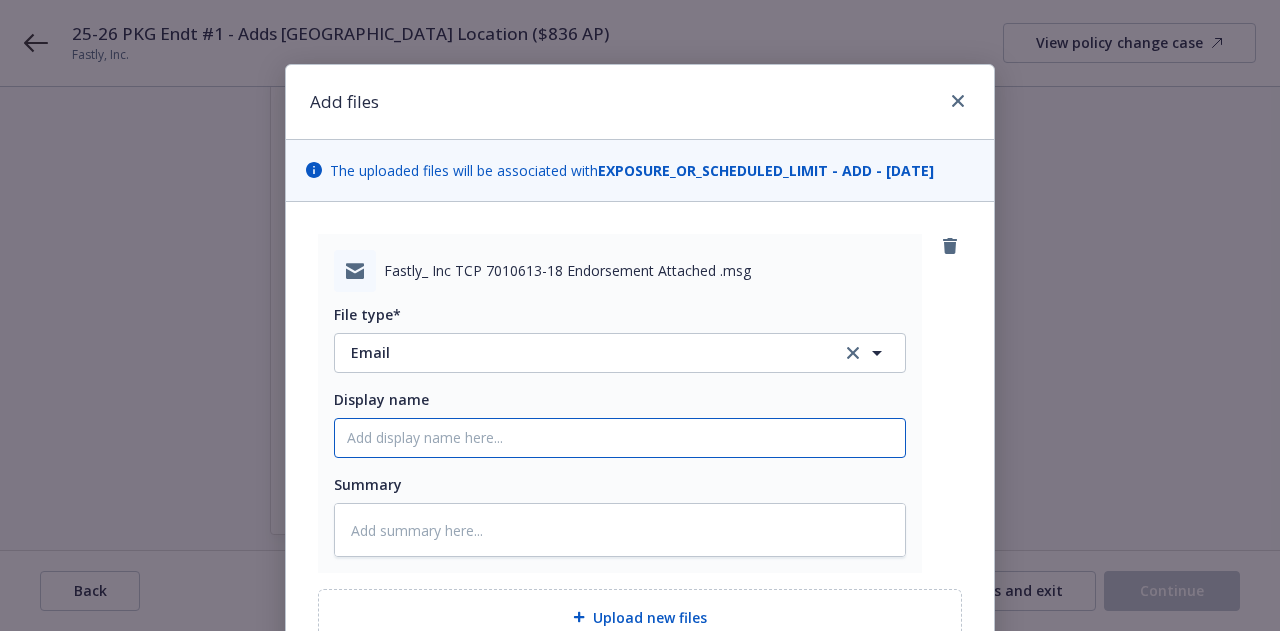 paste on "25-26 PKG Endt #1 - Adds India Location ($836 AP)" 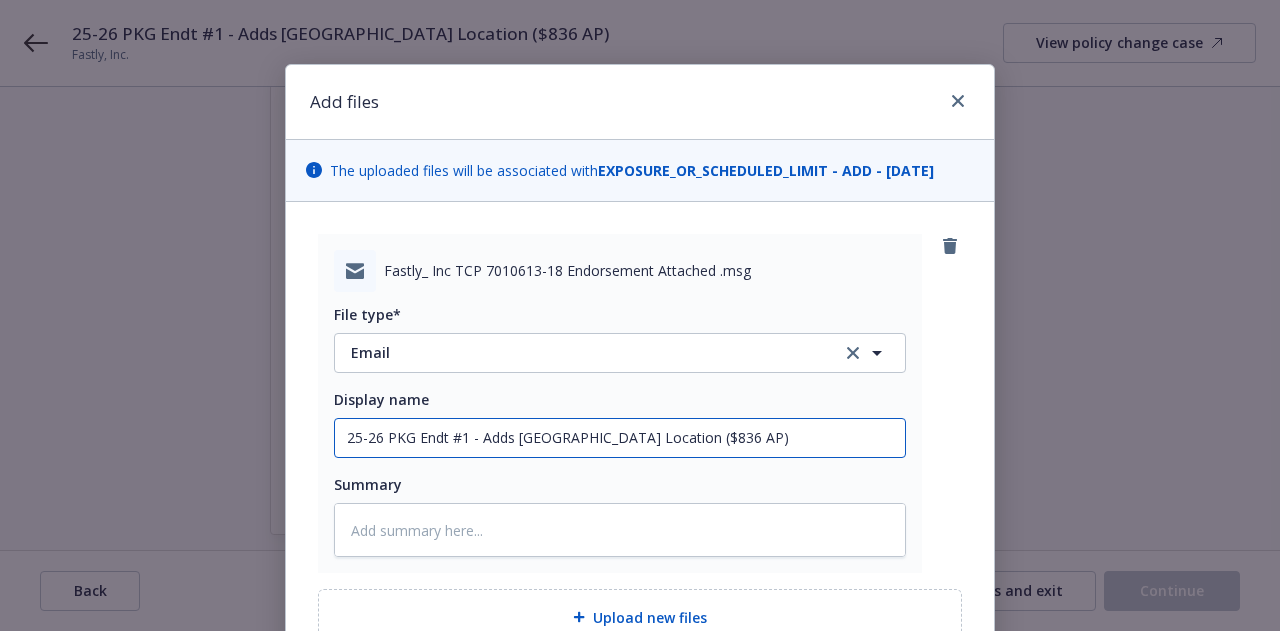 click on "25-26 PKG Endt #1 - Adds India Location ($836 AP)" at bounding box center [620, 438] 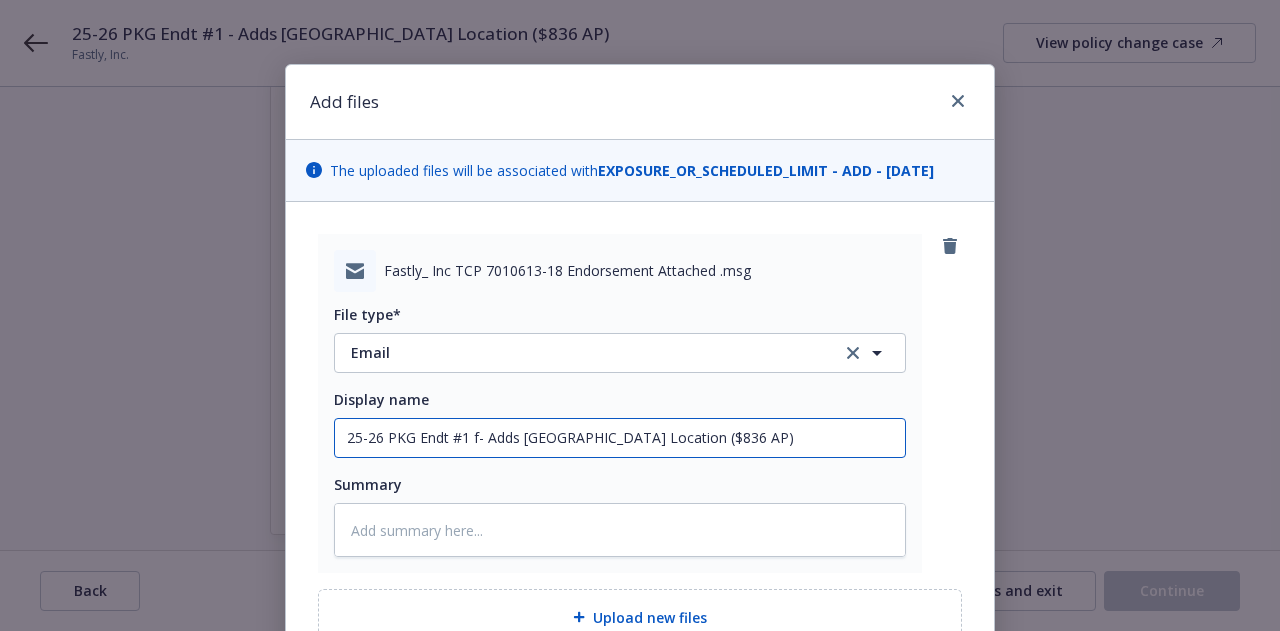 type on "x" 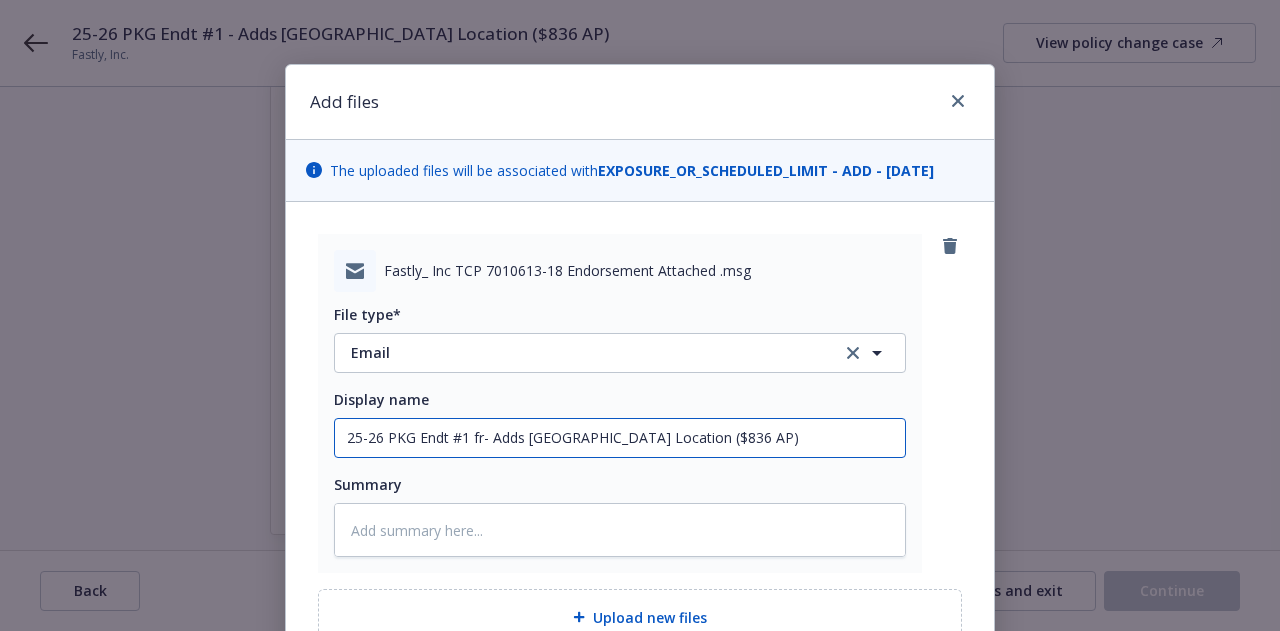 type on "25-26 PKG Endt #1 fro- Adds India Location ($836 AP)" 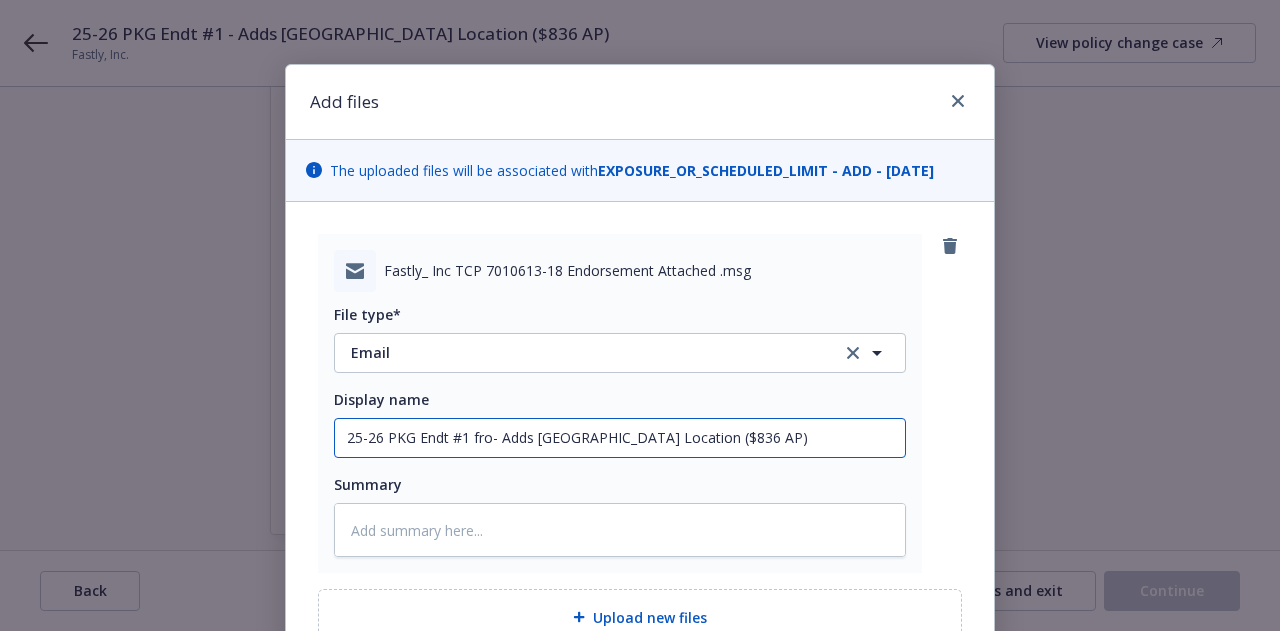 type on "x" 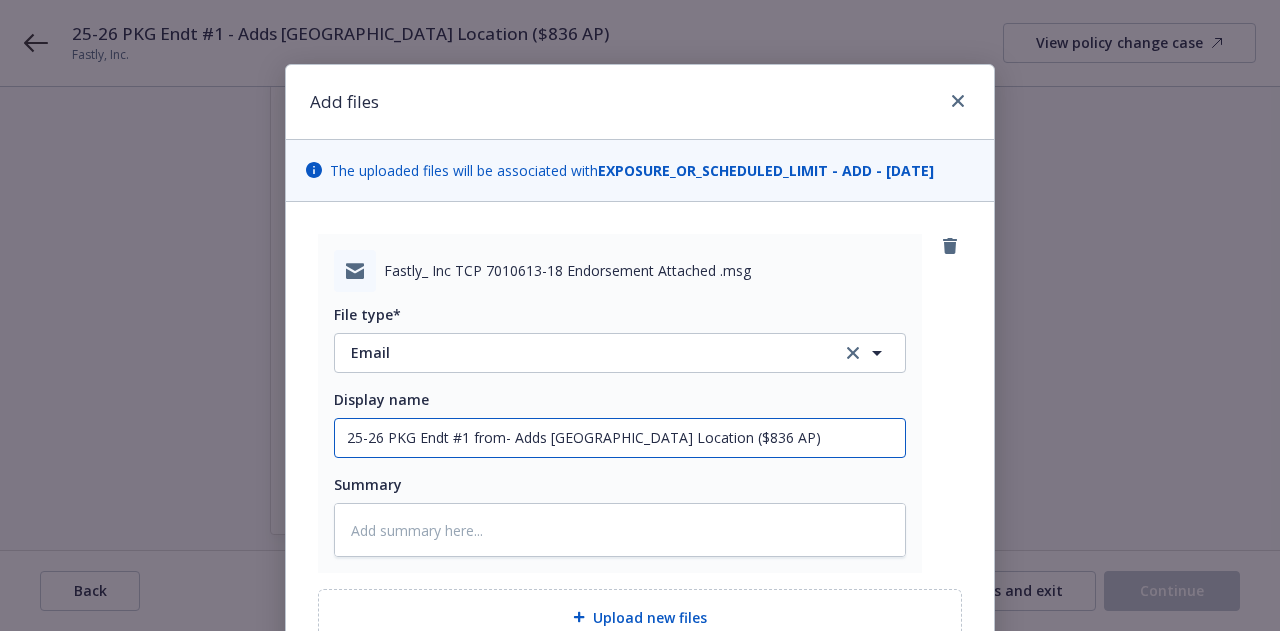 type on "x" 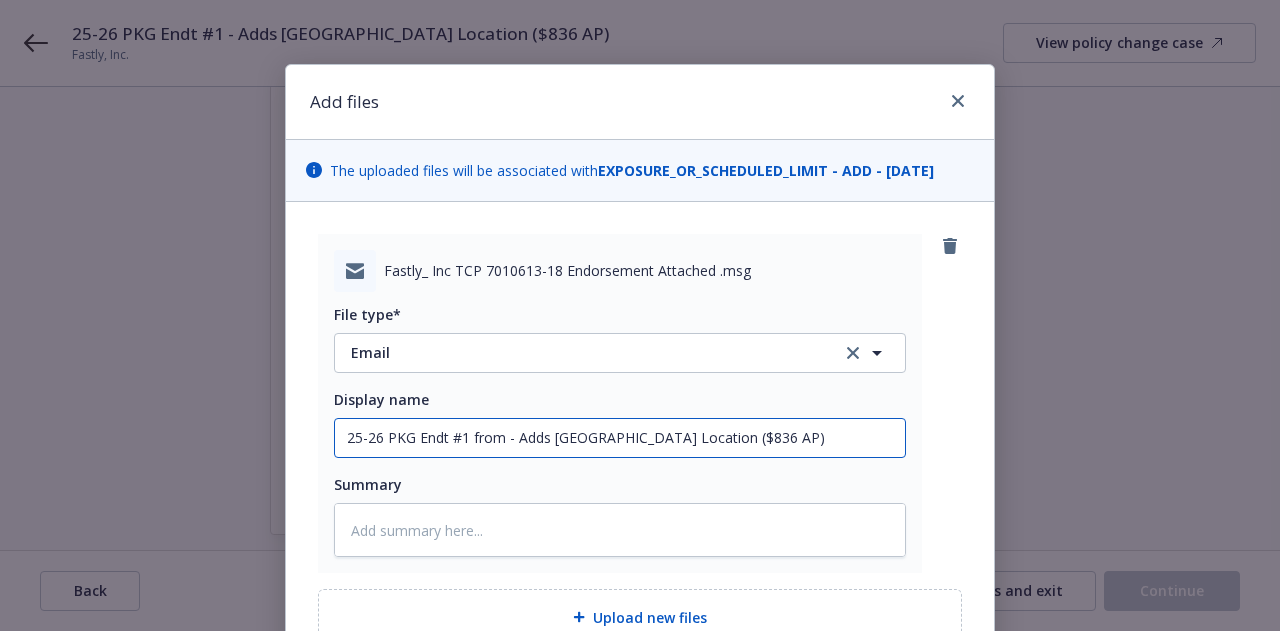 type on "x" 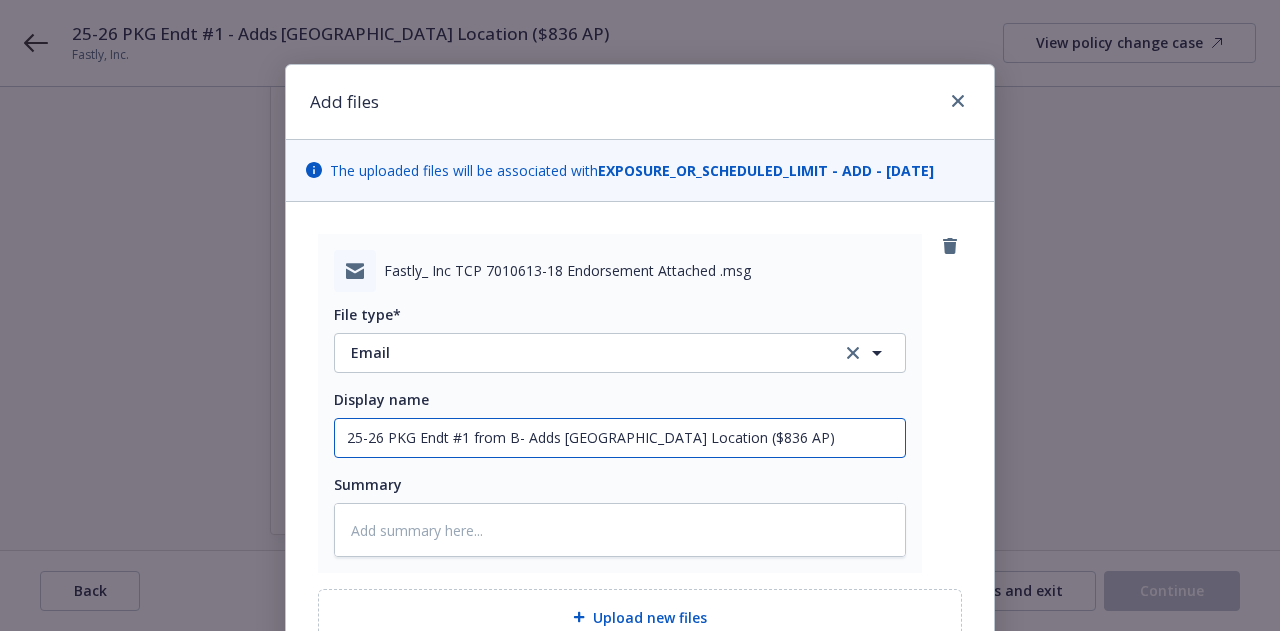 type on "x" 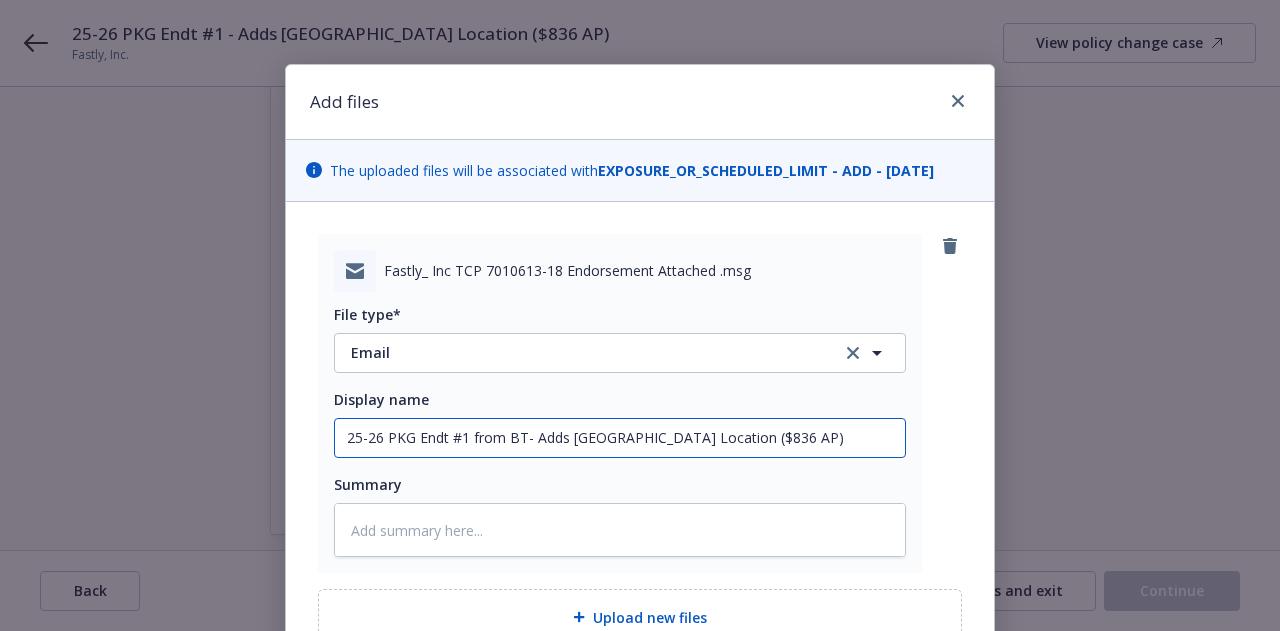 type on "x" 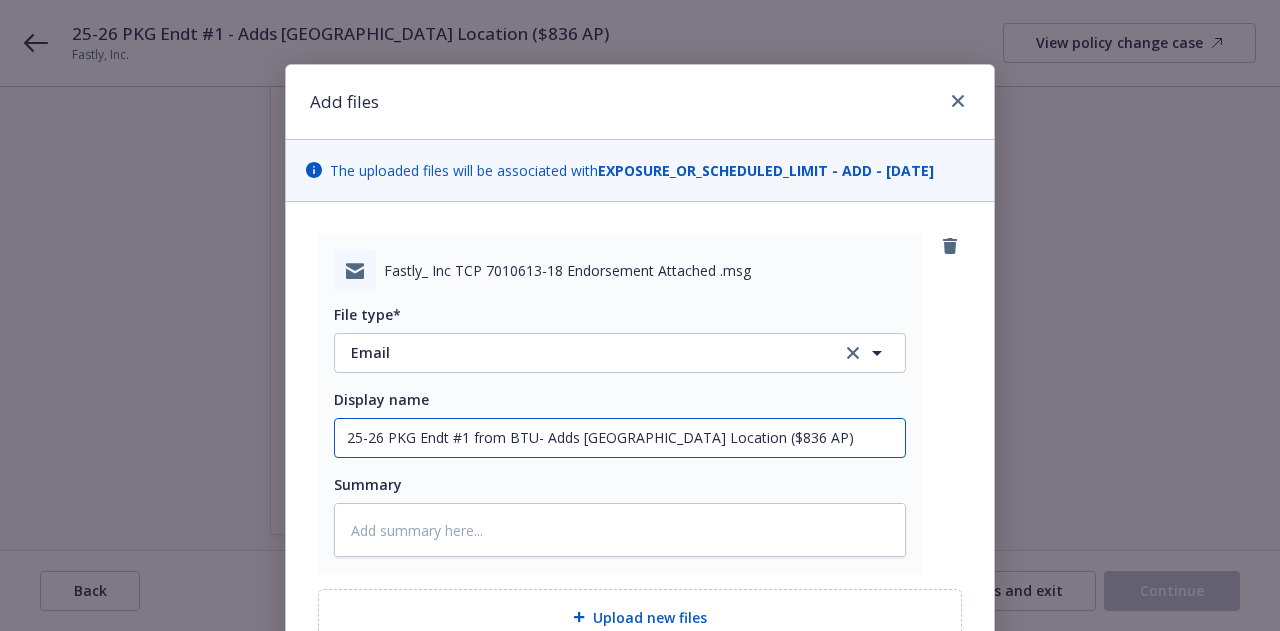 type on "x" 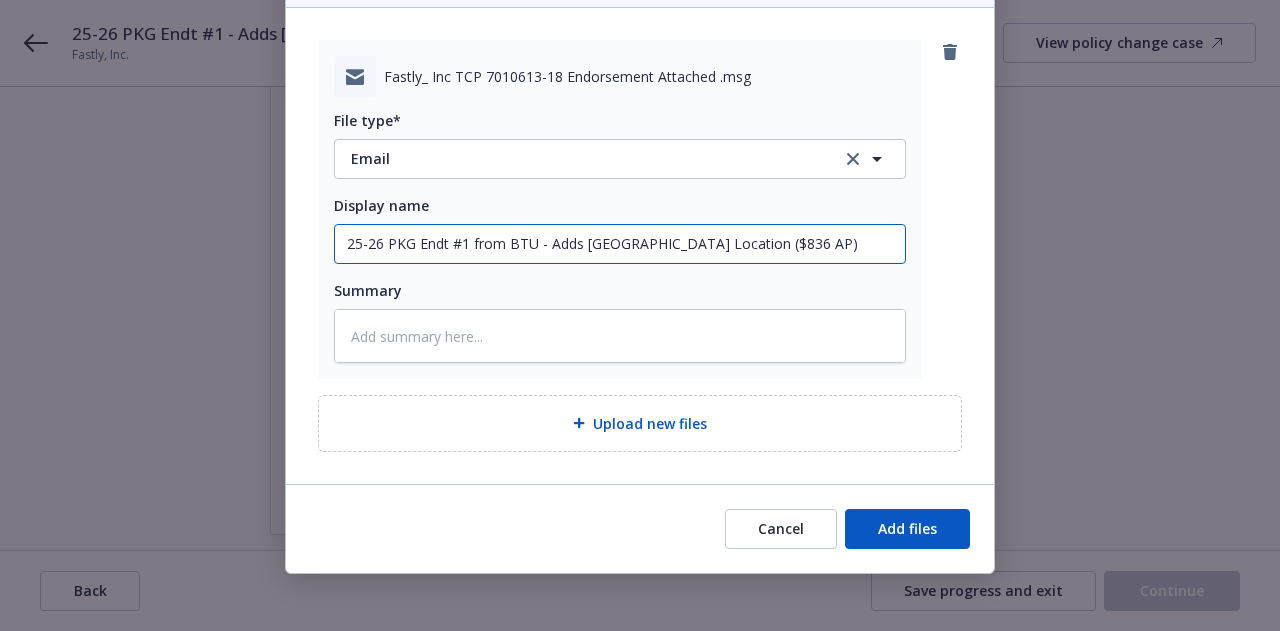 scroll, scrollTop: 198, scrollLeft: 0, axis: vertical 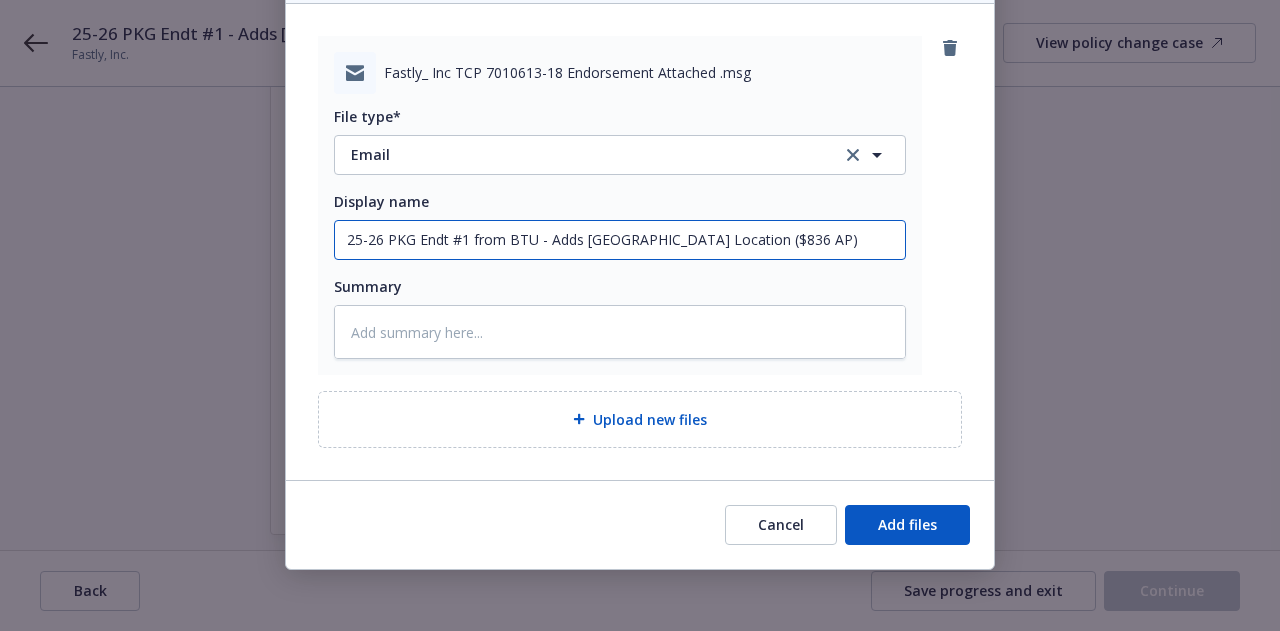 type on "25-26 PKG Endt #1 from BTU - Adds India Location ($836 AP)" 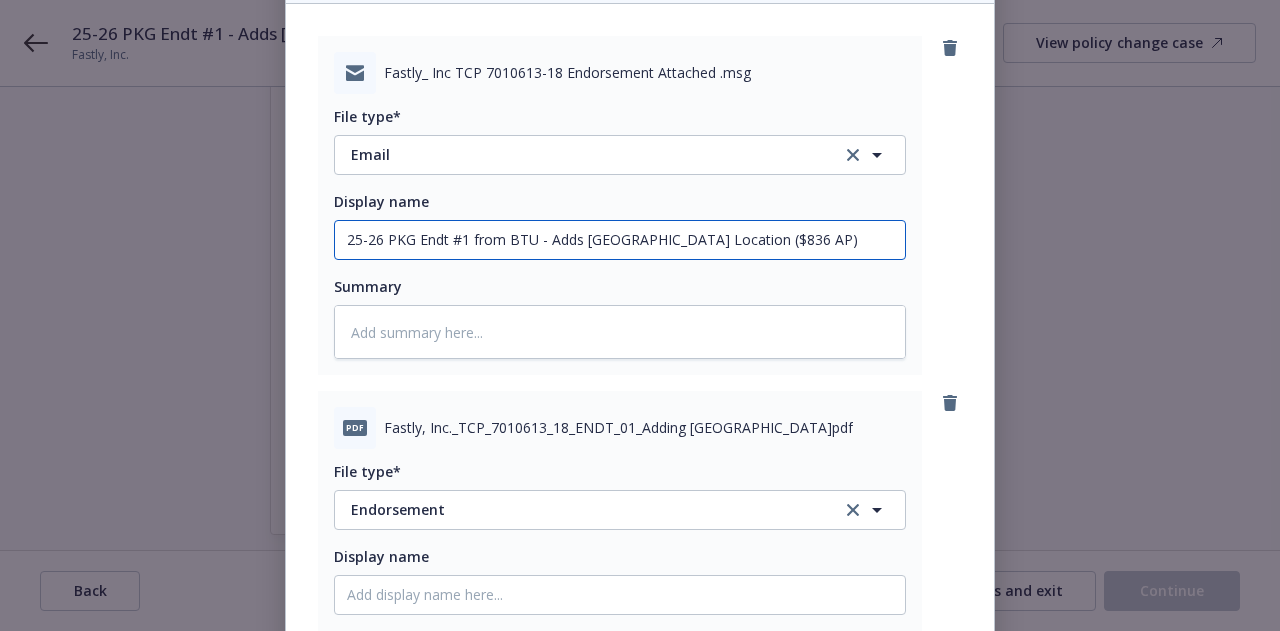 scroll, scrollTop: 312, scrollLeft: 0, axis: vertical 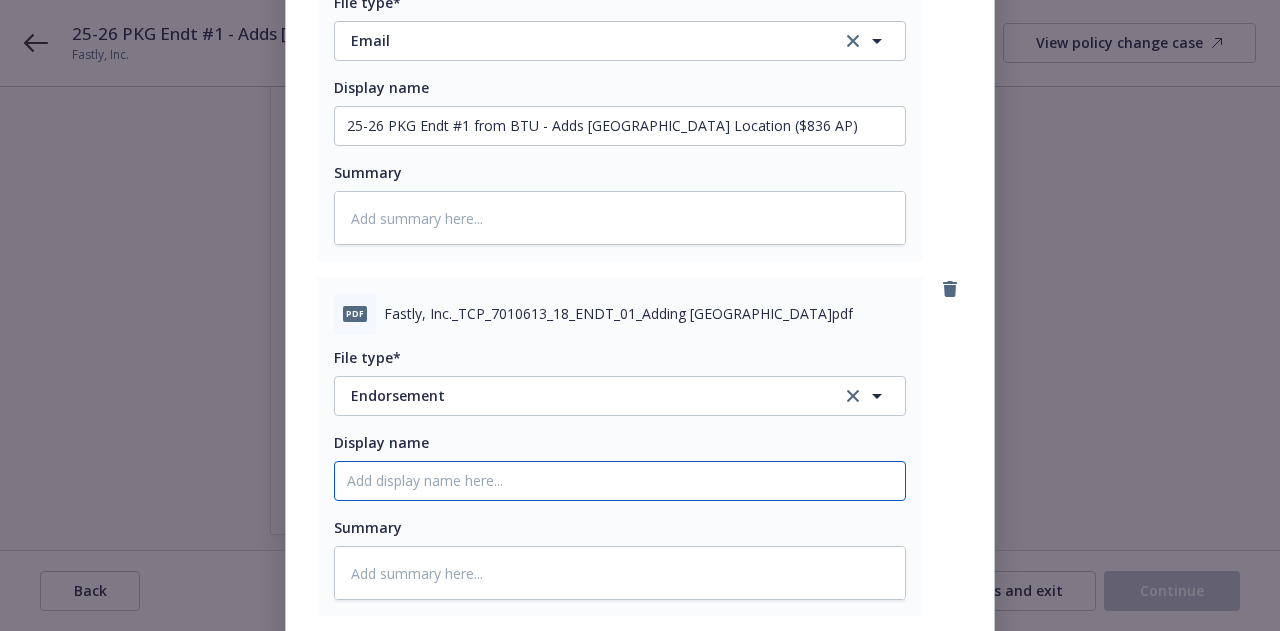 click on "Display name" at bounding box center (620, 126) 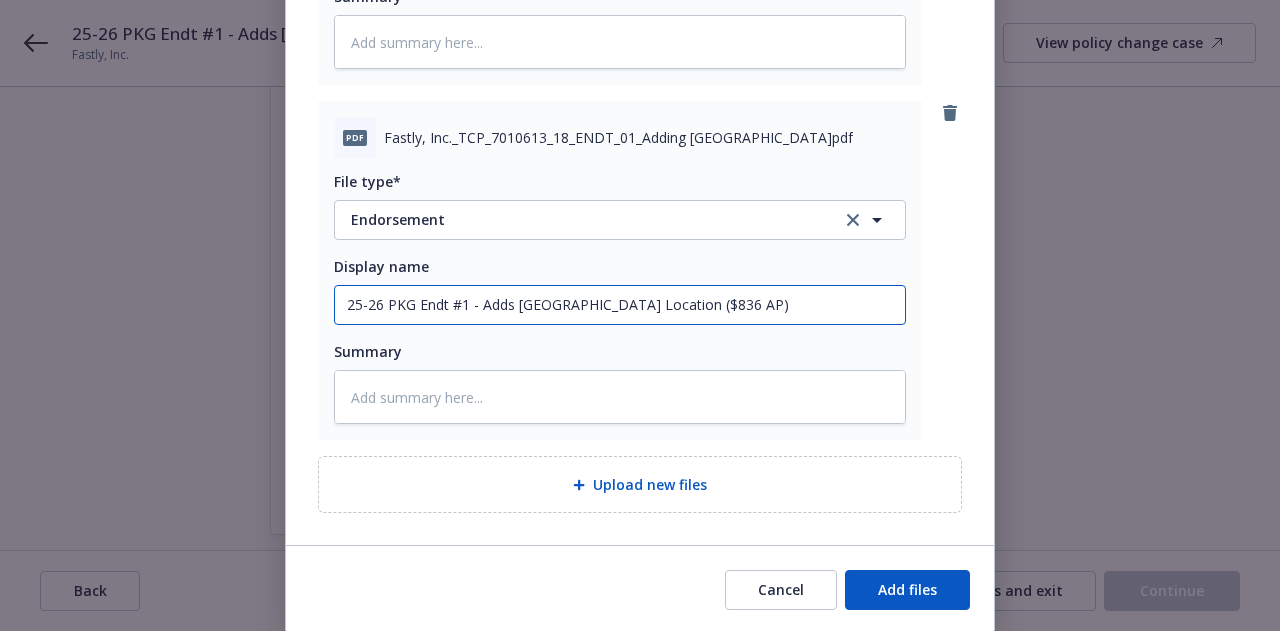 scroll, scrollTop: 517, scrollLeft: 0, axis: vertical 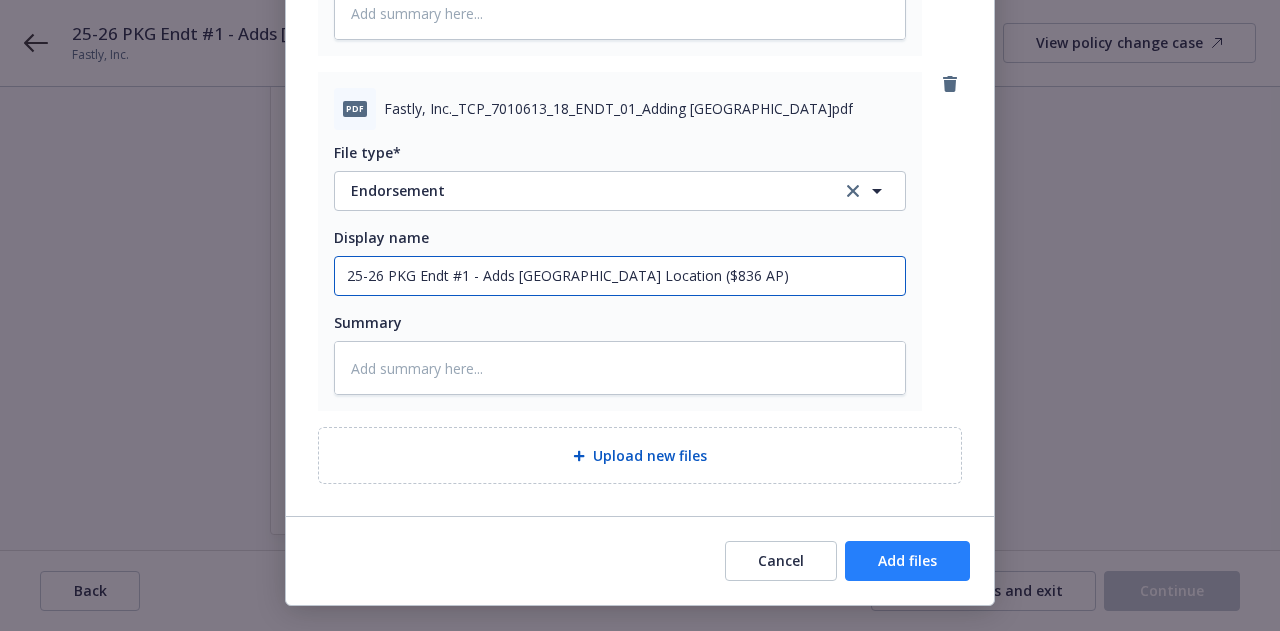 type on "25-26 PKG Endt #1 - Adds India Location ($836 AP)" 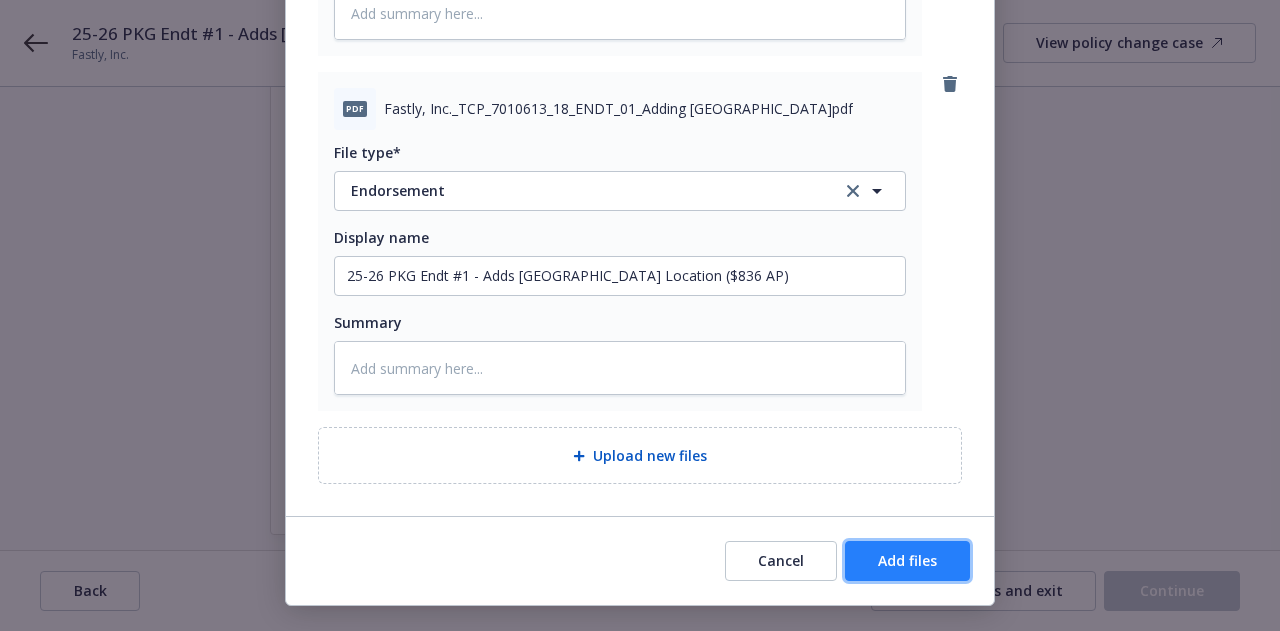 click on "Add files" at bounding box center [907, 561] 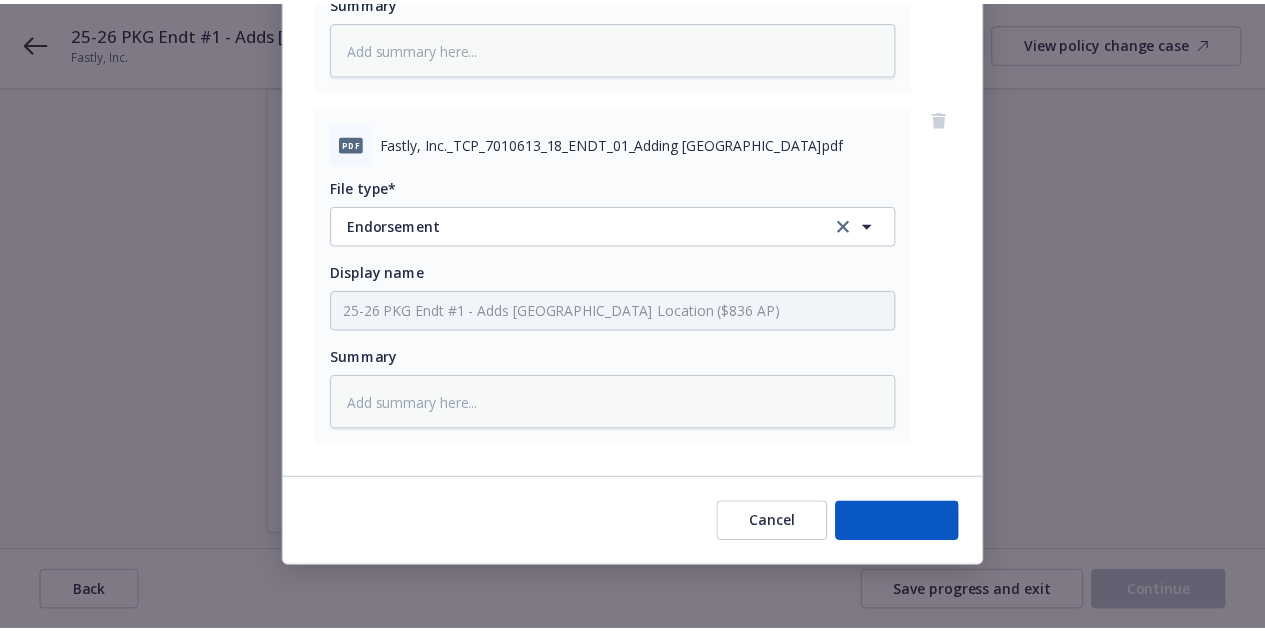 scroll, scrollTop: 481, scrollLeft: 0, axis: vertical 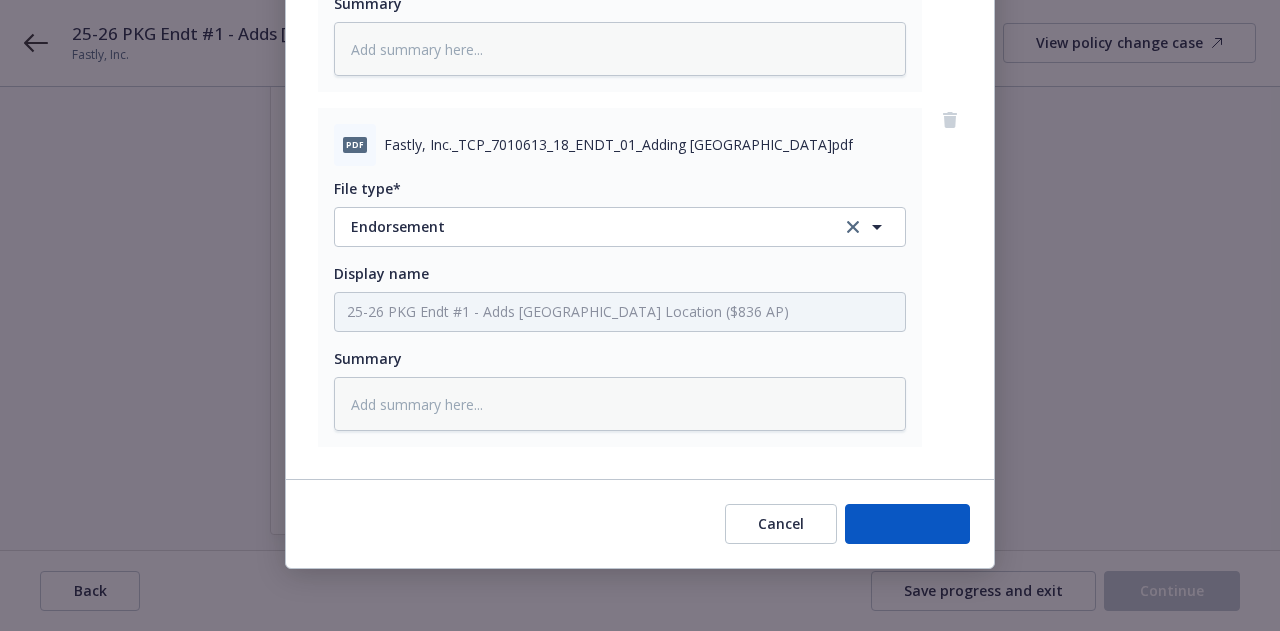 type on "x" 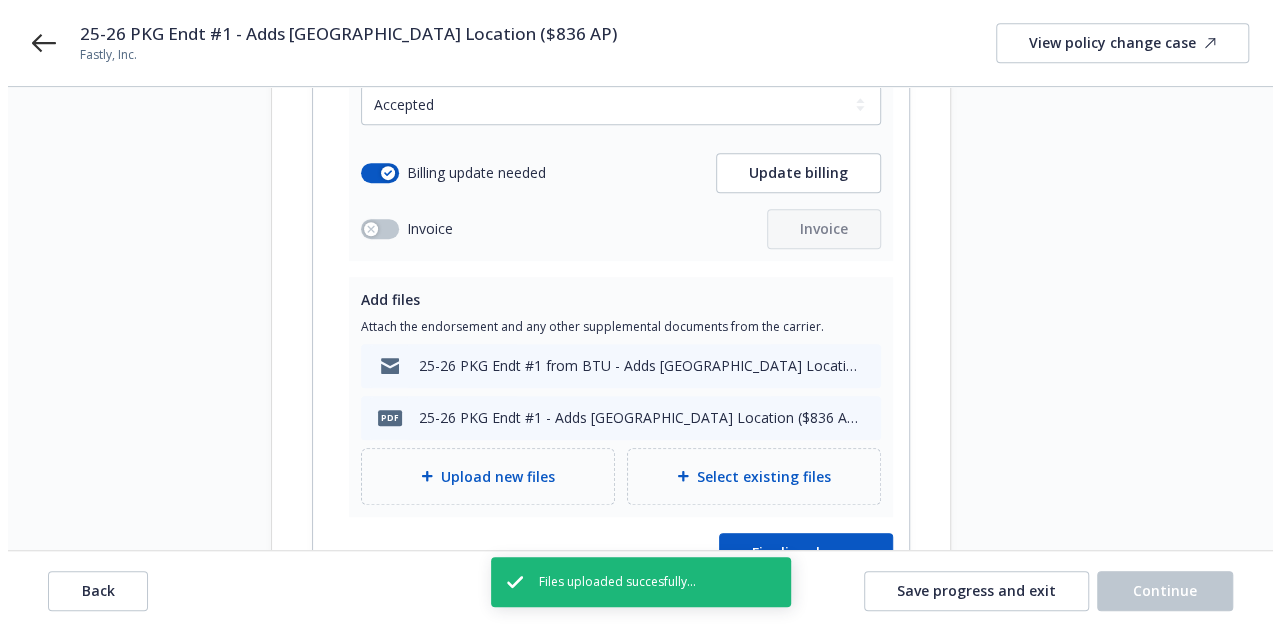 scroll, scrollTop: 570, scrollLeft: 0, axis: vertical 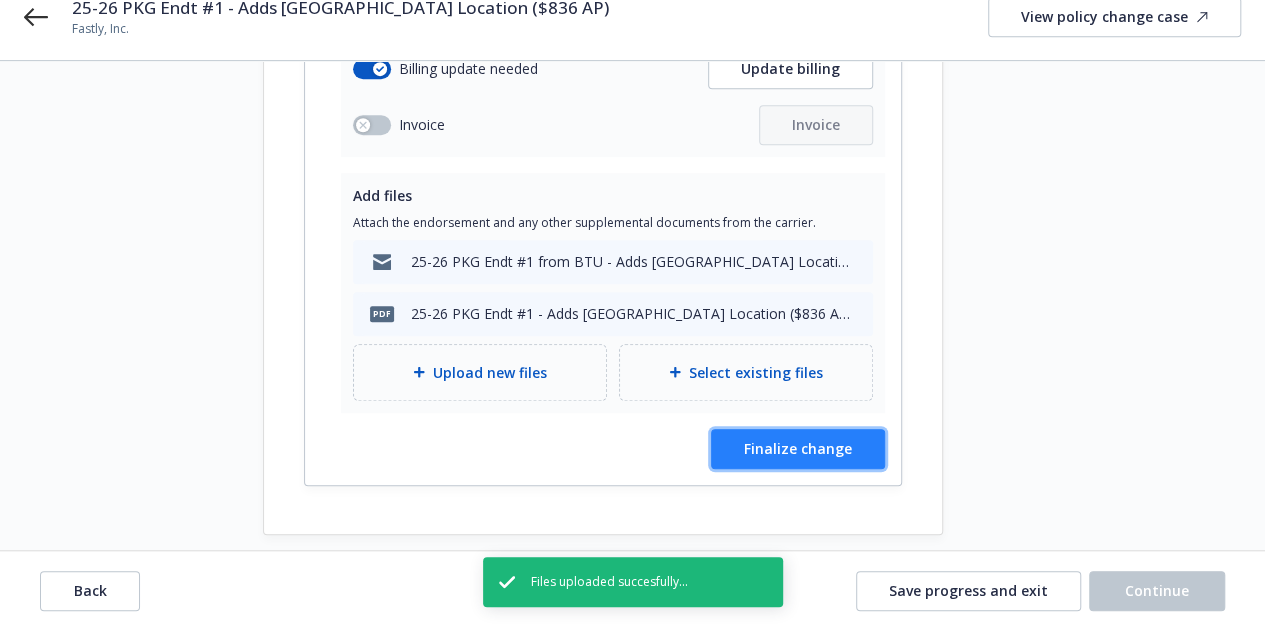 click on "Finalize change" at bounding box center (798, 449) 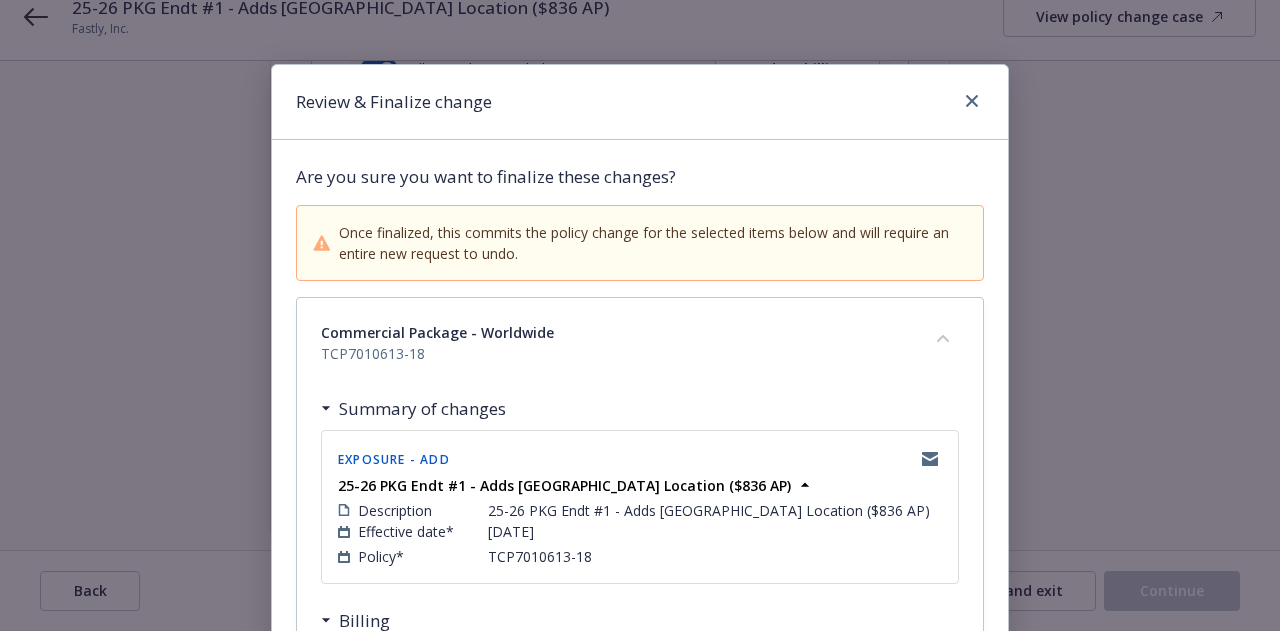 scroll, scrollTop: 713, scrollLeft: 0, axis: vertical 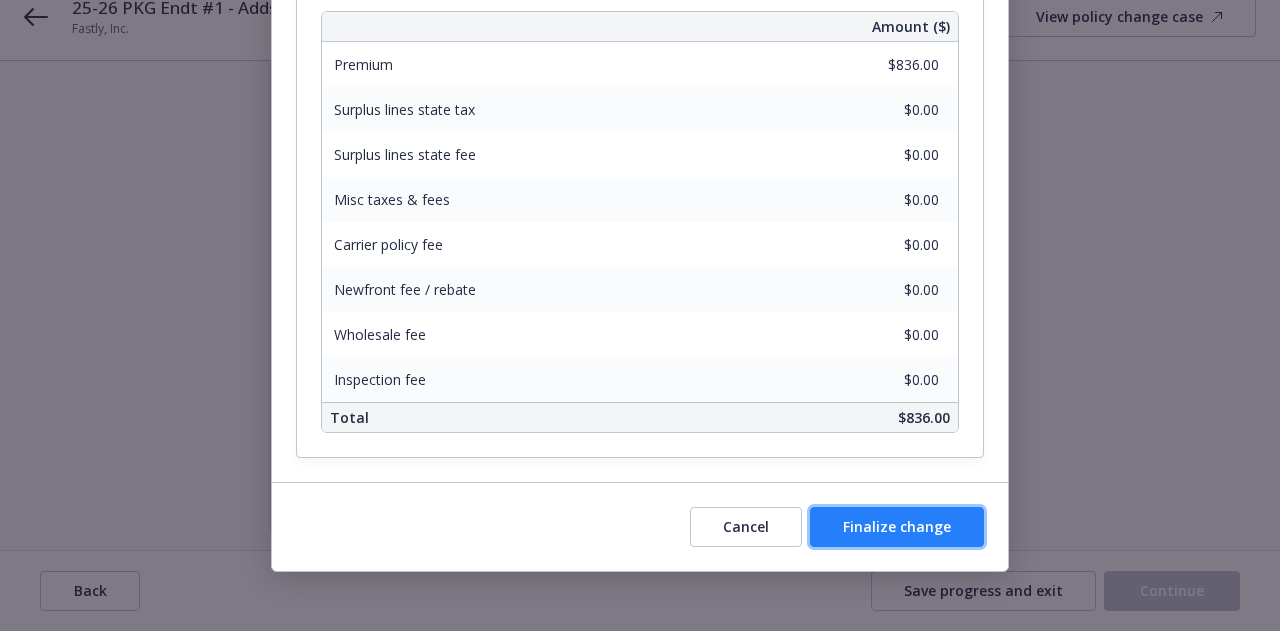 click on "Finalize change" at bounding box center [897, 526] 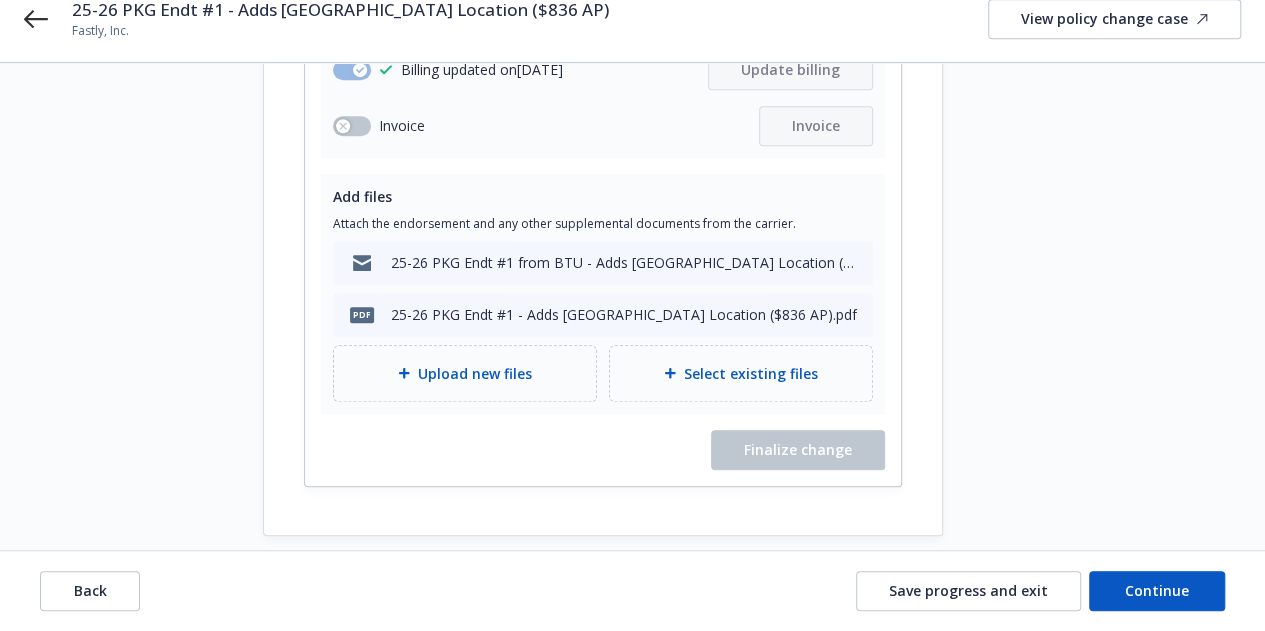 scroll, scrollTop: 569, scrollLeft: 0, axis: vertical 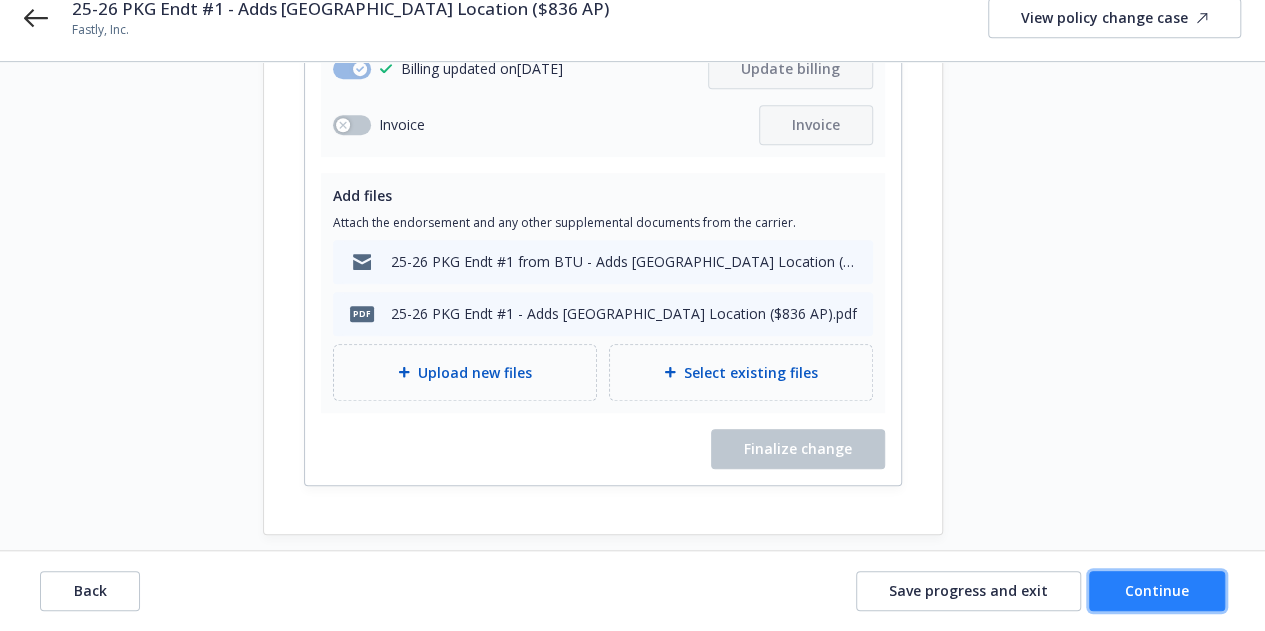 click on "Continue" at bounding box center (1157, 590) 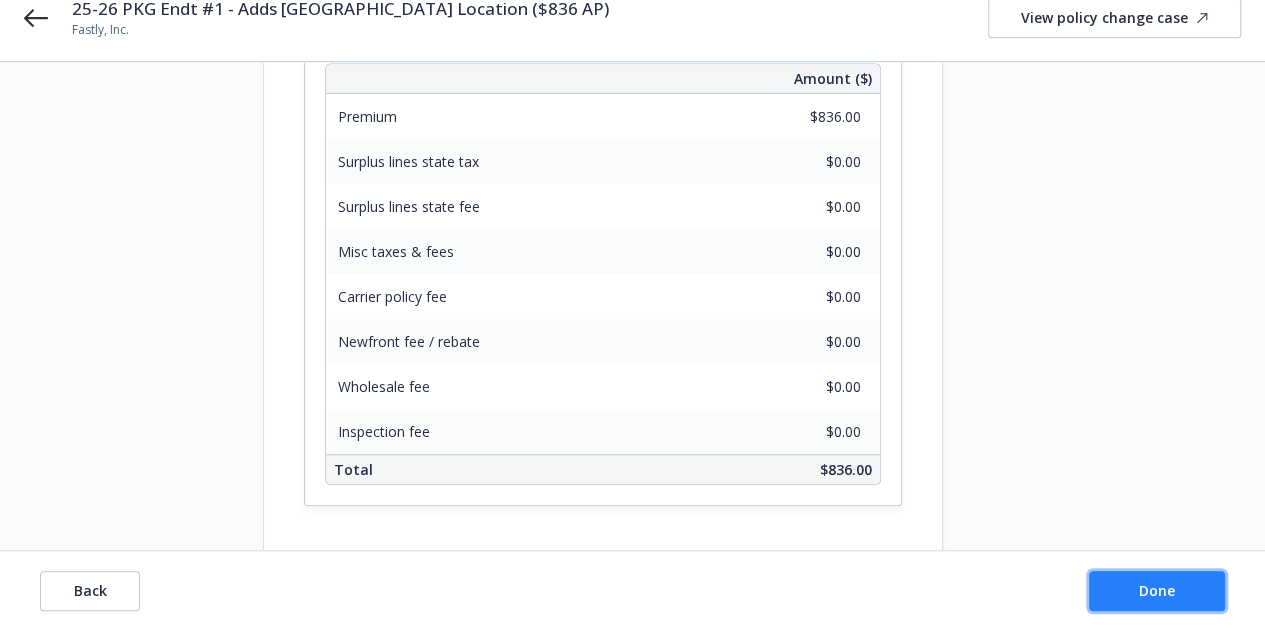 click on "Done" at bounding box center (1157, 591) 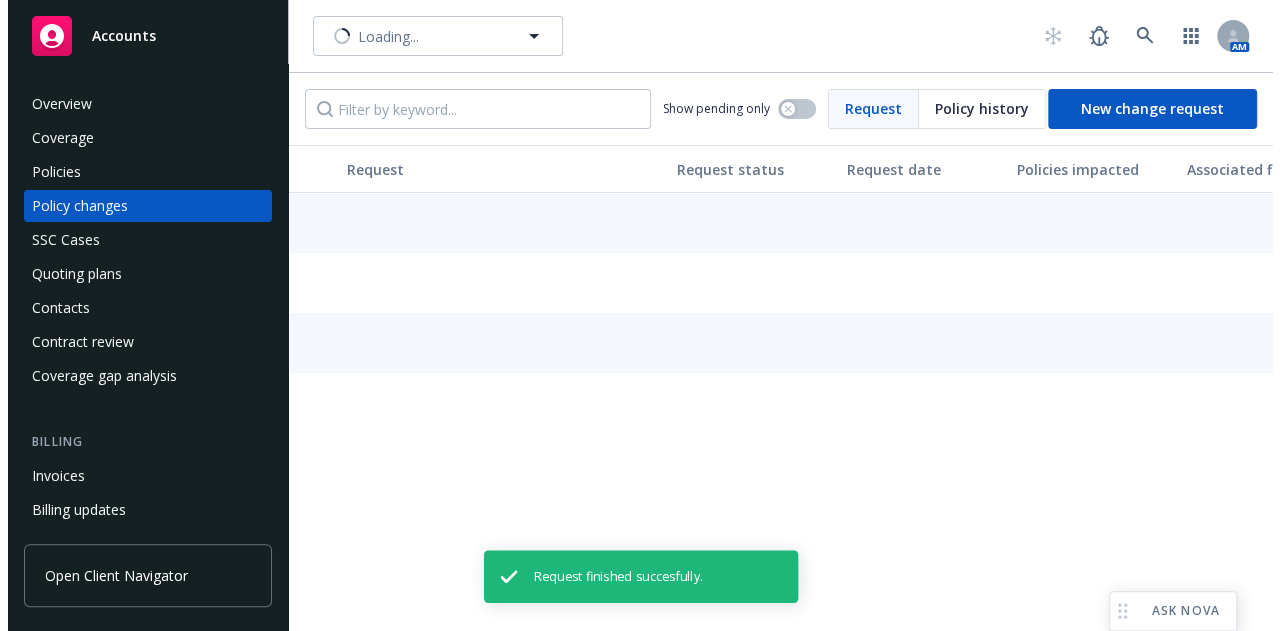 scroll, scrollTop: 0, scrollLeft: 0, axis: both 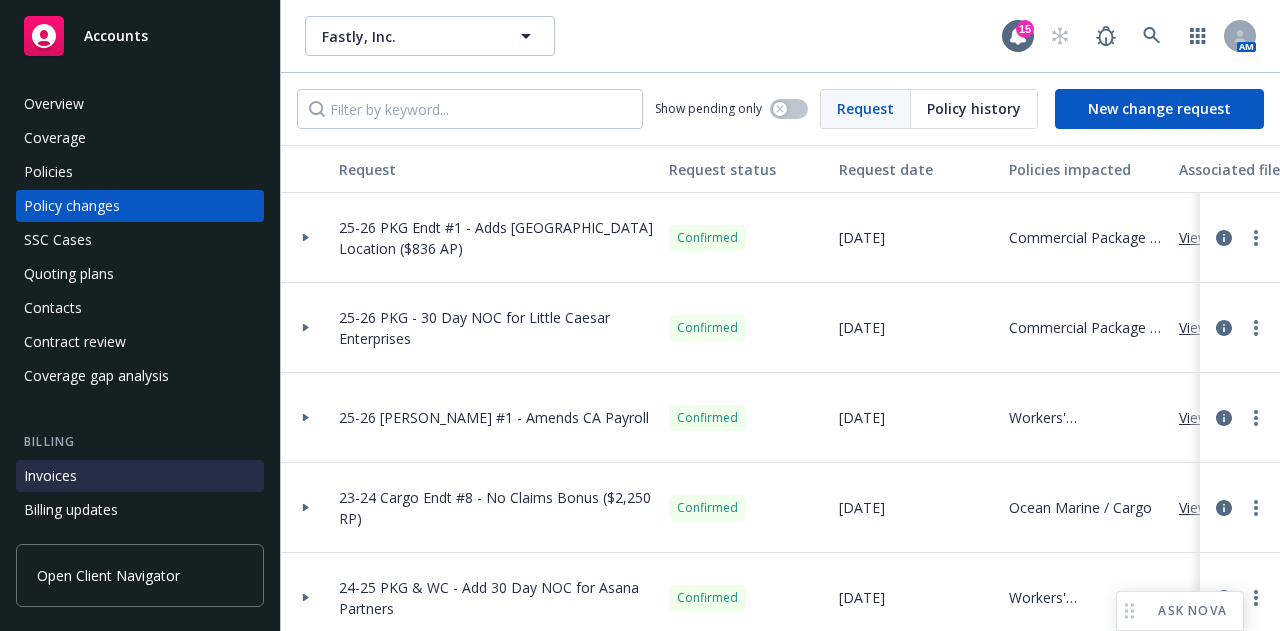 click on "Invoices" at bounding box center (140, 476) 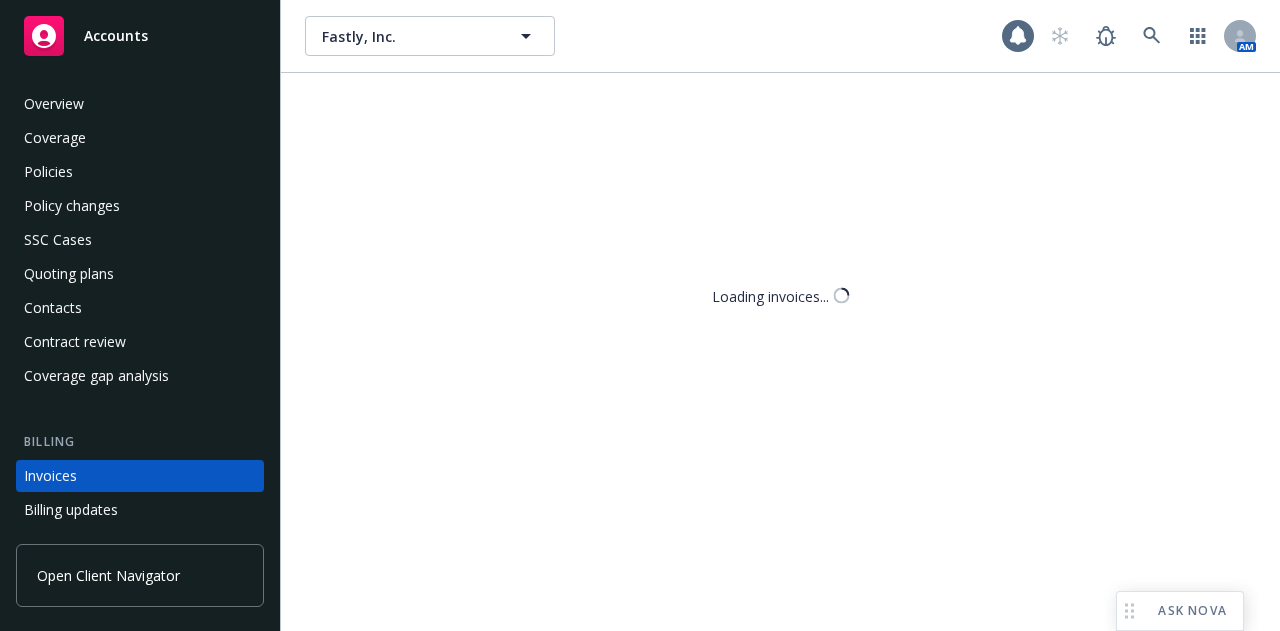 scroll, scrollTop: 128, scrollLeft: 0, axis: vertical 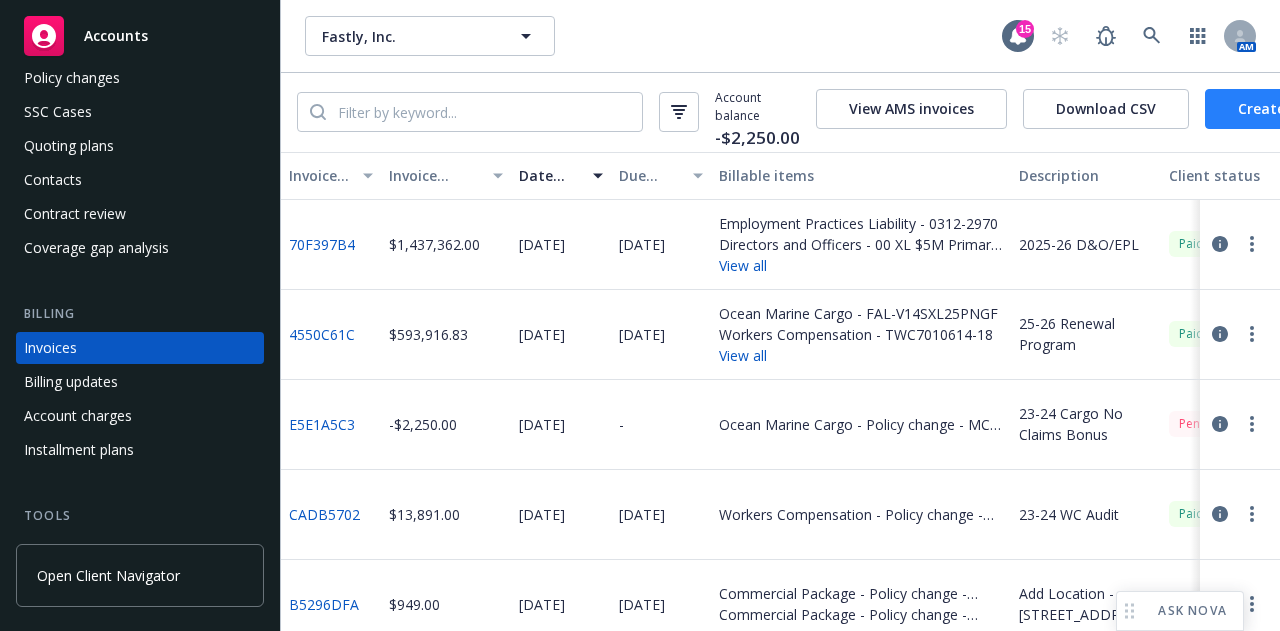 click on "Create Invoice" at bounding box center (1287, 109) 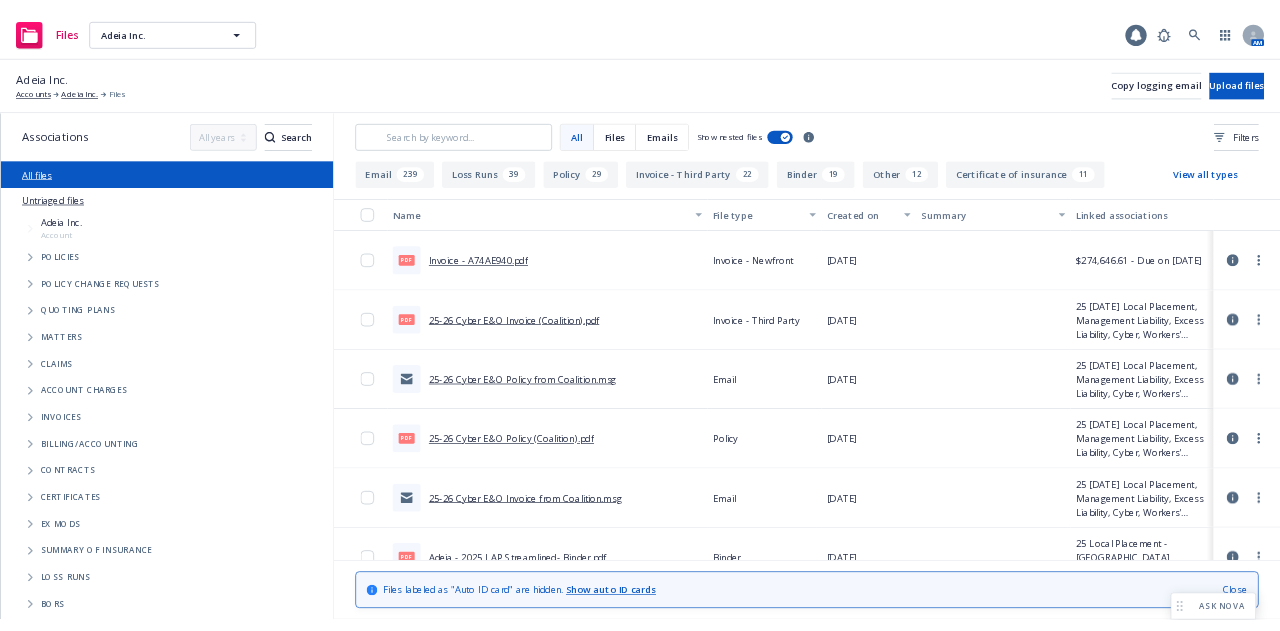 scroll, scrollTop: 0, scrollLeft: 0, axis: both 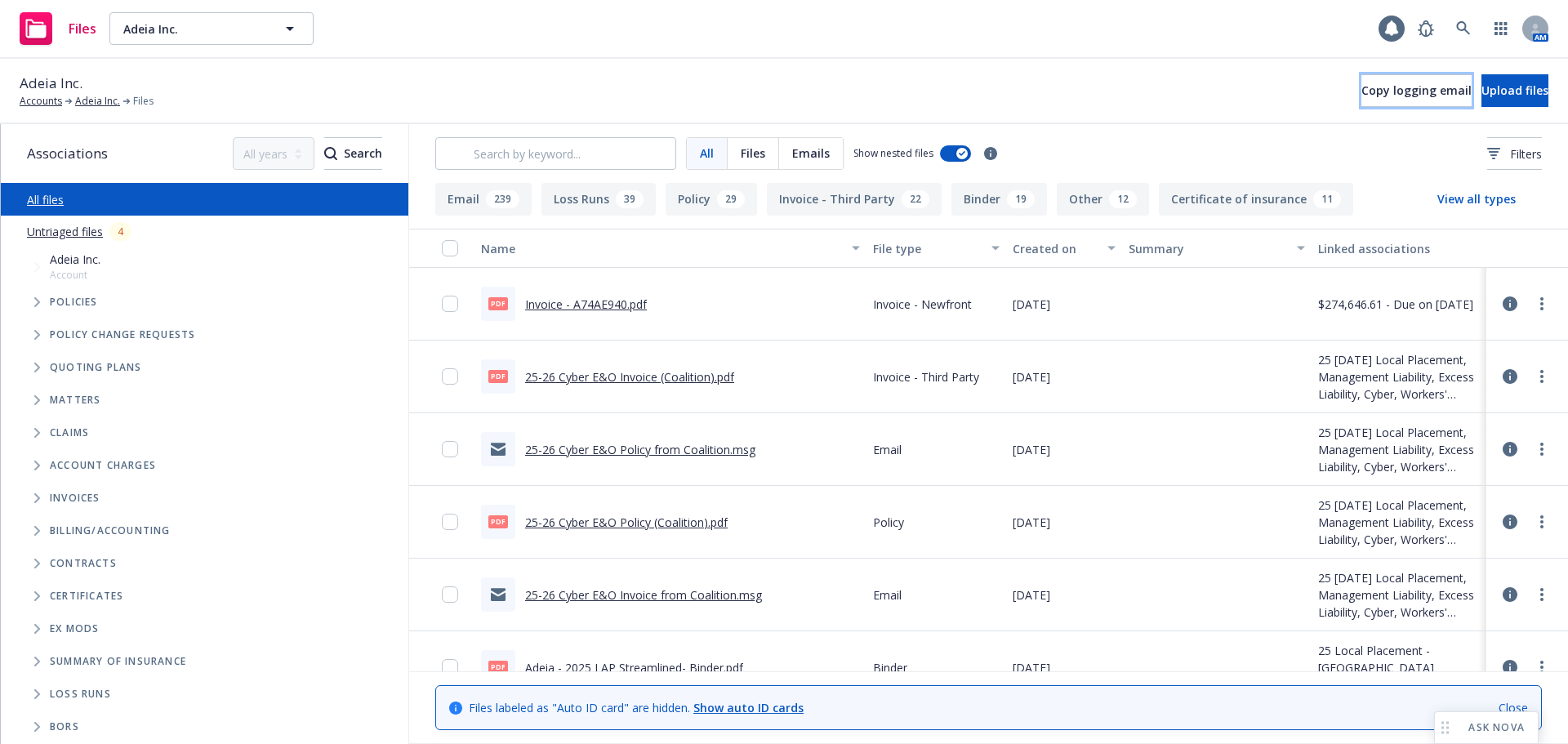 drag, startPoint x: 1320, startPoint y: 85, endPoint x: 1285, endPoint y: 113, distance: 44.82187 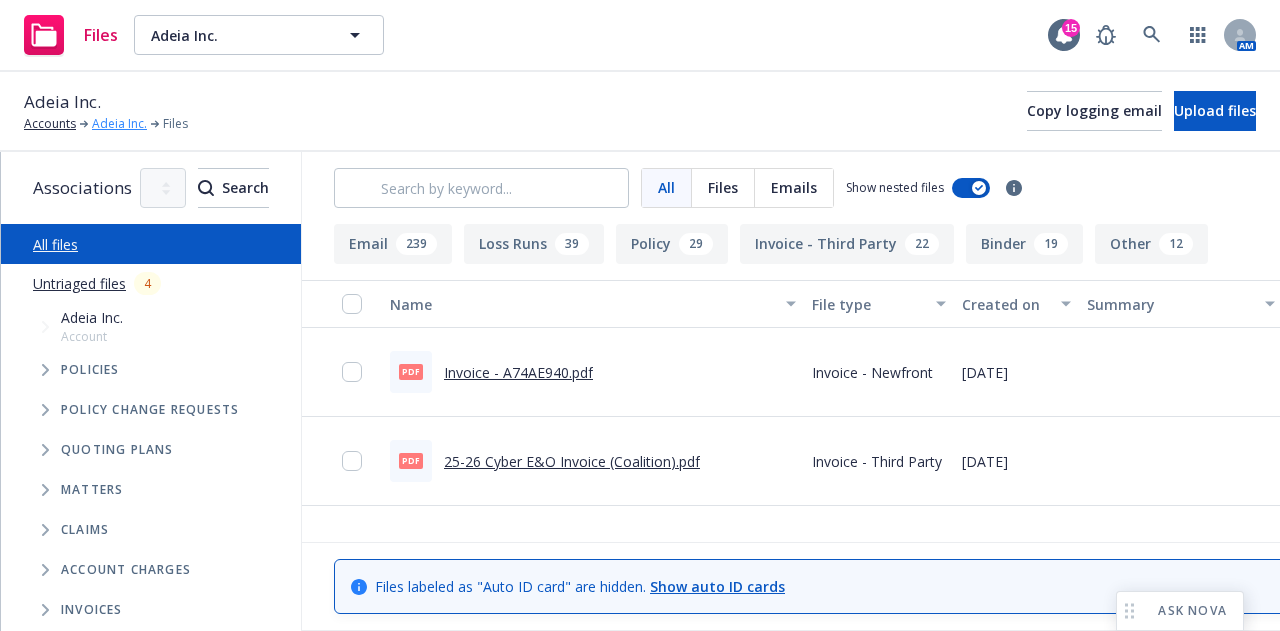 click on "Adeia Inc." at bounding box center (119, 124) 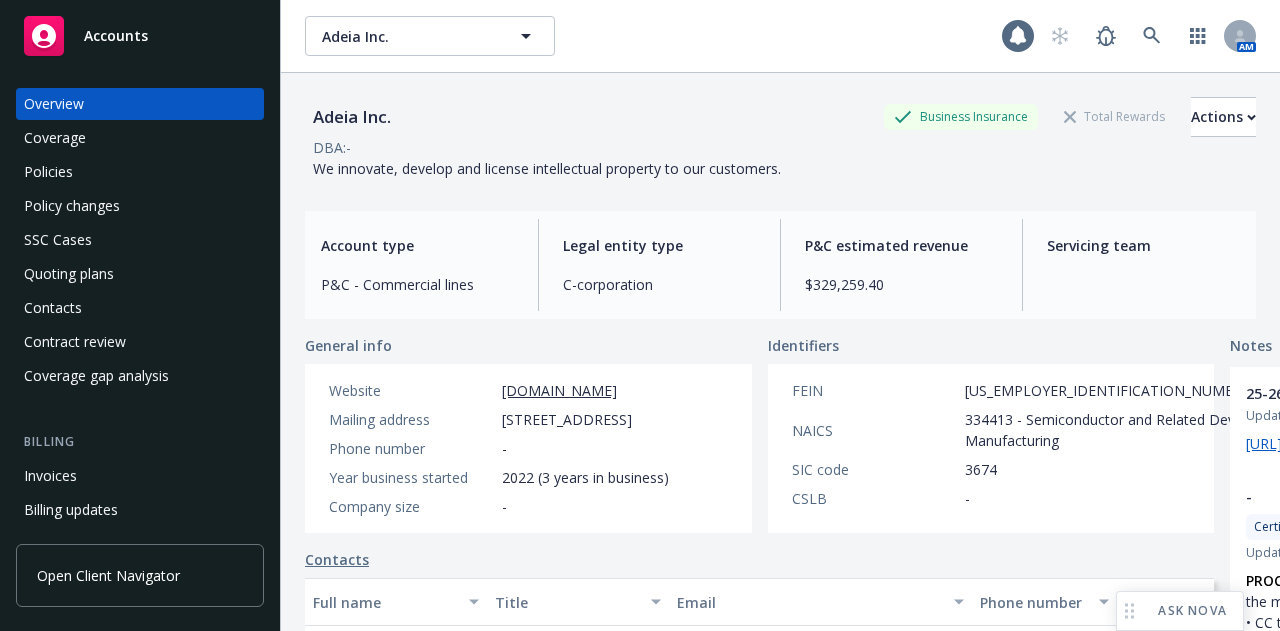scroll, scrollTop: 0, scrollLeft: 0, axis: both 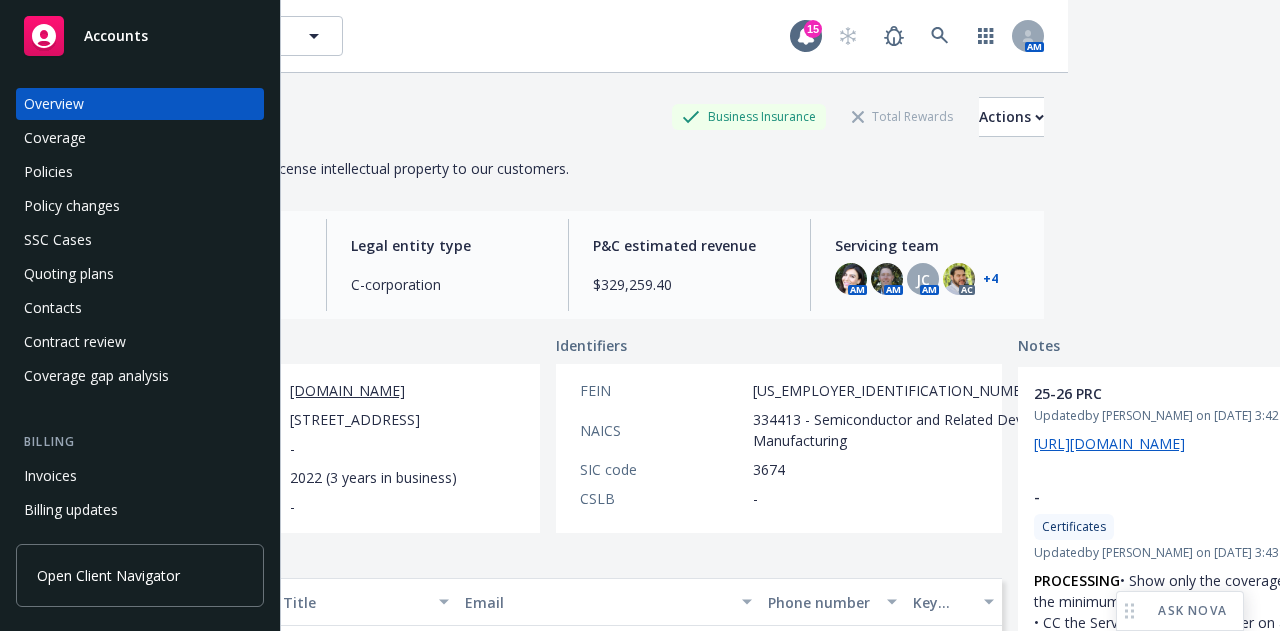 click 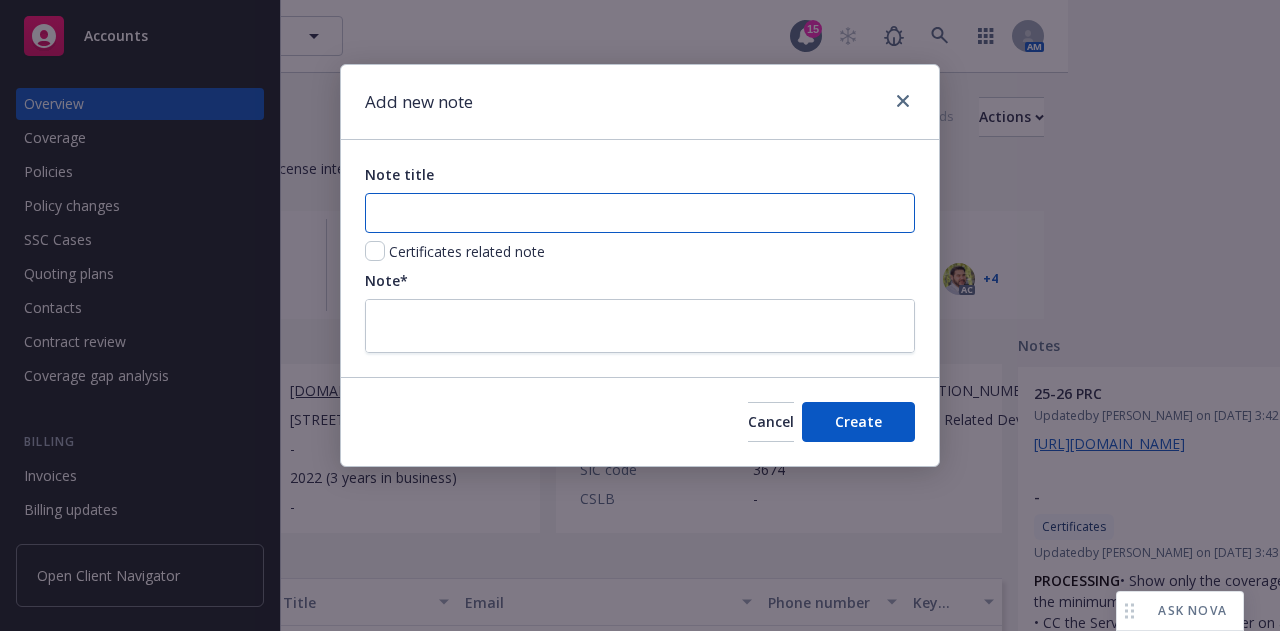 click on "Note title" at bounding box center [640, 213] 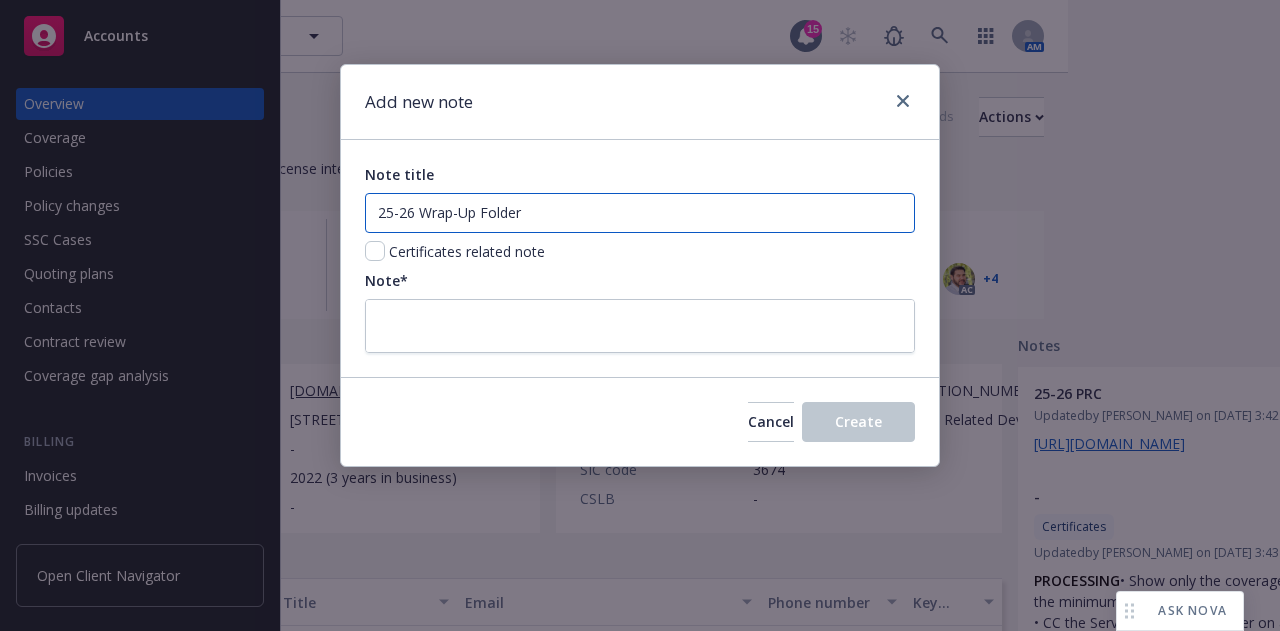 type on "25-26 Wrap-Up Folder" 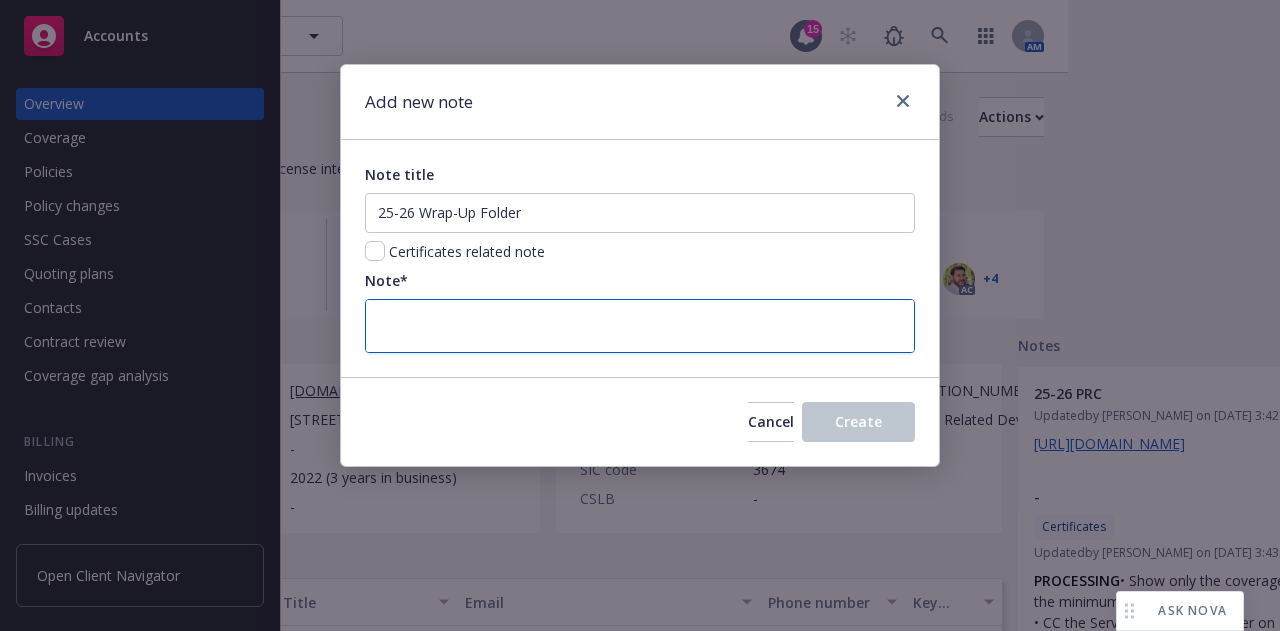 click at bounding box center [640, 326] 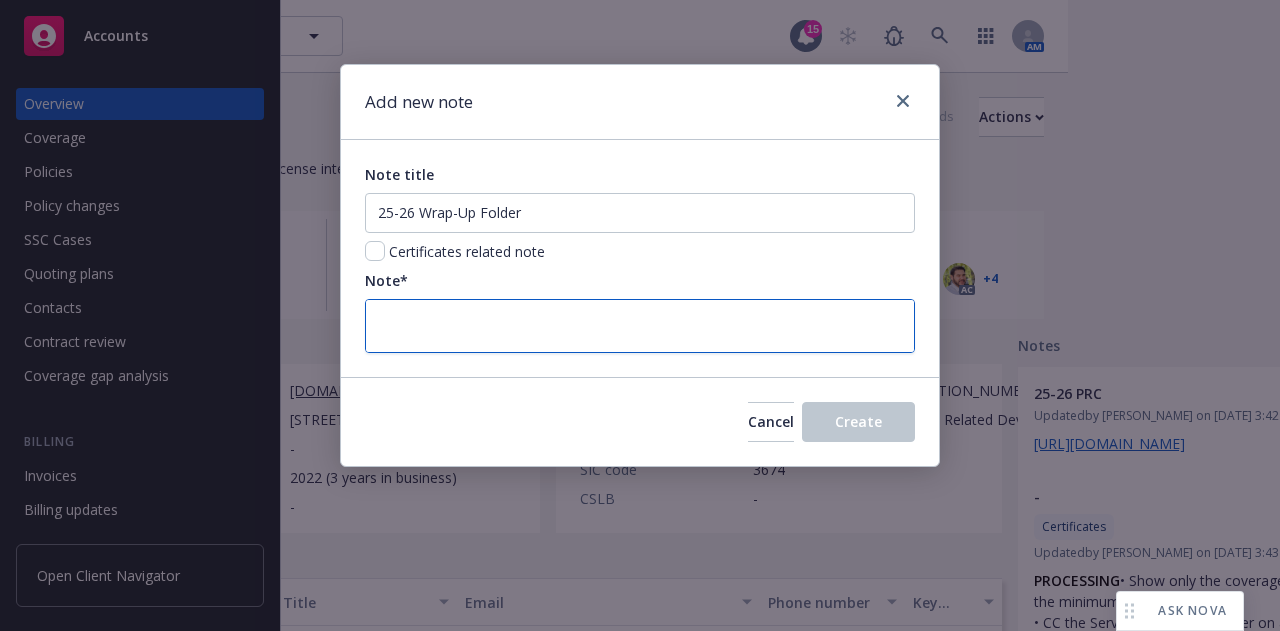 paste on "https://iln-my.sharepoint.com/:u:/g/personal/victoria_escobar_newfront_com/EUgWeRgzZUhNvxsduIFvp3QBjP0pW-I6tRs6if_qG2IKxA?e=XIh6Sl" 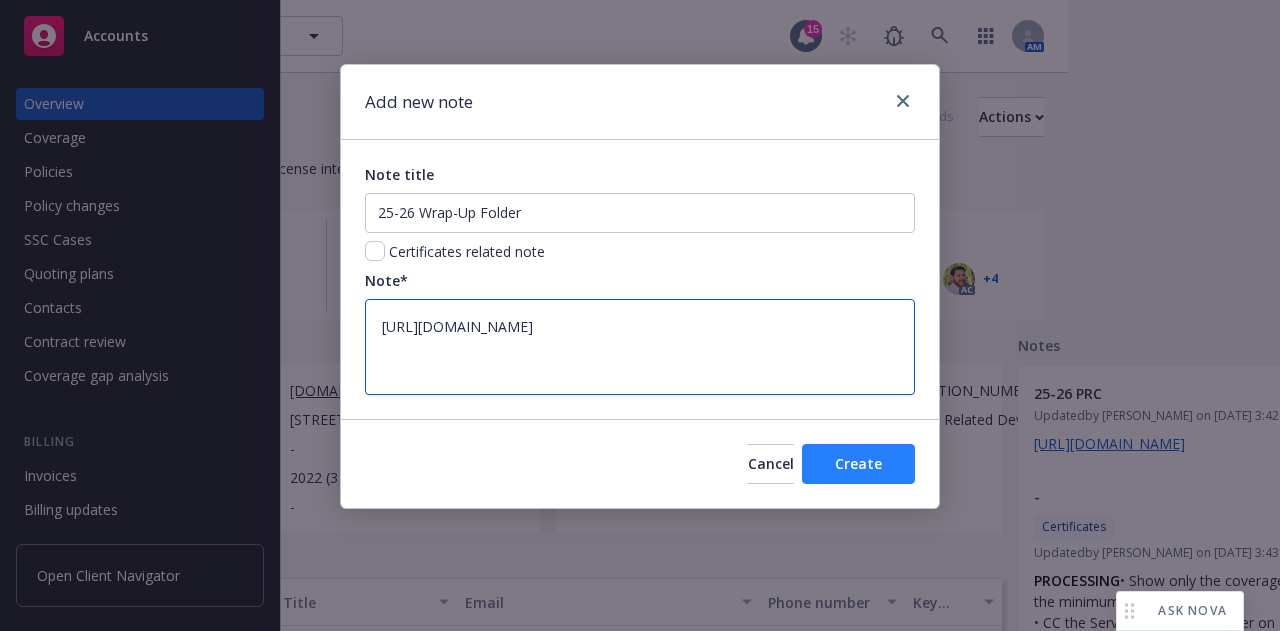 type on "https://iln-my.sharepoint.com/:u:/g/personal/victoria_escobar_newfront_com/EUgWeRgzZUhNvxsduIFvp3QBjP0pW-I6tRs6if_qG2IKxA?e=XIh6Sl" 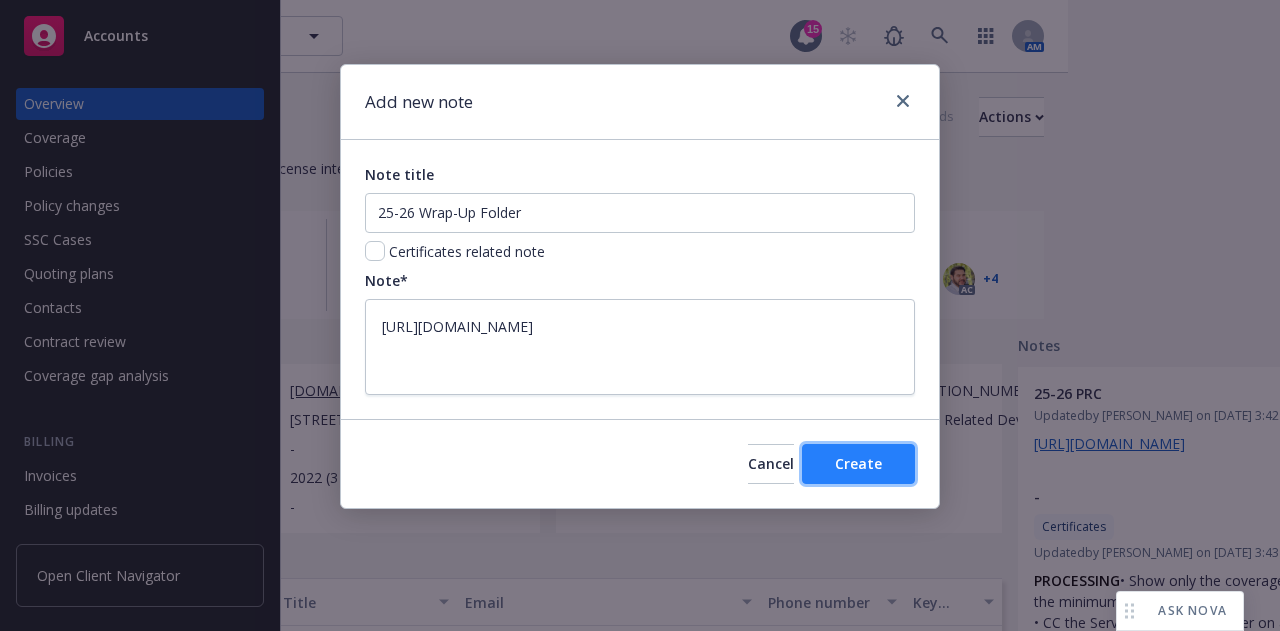 click on "Create" at bounding box center [858, 464] 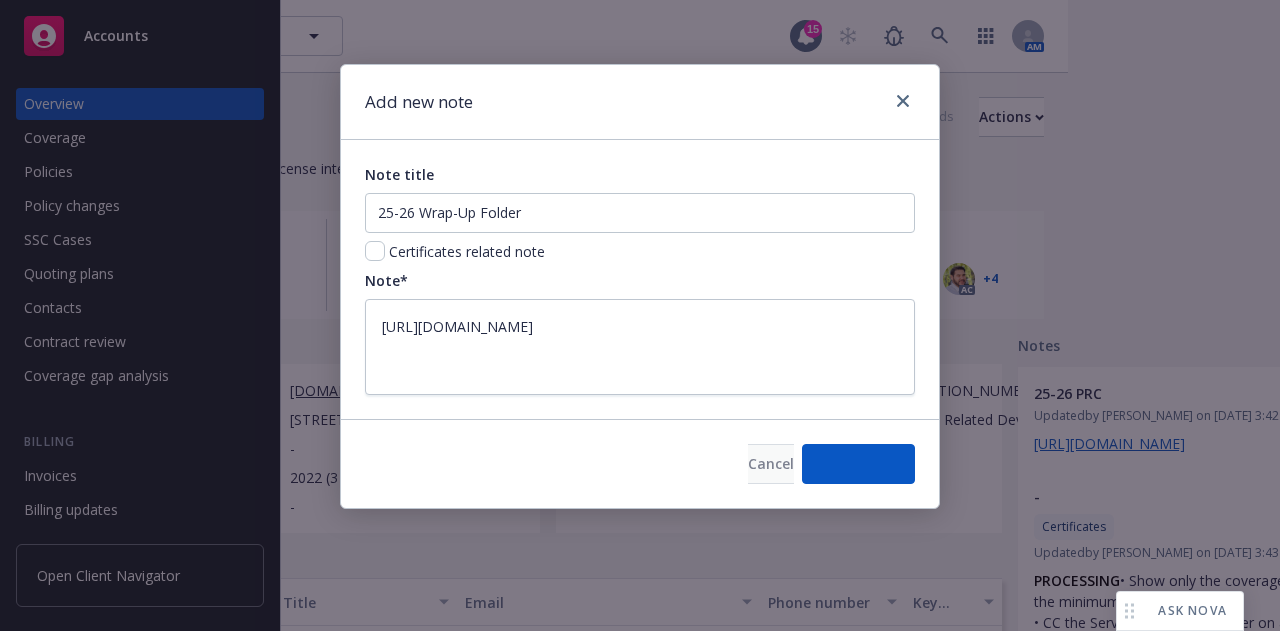 type on "x" 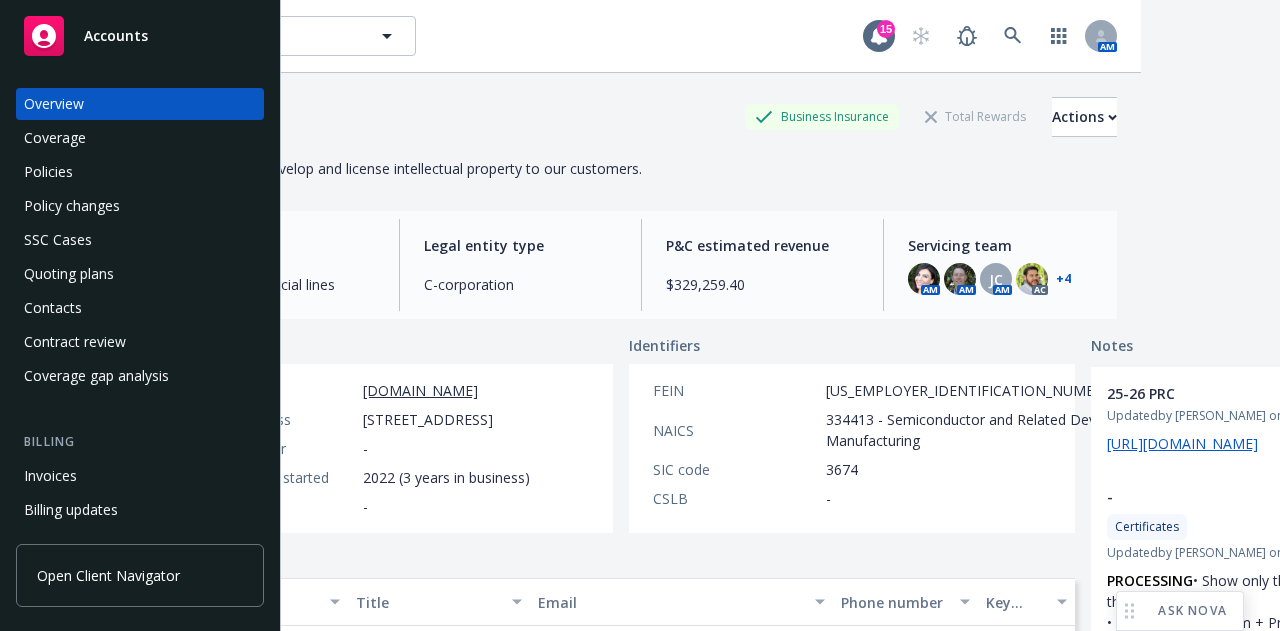 scroll, scrollTop: 0, scrollLeft: 136, axis: horizontal 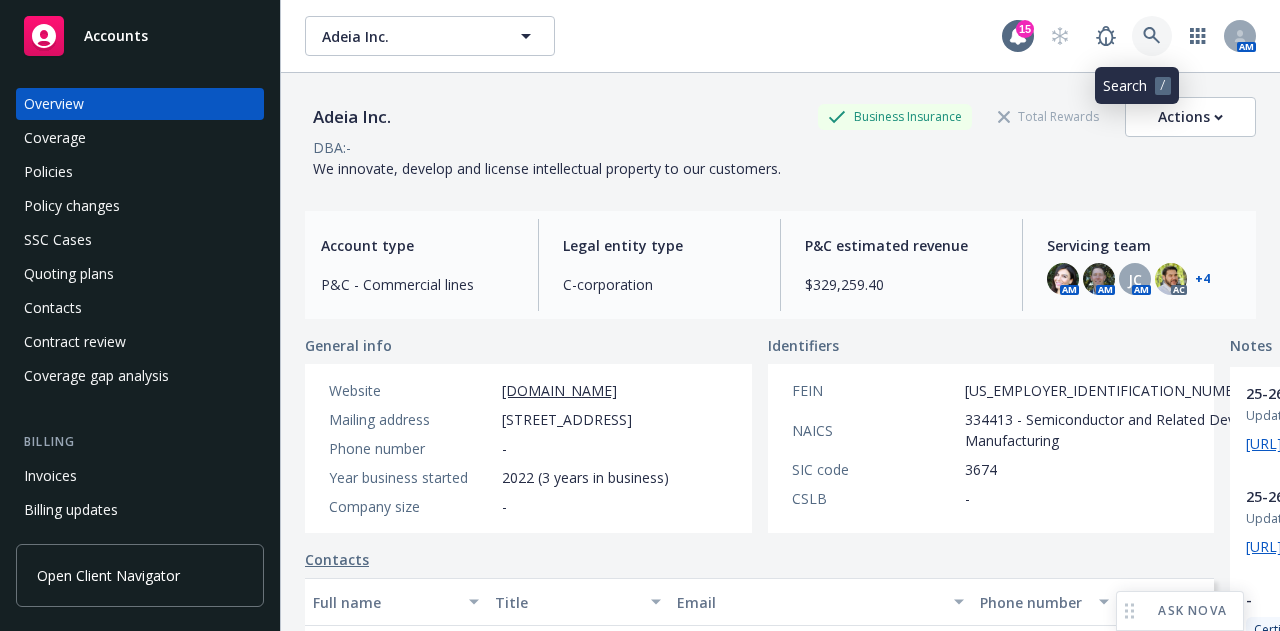 click 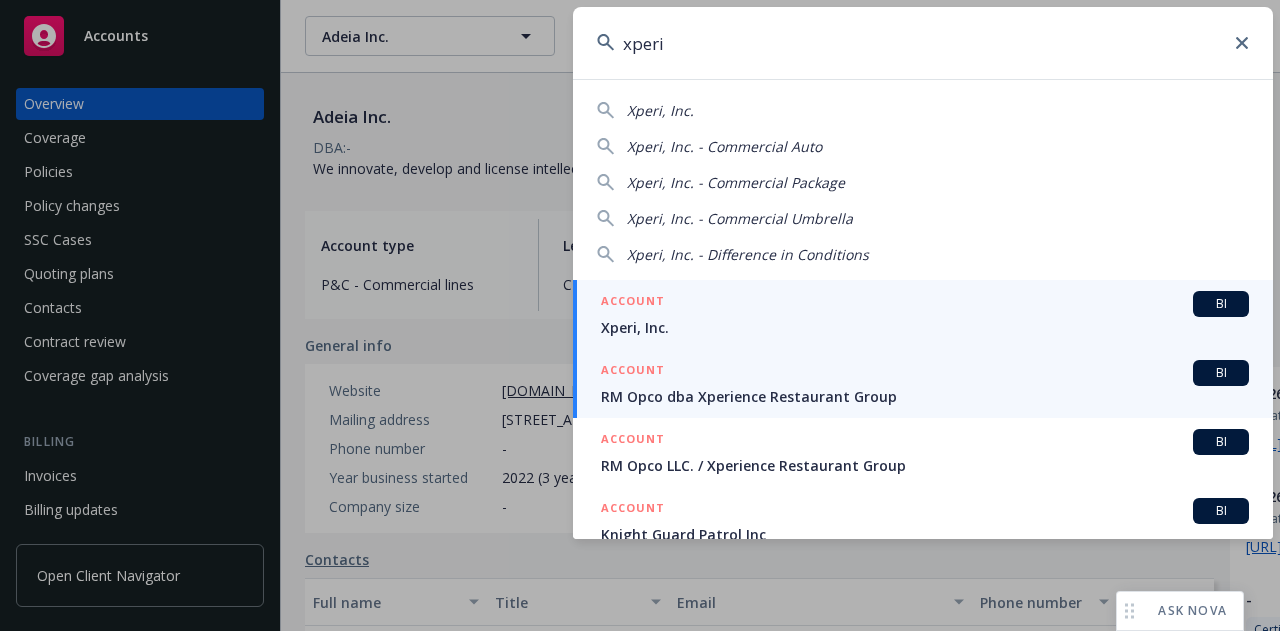 type on "xperi" 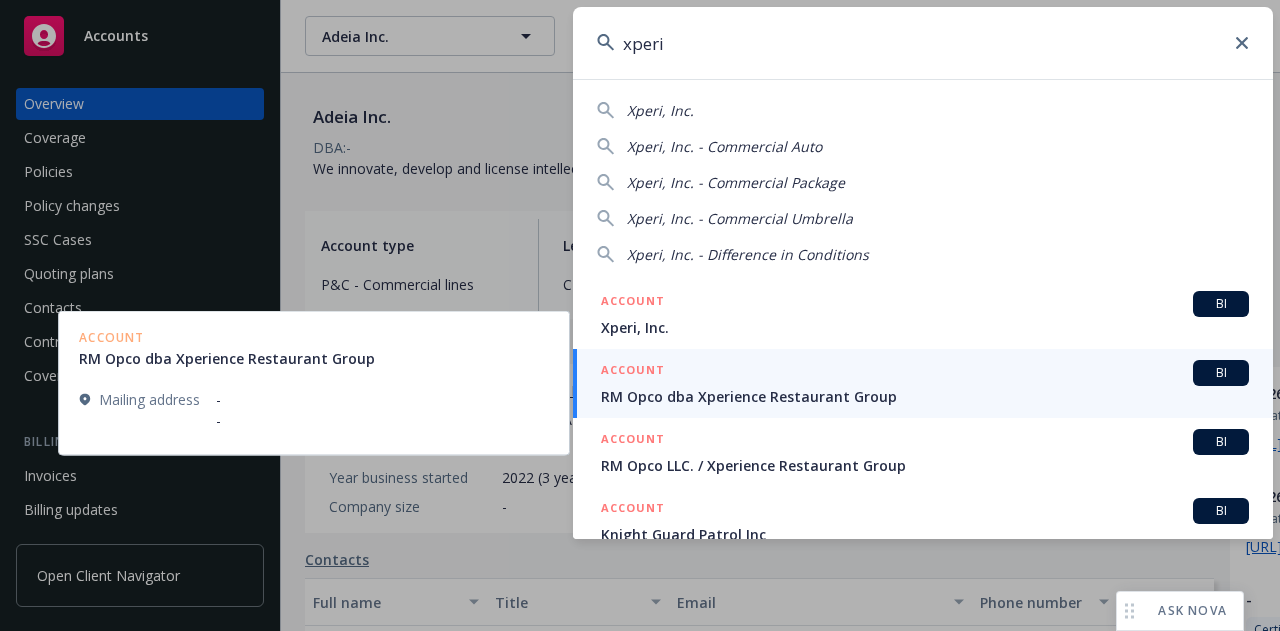 click on "ACCOUNT BI RM Opco dba Xperience Restaurant Group" at bounding box center (923, 383) 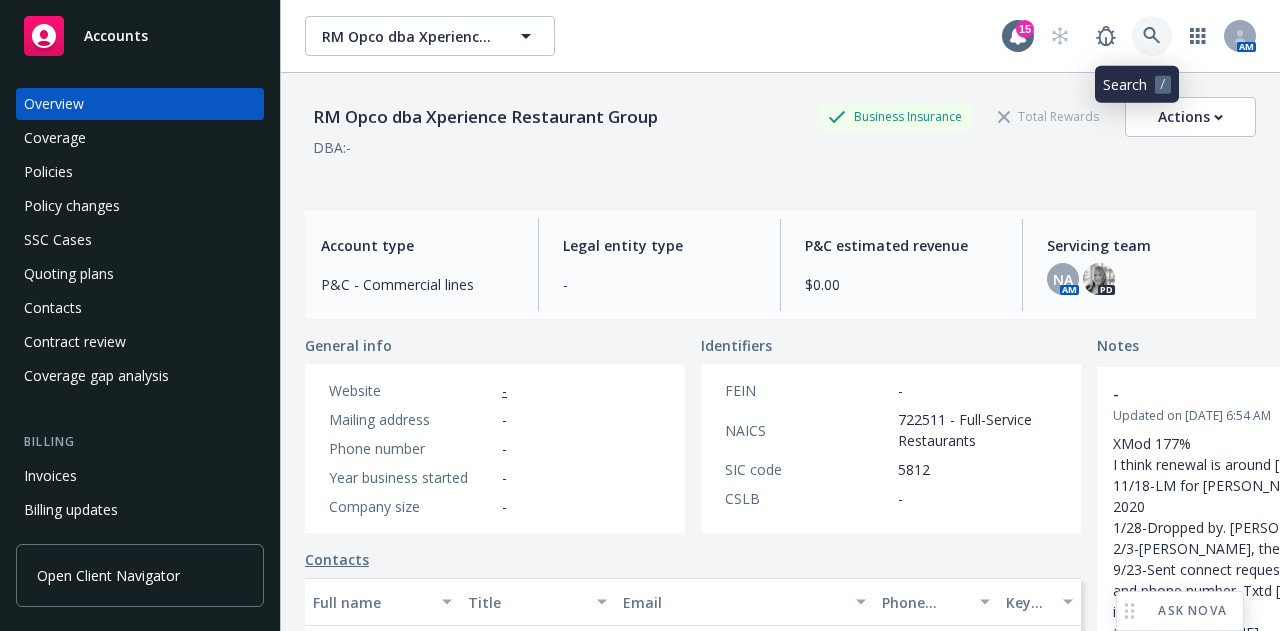 click at bounding box center (1152, 36) 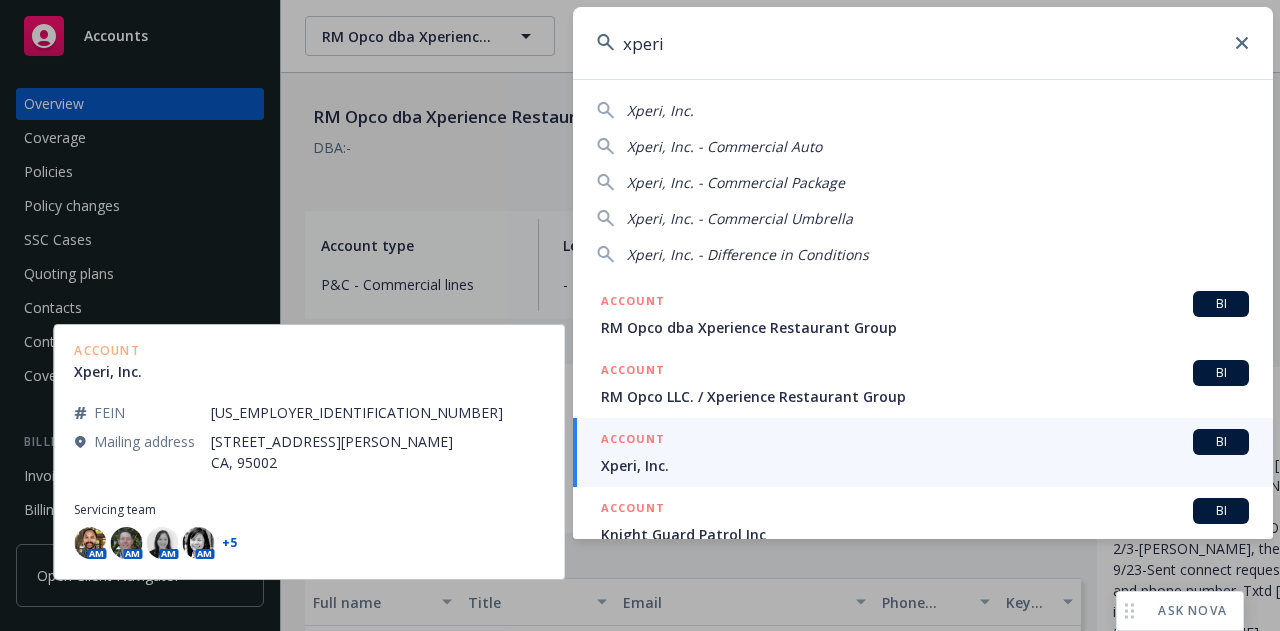 type on "xperi" 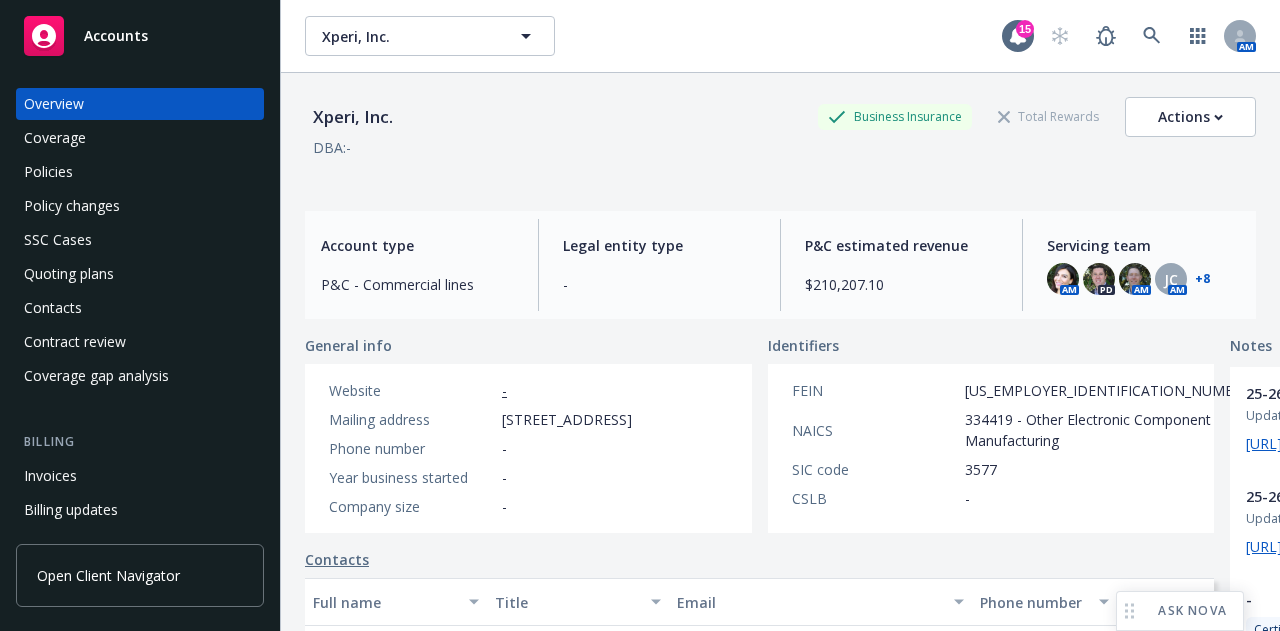 scroll, scrollTop: 0, scrollLeft: 212, axis: horizontal 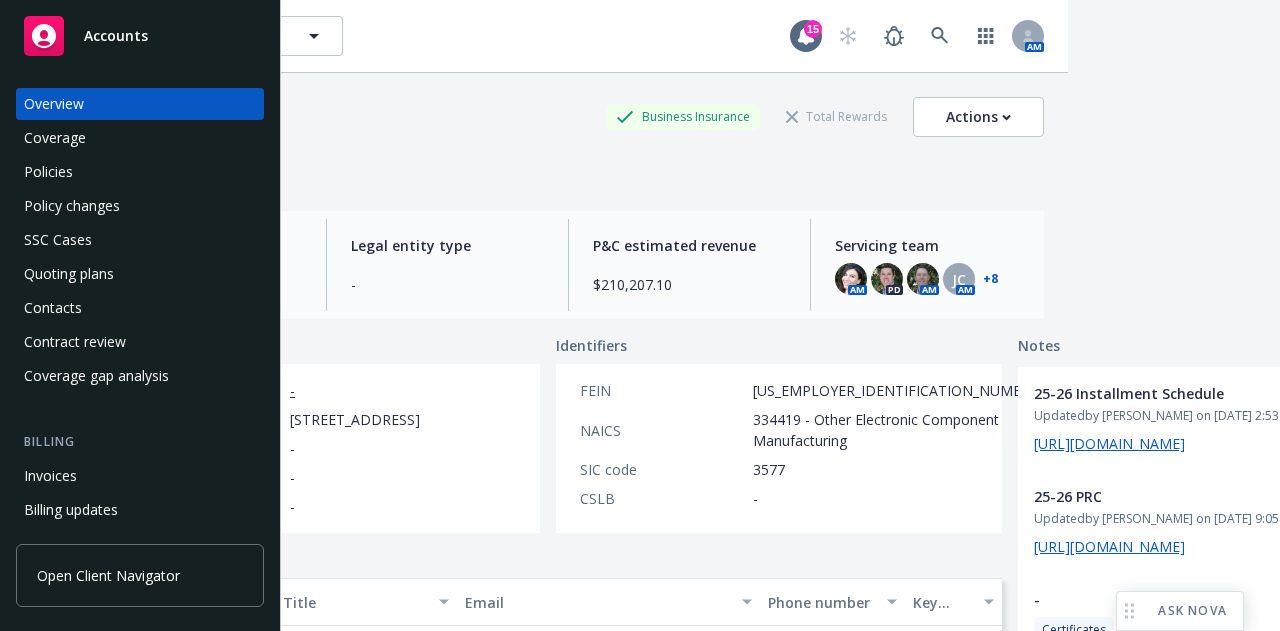 click 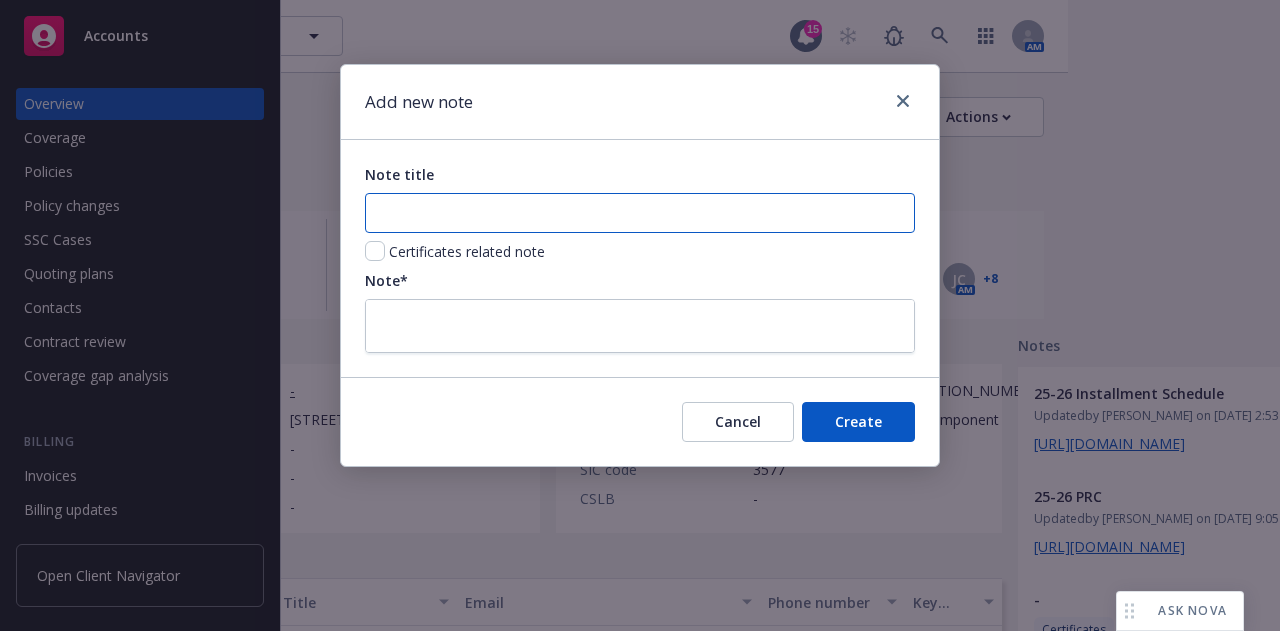 click on "Note title" at bounding box center [640, 213] 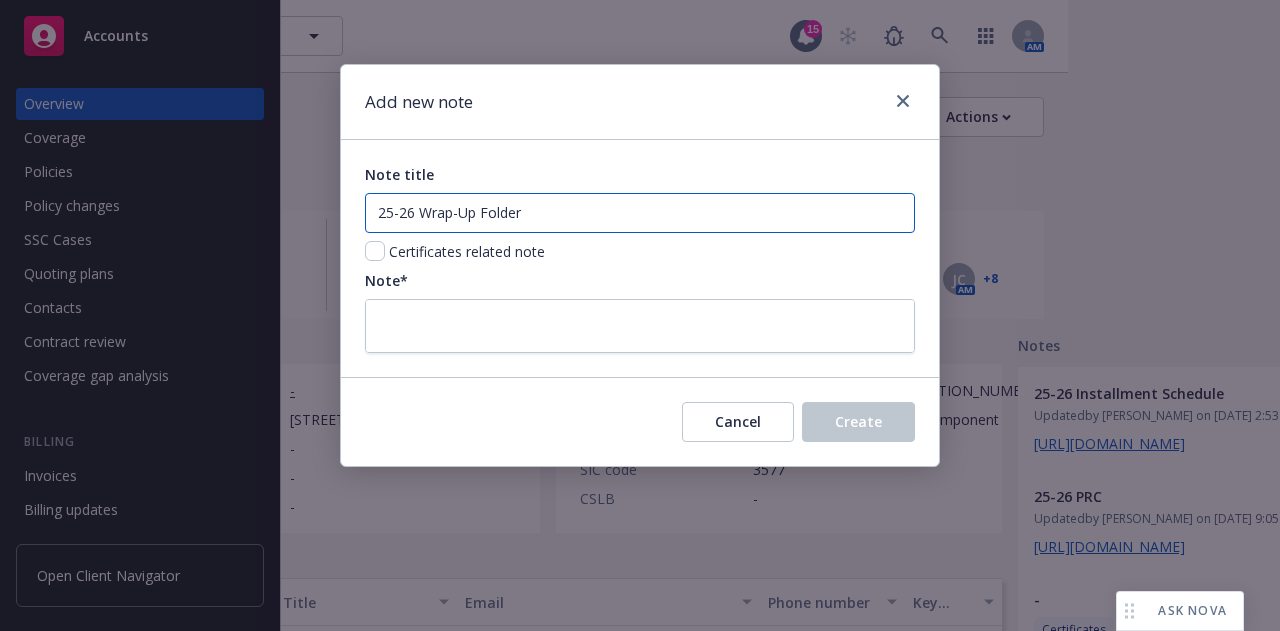 type on "25-26 Wrap-Up Folder" 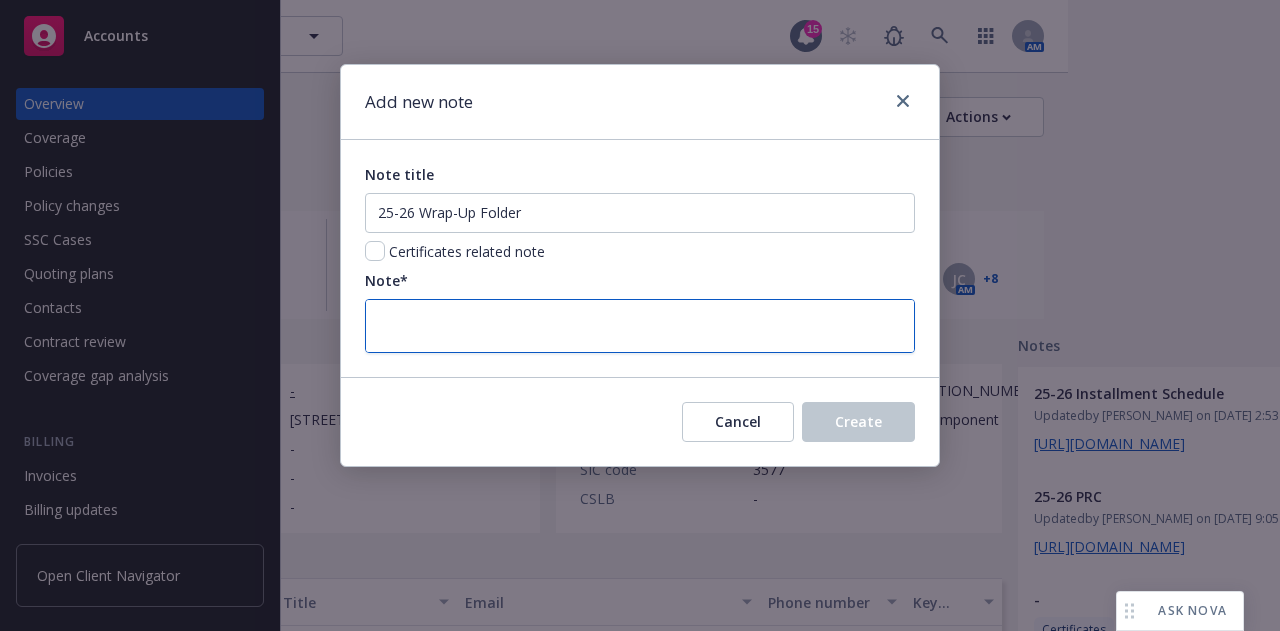 click at bounding box center (640, 326) 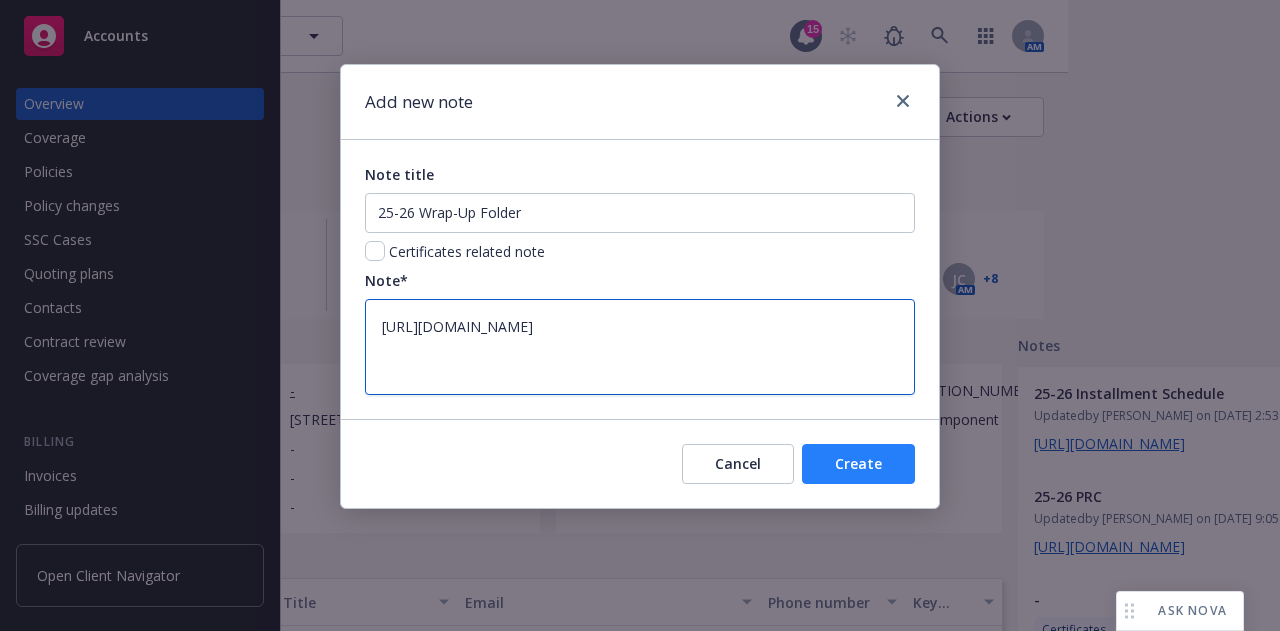 type on "[URL][DOMAIN_NAME]" 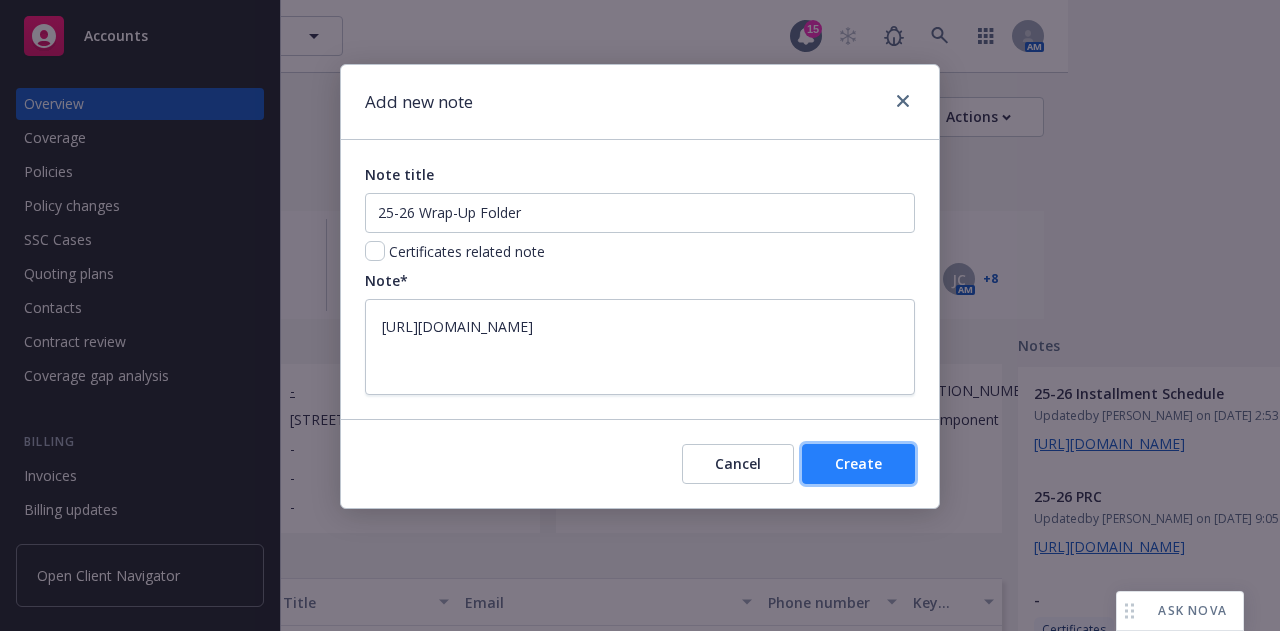 click on "Create" at bounding box center (858, 464) 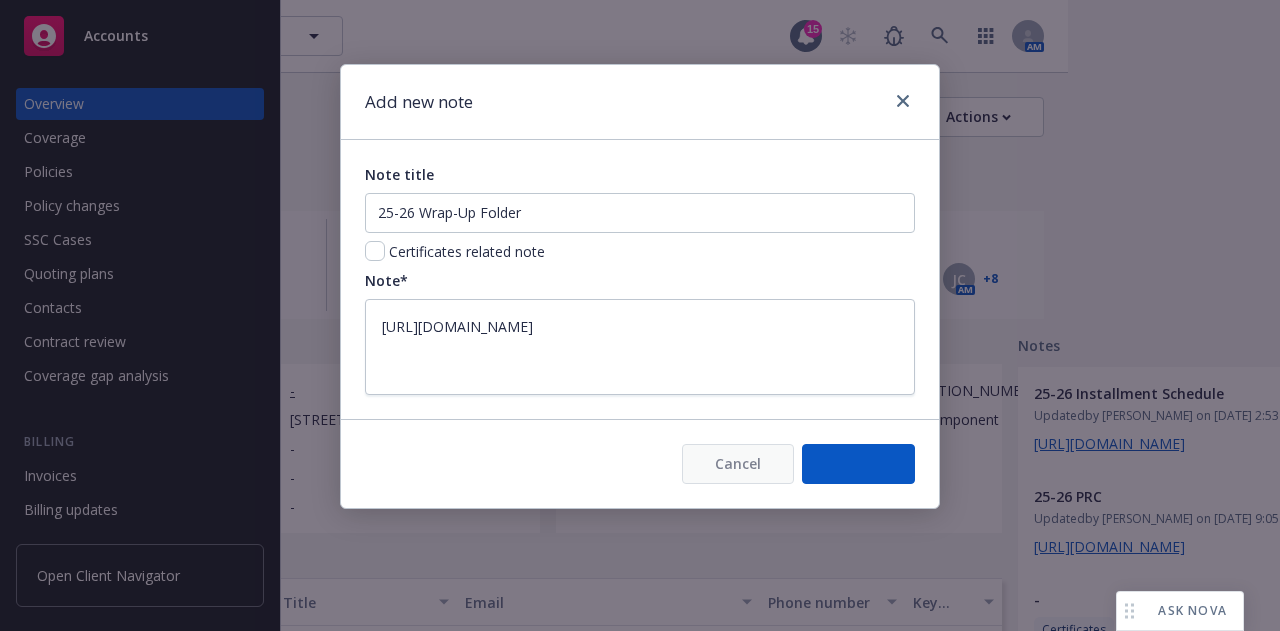 type on "x" 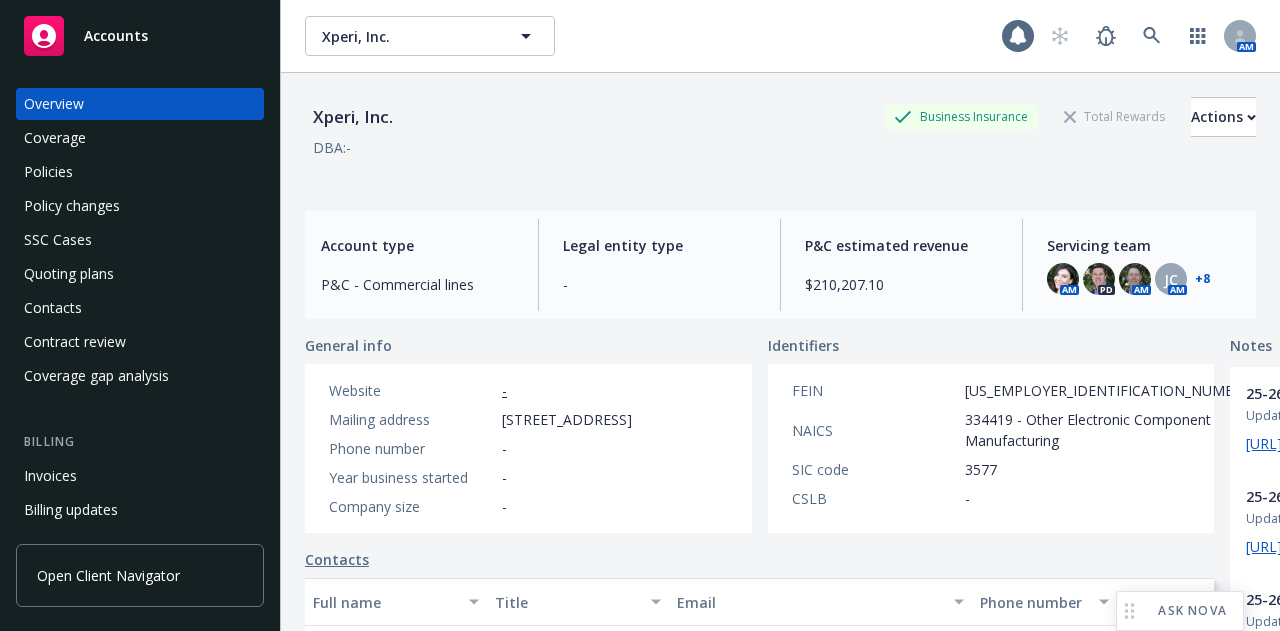 scroll, scrollTop: 0, scrollLeft: 0, axis: both 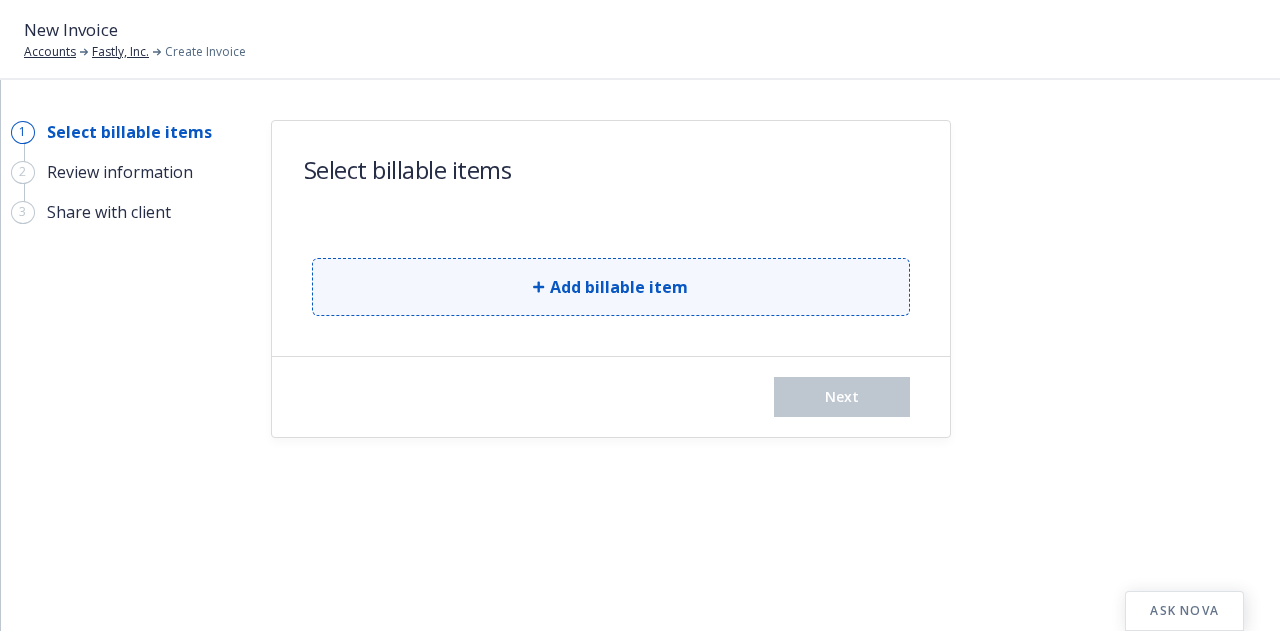 click on "Add billable item" at bounding box center [611, 287] 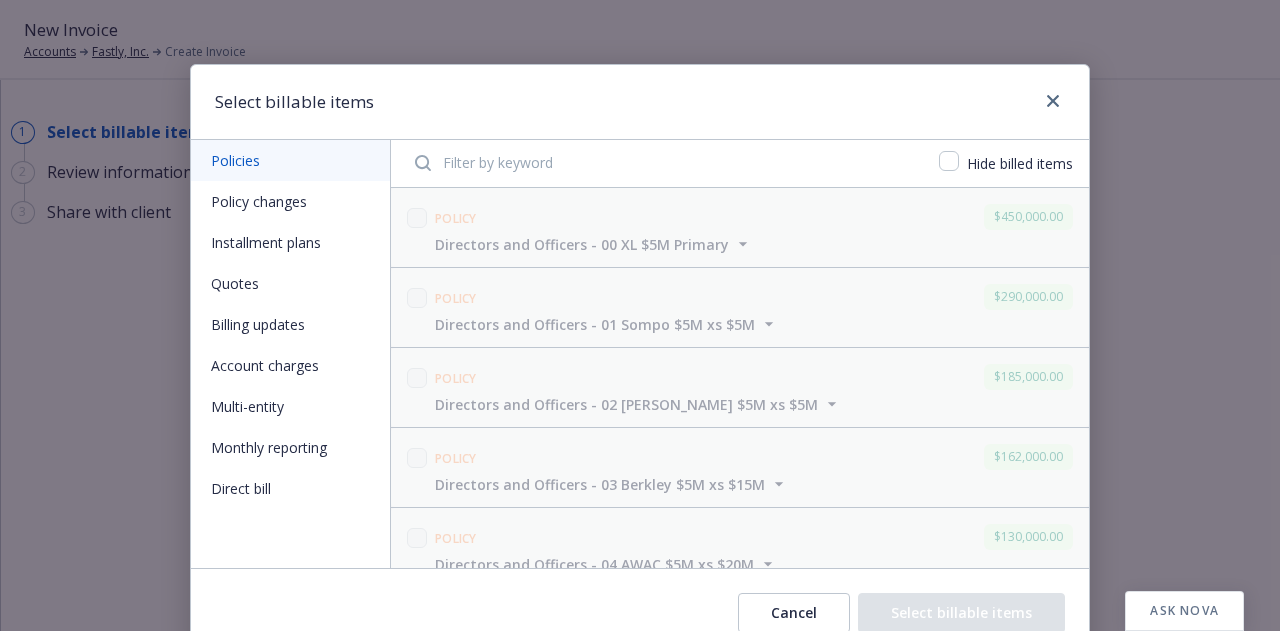click on "Policy changes" at bounding box center [290, 201] 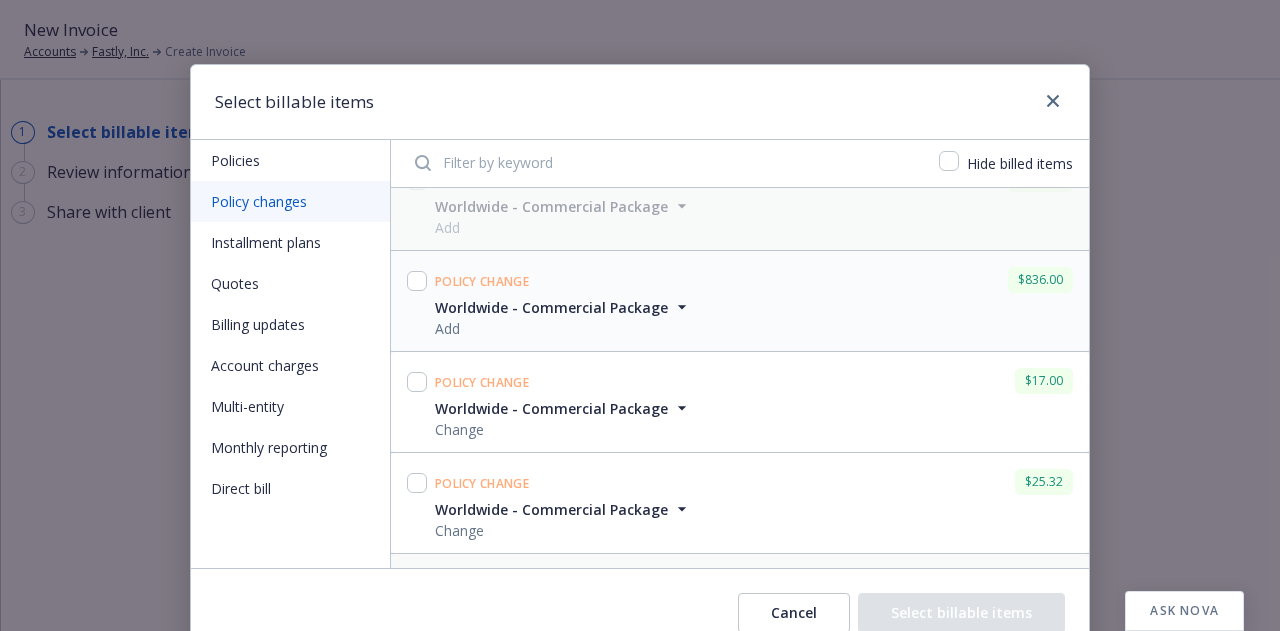 scroll, scrollTop: 150, scrollLeft: 0, axis: vertical 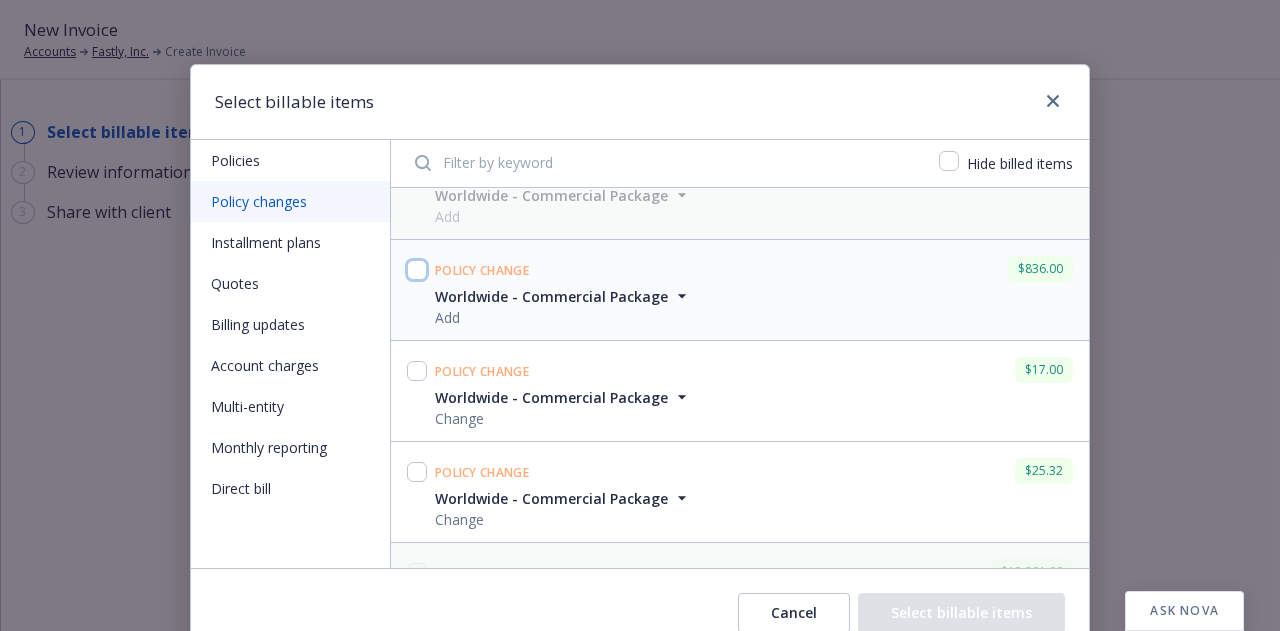 click at bounding box center (417, 270) 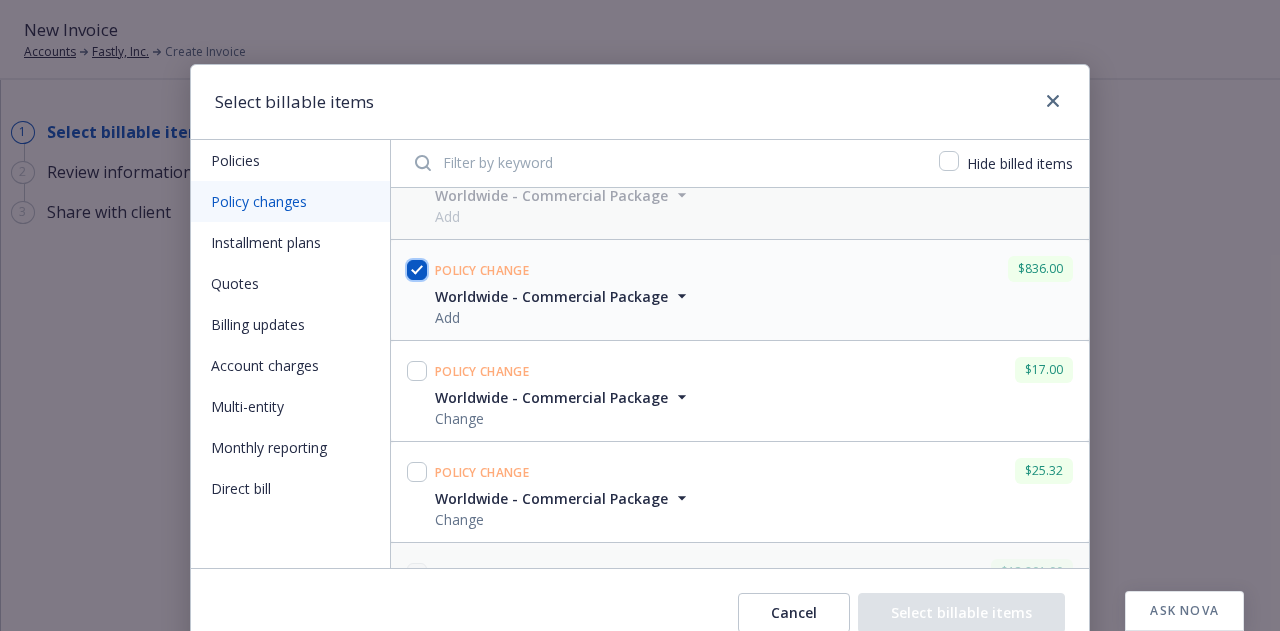 checkbox on "true" 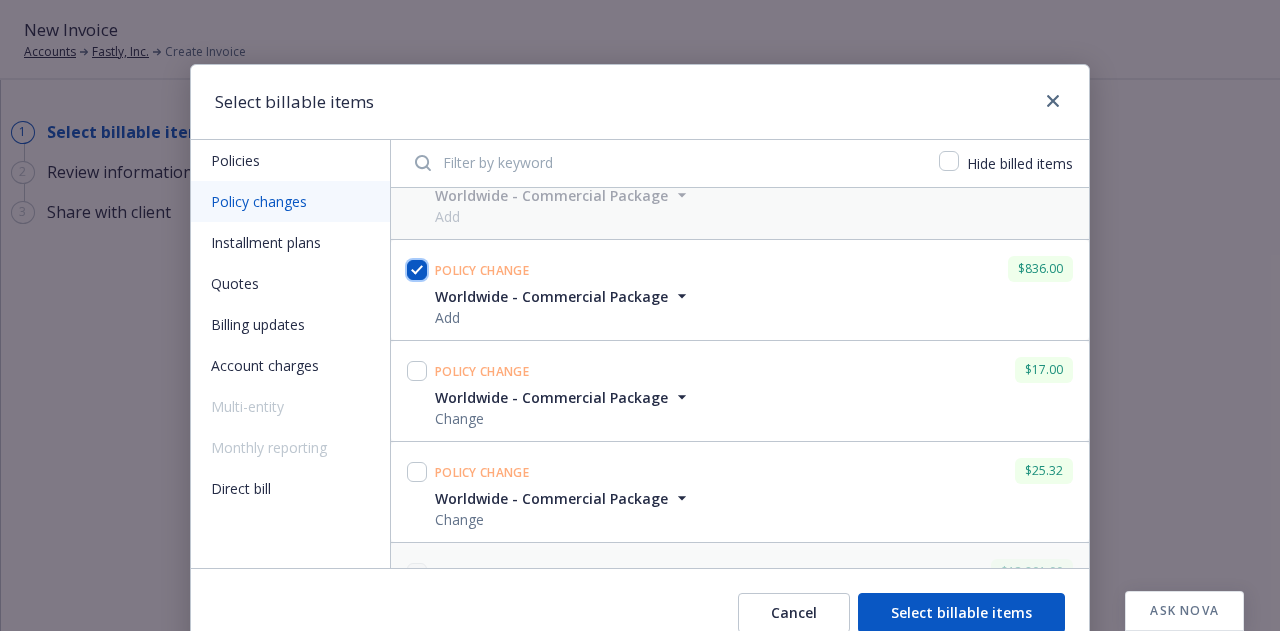scroll, scrollTop: 88, scrollLeft: 0, axis: vertical 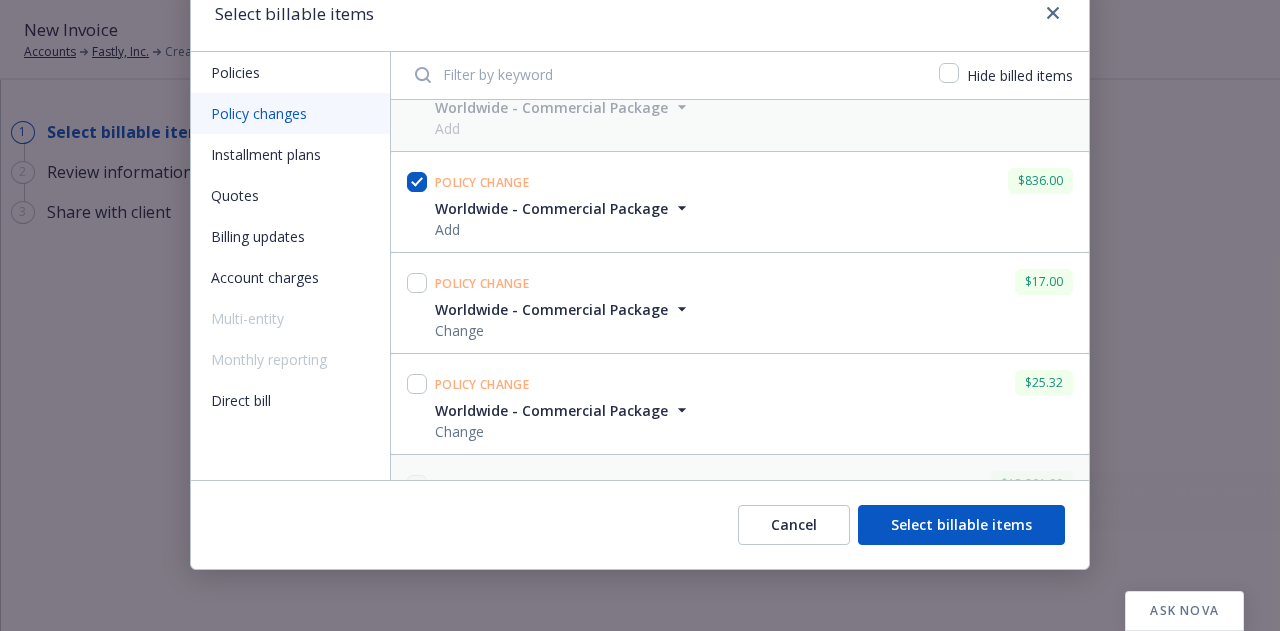 click on "Cancel Select billable items" at bounding box center (640, 524) 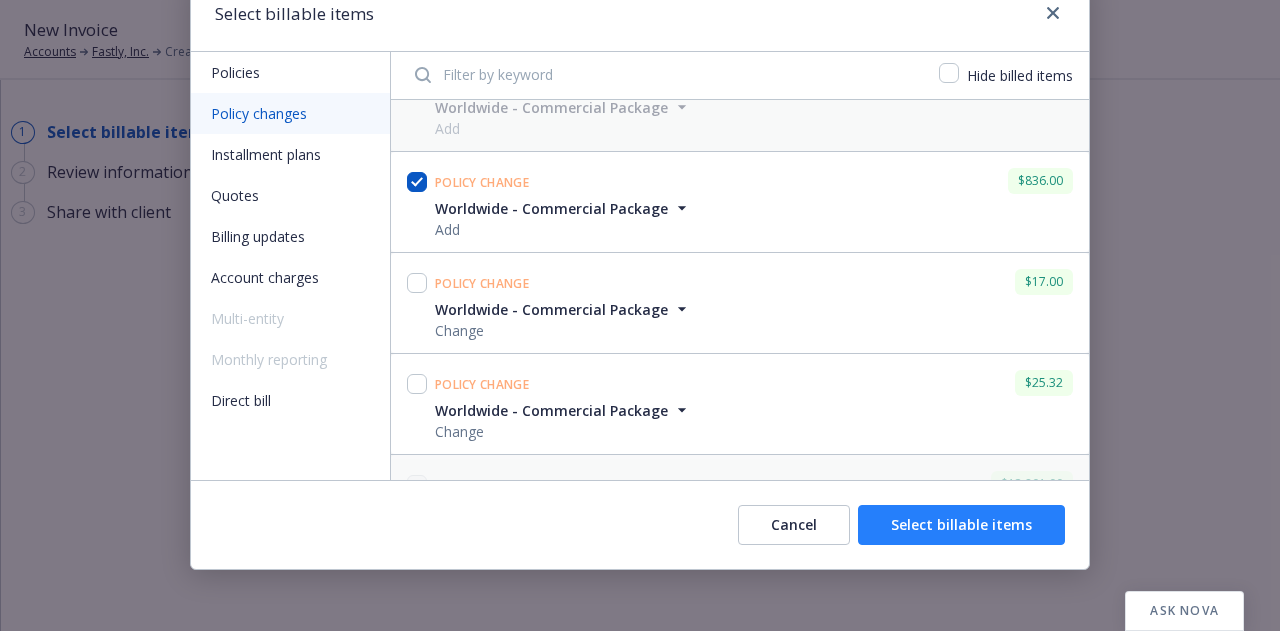 click on "Select billable items" at bounding box center [961, 525] 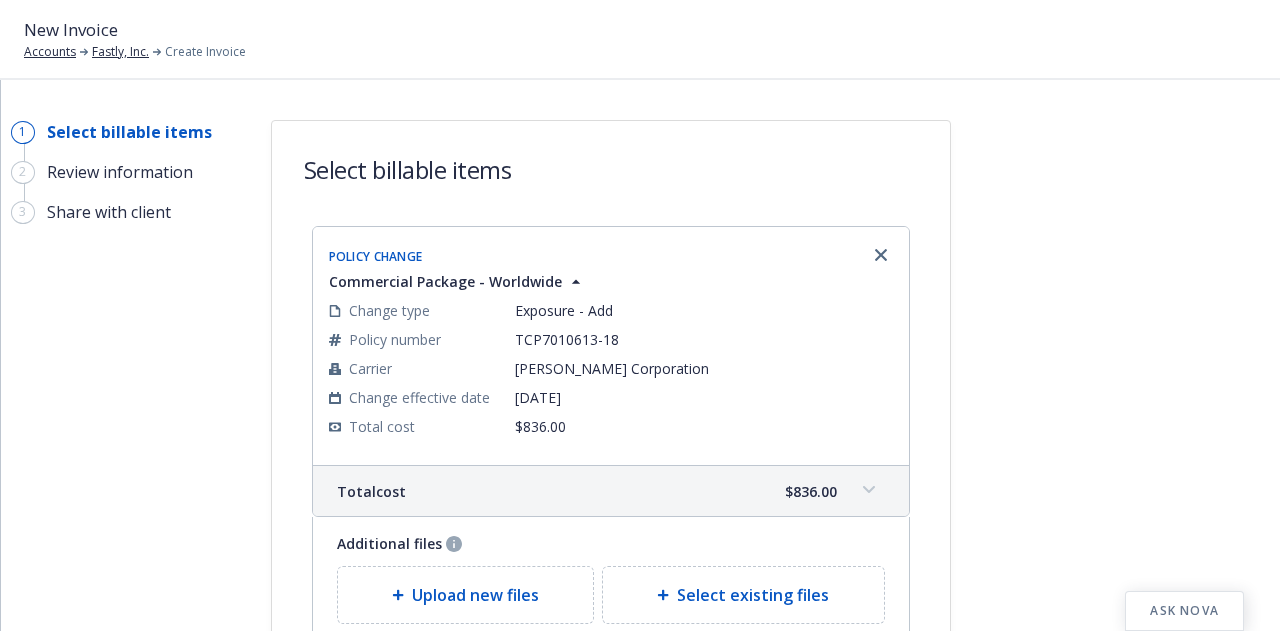 scroll, scrollTop: 258, scrollLeft: 0, axis: vertical 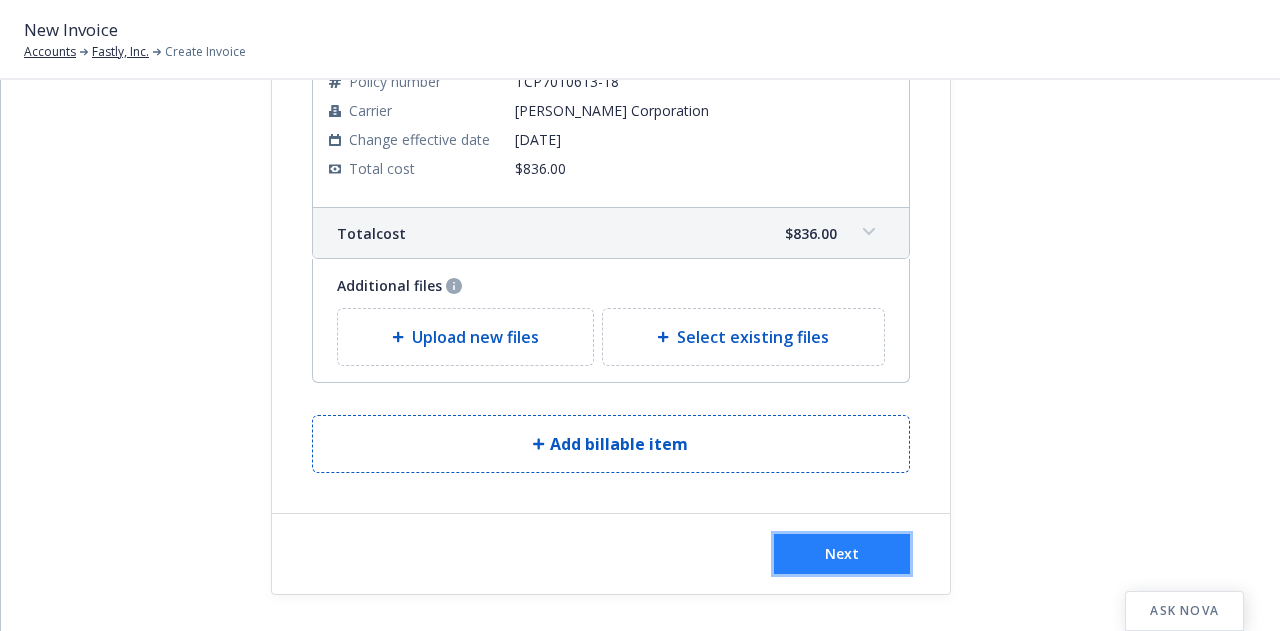 click on "Next" at bounding box center (842, 554) 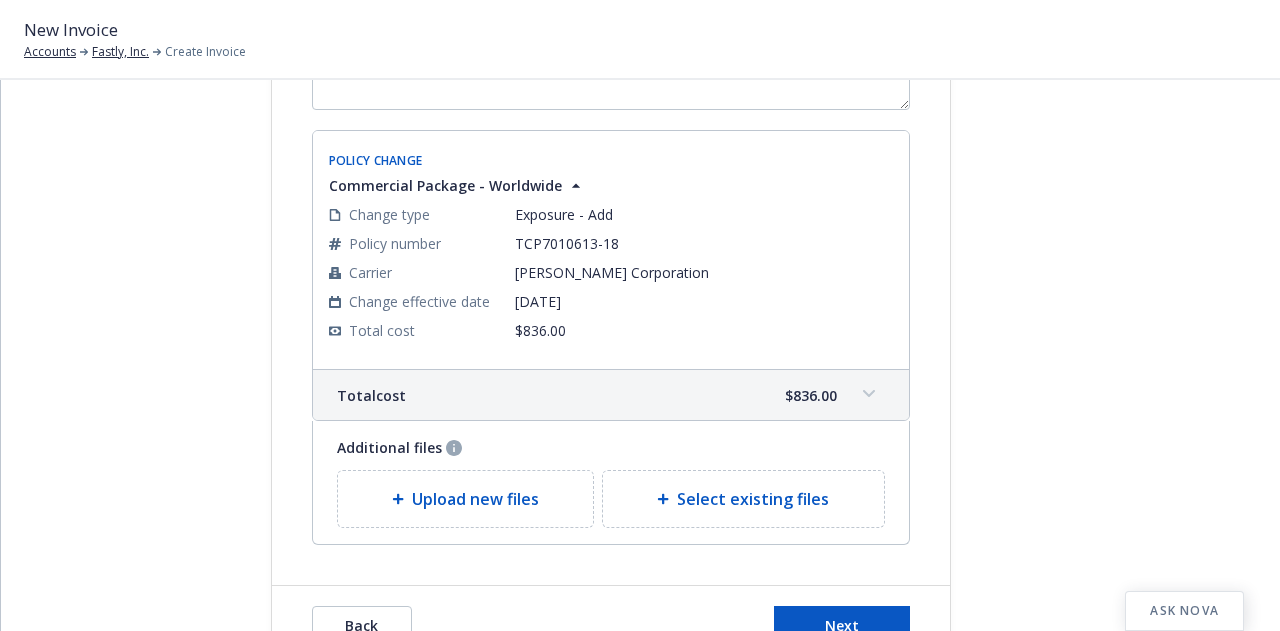 scroll, scrollTop: 504, scrollLeft: 0, axis: vertical 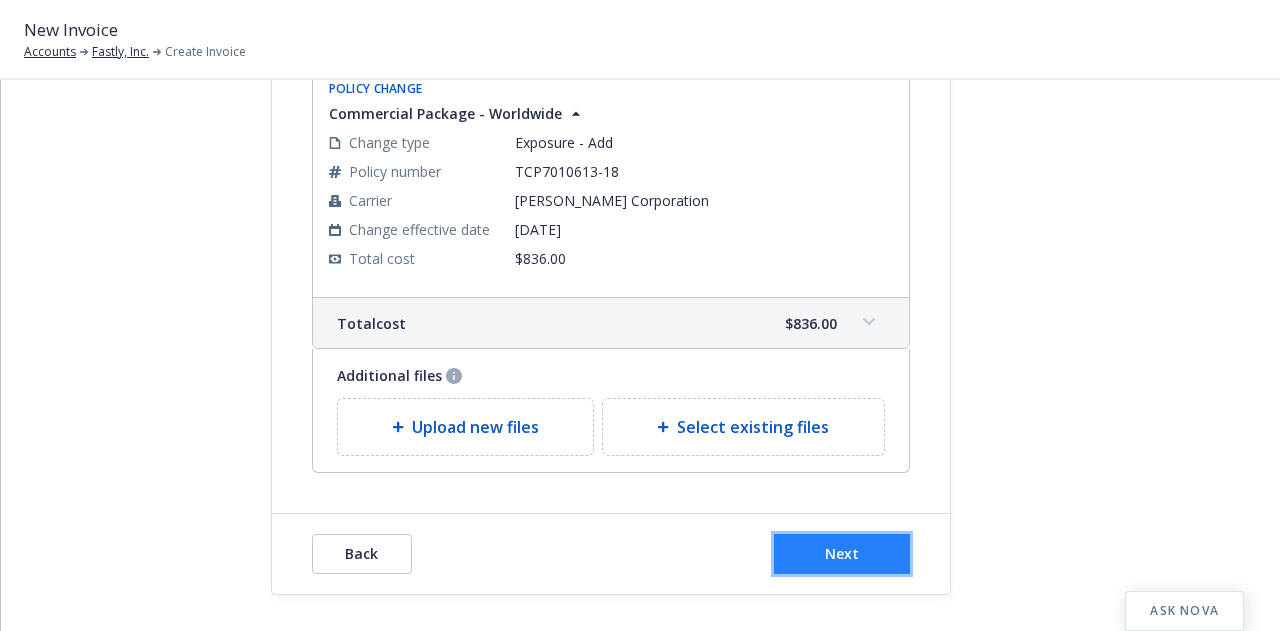 click on "Next" at bounding box center [842, 553] 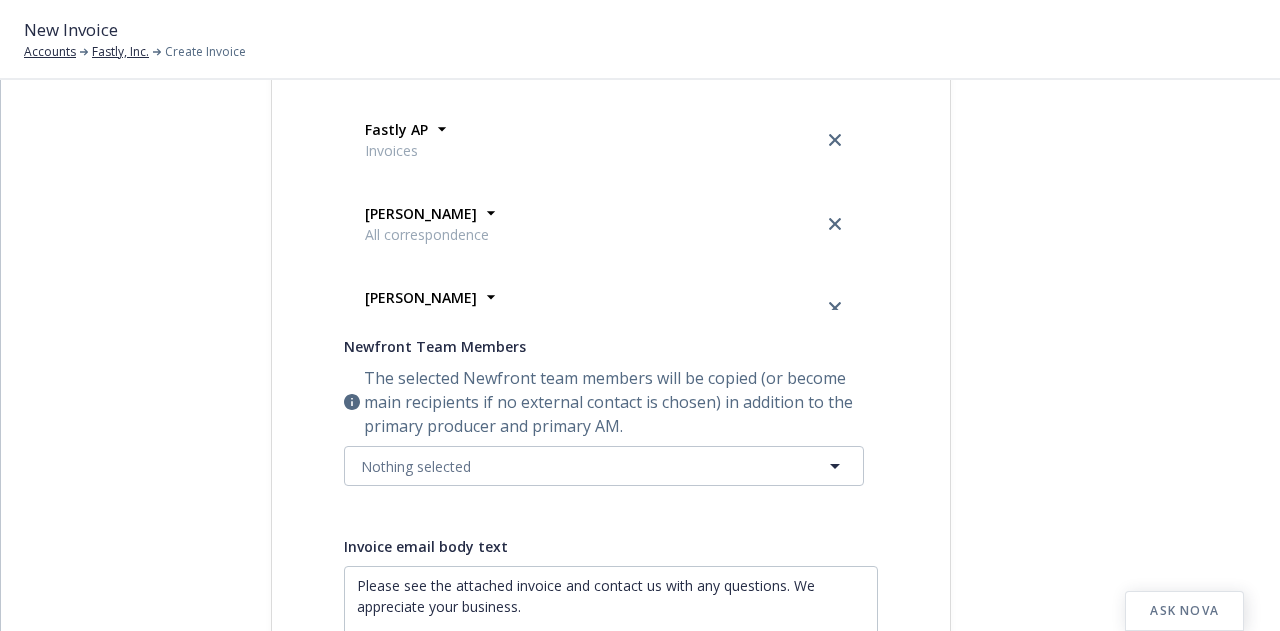 scroll, scrollTop: 0, scrollLeft: 0, axis: both 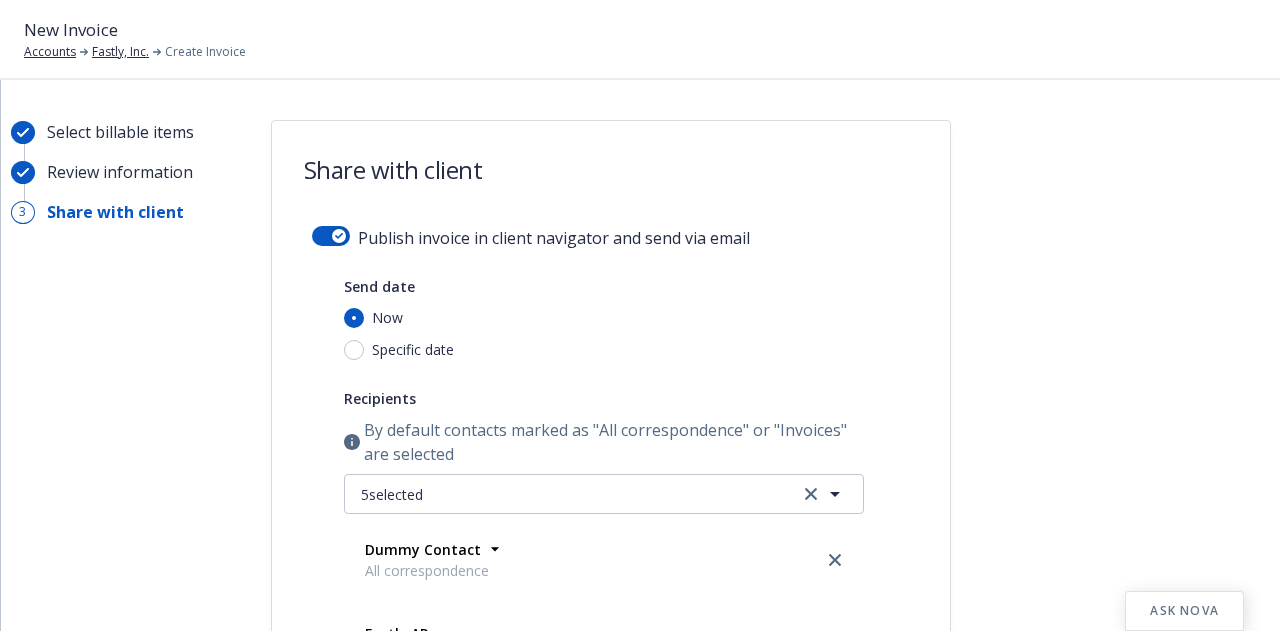 click on "Publish invoice in client navigator and send via email Send date Now Specific date   Recipients By default contacts marked as "All correspondence" or "Invoices" are selected 5  selected Dummy Contact All correspondence Address 123 Example Street, Example City, CA 99999 Email ff9a2046-9b40-4c44-a4f0-6adc3907a40c@example.com Website - Phone - Contact for All correspondence Notes - Fastly  AP Invoices Address - Email ap@fastly.com Website - Phone - Contact for Invoices Notes P&C Billing James  Matranga All correspondence Address - Email jmatranga@fastly.com Website - Phone 845-233-1832 Contact for All correspondence Notes P&C Contact James Matranga Invoices Address - Email jmatranga@fastly.com Website - Phone 8452331832 Contact for Invoices Notes - Karina  Cheng All correspondence Address - Email kcheng@fastly.com Website - Phone 818-285-9918 Contact for All correspondence Notes P&C Contact Newfront Team Members Nothing selected Invoice email body text Attach invoice PDF file Invoice email attachments" at bounding box center [611, 785] 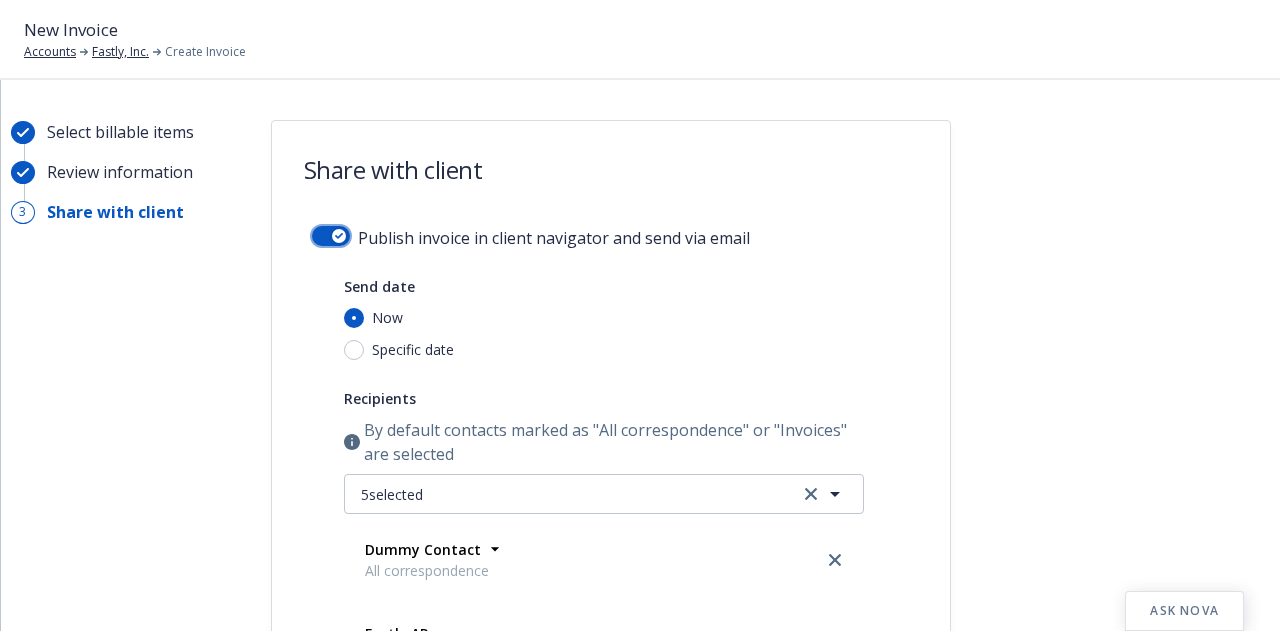 click at bounding box center [331, 236] 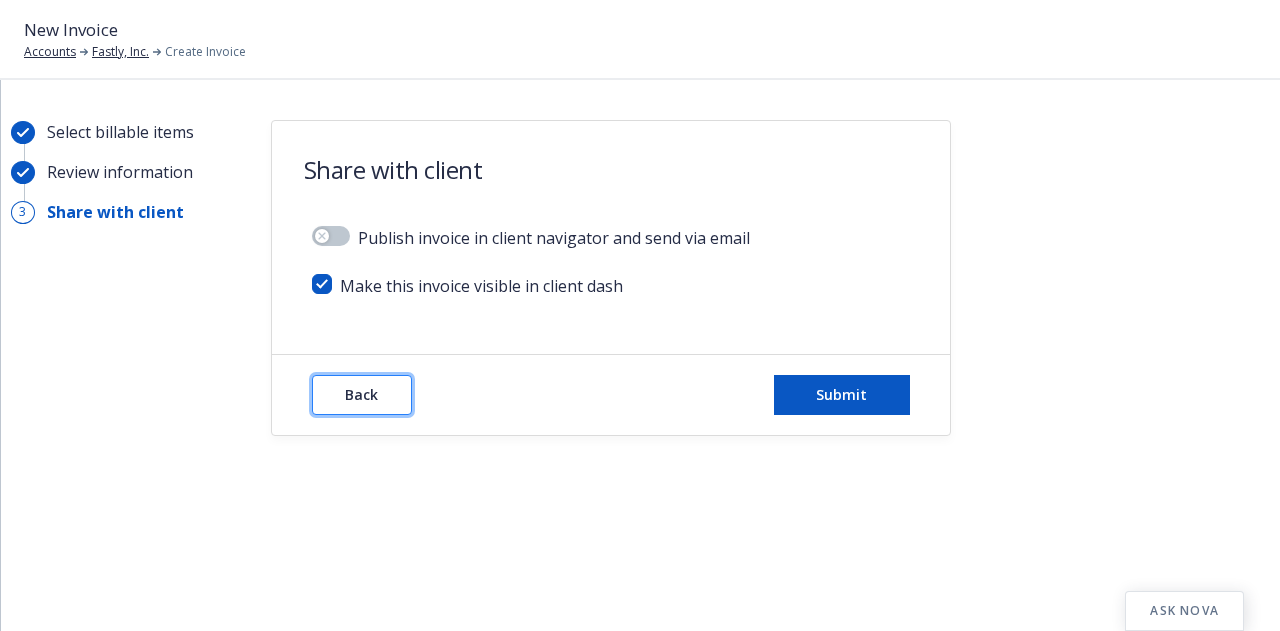 click on "Back" at bounding box center [361, 394] 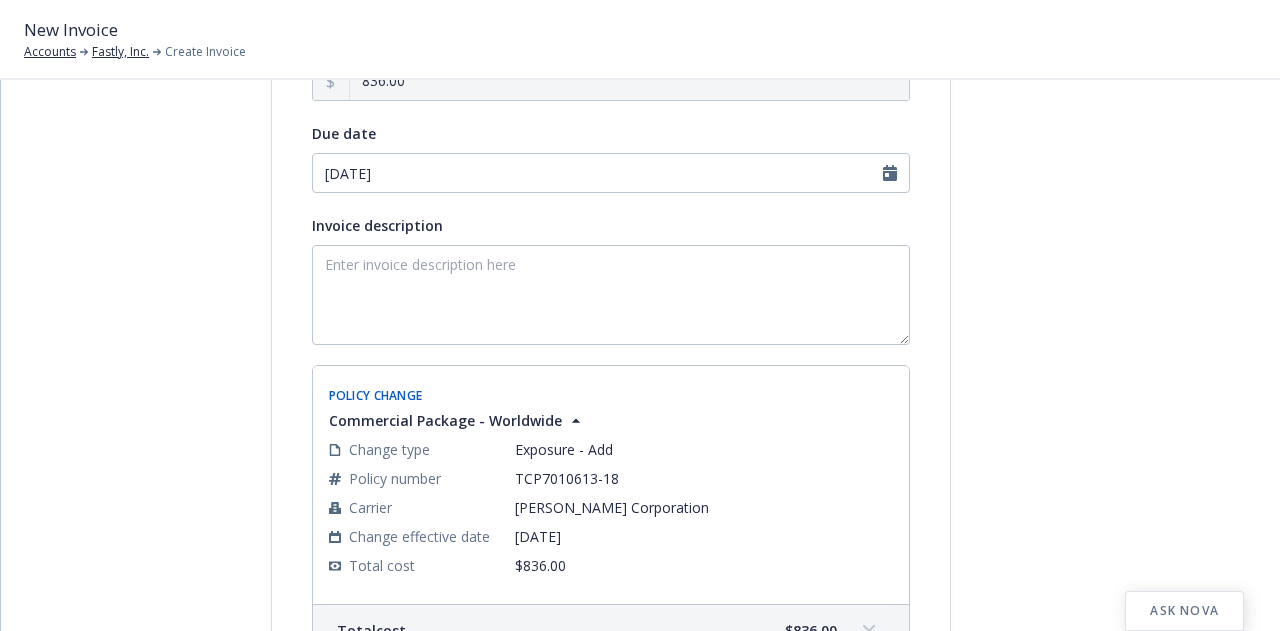 scroll, scrollTop: 198, scrollLeft: 0, axis: vertical 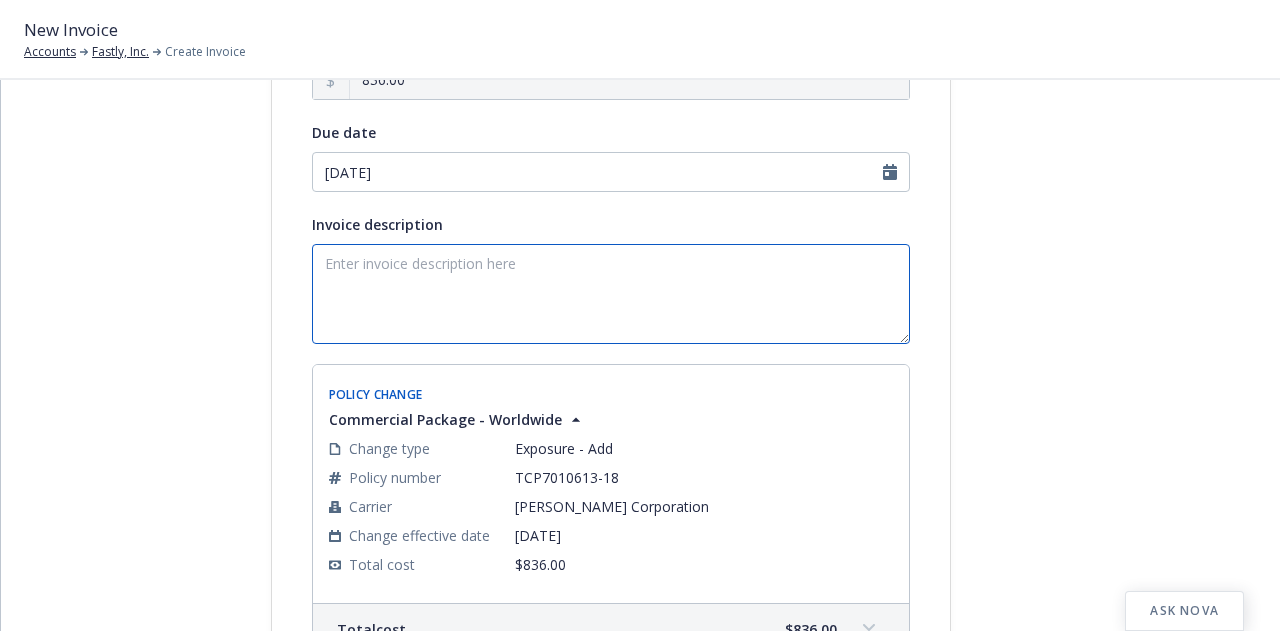 click on "Invoice description" at bounding box center [611, 294] 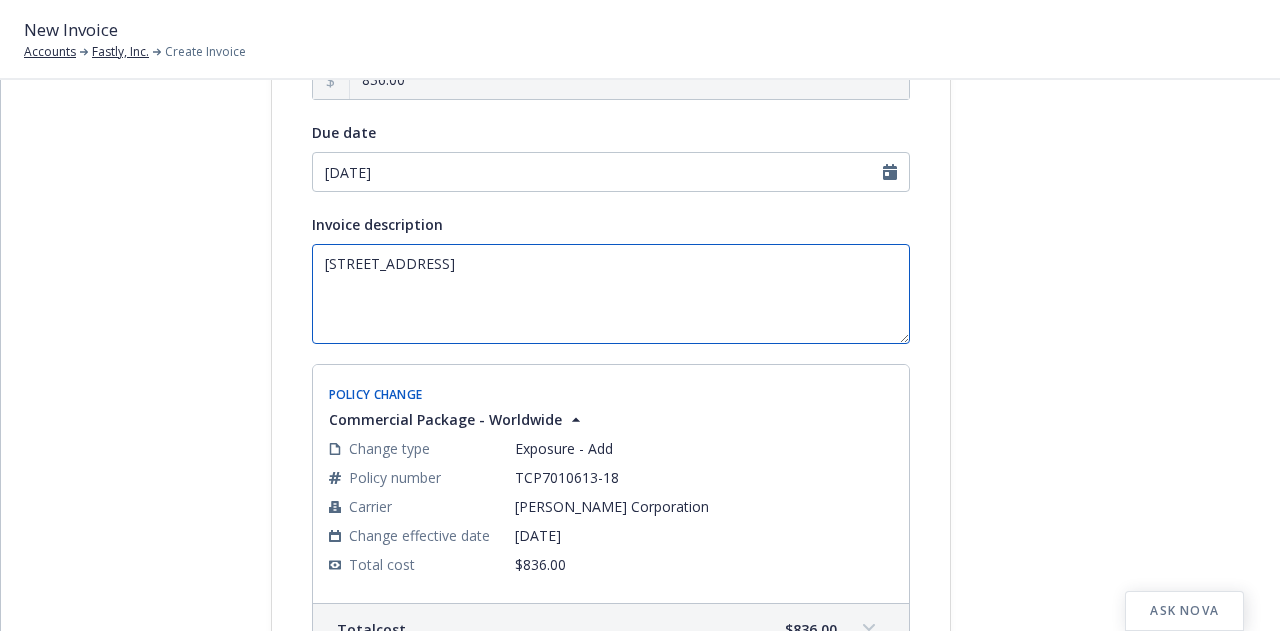 click on "Plot No. 37, Near BMC Hospital
Sangharsh Nagar Road, Sangharsh Nagar
Chandivali, Andheri East
Mumbai, MH 400072, India" at bounding box center (611, 294) 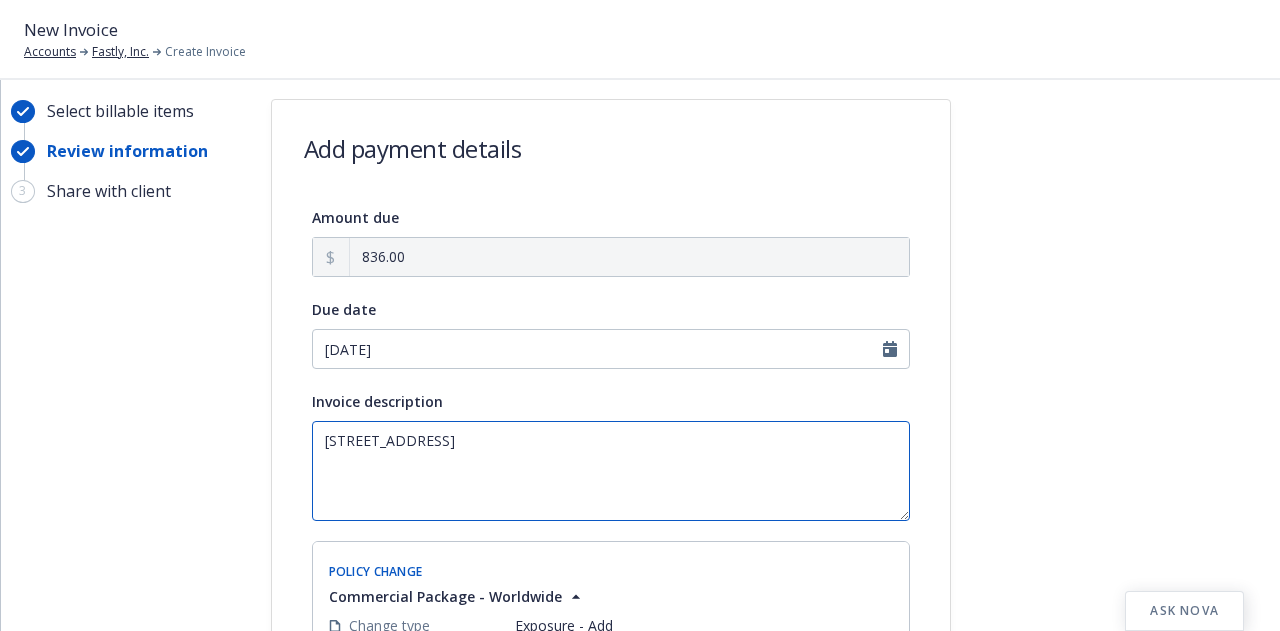 scroll, scrollTop: 0, scrollLeft: 0, axis: both 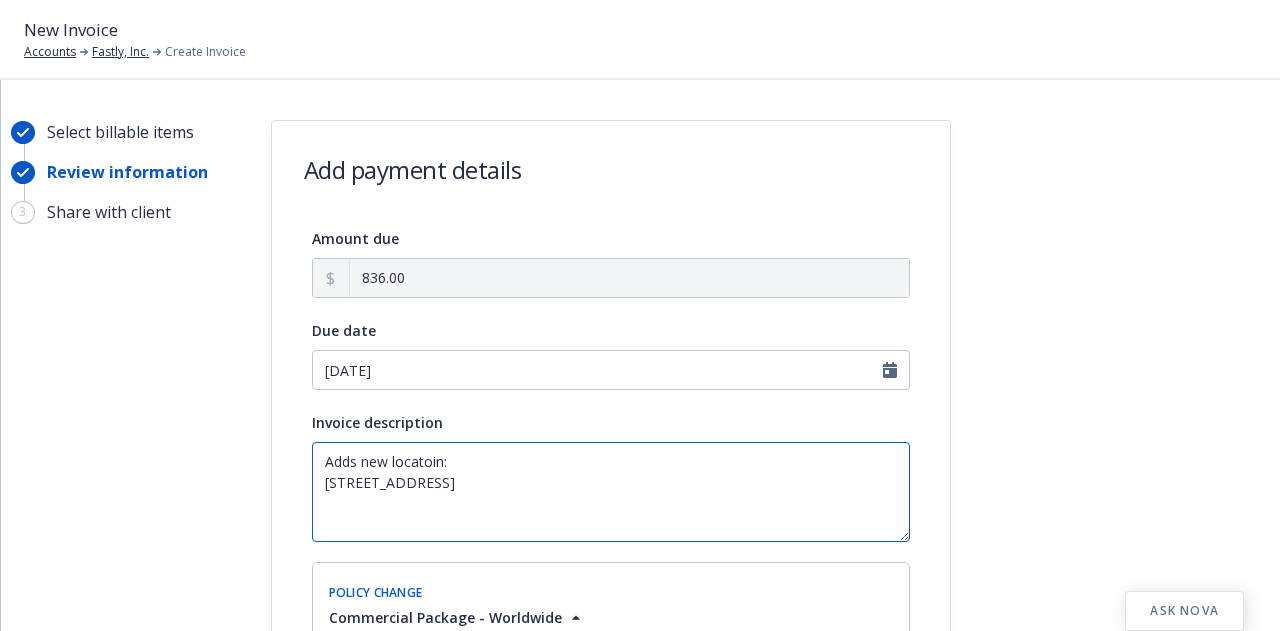 click on "Adds new locatoin:
Plot No. 37, Near BMC Hospital
Sangharsh Nagar Road, Sangharsh Nagar
Chandivali, Andheri East
Mumbai, MH 400072, India" at bounding box center [611, 492] 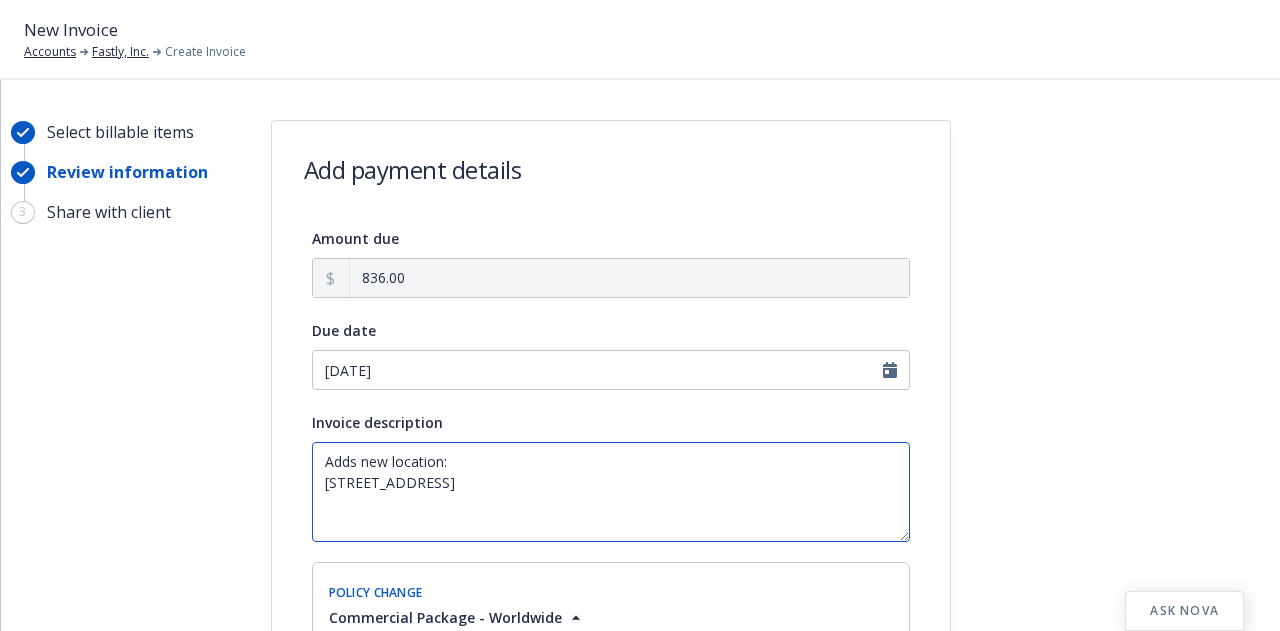 scroll, scrollTop: 0, scrollLeft: 0, axis: both 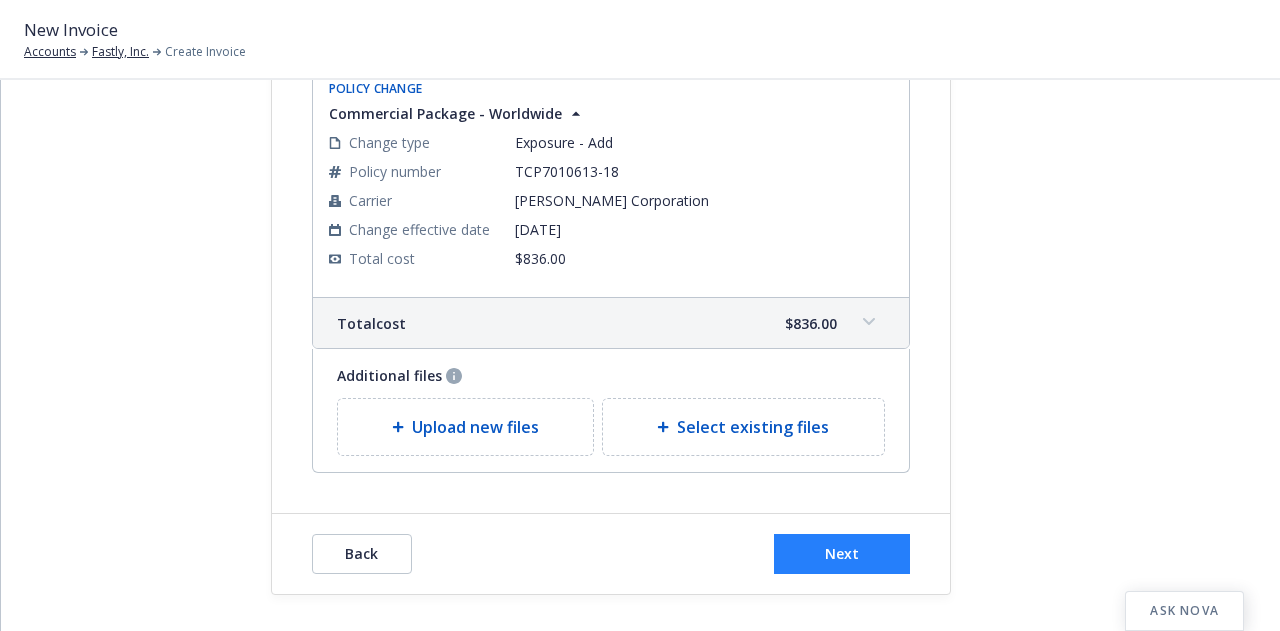type on "Adds new location:
Plot No. 37, Near BMC Hospital
Sangharsh Nagar Road, Sangharsh Nagar
Chandivali, Andheri East
Mumbai, MH 400072, India" 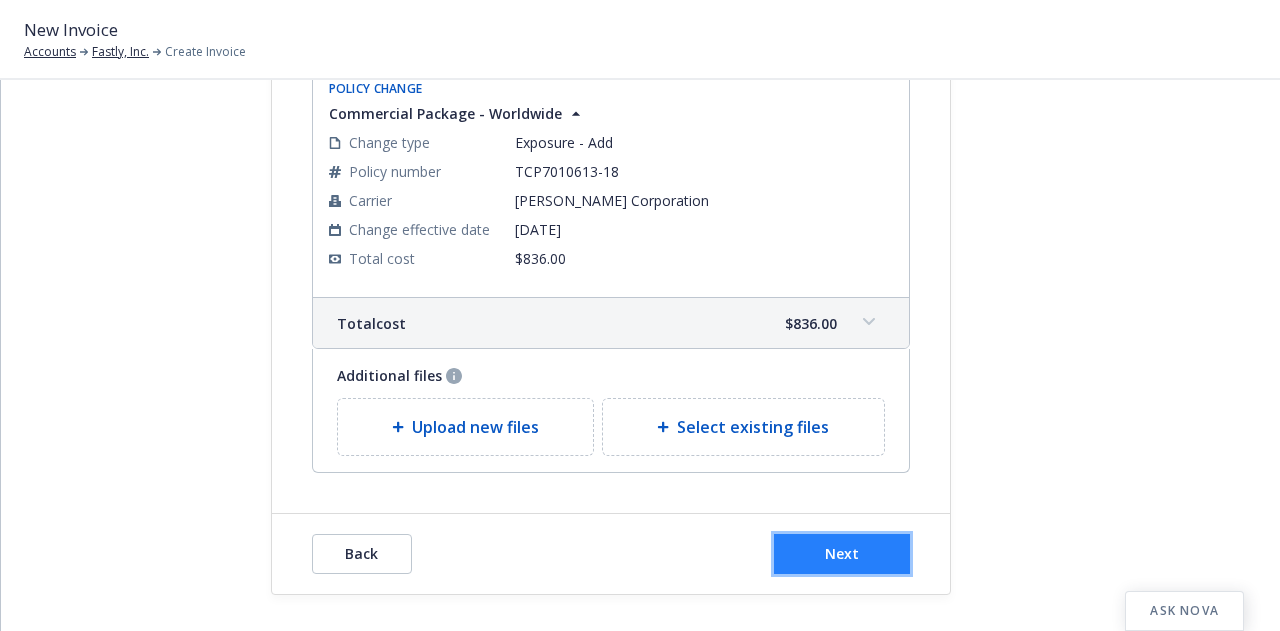 click on "Next" at bounding box center [842, 553] 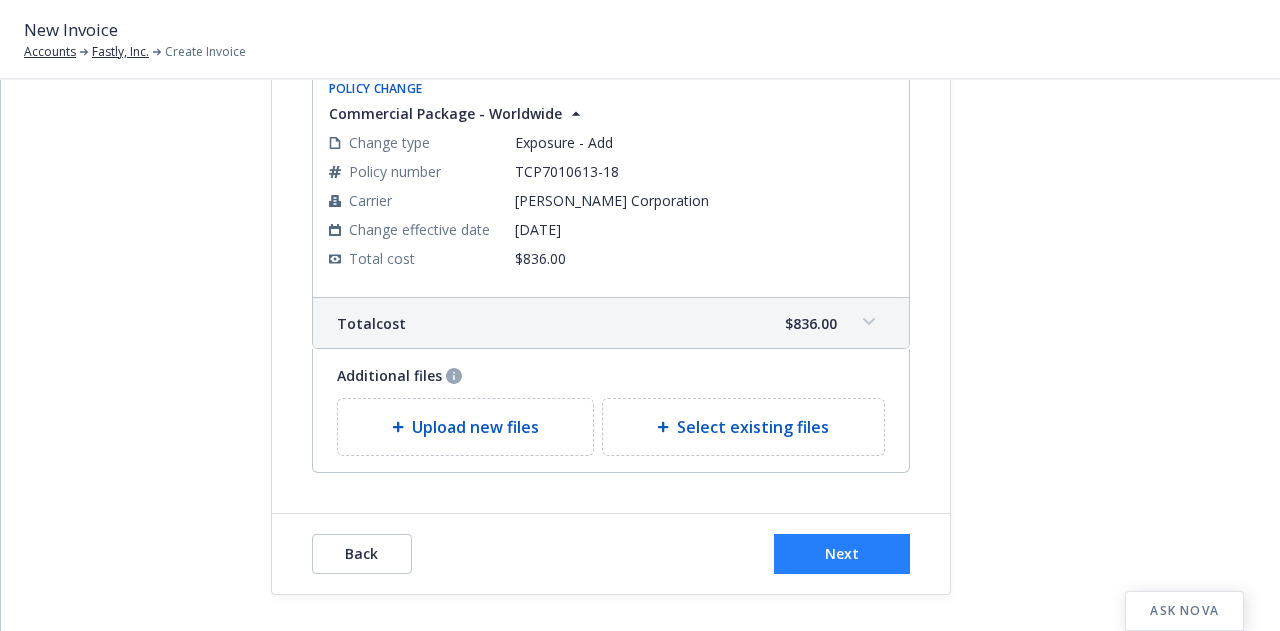 scroll, scrollTop: 0, scrollLeft: 0, axis: both 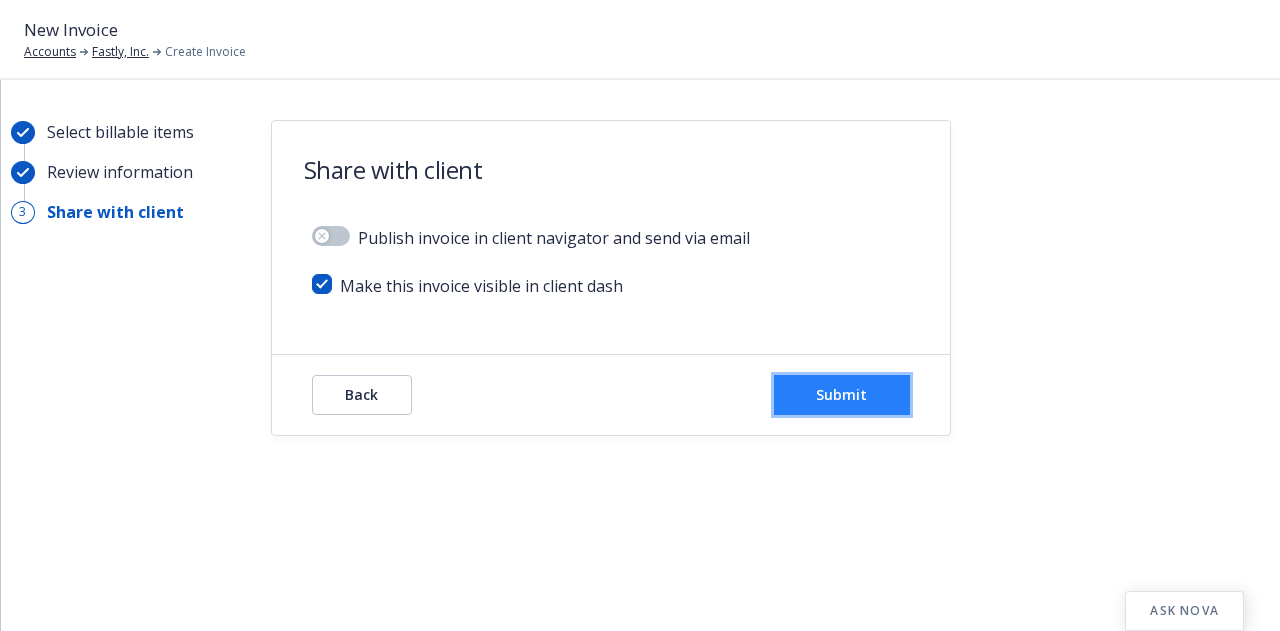click on "Submit" at bounding box center (842, 395) 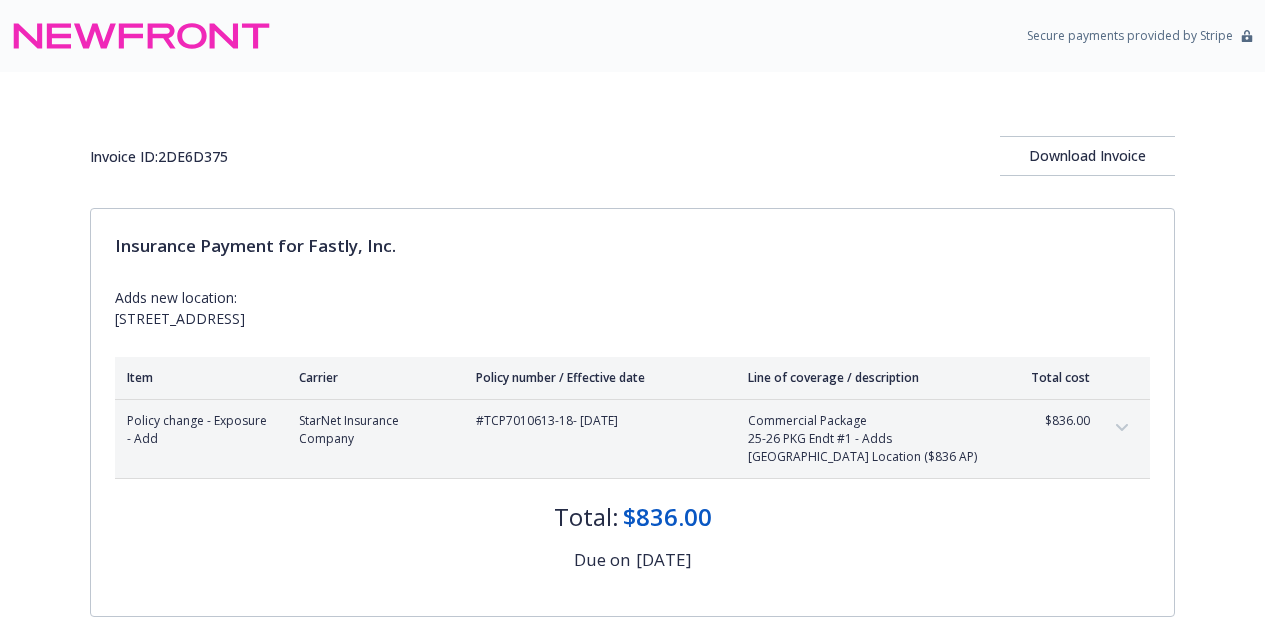scroll, scrollTop: 0, scrollLeft: 0, axis: both 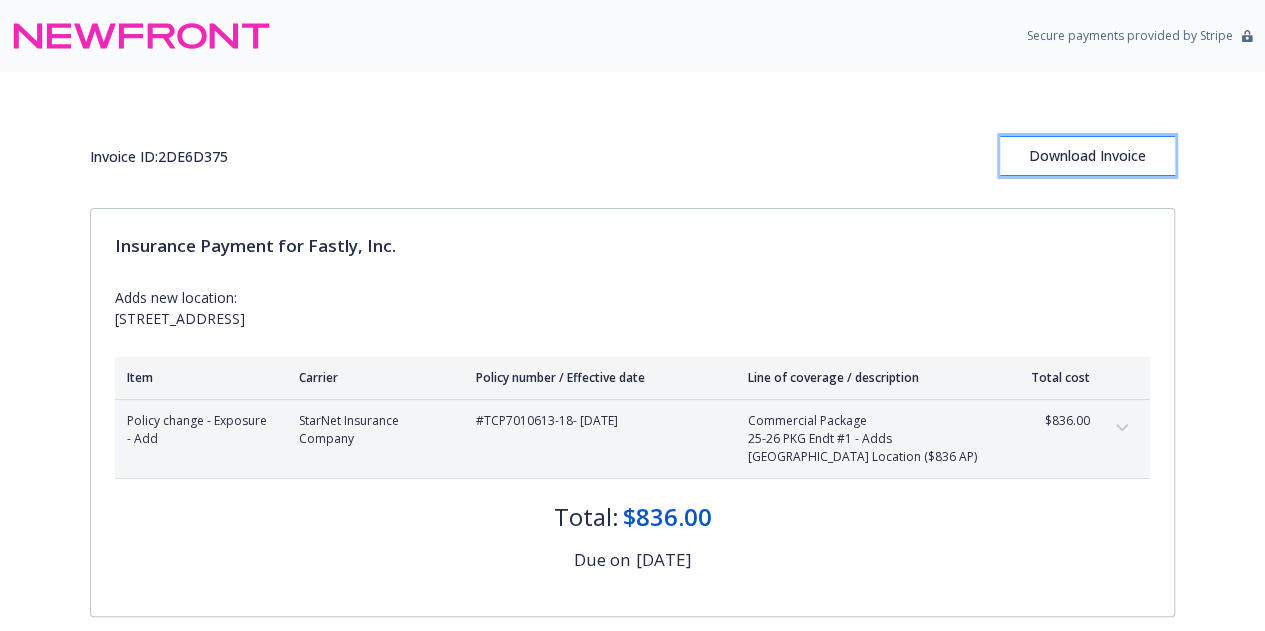 click on "Download Invoice" at bounding box center (1087, 156) 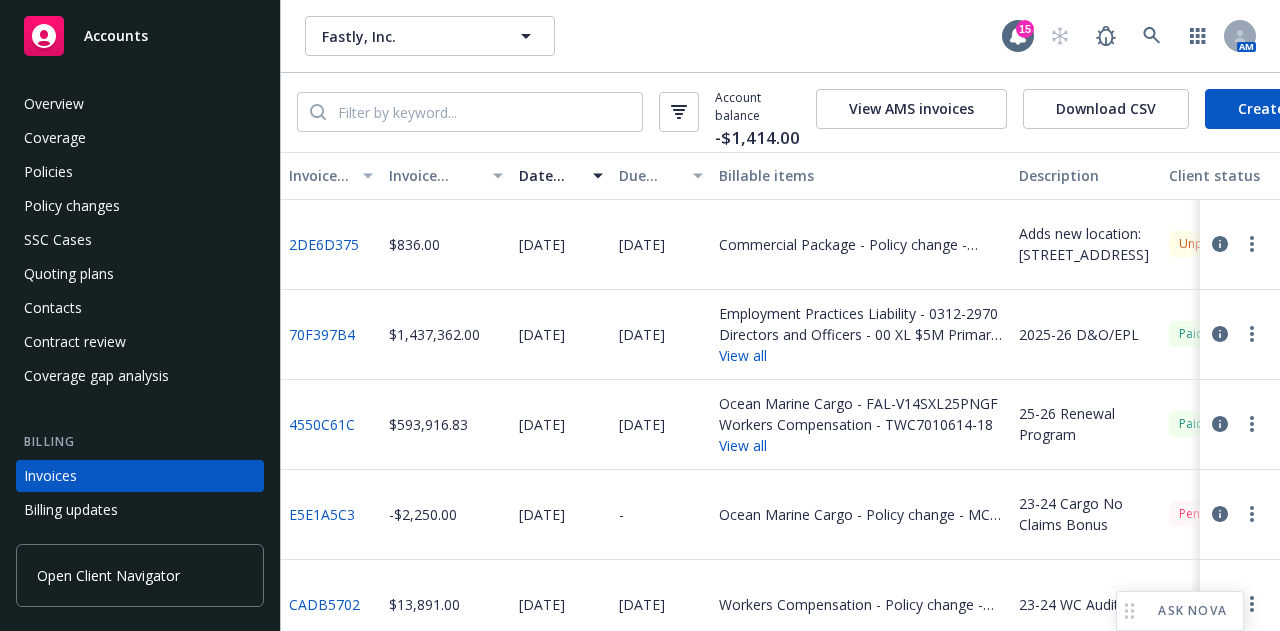 scroll, scrollTop: 0, scrollLeft: 0, axis: both 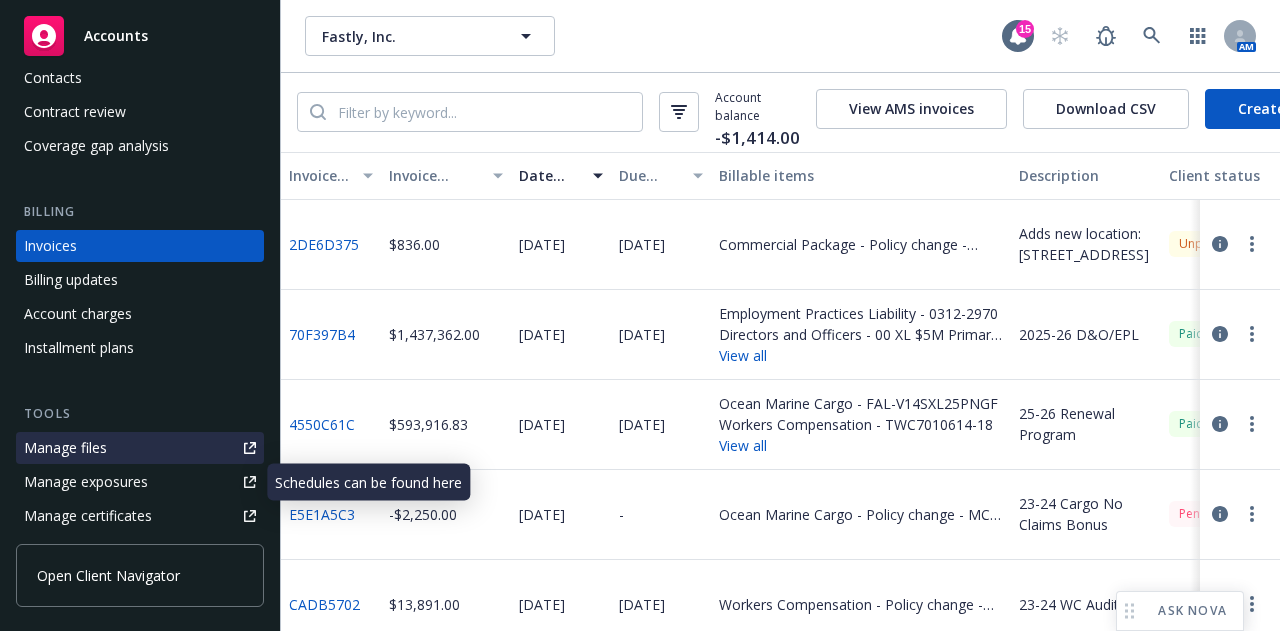 click on "Manage files" at bounding box center (140, 448) 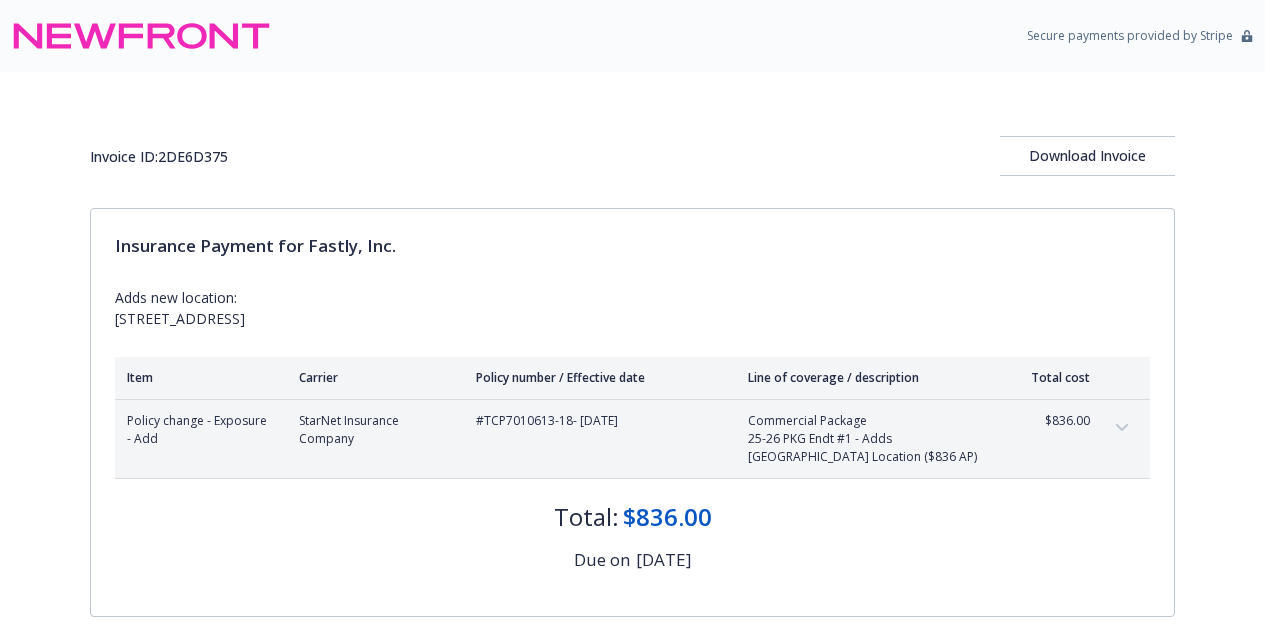 scroll, scrollTop: 0, scrollLeft: 0, axis: both 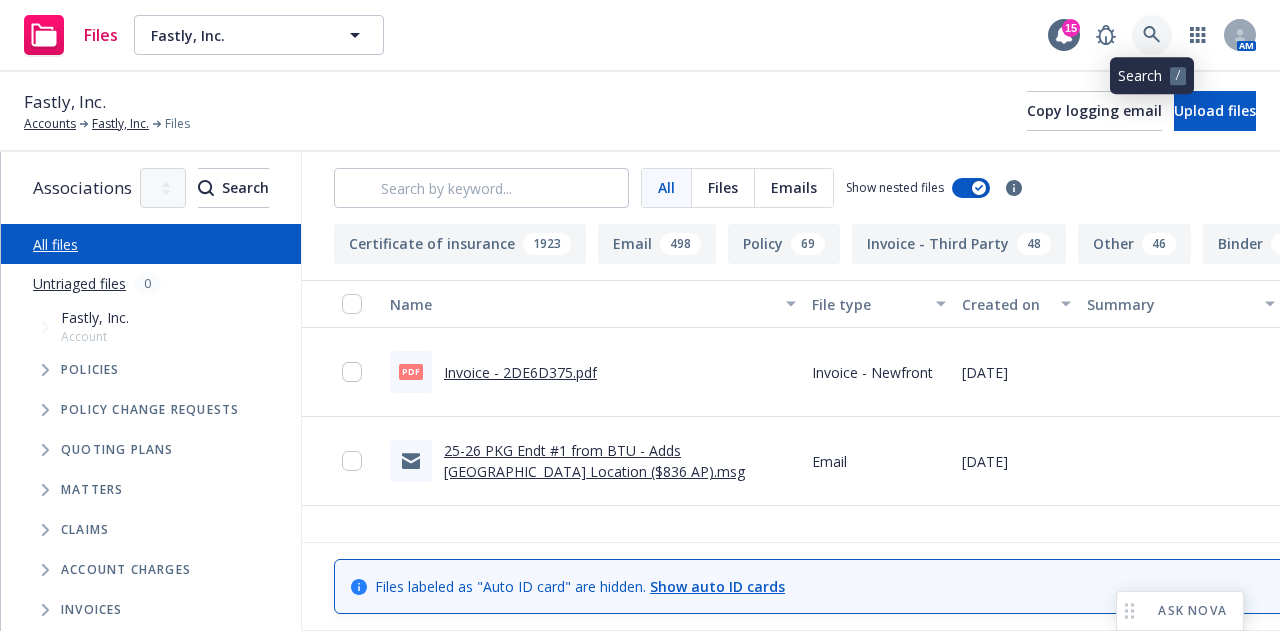 click 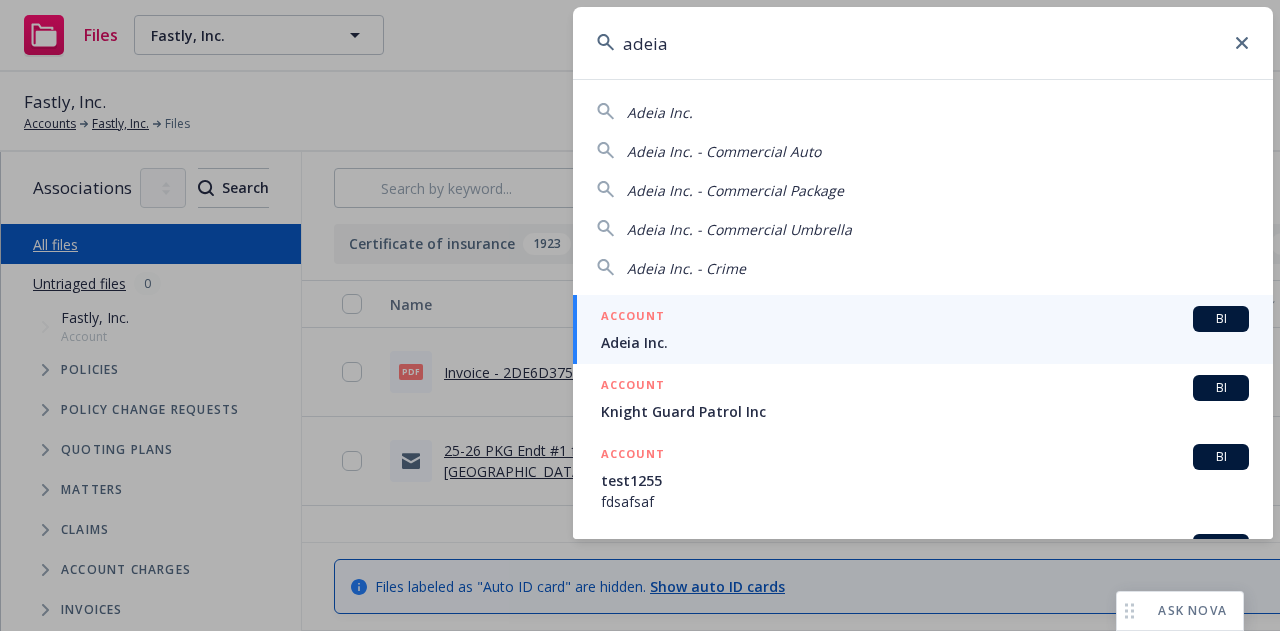 type on "adeia" 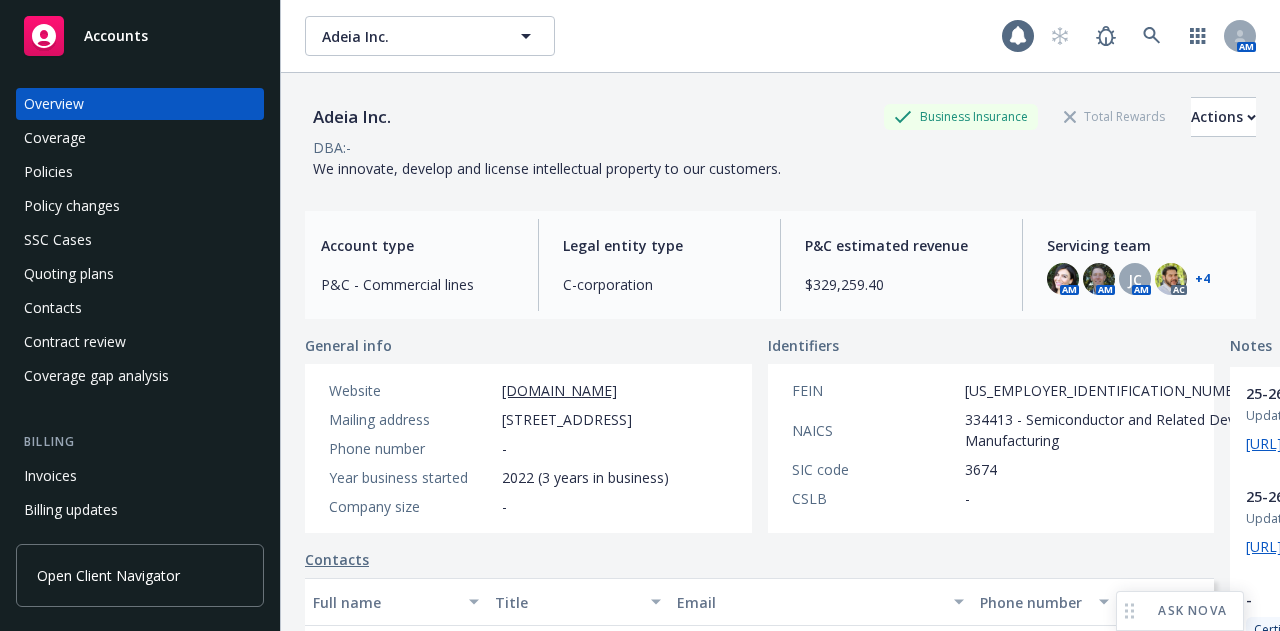 scroll, scrollTop: 0, scrollLeft: 0, axis: both 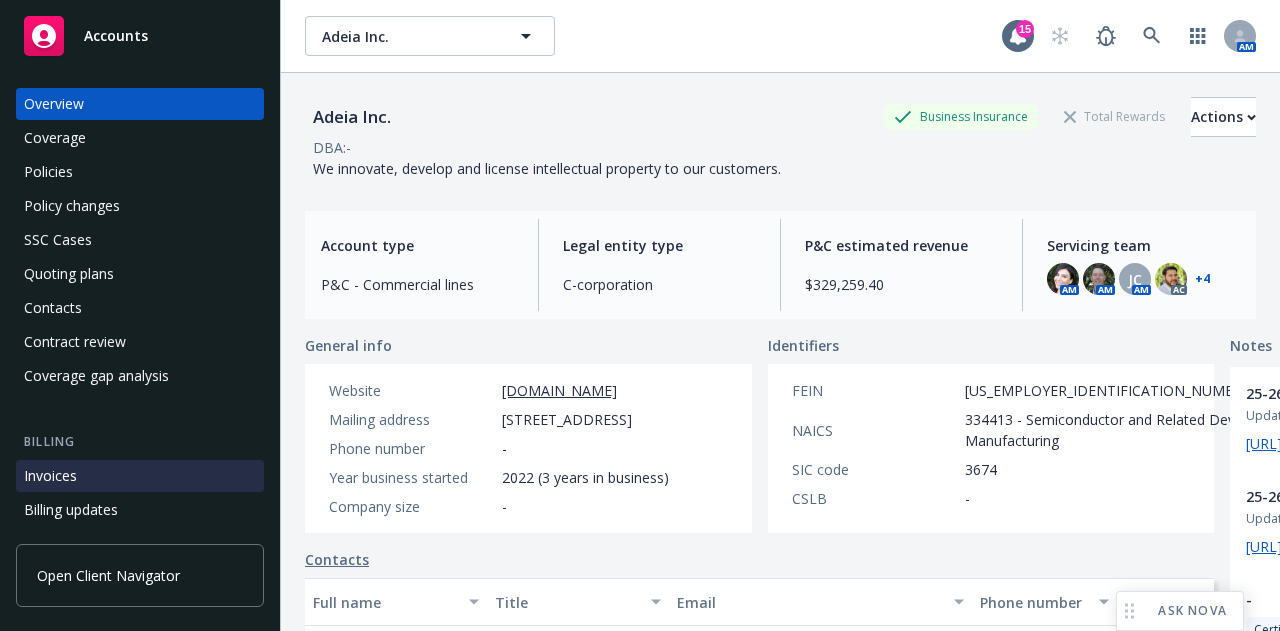click on "Invoices" at bounding box center (140, 476) 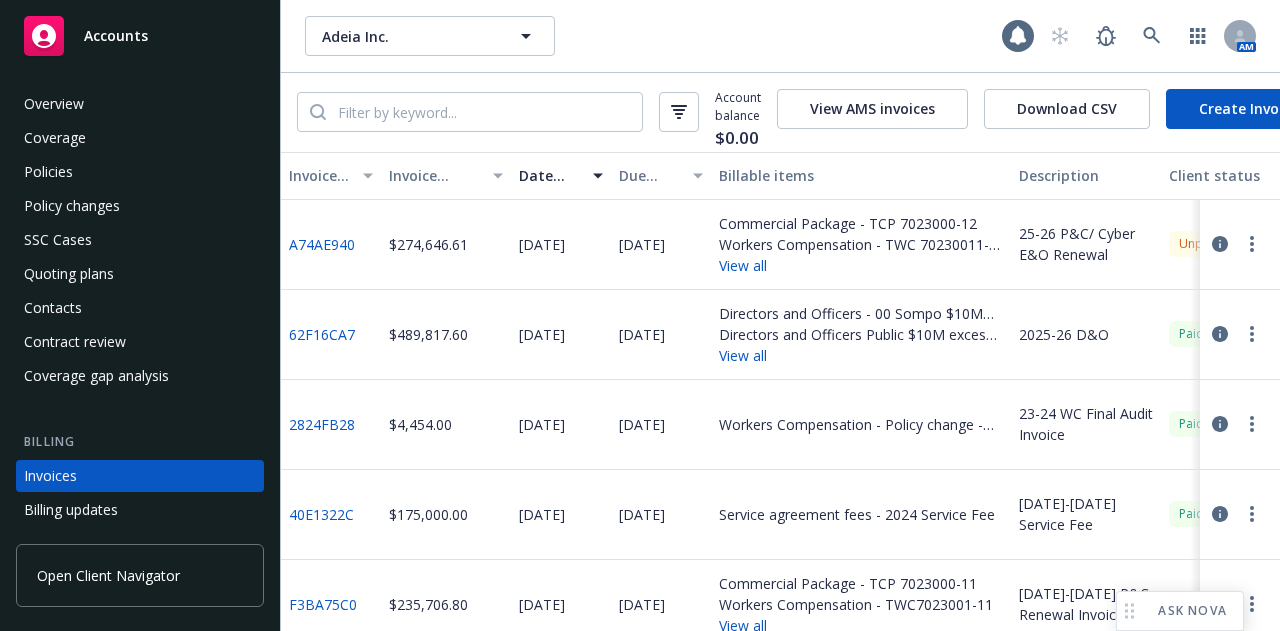 scroll, scrollTop: 128, scrollLeft: 0, axis: vertical 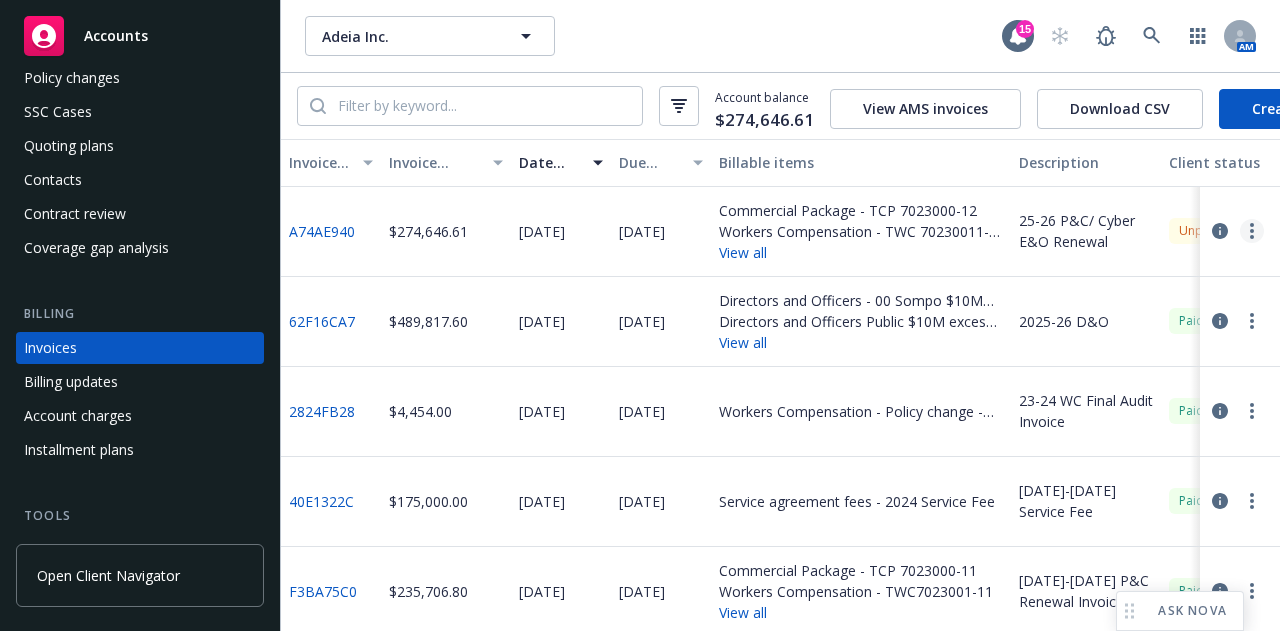click 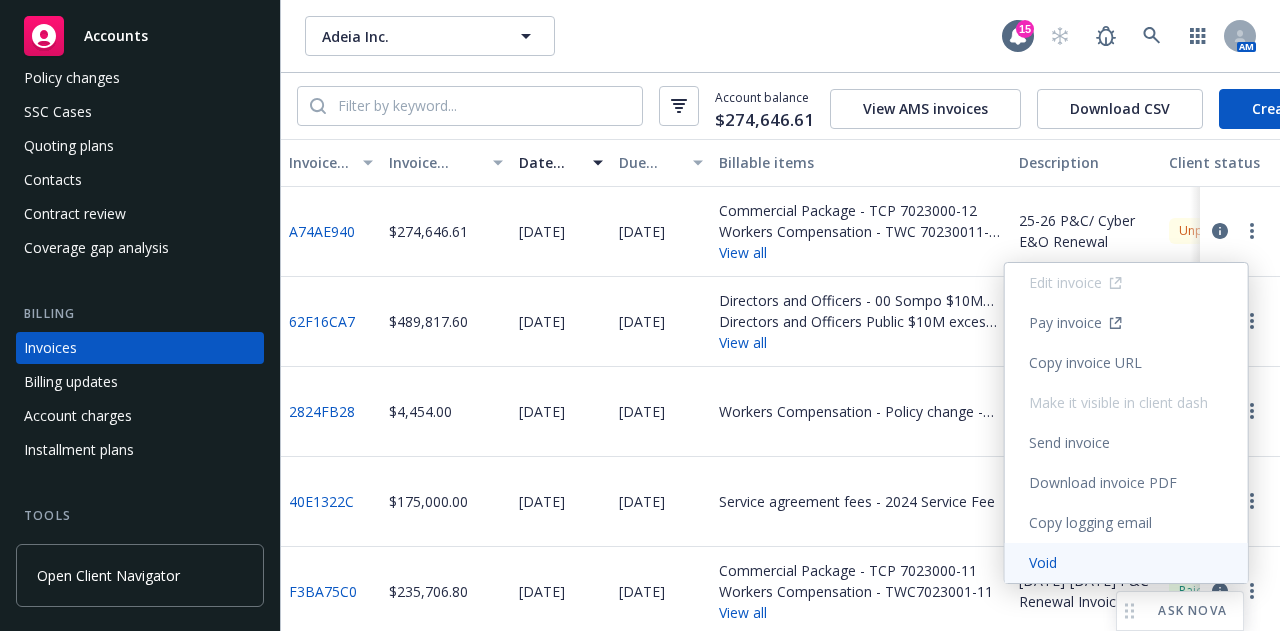 click on "Void" at bounding box center (1126, 563) 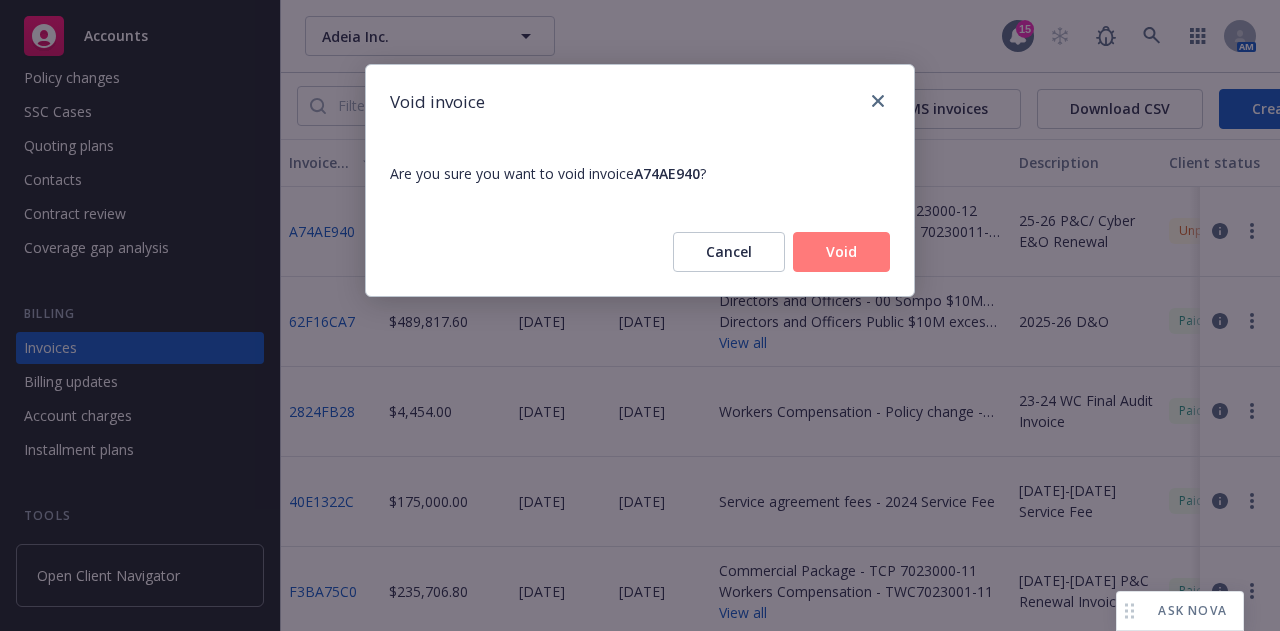 click on "Void" at bounding box center (841, 252) 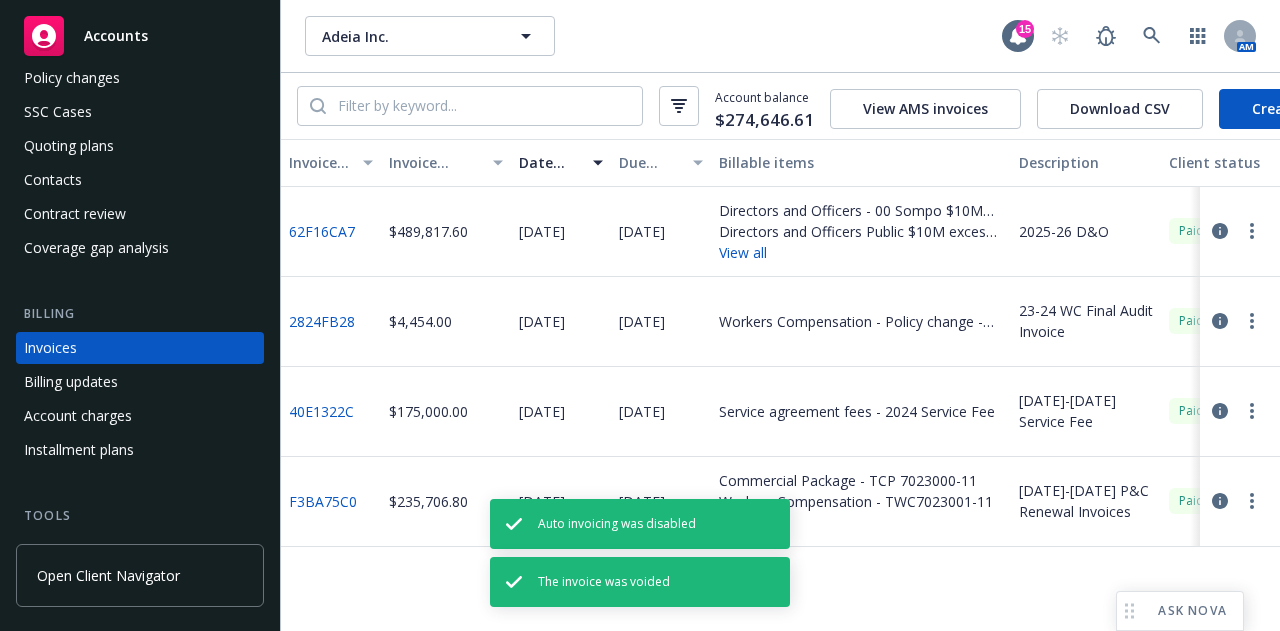 scroll, scrollTop: 0, scrollLeft: 0, axis: both 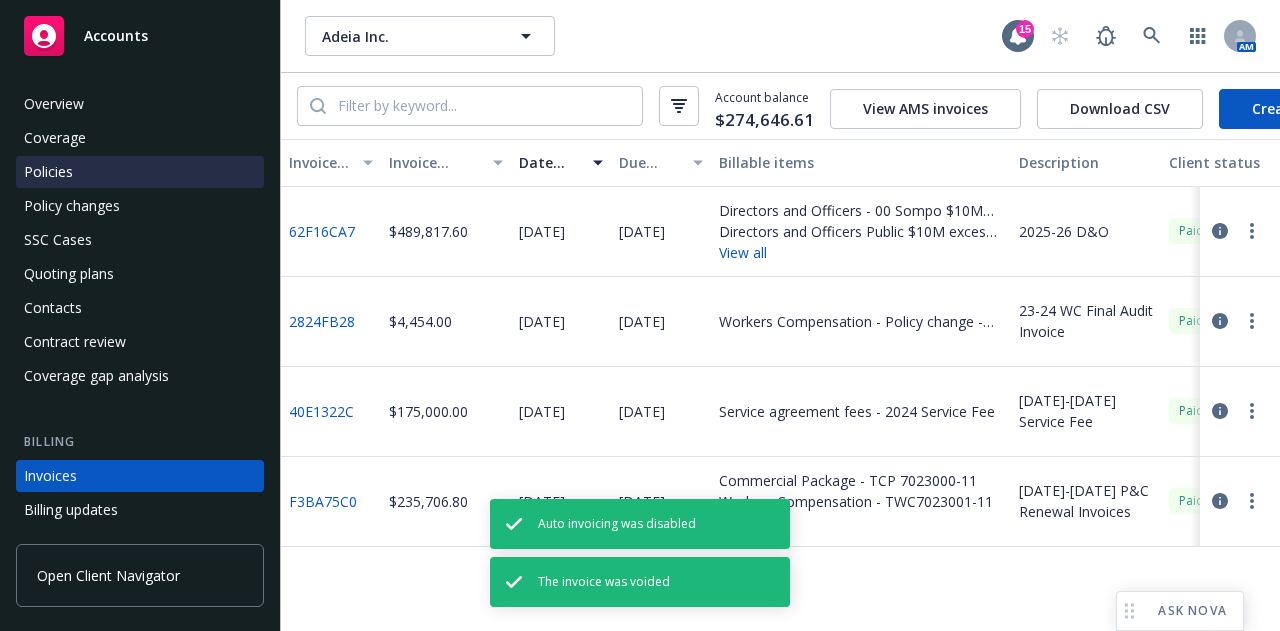 click on "Policies" at bounding box center (140, 172) 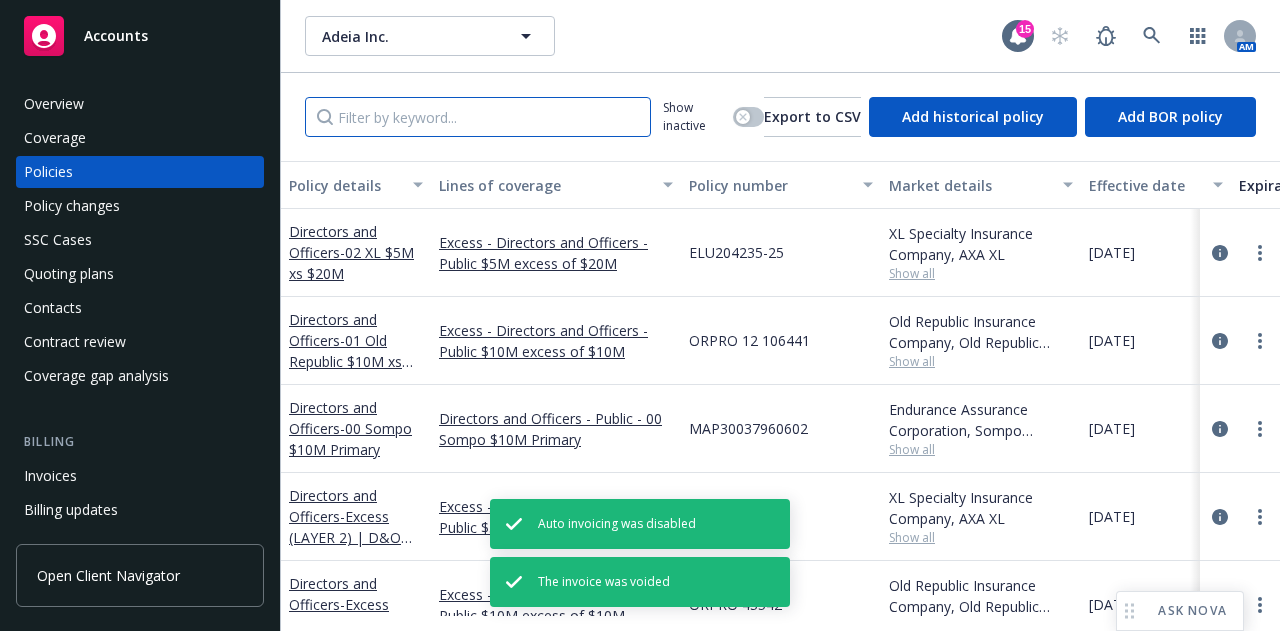 click at bounding box center [478, 117] 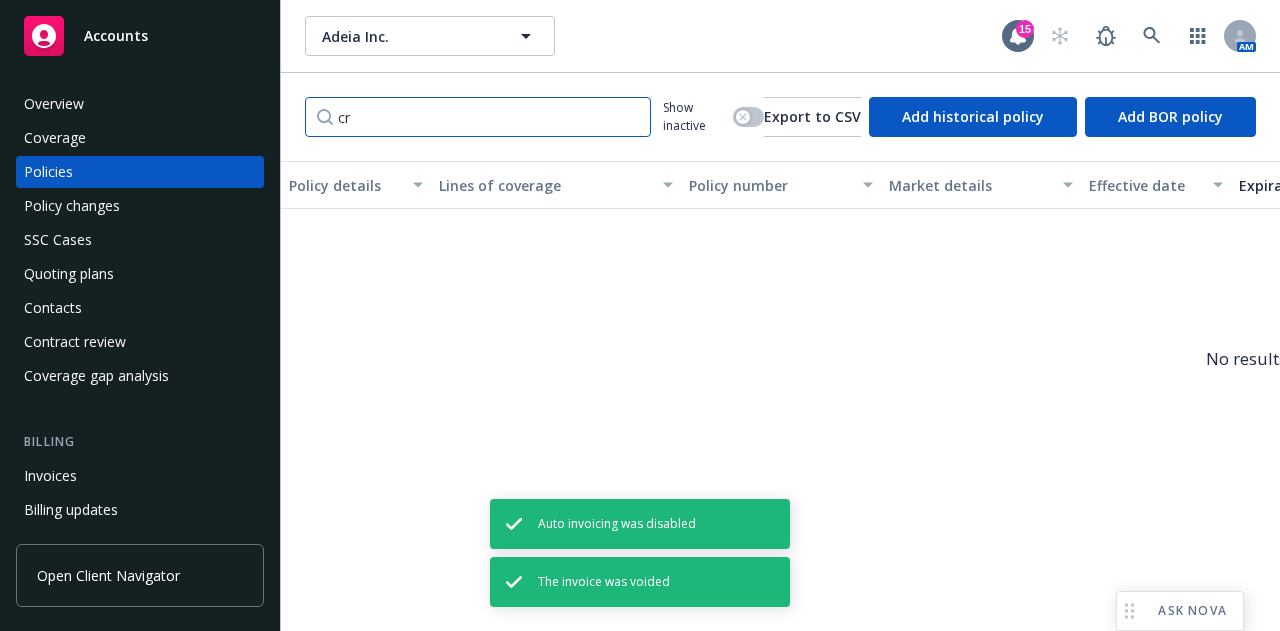 type on "c" 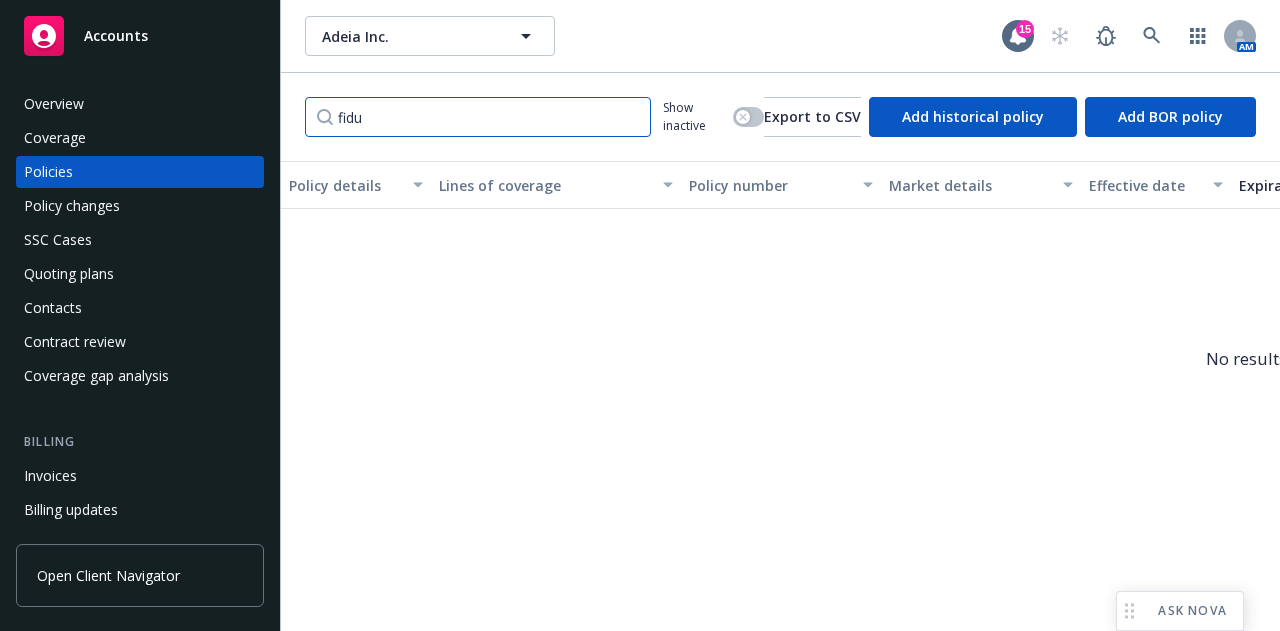 type on "fidu" 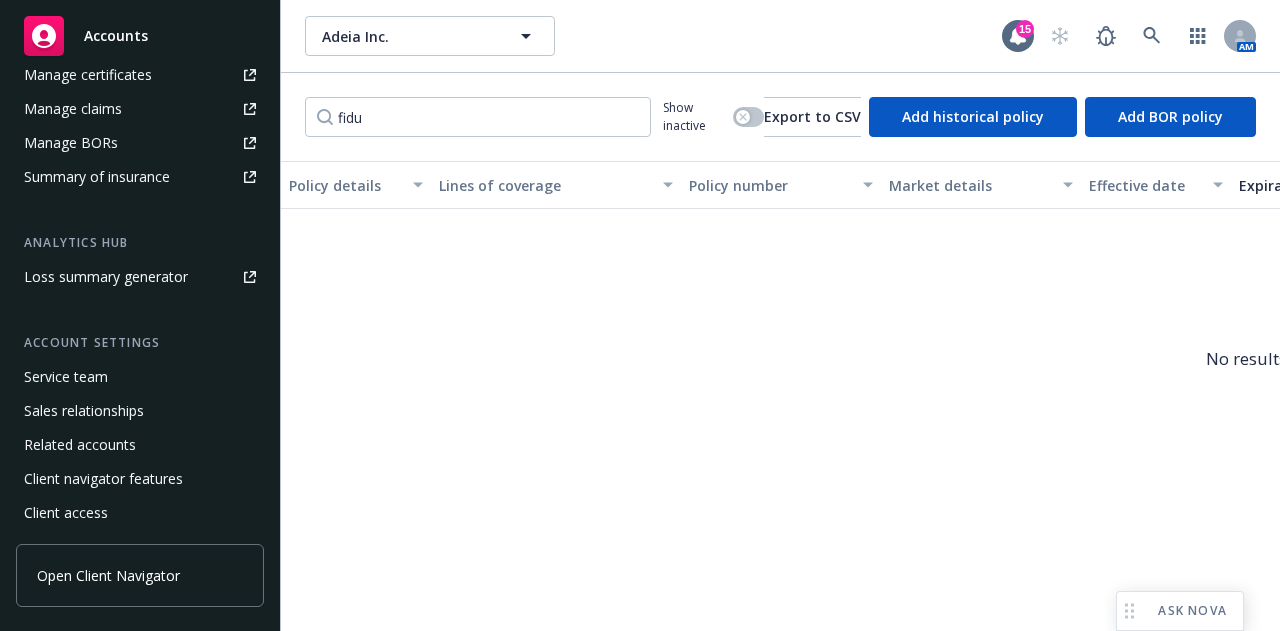scroll, scrollTop: 445, scrollLeft: 0, axis: vertical 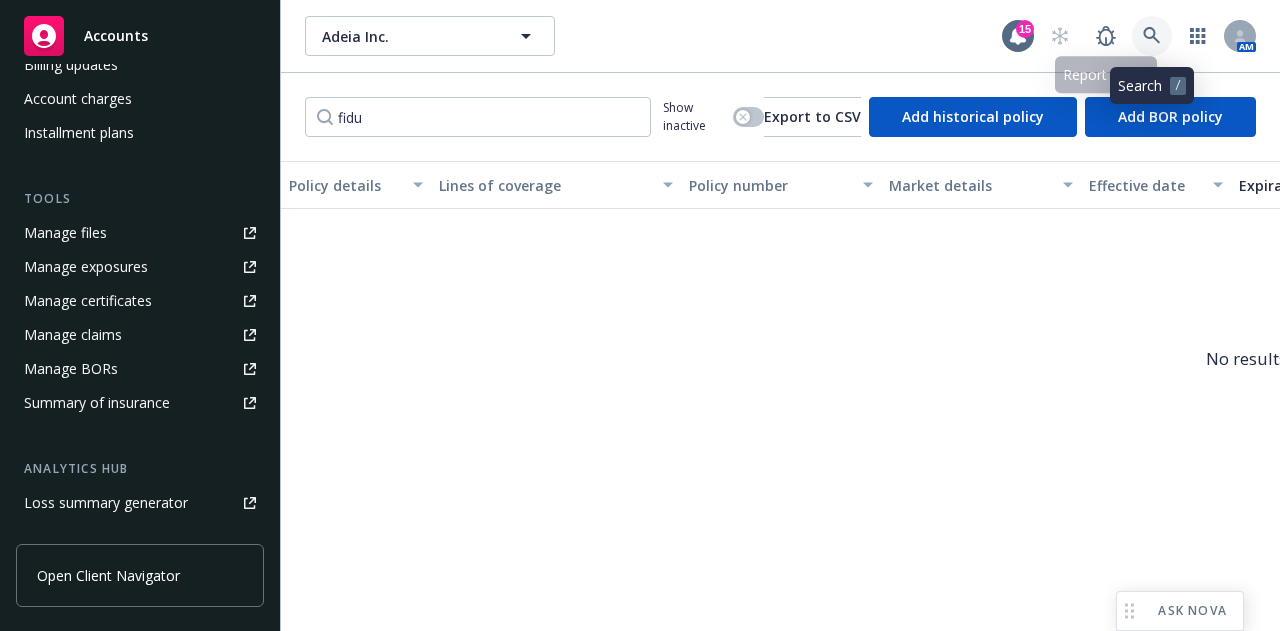 click at bounding box center [1152, 36] 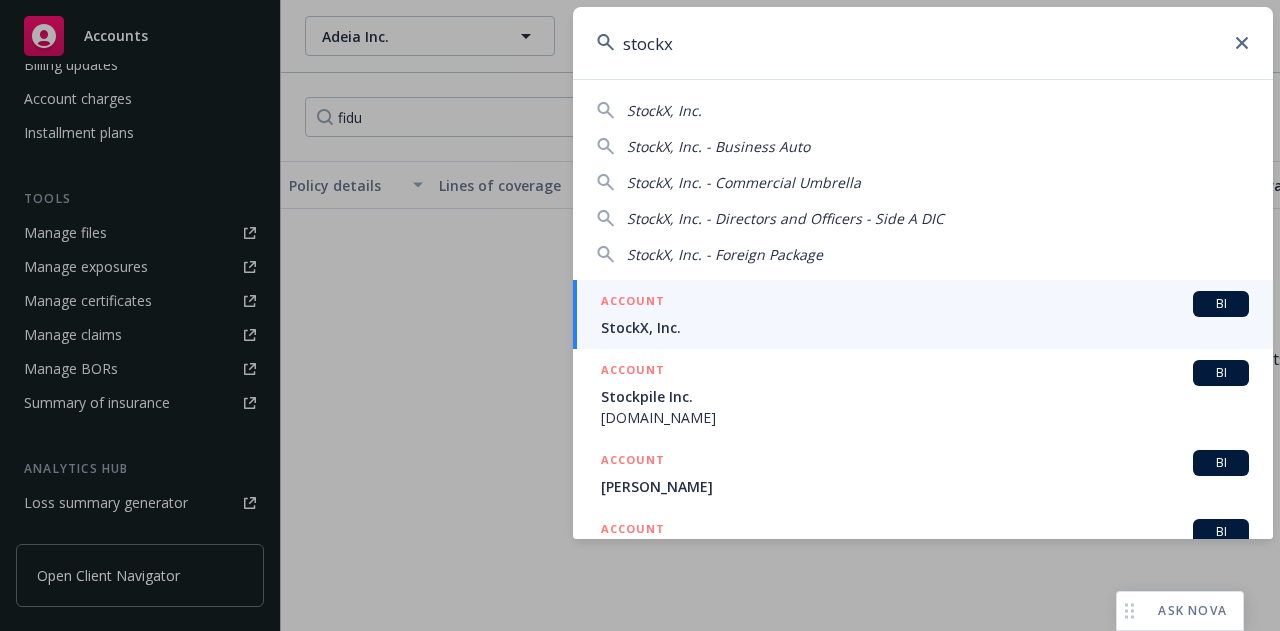 type on "stockx" 